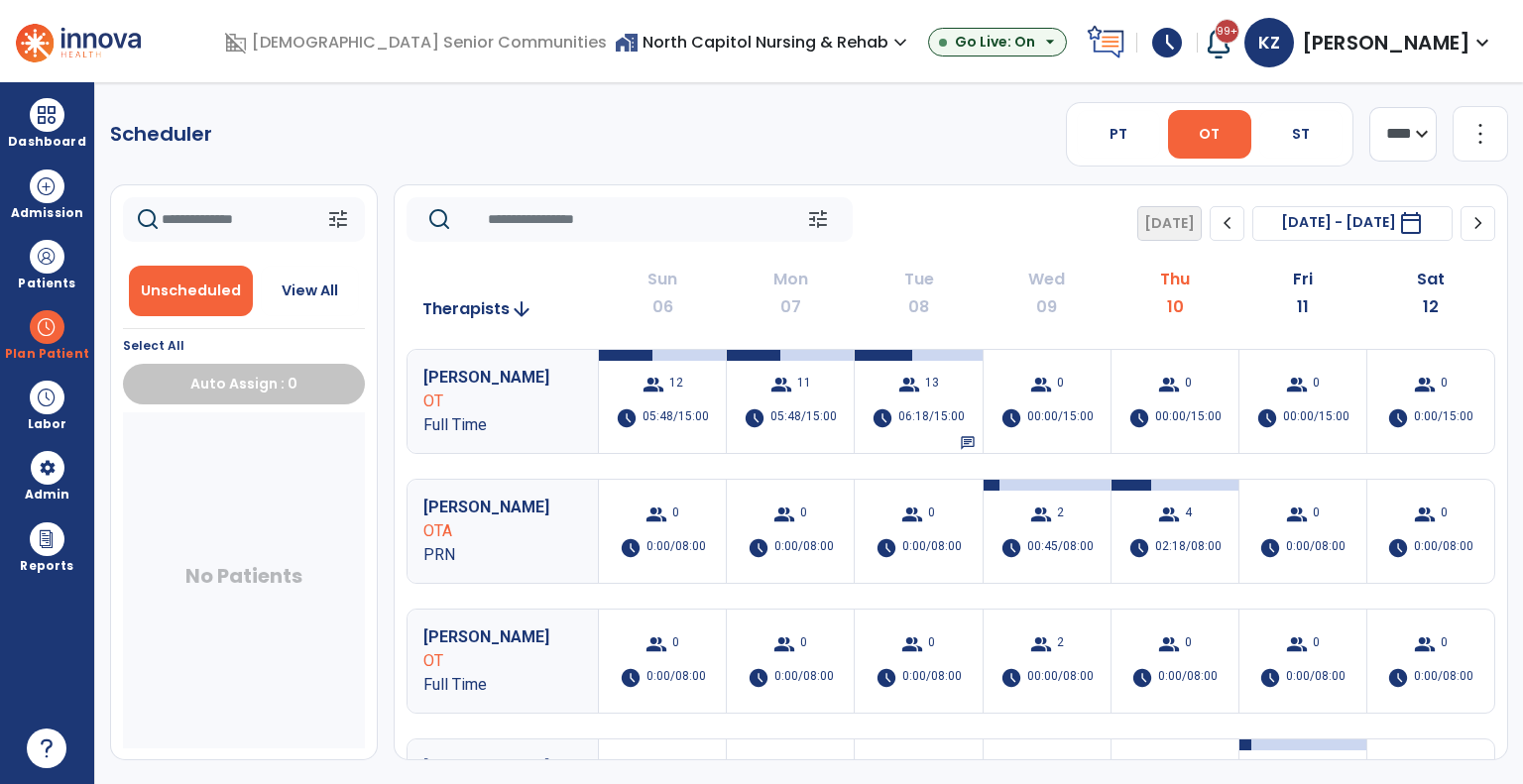 scroll, scrollTop: 0, scrollLeft: 0, axis: both 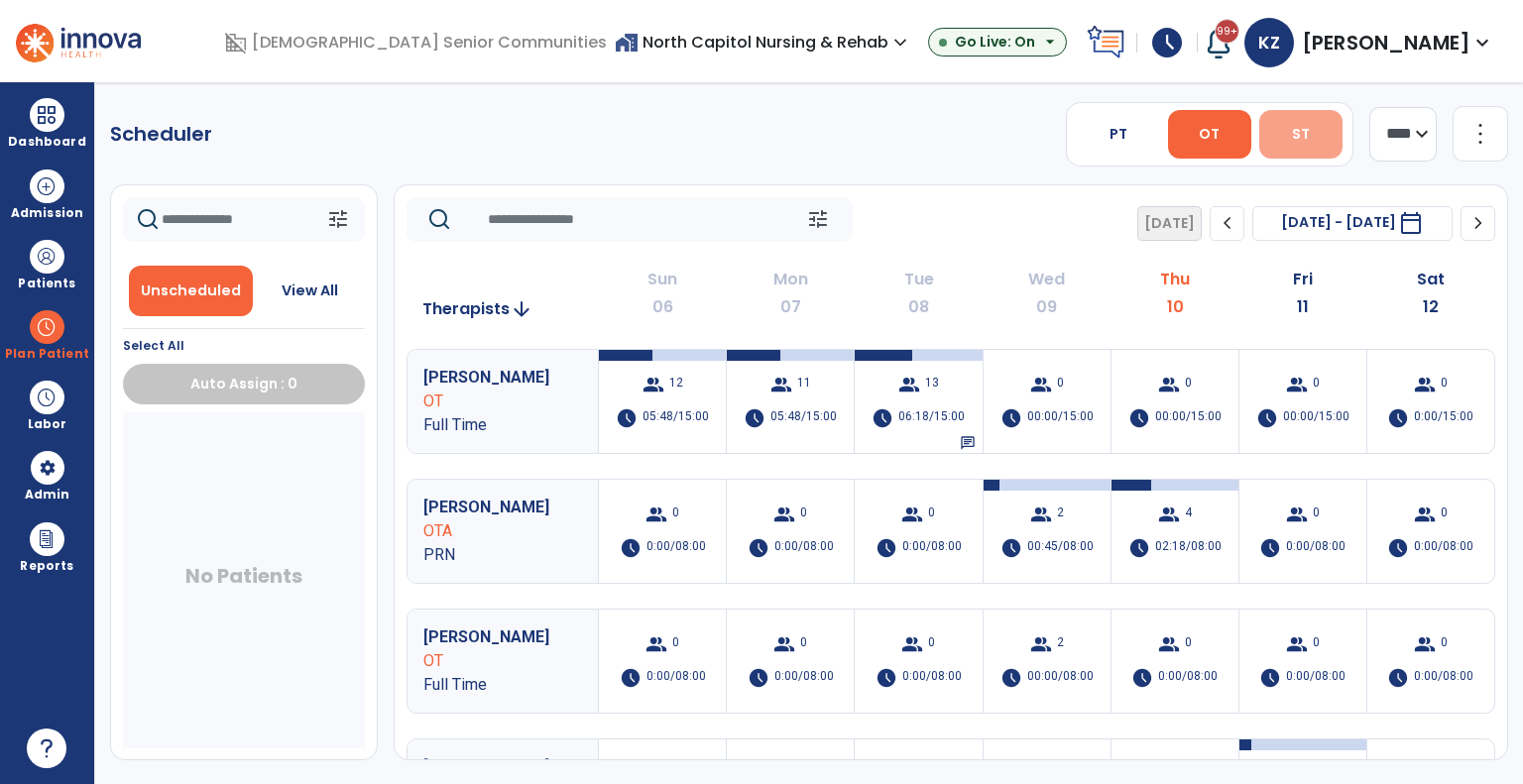 click on "ST" at bounding box center [1301, 134] 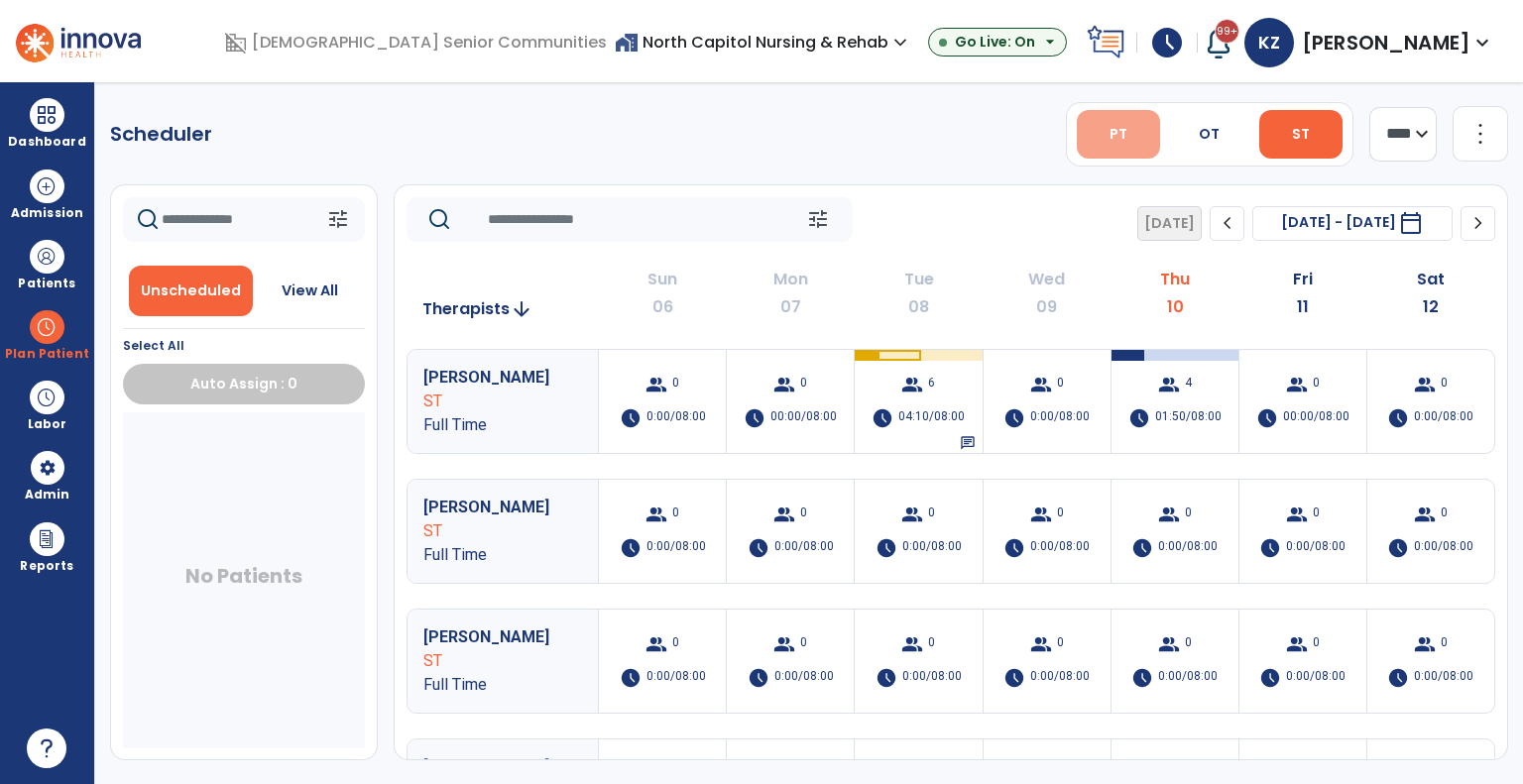 click on "PT" at bounding box center (1118, 134) 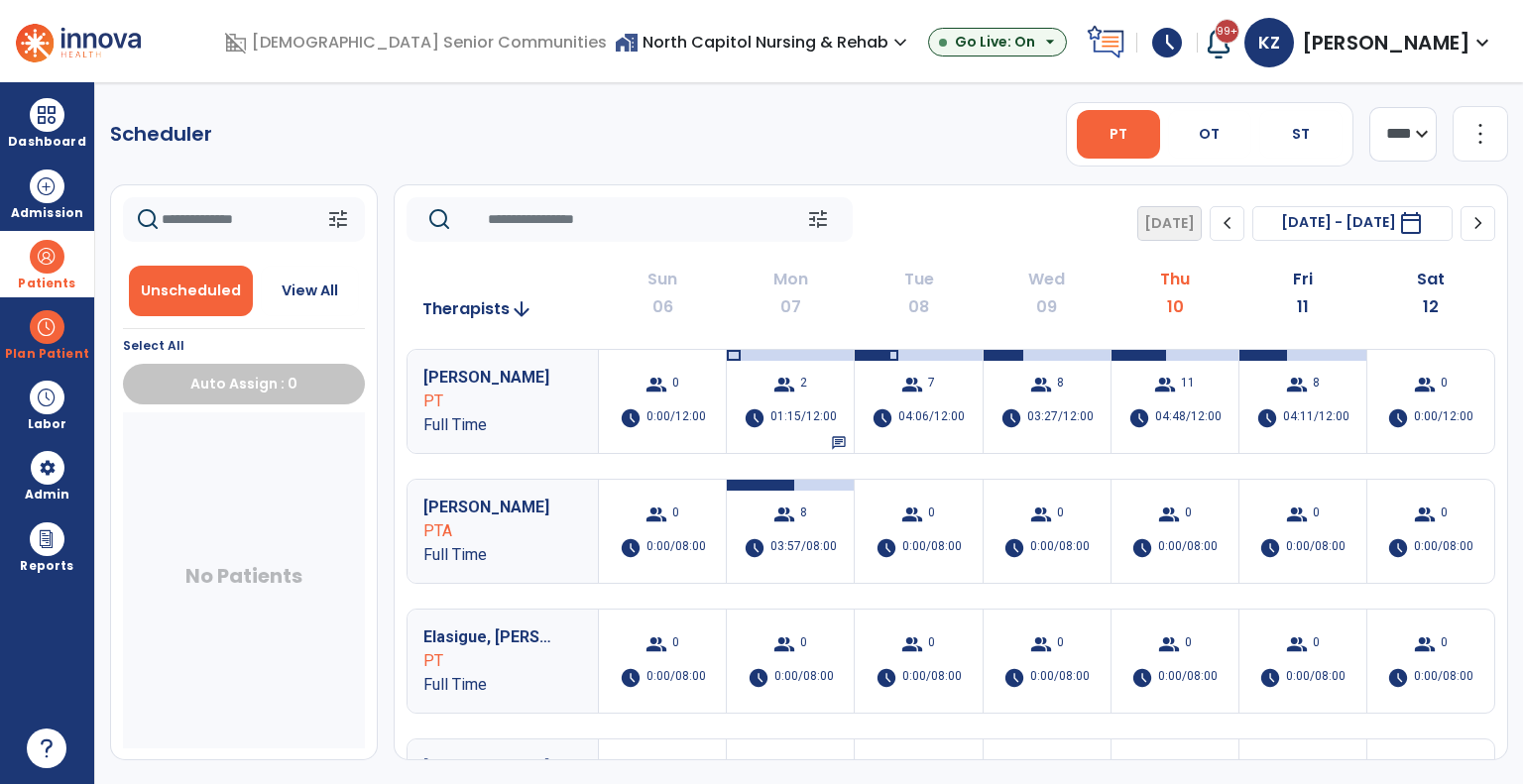 click on "Patients" at bounding box center (47, 264) 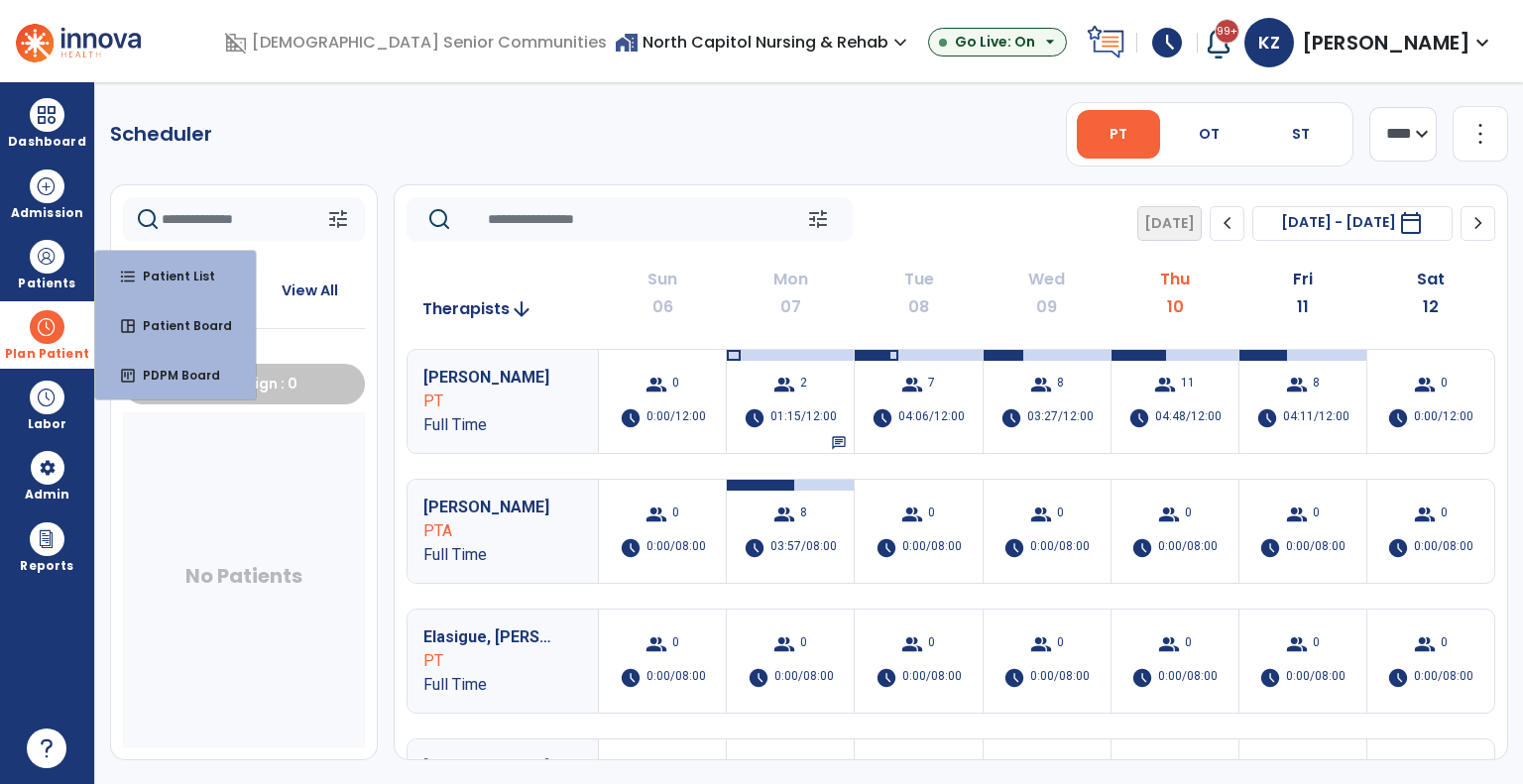 click on "Plan Patient" at bounding box center (47, 334) 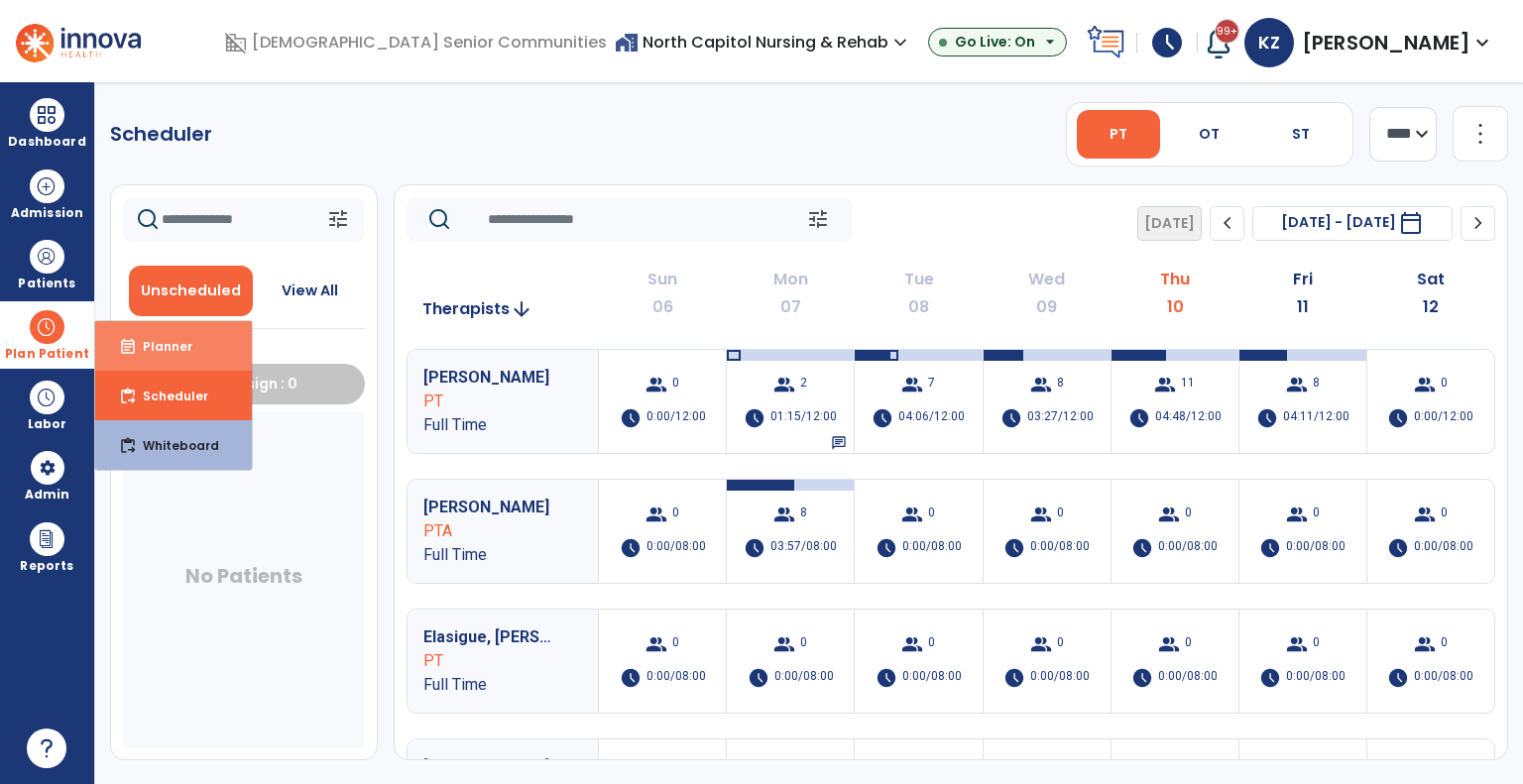 click on "event_note  Planner" at bounding box center (174, 346) 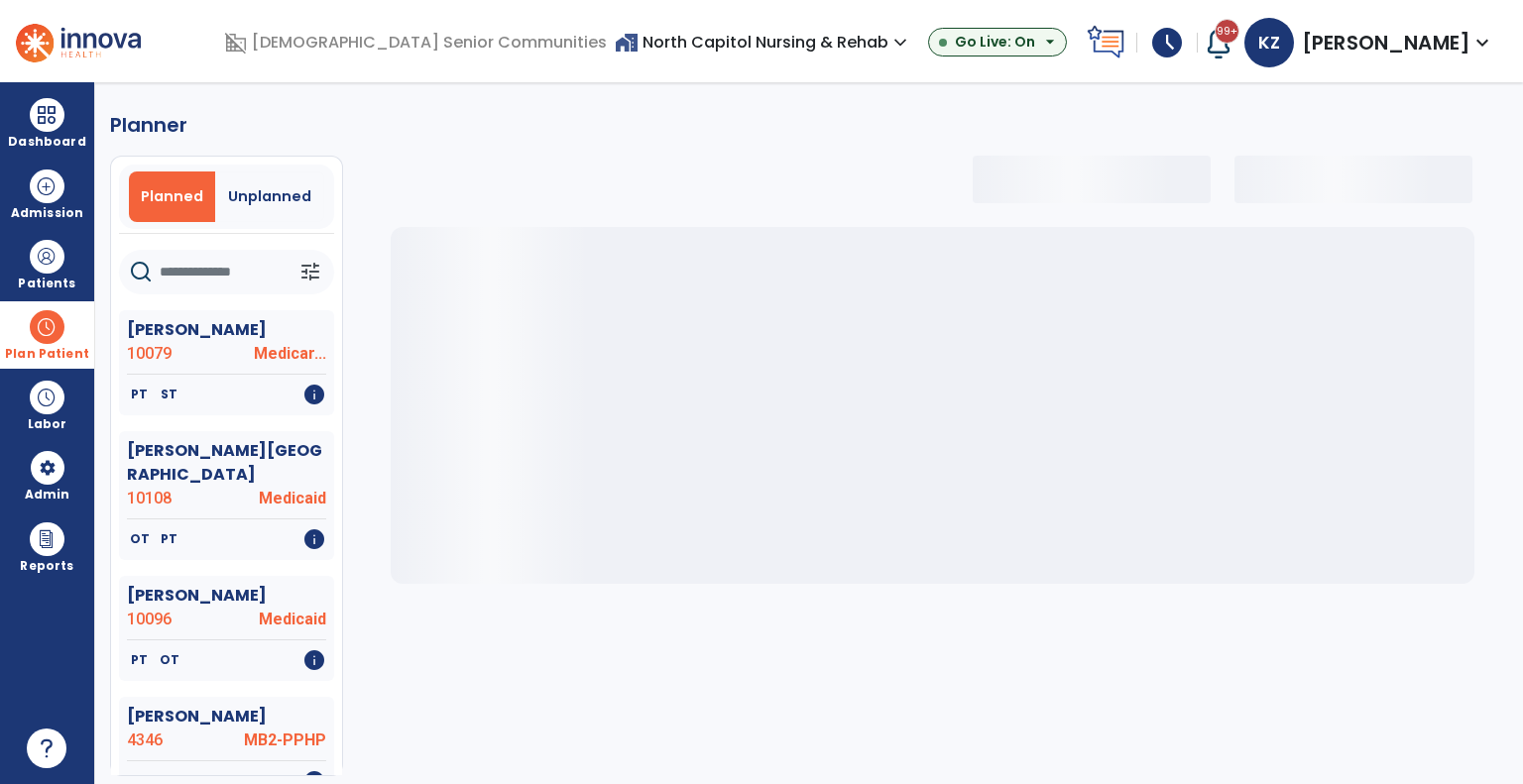 select on "***" 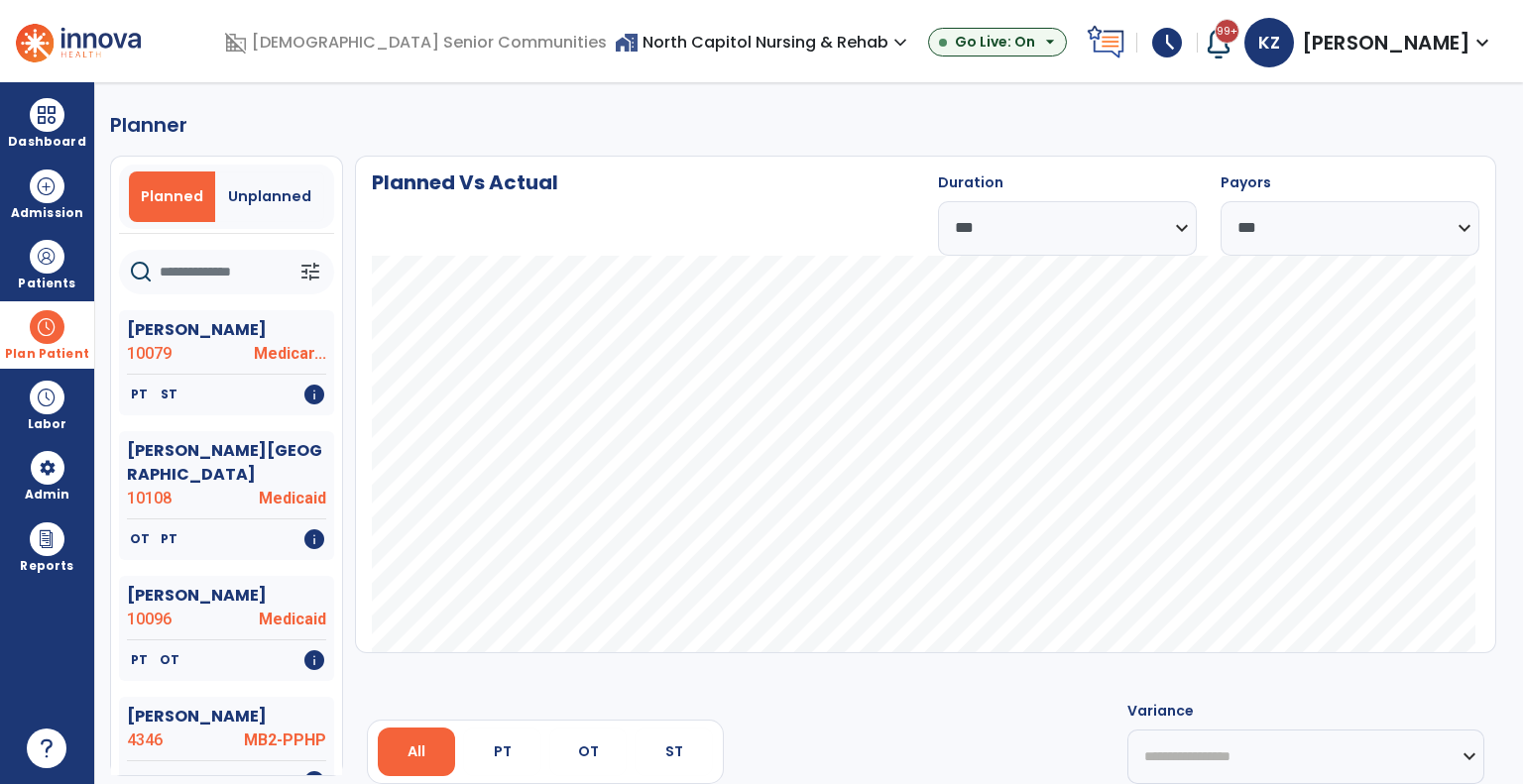 click on "home_work   North Capitol Nursing & Rehab   expand_more" at bounding box center [763, 42] 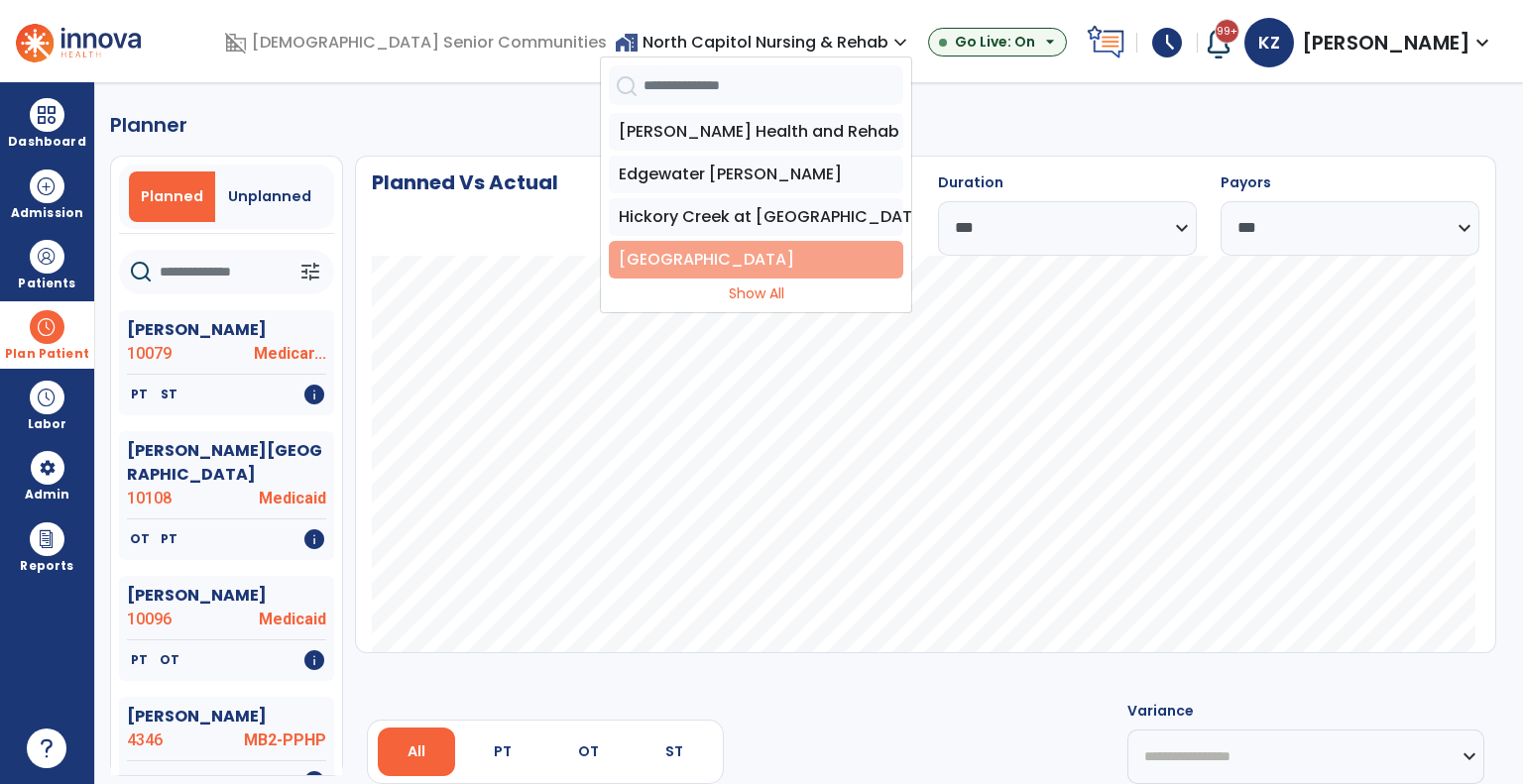 click on "[GEOGRAPHIC_DATA]" at bounding box center [756, 260] 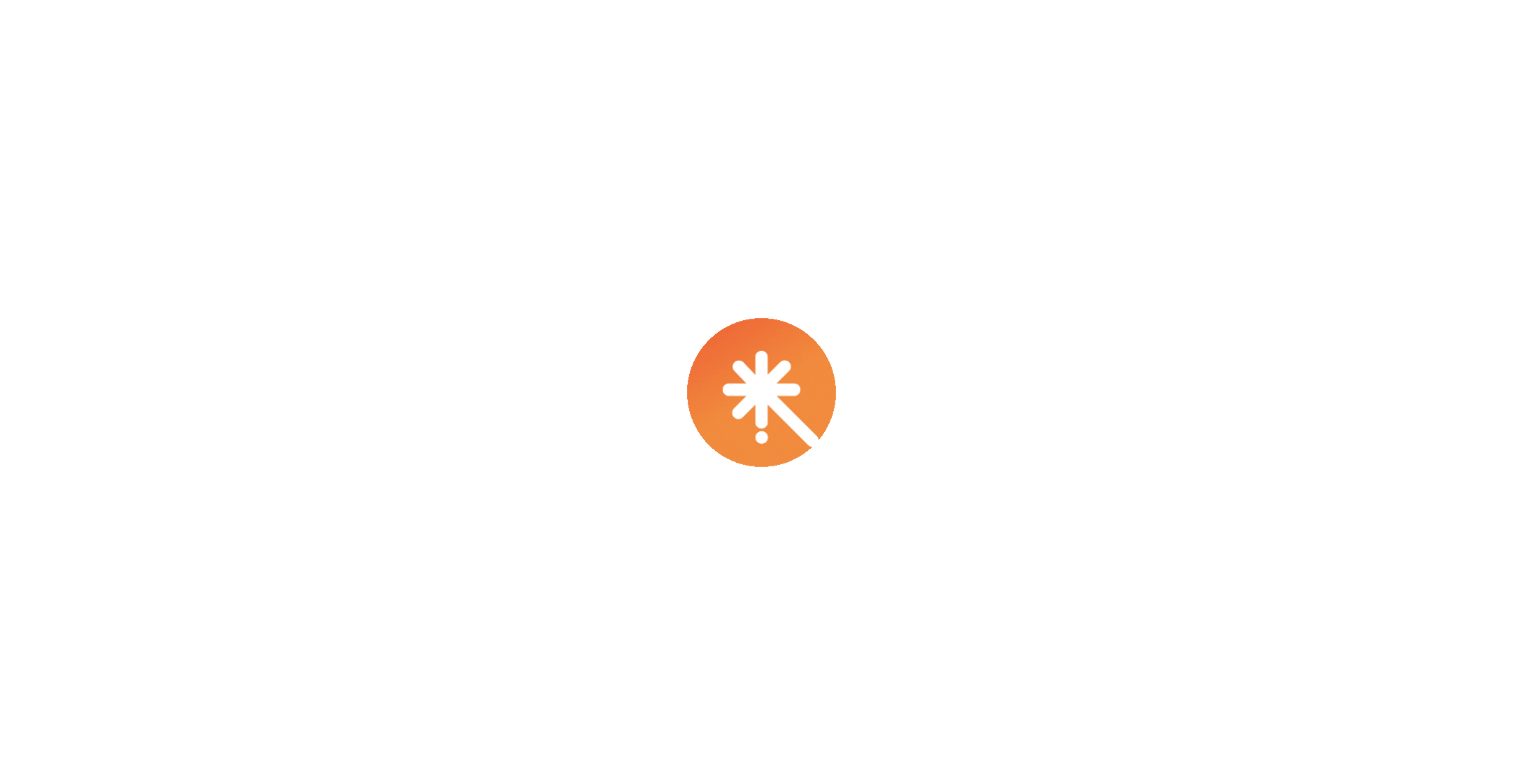 scroll, scrollTop: 0, scrollLeft: 0, axis: both 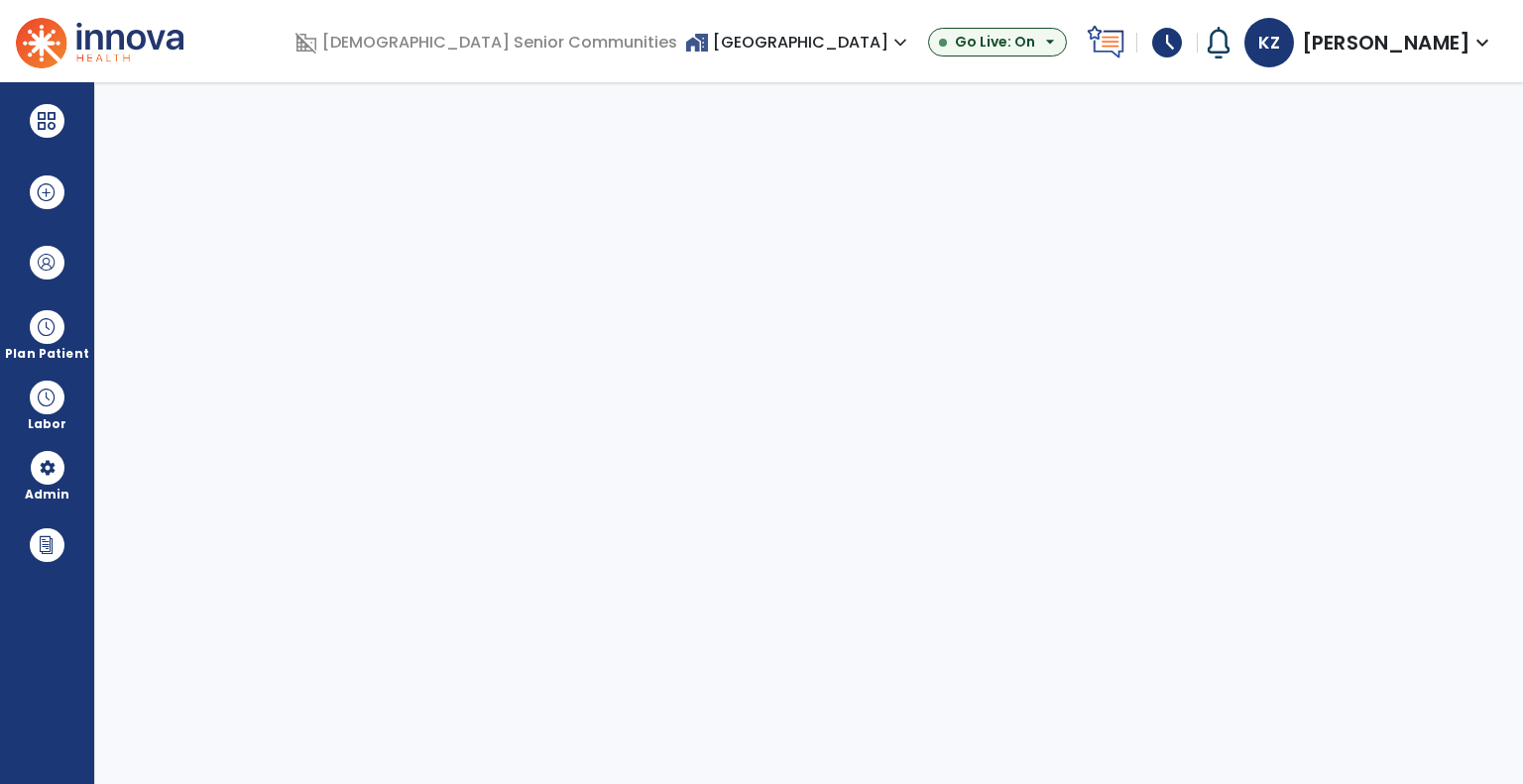select on "***" 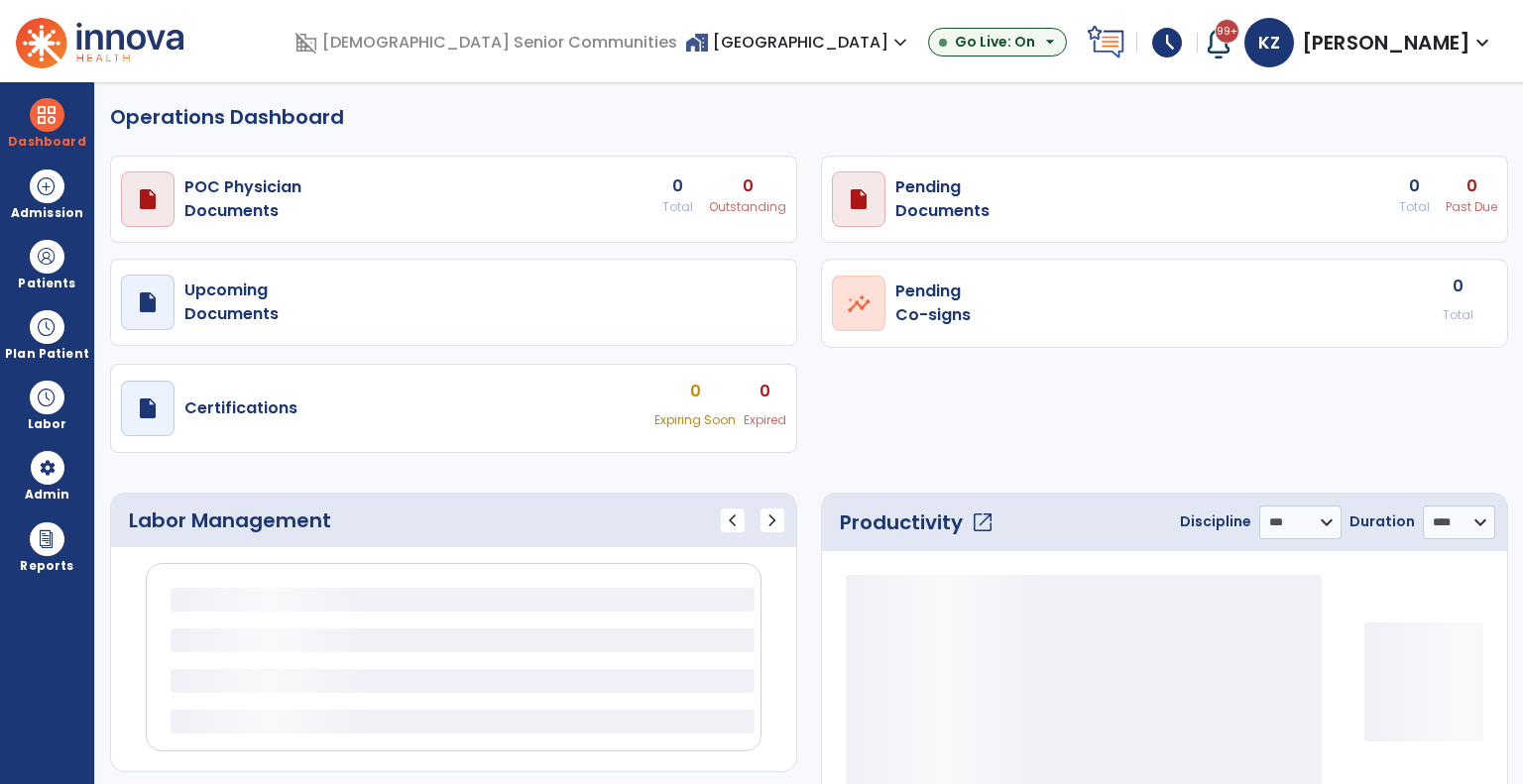 select on "***" 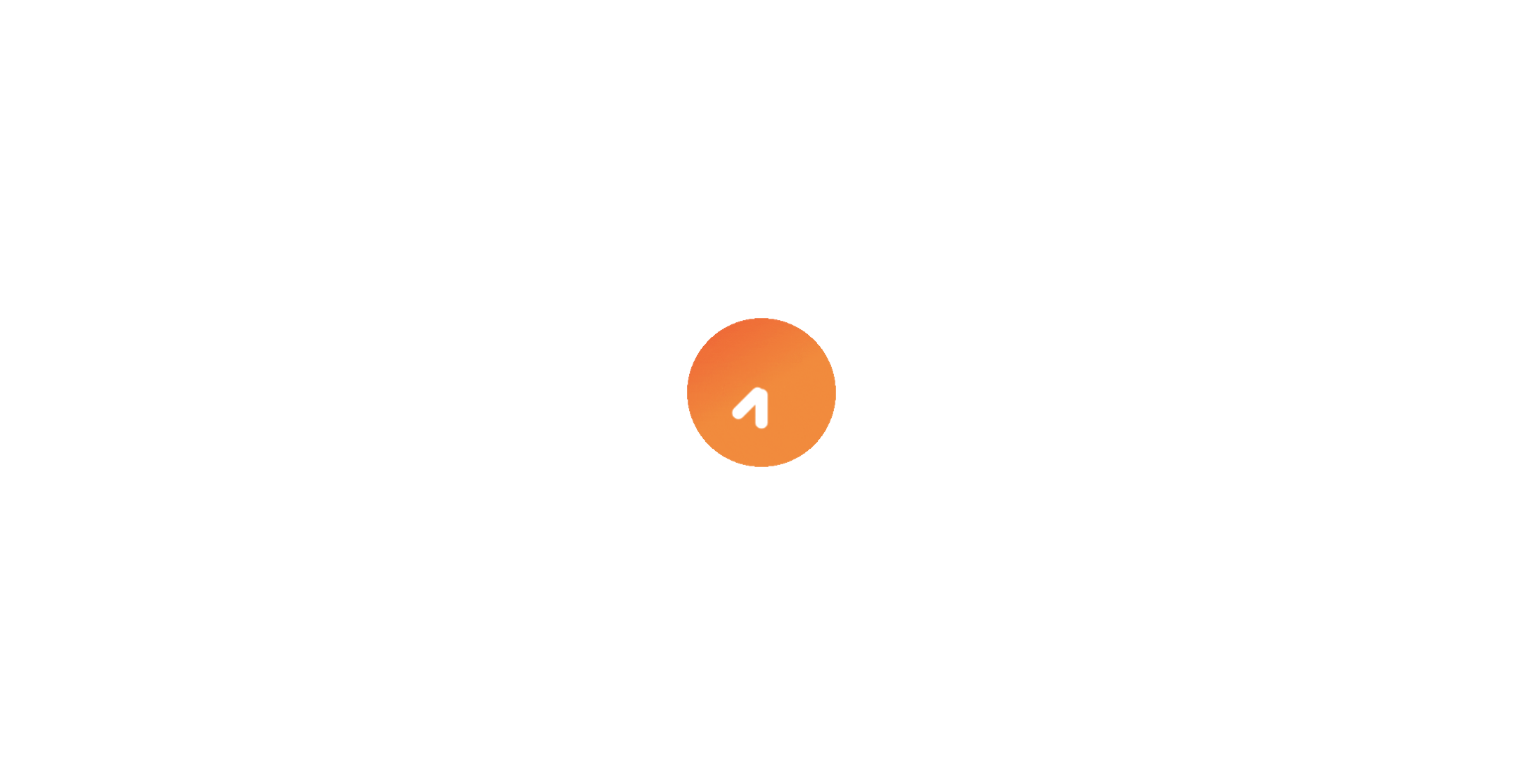 scroll, scrollTop: 0, scrollLeft: 0, axis: both 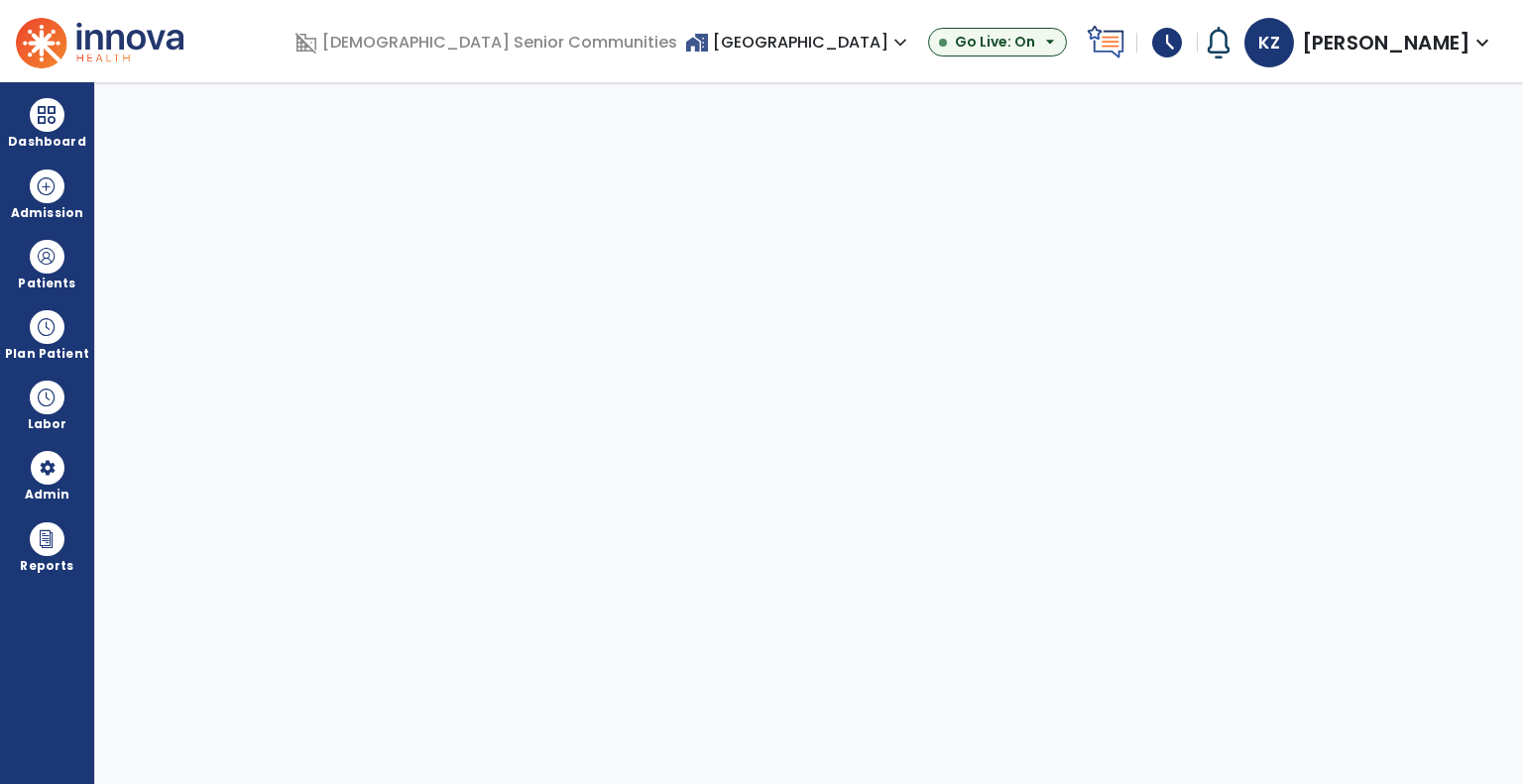 select on "***" 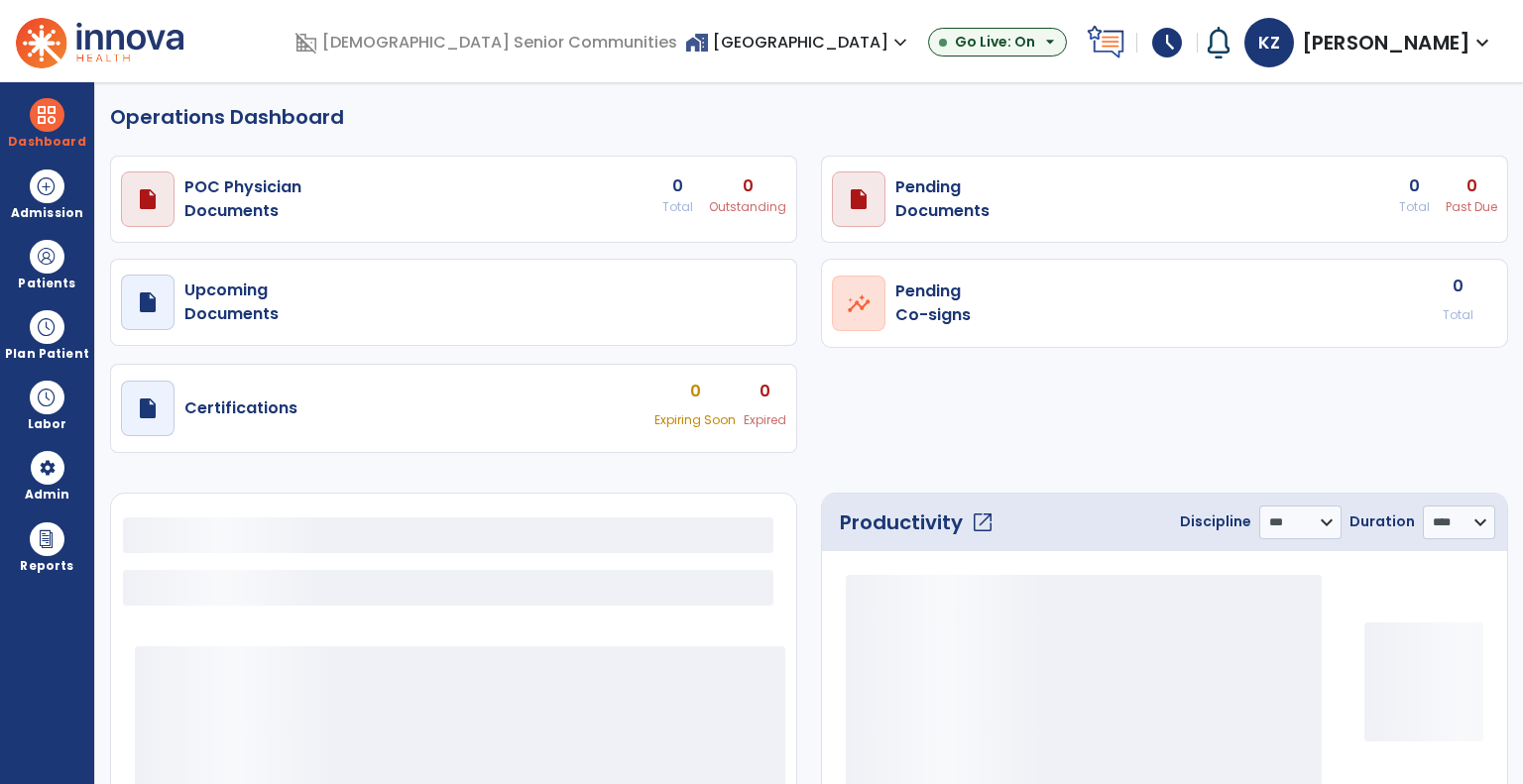 select on "***" 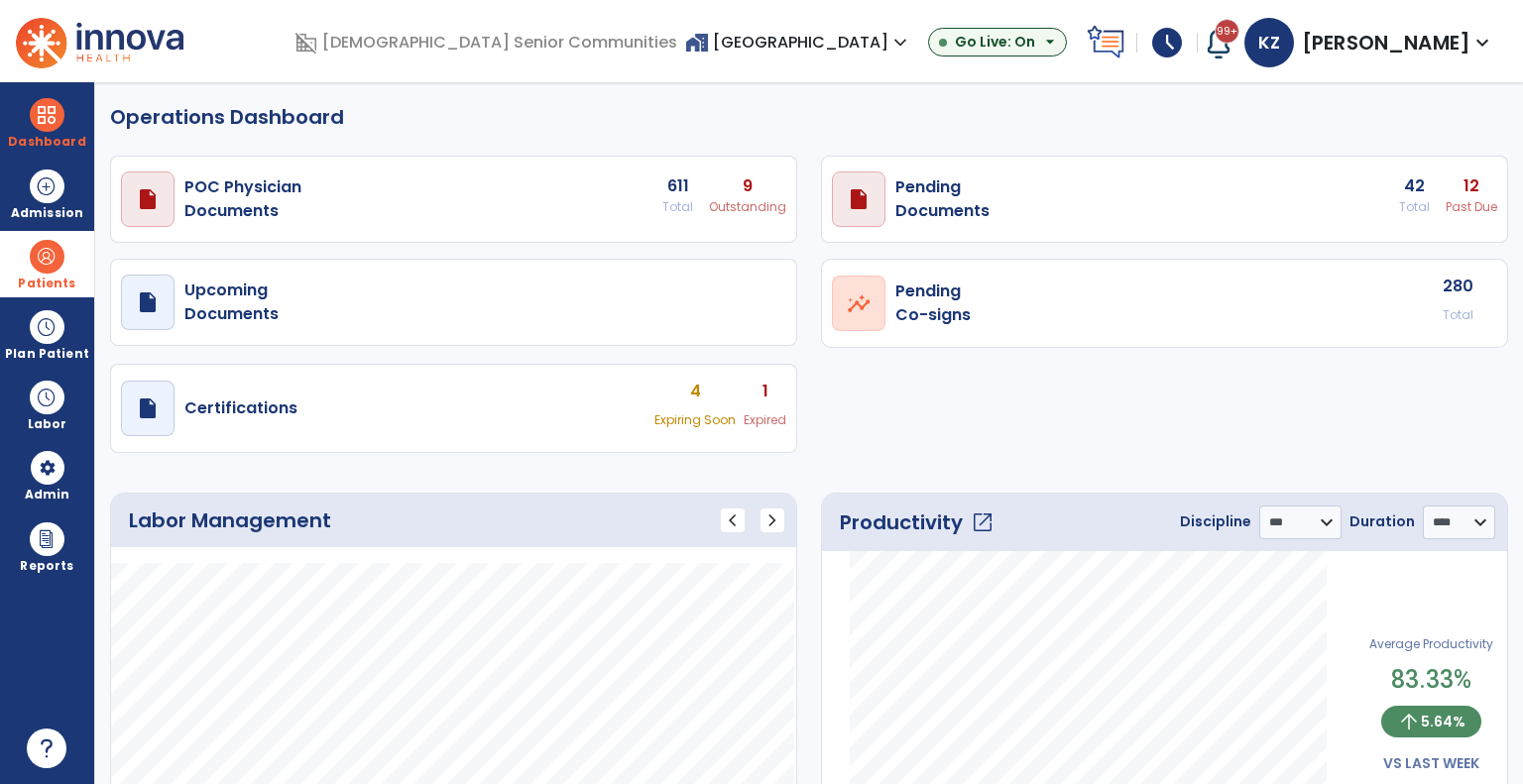 click on "Patients" at bounding box center (47, 264) 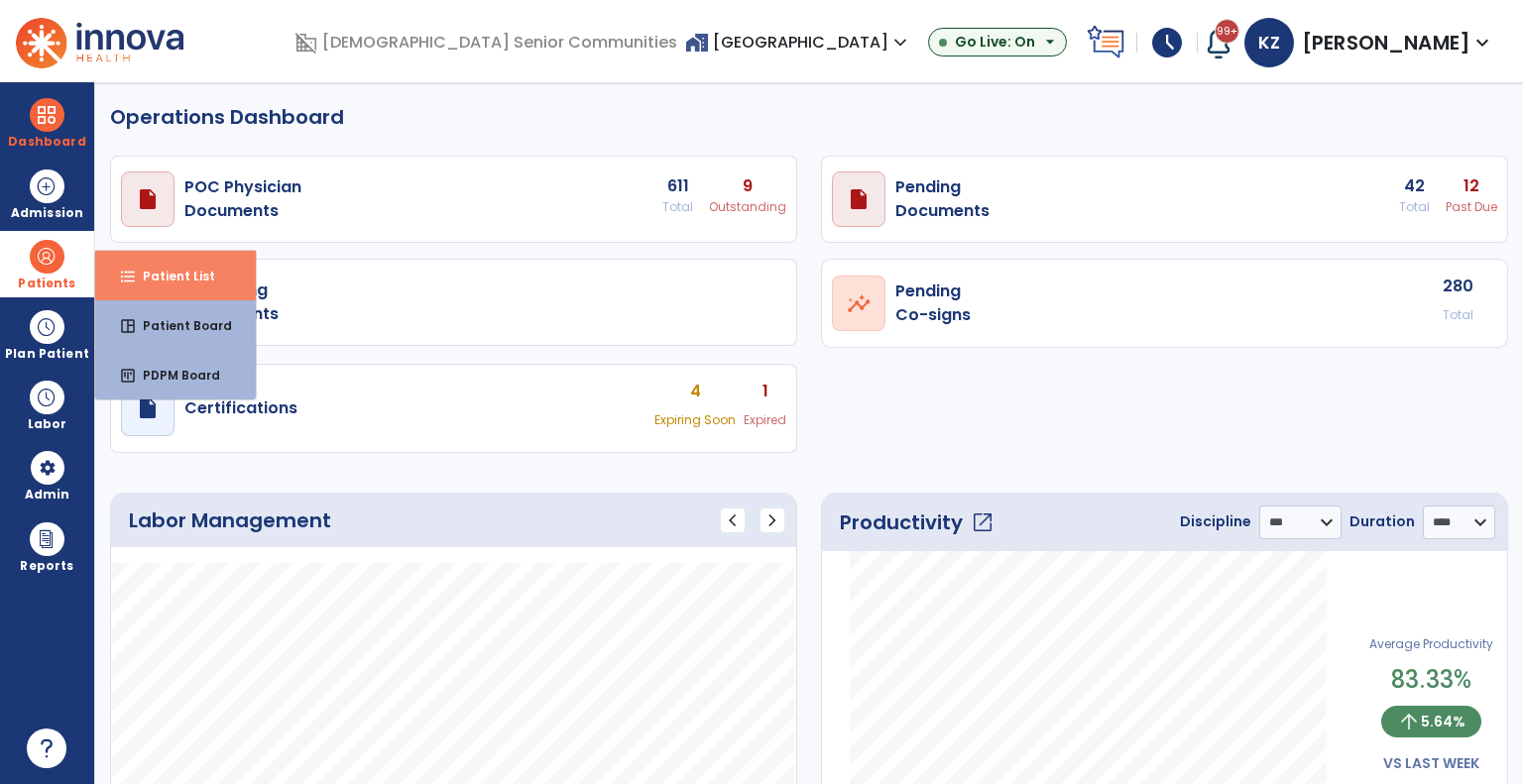 click on "format_list_bulleted" at bounding box center (128, 277) 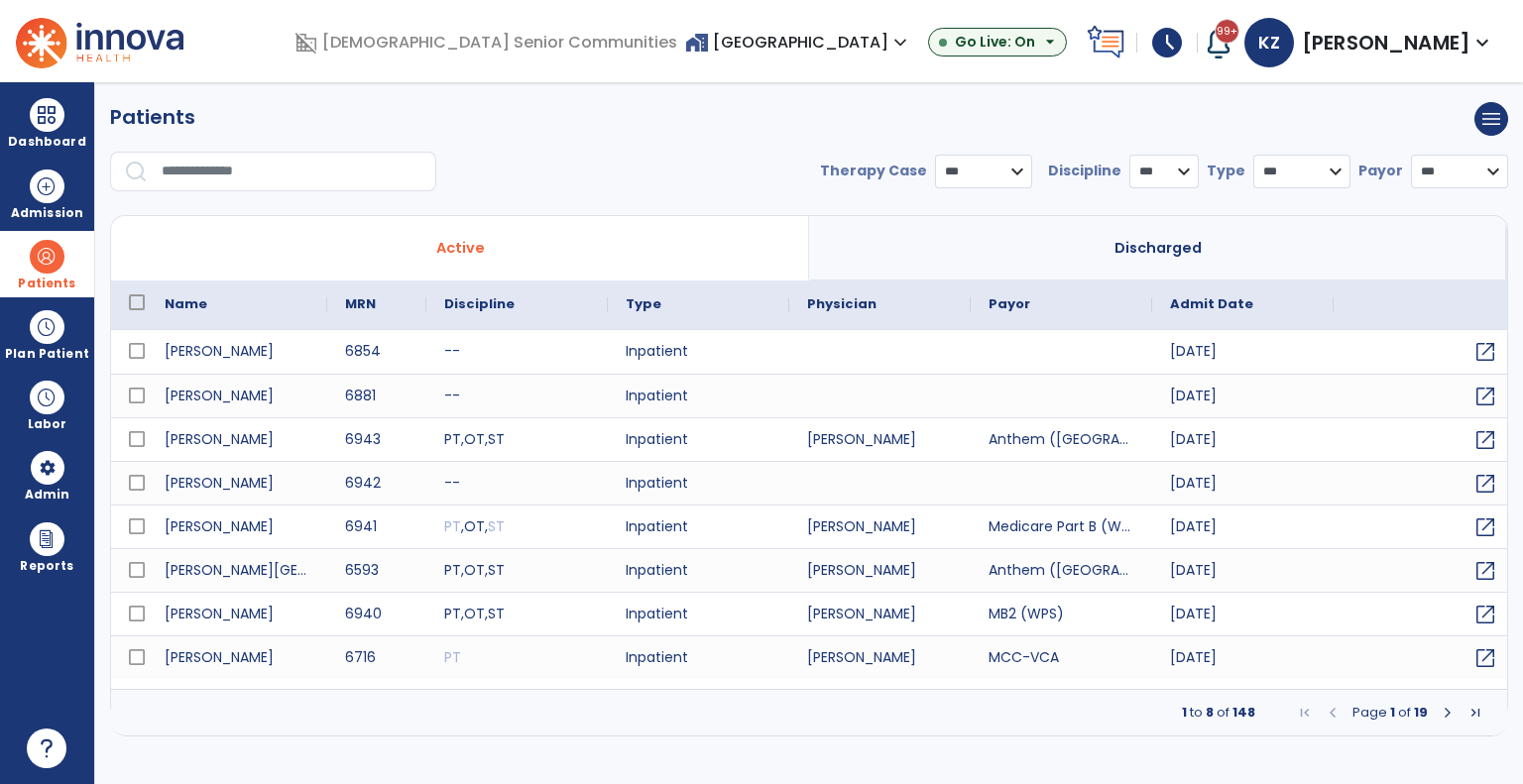 select on "***" 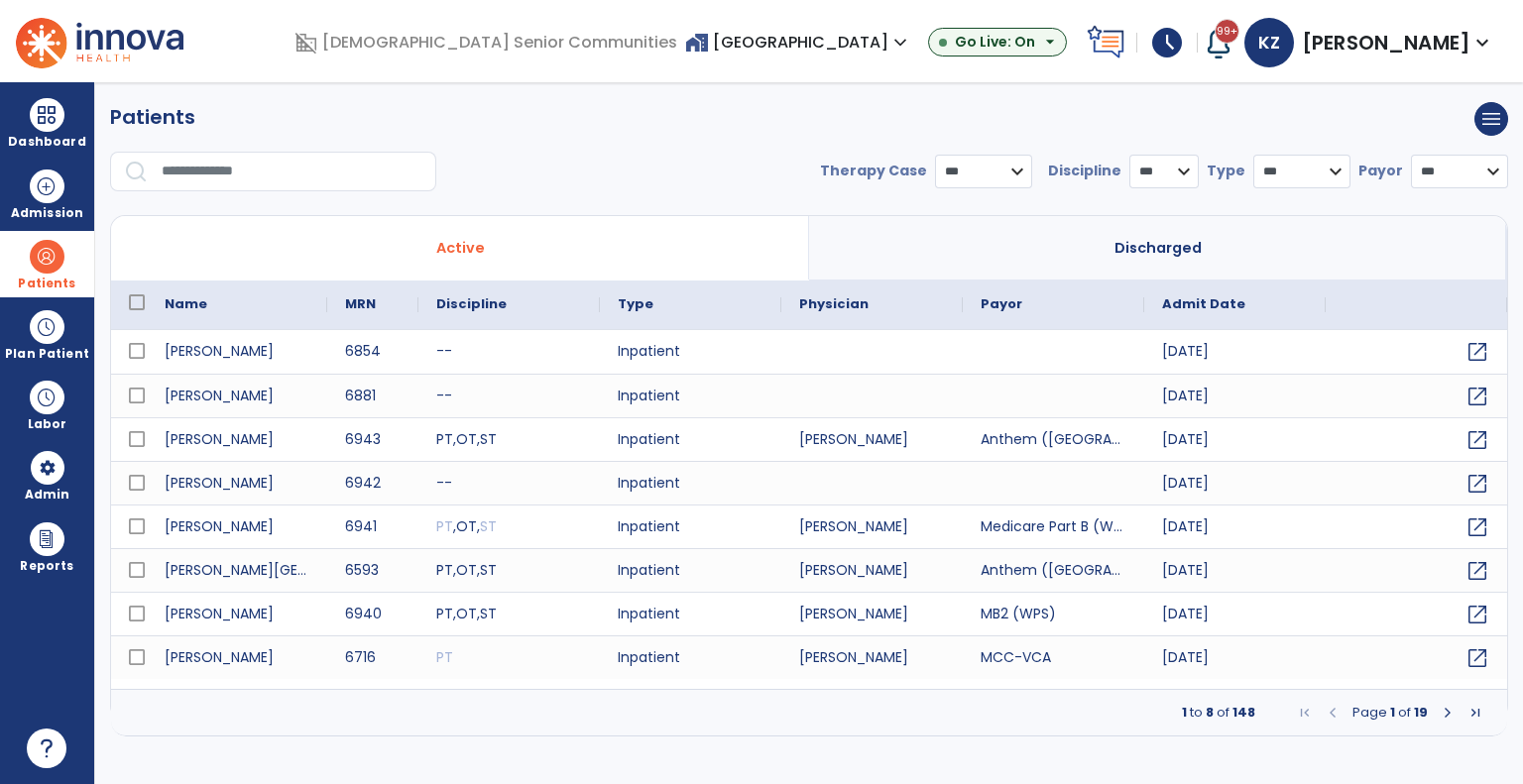 click at bounding box center [292, 171] 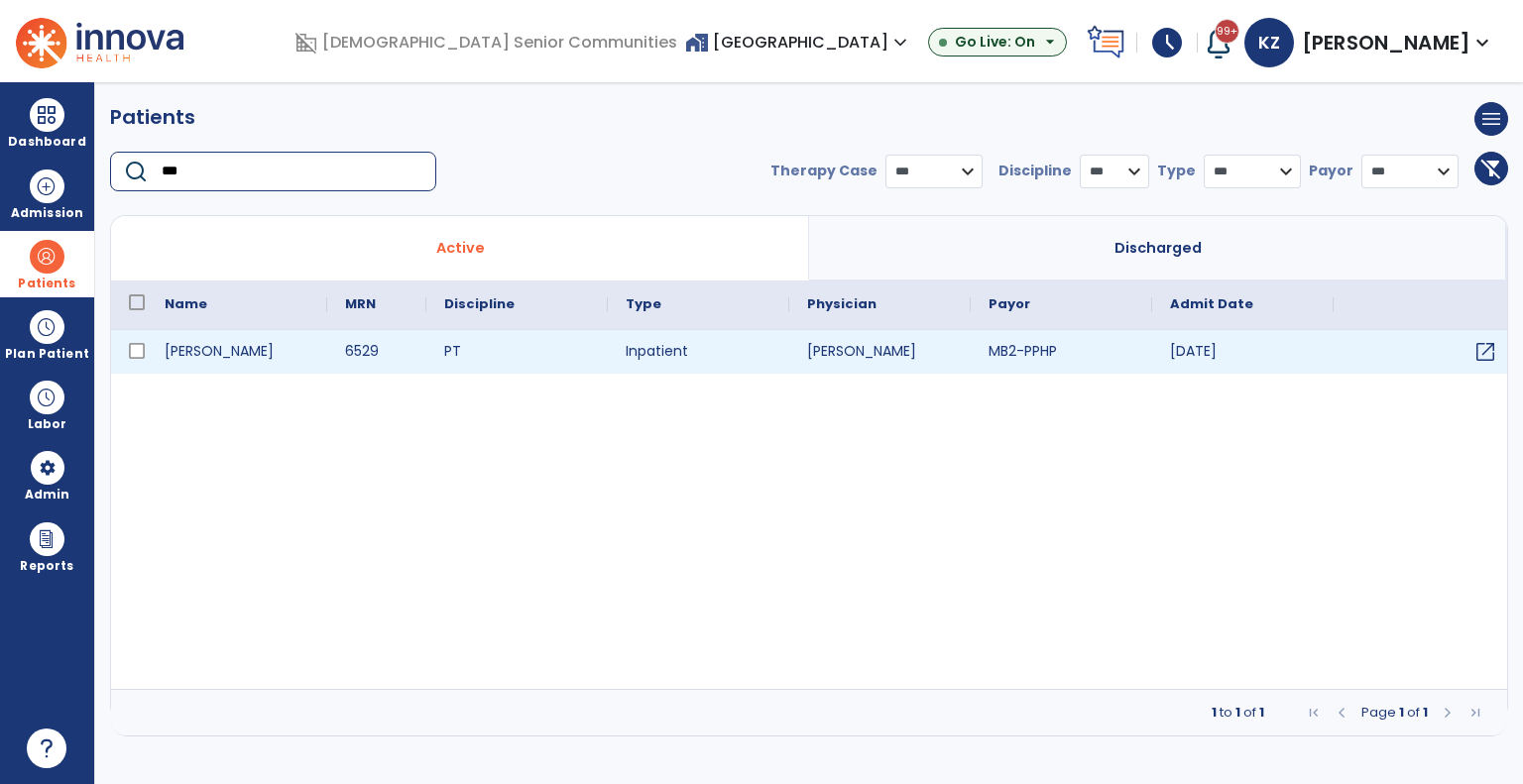 type on "***" 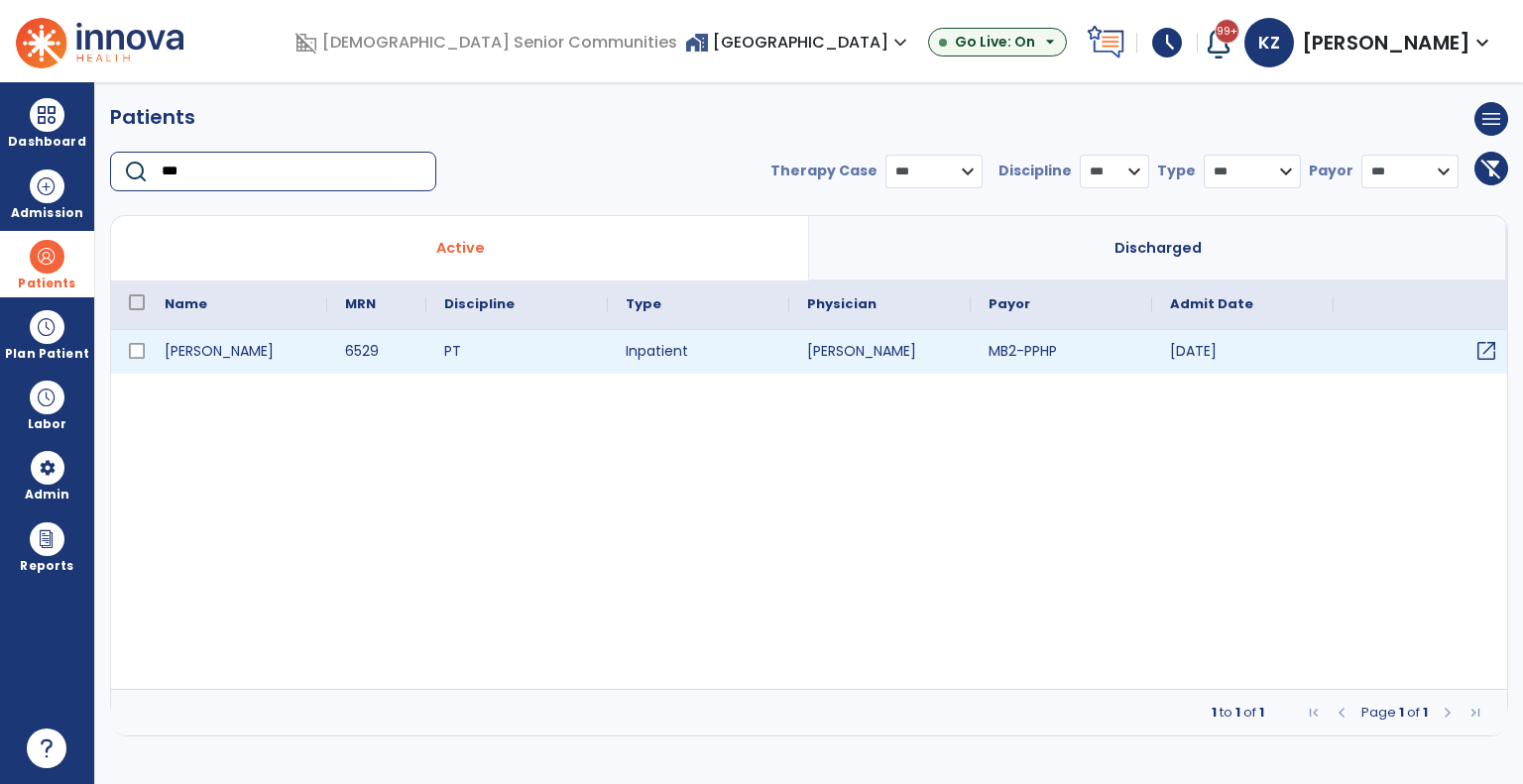 click on "open_in_new" at bounding box center (1486, 351) 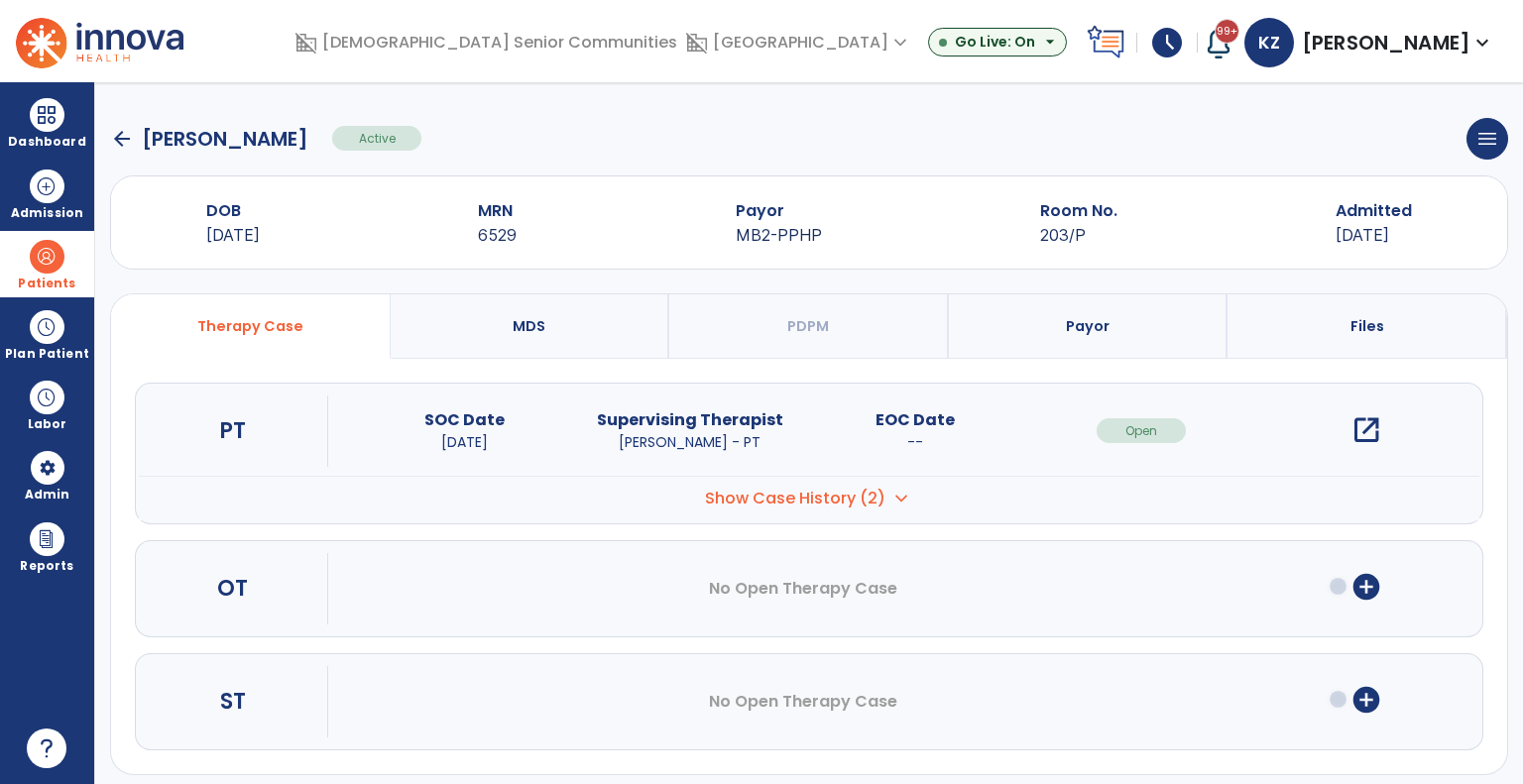 click on "open_in_new" at bounding box center [1366, 430] 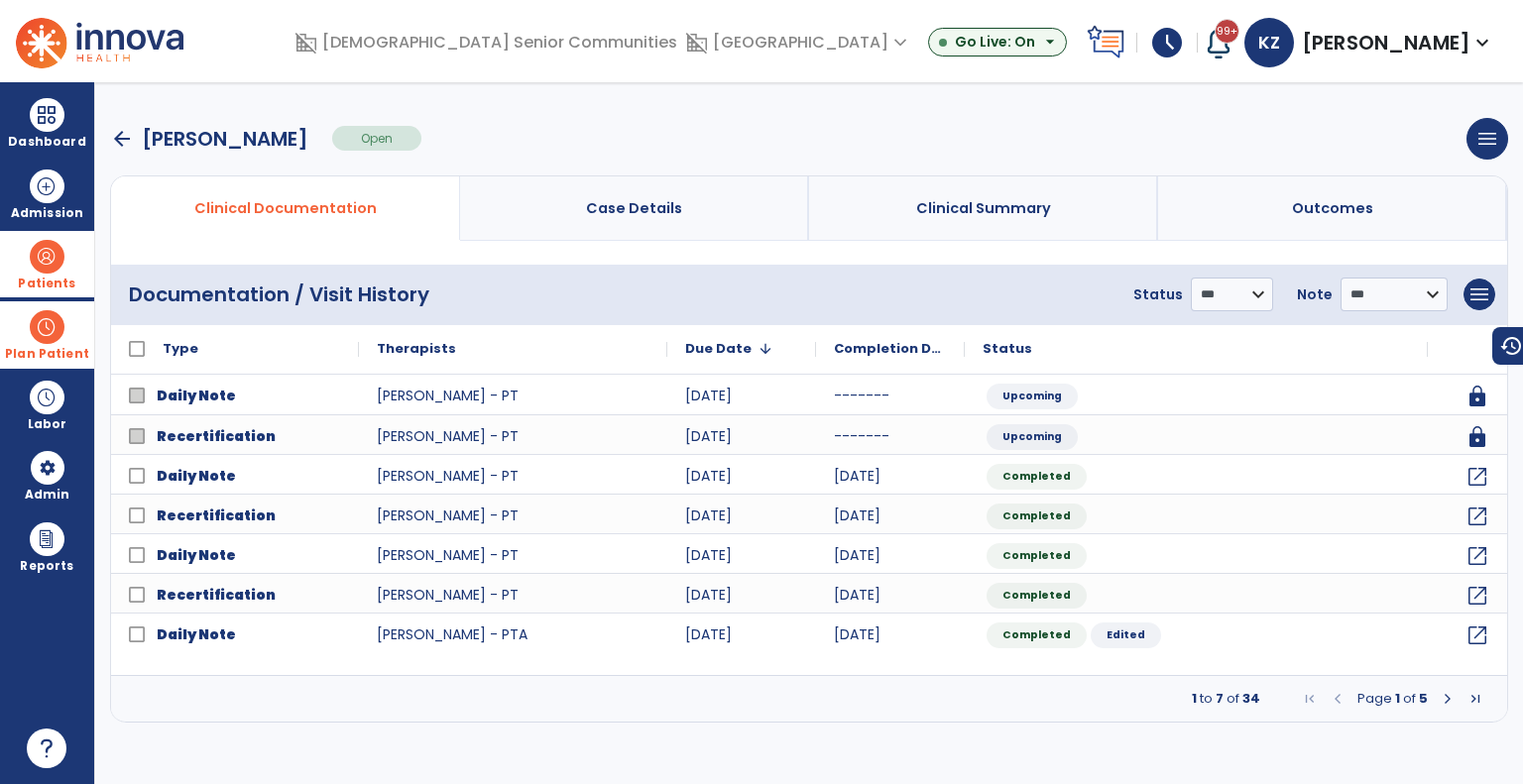 click at bounding box center (47, 327) 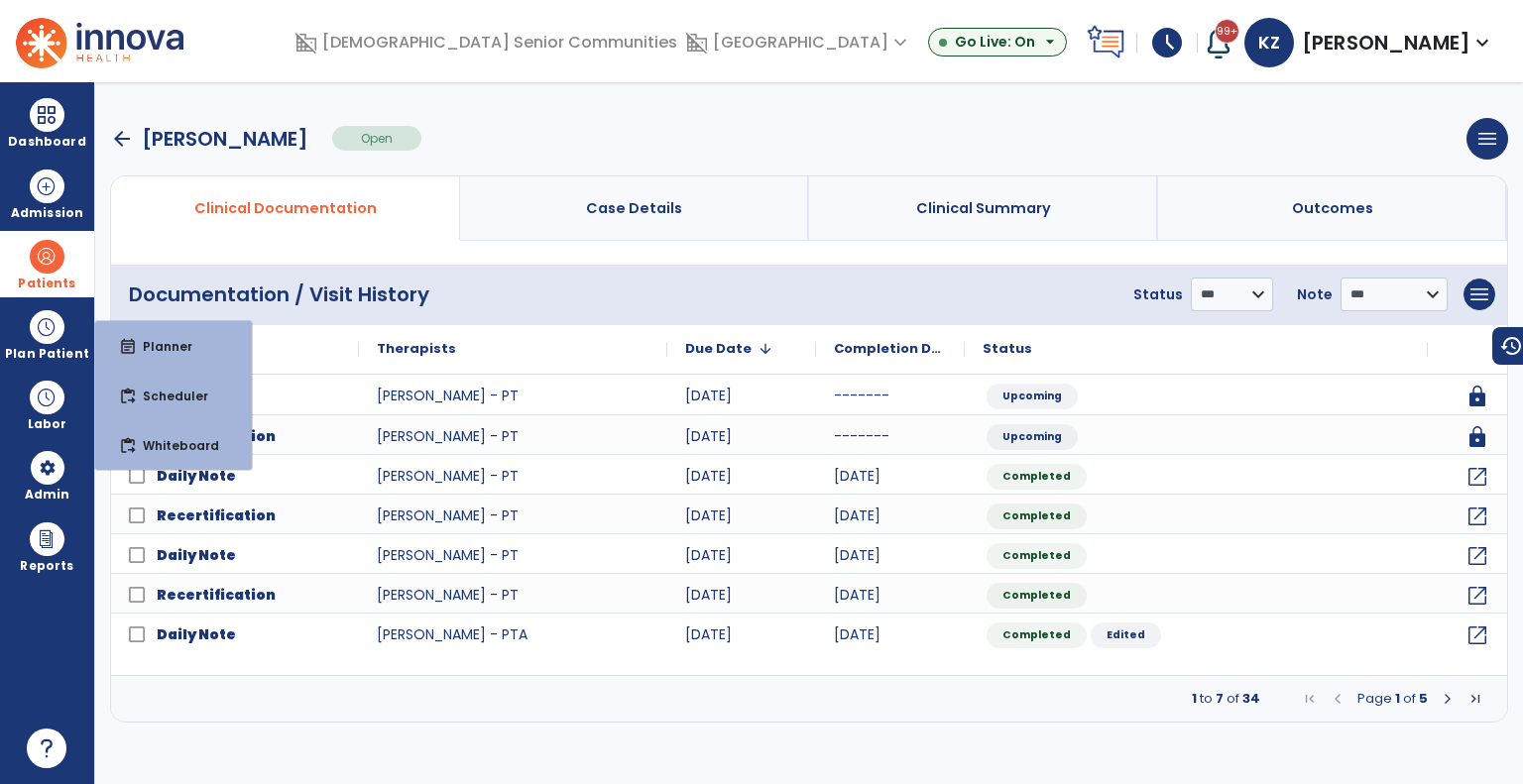 click at bounding box center (47, 257) 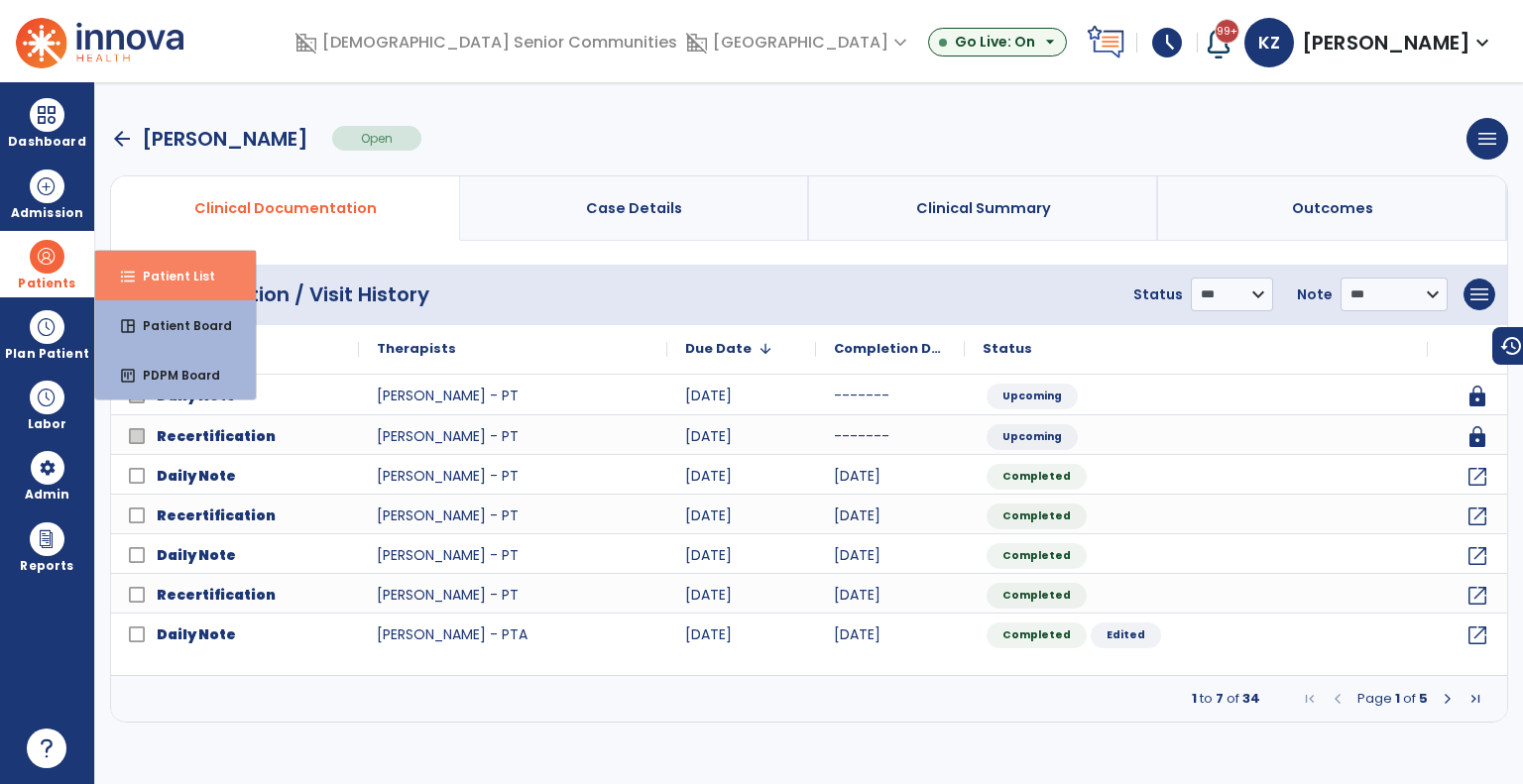 click on "format_list_bulleted" at bounding box center [128, 277] 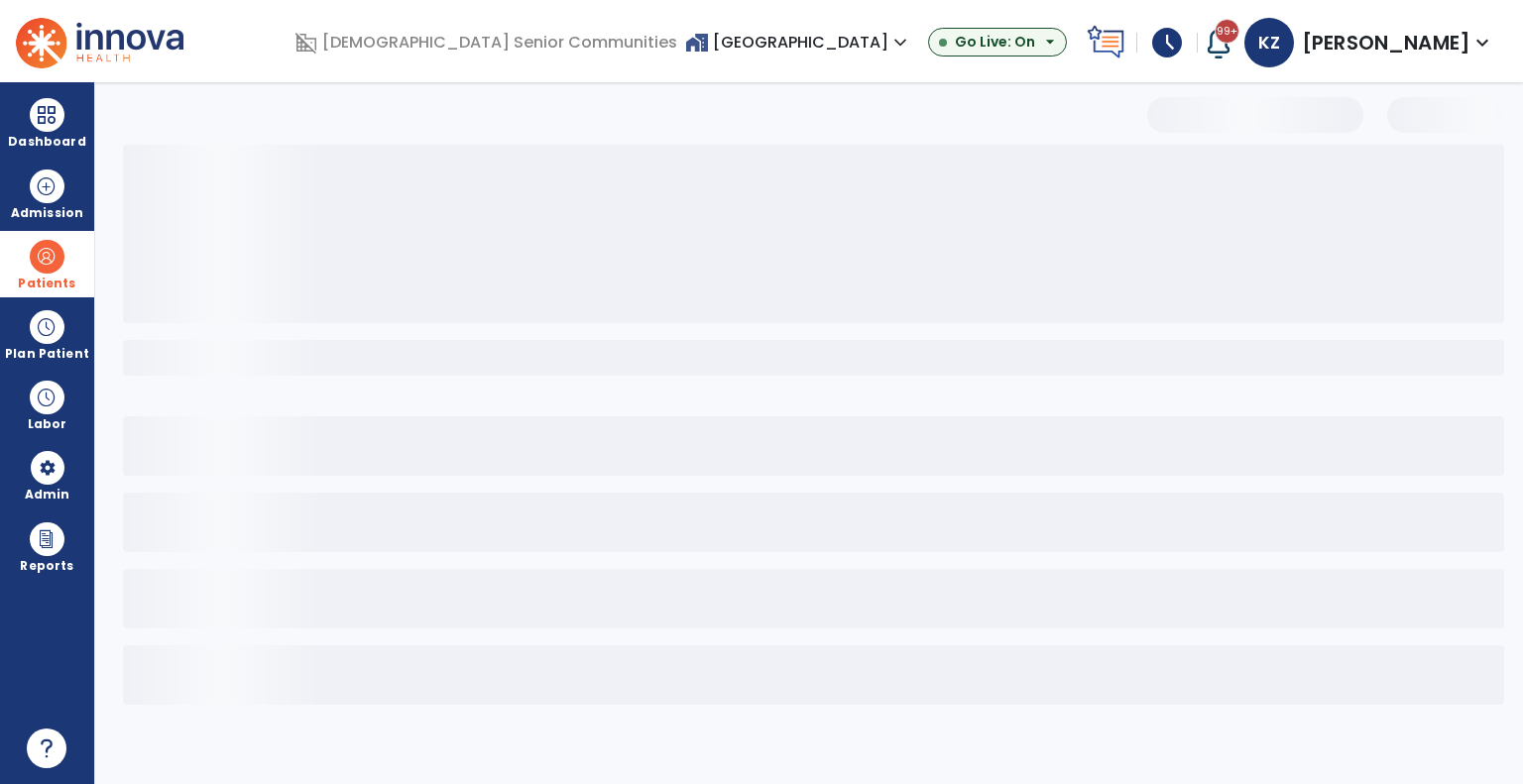 select on "***" 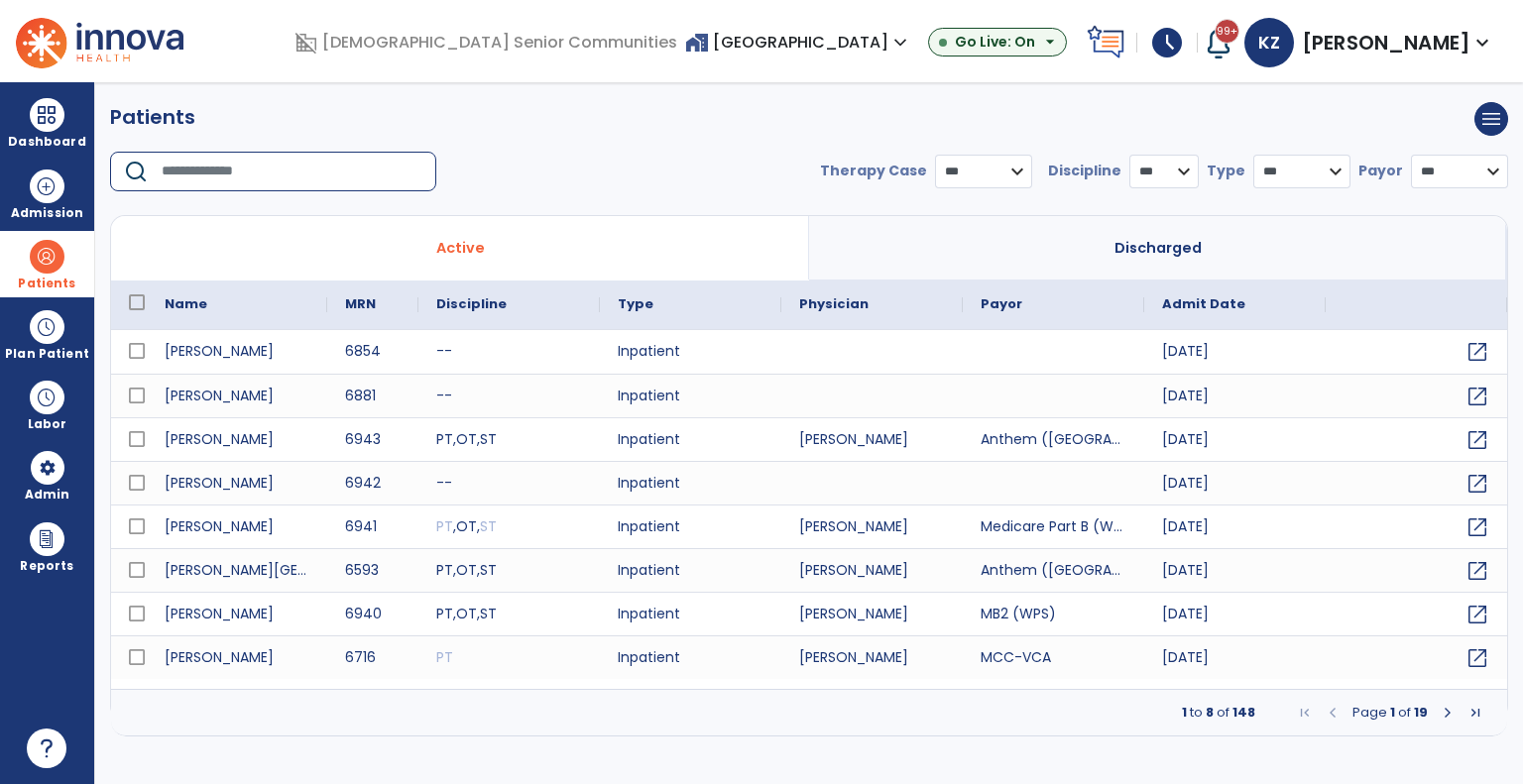 click at bounding box center [292, 171] 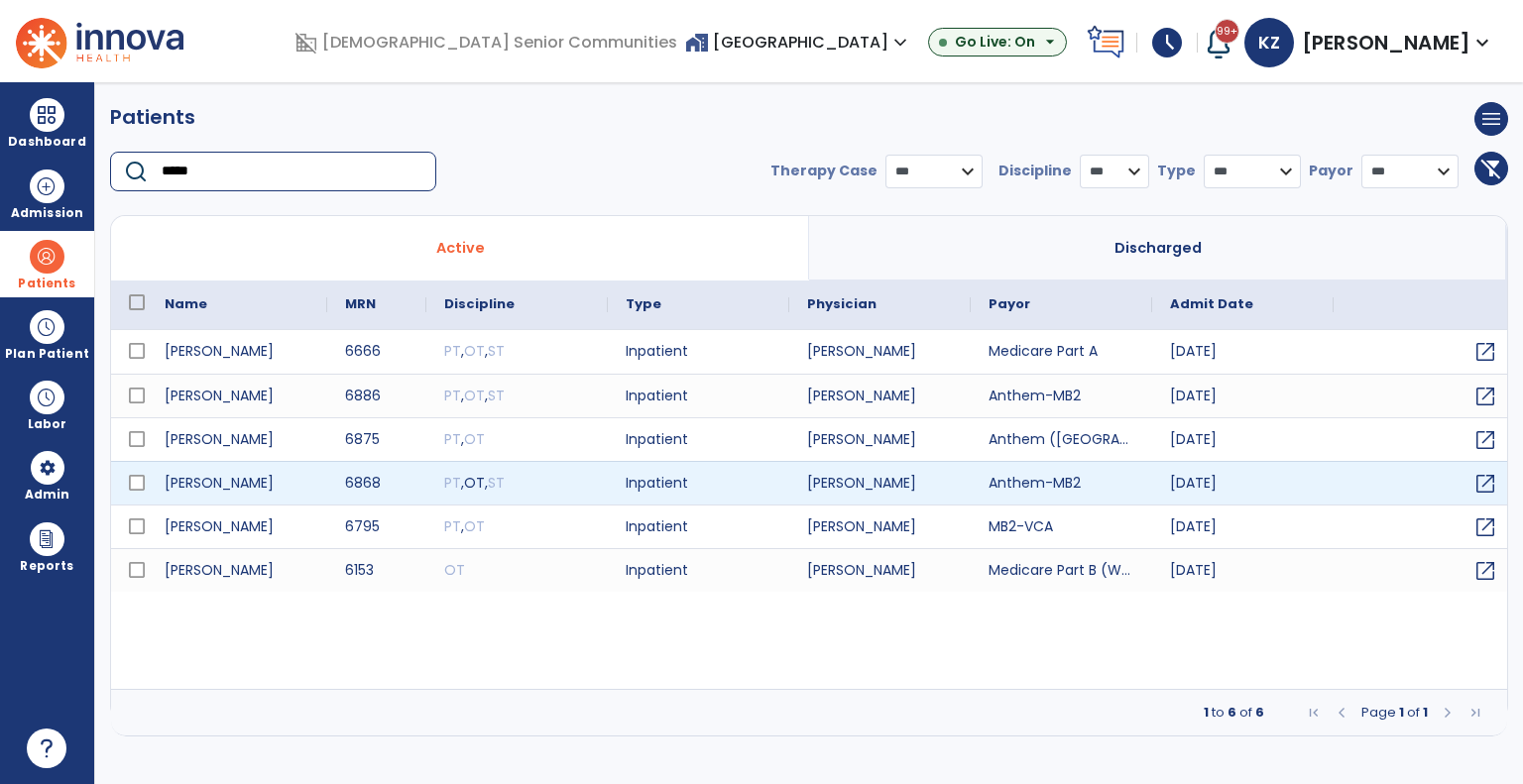 type on "*****" 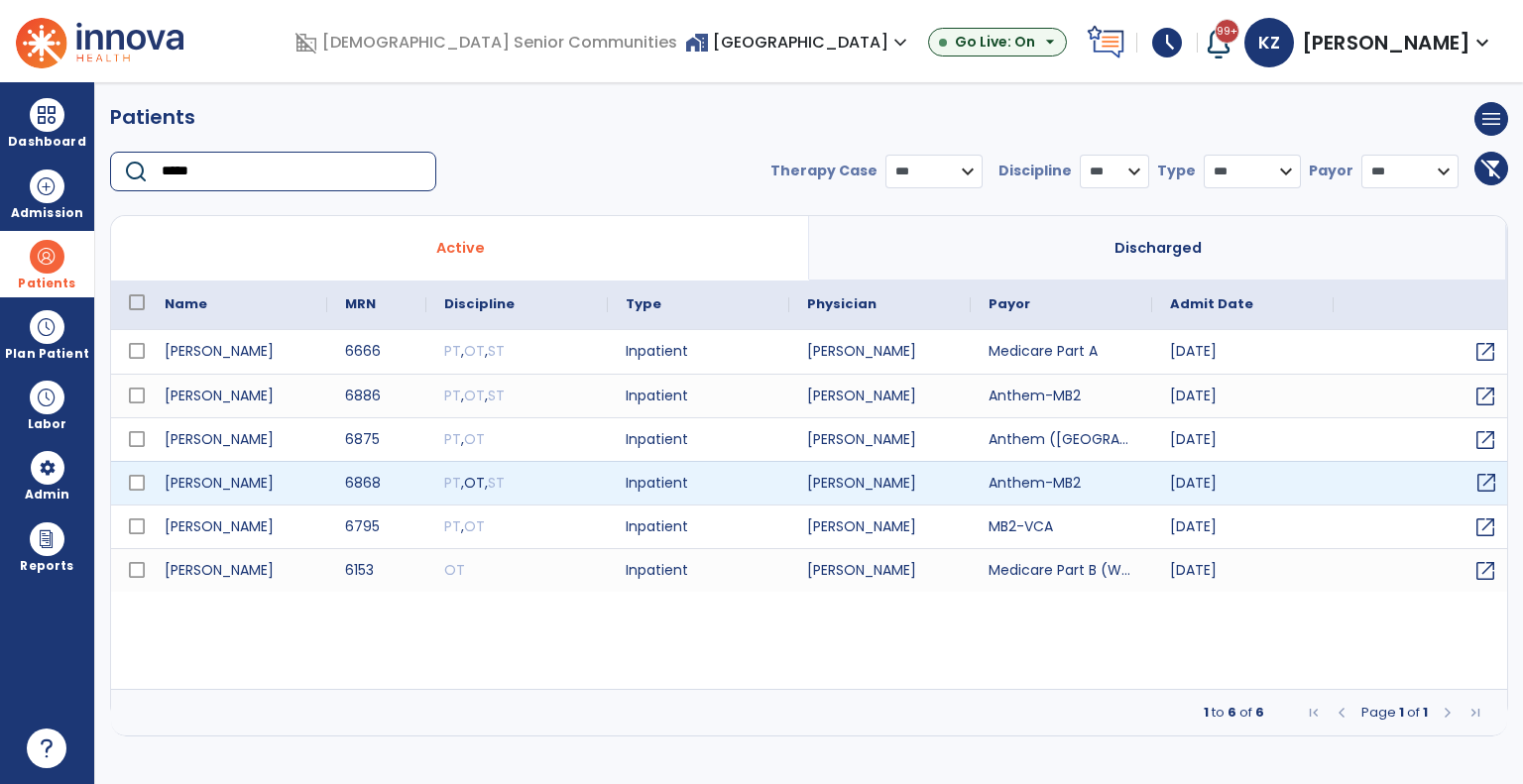 click on "open_in_new" at bounding box center [1486, 483] 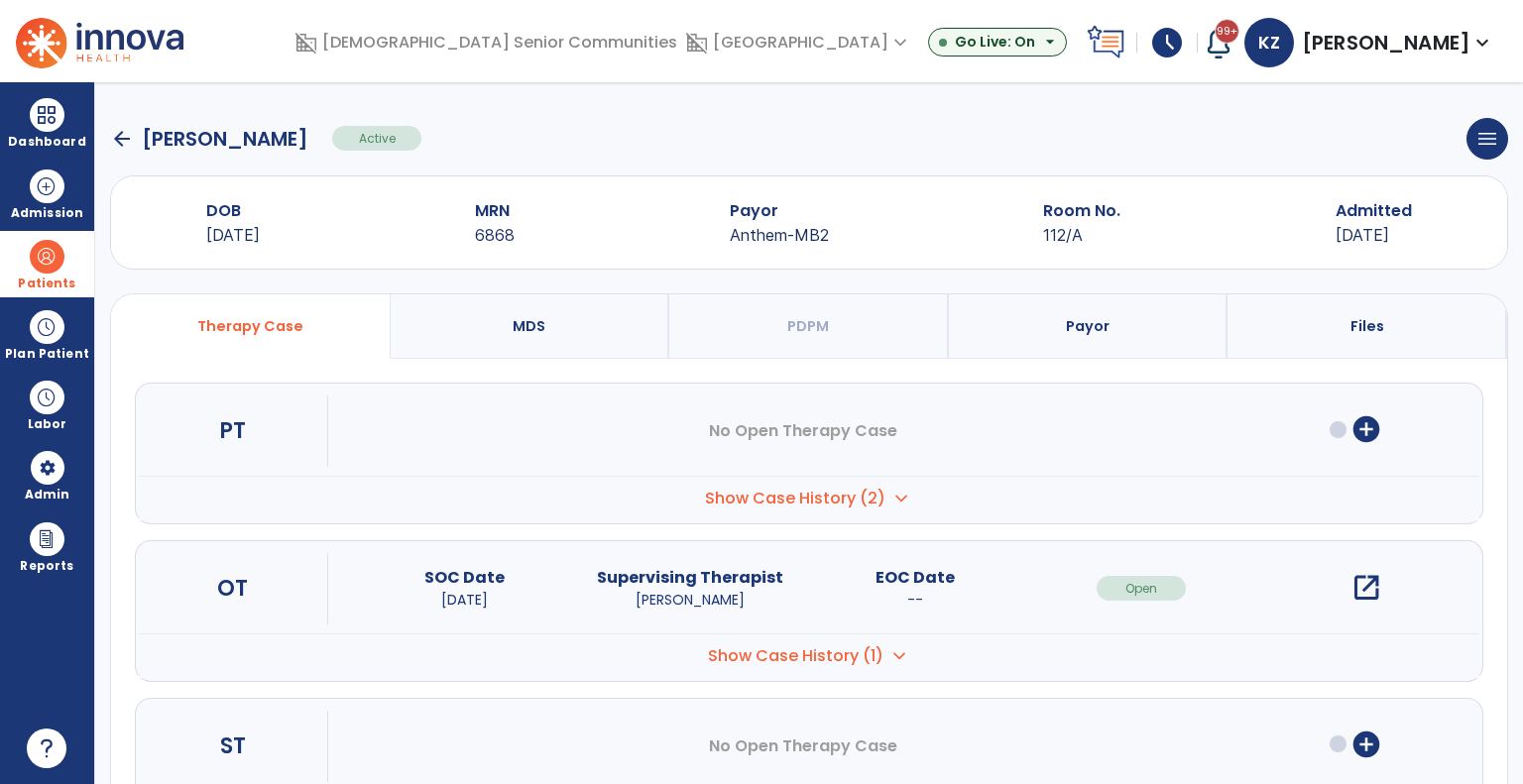 click on "open_in_new" at bounding box center [1366, 588] 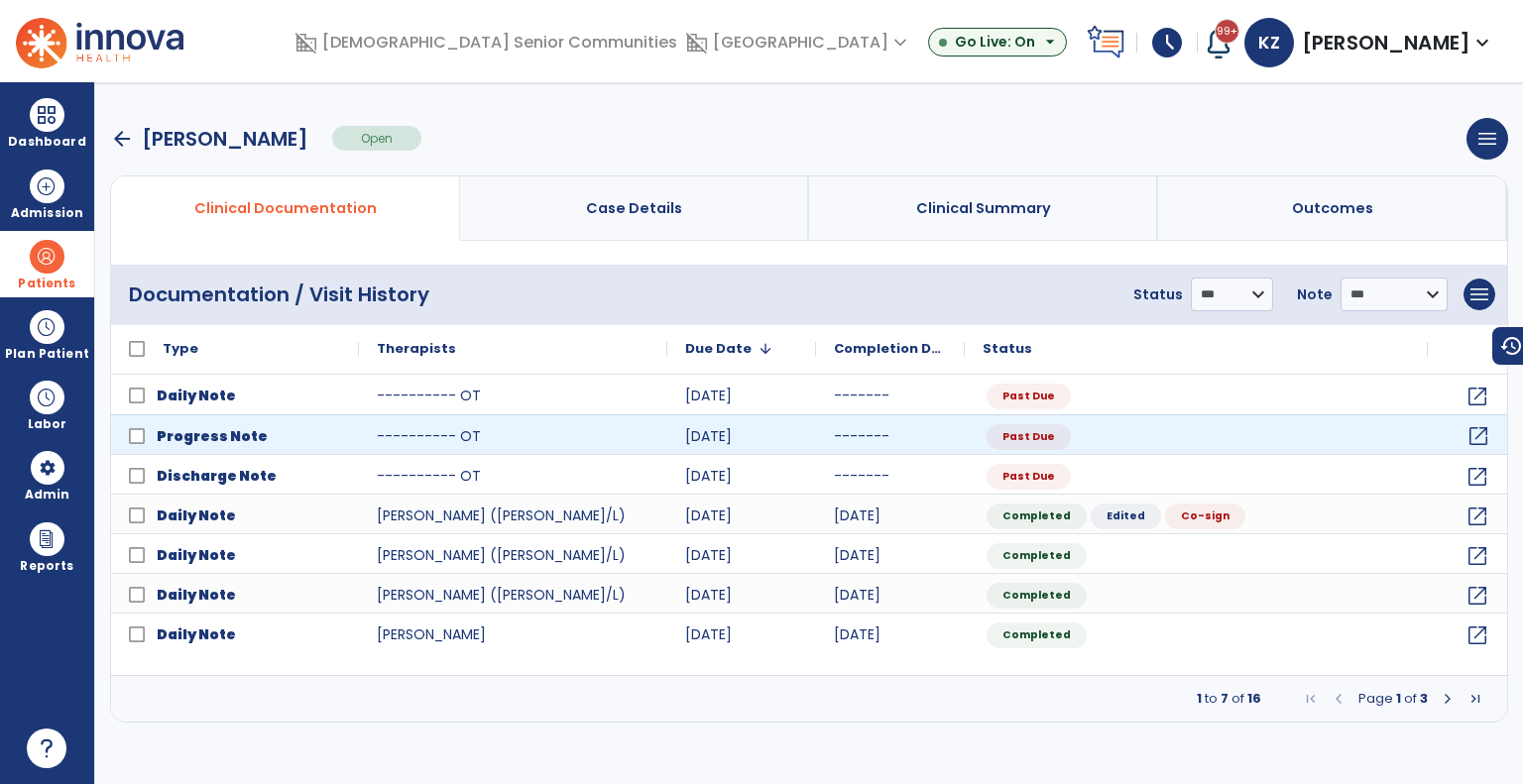 click on "open_in_new" 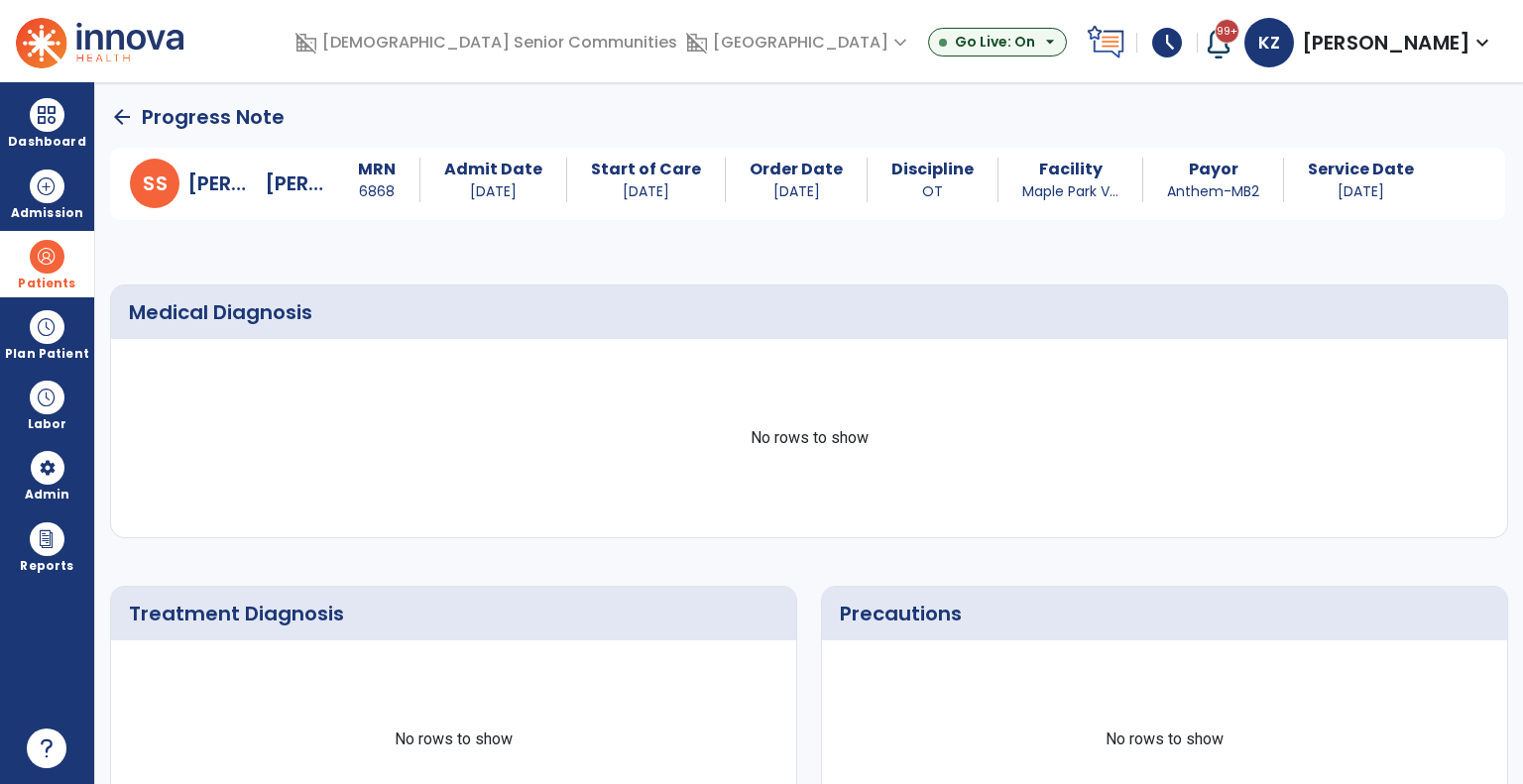 click on "arrow_back" 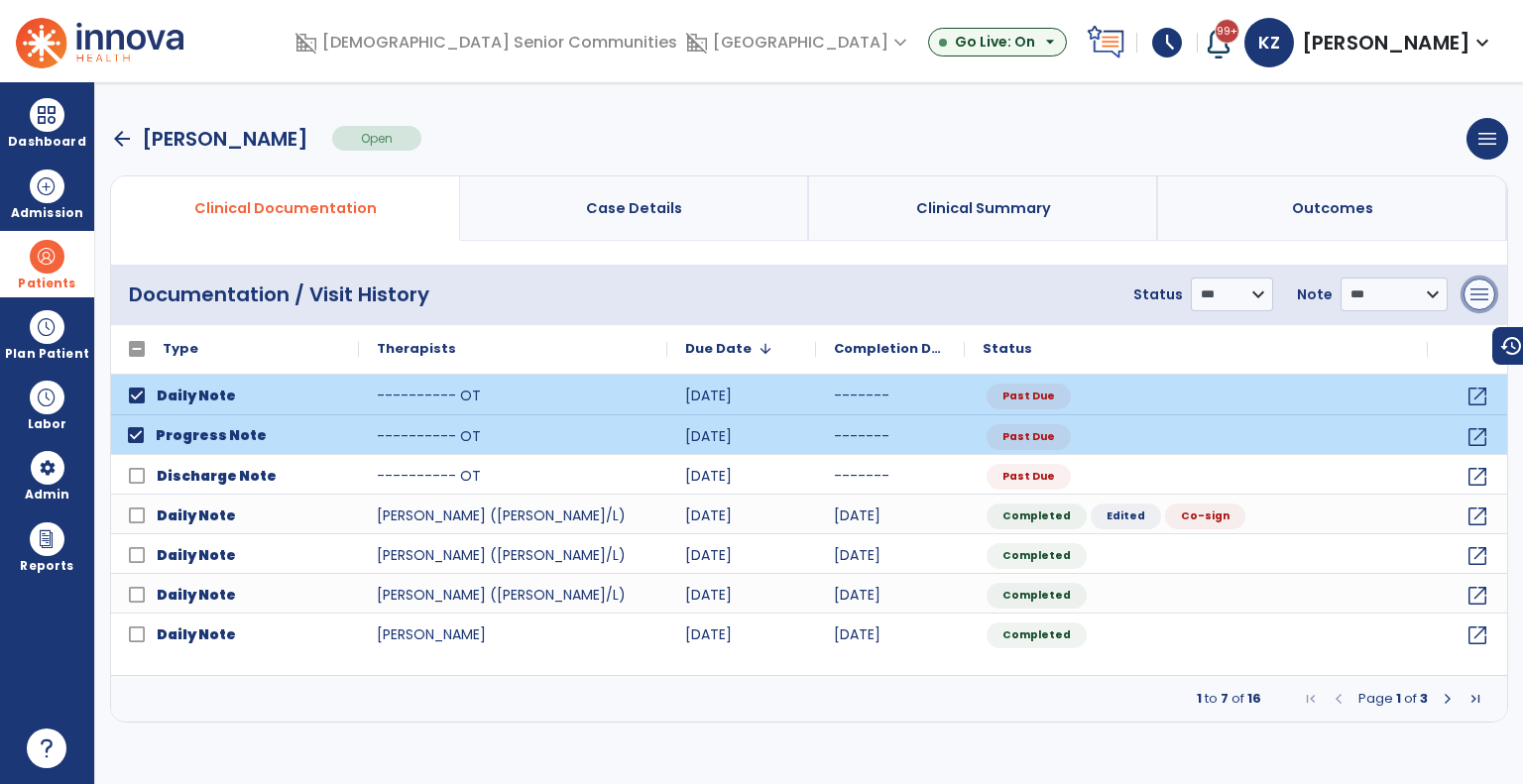 click on "menu" at bounding box center (1479, 294) 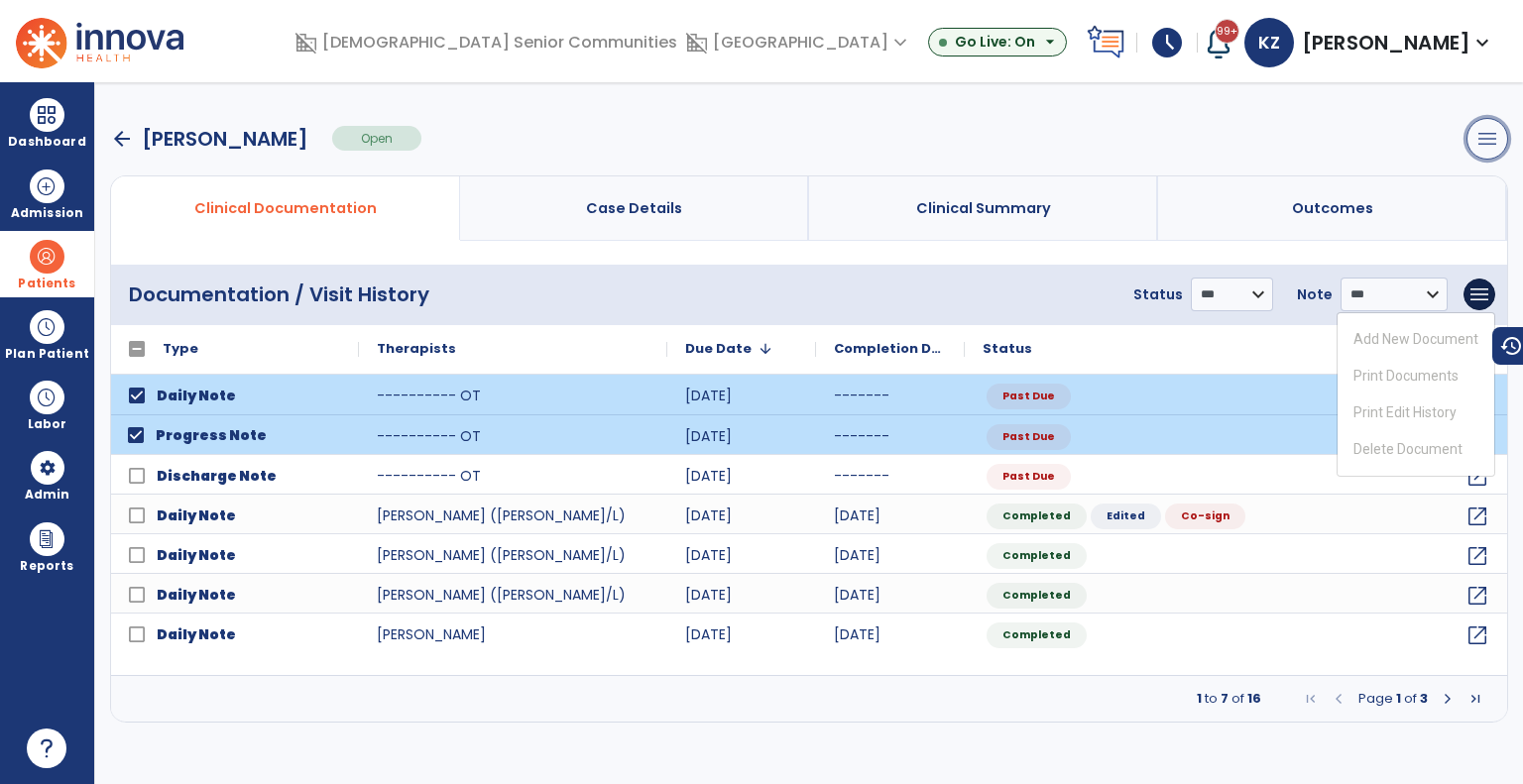 click on "menu" at bounding box center [1487, 139] 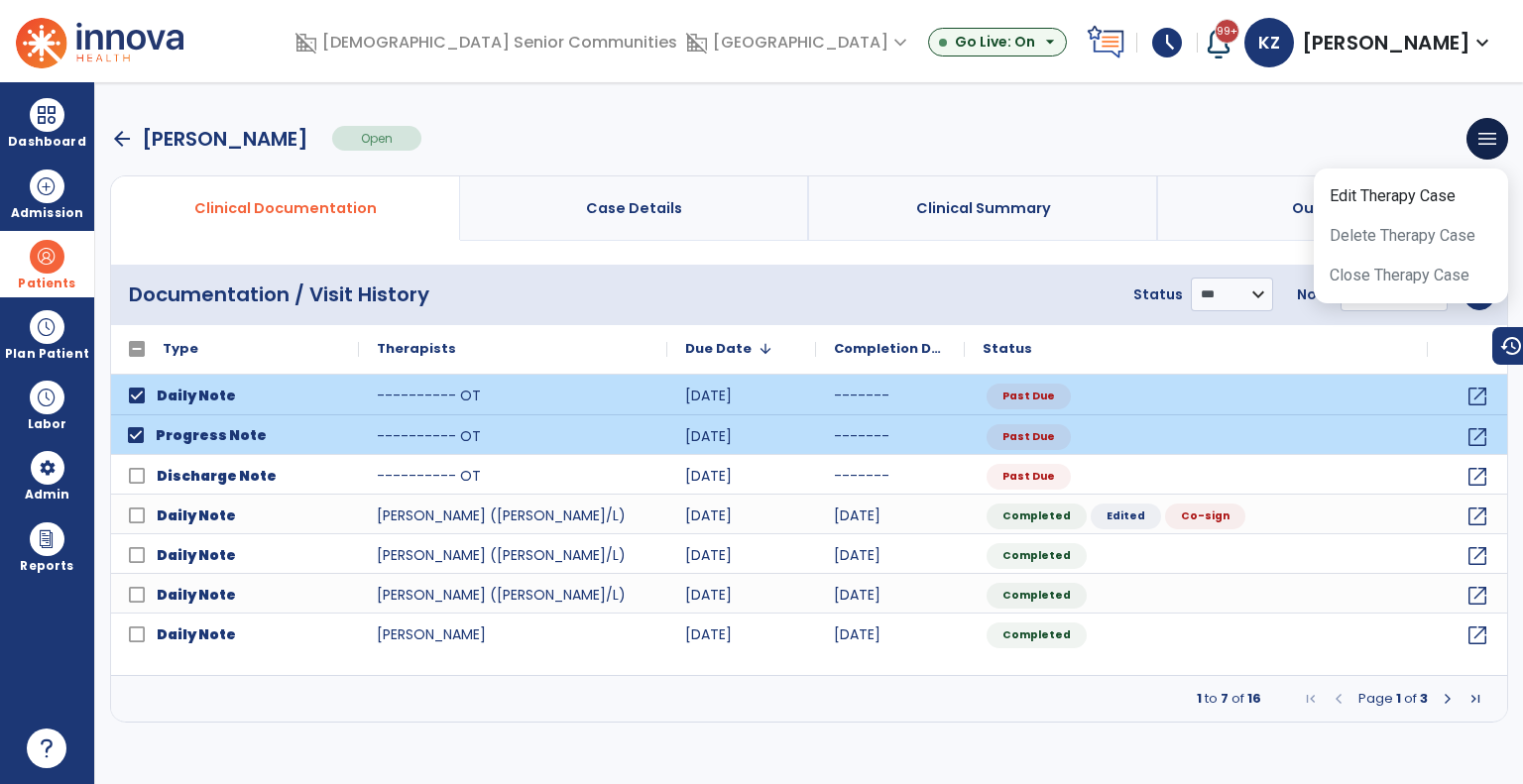 click on "arrow_back   Smith, Sharon  Open  menu   Edit Therapy Case   Delete Therapy Case   Close Therapy Case" at bounding box center (809, 139) 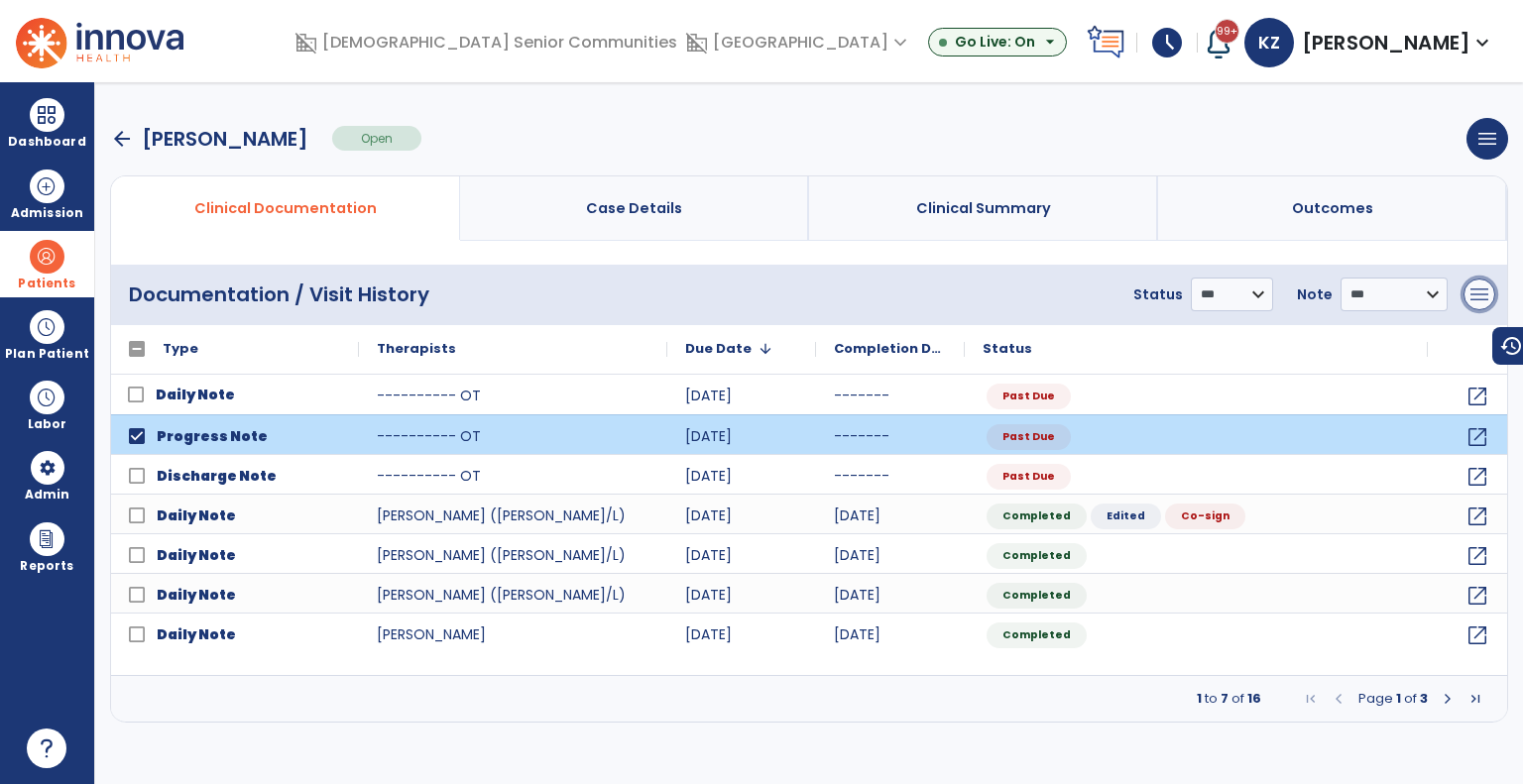 click on "menu" at bounding box center (1479, 294) 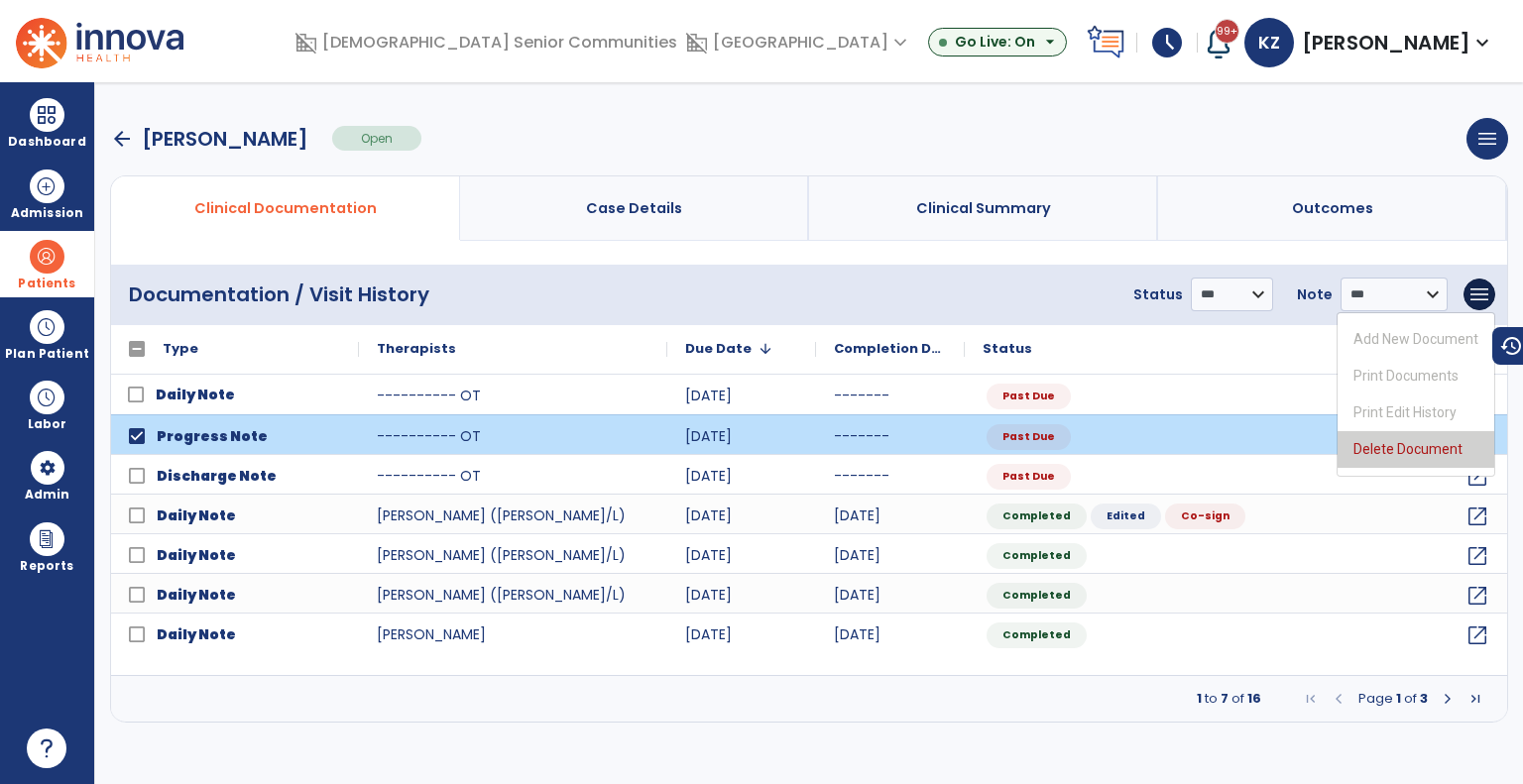 click on "Delete Document" at bounding box center (1416, 449) 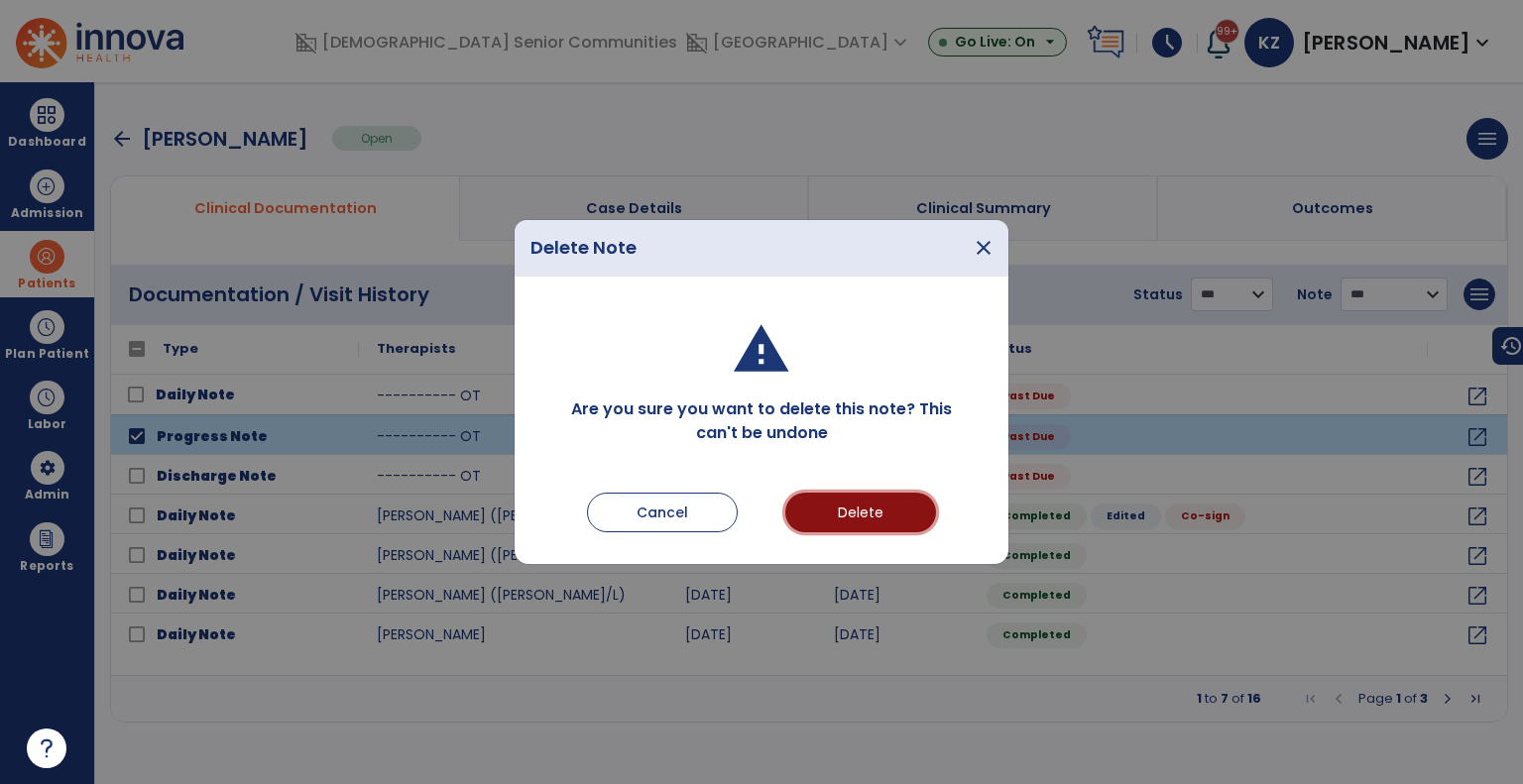 click on "Delete" at bounding box center (861, 512) 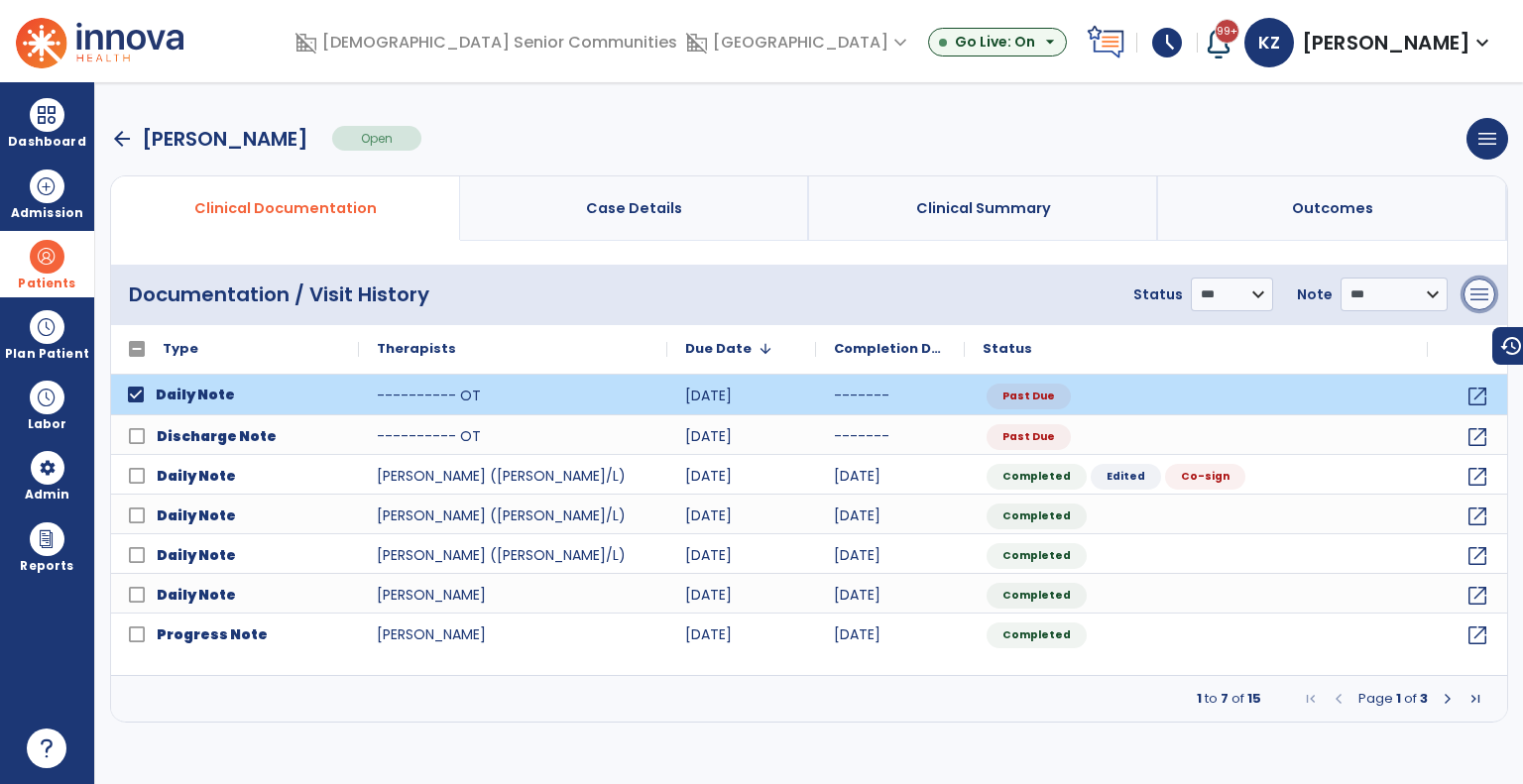 click on "menu" at bounding box center [1479, 294] 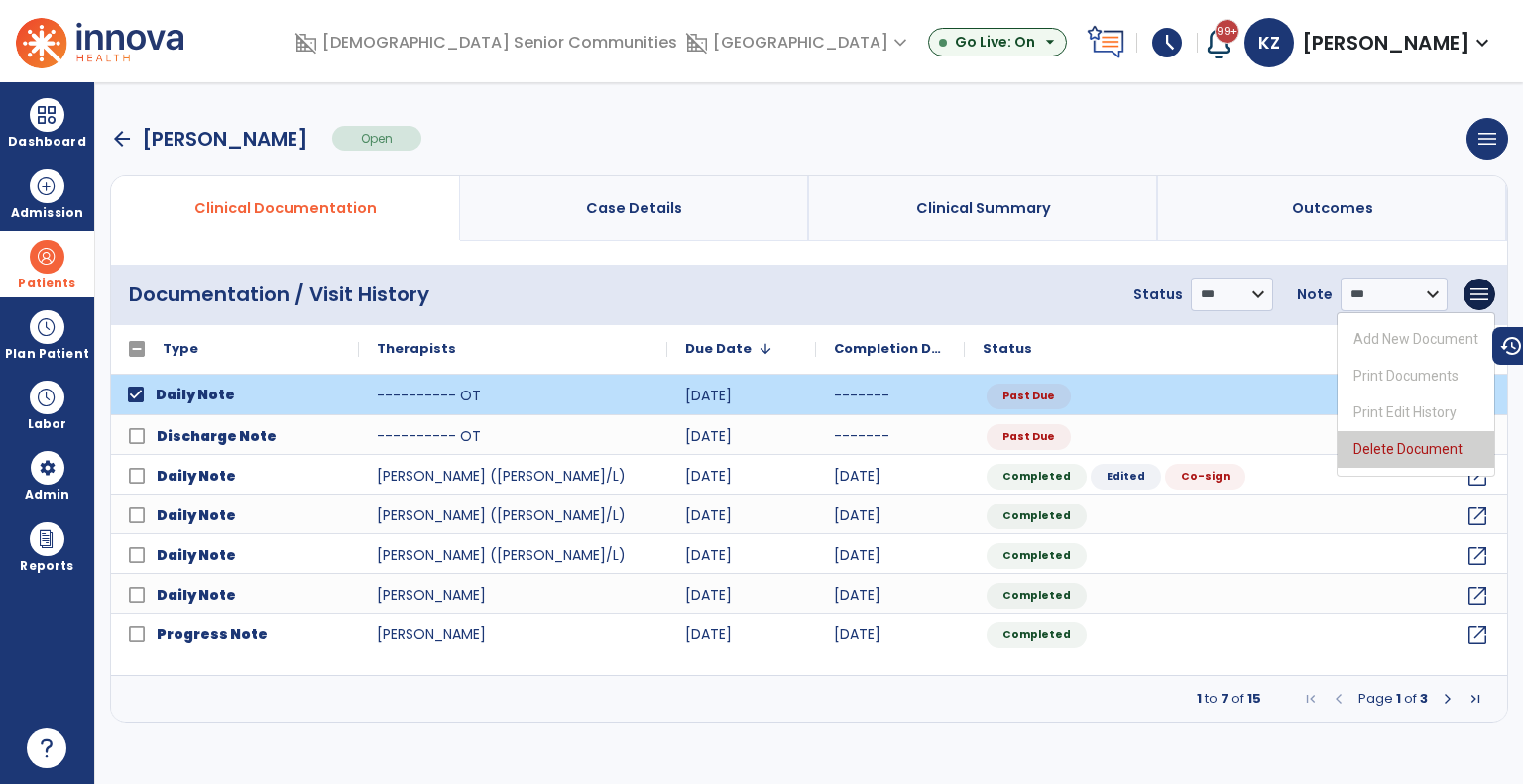 click on "Delete Document" at bounding box center [1416, 449] 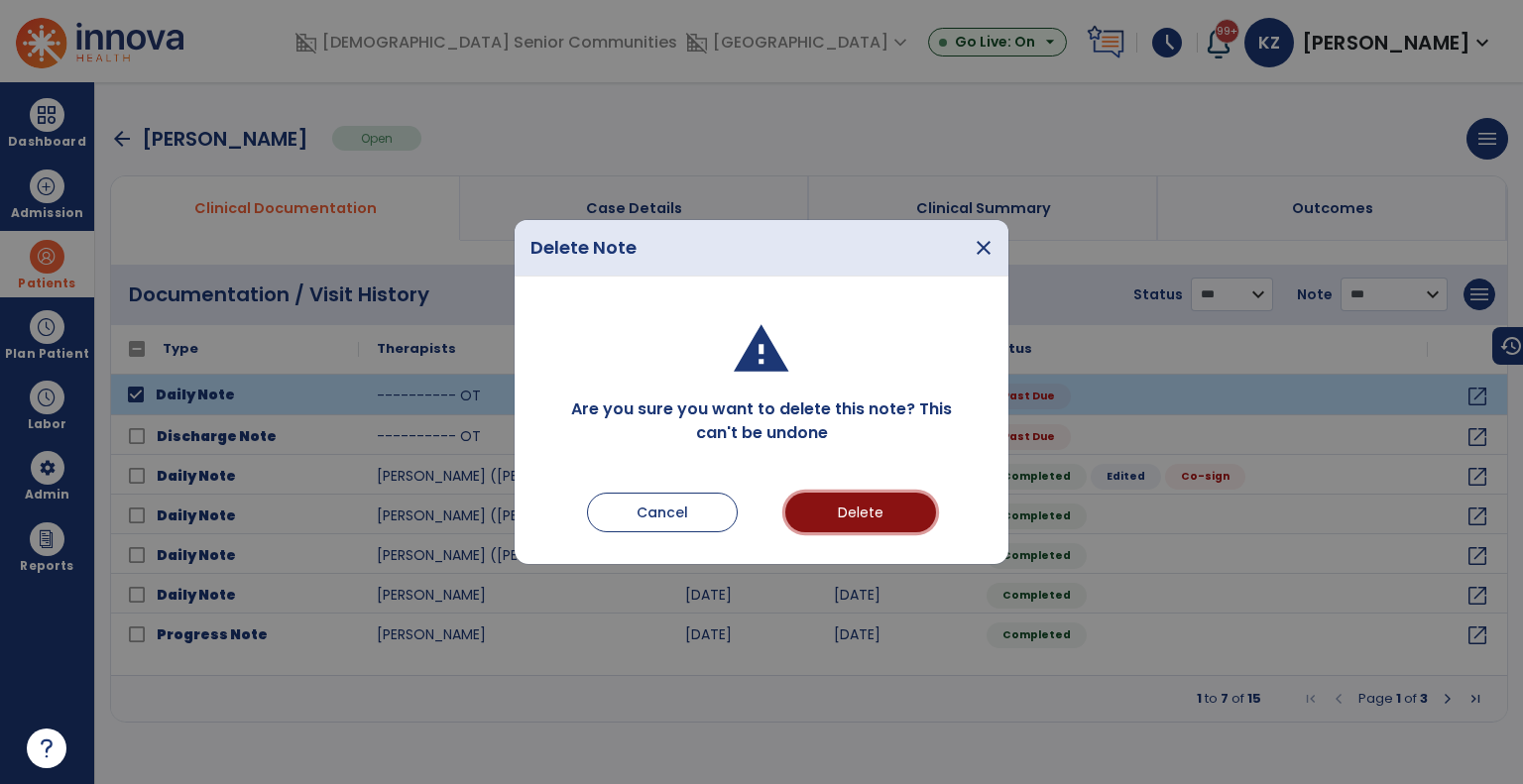 click on "Delete" at bounding box center [861, 512] 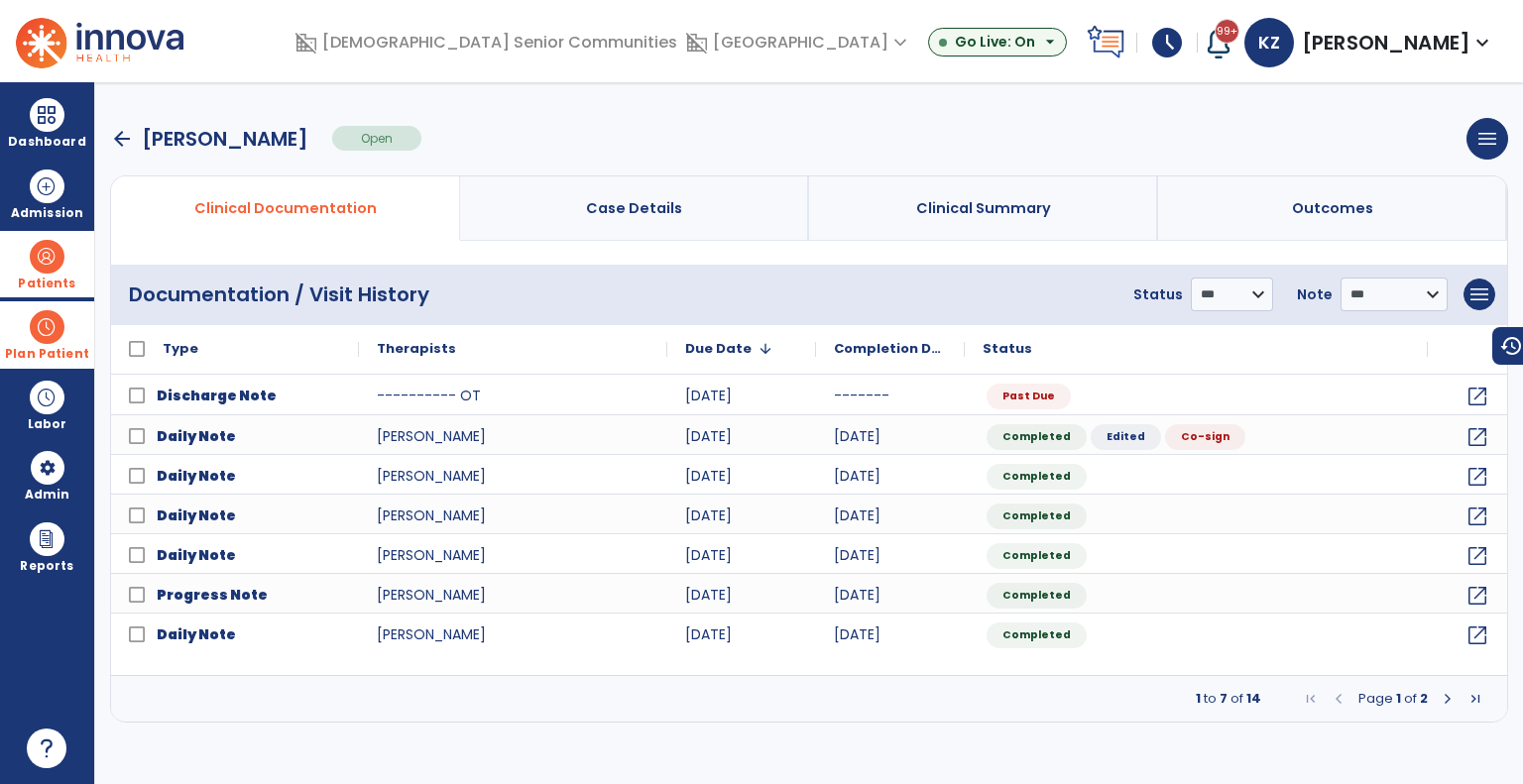 click at bounding box center (47, 327) 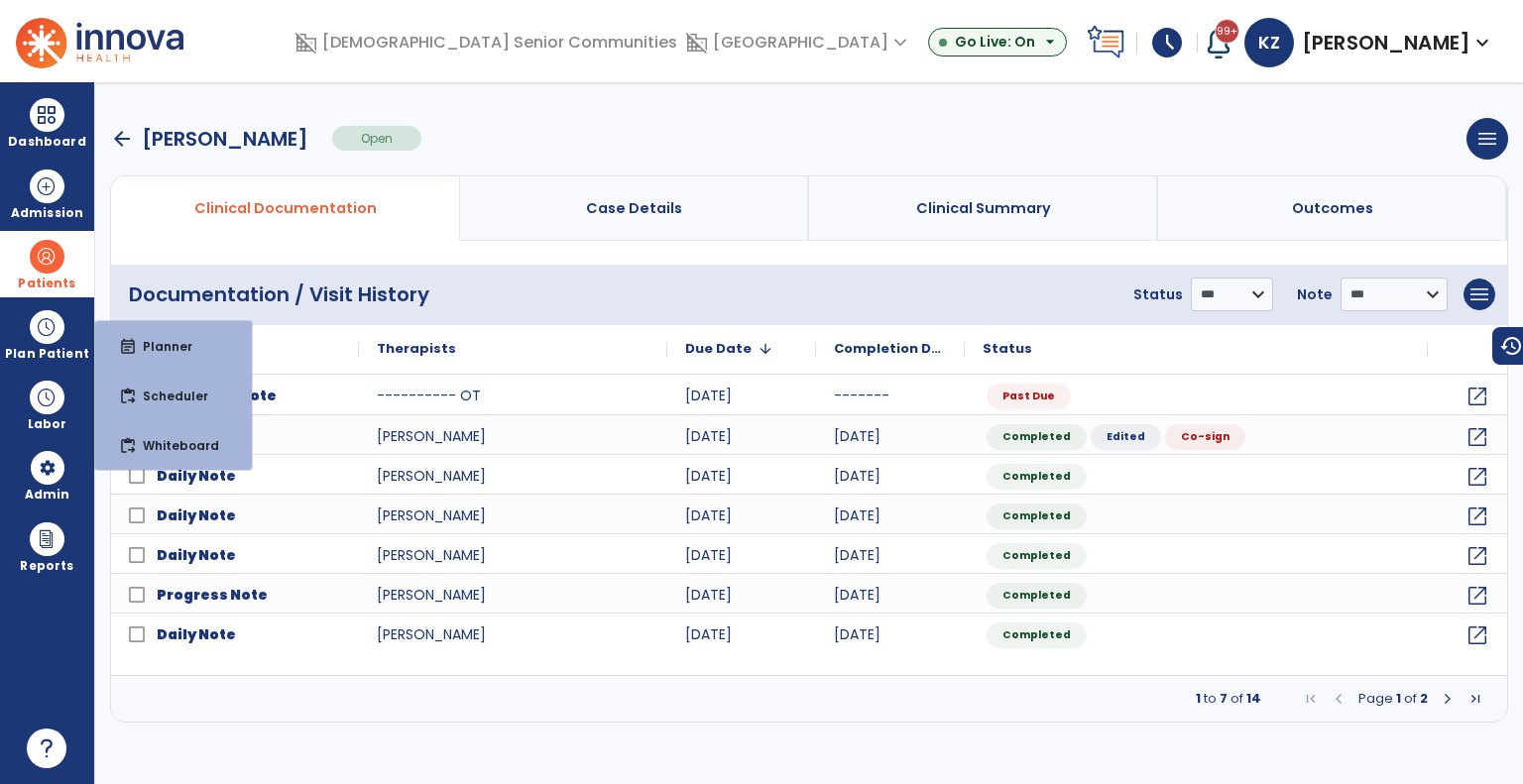 click at bounding box center [47, 257] 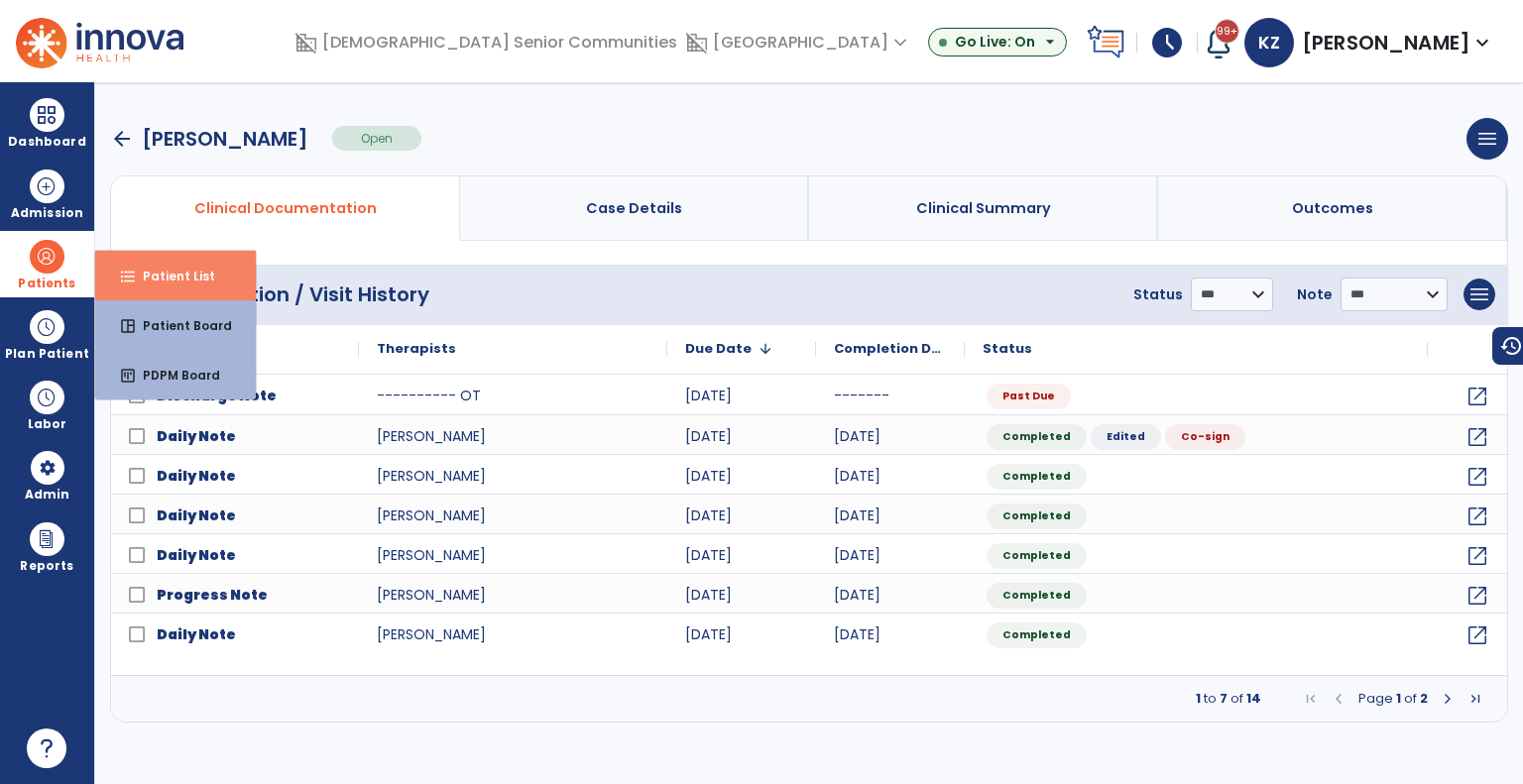 click on "format_list_bulleted  Patient List" at bounding box center [176, 276] 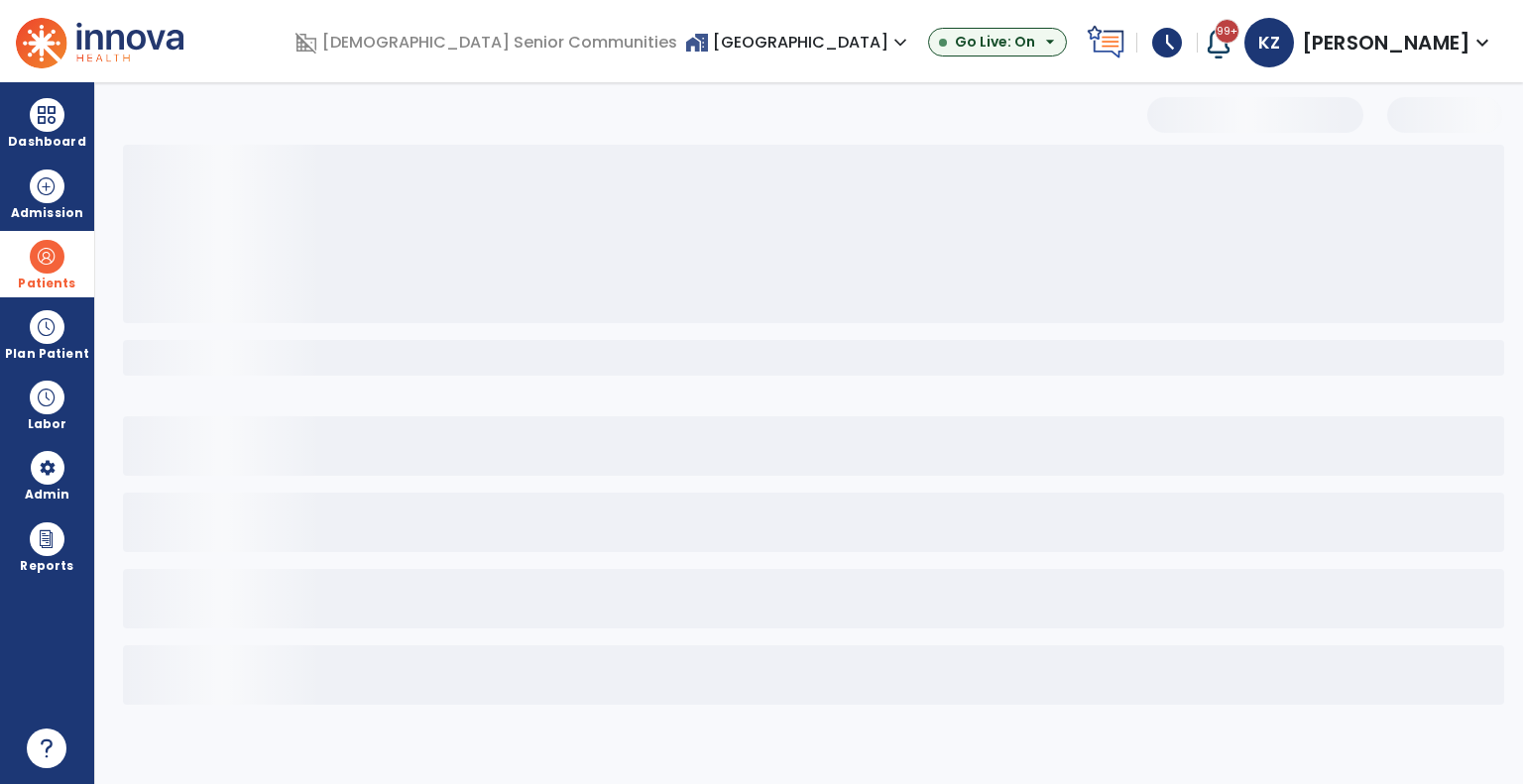 select on "***" 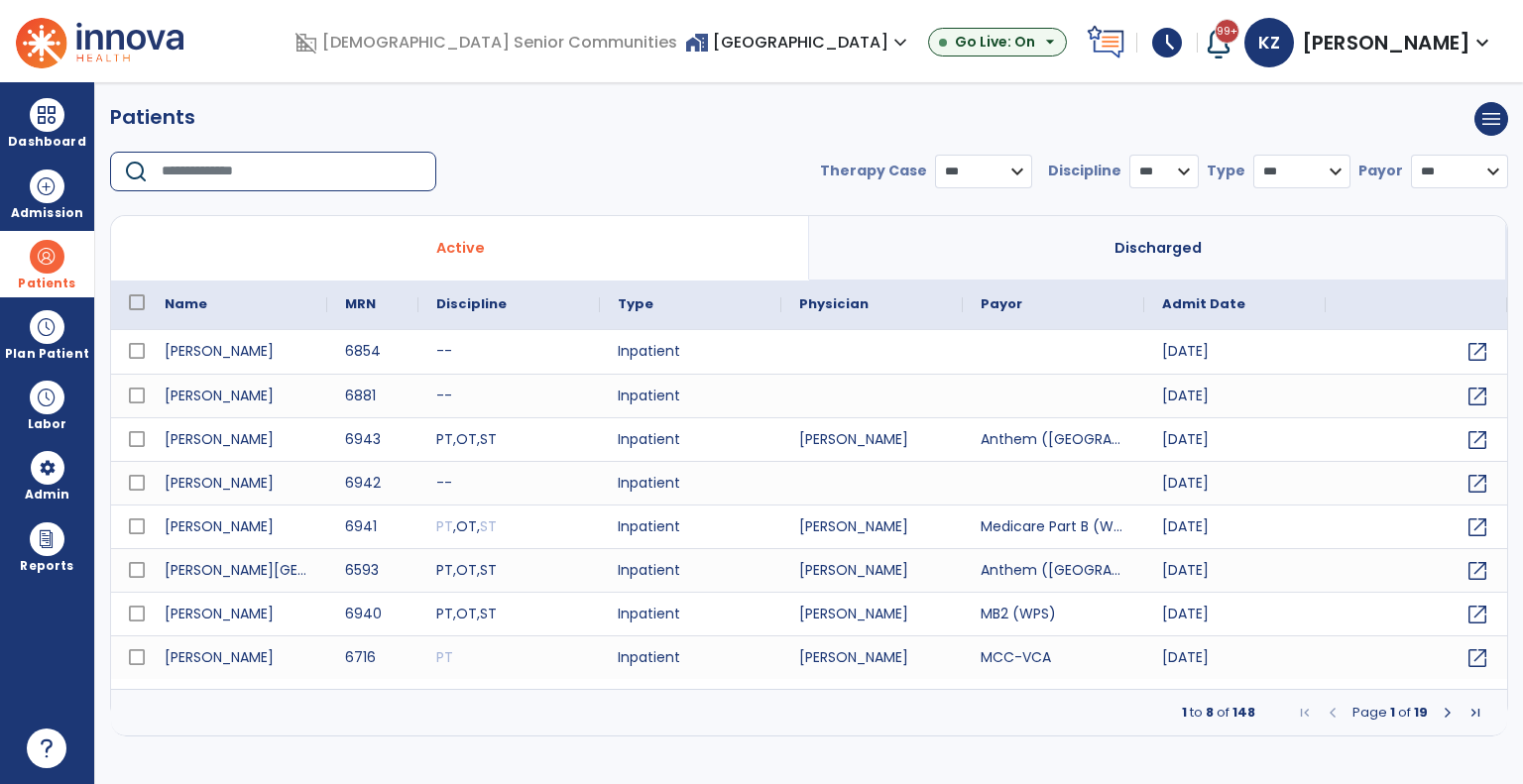 click at bounding box center (292, 171) 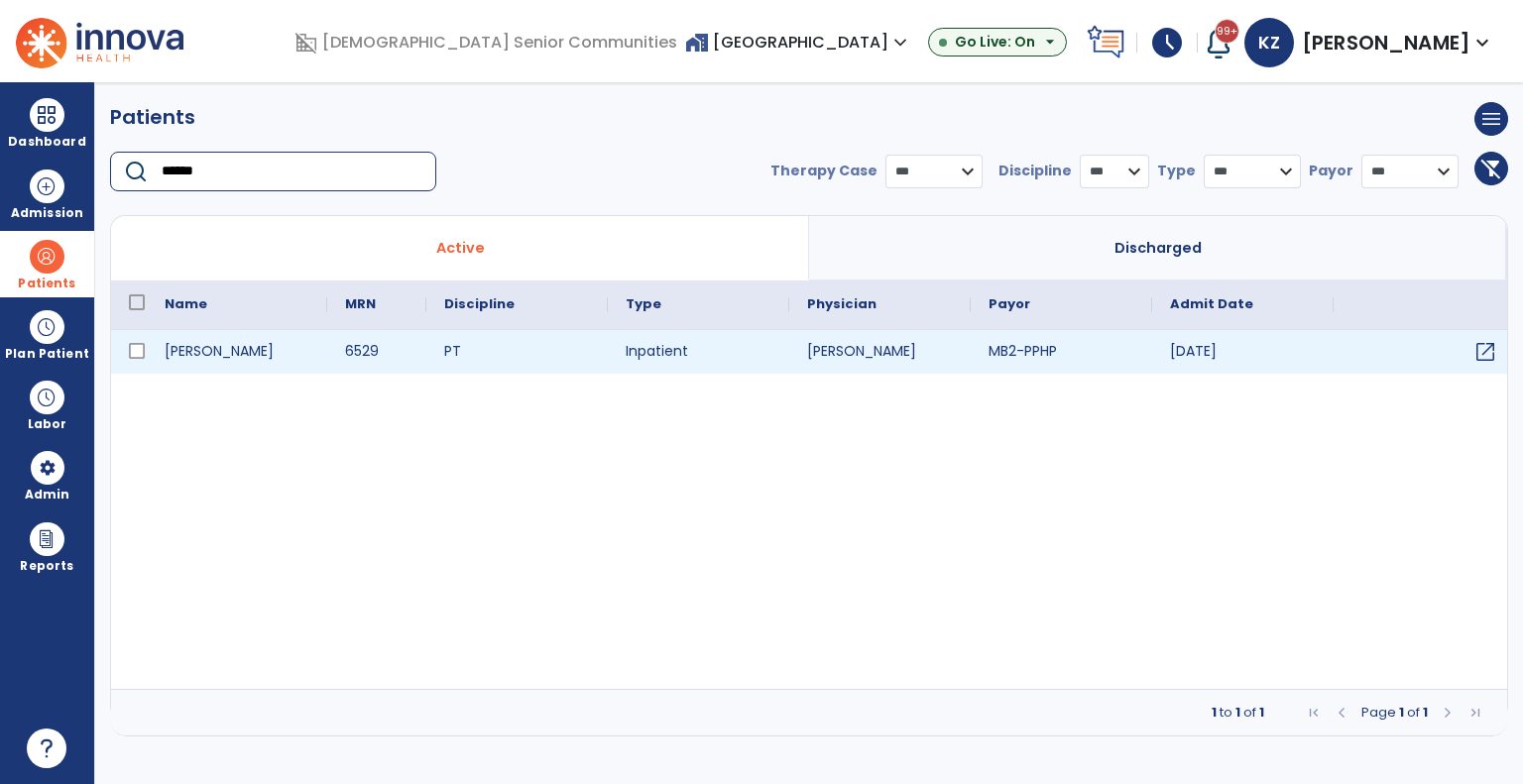 type on "******" 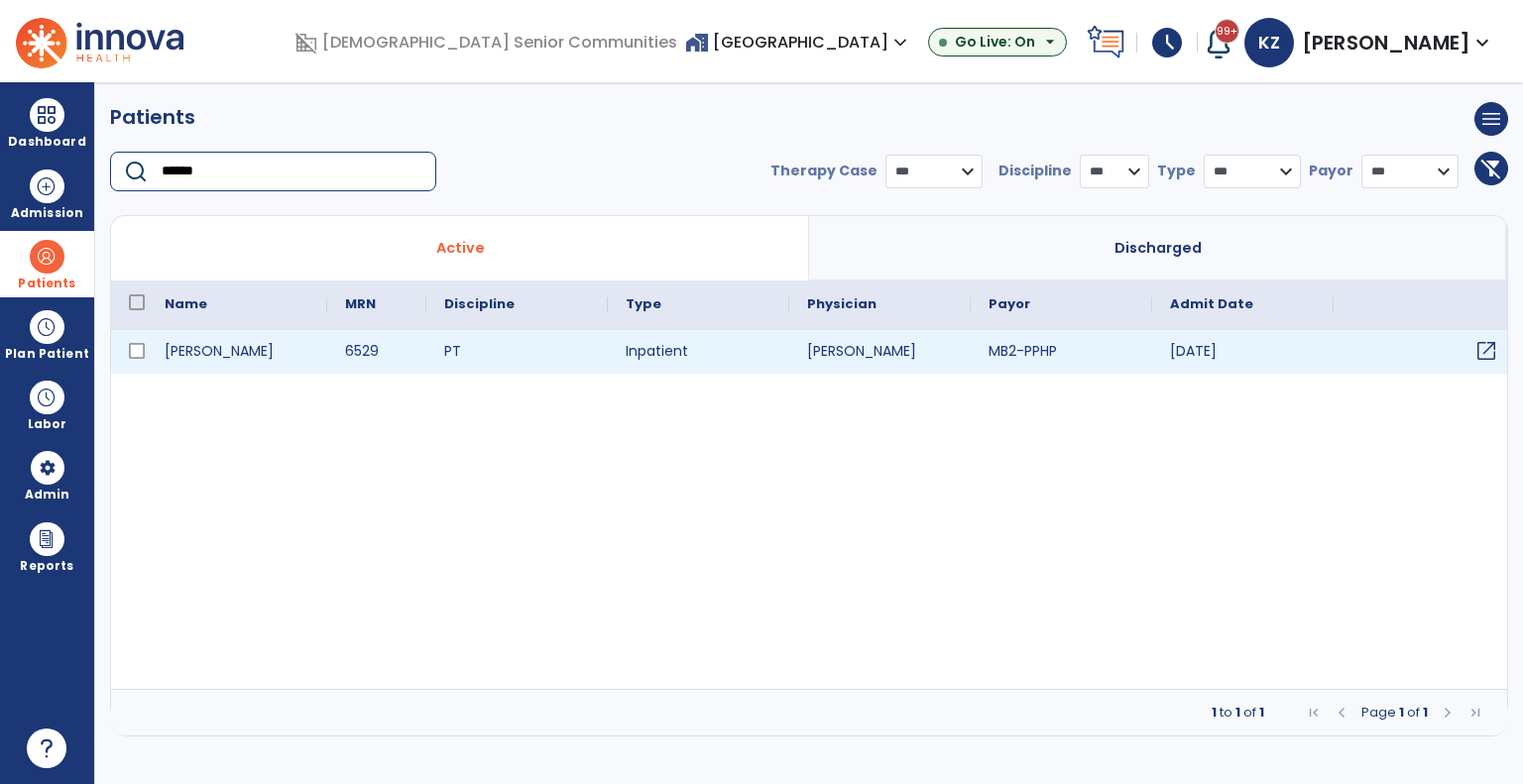 click on "open_in_new" at bounding box center [1486, 351] 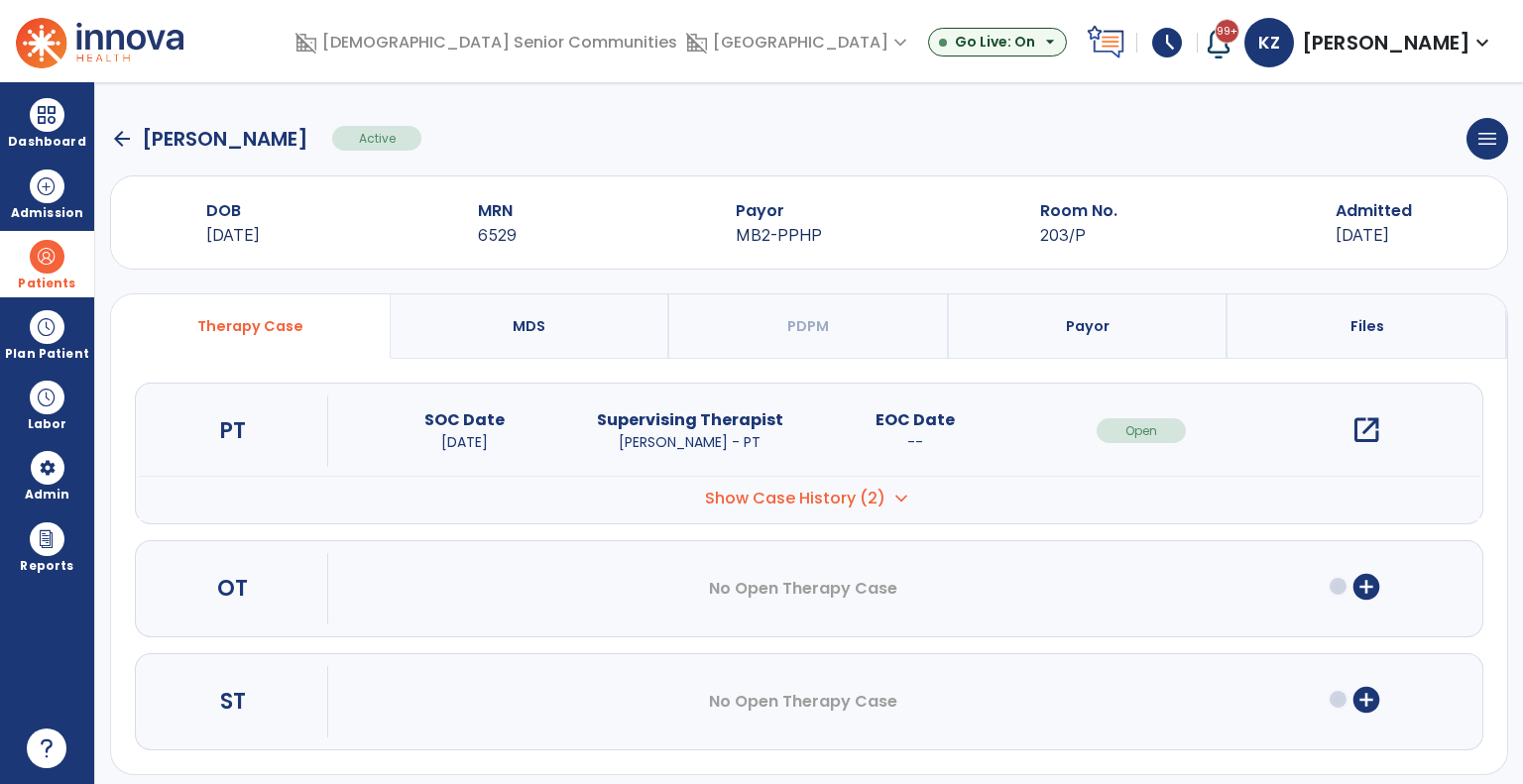 click on "open_in_new" at bounding box center (1366, 430) 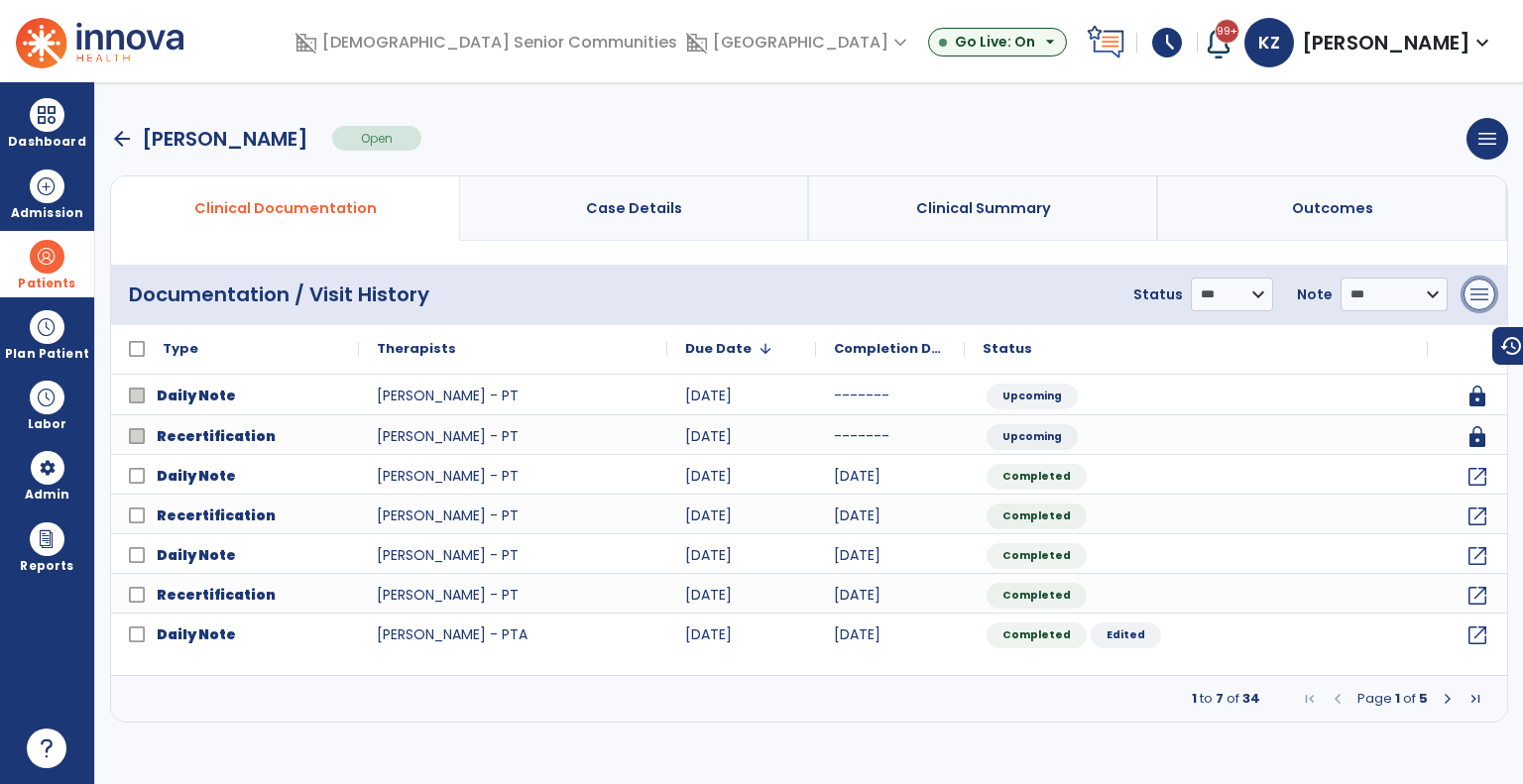 click on "menu" at bounding box center (1479, 294) 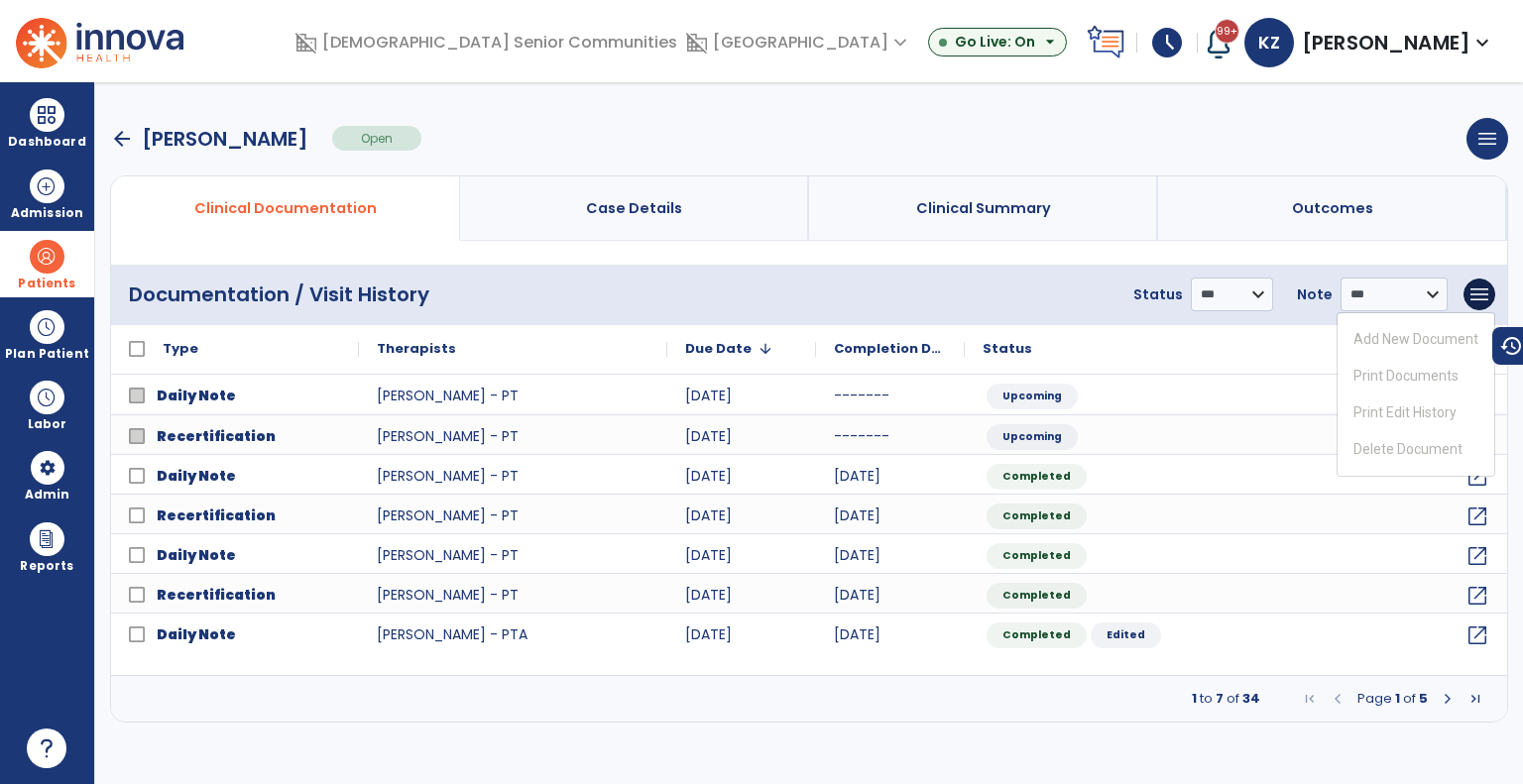 click on "arrow_back   Wefler, John  Open  menu   Edit Therapy Case   Delete Therapy Case   Close Therapy Case" at bounding box center (809, 139) 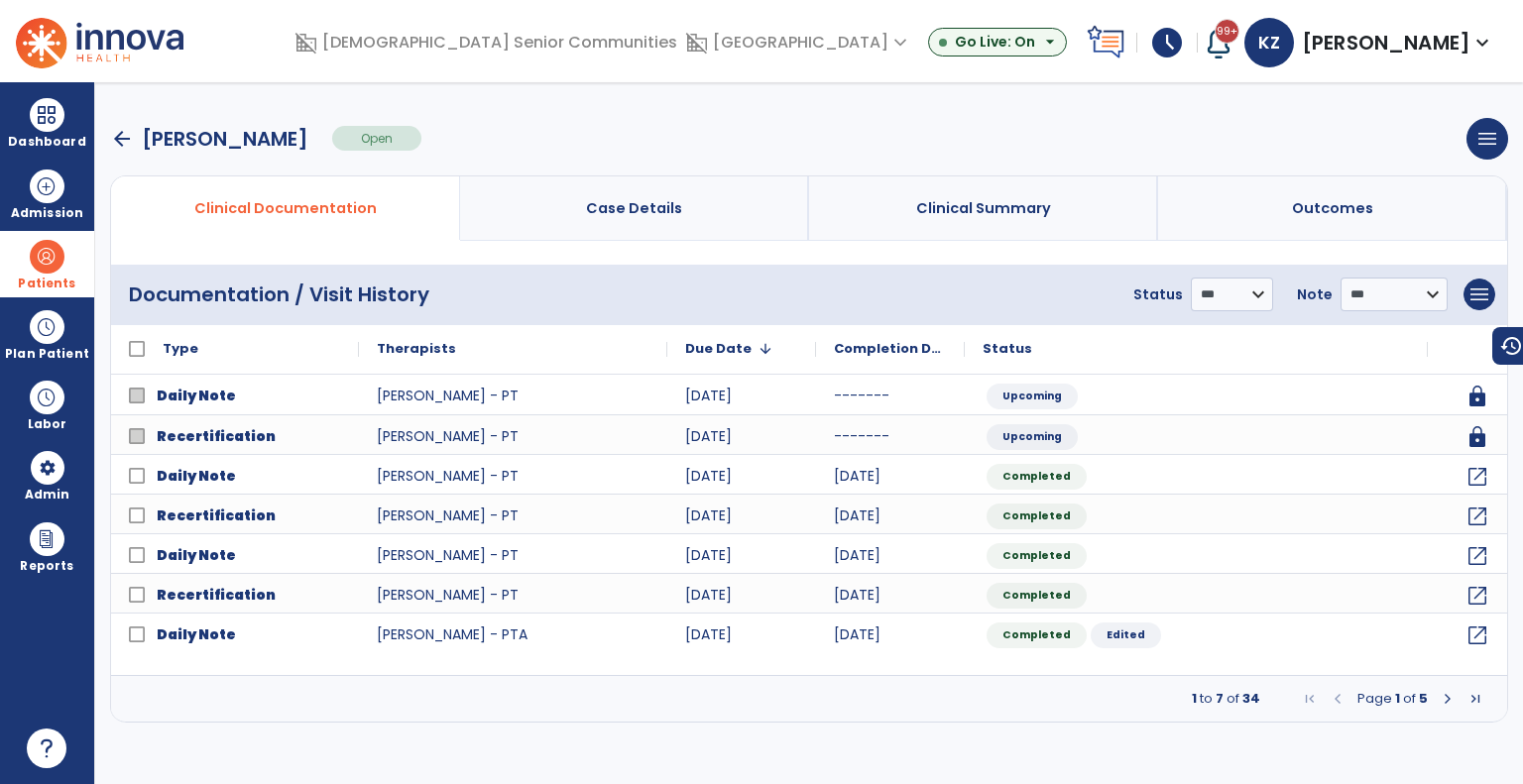 click on "arrow_back" at bounding box center [122, 139] 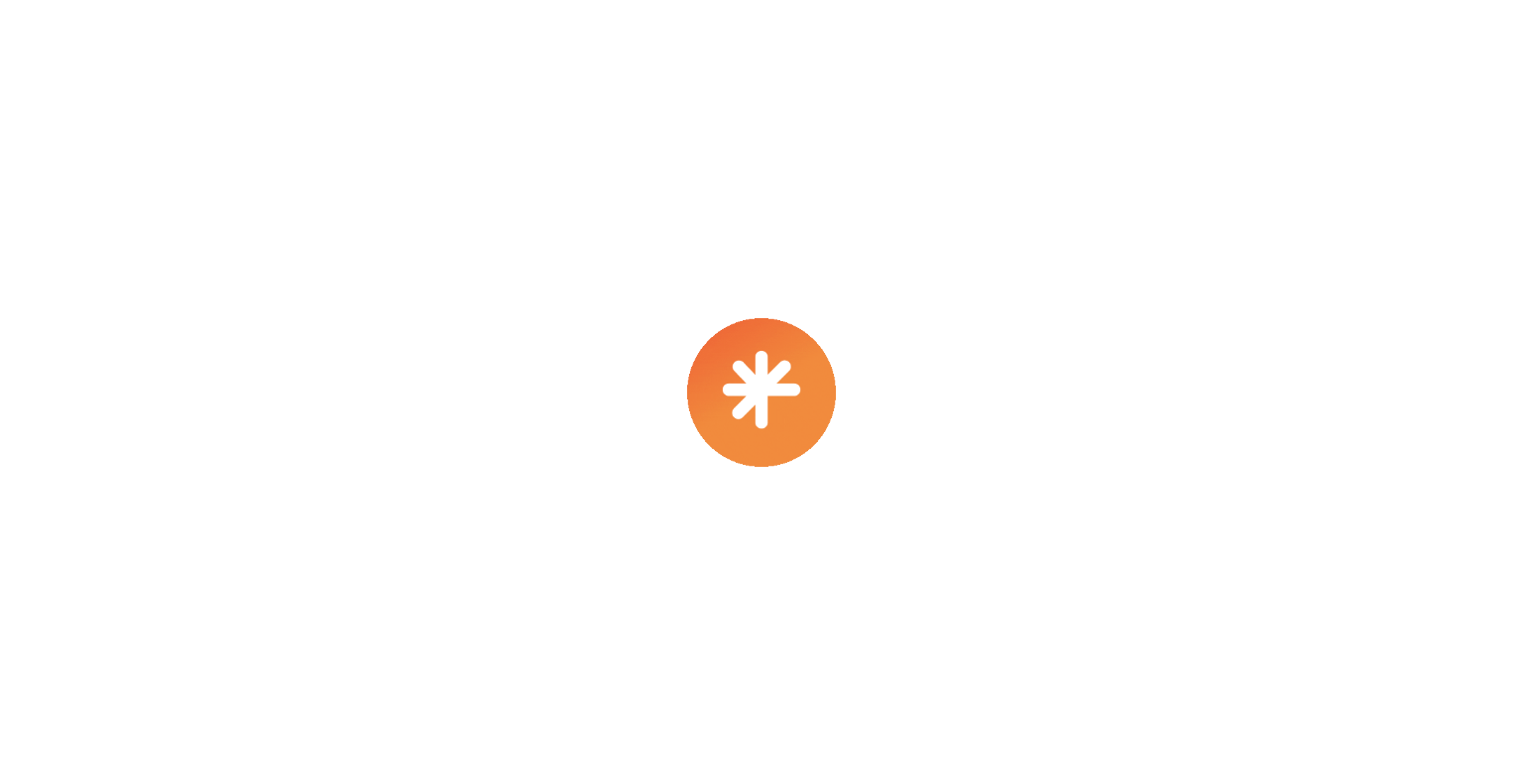 scroll, scrollTop: 0, scrollLeft: 0, axis: both 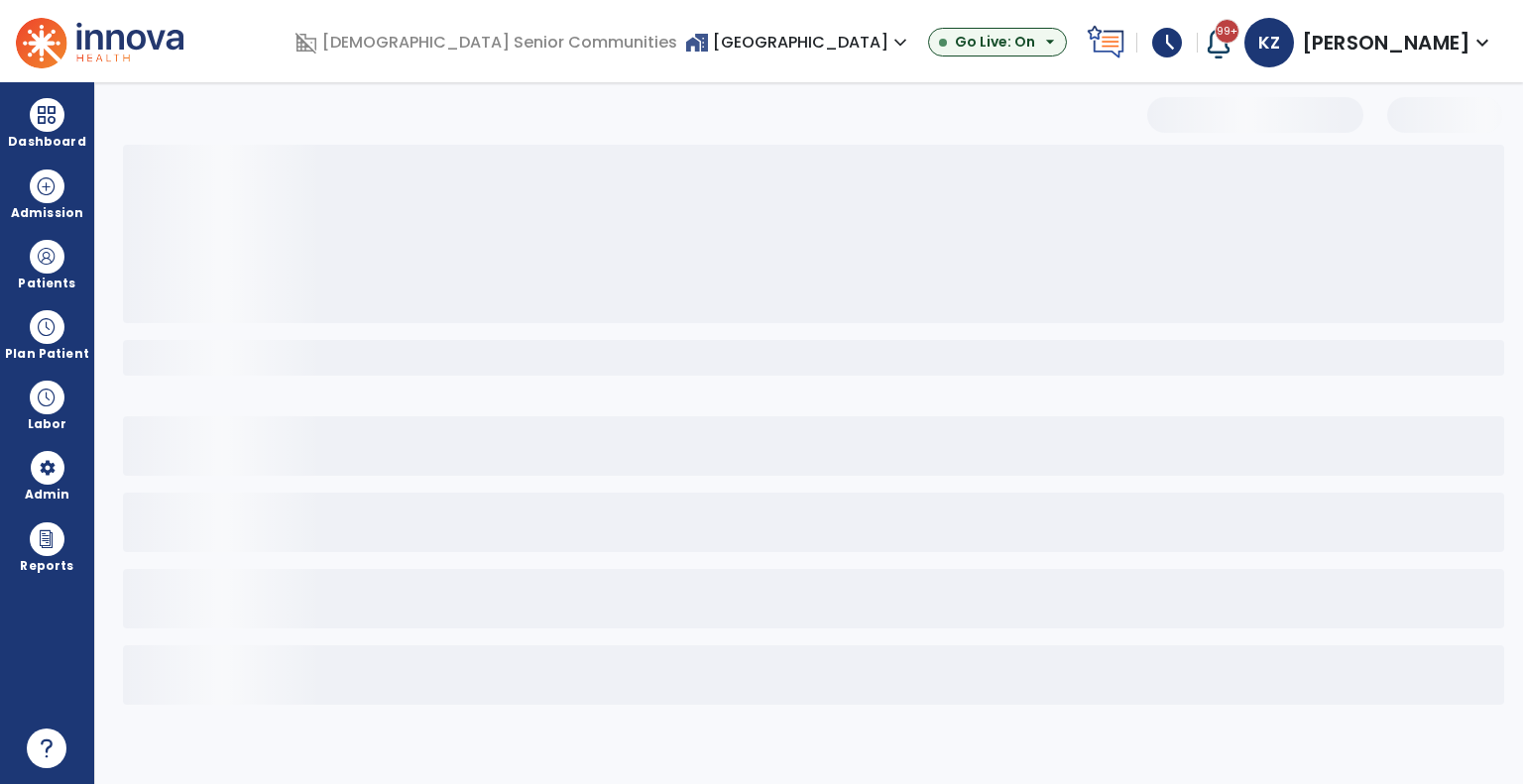click on "home_work   Maple Park Village   expand_more" at bounding box center [798, 42] 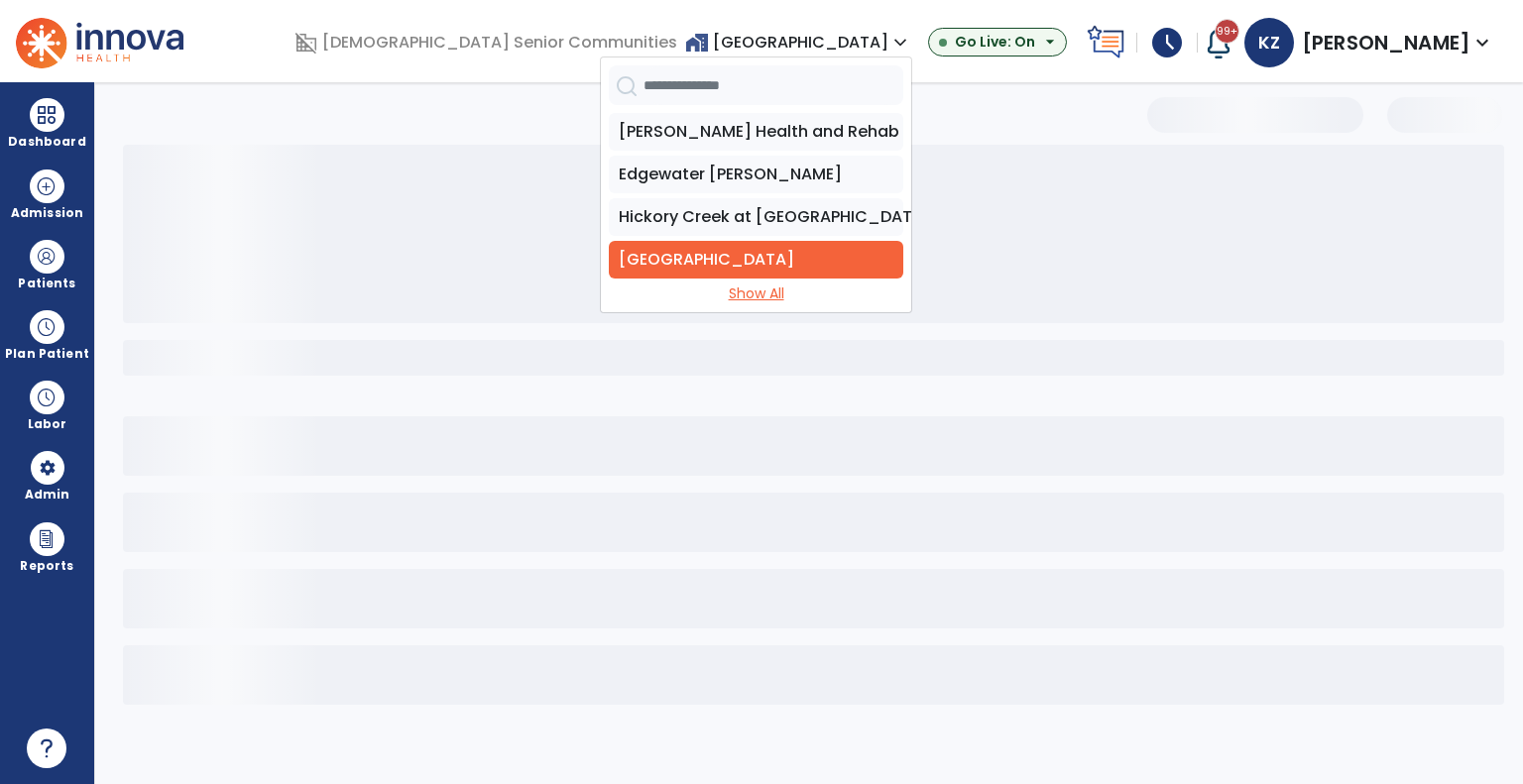 click on "Show All" at bounding box center (756, 293) 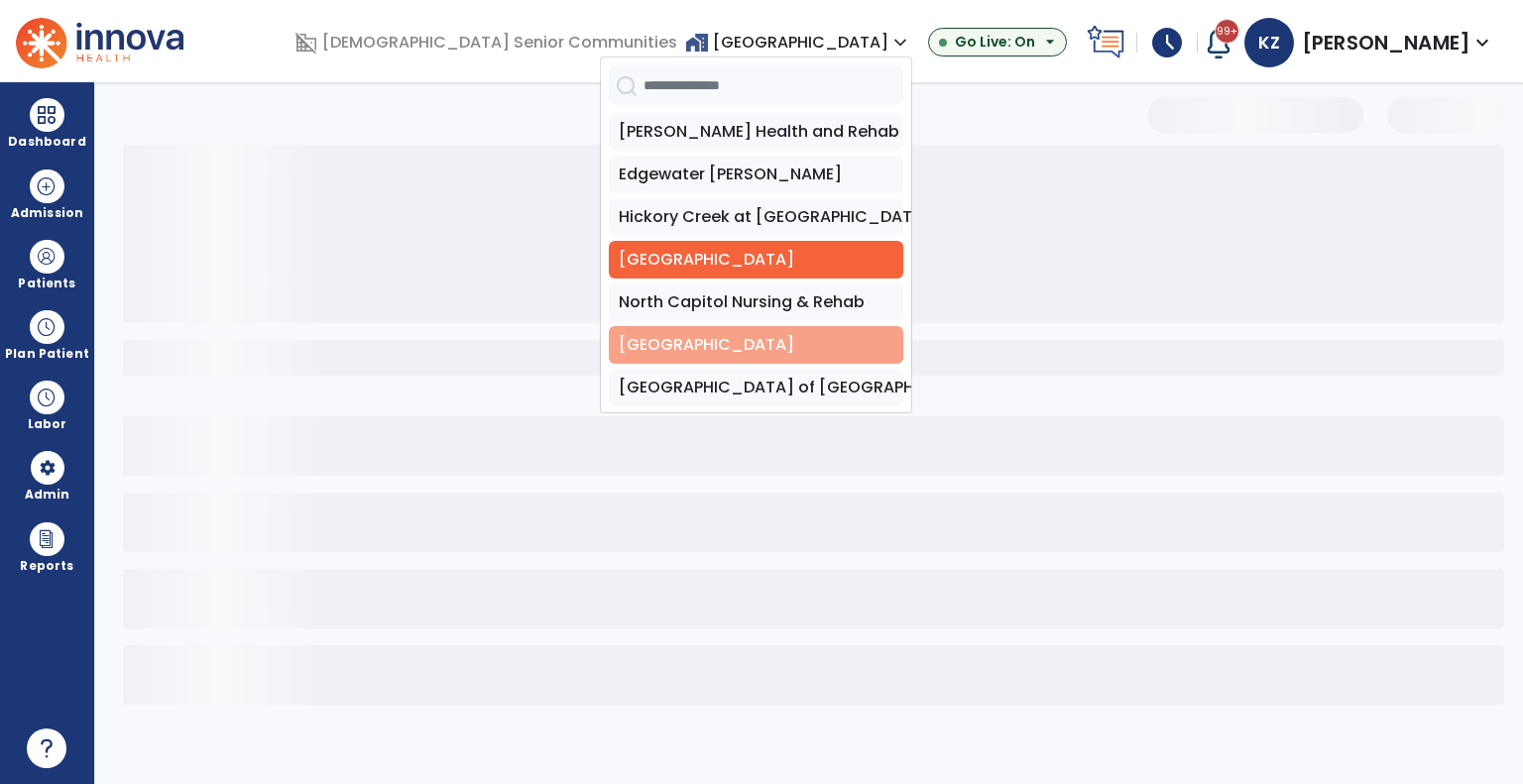 click on "Riverwalk Village" at bounding box center (756, 345) 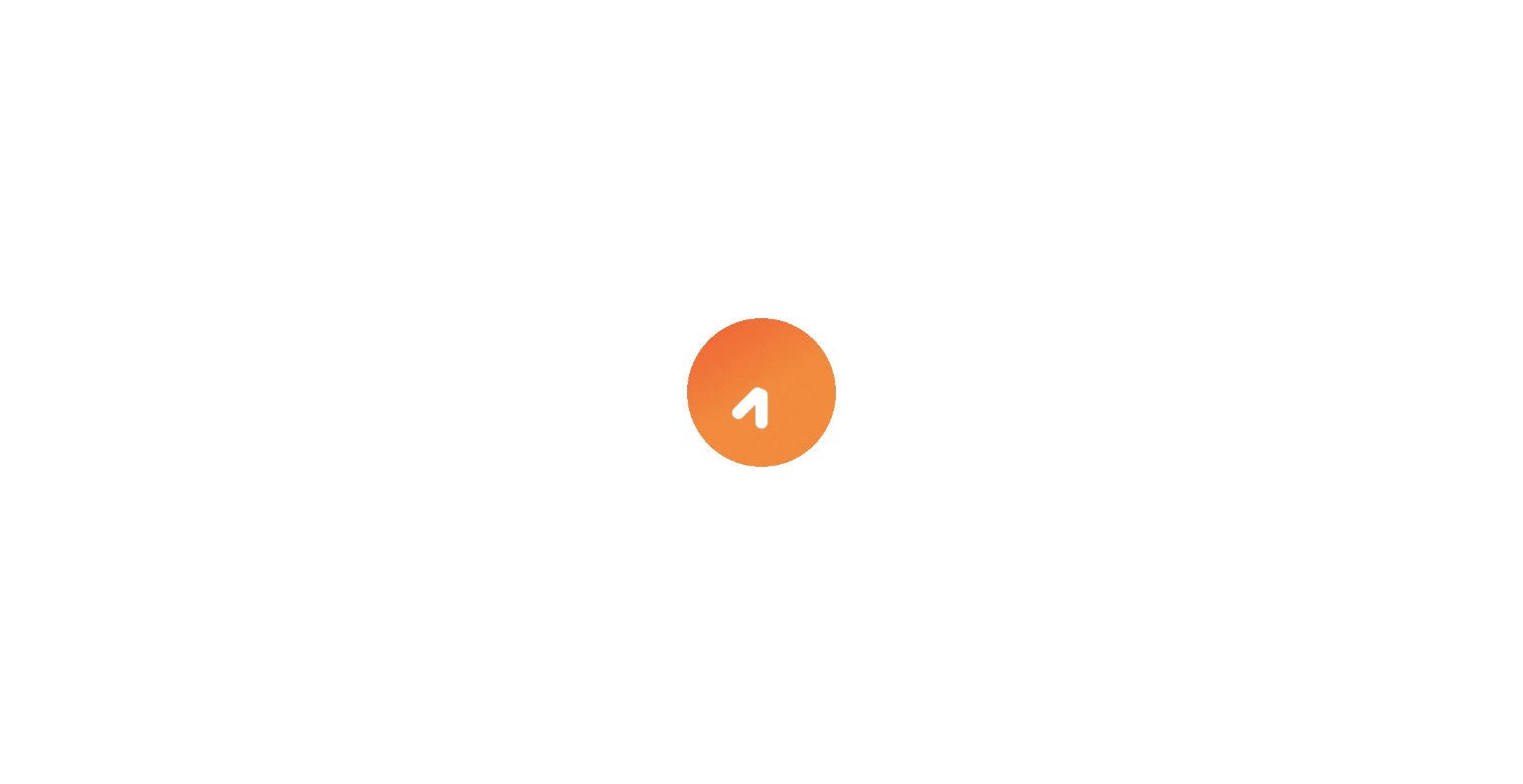 scroll, scrollTop: 0, scrollLeft: 0, axis: both 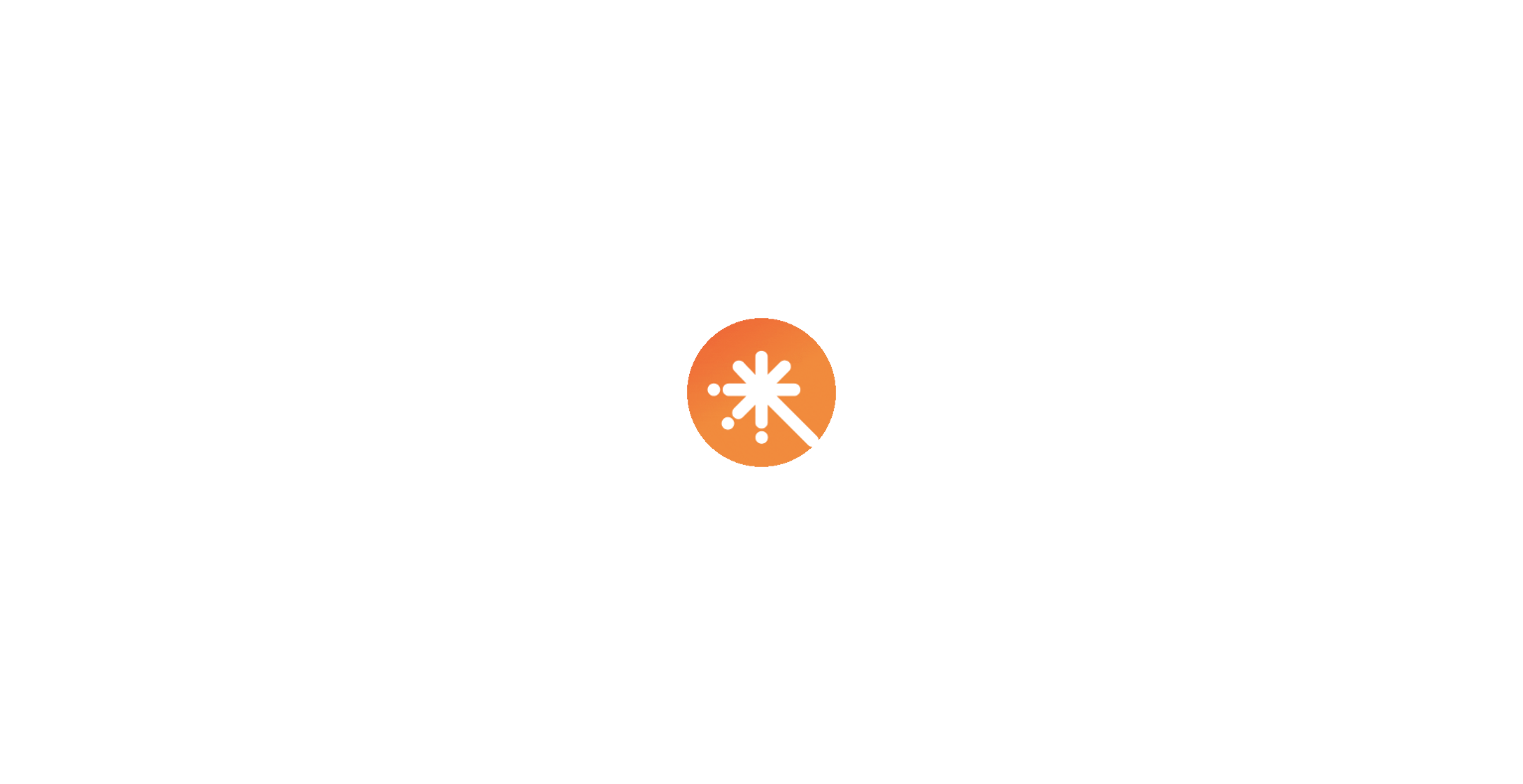 select on "***" 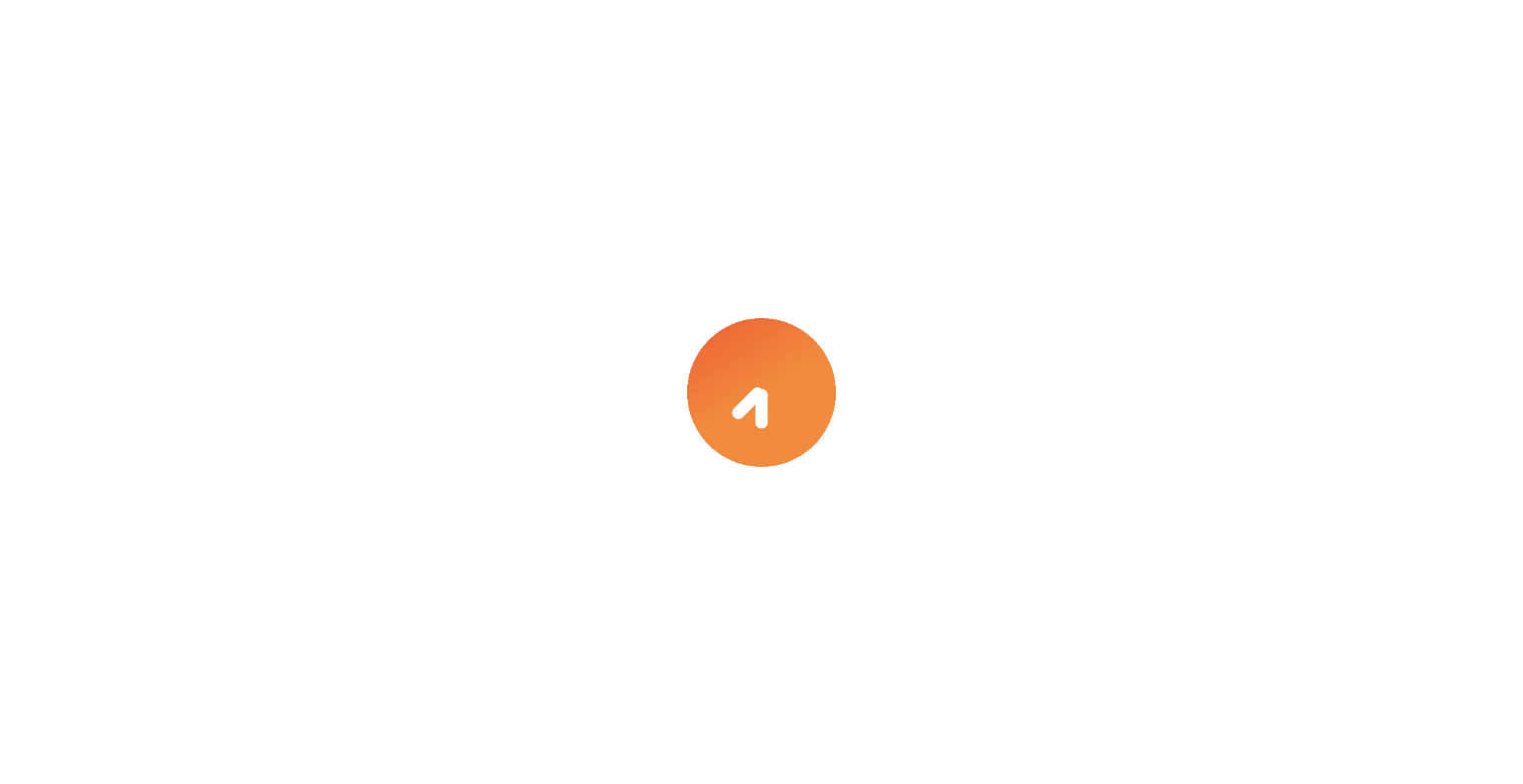 select on "****" 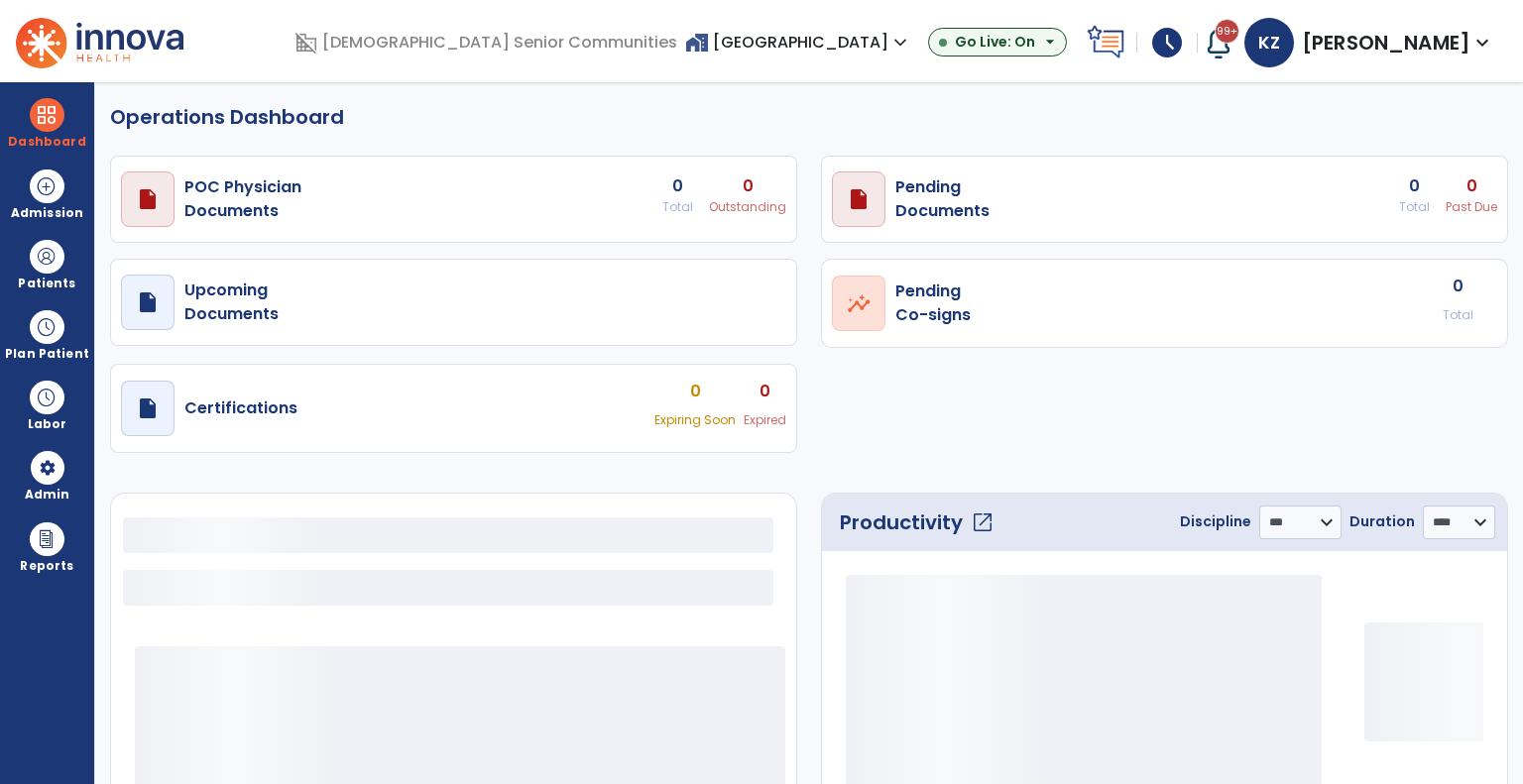 select on "***" 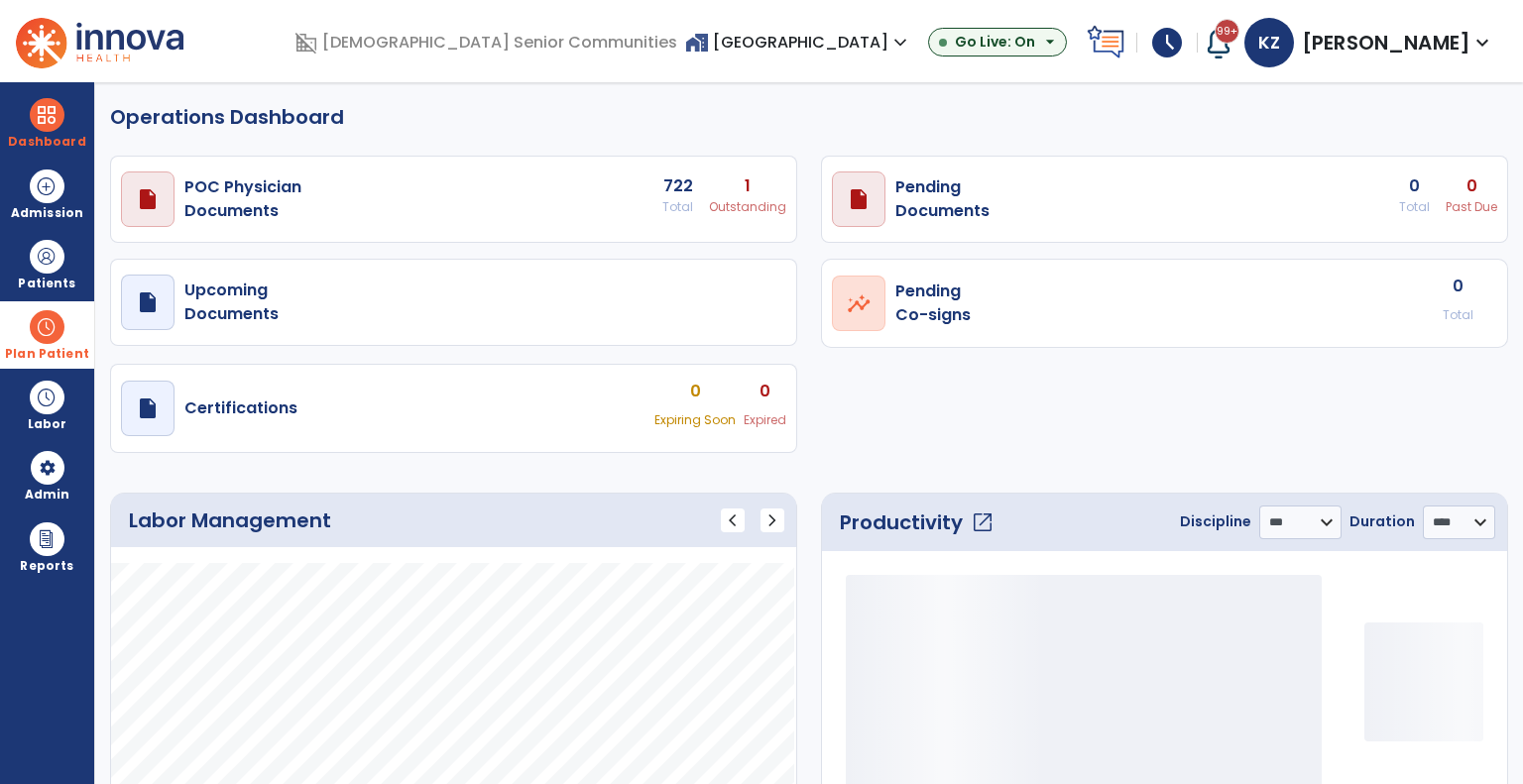click at bounding box center [47, 327] 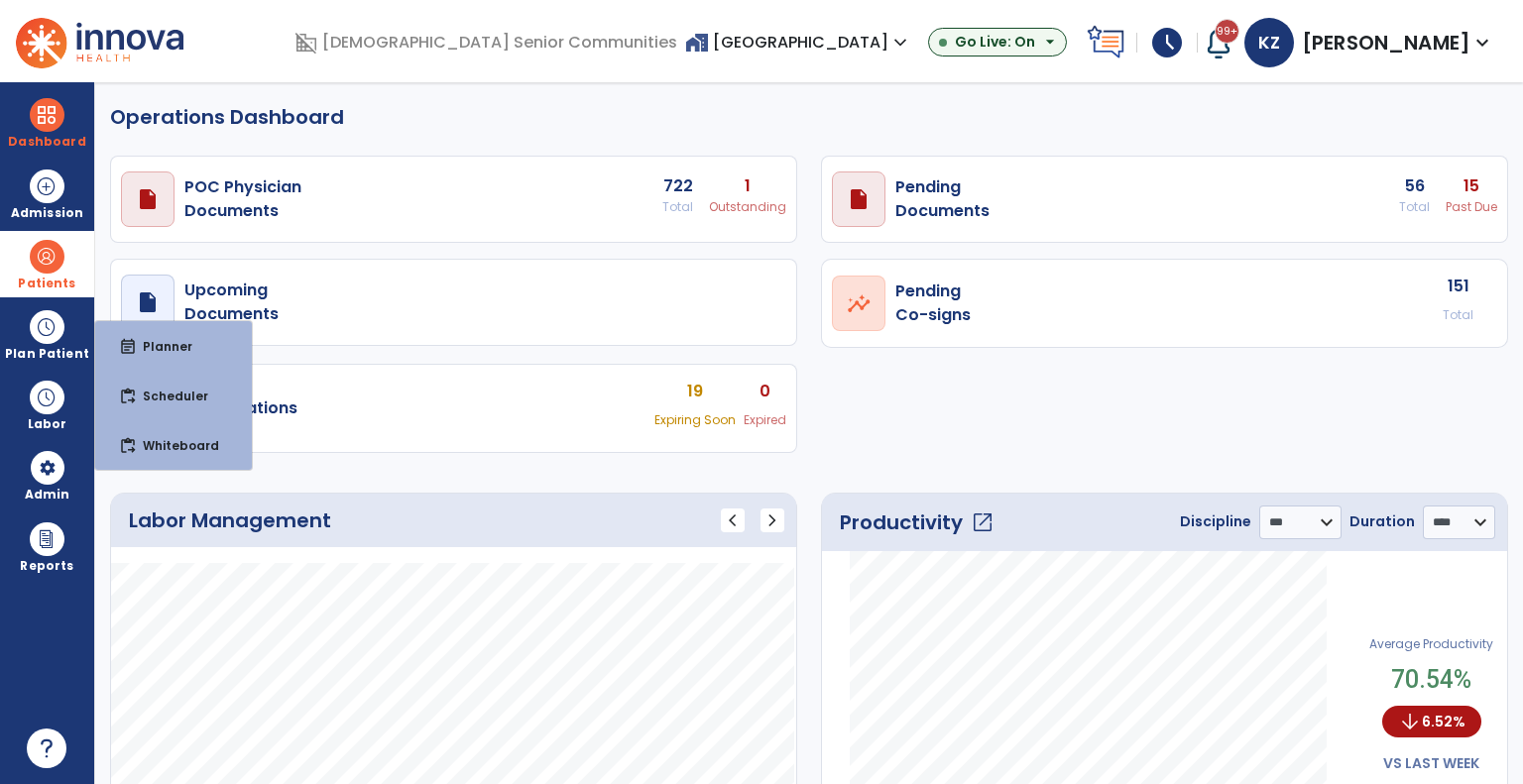 click on "Patients" at bounding box center (47, 283) 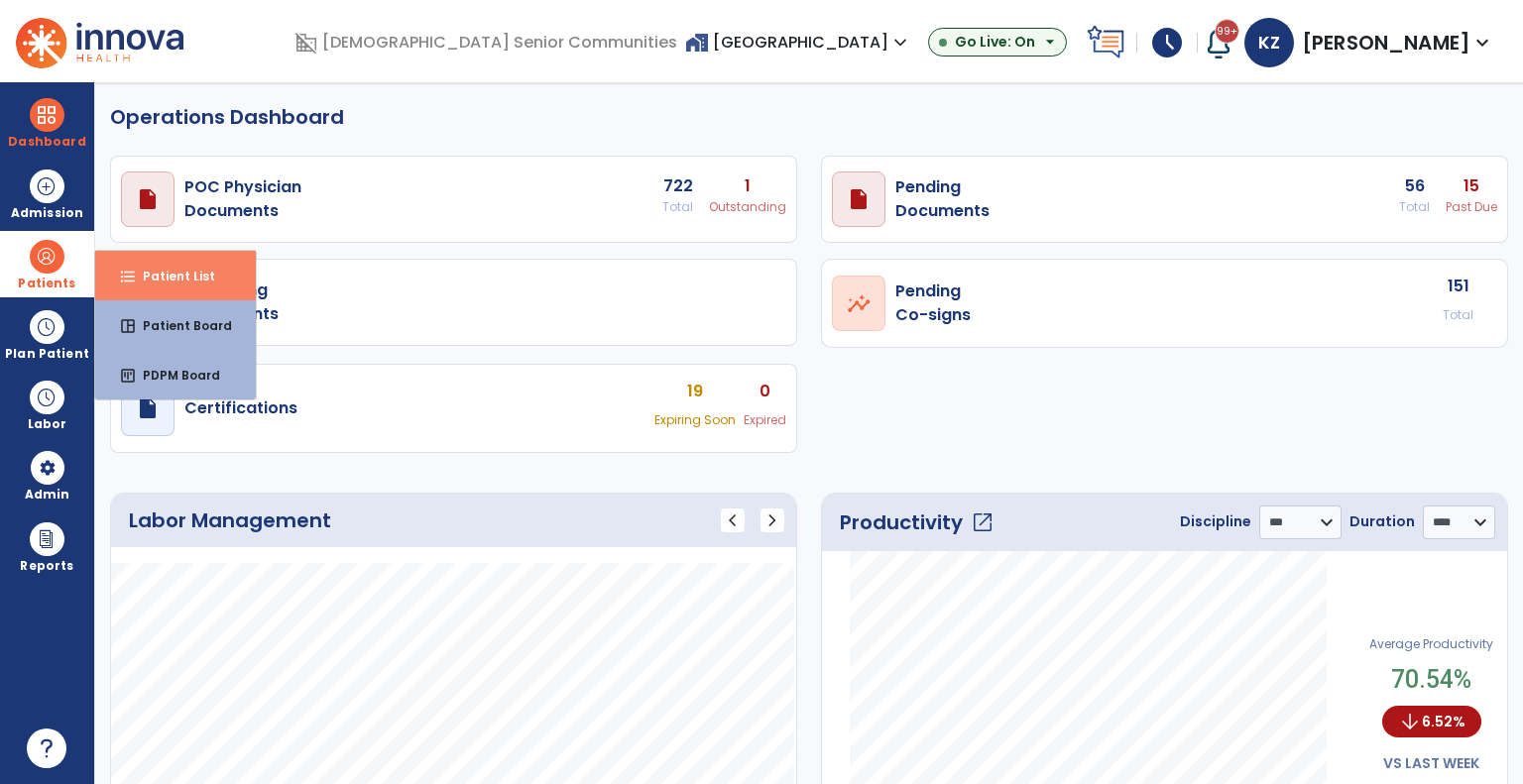 click on "format_list_bulleted" at bounding box center [128, 277] 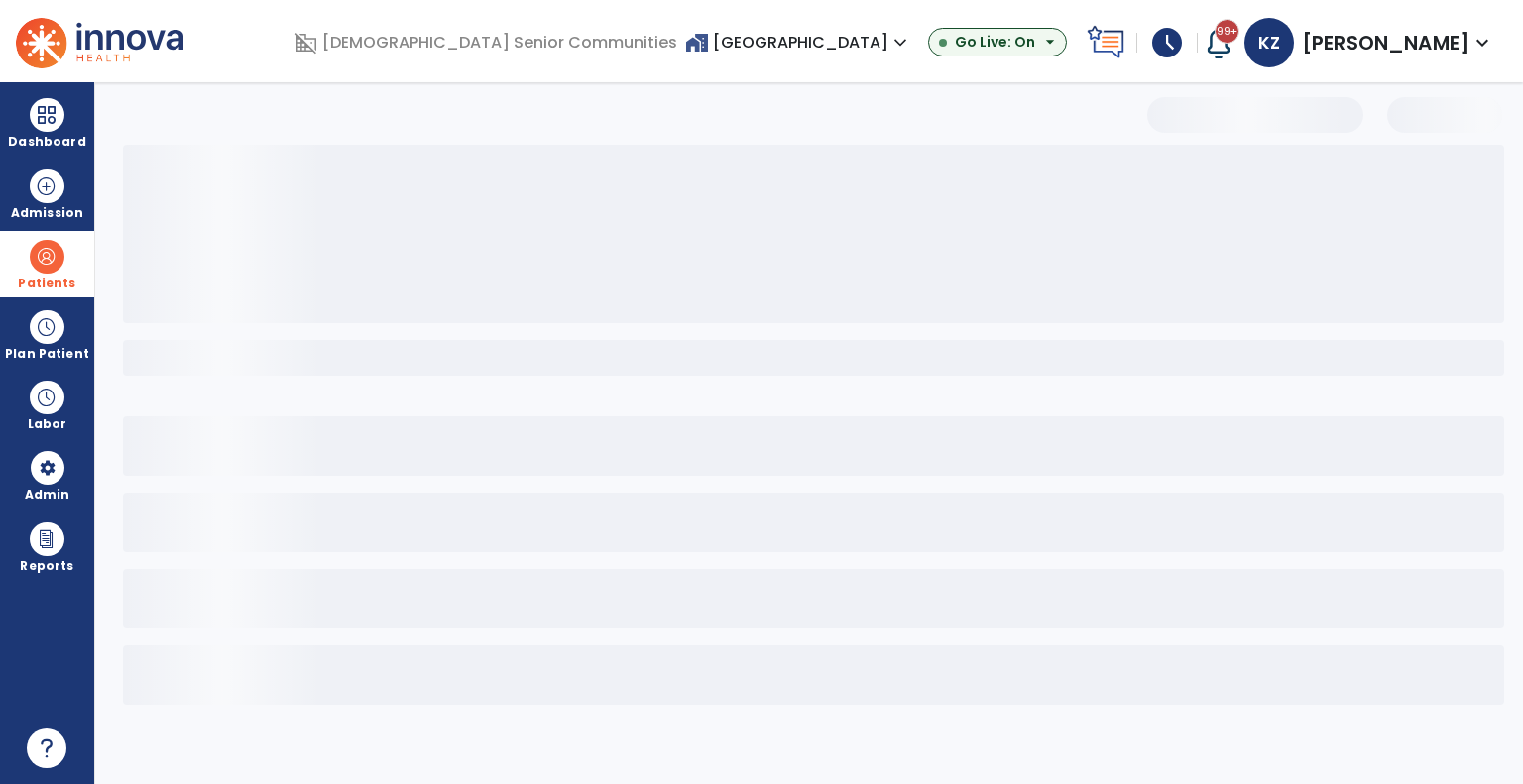 select on "***" 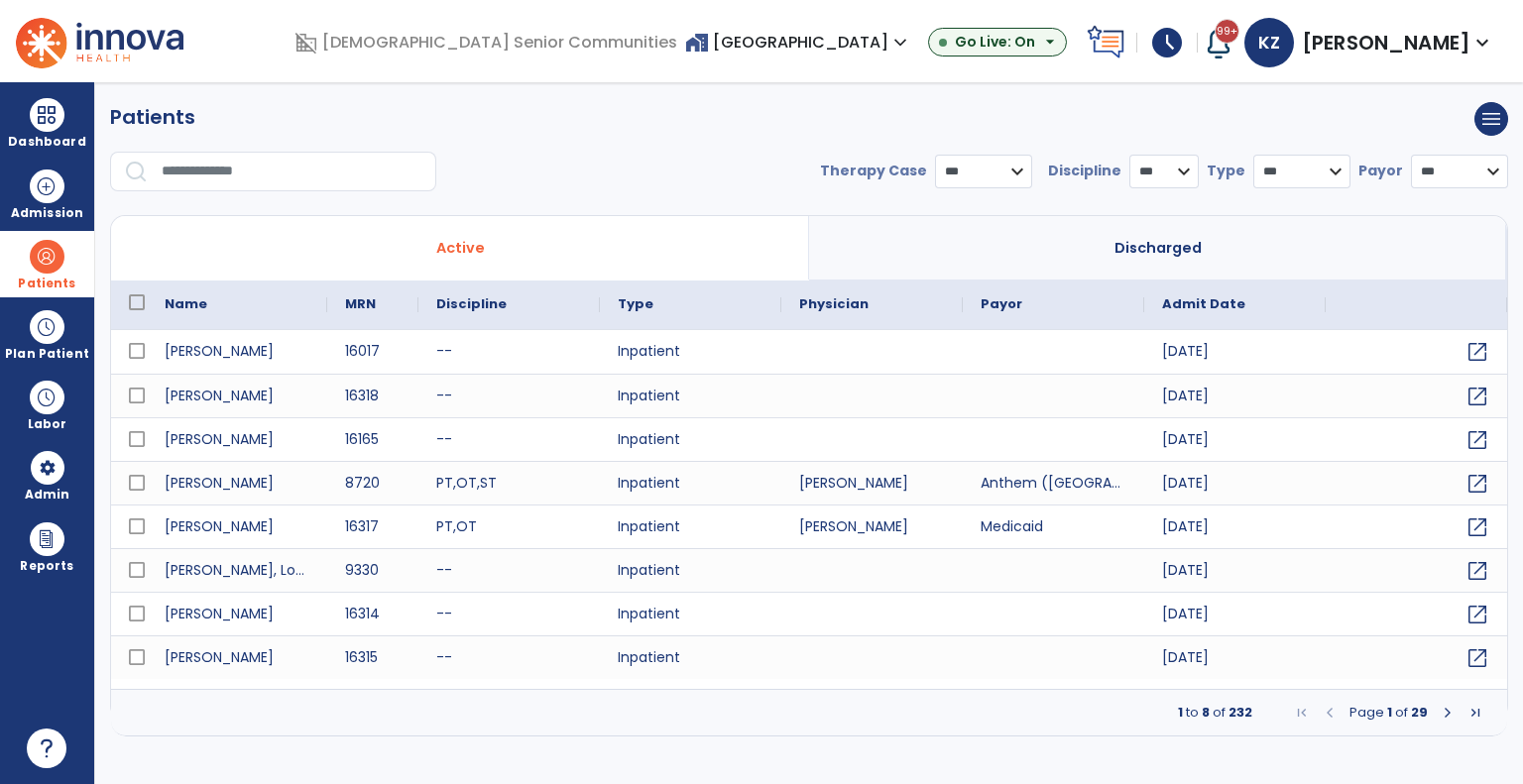 click on "*** **** ******" at bounding box center (984, 171) 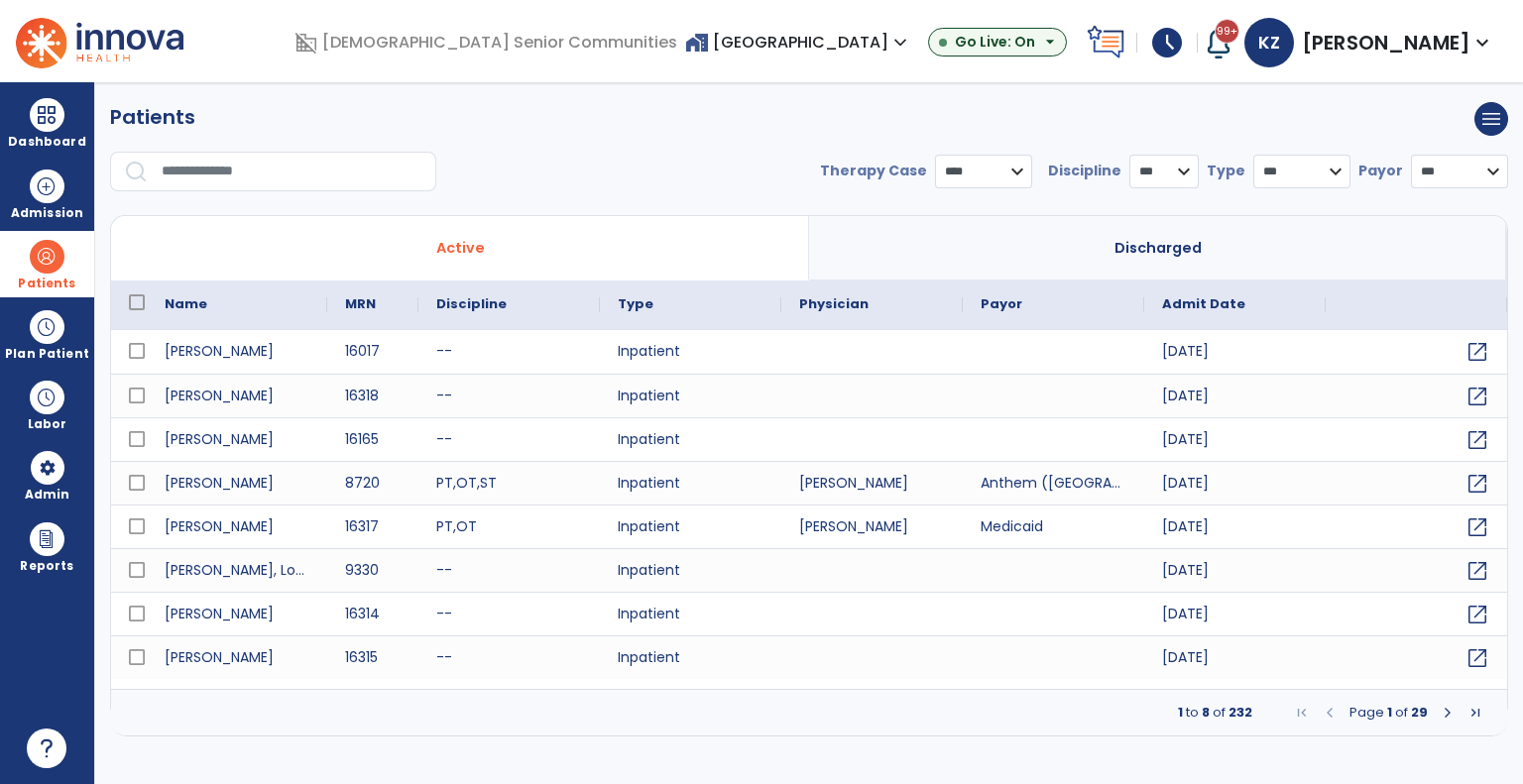 click on "*** **** ******" at bounding box center (984, 171) 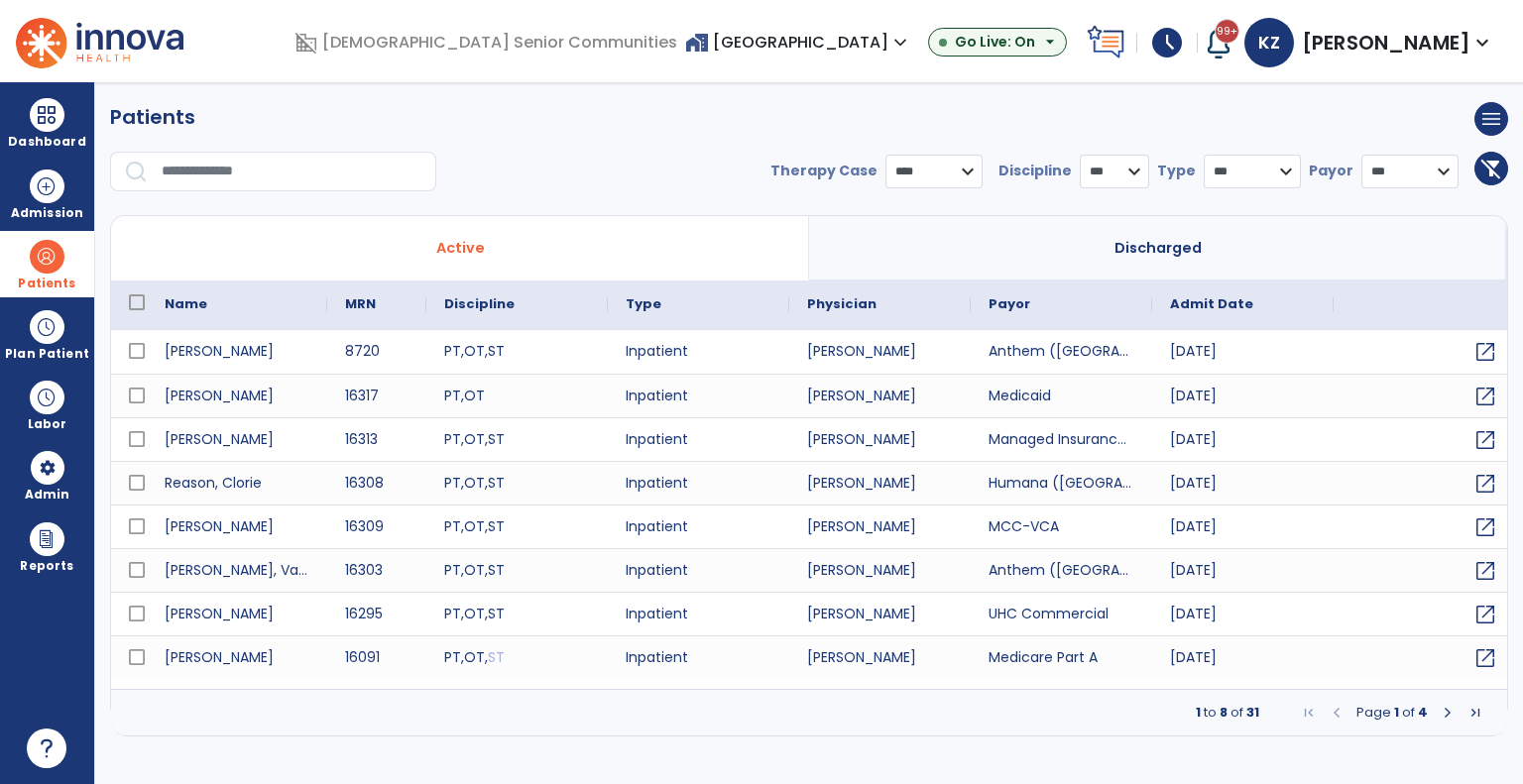 click on "*** **** ******" at bounding box center [934, 171] 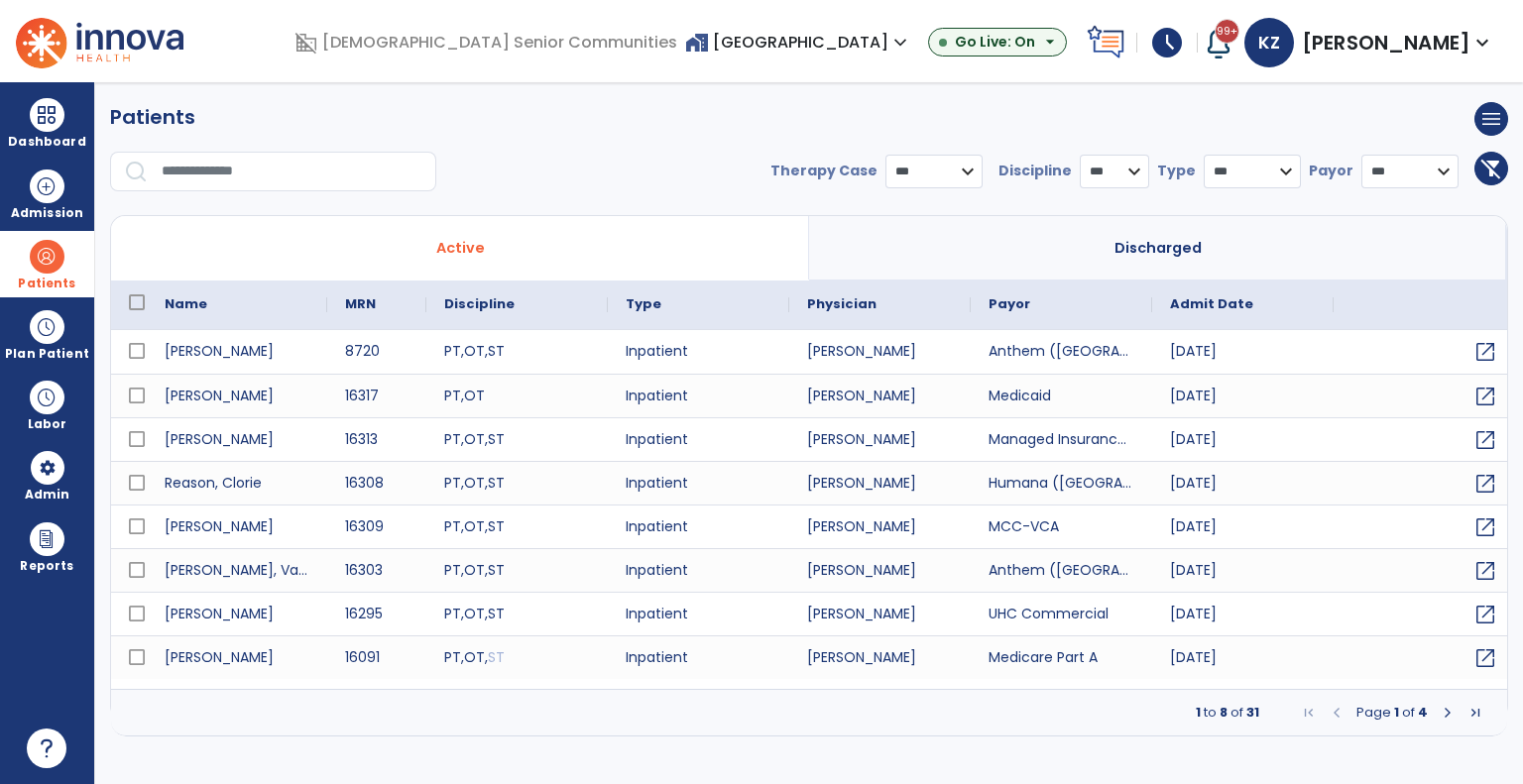click on "*** **** ******" at bounding box center [934, 171] 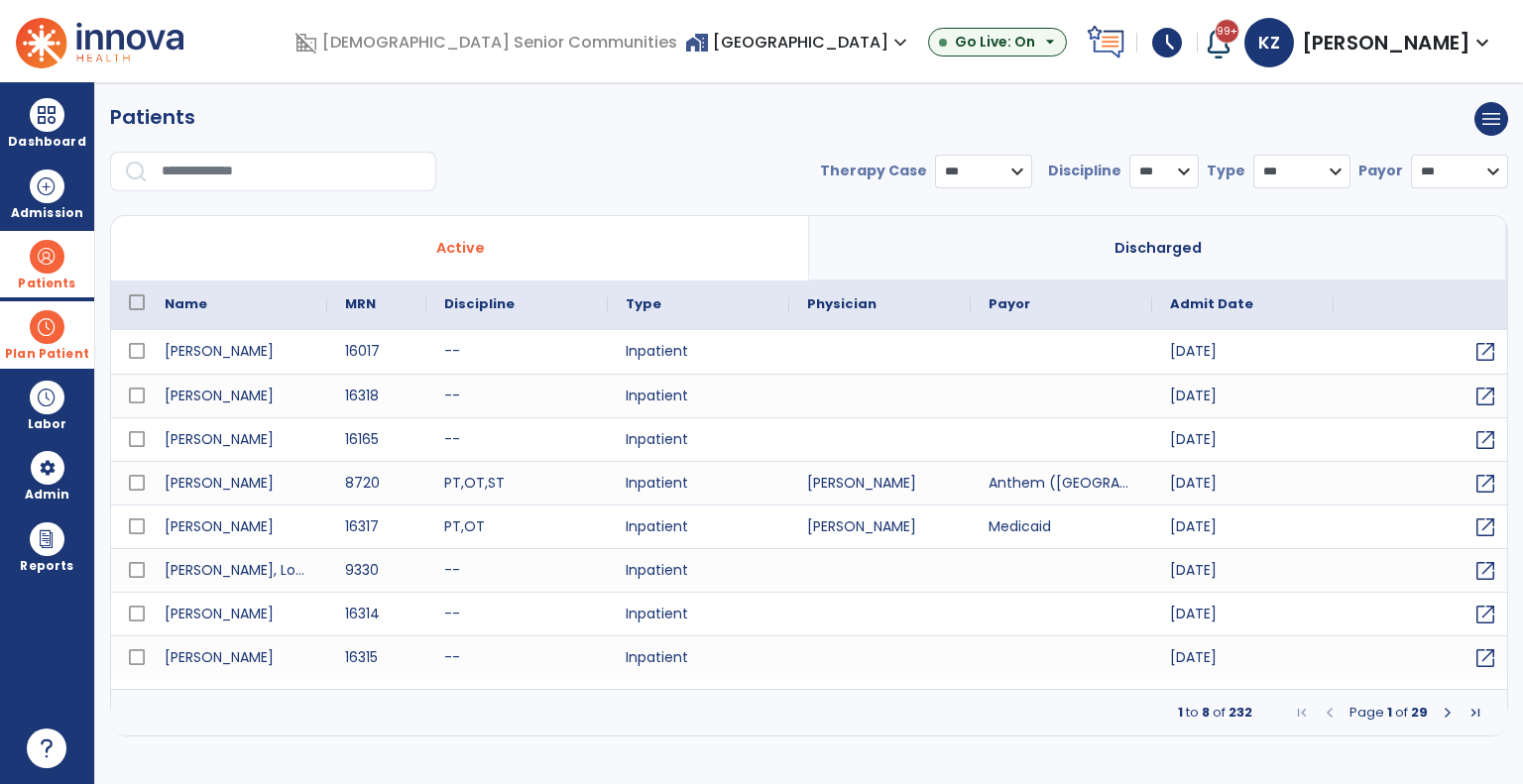 click at bounding box center (47, 327) 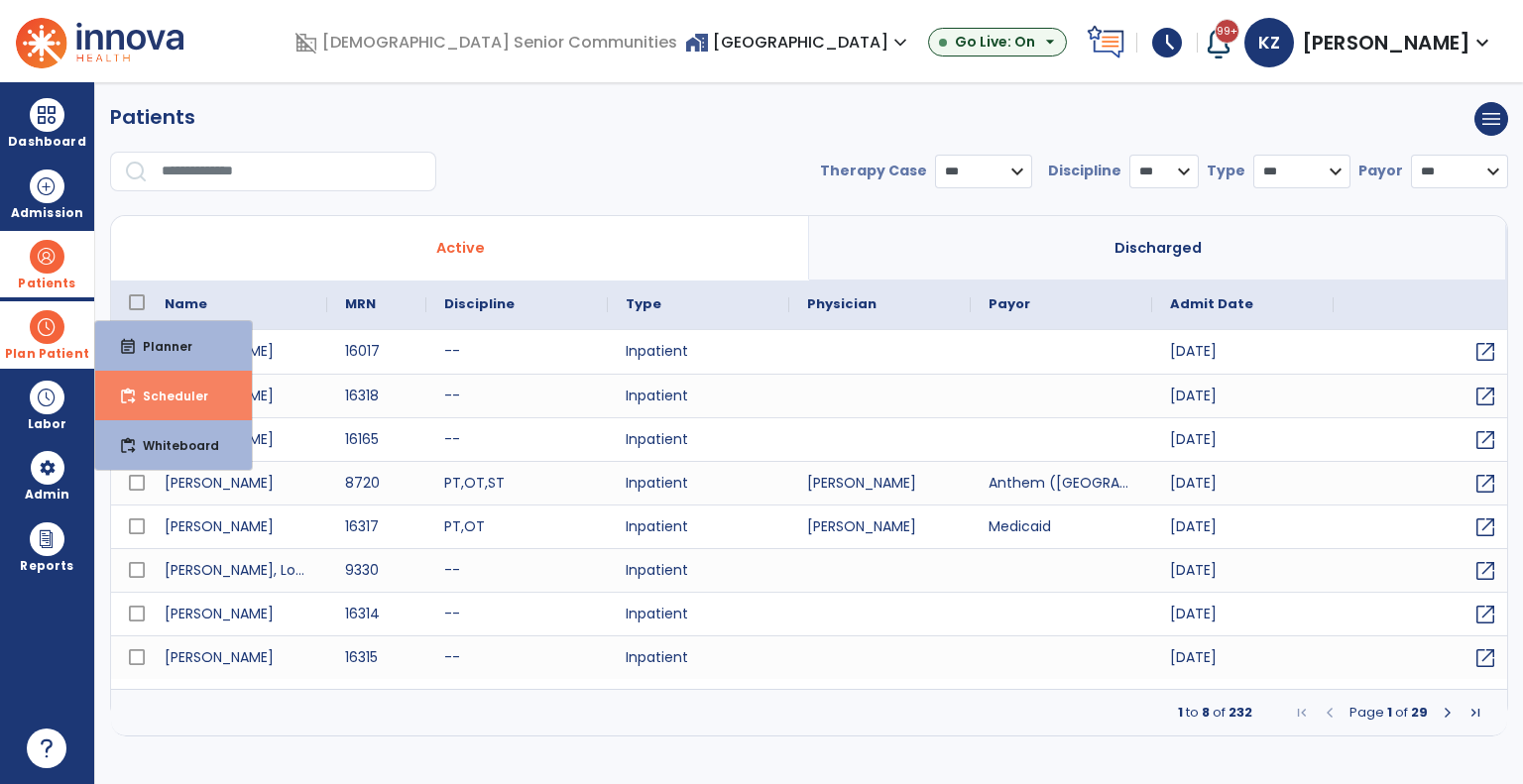 click on "Scheduler" at bounding box center (168, 395) 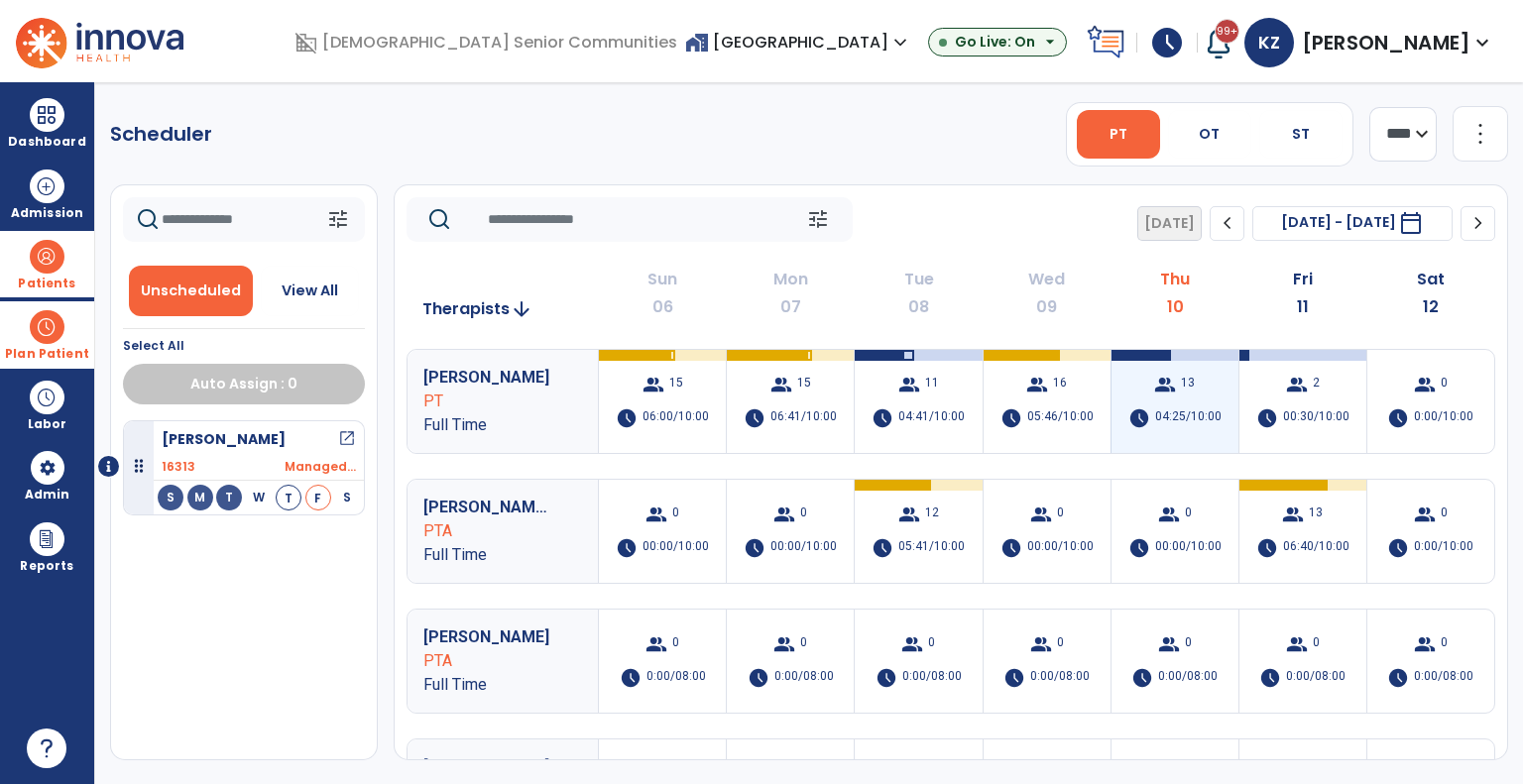 click on "schedule  04:25/10:00" at bounding box center (1175, 418) 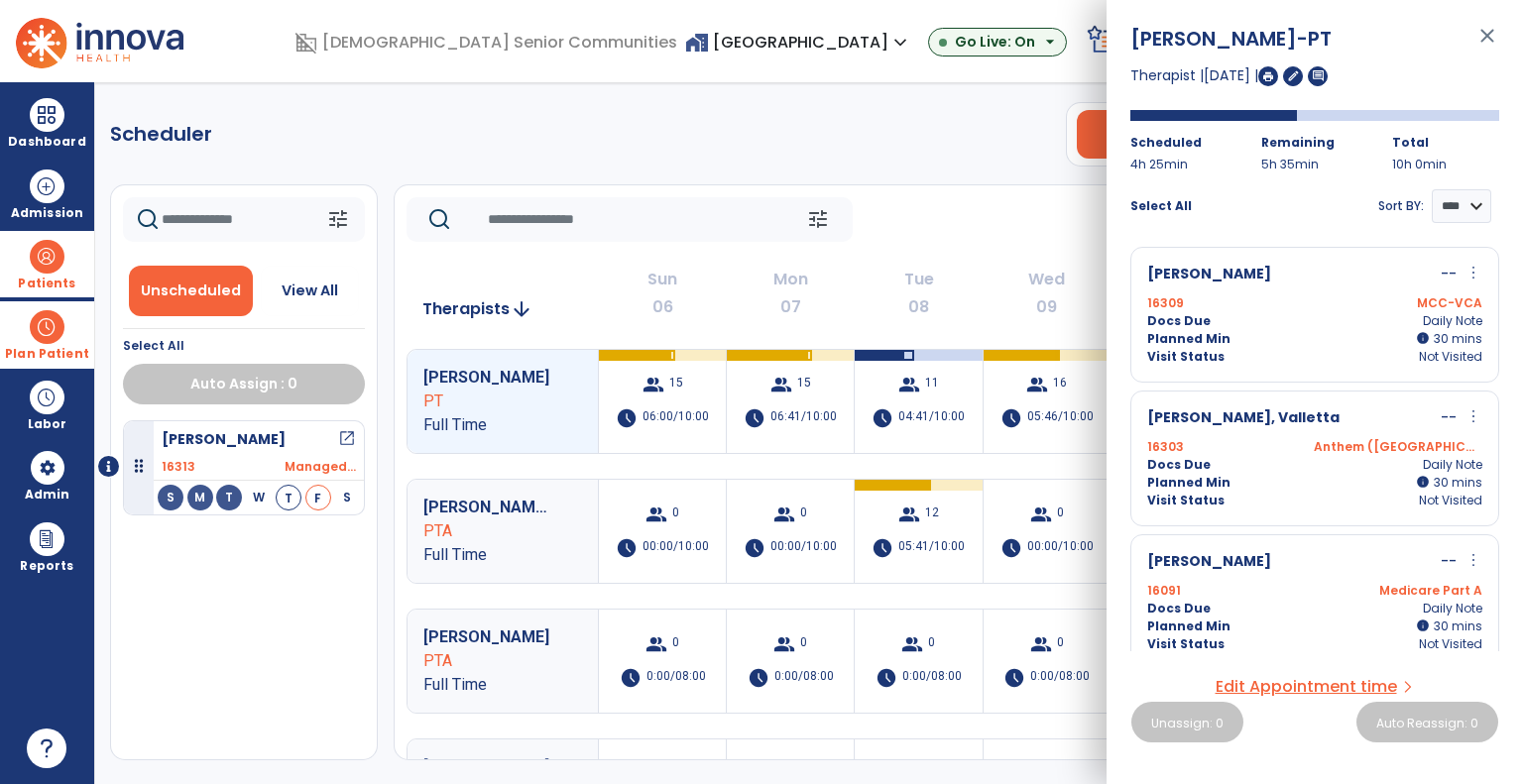 click on "tune   [DATE]  chevron_left [DATE] - [DATE]  *********  calendar_today  chevron_right" 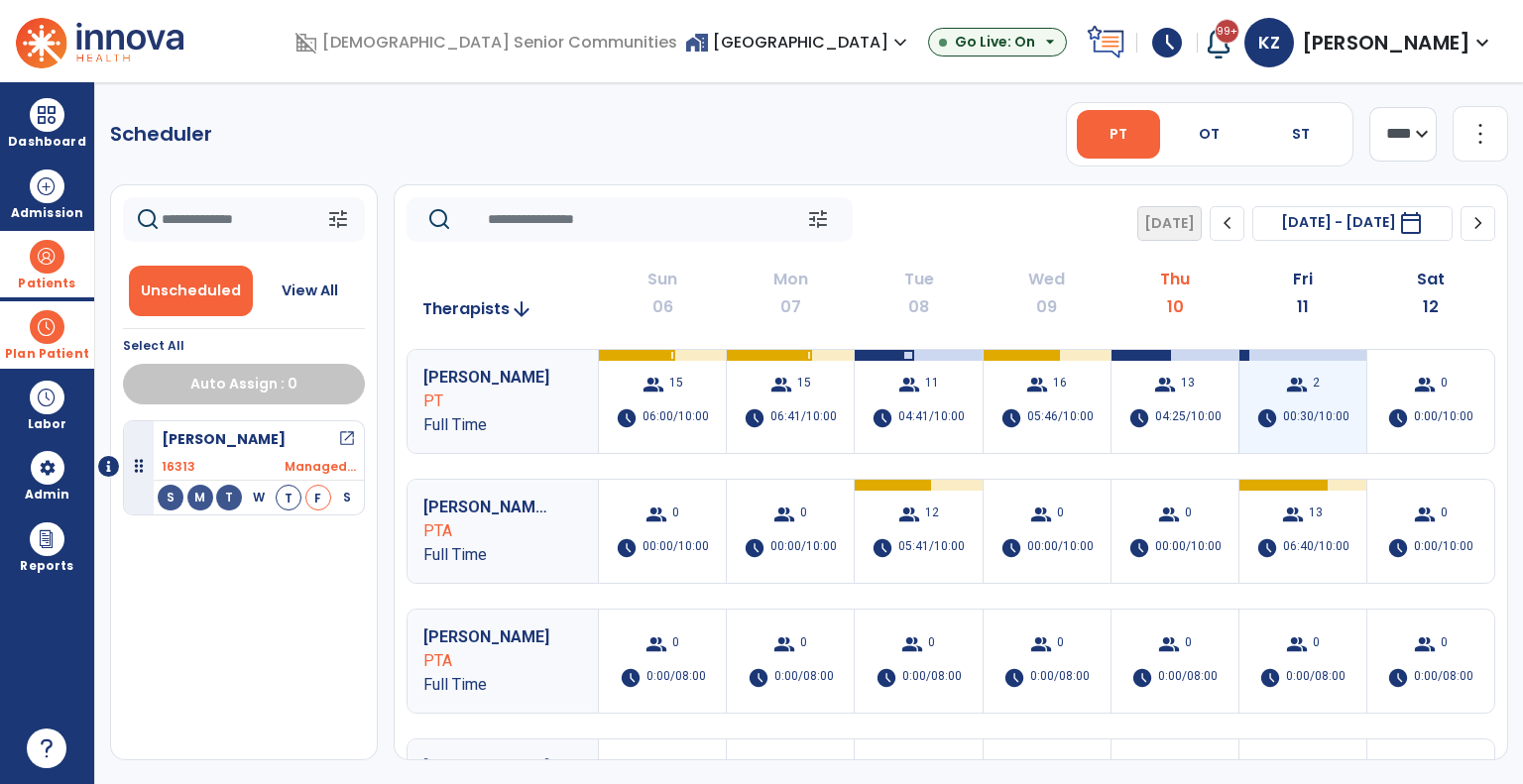 click on "group" at bounding box center (1297, 385) 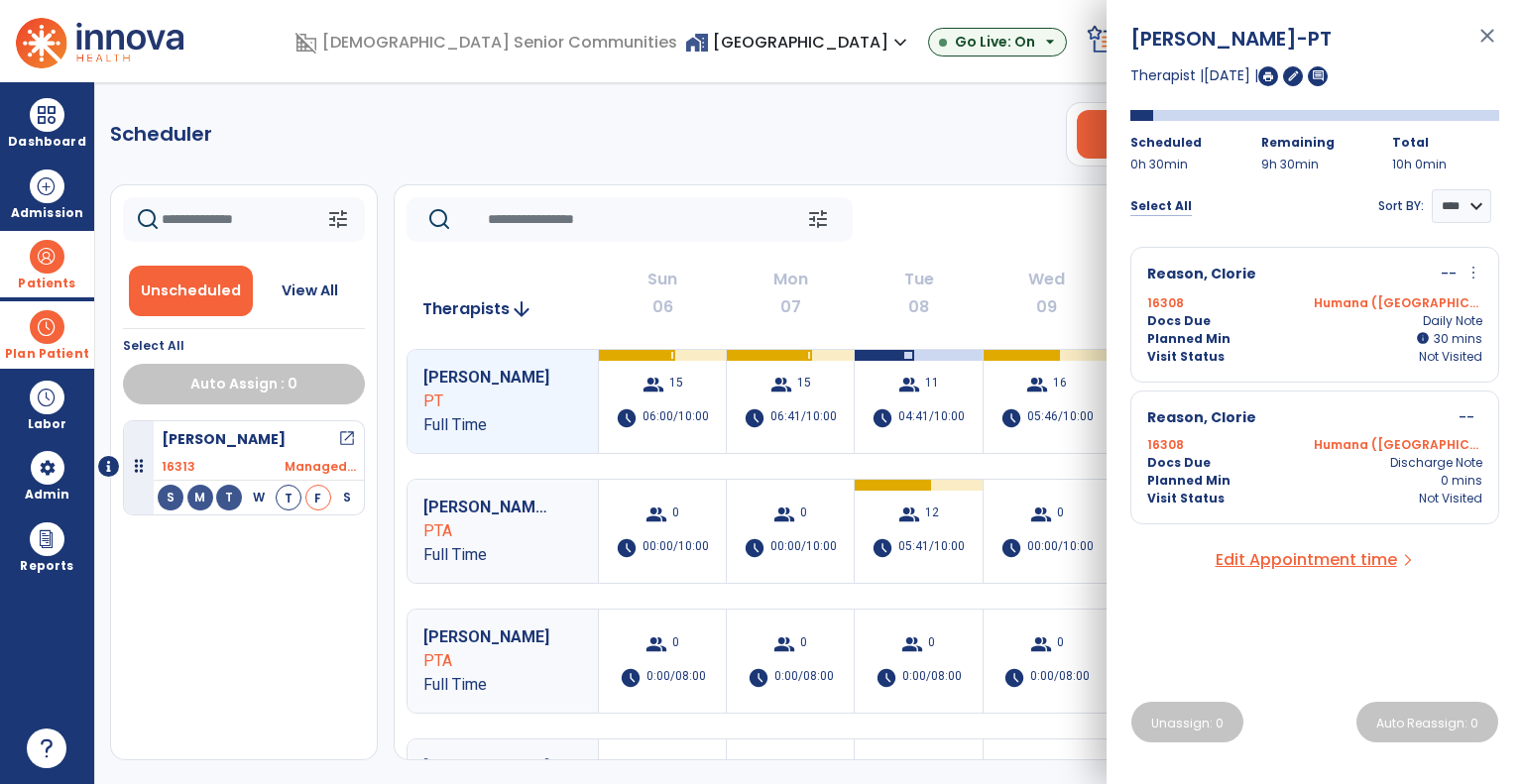 click on "Select All" at bounding box center (1161, 206) 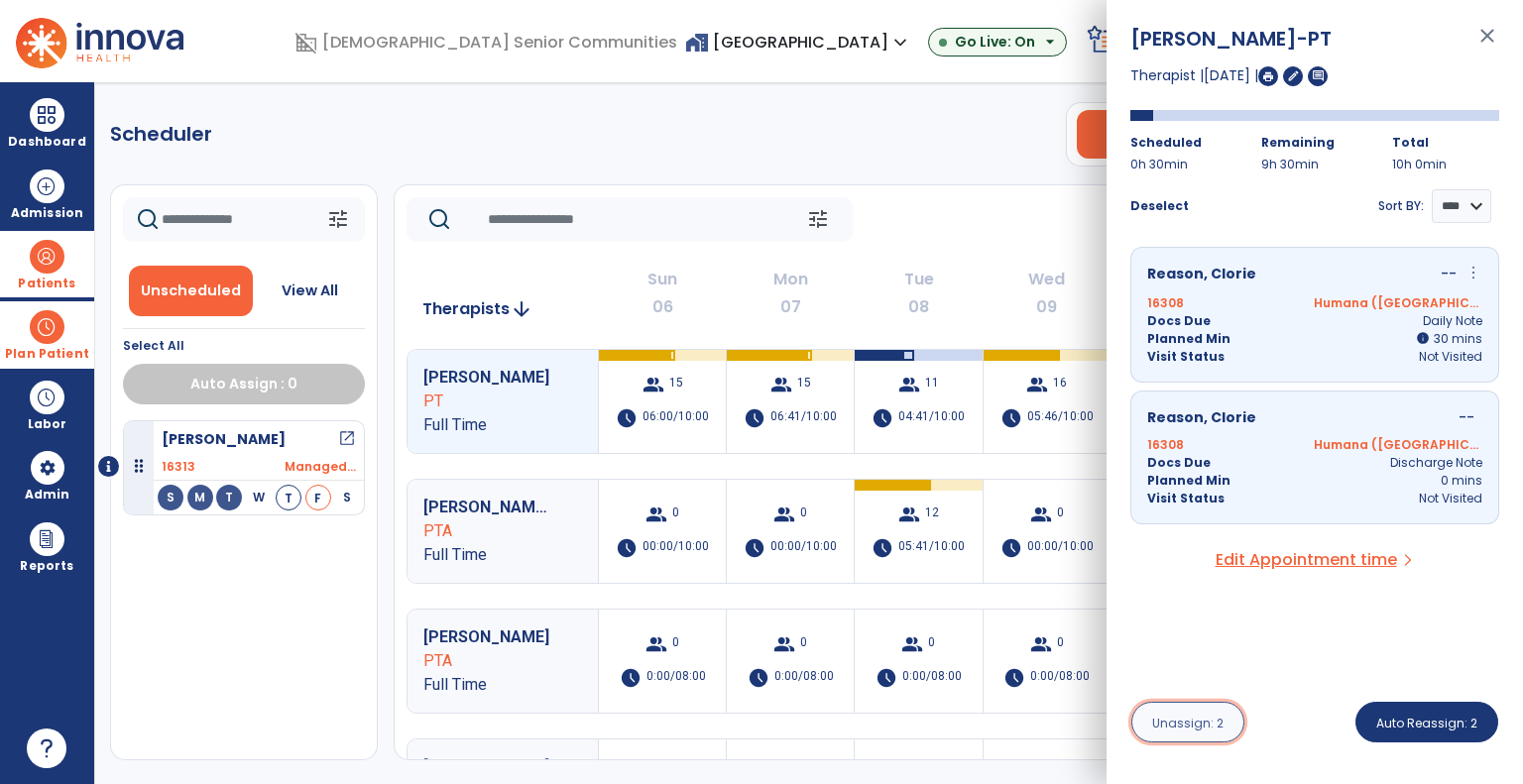 click on "Unassign: 2" at bounding box center [1188, 723] 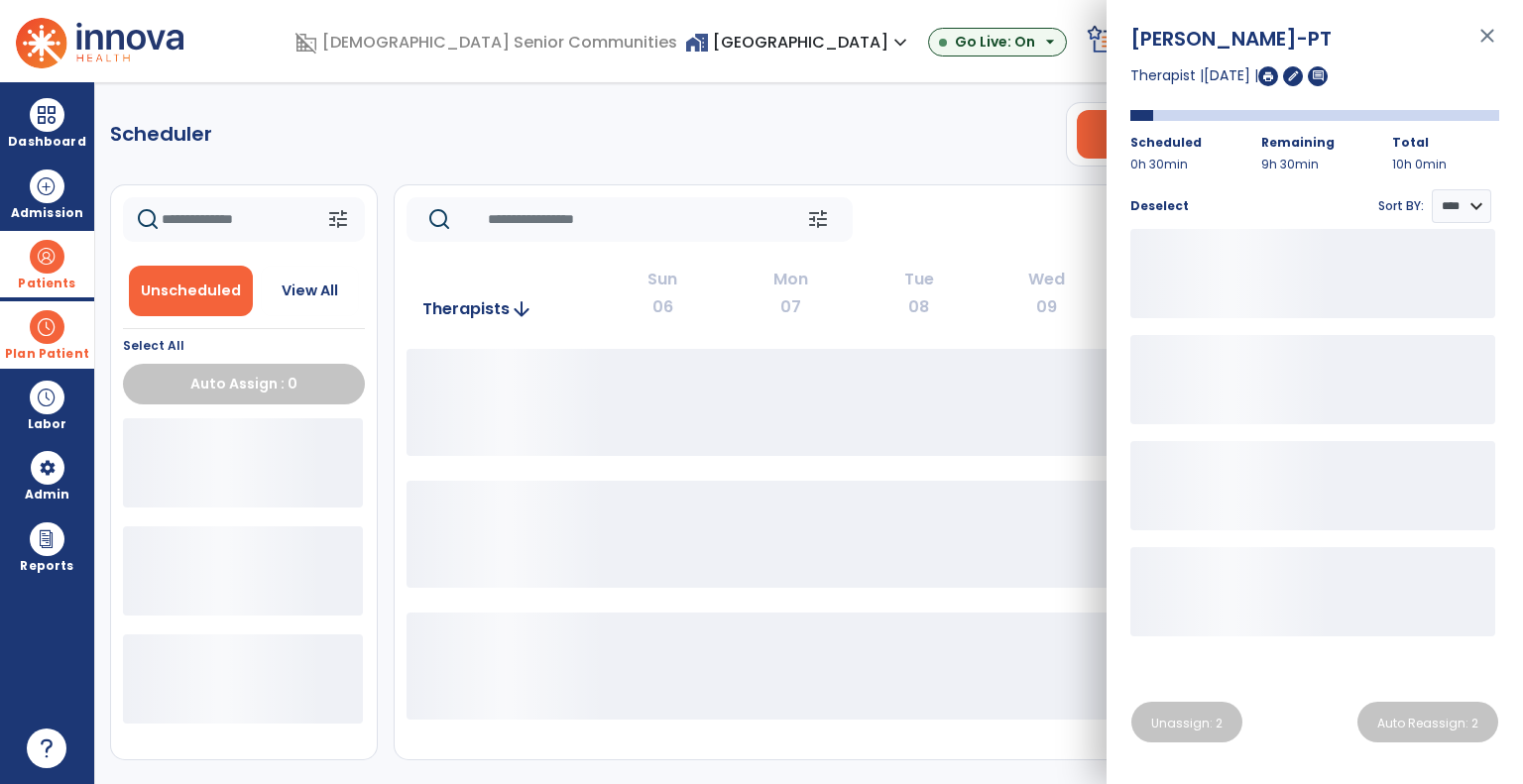 click on "tune   [DATE]  chevron_left [DATE] - [DATE]  *********  calendar_today  chevron_right" 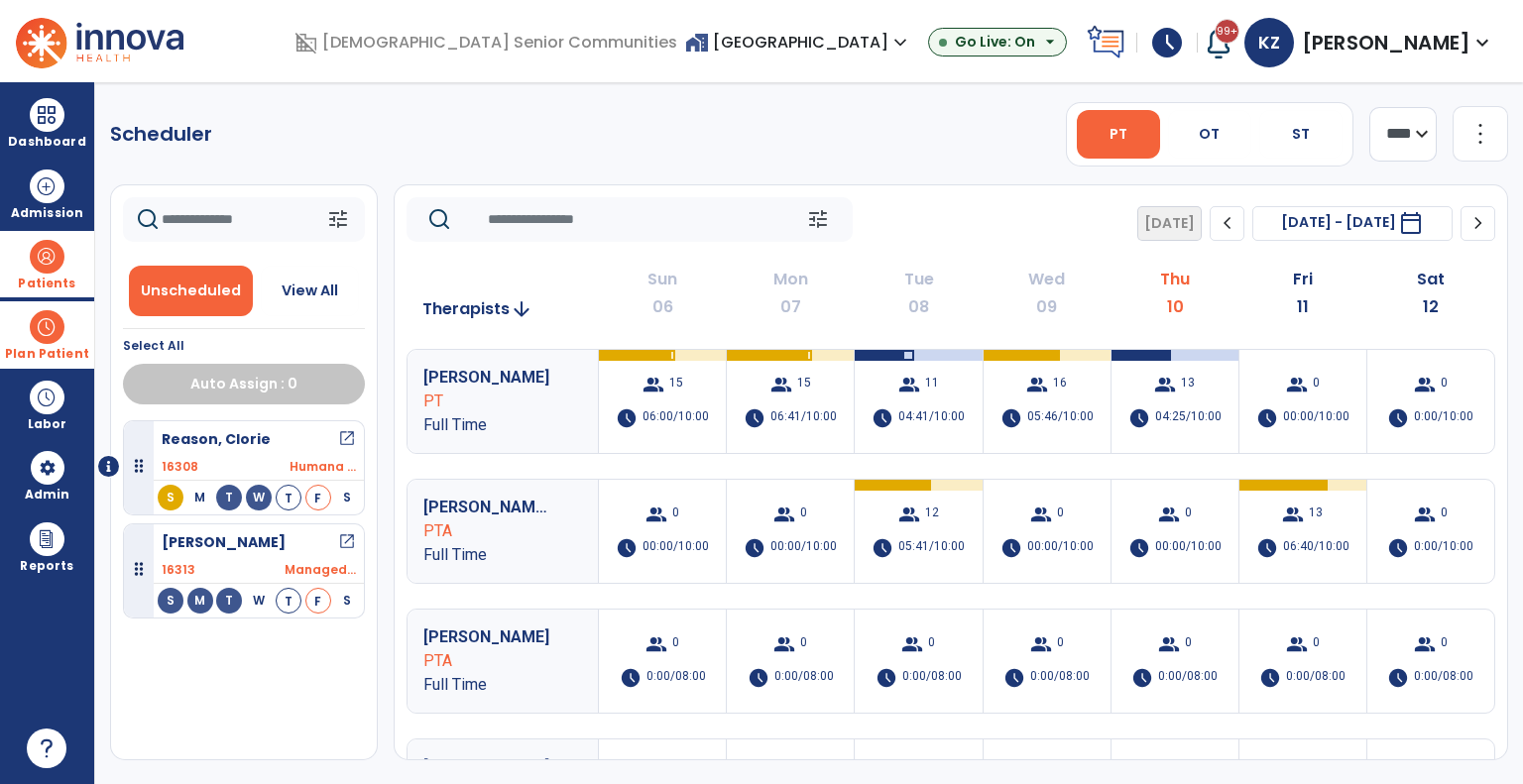 click on "13" at bounding box center [1188, 385] 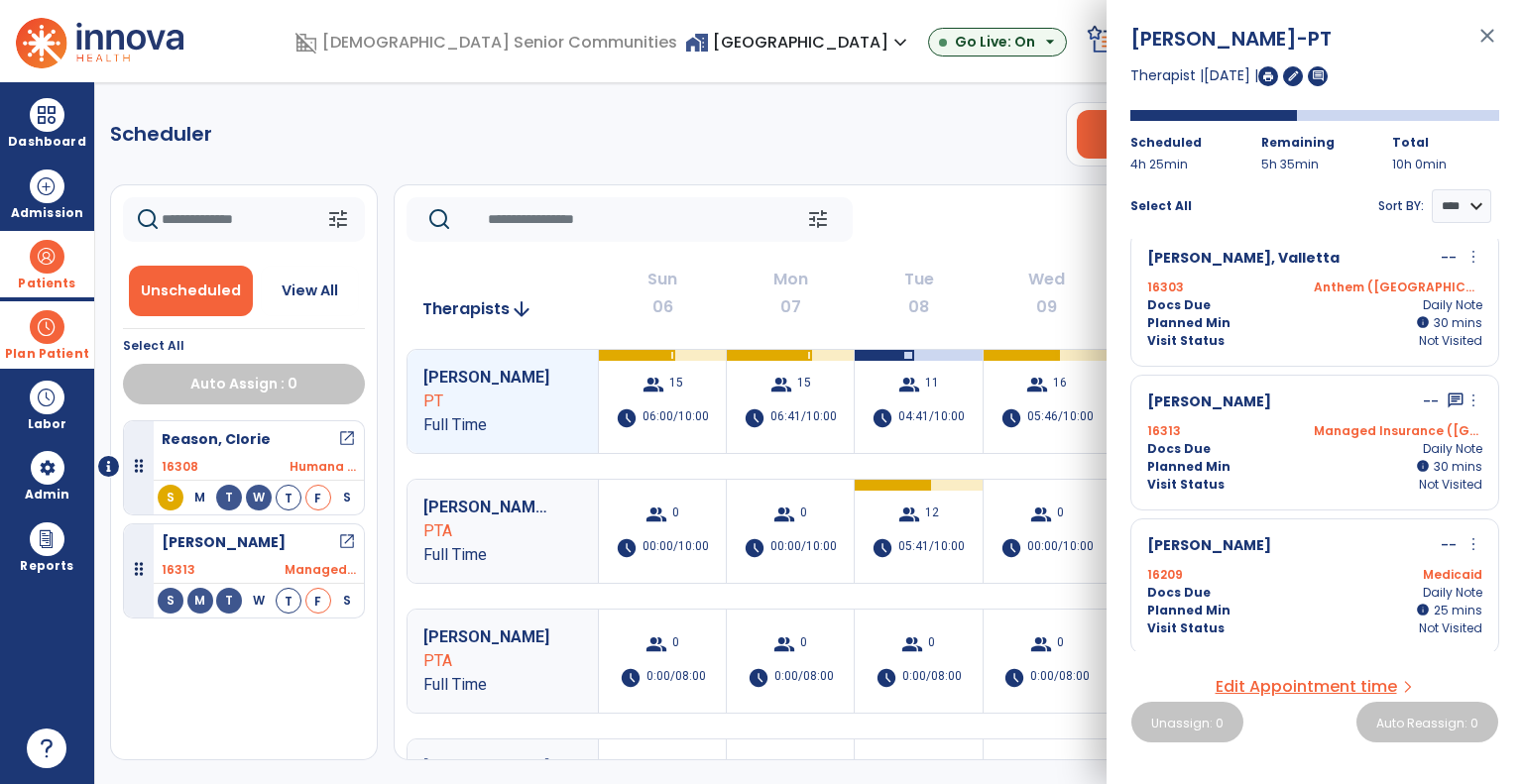 scroll, scrollTop: 595, scrollLeft: 0, axis: vertical 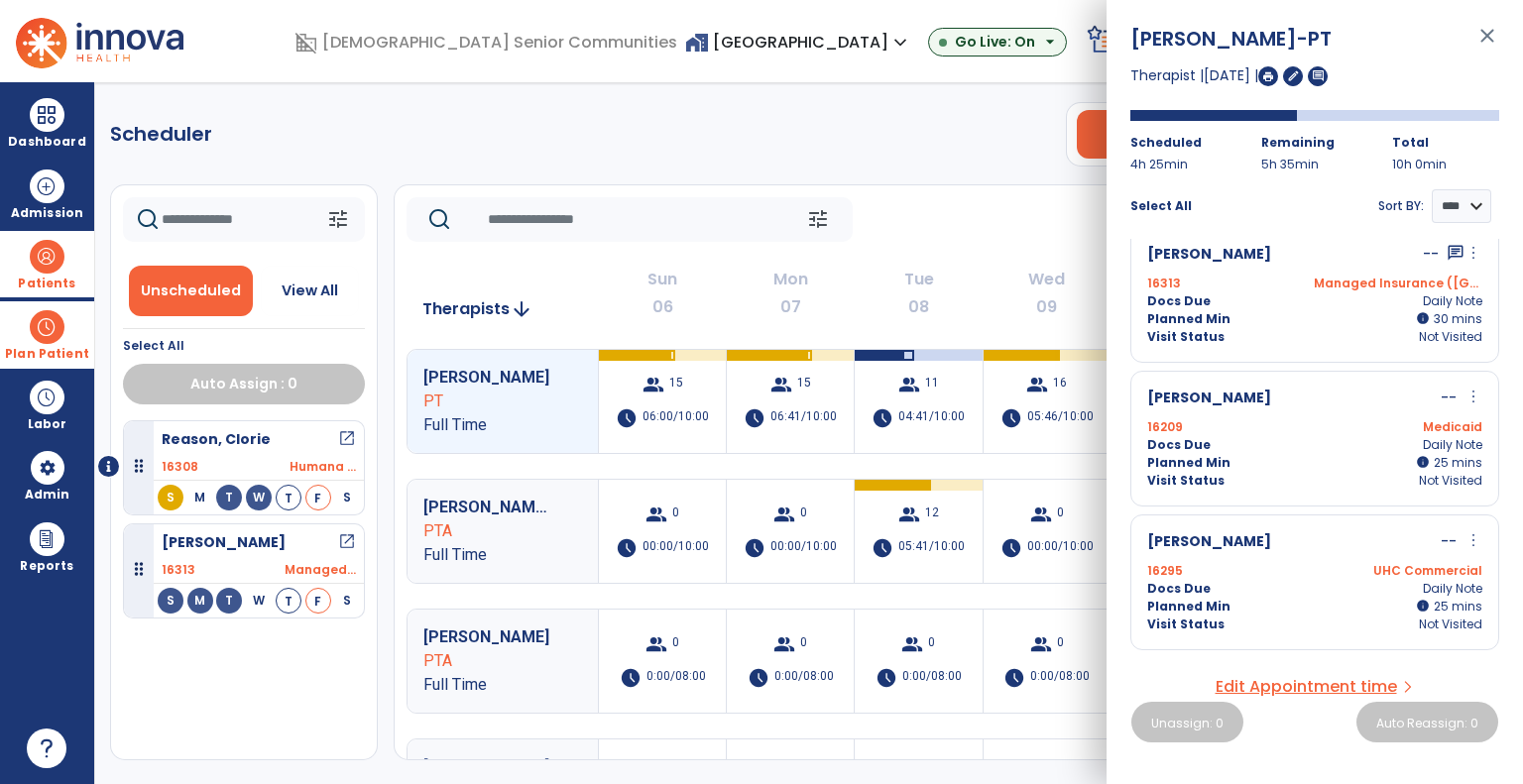 click on "tune   [DATE]  chevron_left [DATE] - [DATE]  *********  calendar_today  chevron_right" 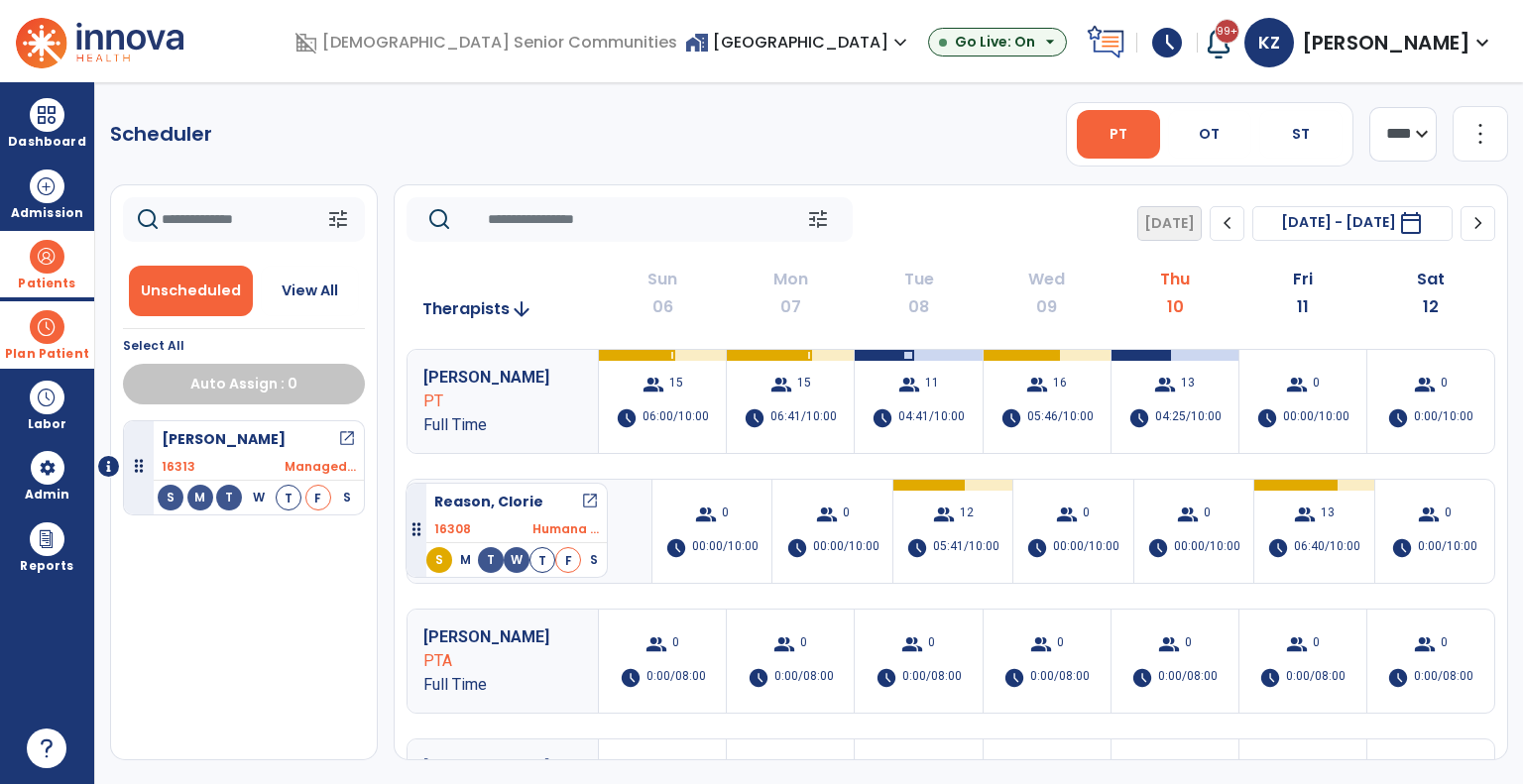 drag, startPoint x: 296, startPoint y: 447, endPoint x: 406, endPoint y: 475, distance: 113.507709 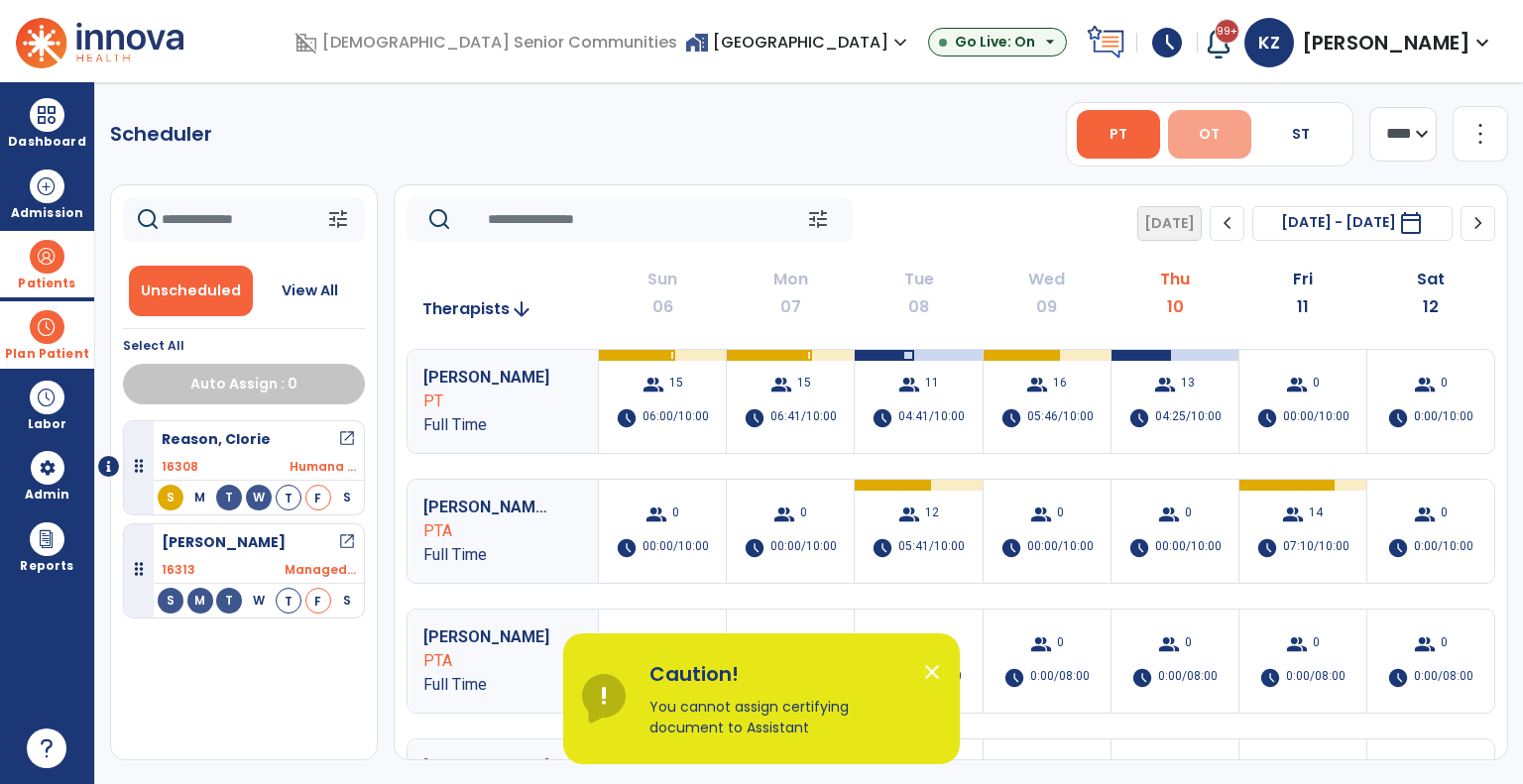 click on "OT" at bounding box center (1210, 134) 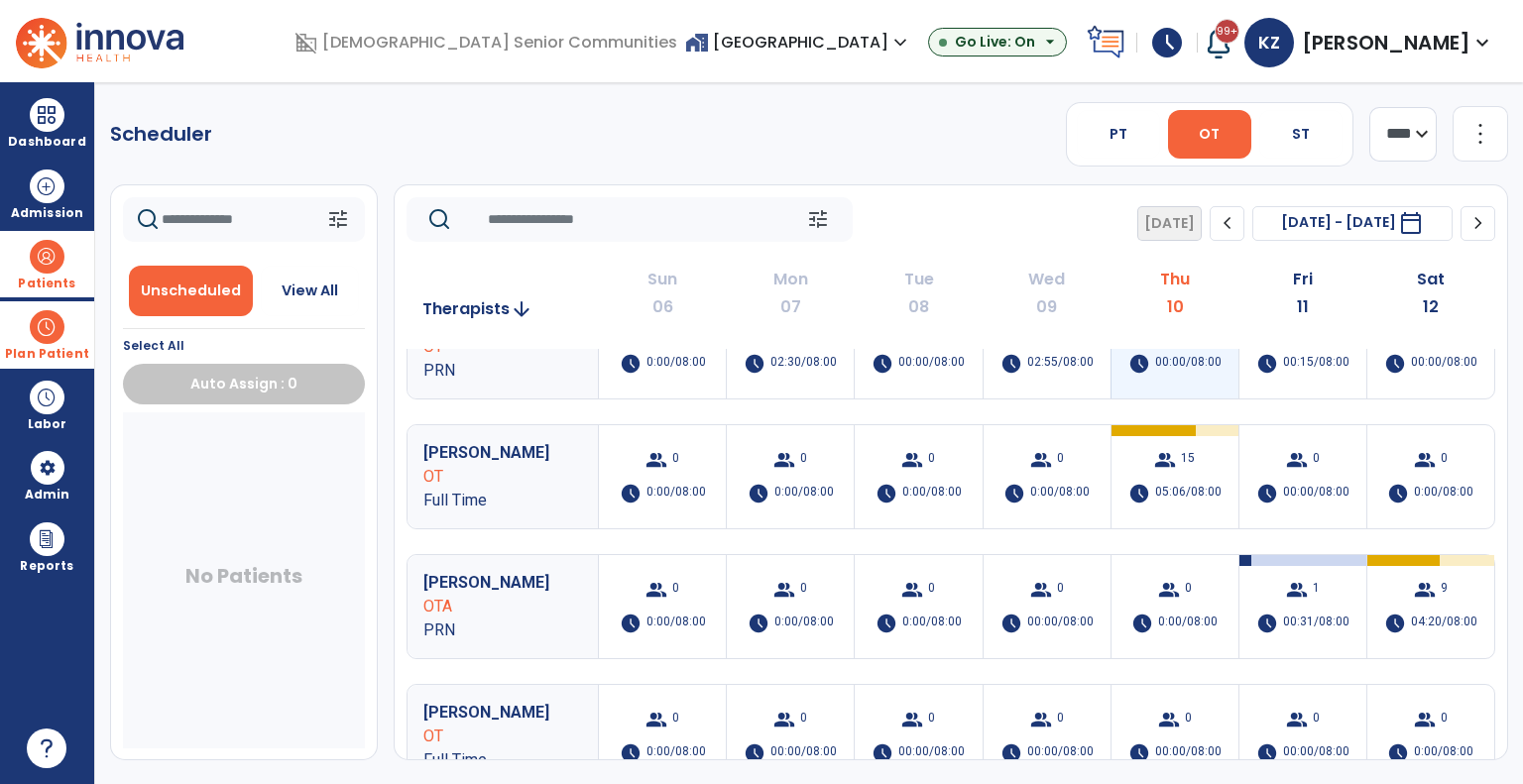 scroll, scrollTop: 198, scrollLeft: 0, axis: vertical 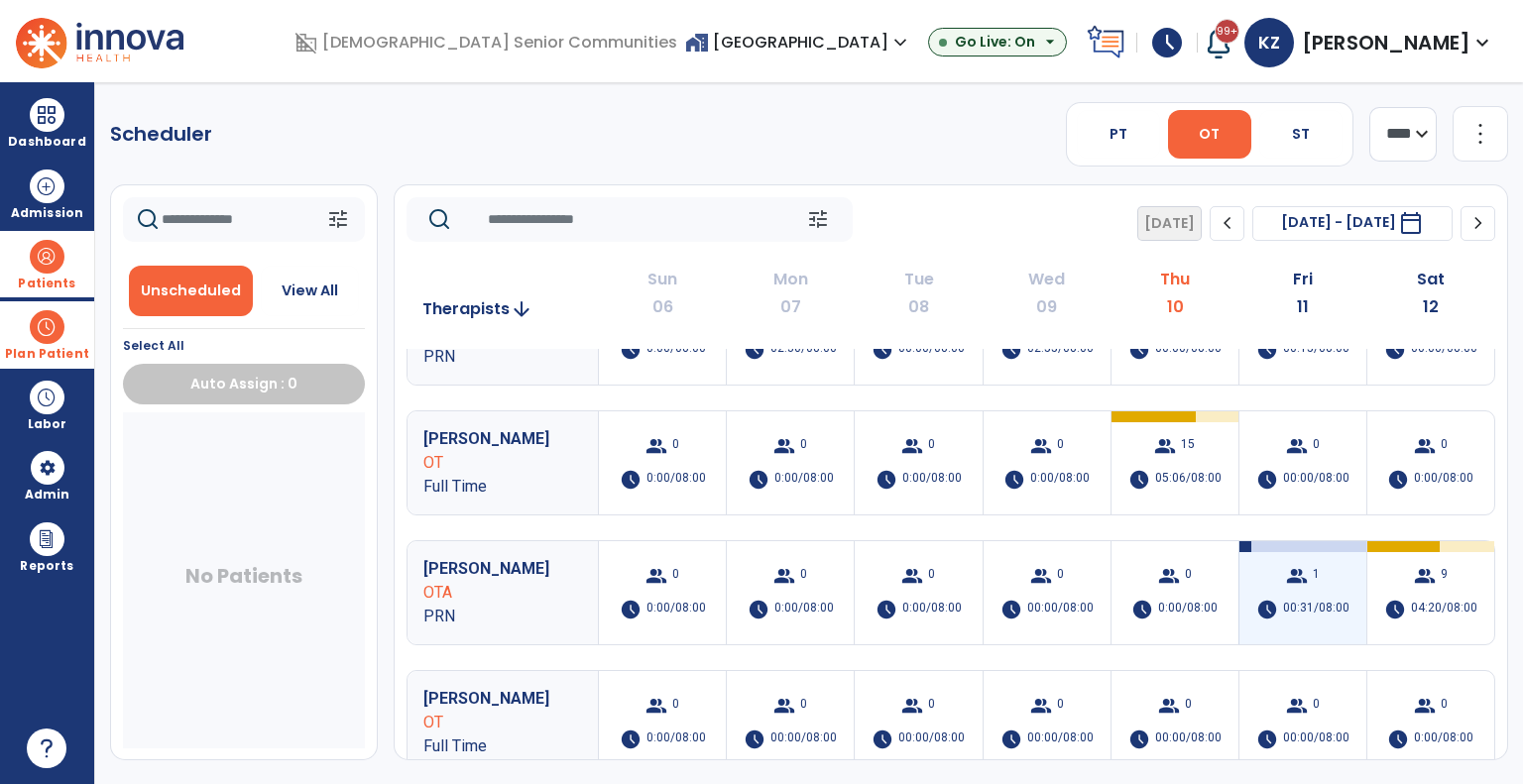 click on "group  1  schedule  00:31/08:00" at bounding box center [1303, 593] 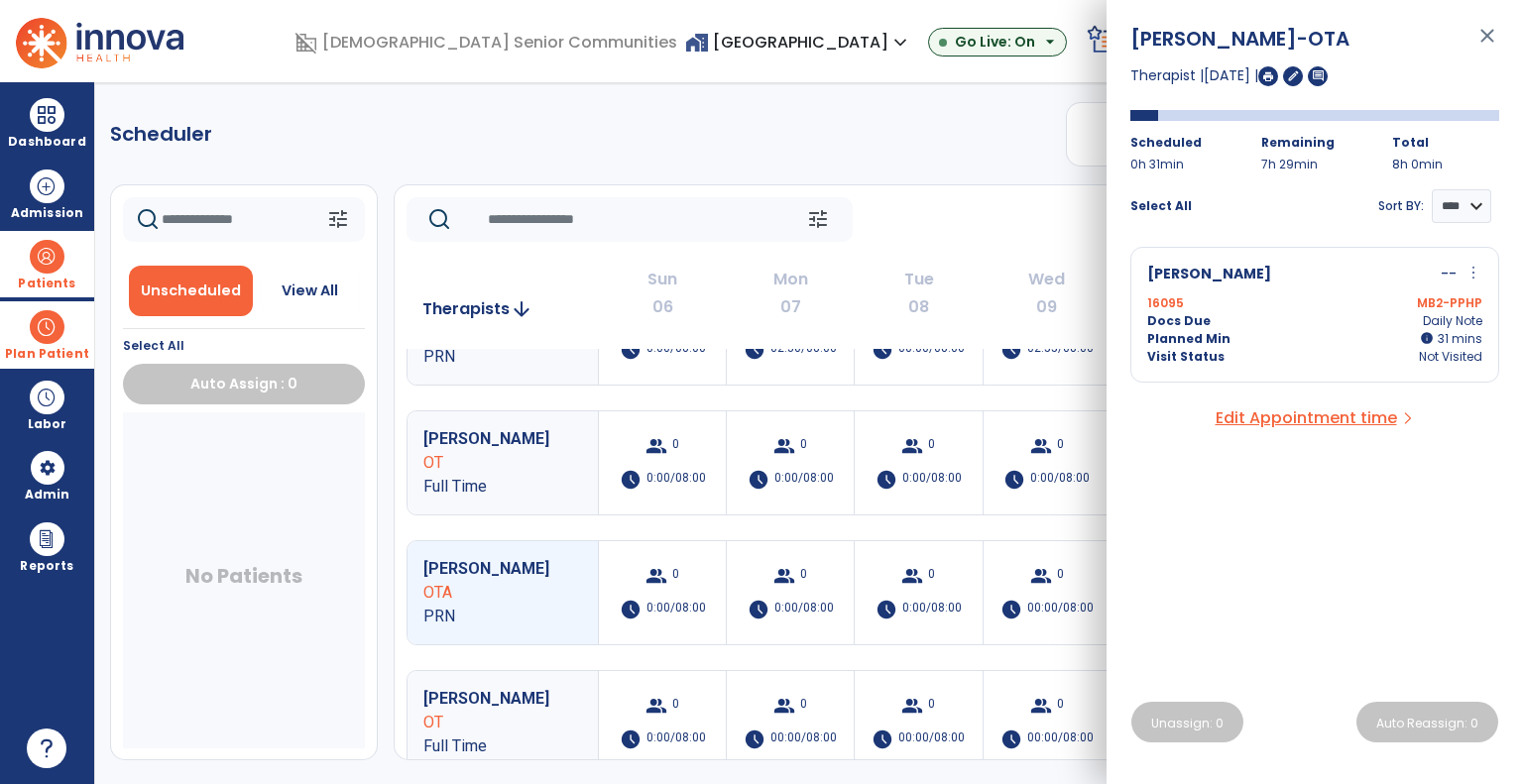 click on "tune   [DATE]  chevron_left [DATE] - [DATE]  *********  calendar_today  chevron_right" 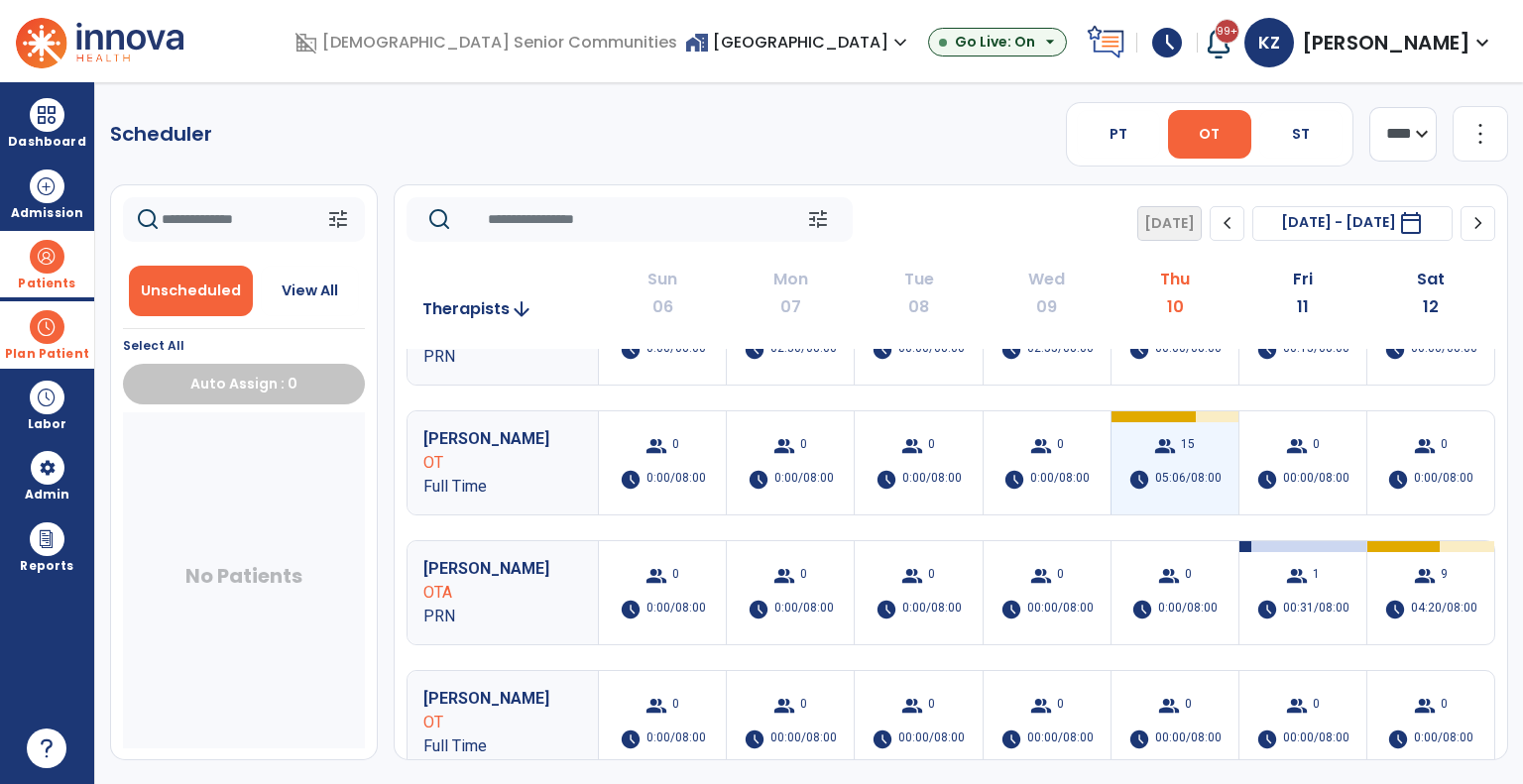 click on "05:06/08:00" at bounding box center [1188, 480] 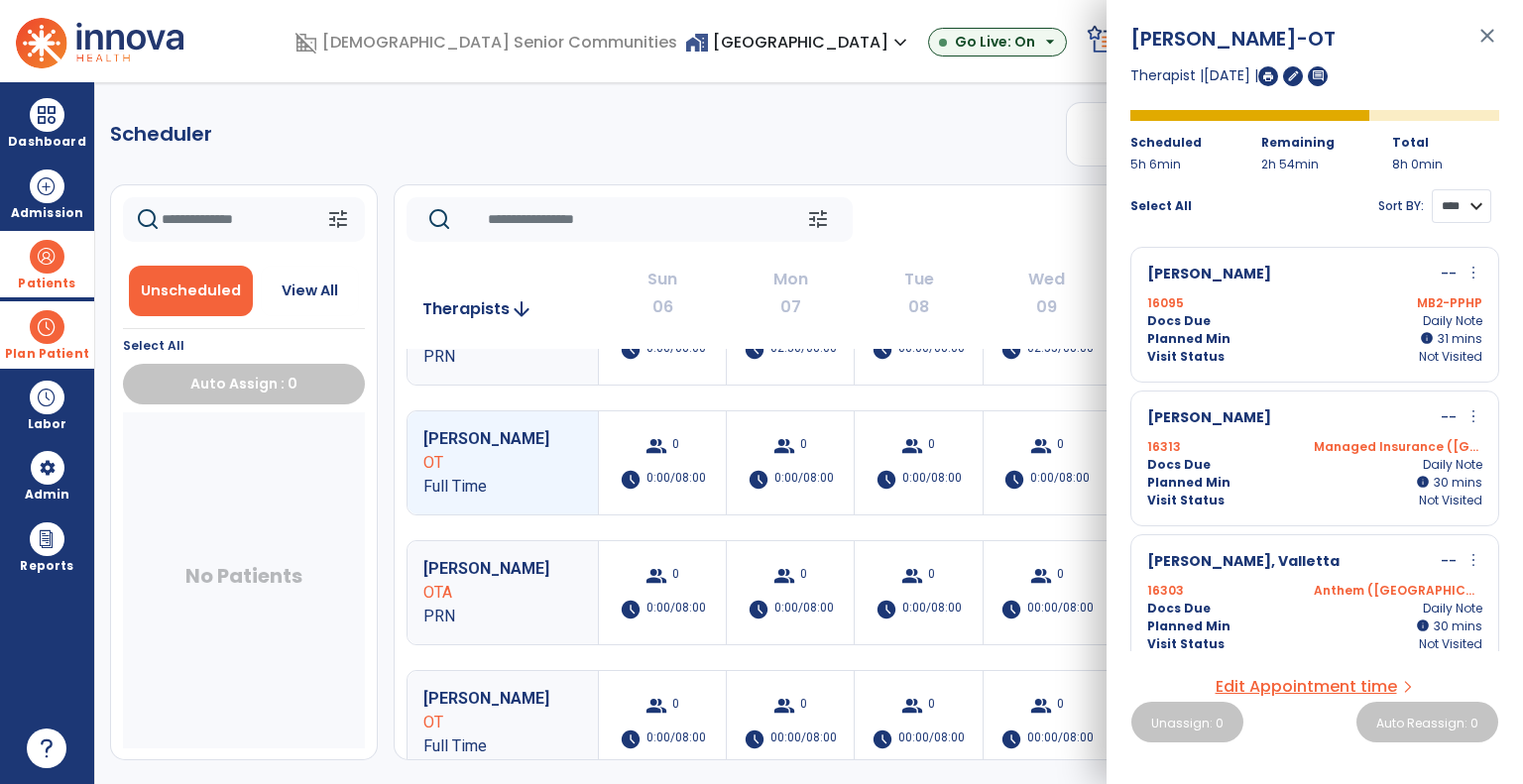 click on "**** ****" at bounding box center [1462, 206] 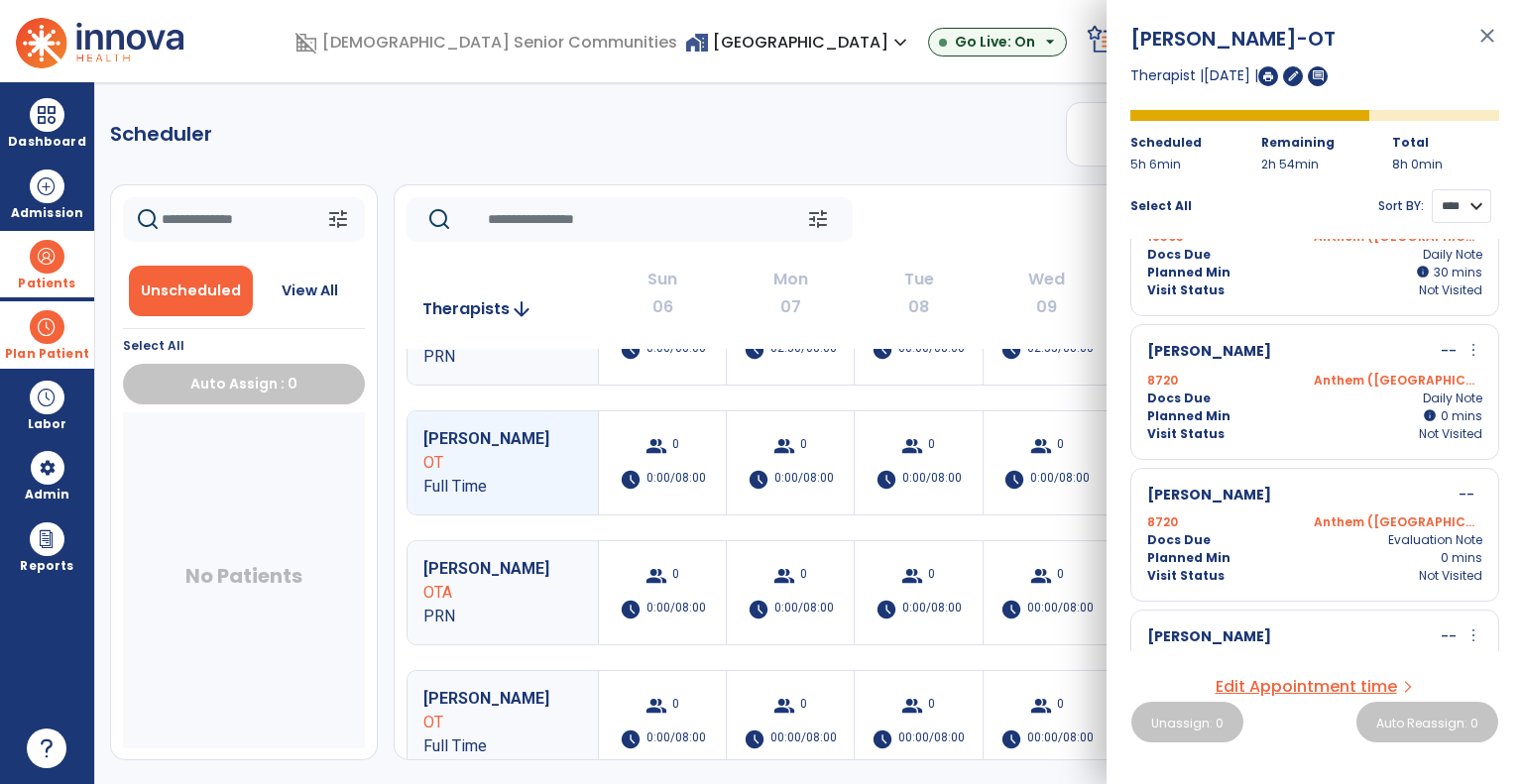scroll, scrollTop: 1388, scrollLeft: 0, axis: vertical 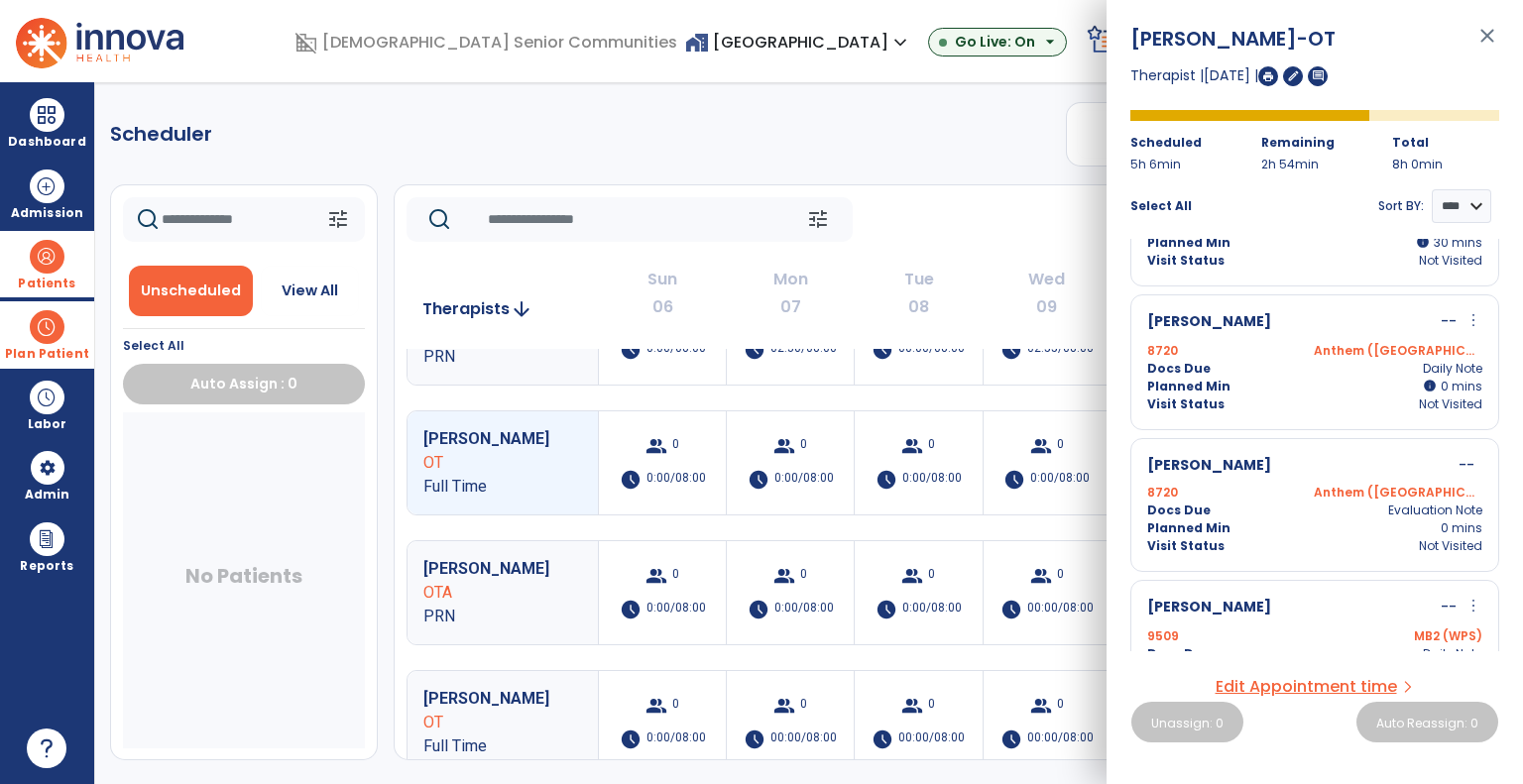 click on "Anthem ([GEOGRAPHIC_DATA])" at bounding box center (1398, 493) 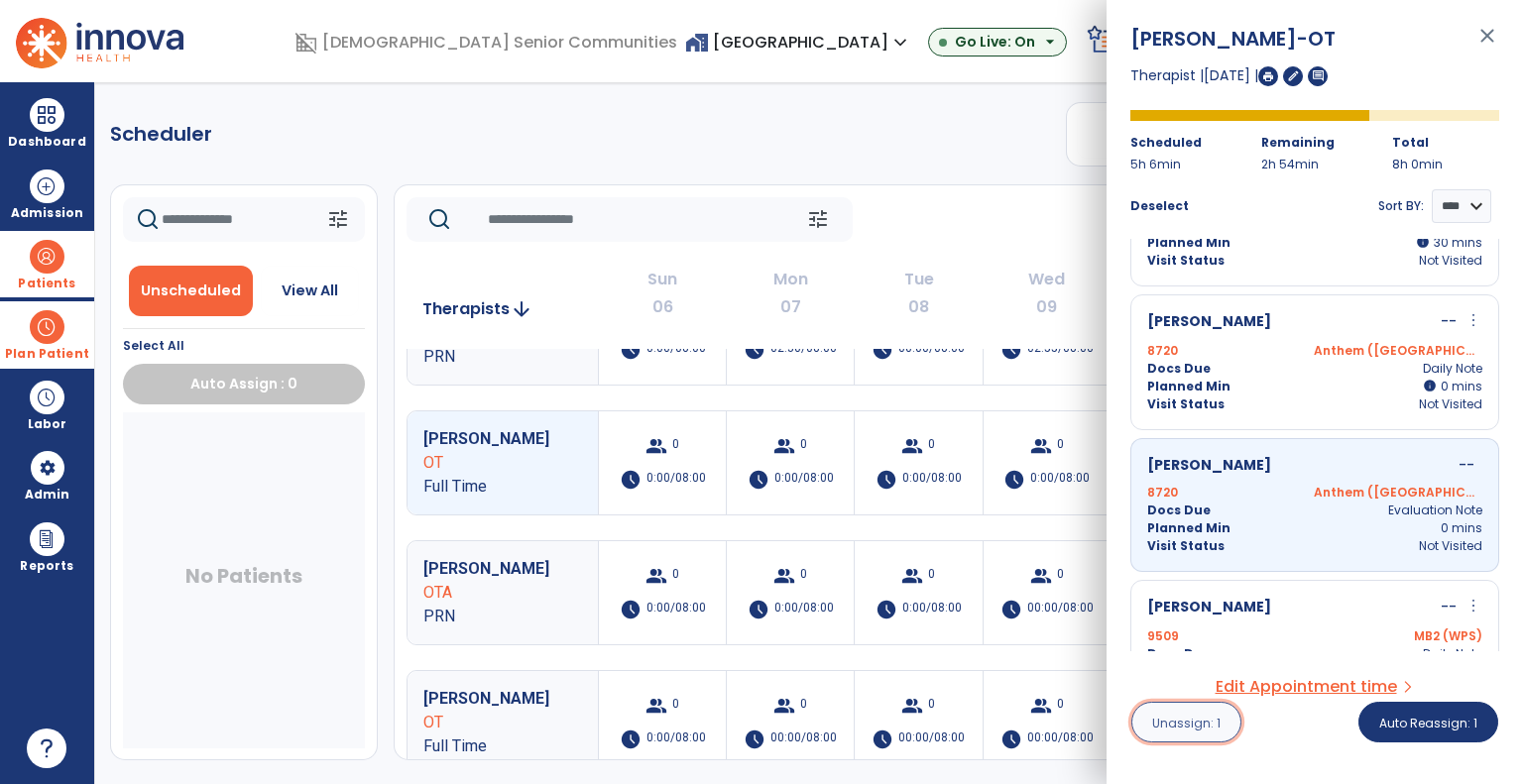 click on "Unassign: 1" at bounding box center [1186, 723] 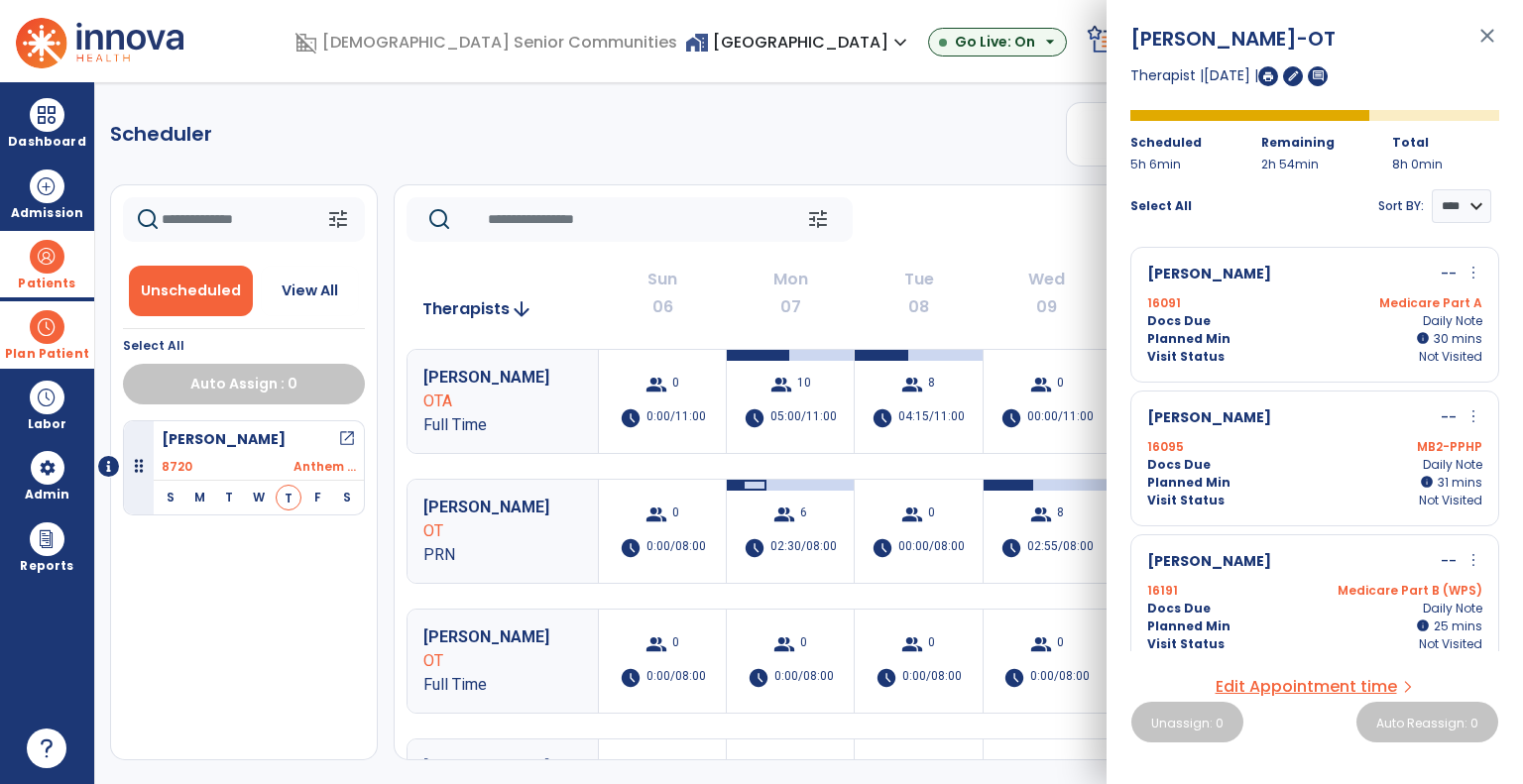 click on "open_in_new" at bounding box center [347, 439] 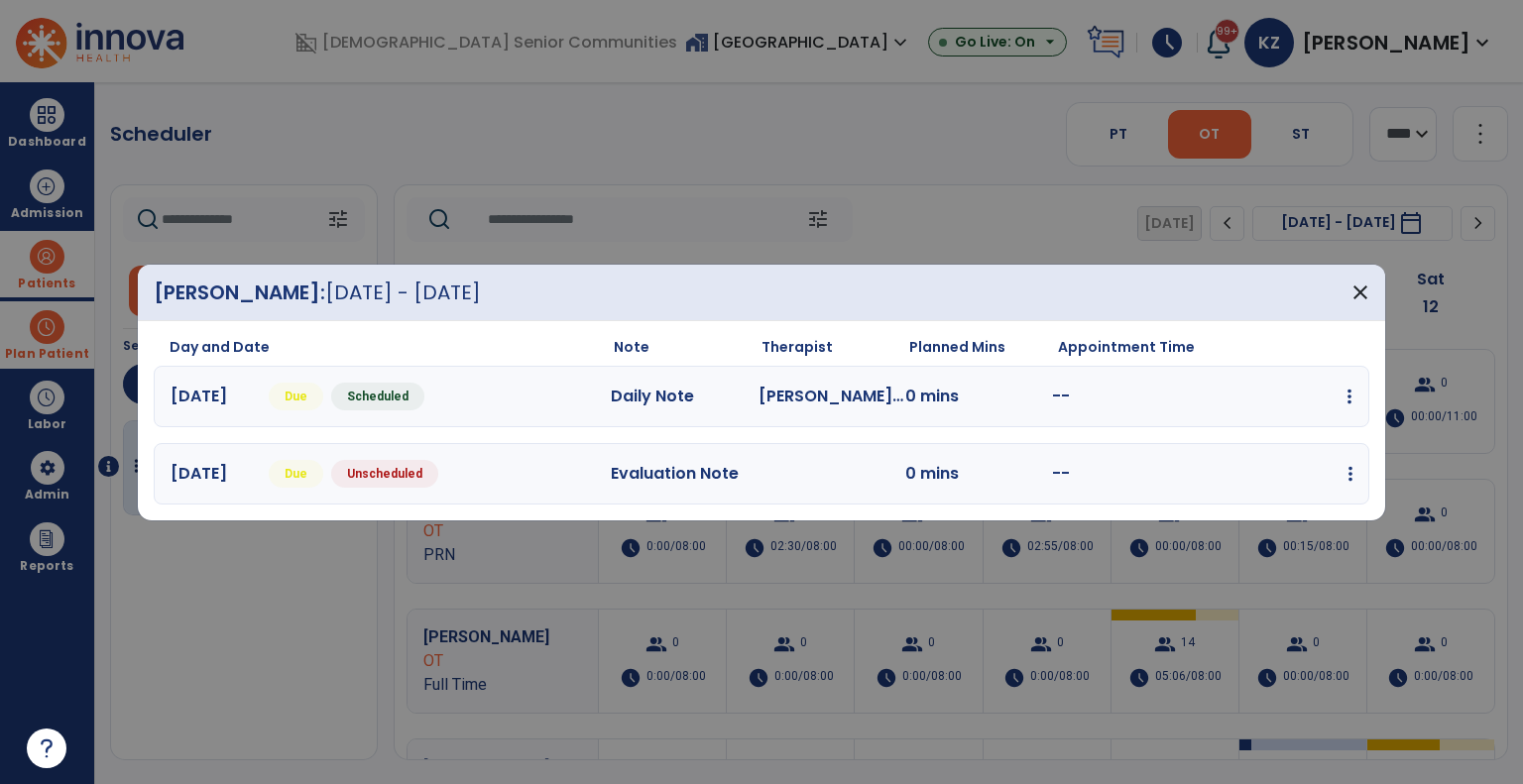 click at bounding box center (1349, 396) 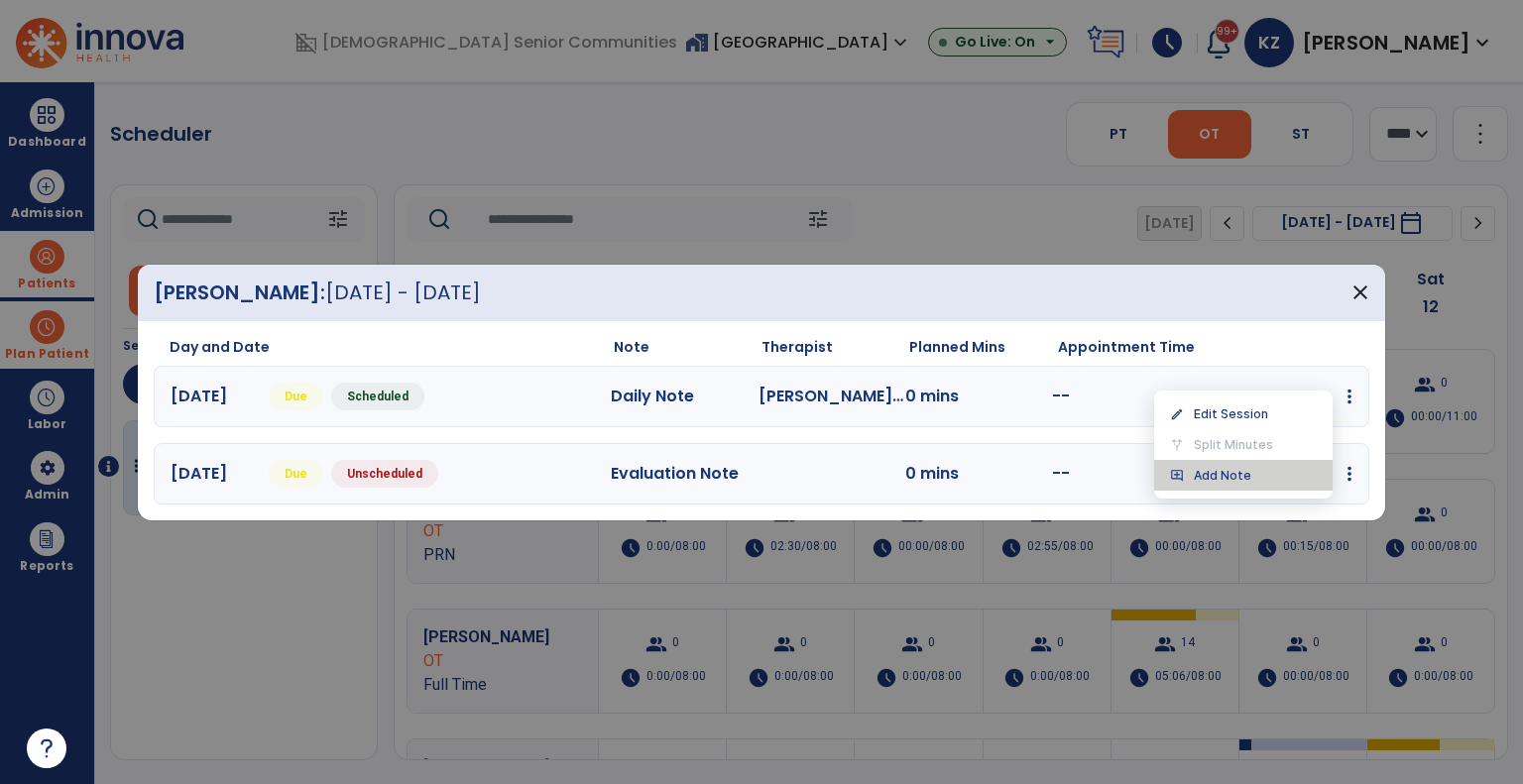 click on "add_comment  Add Note" at bounding box center (1243, 475) 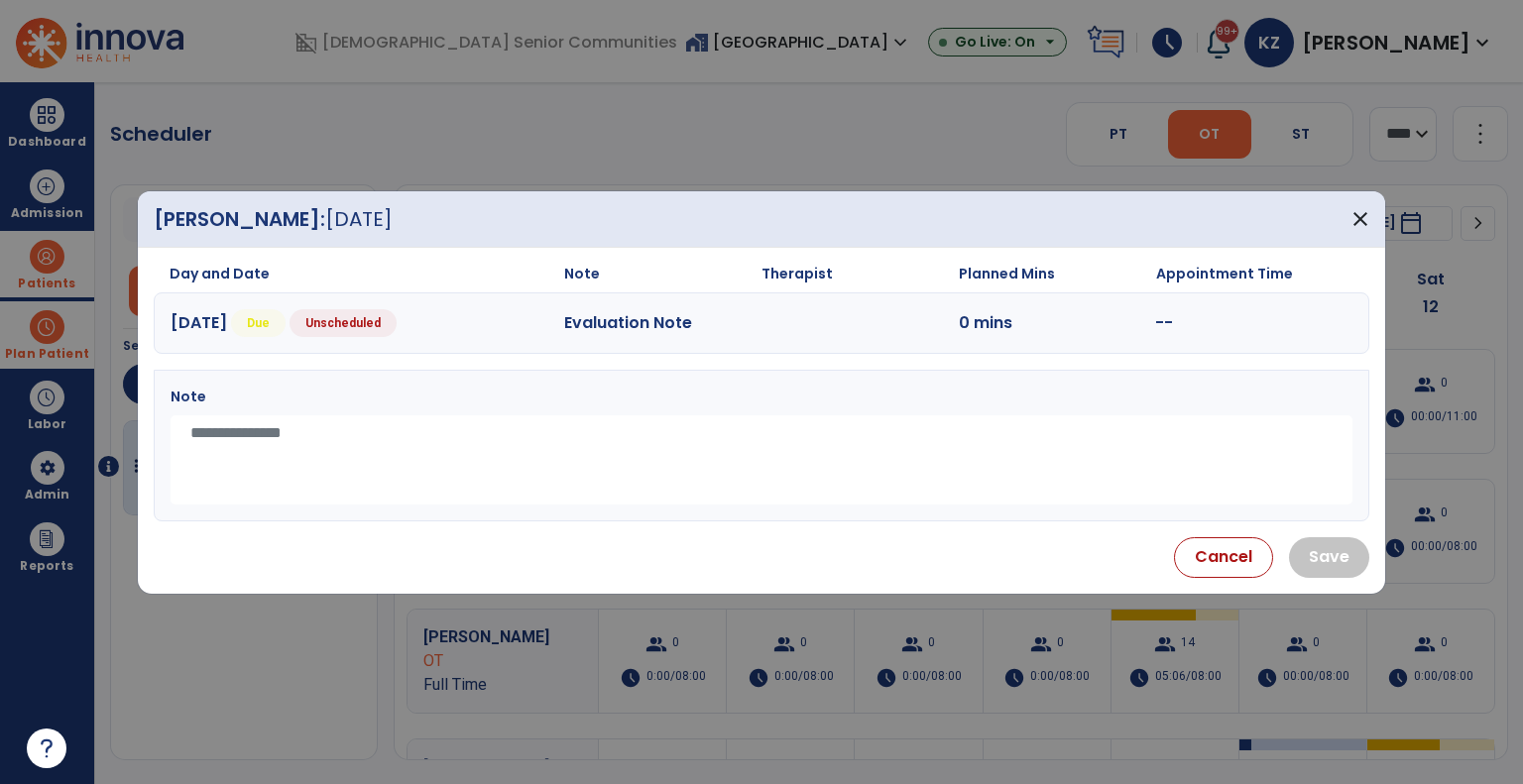 click at bounding box center (762, 460) 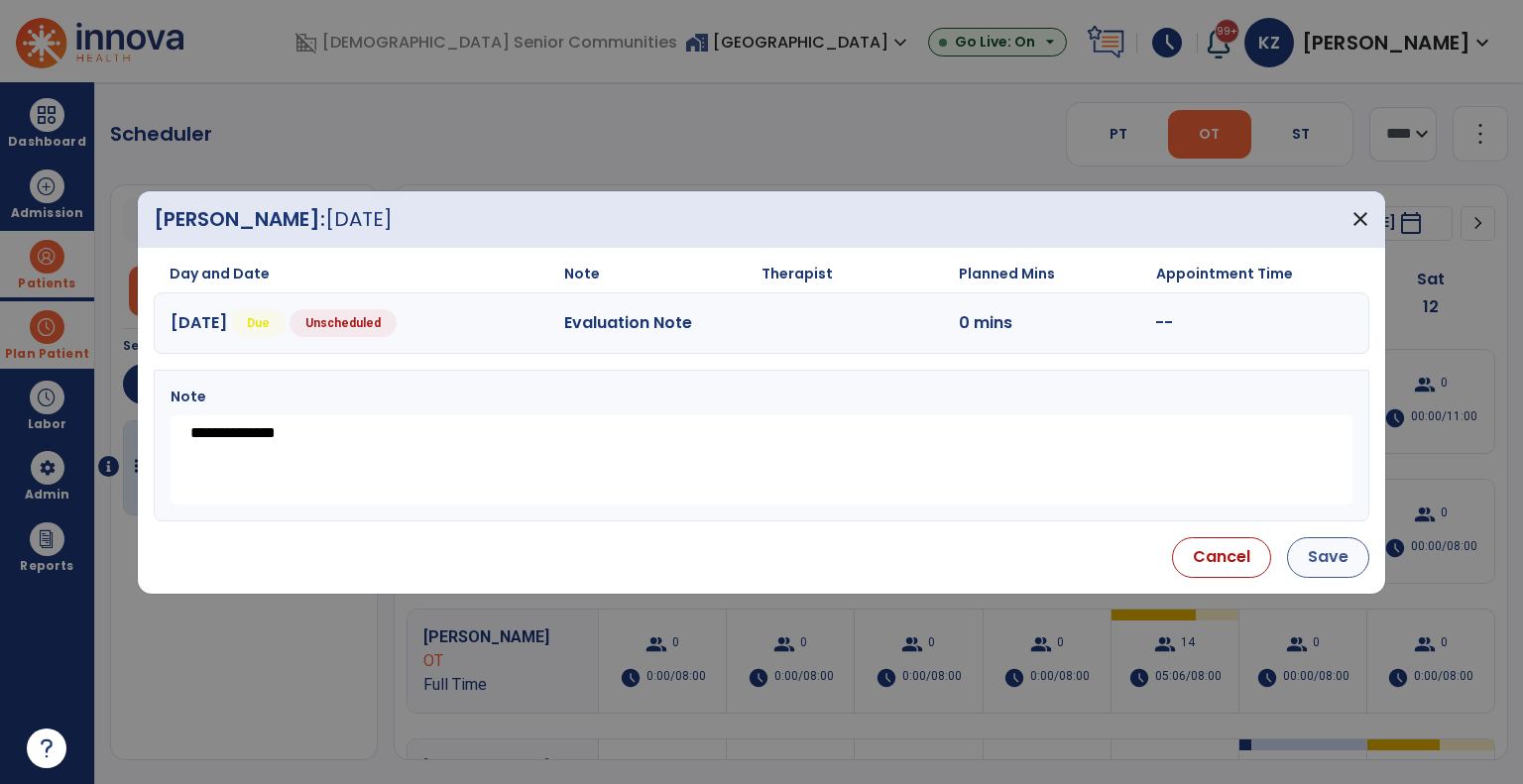 type on "**********" 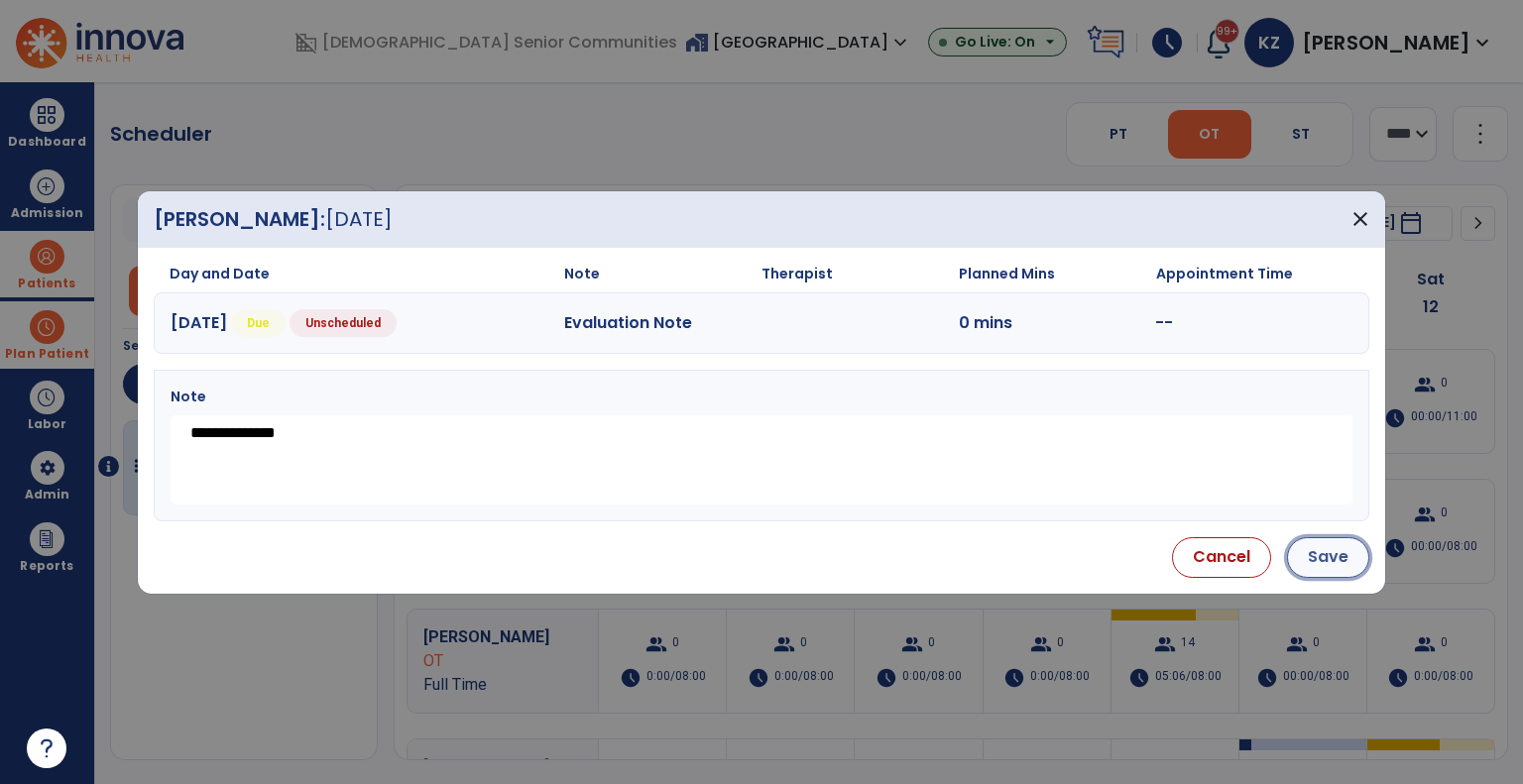 click on "Save" at bounding box center [1328, 557] 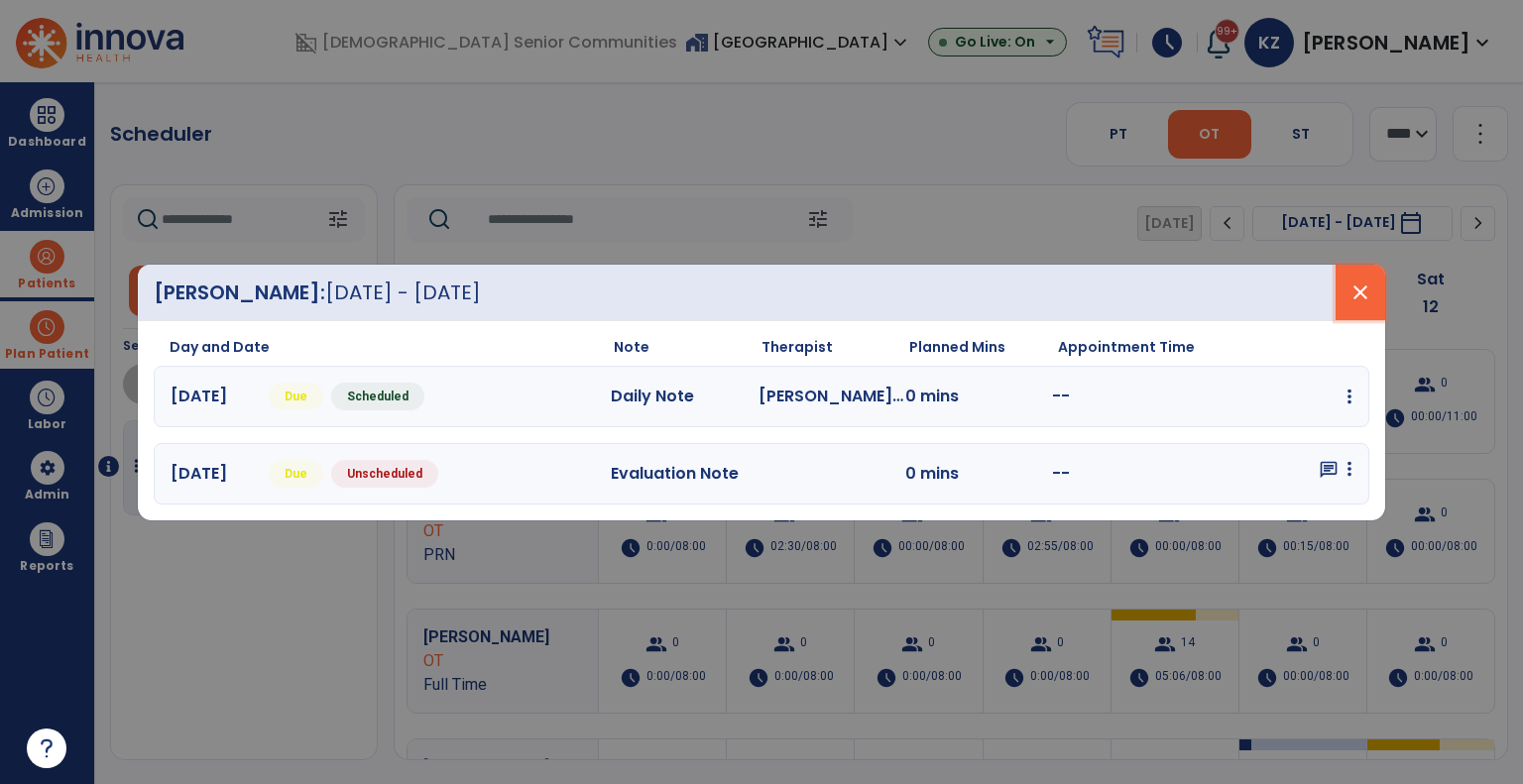 click on "close" at bounding box center [1360, 292] 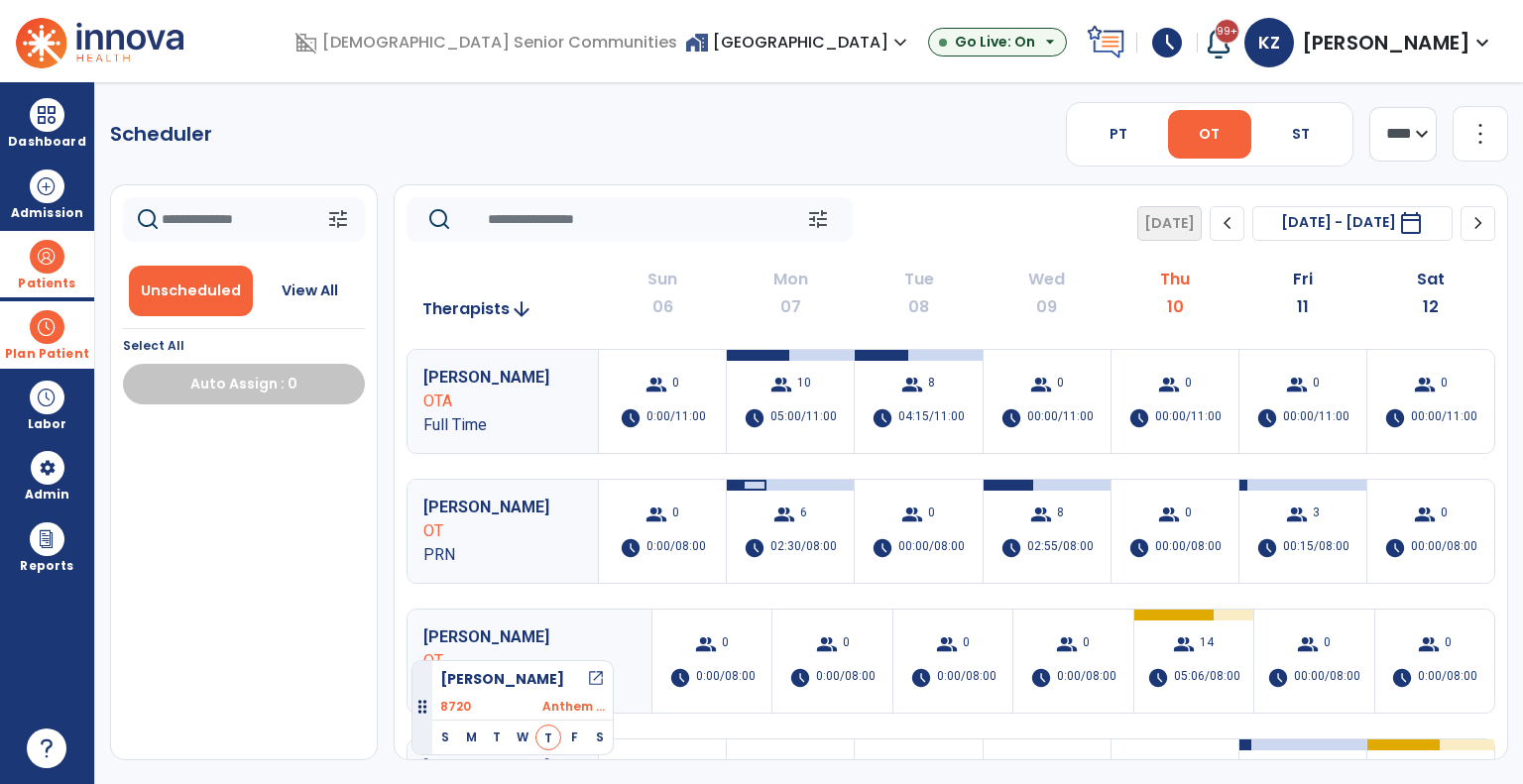drag, startPoint x: 234, startPoint y: 443, endPoint x: 415, endPoint y: 629, distance: 259.53227 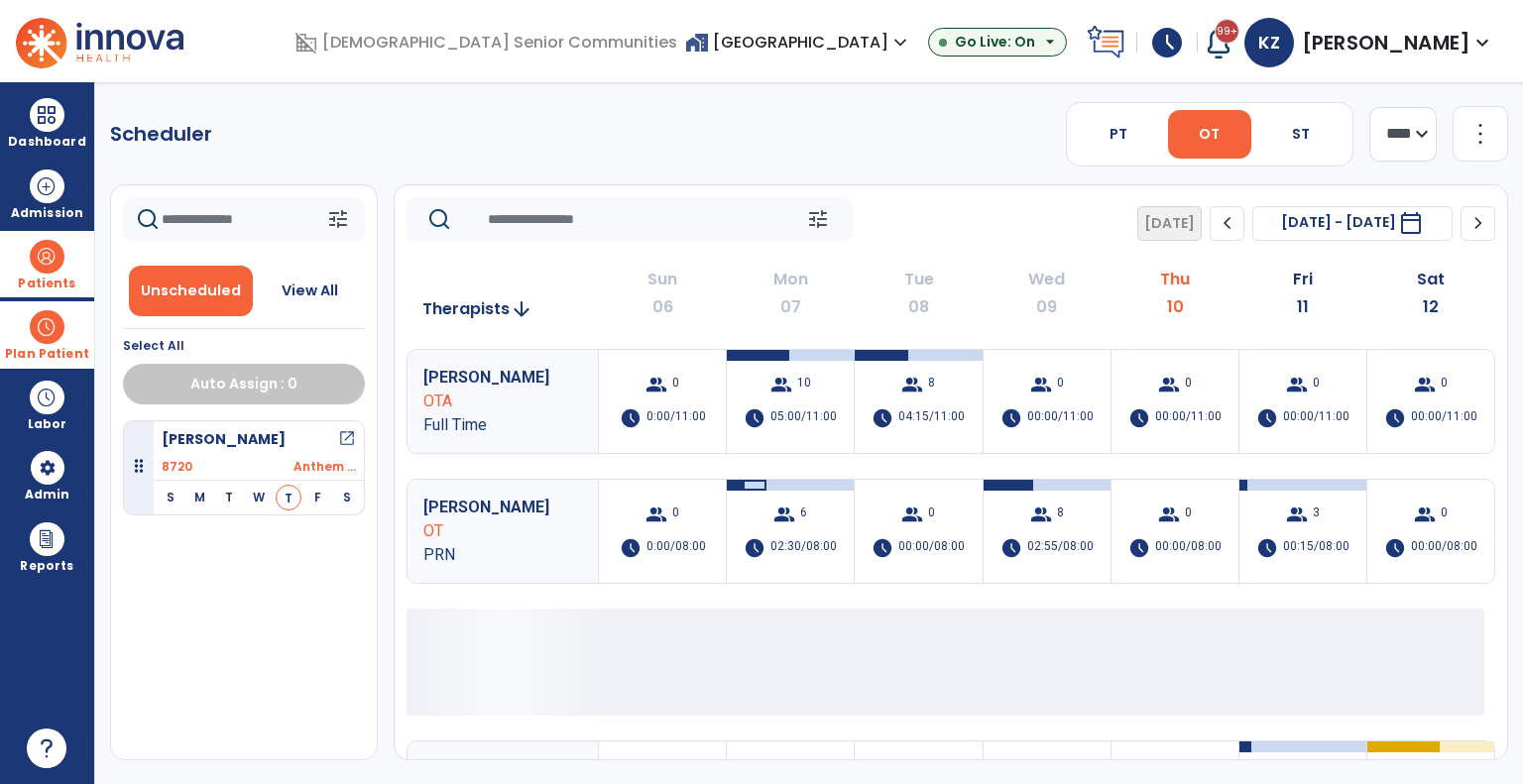 drag, startPoint x: 413, startPoint y: 617, endPoint x: 412, endPoint y: 606, distance: 11.045361 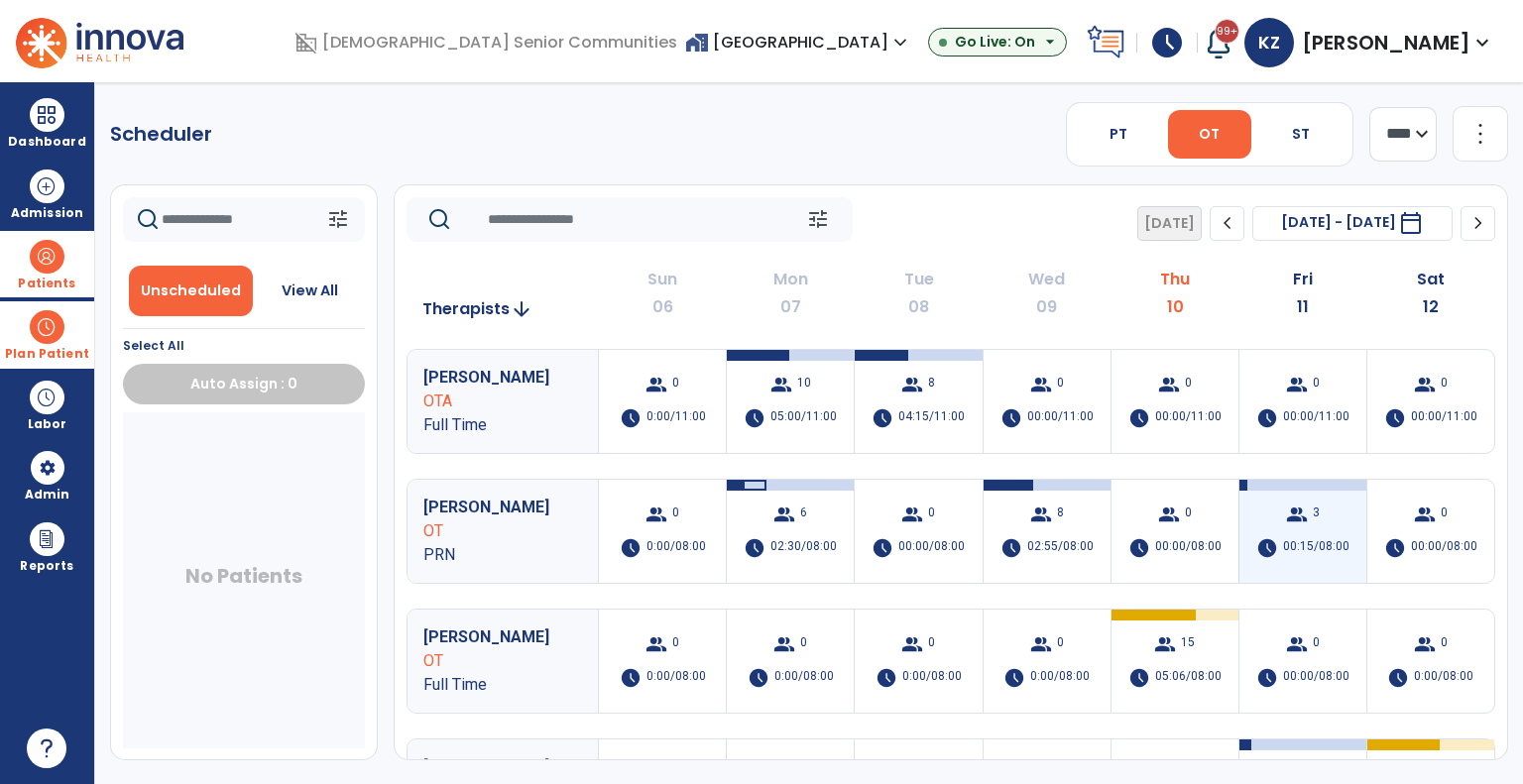 click on "00:15/08:00" at bounding box center [1316, 548] 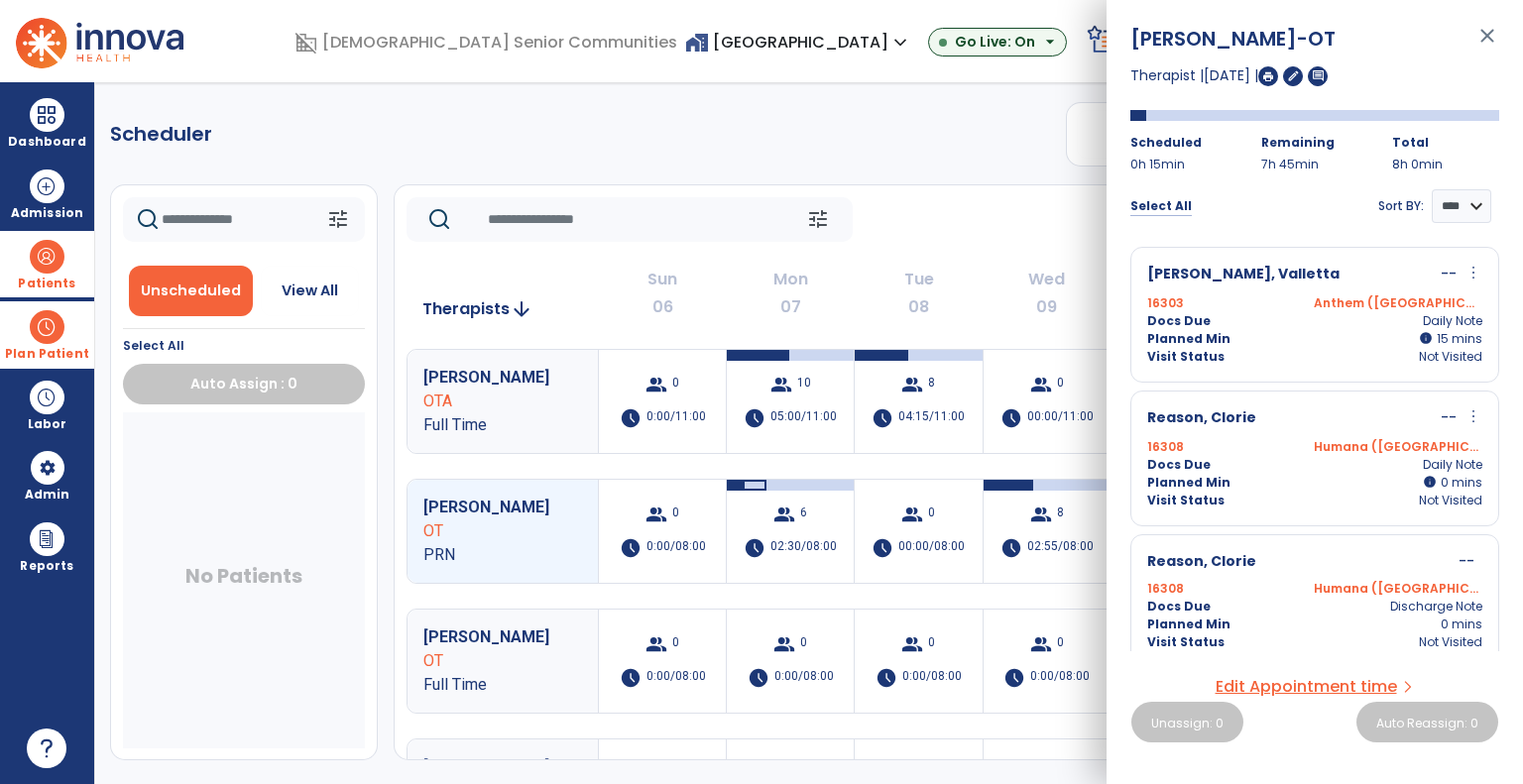 click on "Select All" at bounding box center [1161, 206] 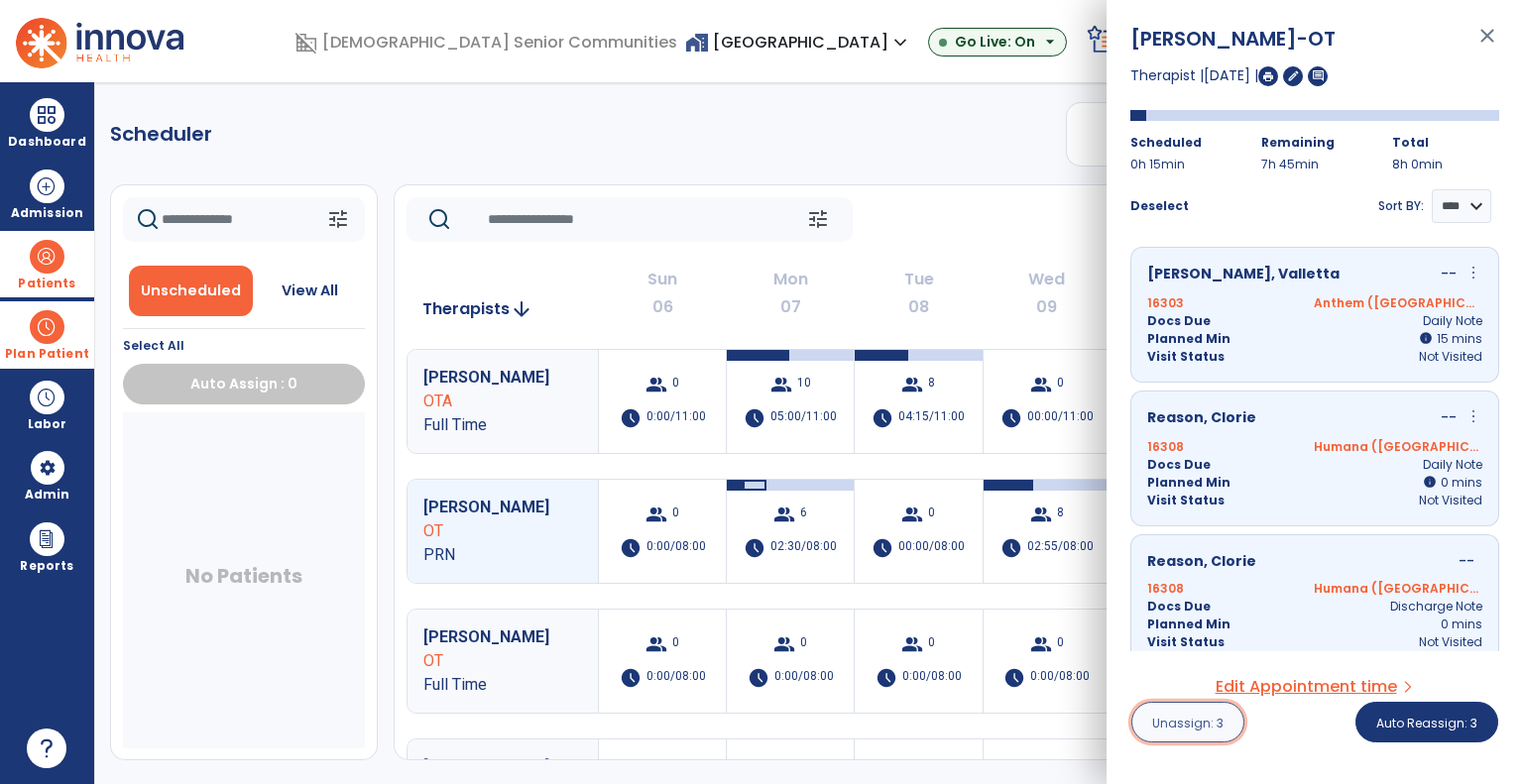 click on "Unassign: 3" at bounding box center (1188, 723) 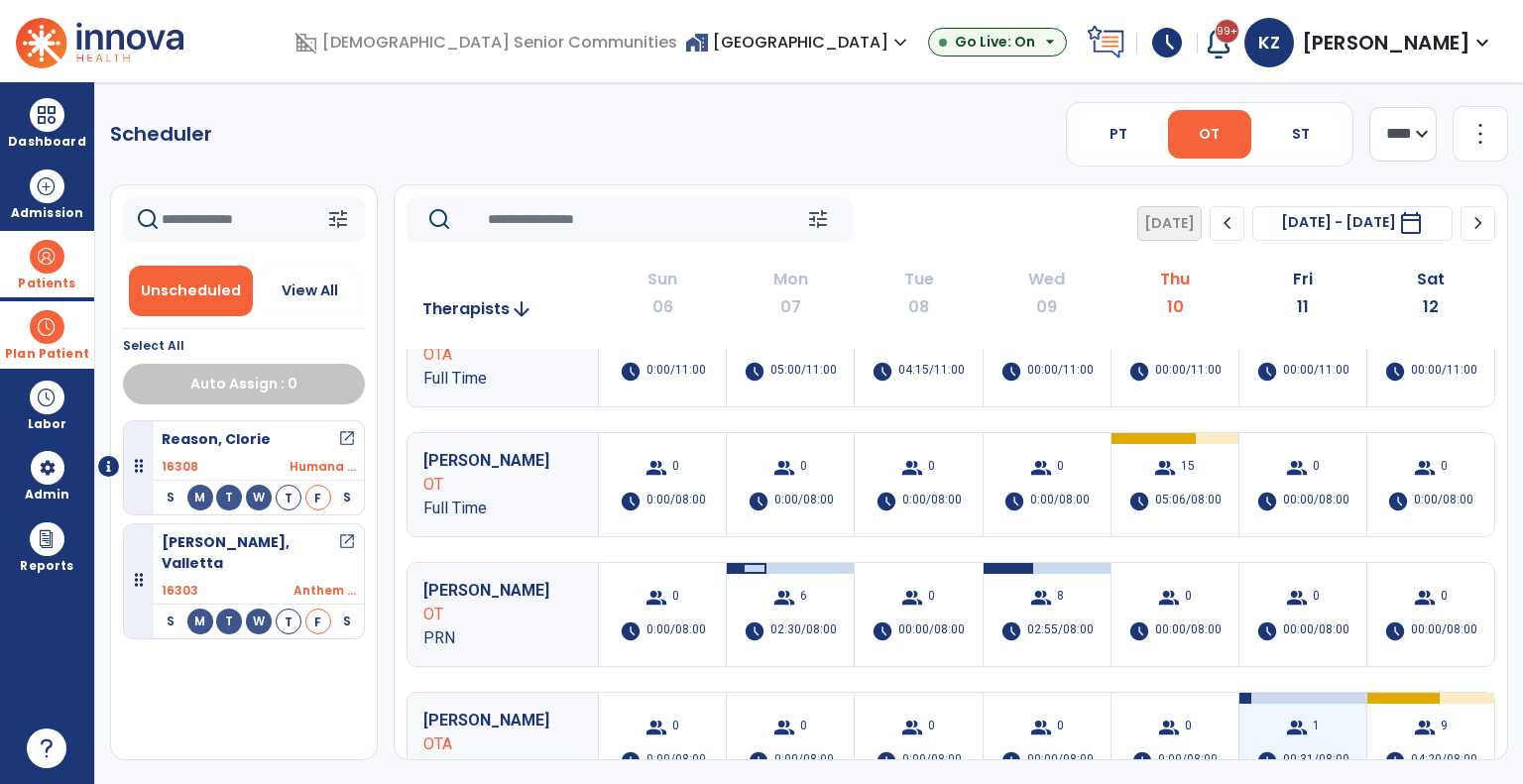 scroll, scrollTop: 0, scrollLeft: 0, axis: both 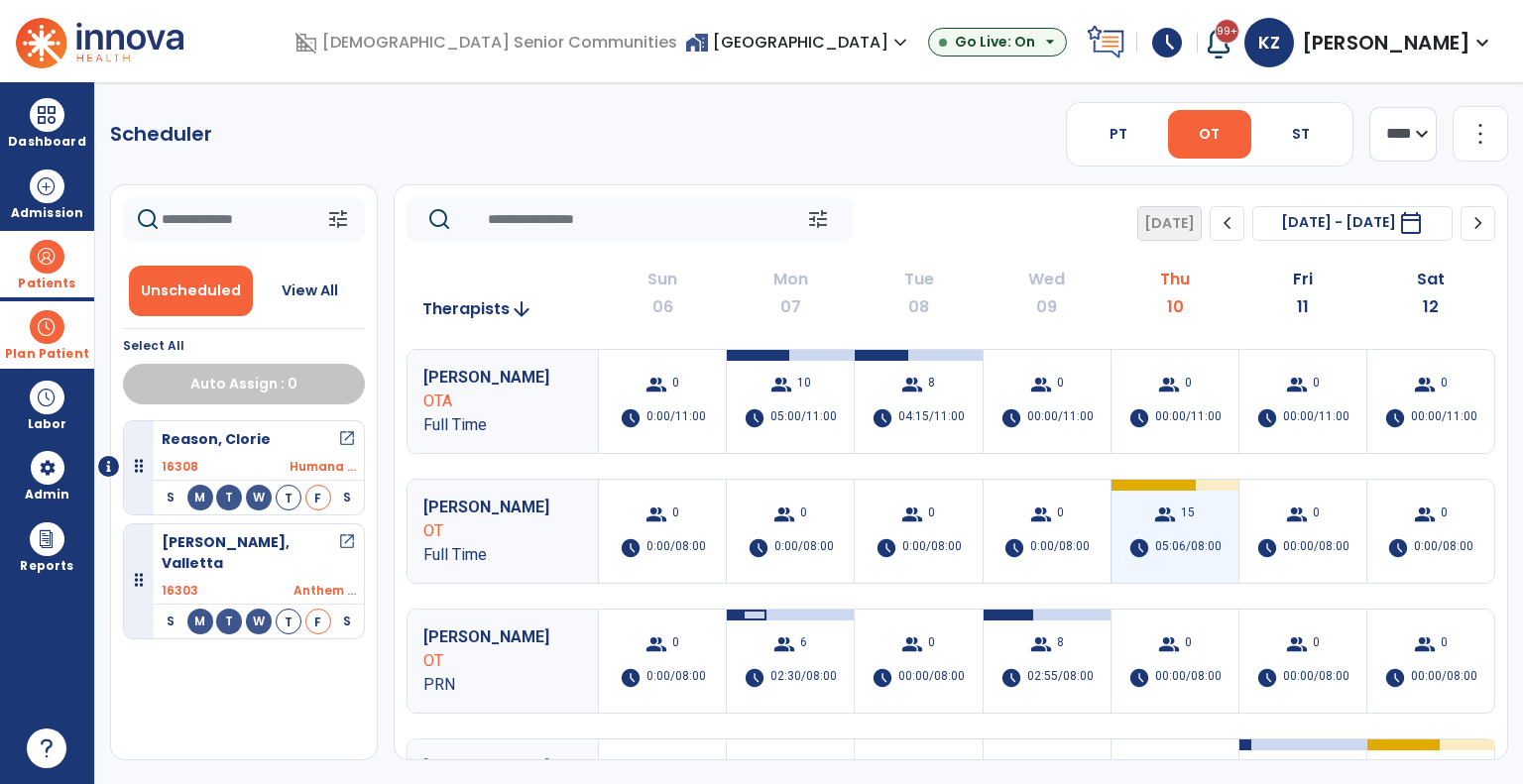 click on "05:06/08:00" at bounding box center [1188, 548] 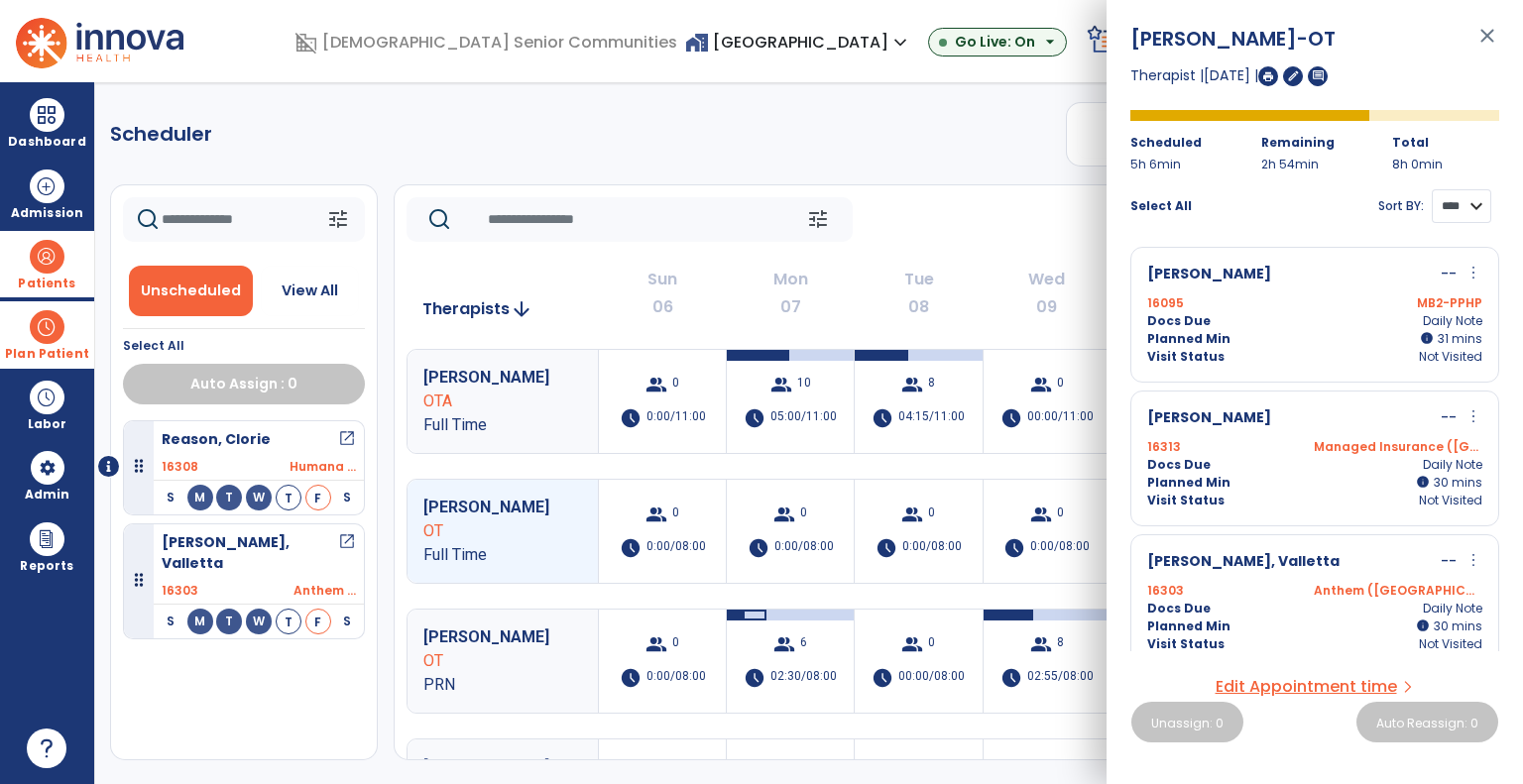 click on "**** ****" at bounding box center [1462, 206] 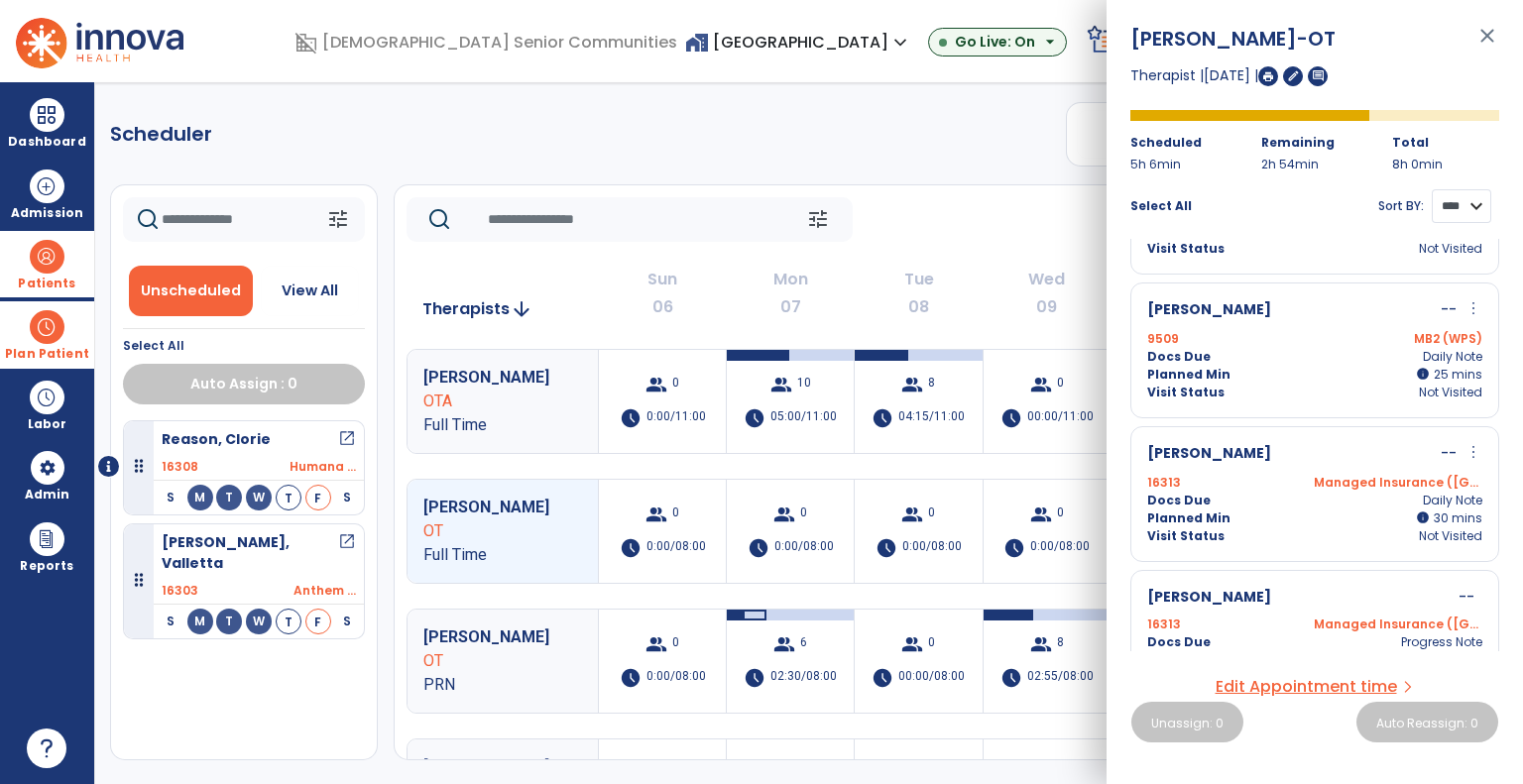 scroll, scrollTop: 1729, scrollLeft: 0, axis: vertical 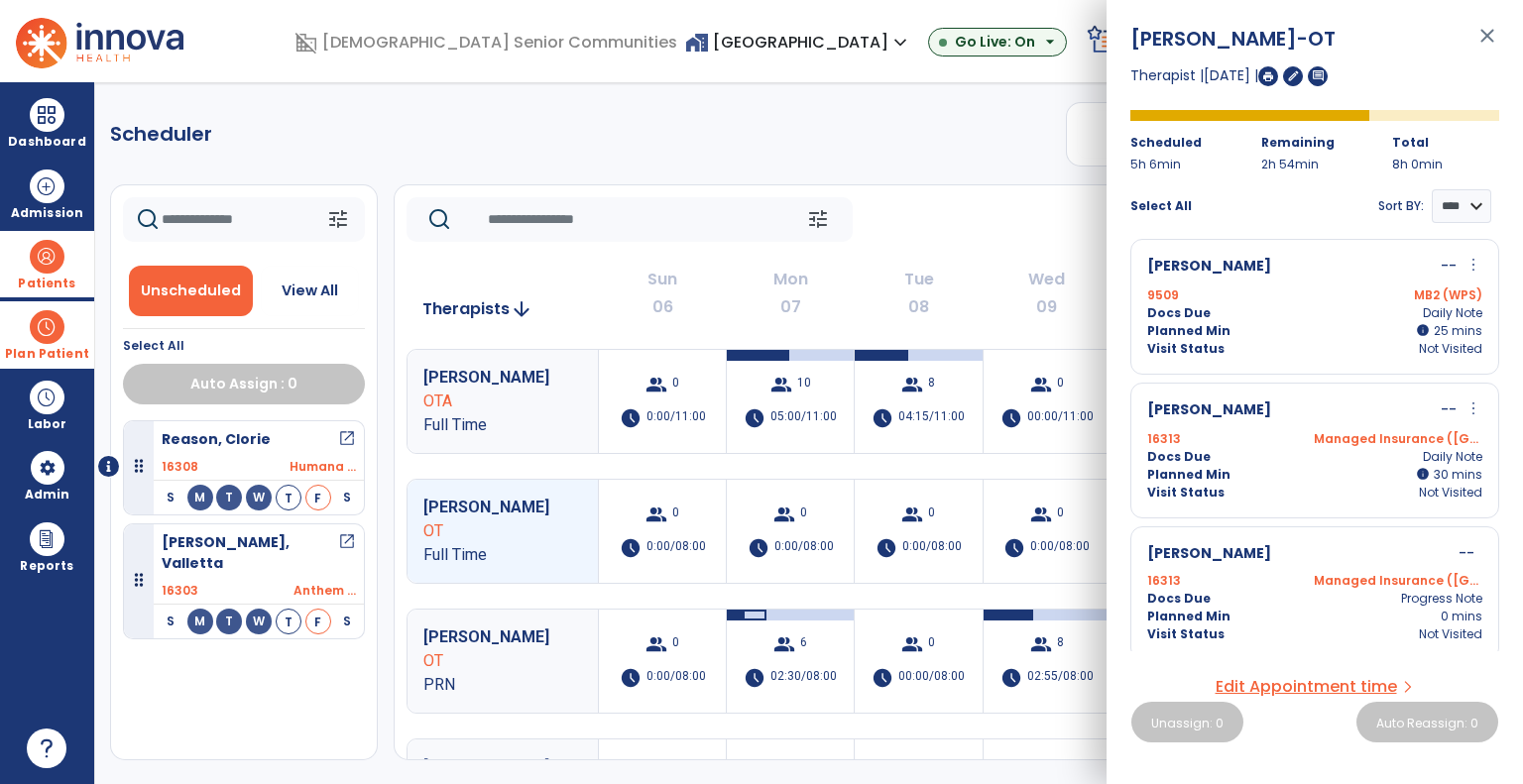 click on "tune   [DATE]  chevron_left [DATE] - [DATE]  *********  calendar_today  chevron_right" 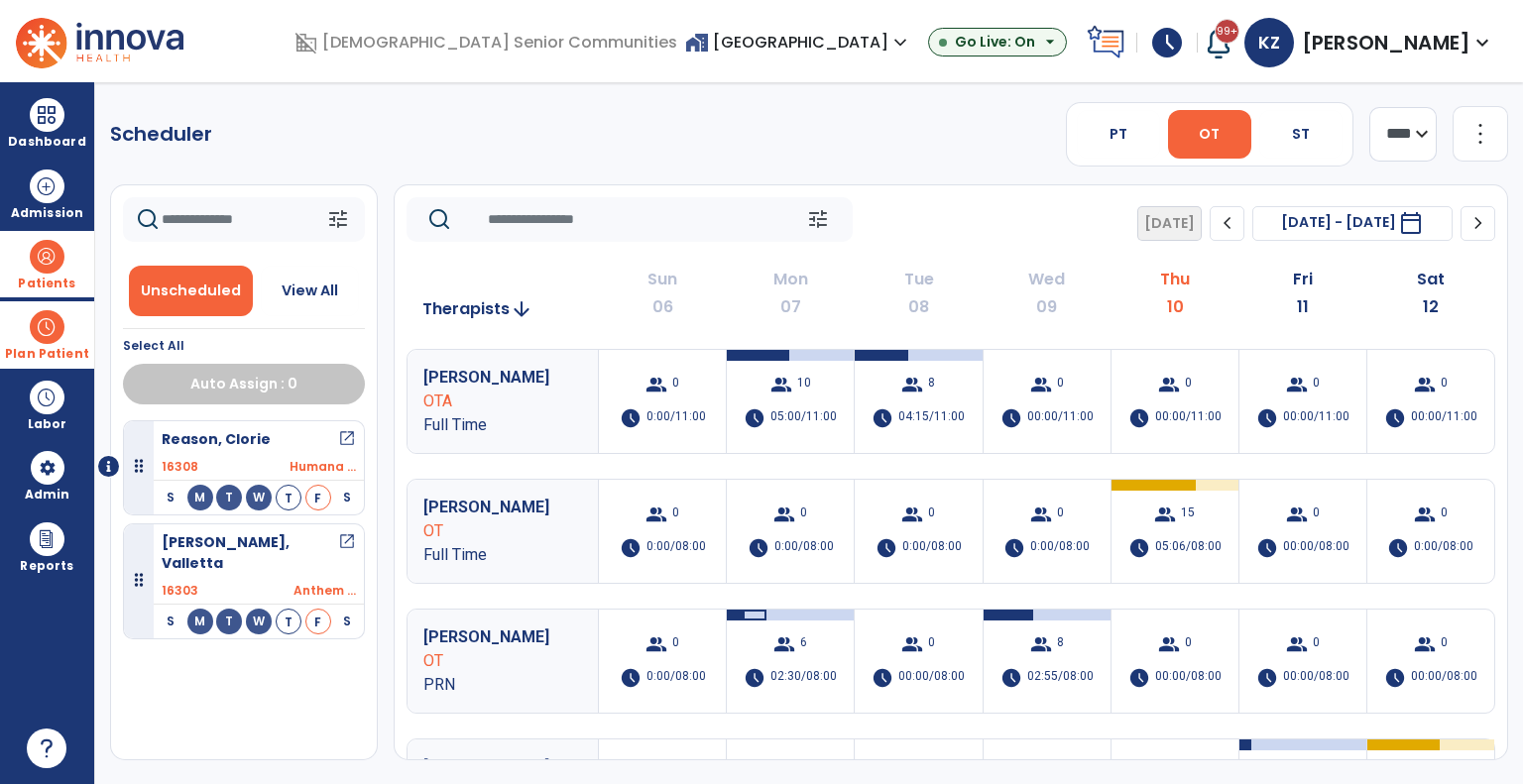 click at bounding box center (47, 327) 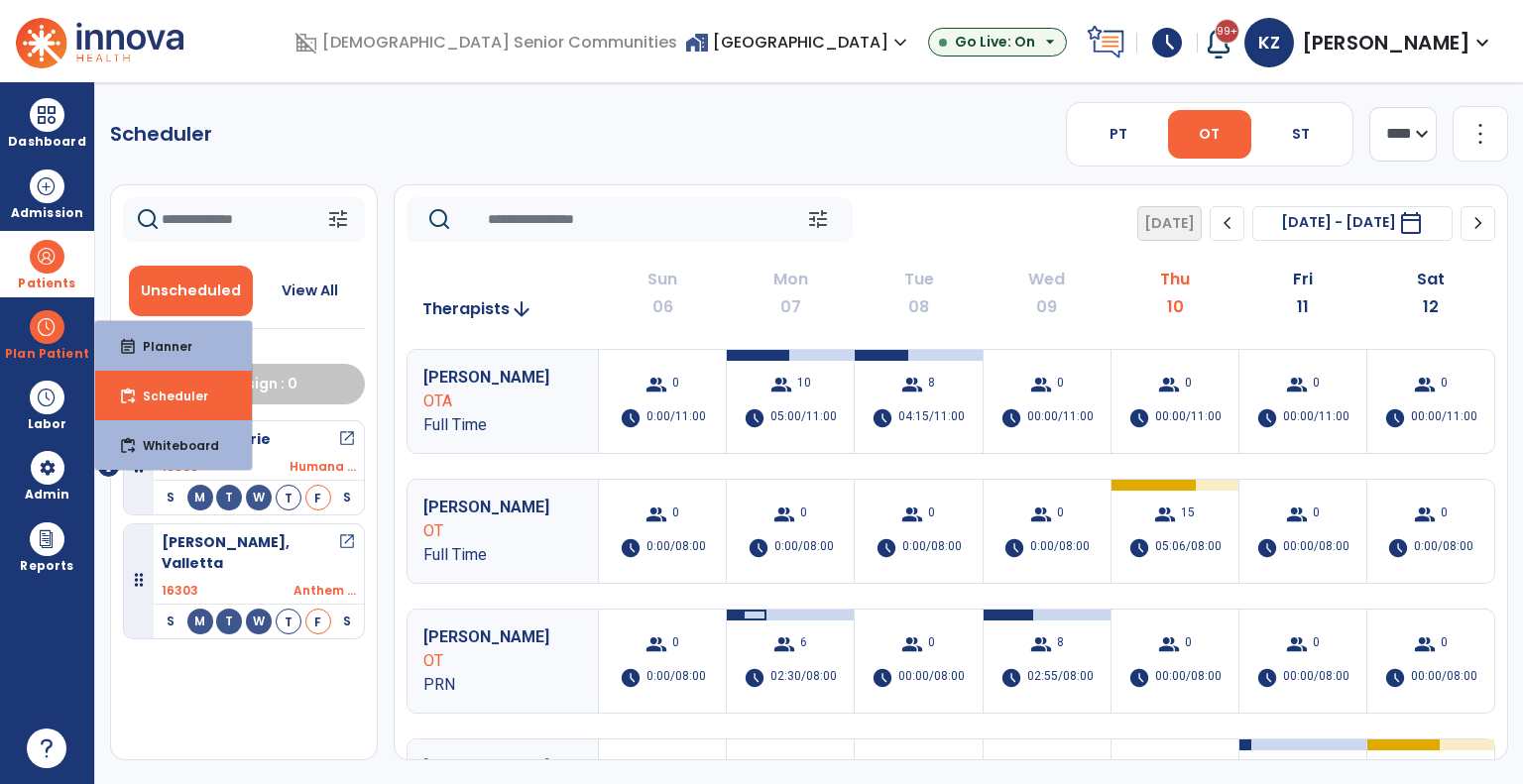click at bounding box center [47, 257] 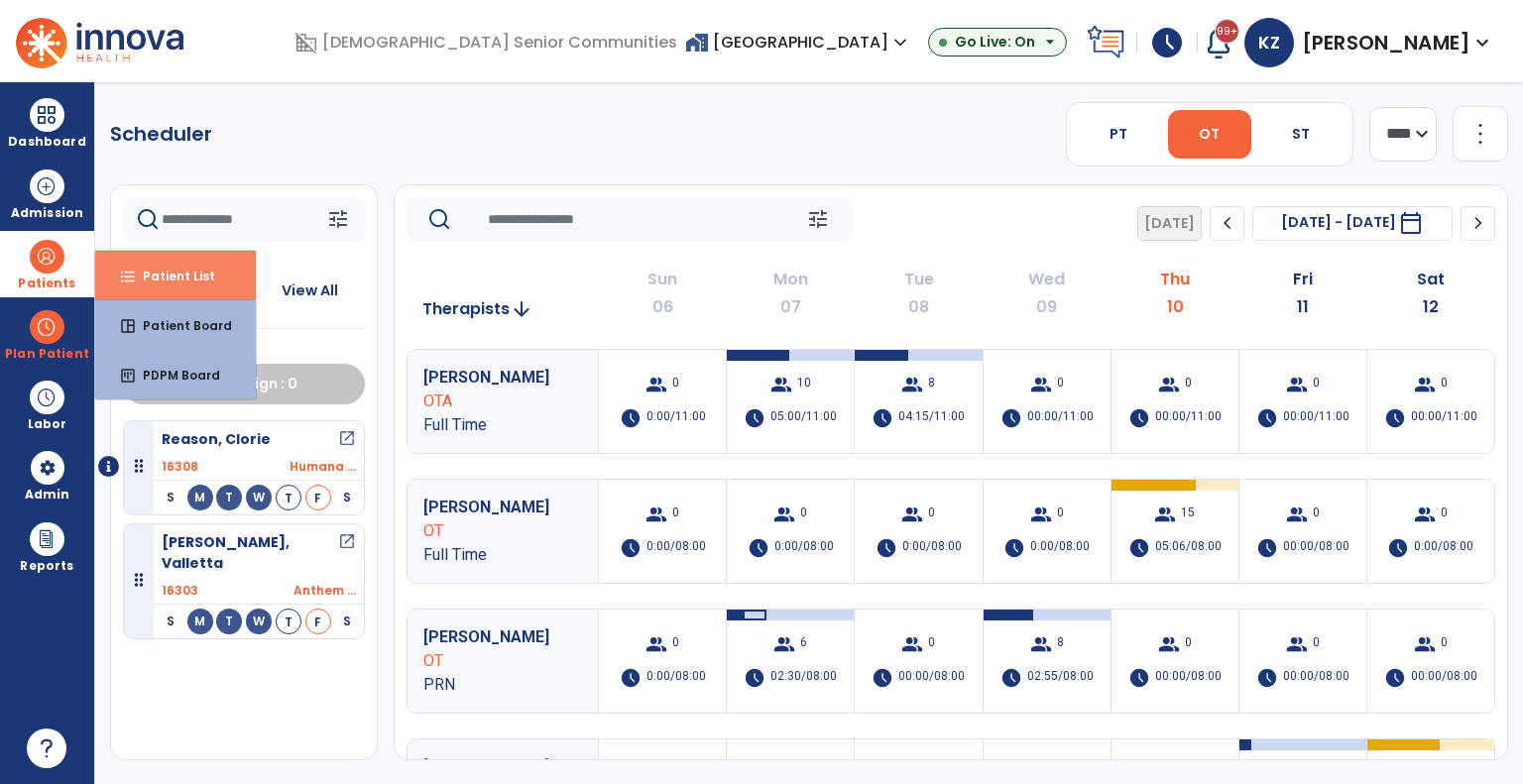 click on "Patient List" at bounding box center [171, 276] 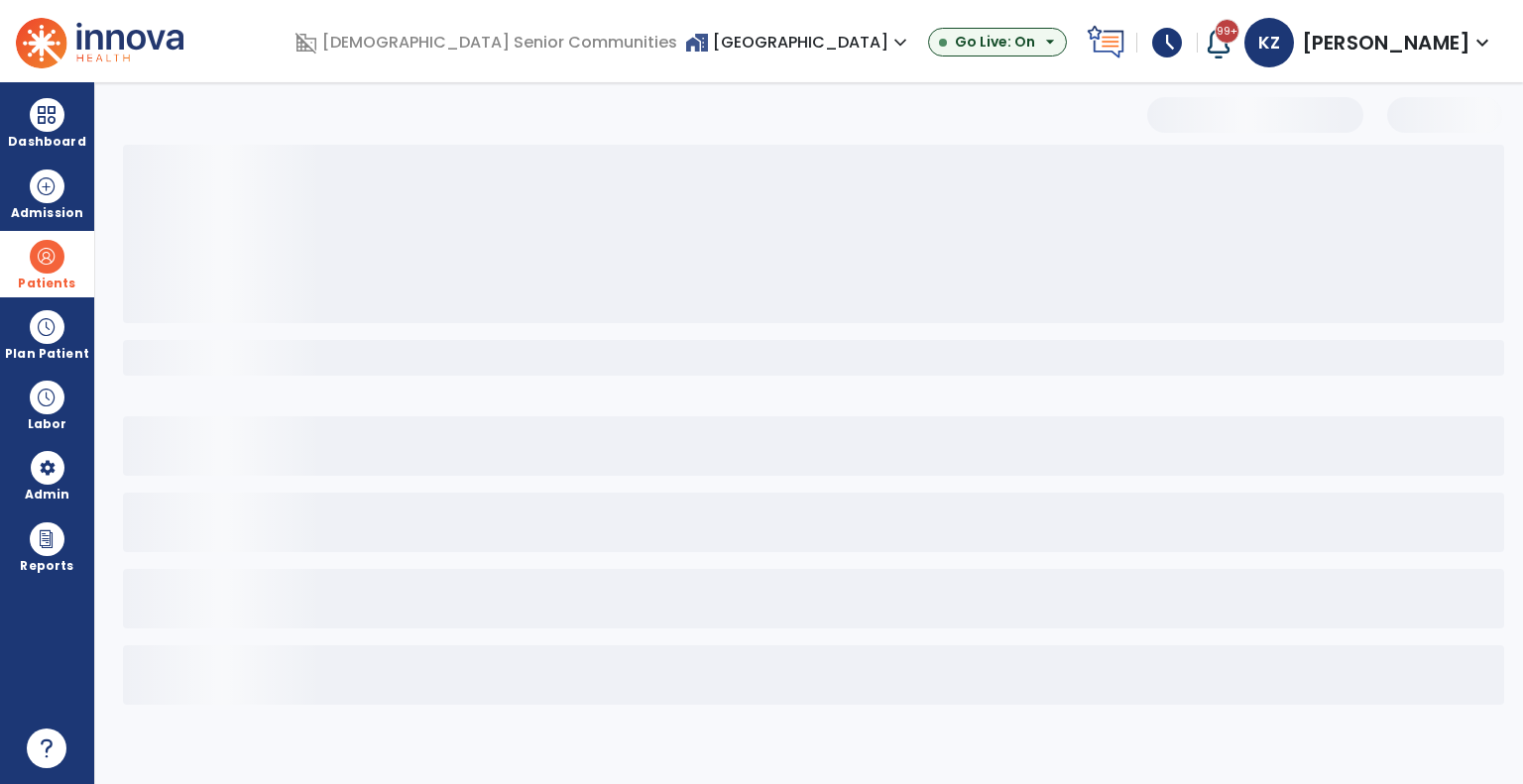 select on "***" 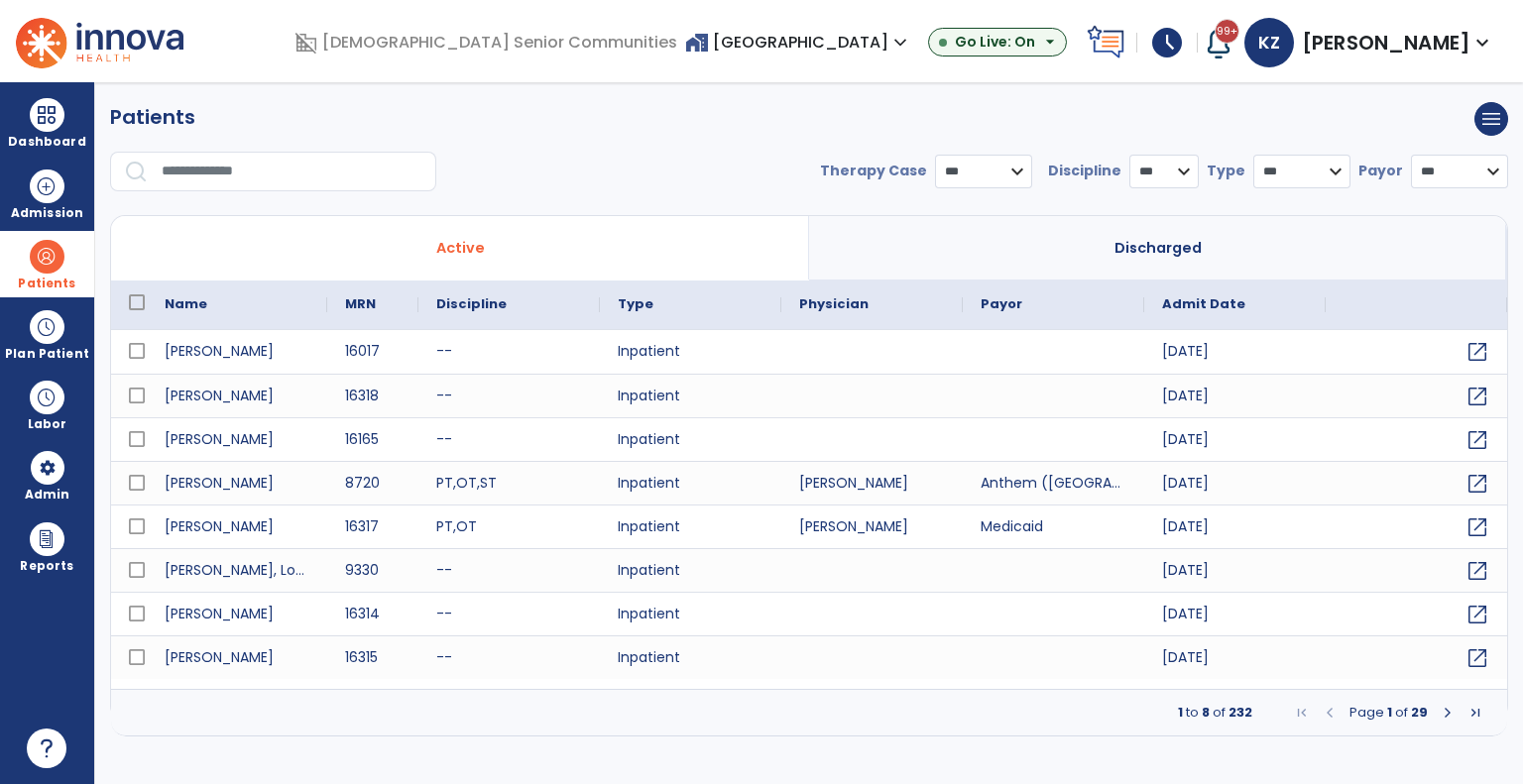 click at bounding box center (292, 171) 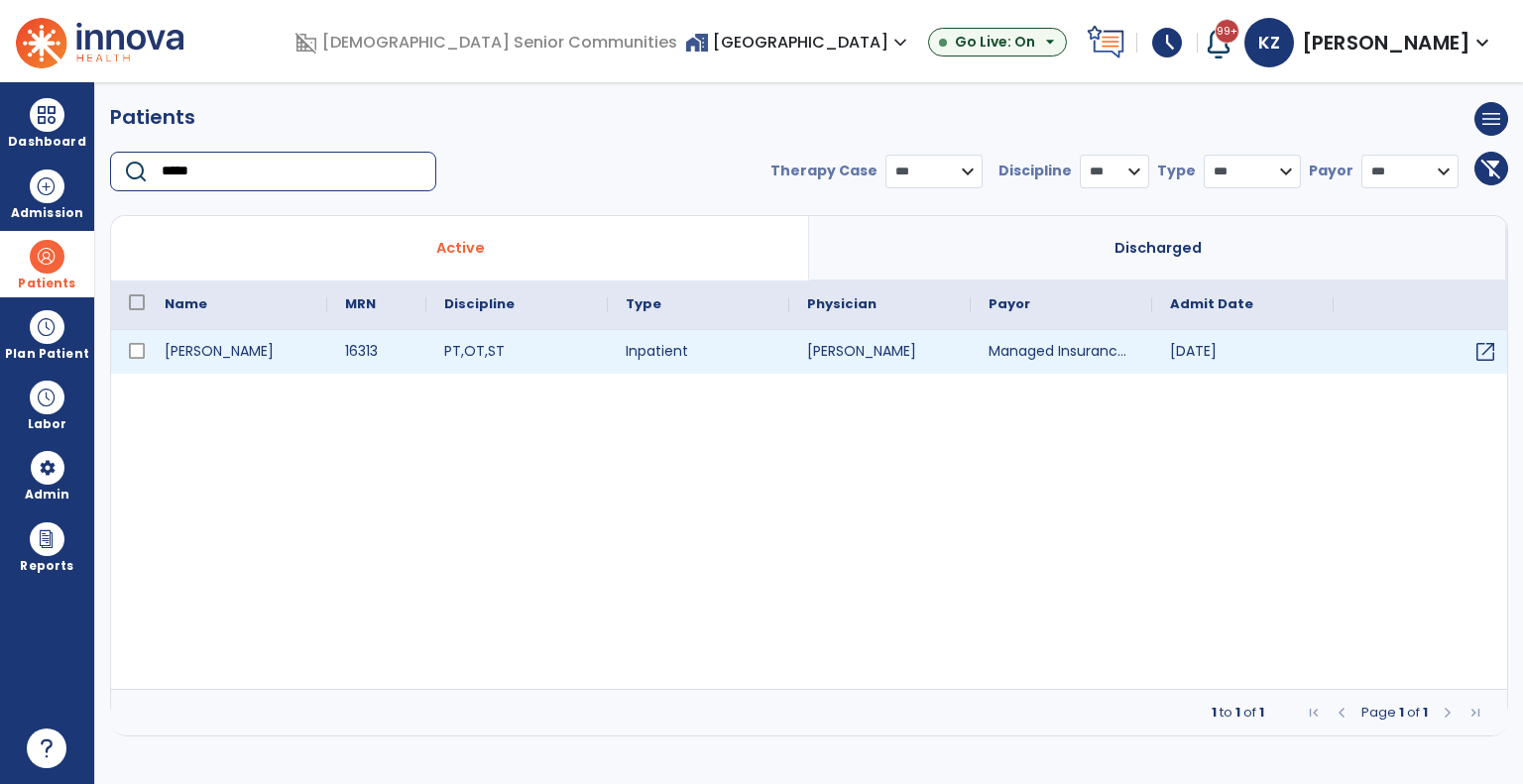type on "*****" 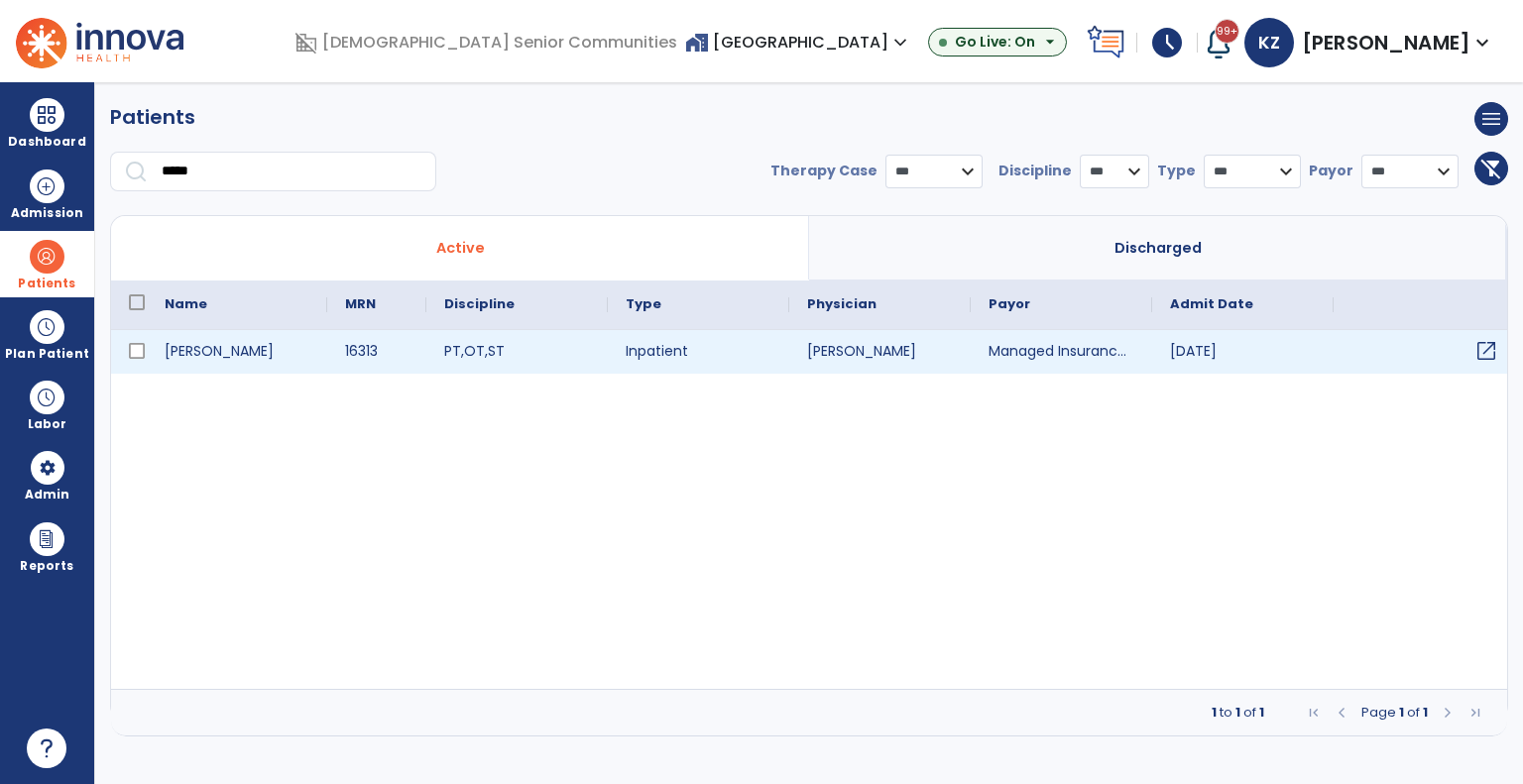 click on "open_in_new" at bounding box center (1486, 351) 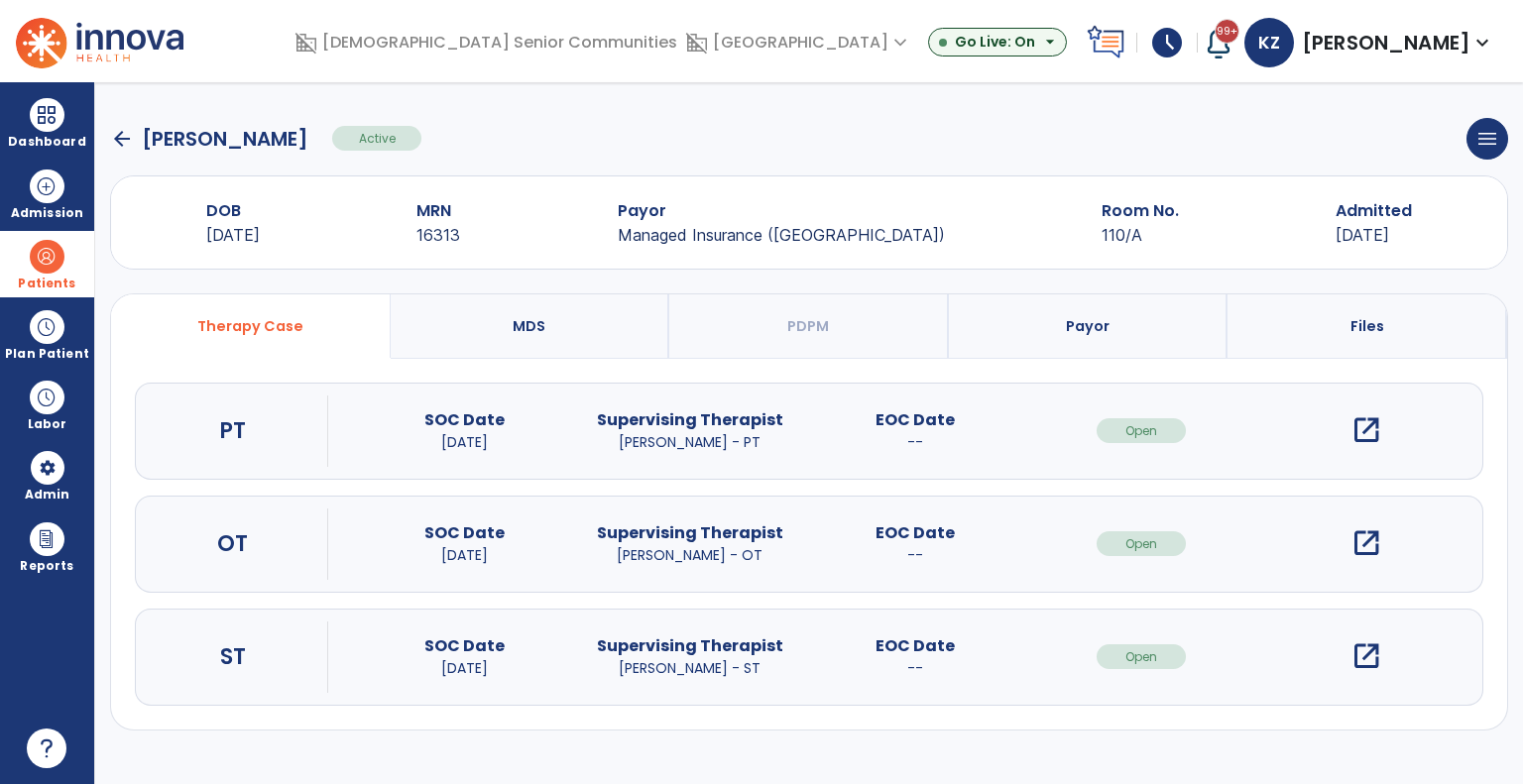 click on "open_in_new" at bounding box center (1366, 656) 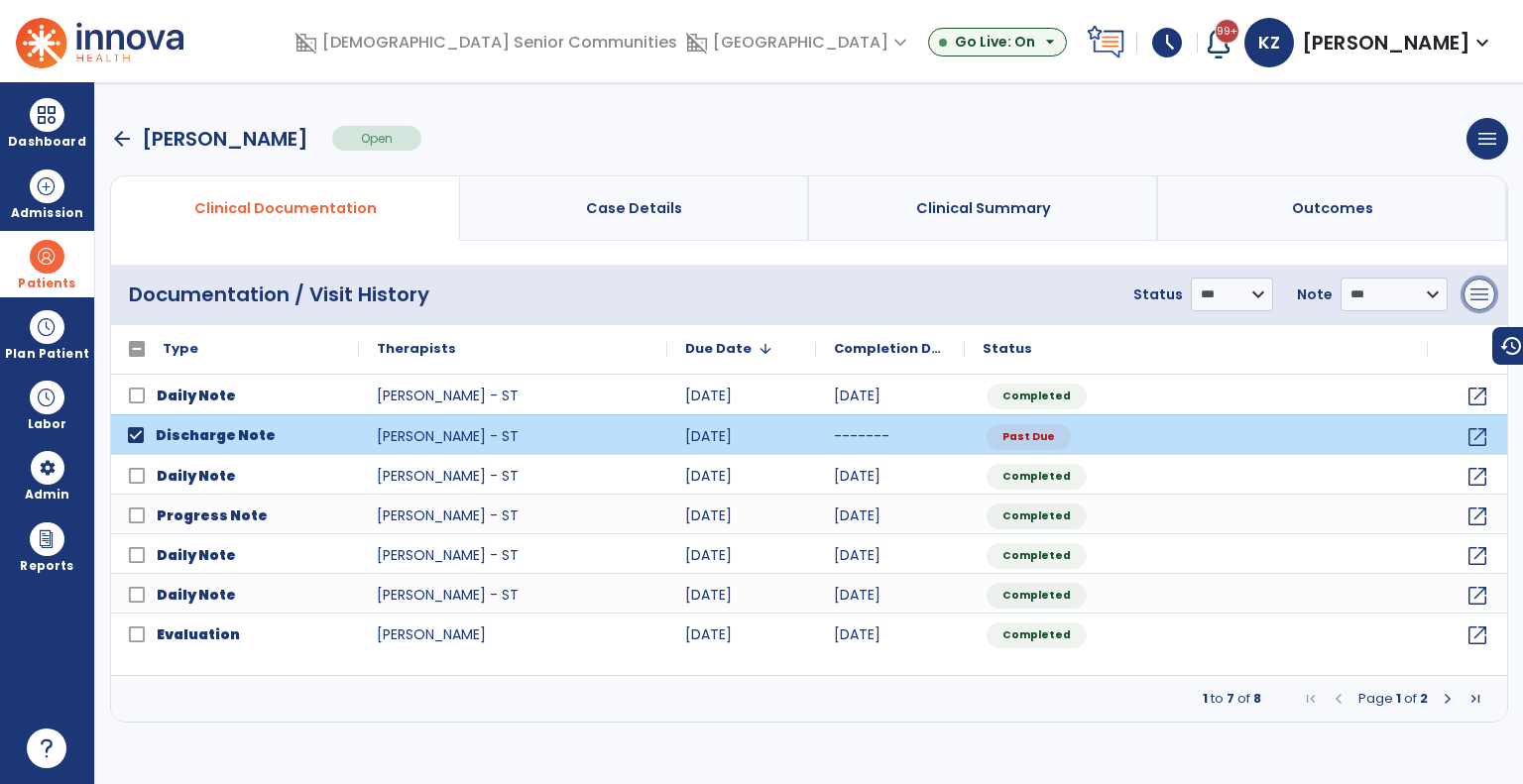 click on "menu" at bounding box center [1479, 294] 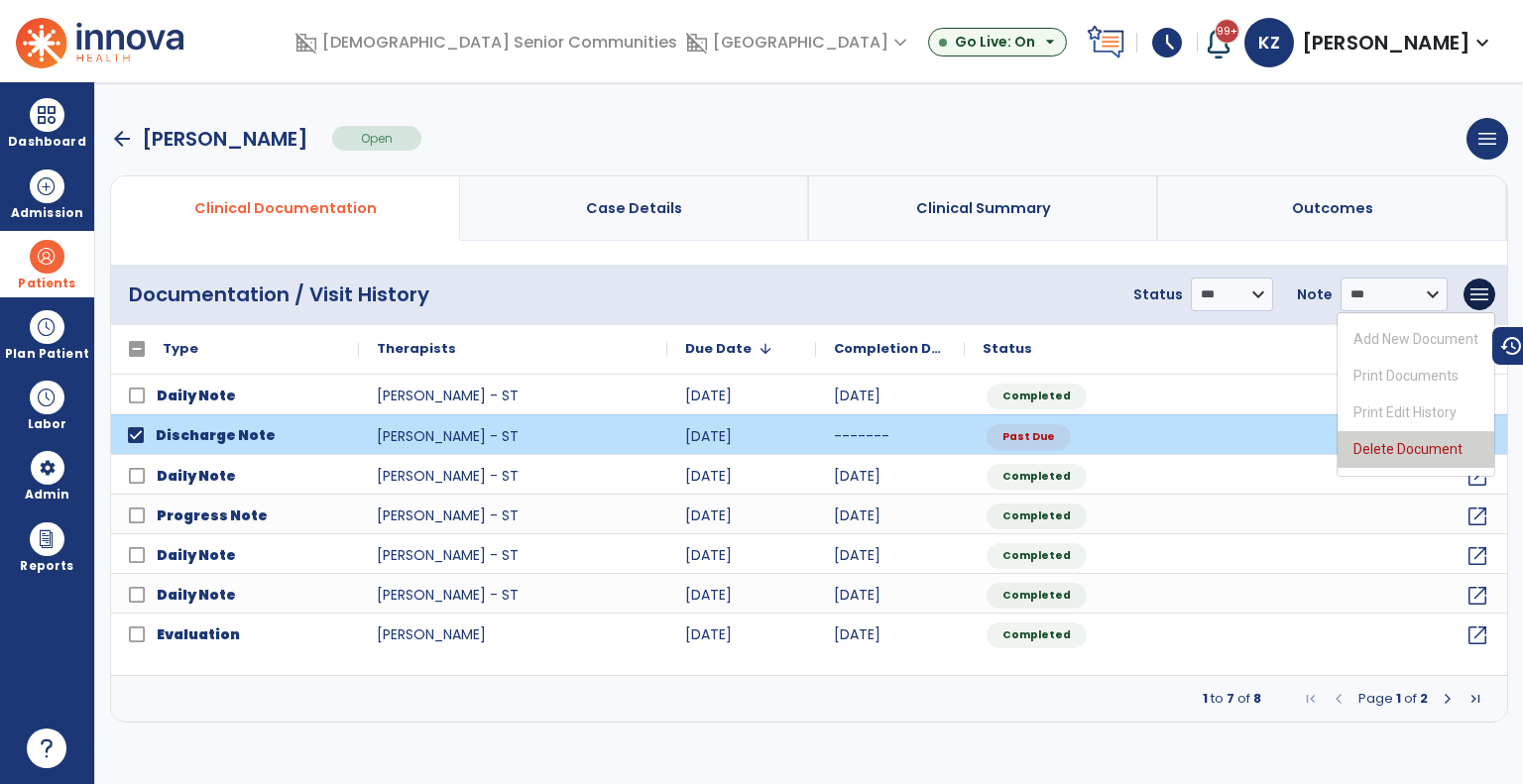 click on "Delete Document" at bounding box center (1416, 449) 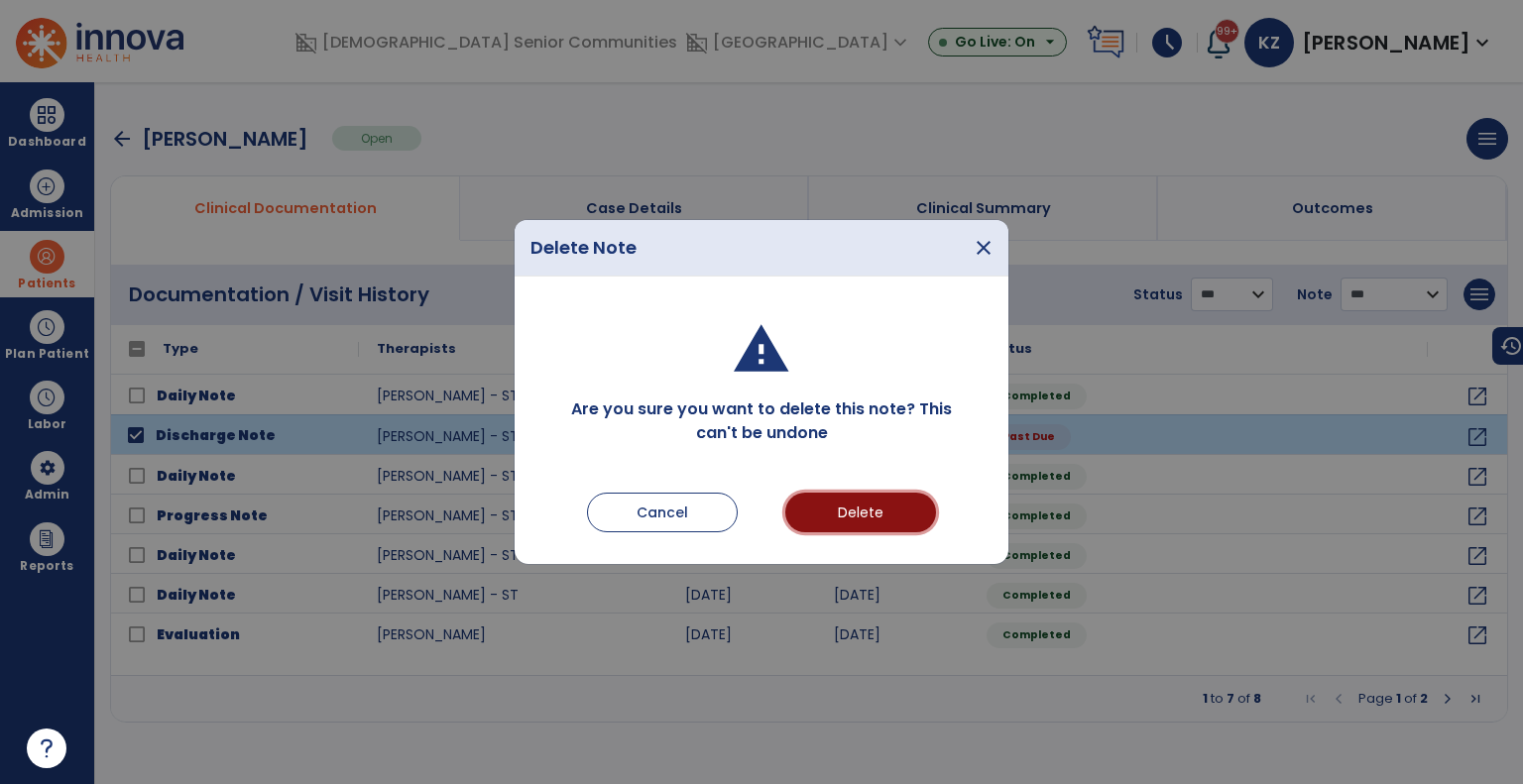 click on "Delete" at bounding box center [861, 512] 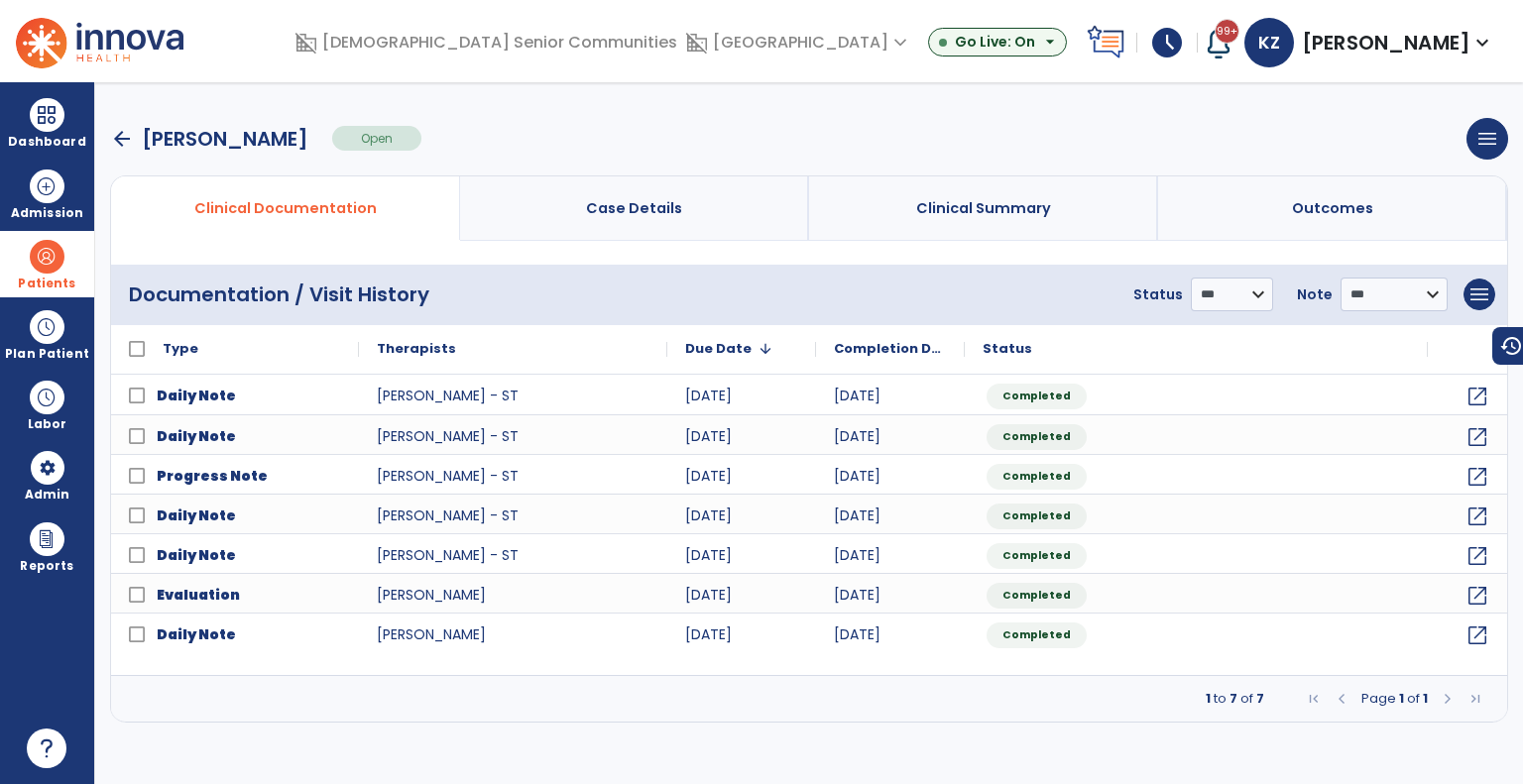 click on "Patients" at bounding box center [47, 283] 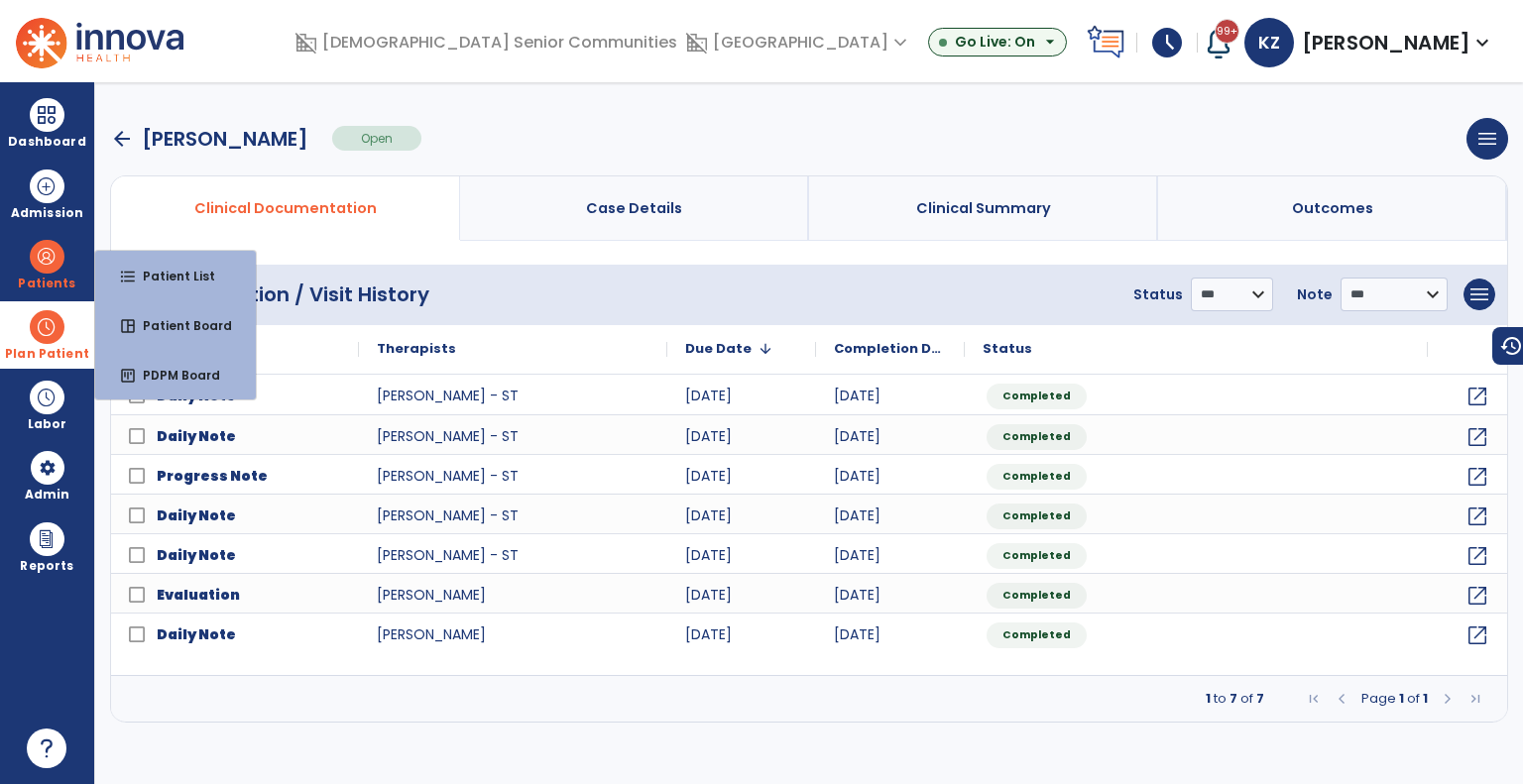 click at bounding box center (47, 327) 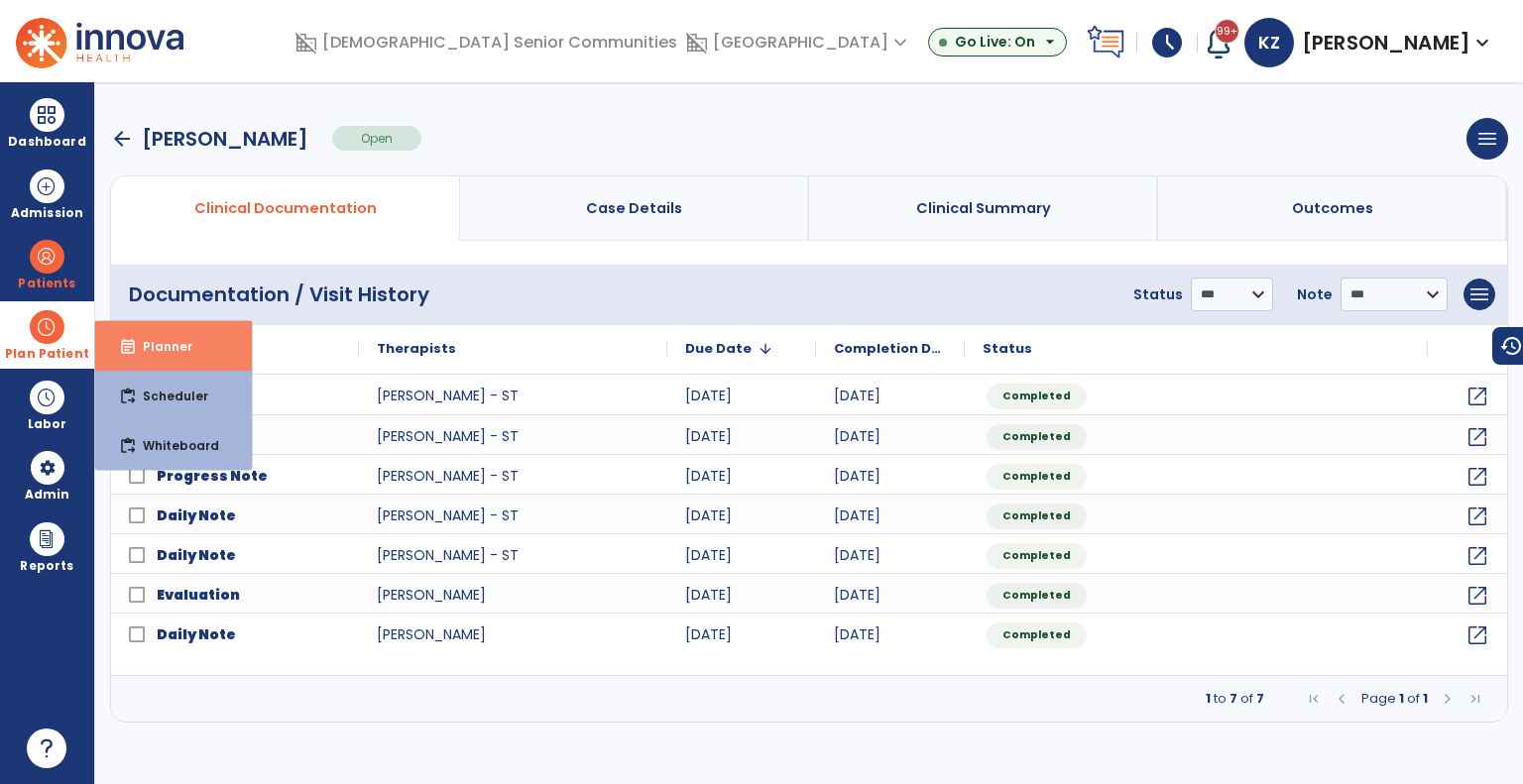 click on "event_note  Planner" at bounding box center (174, 346) 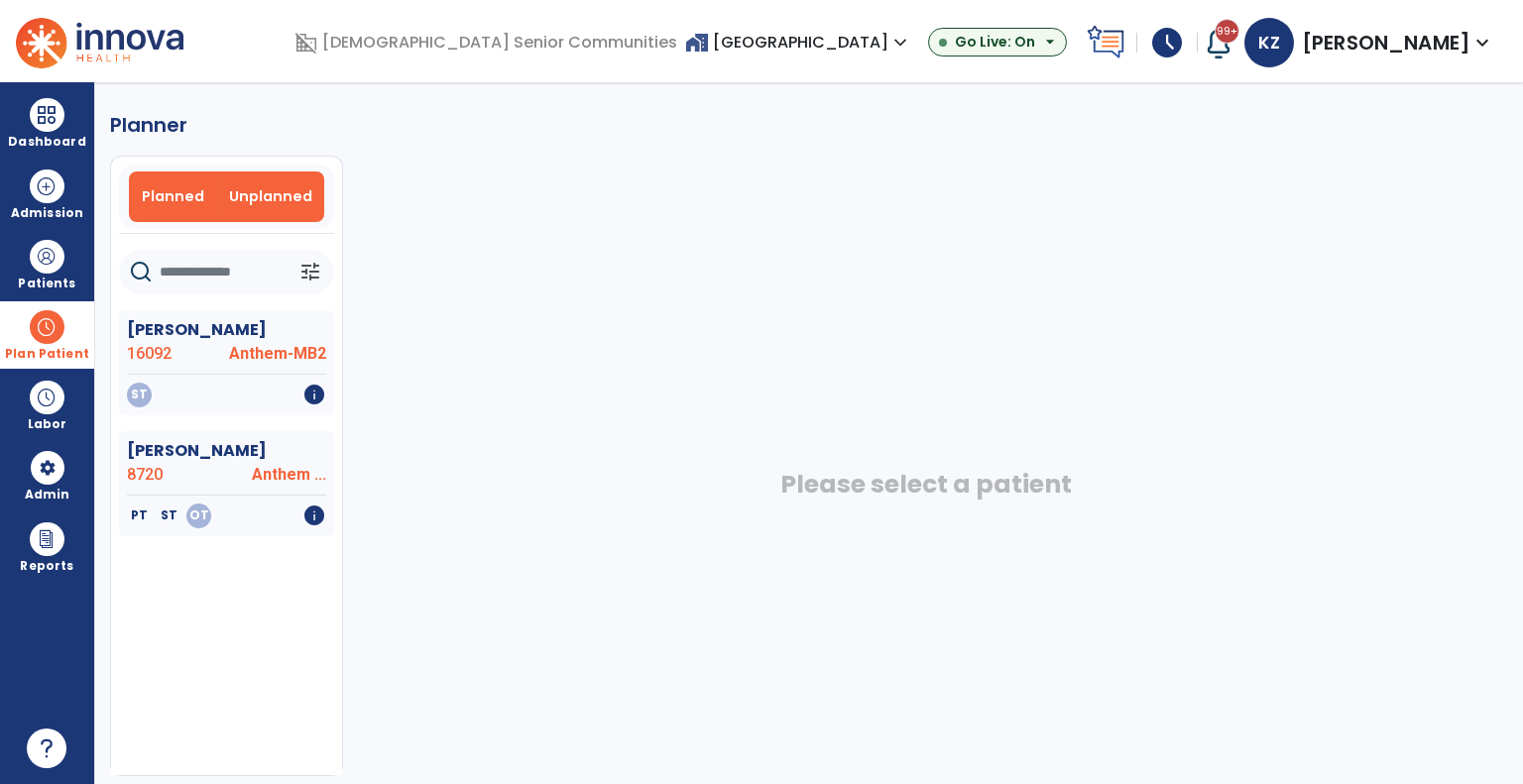 click on "Planned" at bounding box center (174, 196) 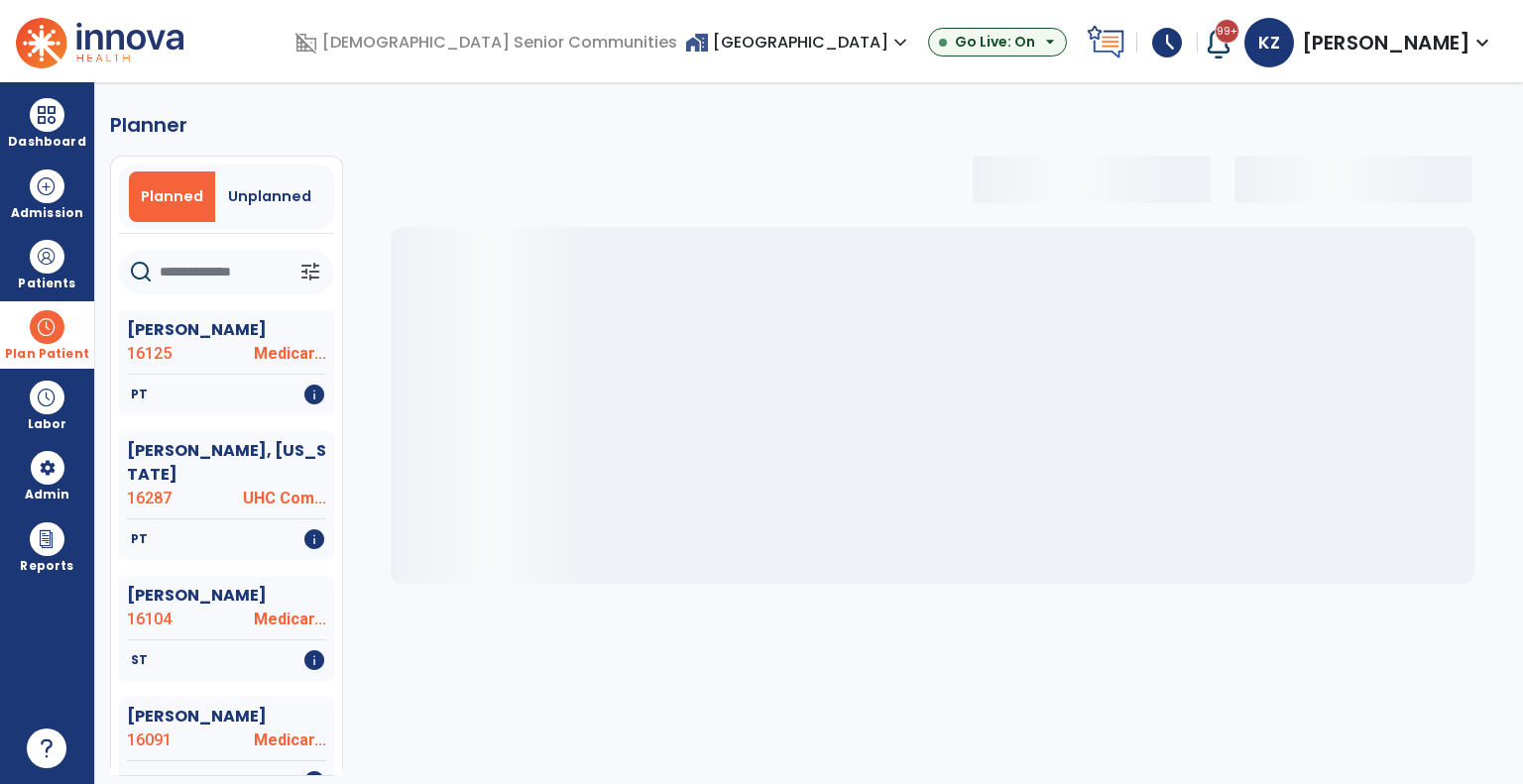 click 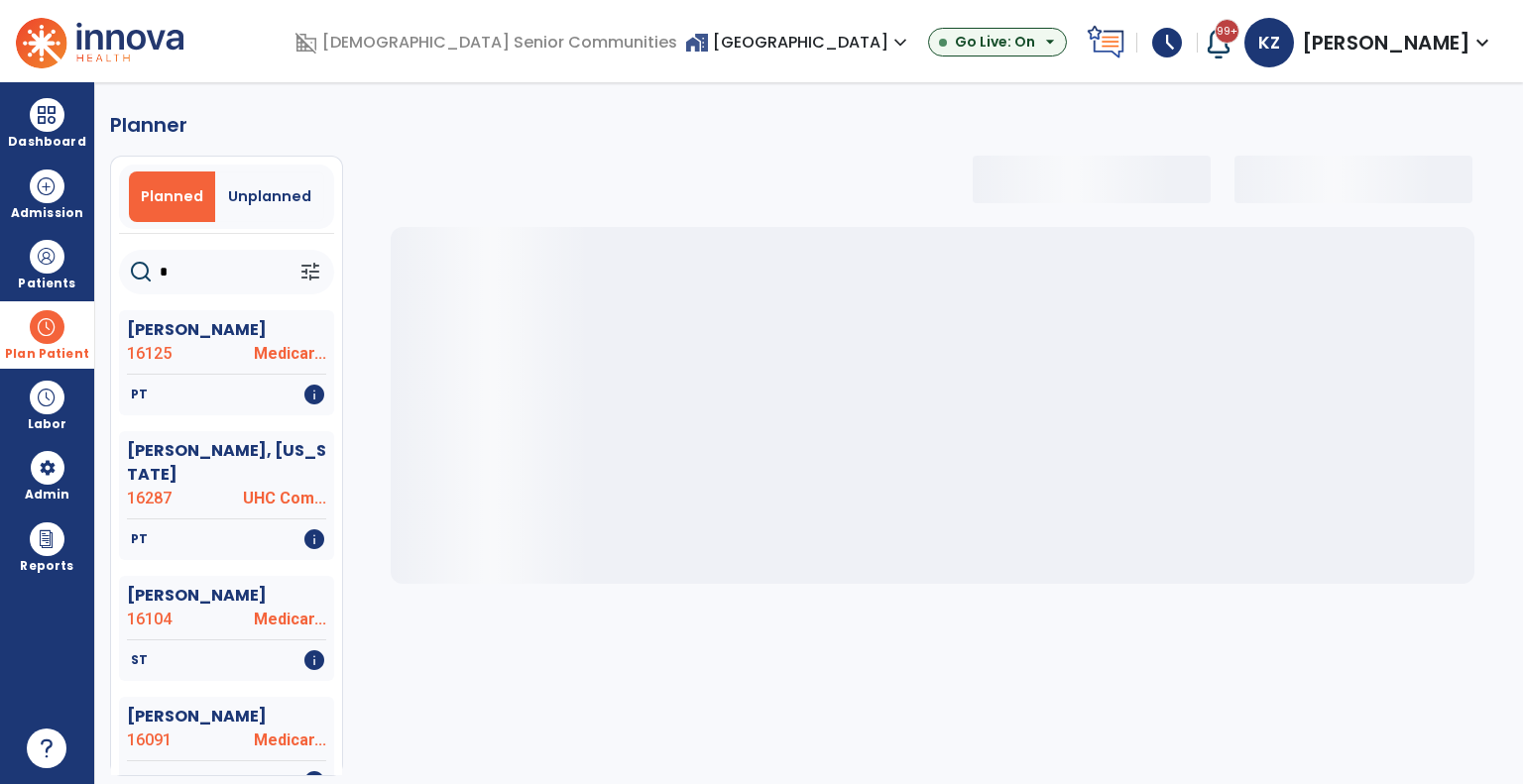 select on "***" 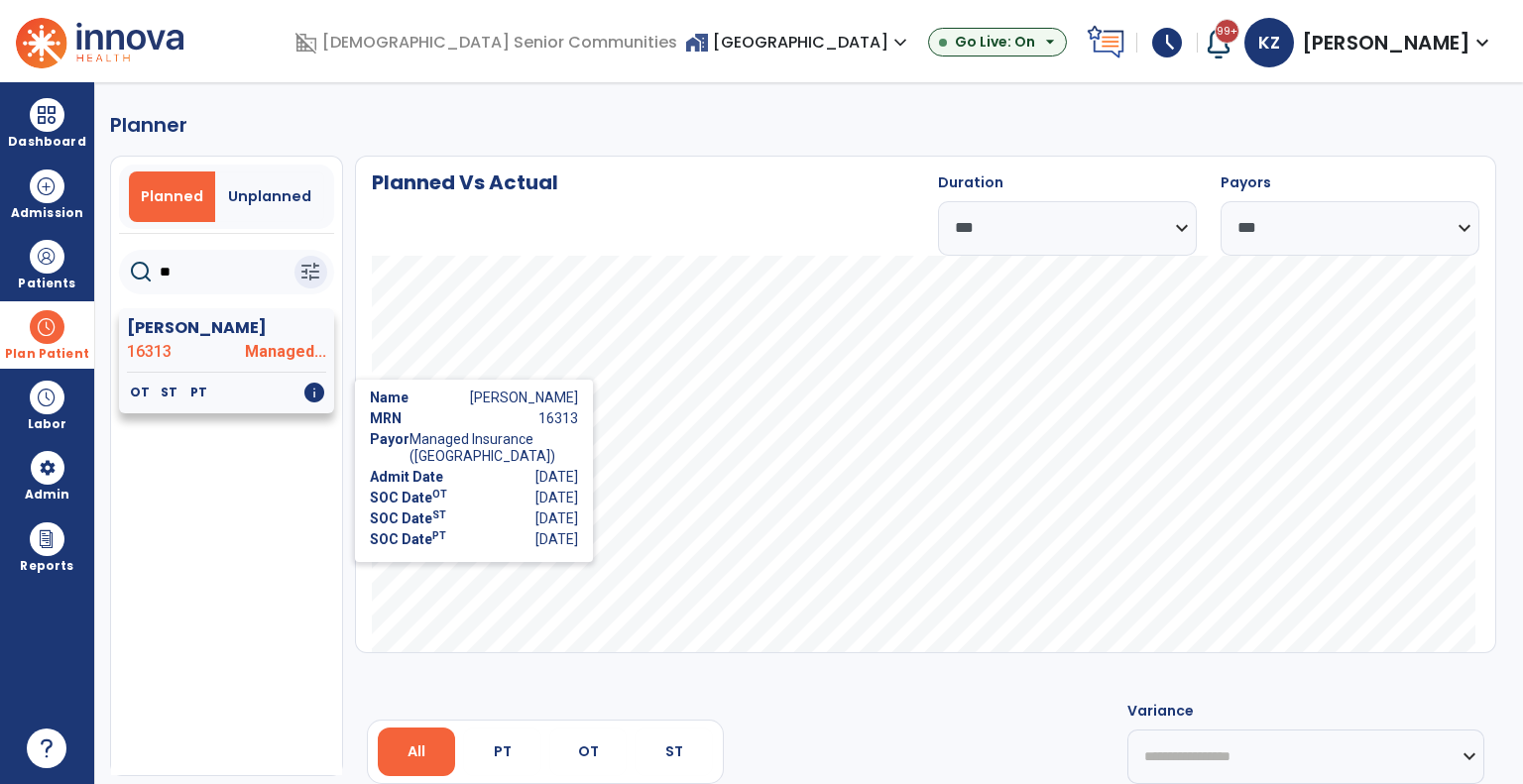 type on "**" 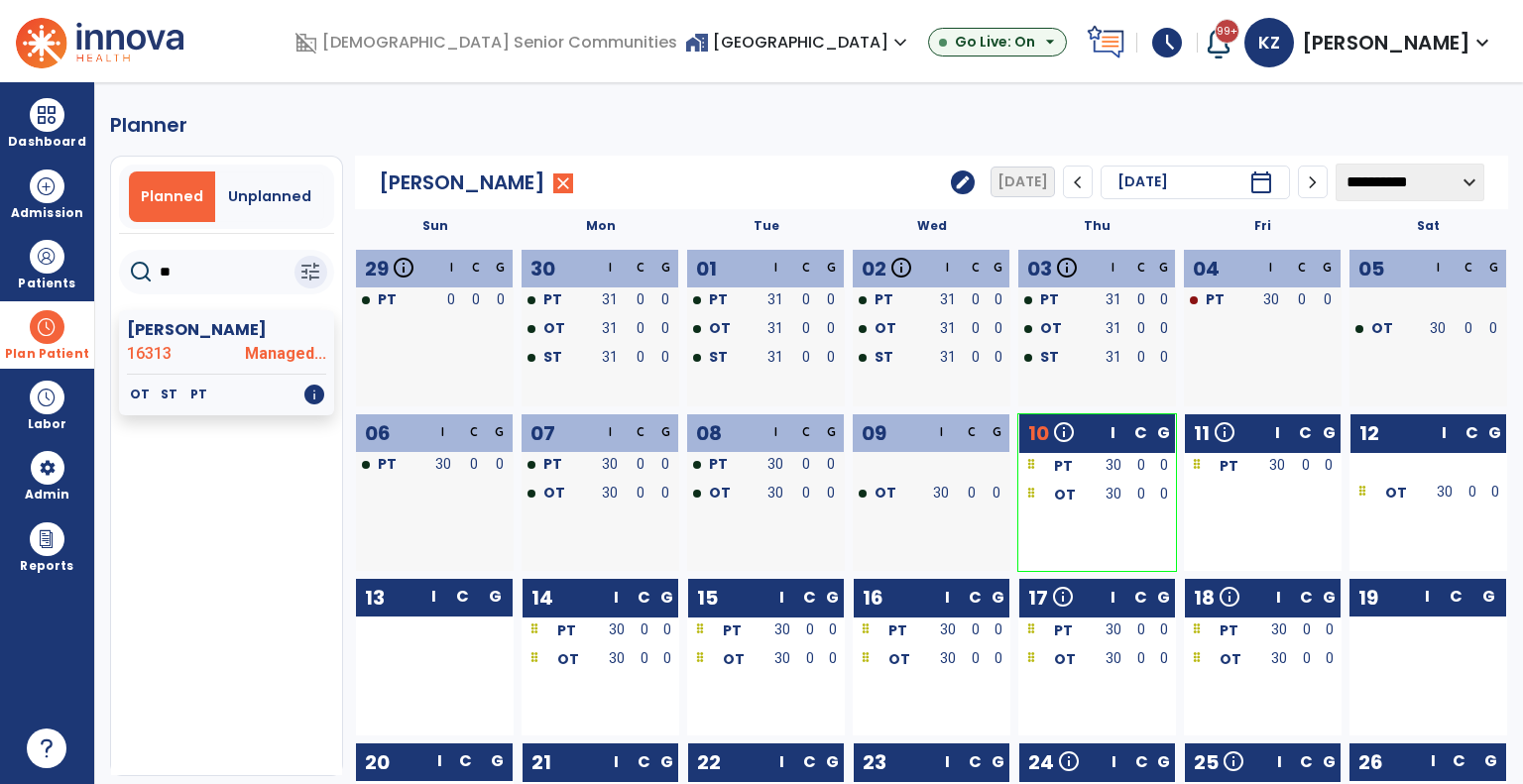 click on "**********" 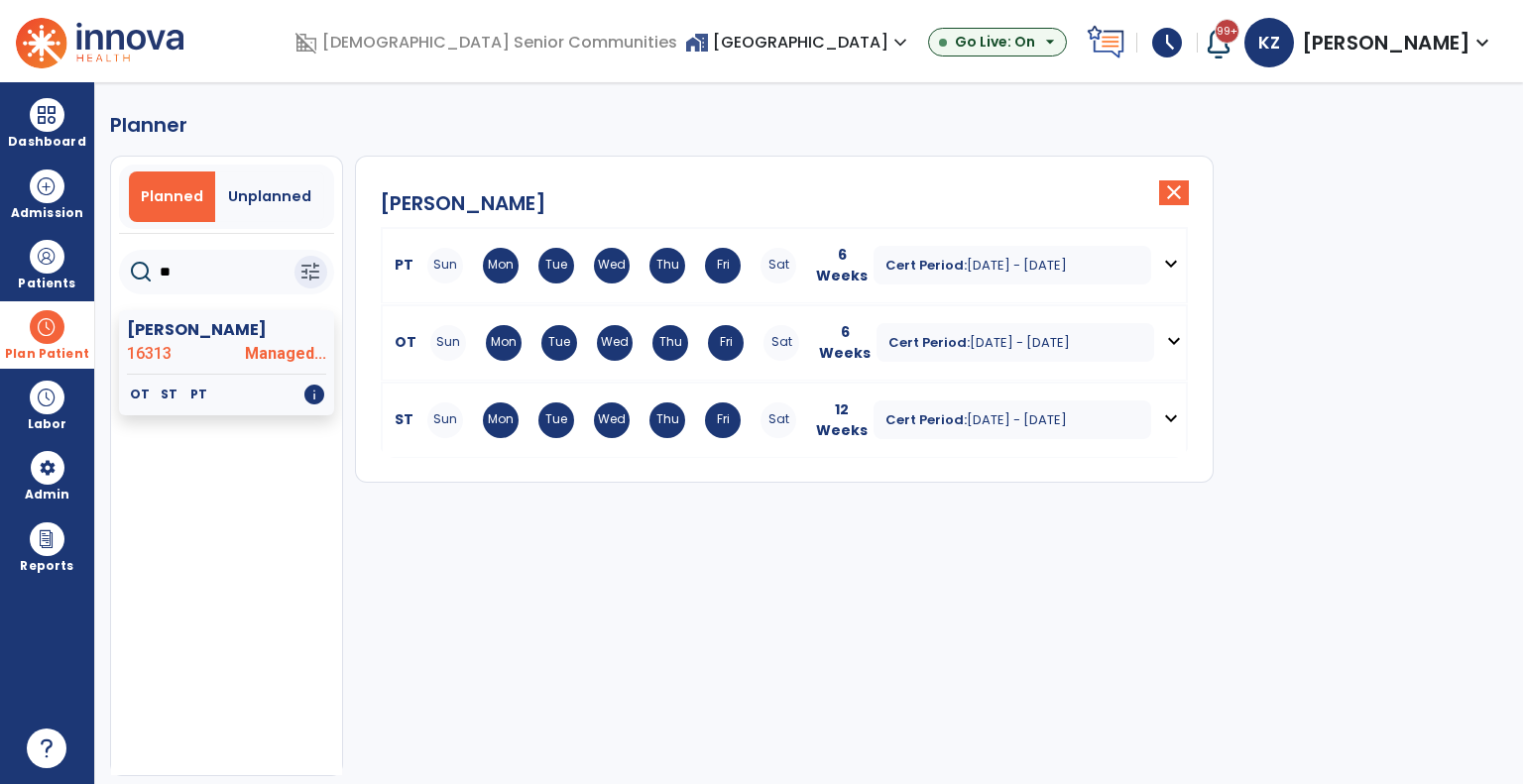 click on "ST Sun Mon Tue Wed Thu Fri Sat" at bounding box center (598, 420) 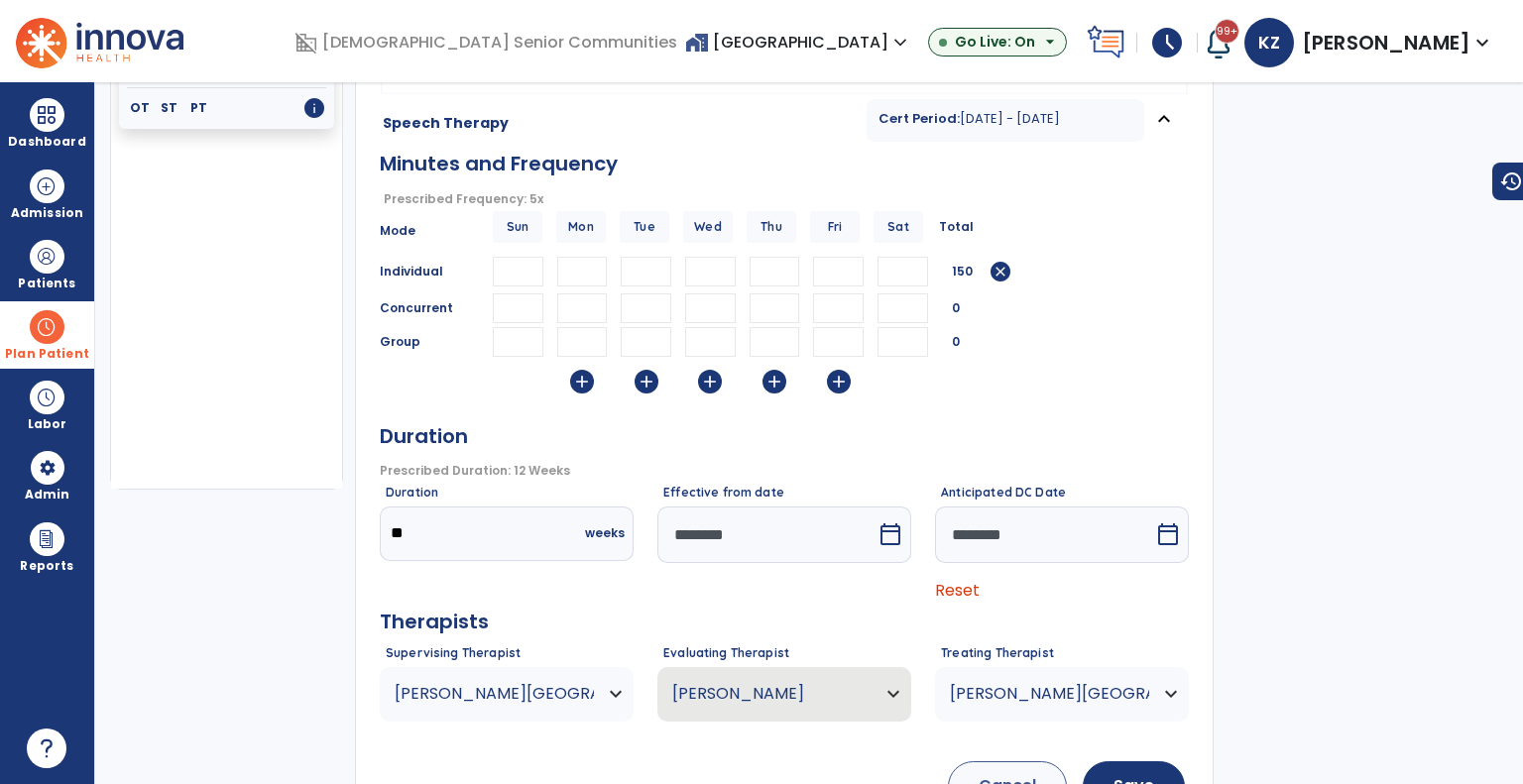 scroll, scrollTop: 297, scrollLeft: 0, axis: vertical 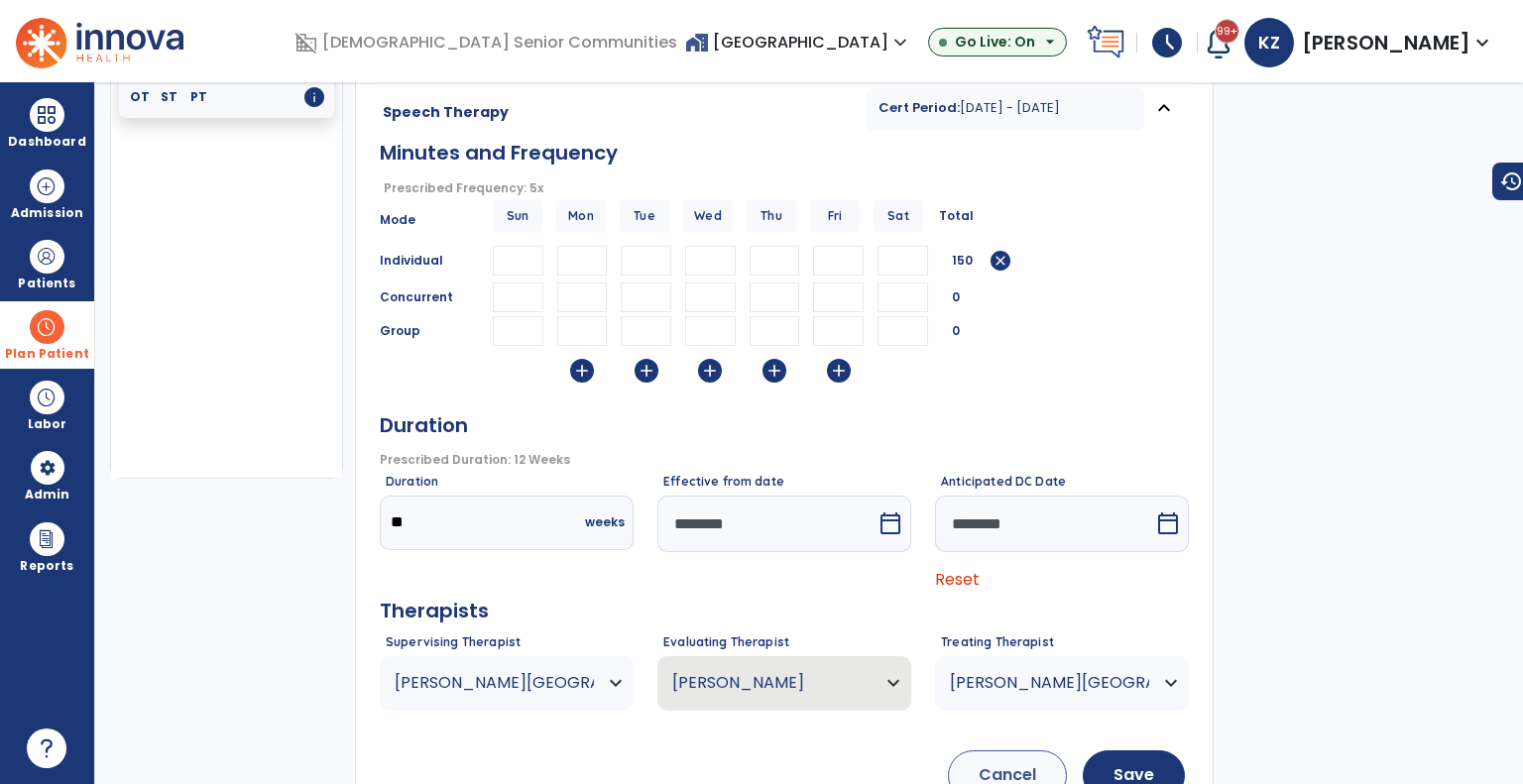click on "calendar_today" at bounding box center (890, 523) 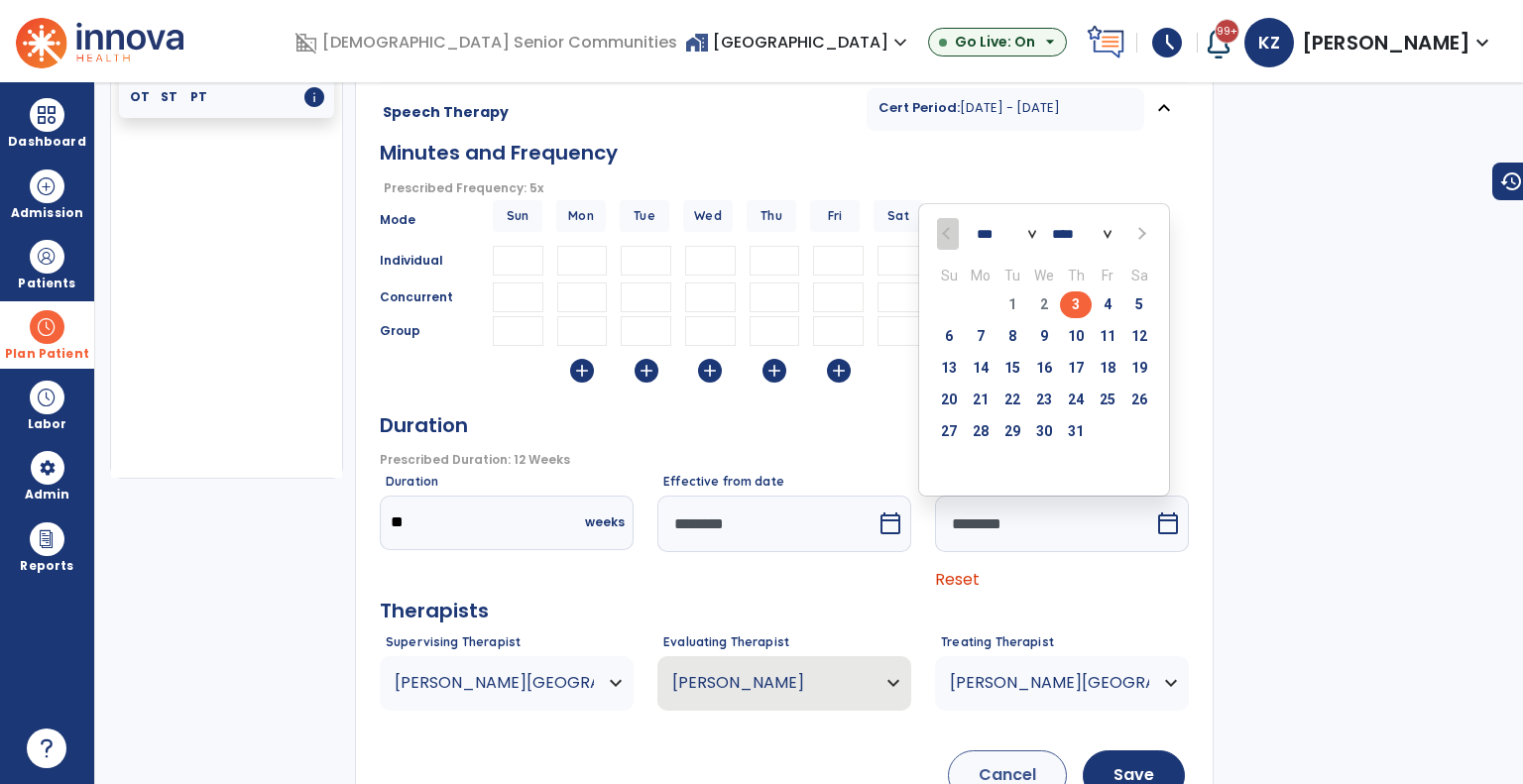 click on "Reset" at bounding box center (957, 579) 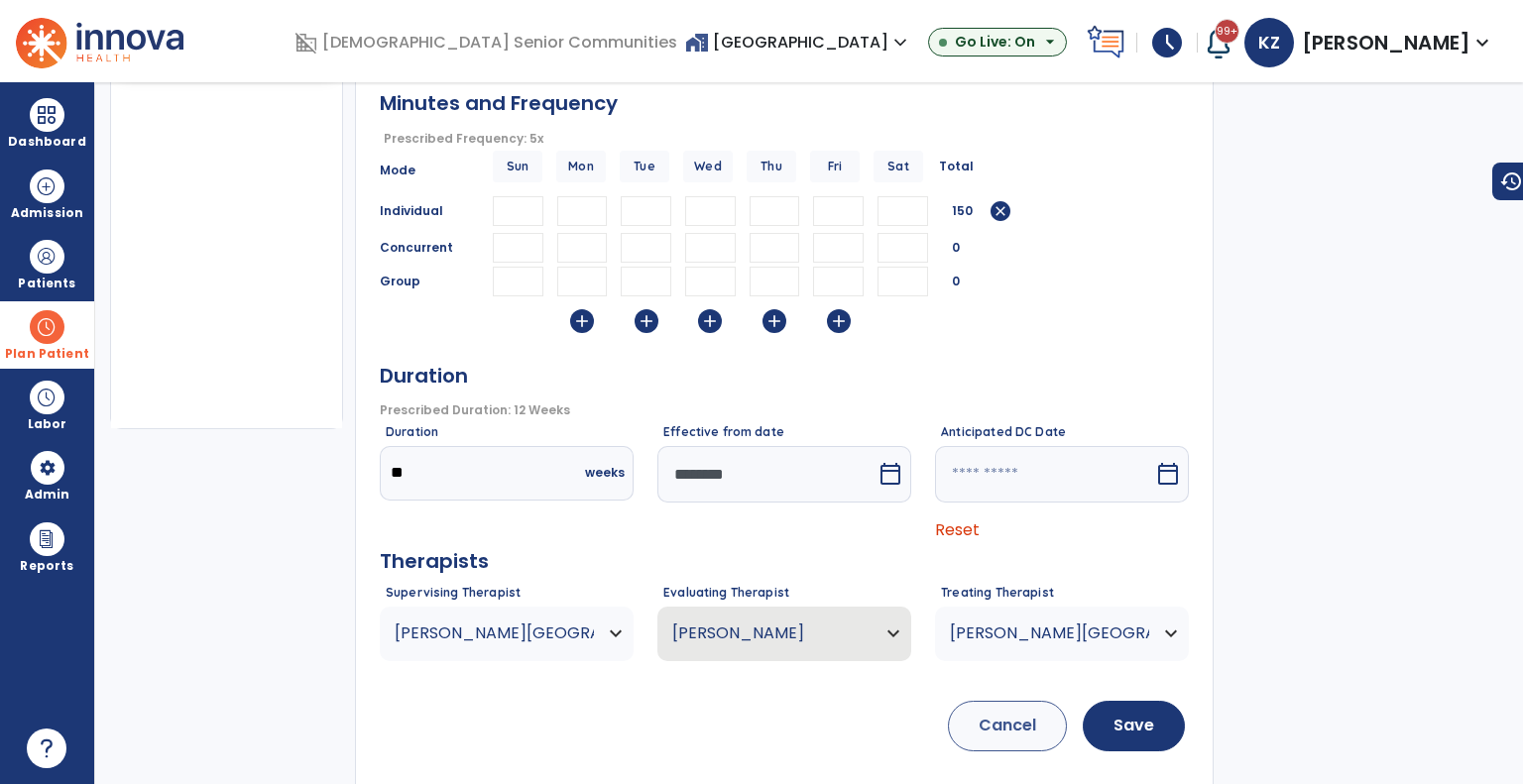scroll, scrollTop: 358, scrollLeft: 0, axis: vertical 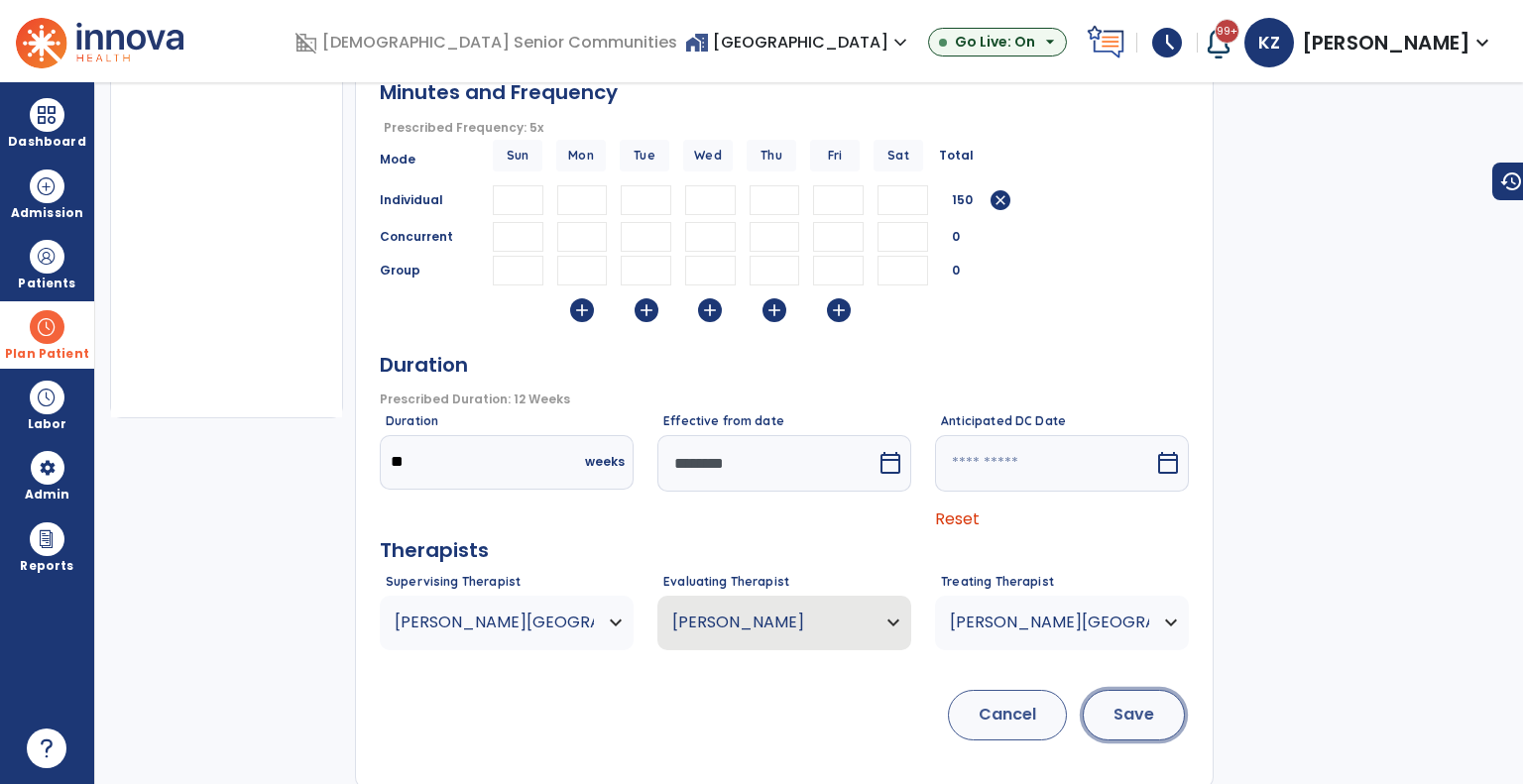 click on "Save" at bounding box center (1133, 715) 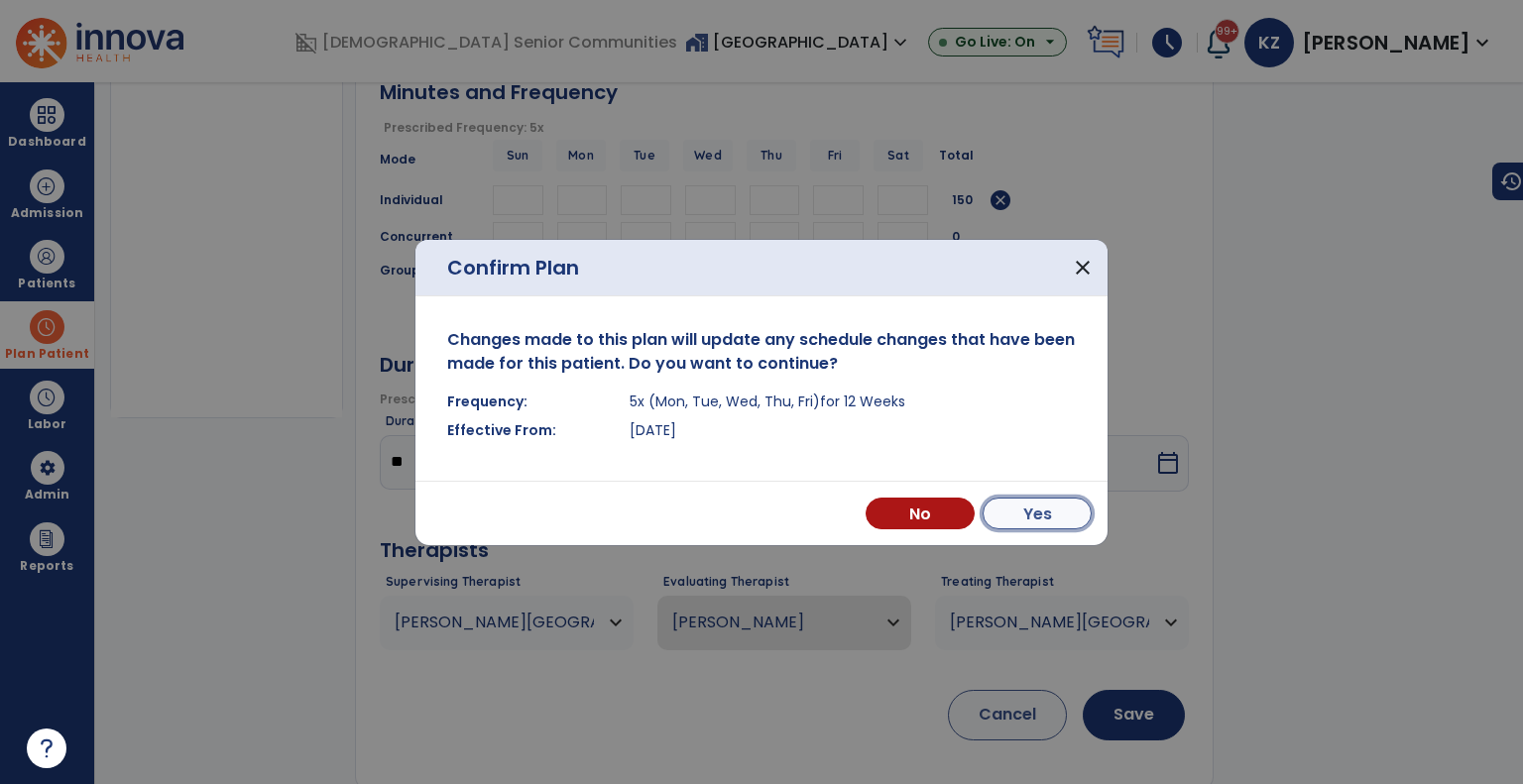 click on "Yes" at bounding box center (1037, 513) 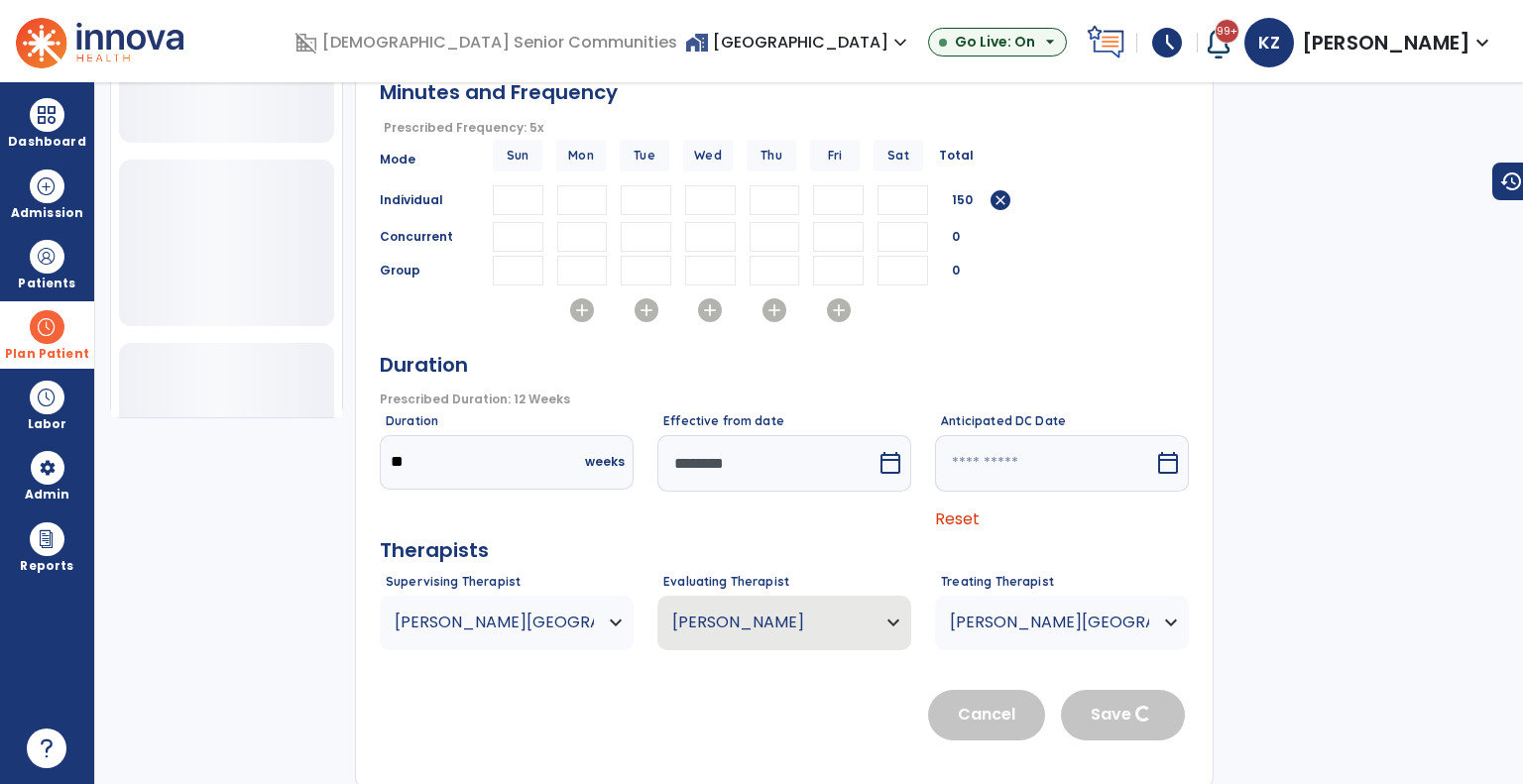 click on "Plan Patient" at bounding box center [47, 334] 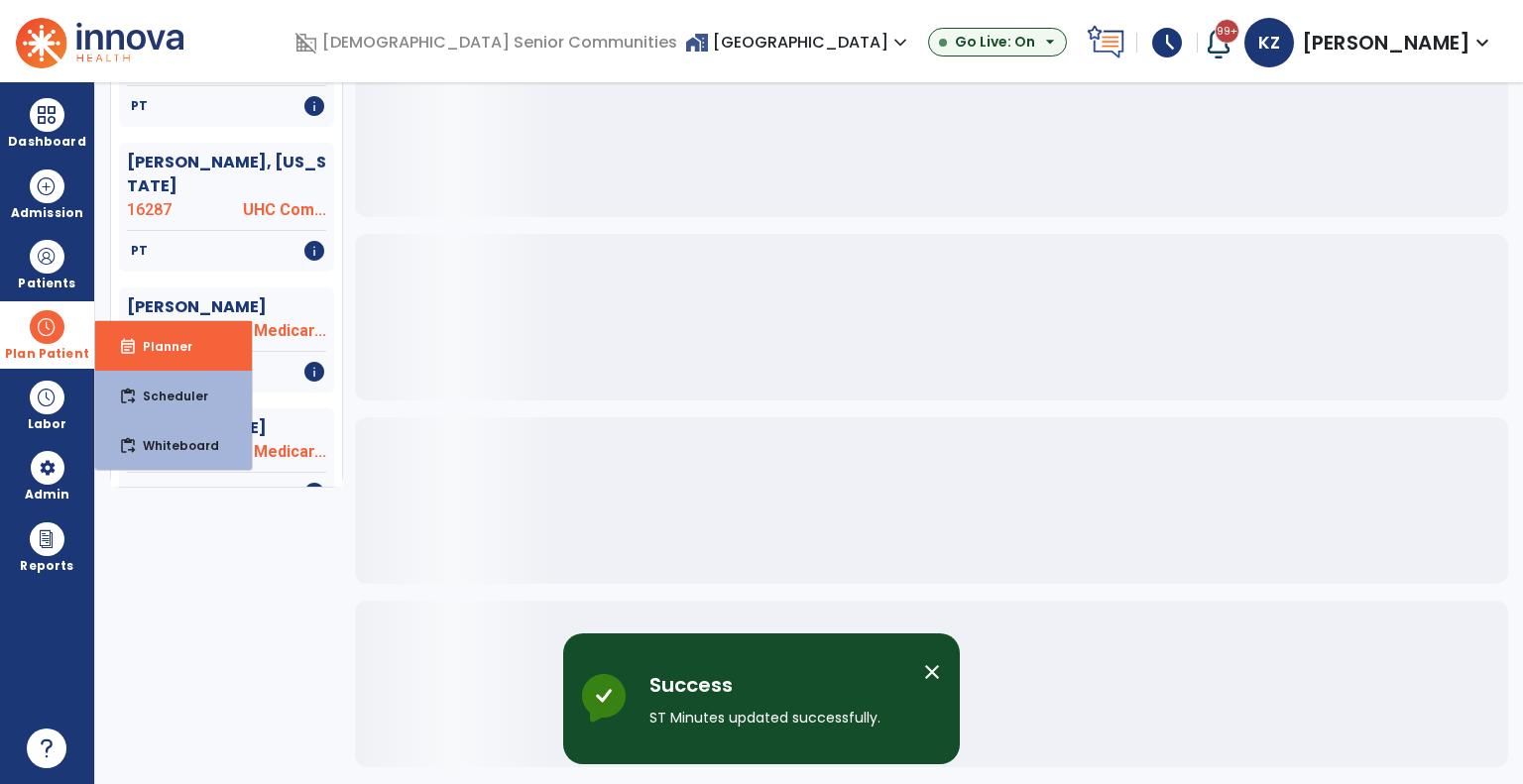scroll, scrollTop: 280, scrollLeft: 0, axis: vertical 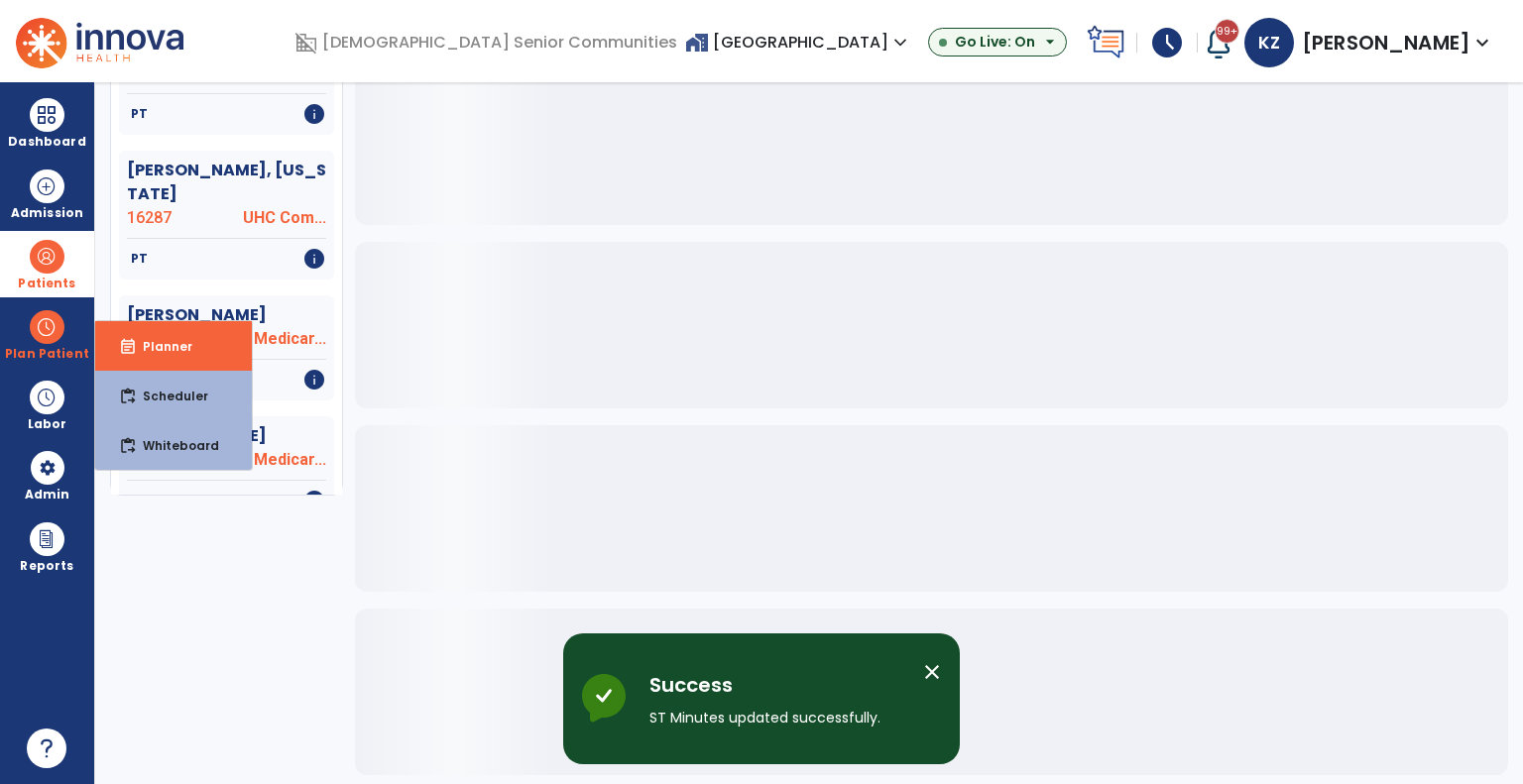 click on "Patients" at bounding box center (47, 283) 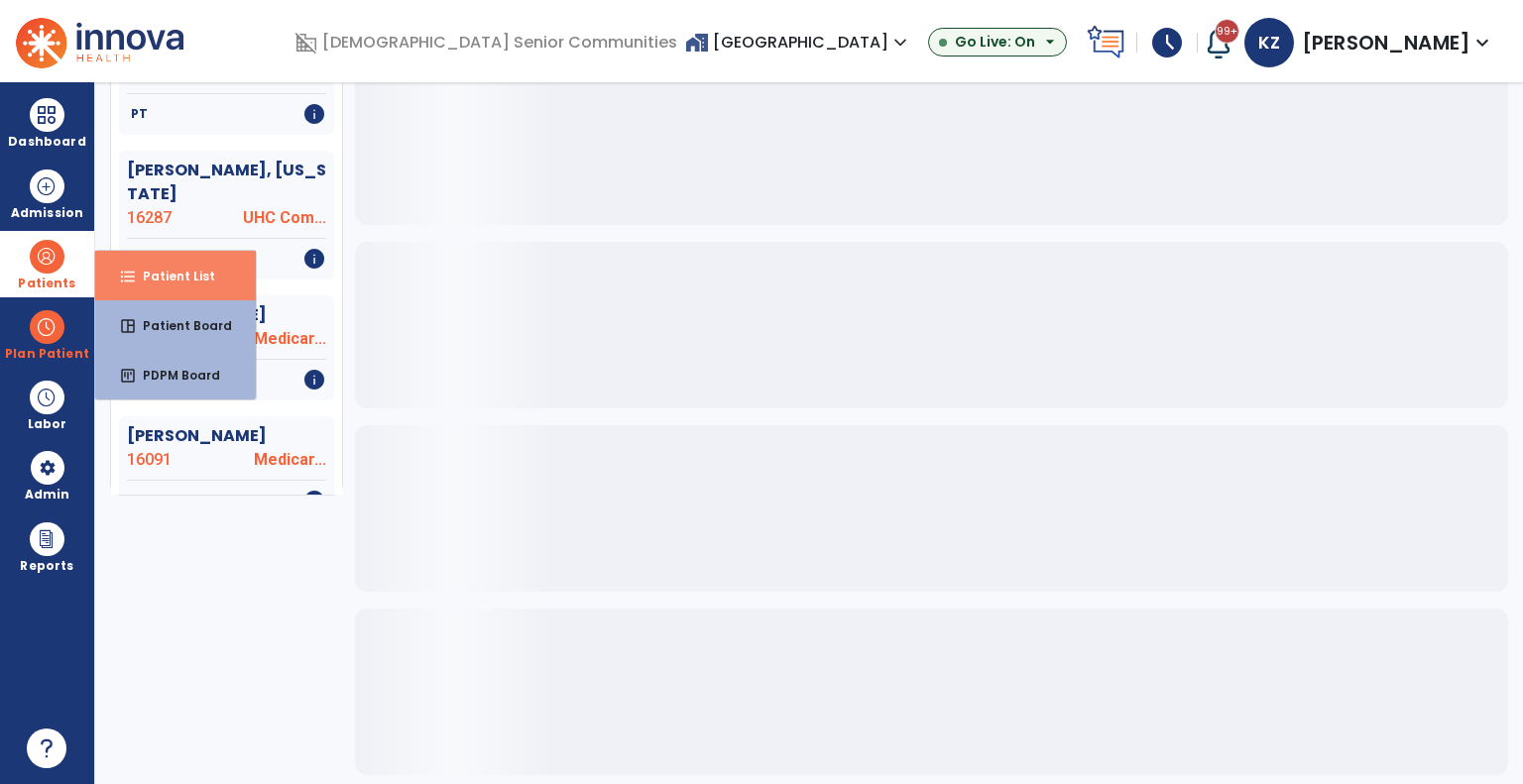click on "format_list_bulleted  Patient List" at bounding box center [176, 276] 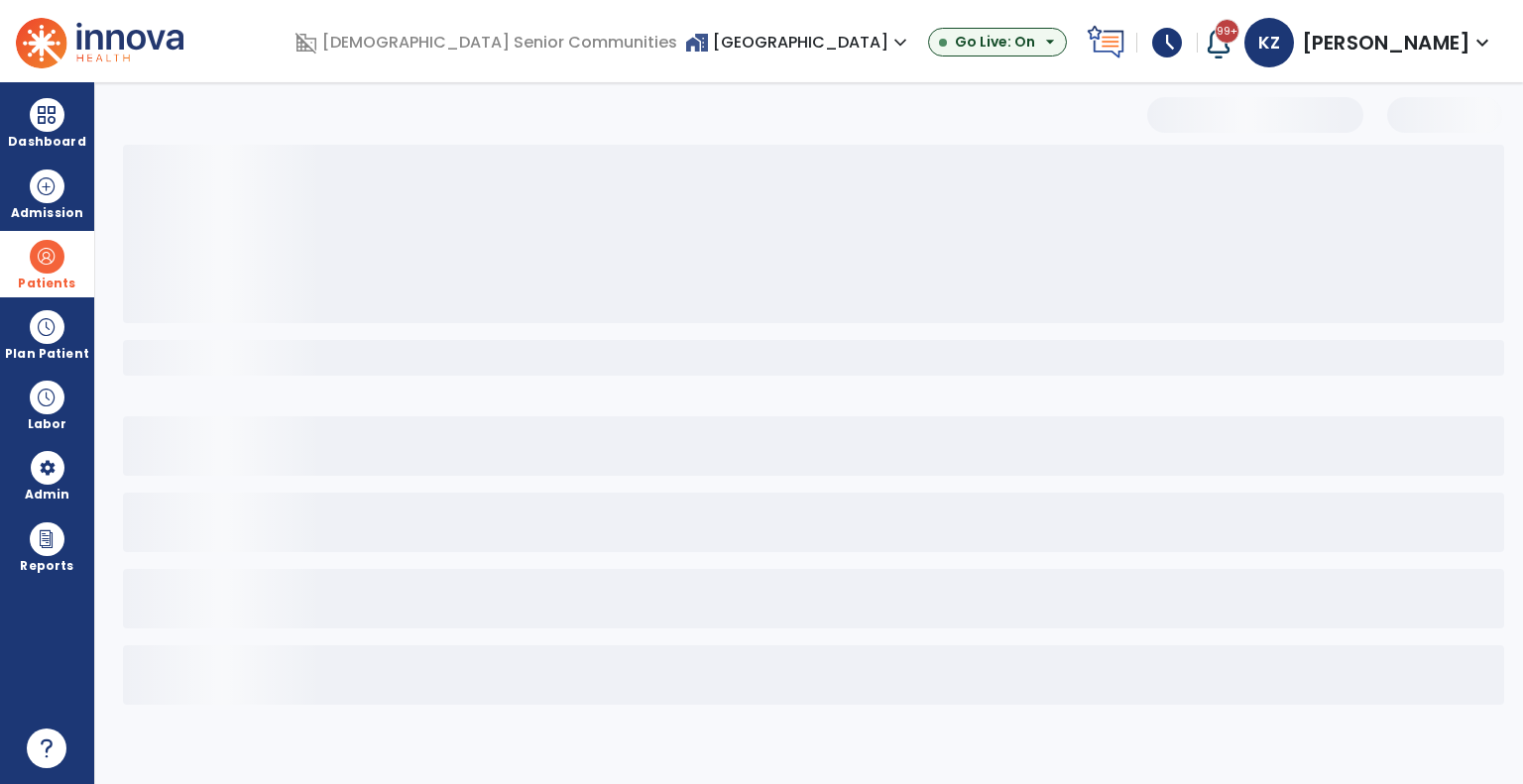 select on "***" 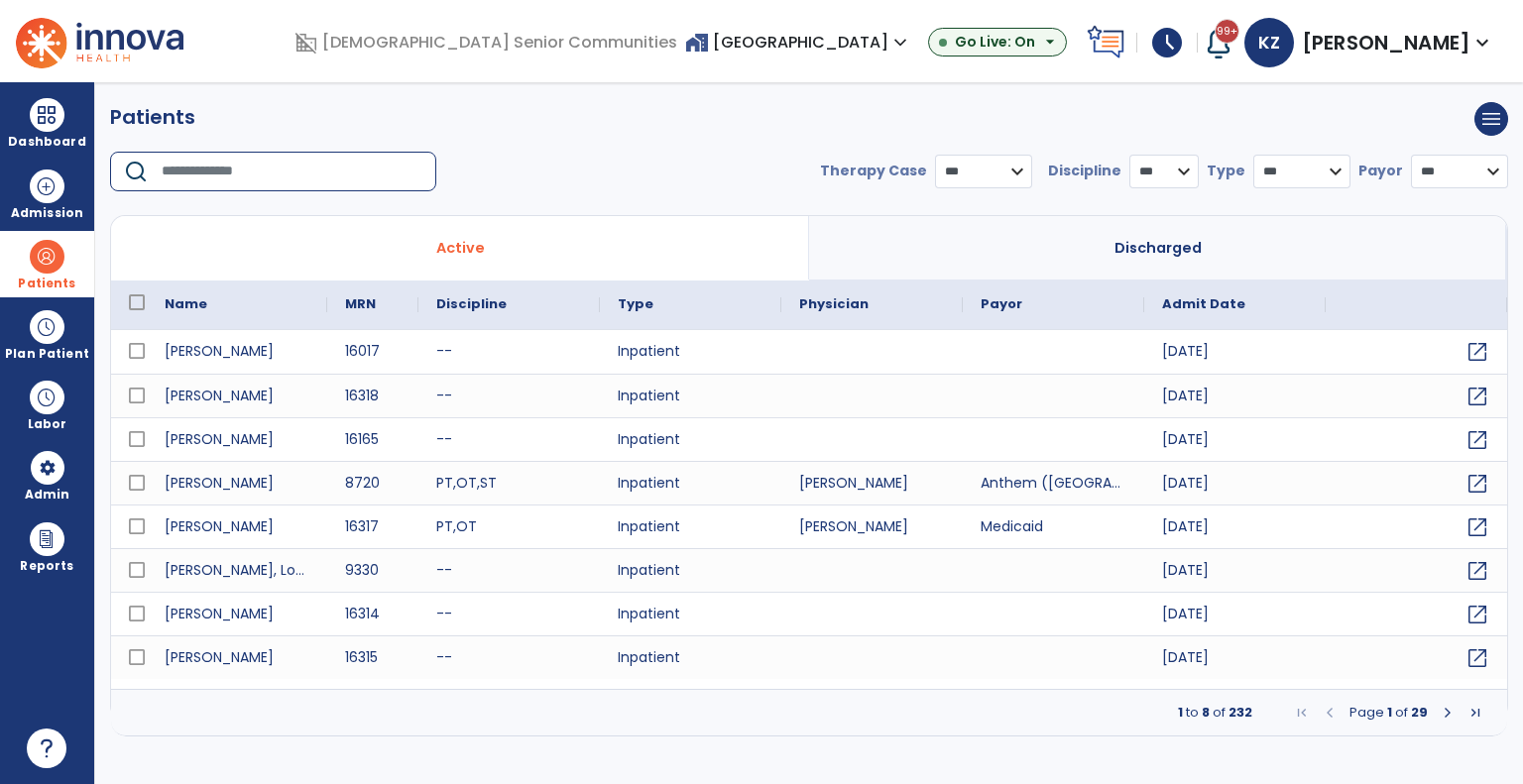 click at bounding box center (292, 171) 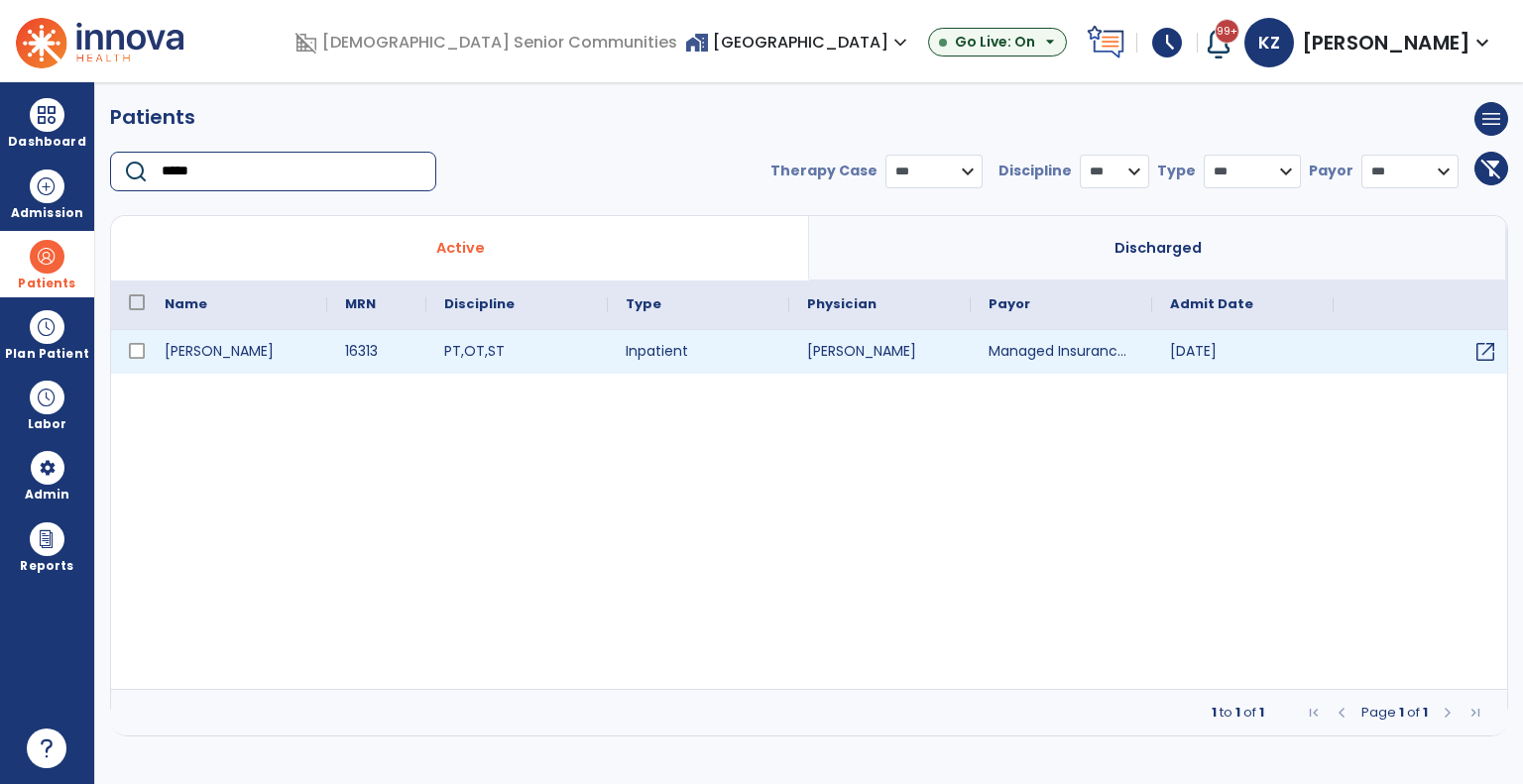 type on "*****" 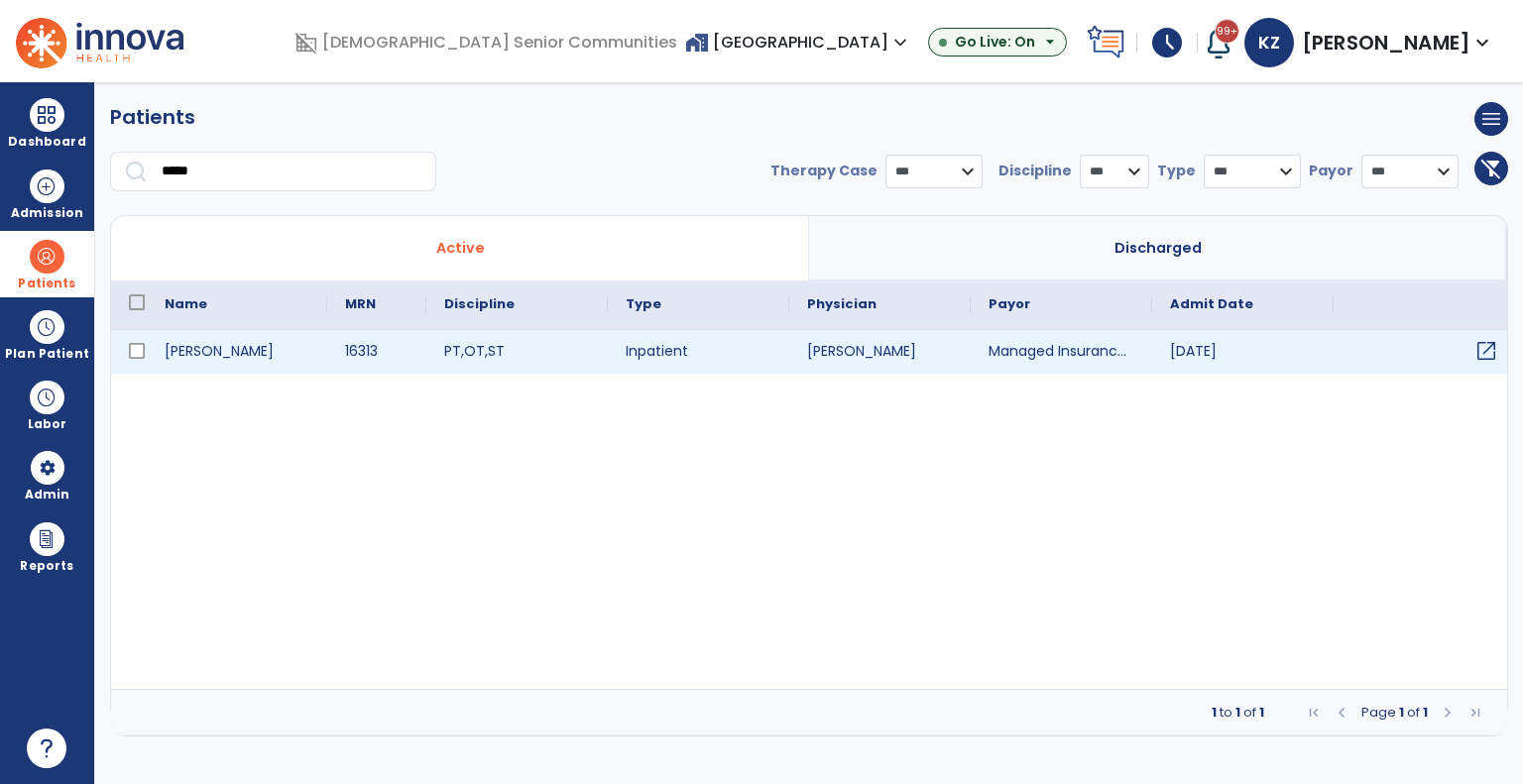 click on "open_in_new" at bounding box center (1486, 351) 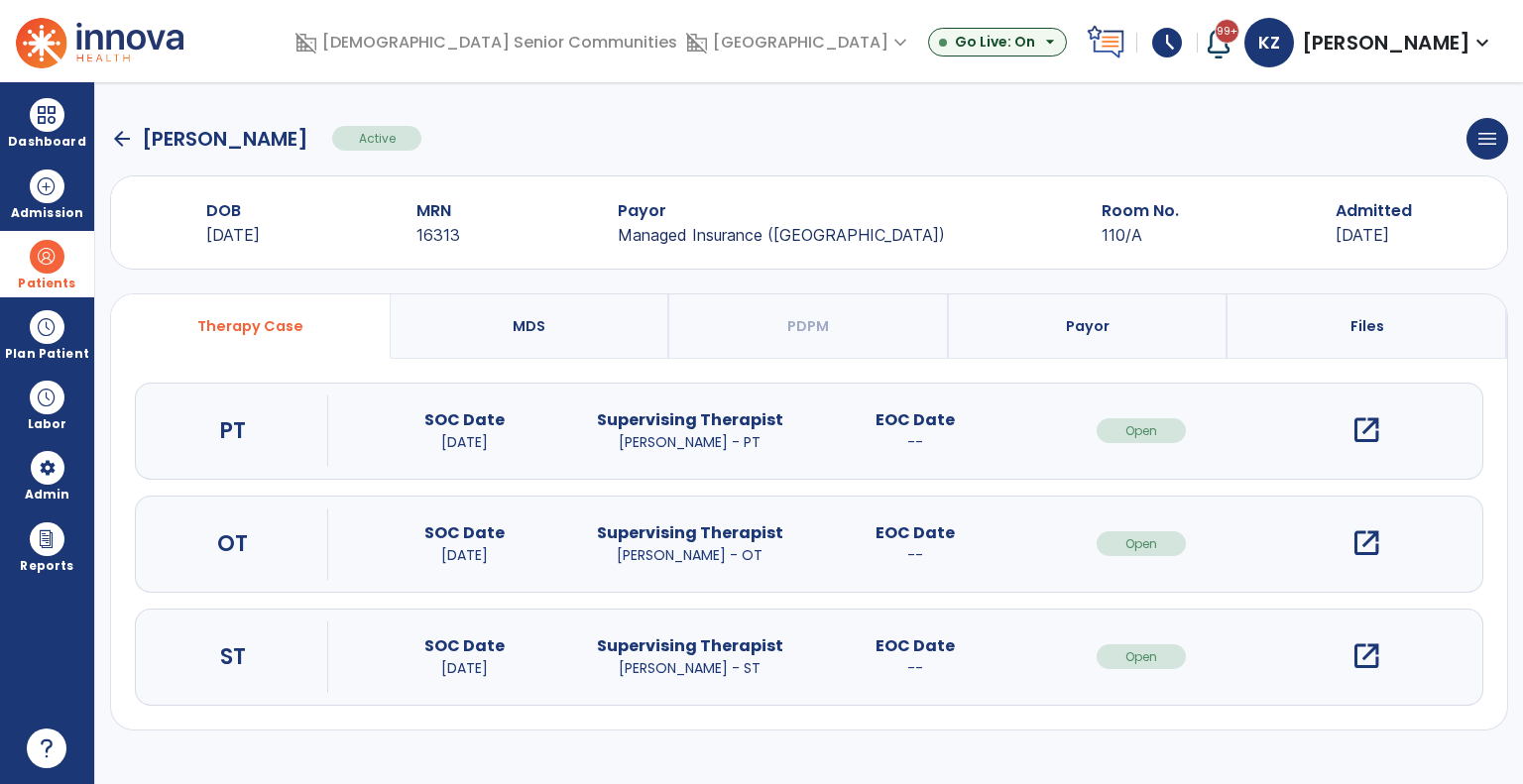 click on "open_in_new" at bounding box center (1366, 656) 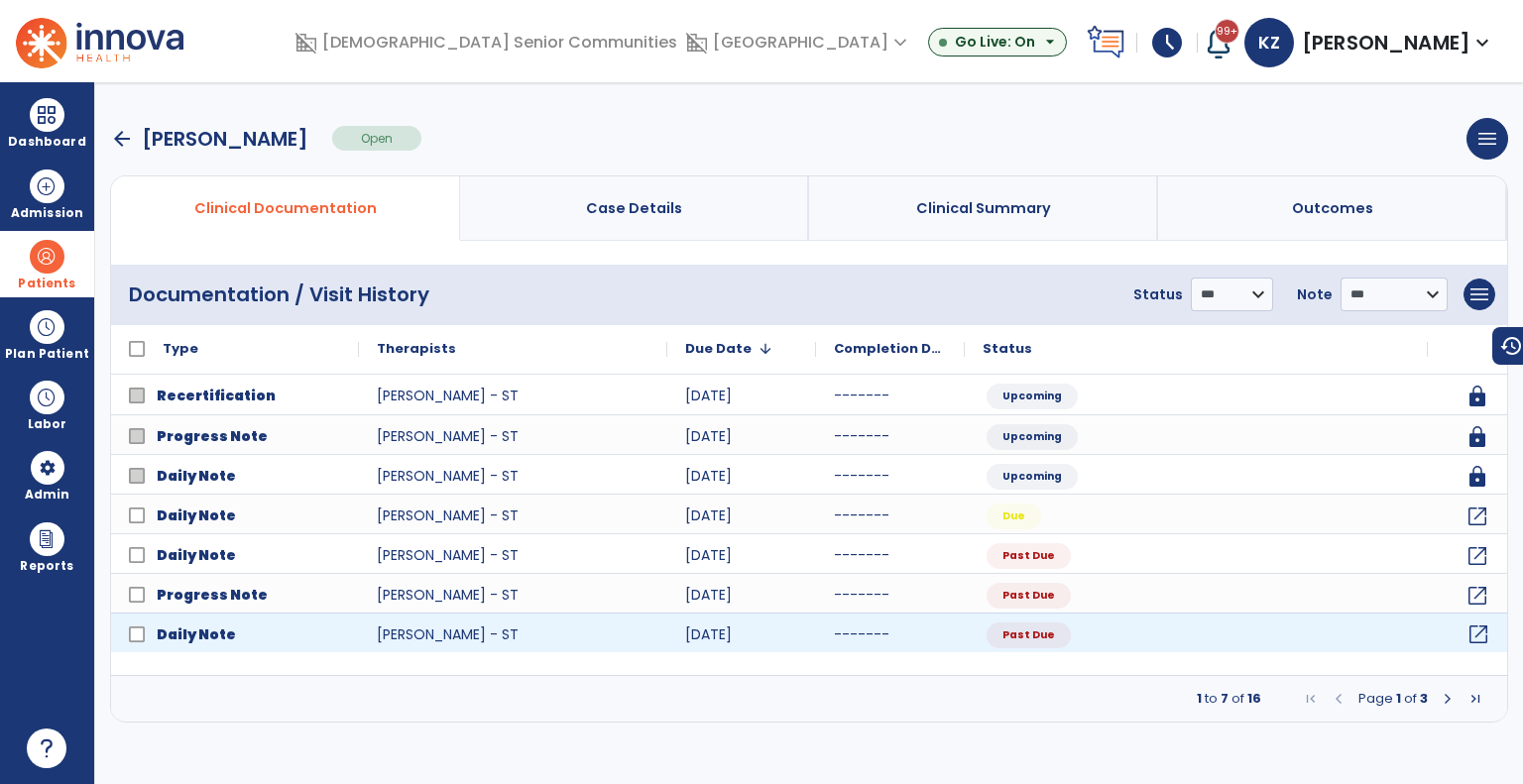 click on "open_in_new" 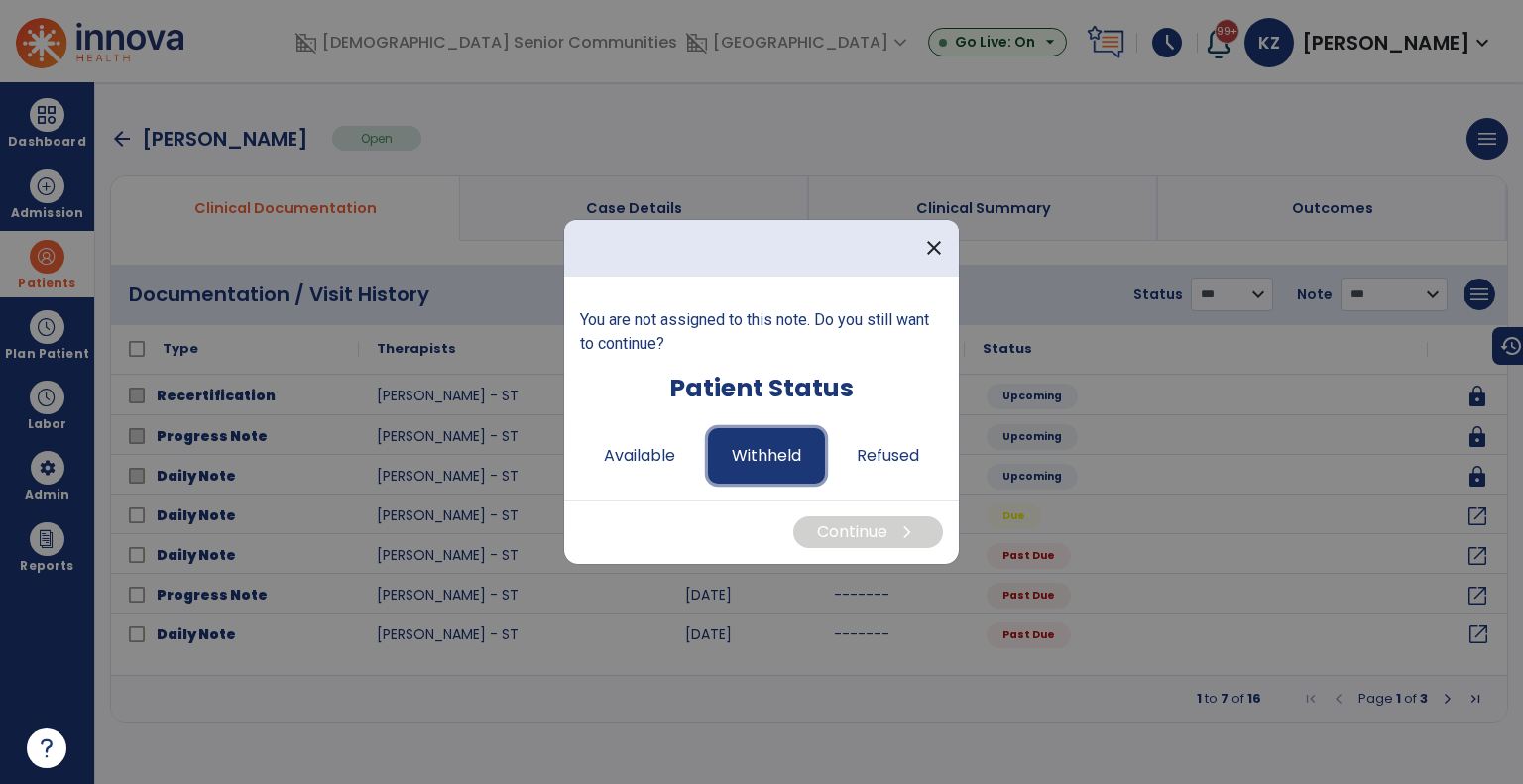 click on "Withheld" at bounding box center [766, 456] 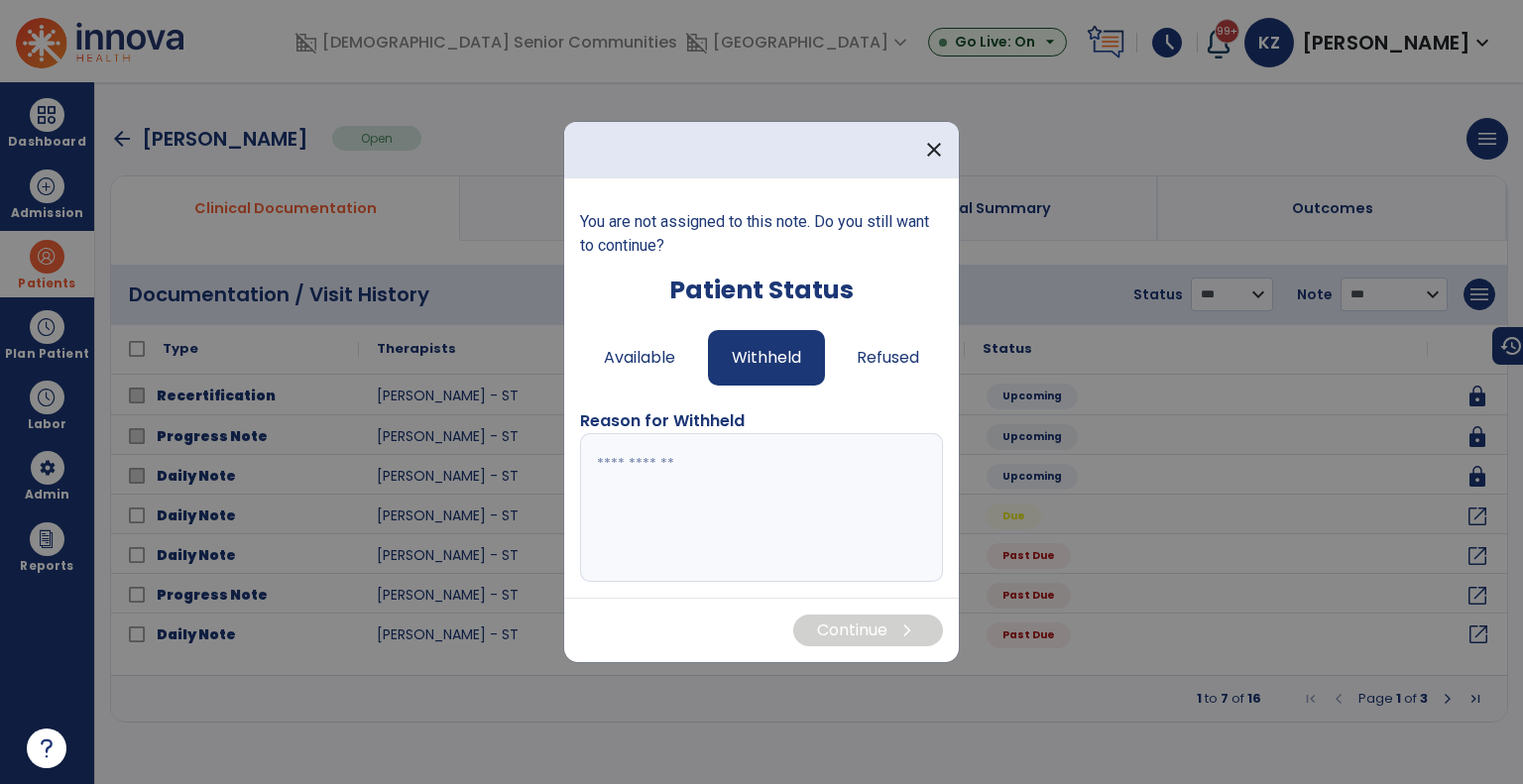 click at bounding box center (762, 507) 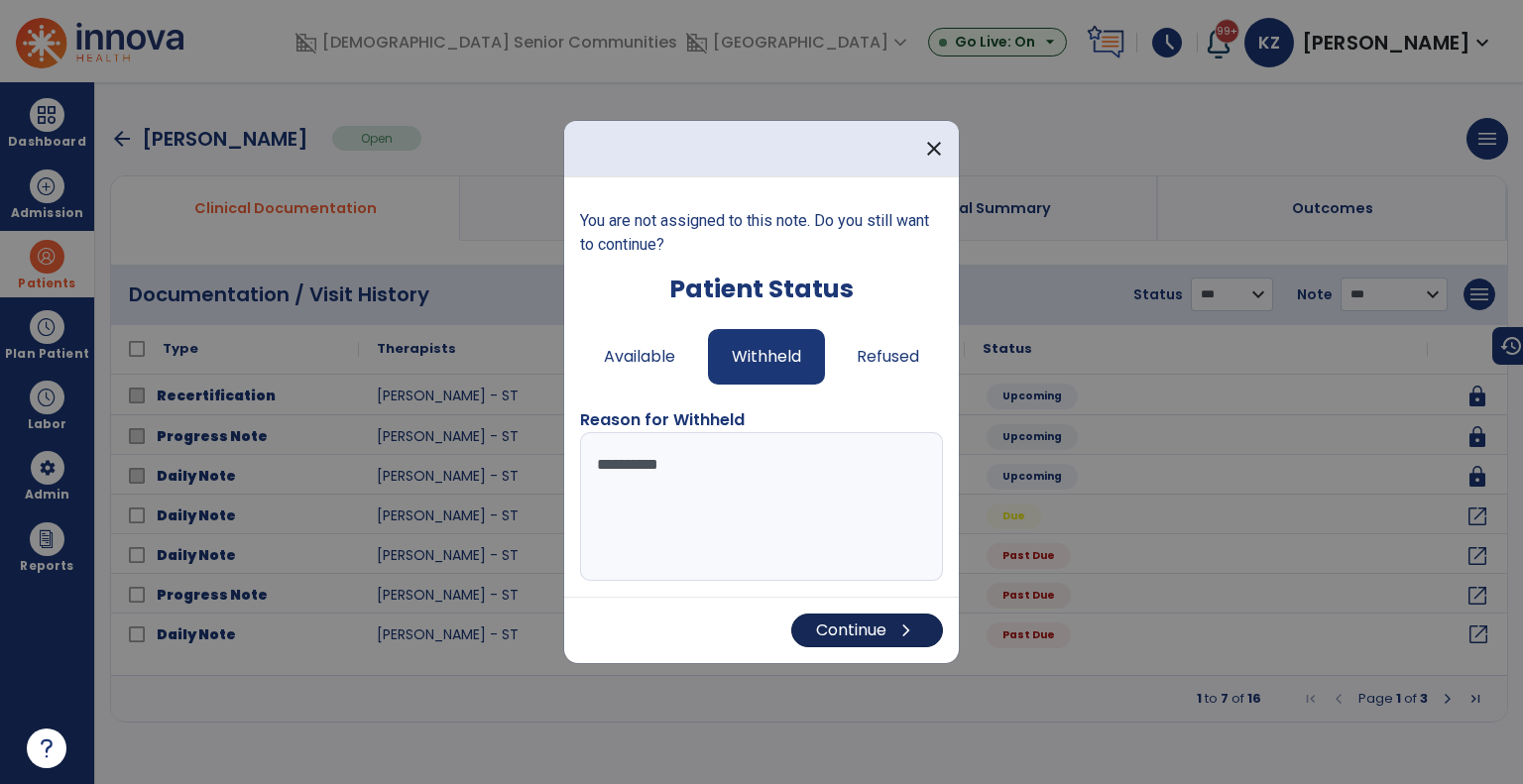 type on "**********" 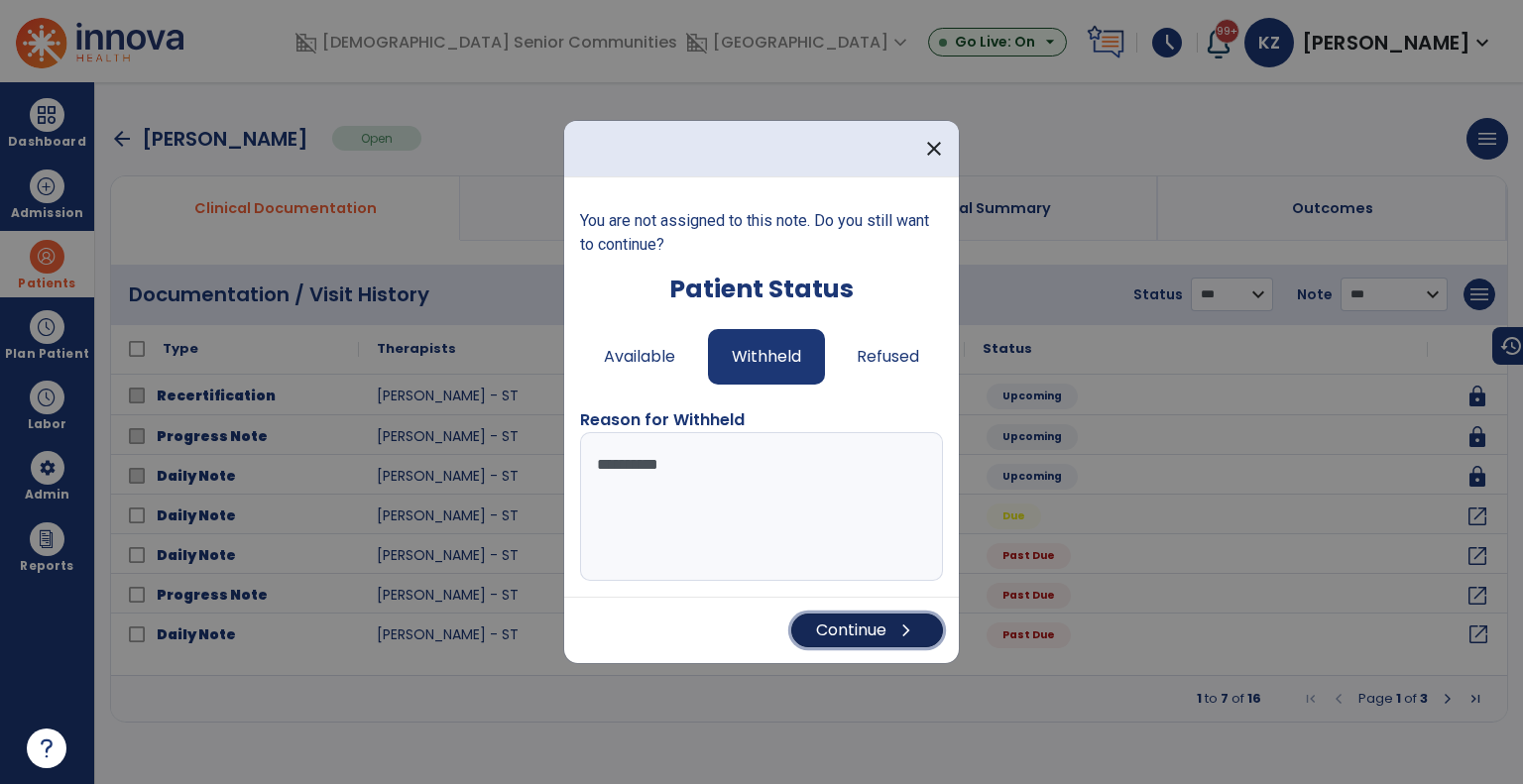 click on "Continue   chevron_right" at bounding box center [867, 630] 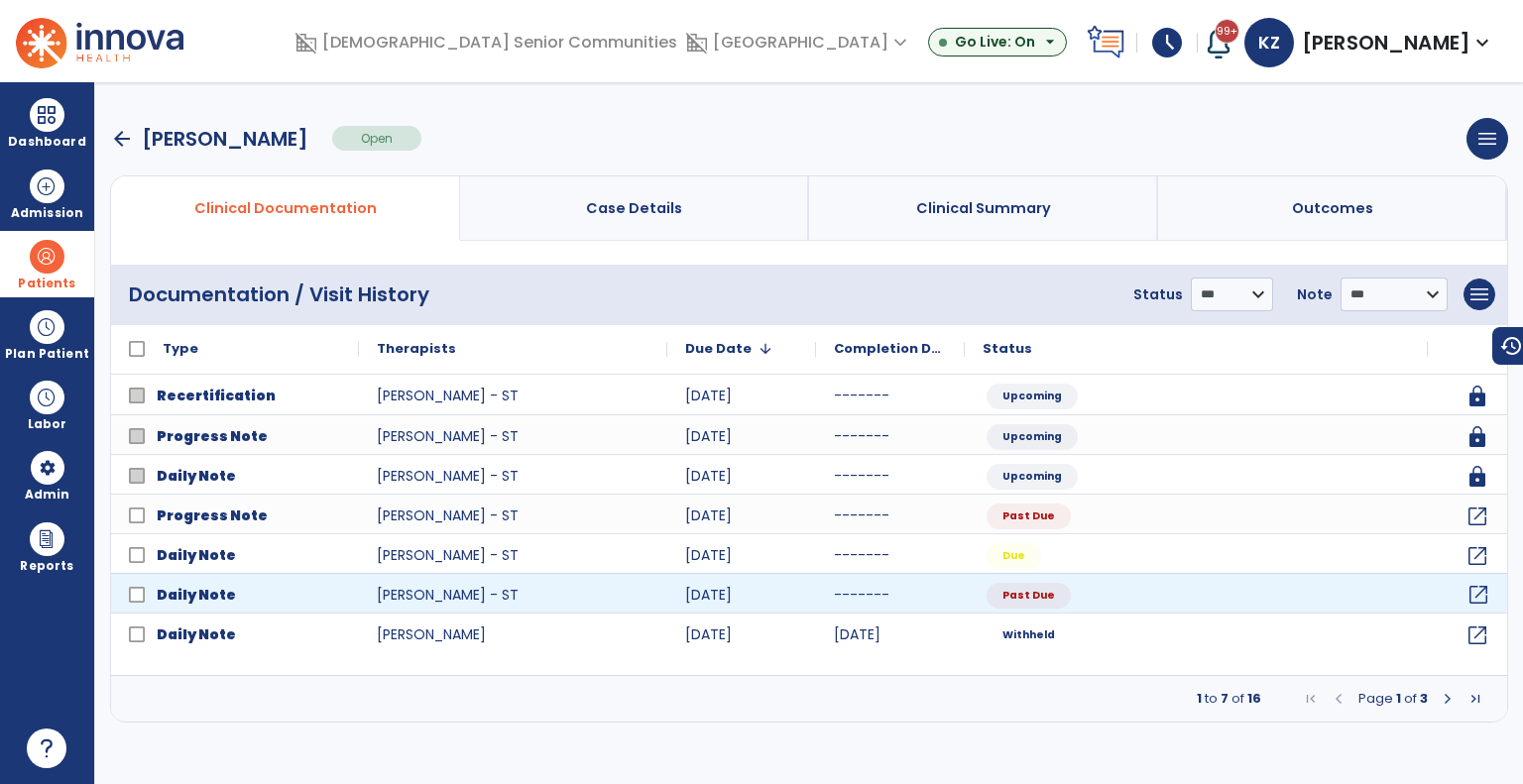click on "open_in_new" 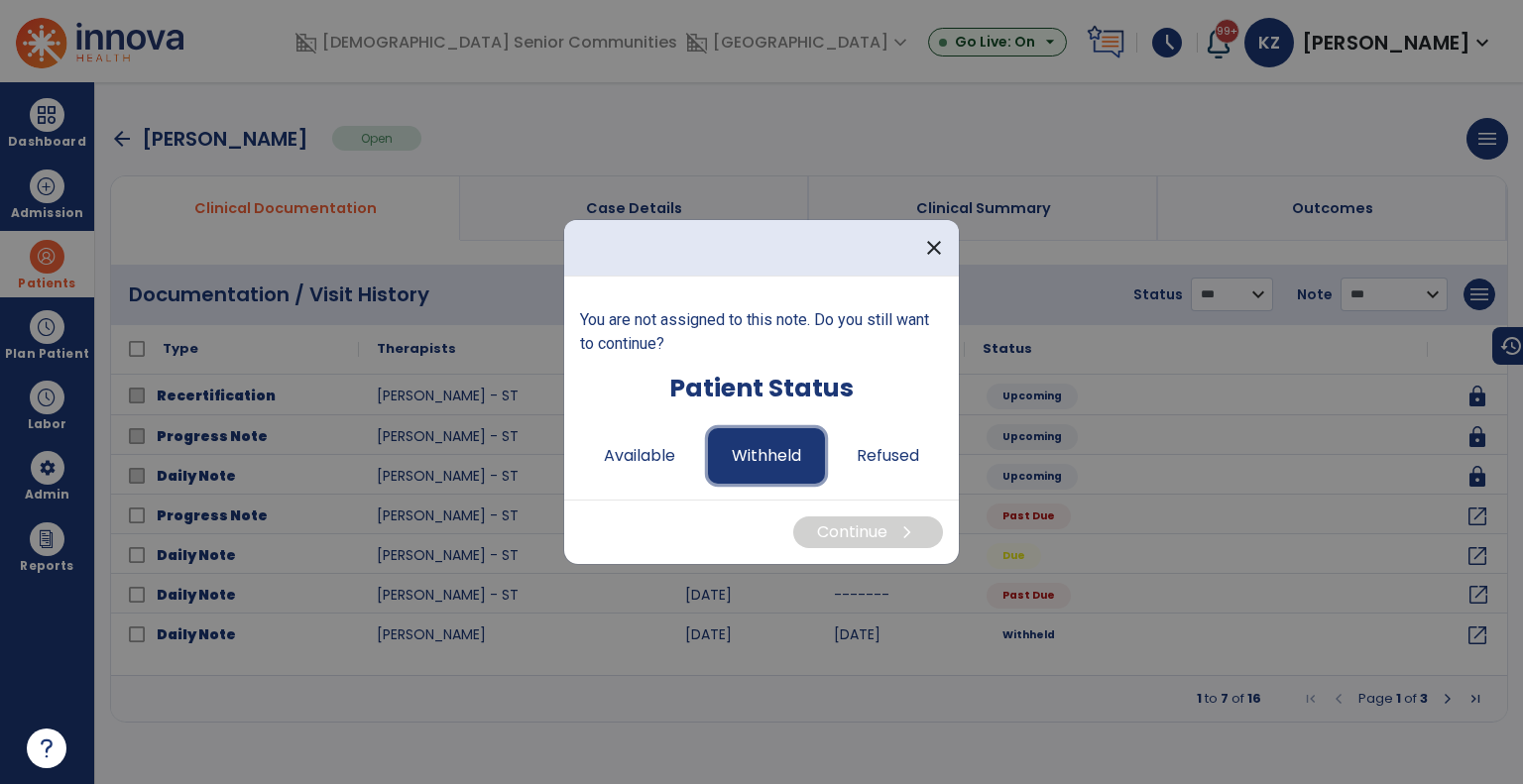 click on "Withheld" at bounding box center [766, 456] 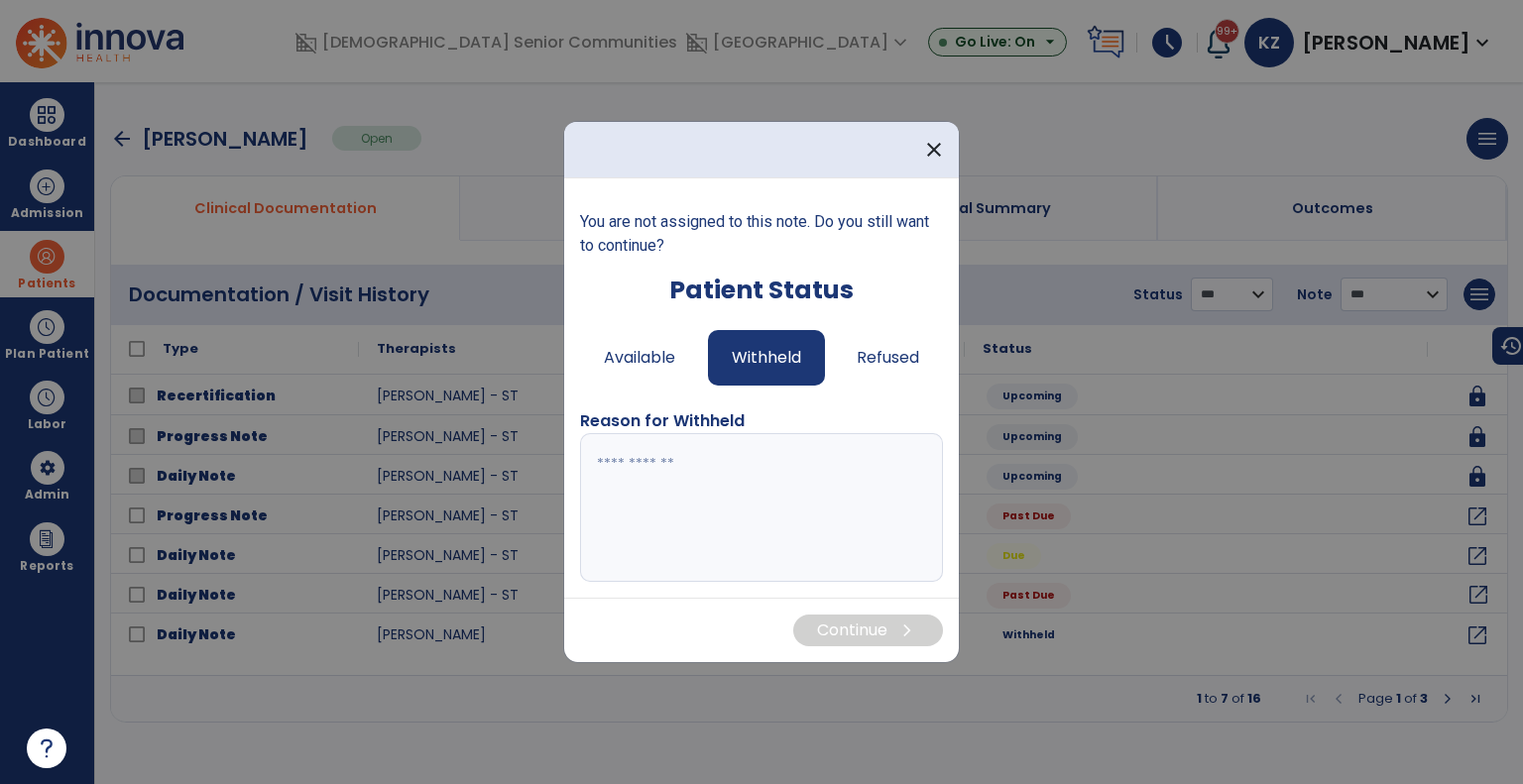 click at bounding box center (762, 507) 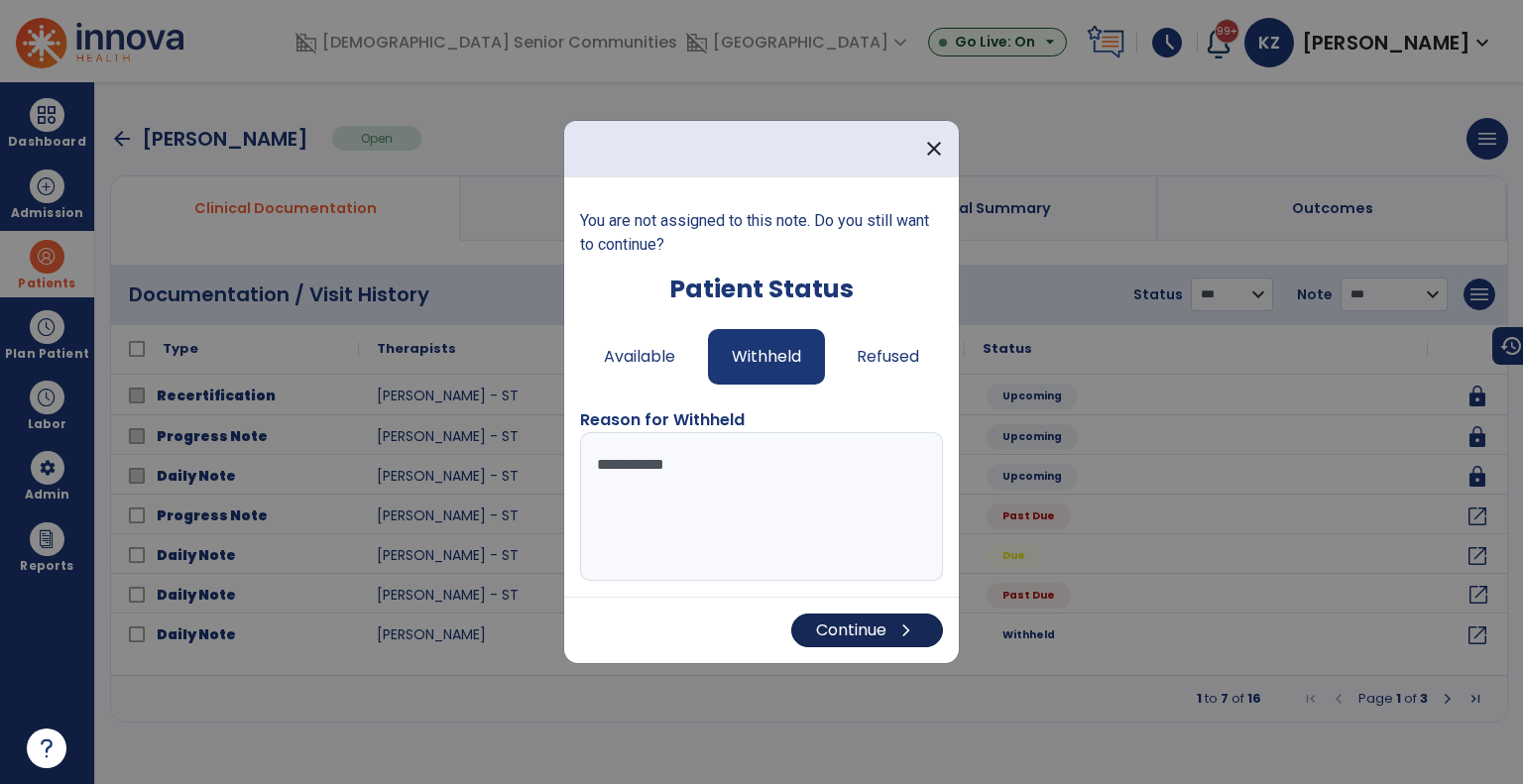 type on "**********" 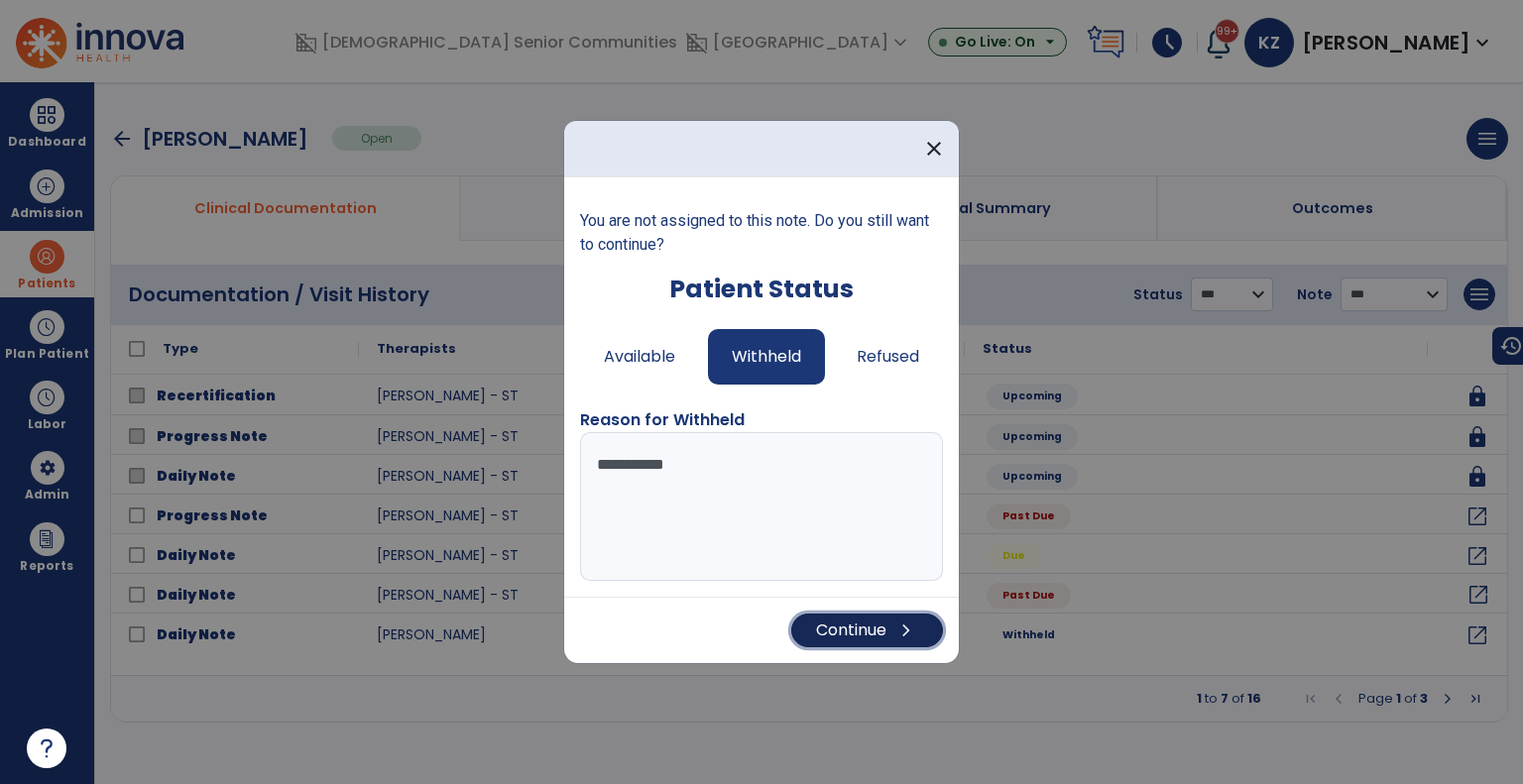 click on "Continue   chevron_right" at bounding box center (867, 630) 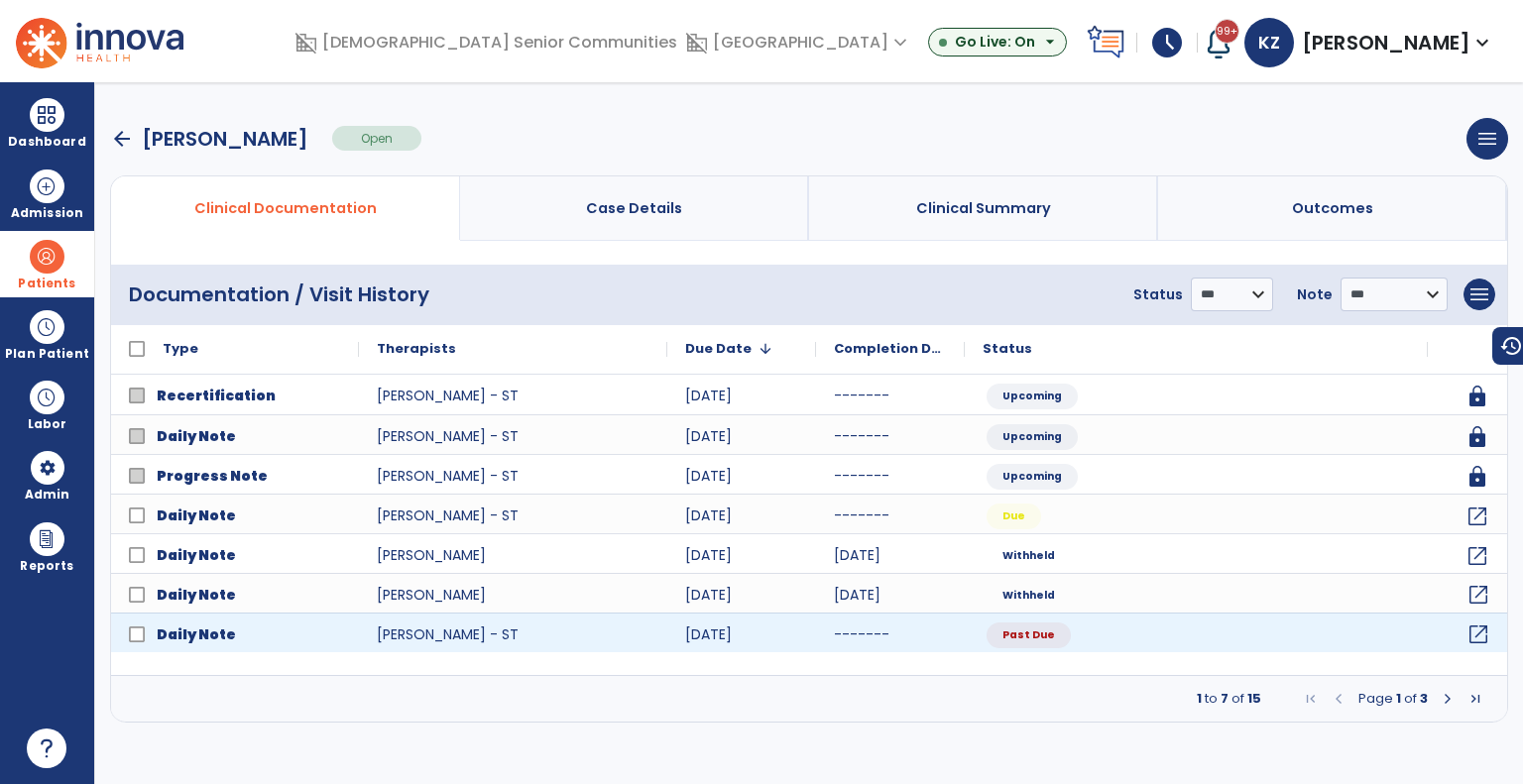 click on "open_in_new" 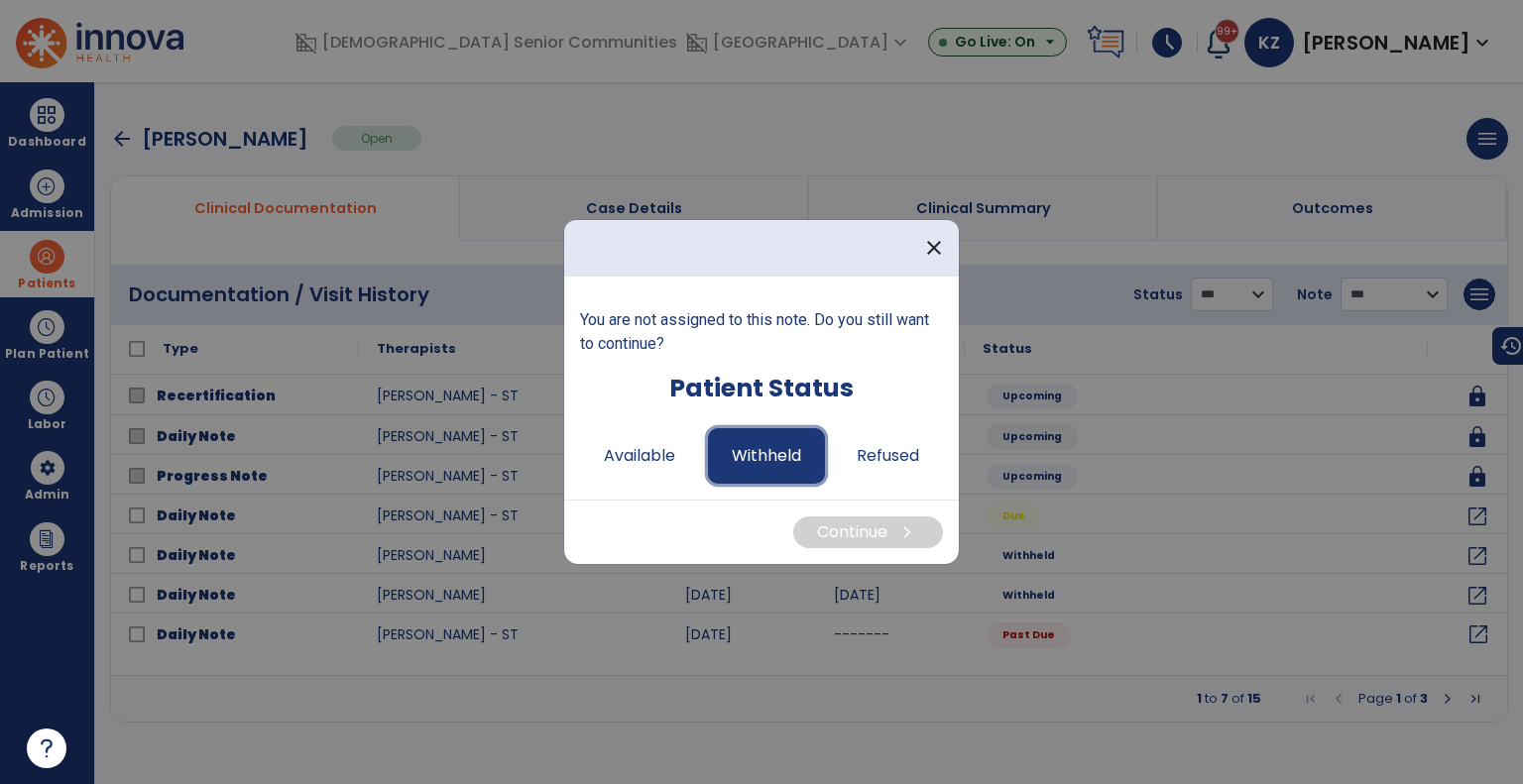 click on "Withheld" at bounding box center (766, 456) 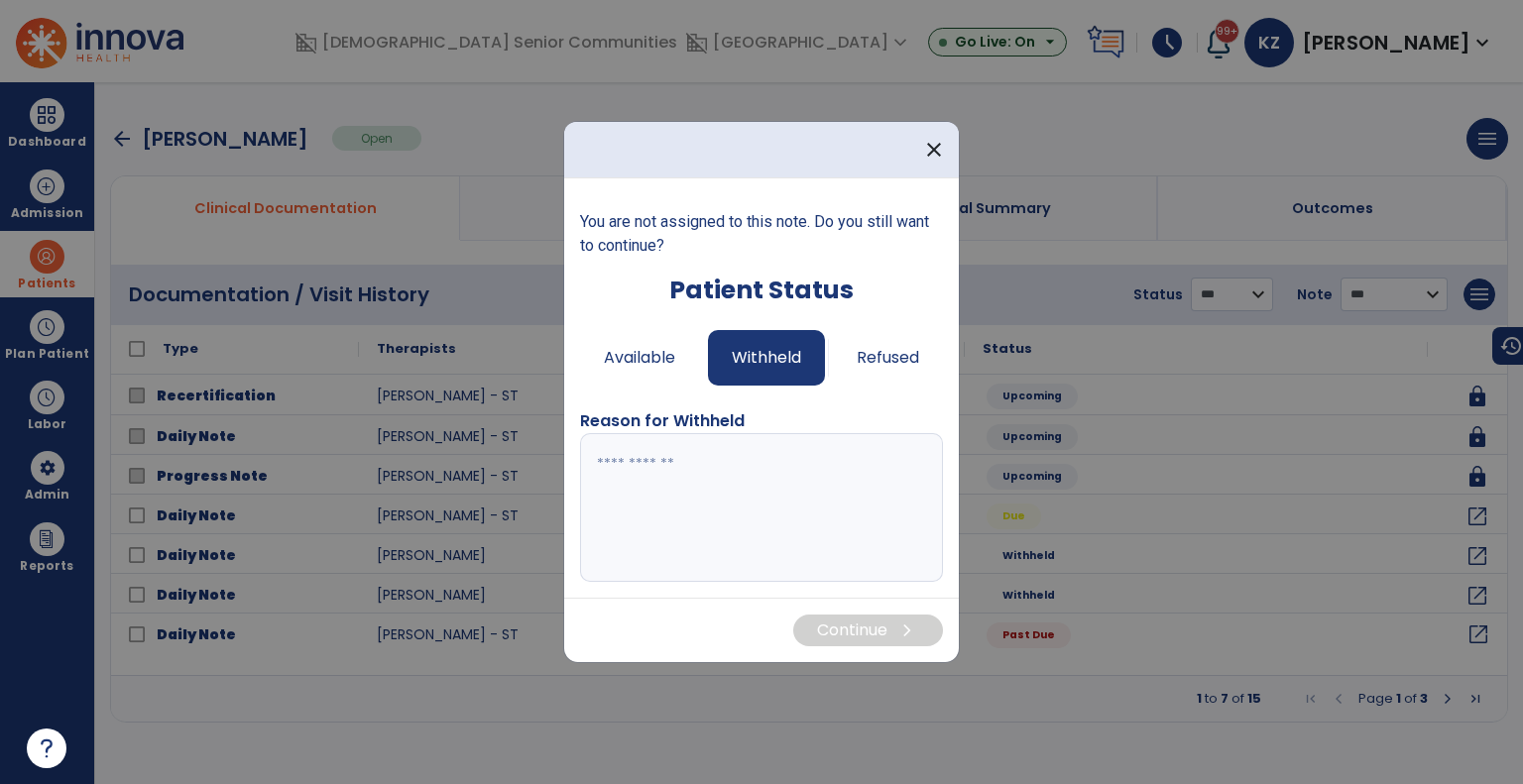 click at bounding box center [762, 507] 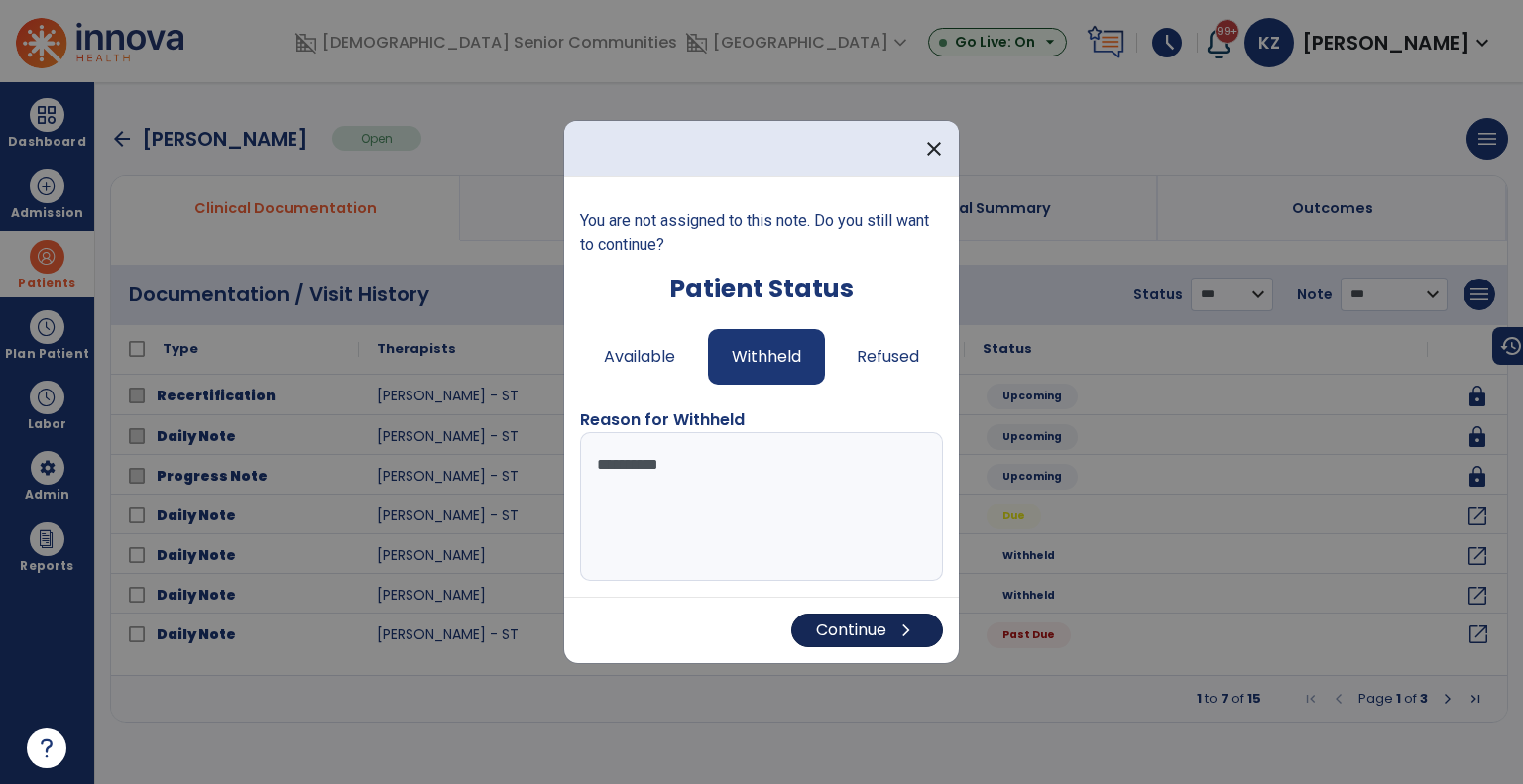 type on "**********" 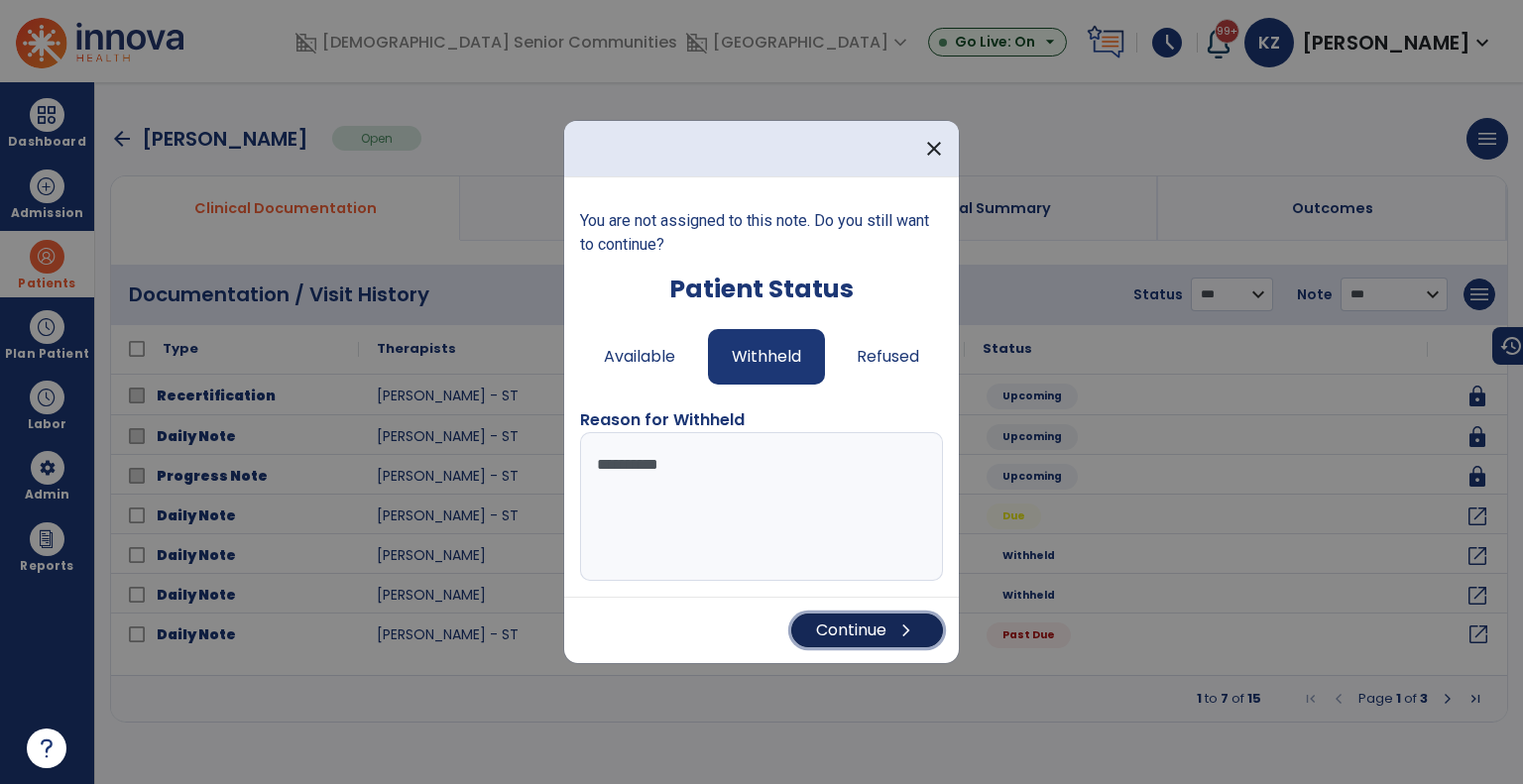 click on "Continue   chevron_right" at bounding box center [867, 630] 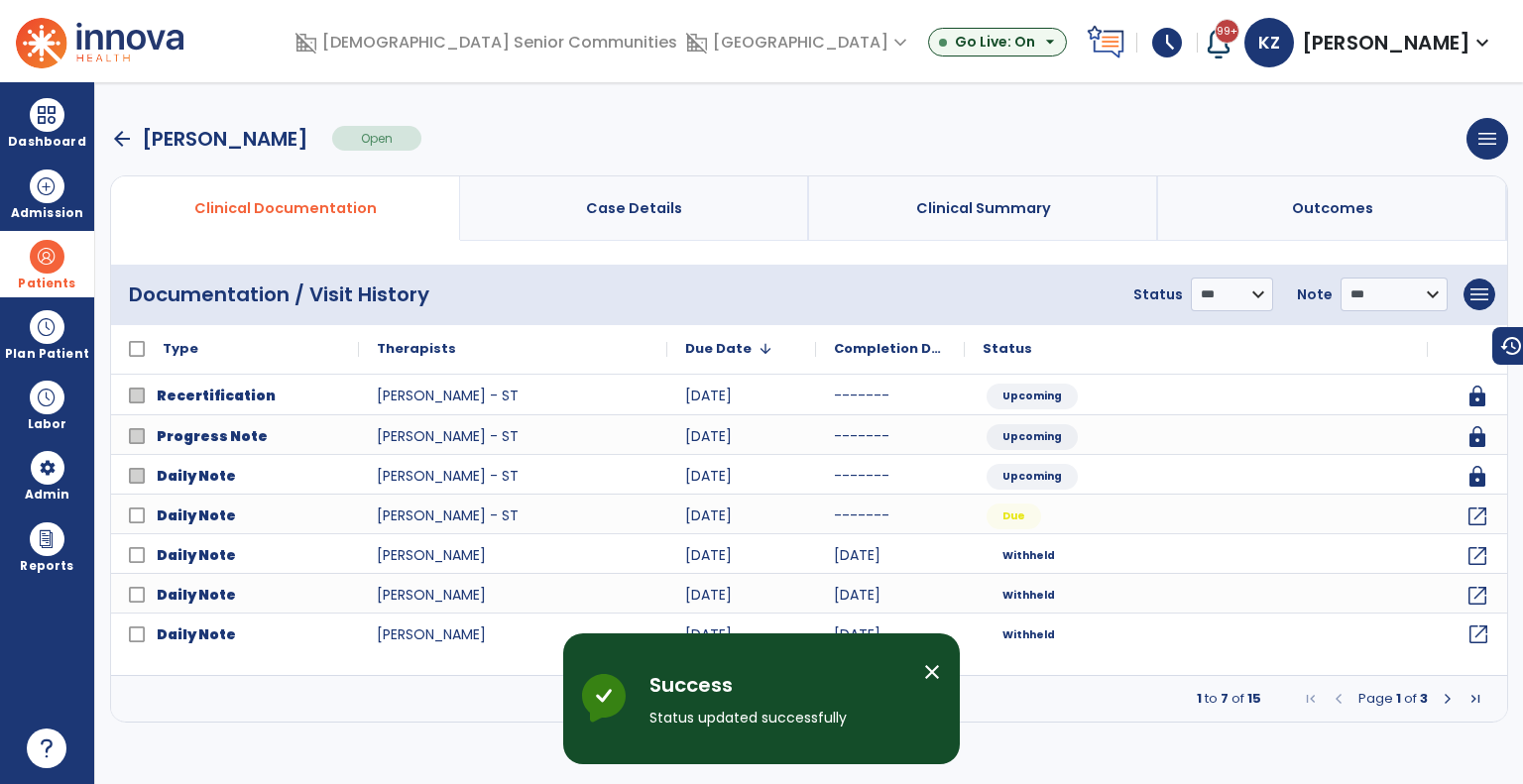 click at bounding box center [1448, 699] 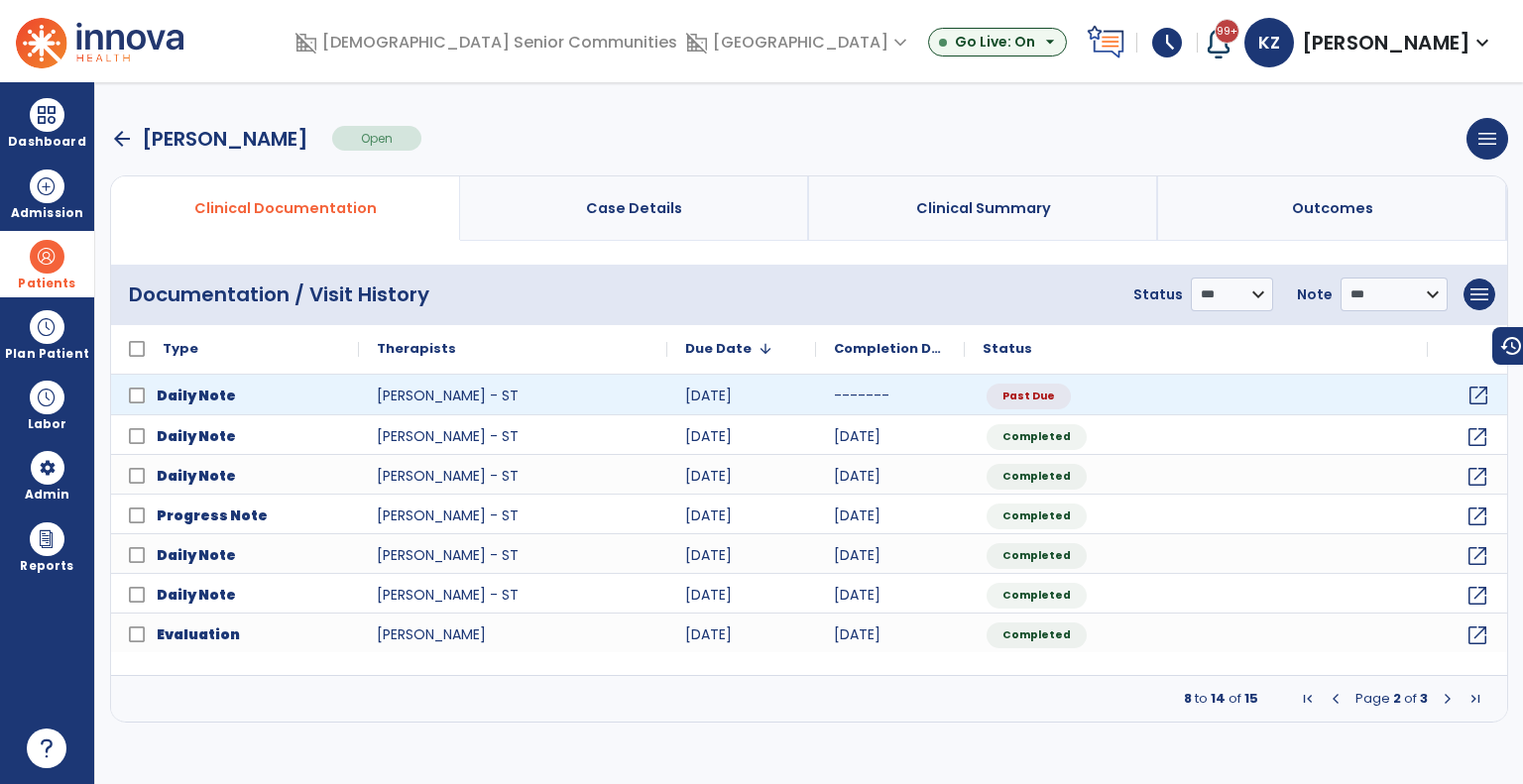 click on "open_in_new" 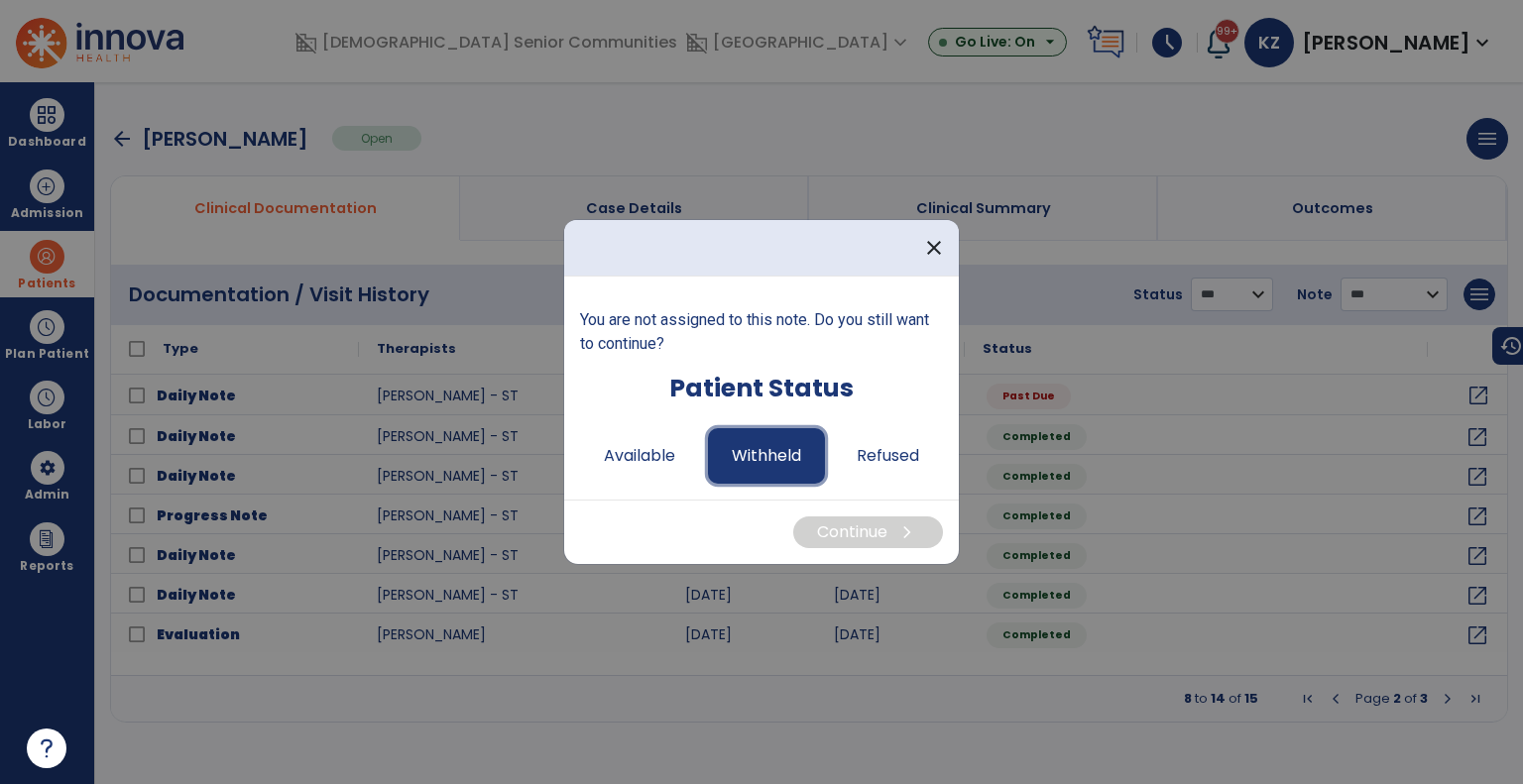 click on "Withheld" at bounding box center (766, 456) 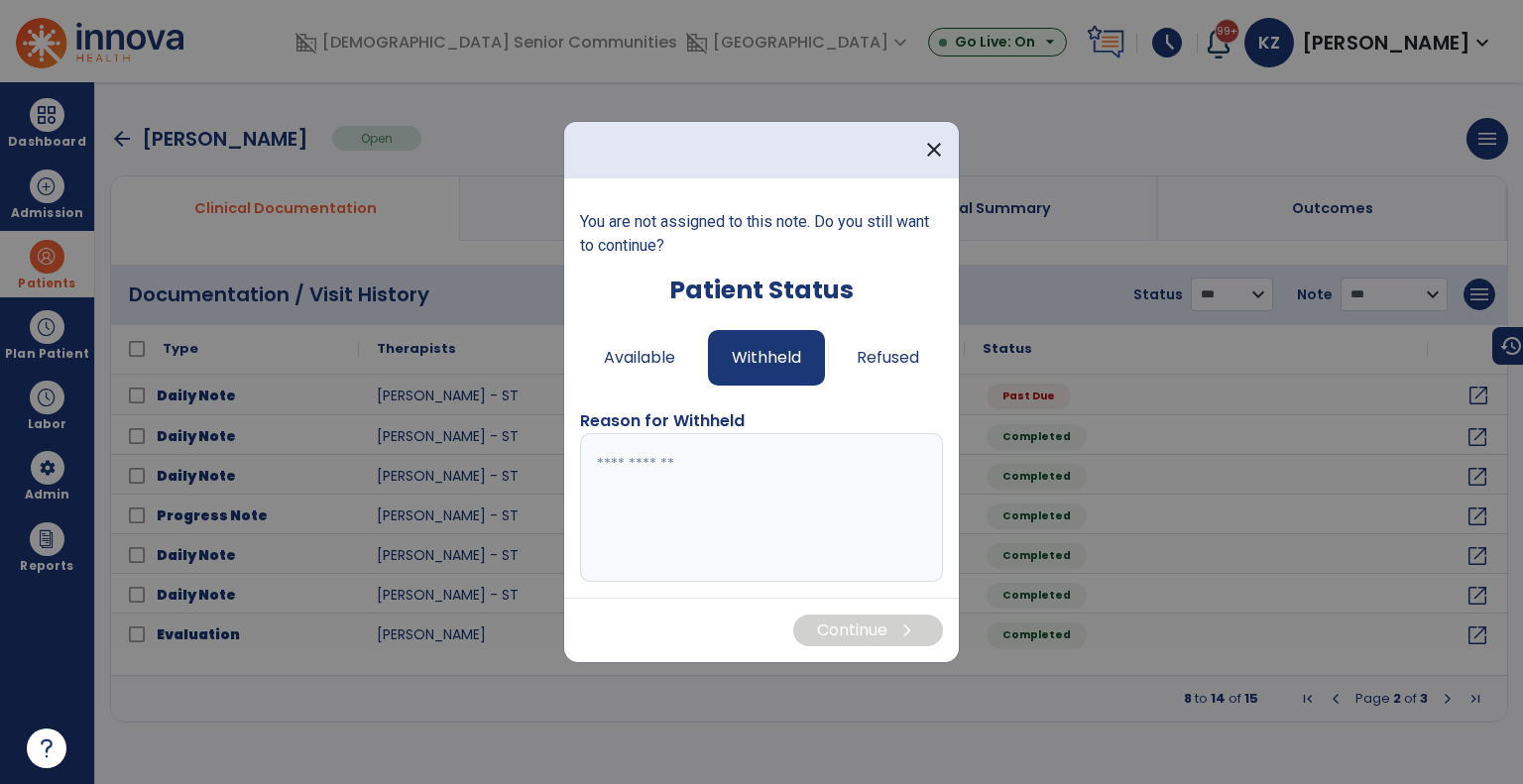 click at bounding box center [762, 507] 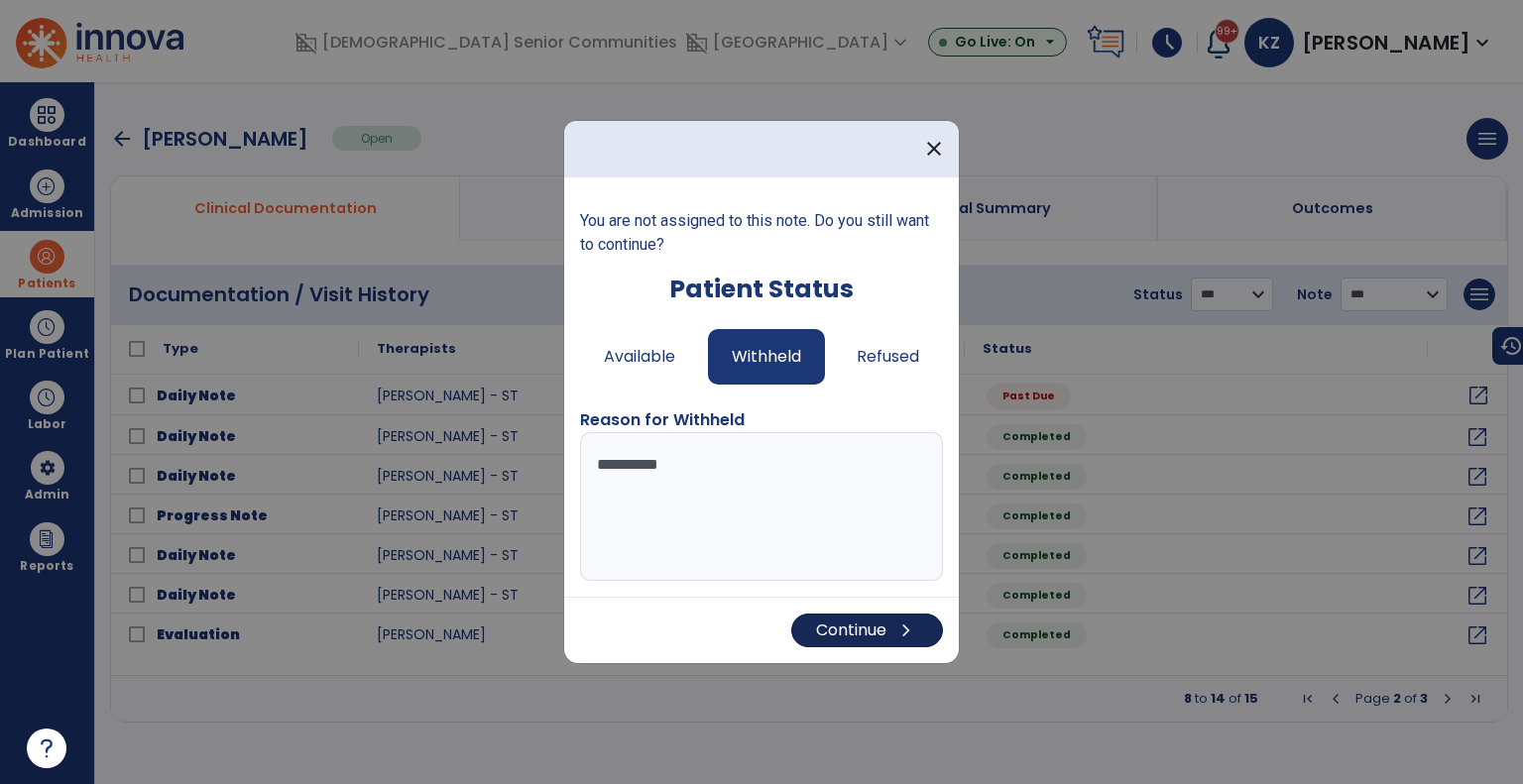 type on "**********" 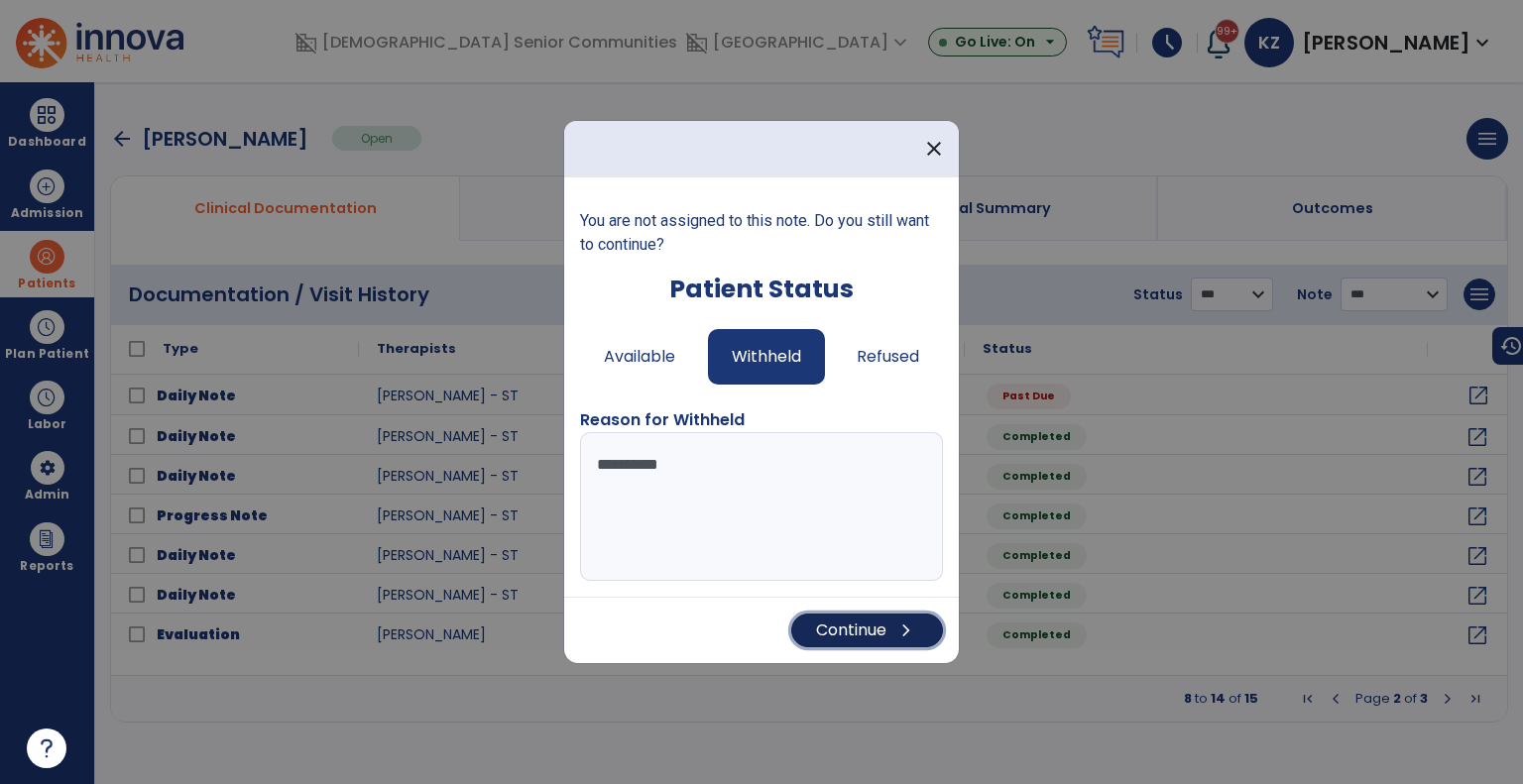 click on "Continue   chevron_right" at bounding box center (867, 630) 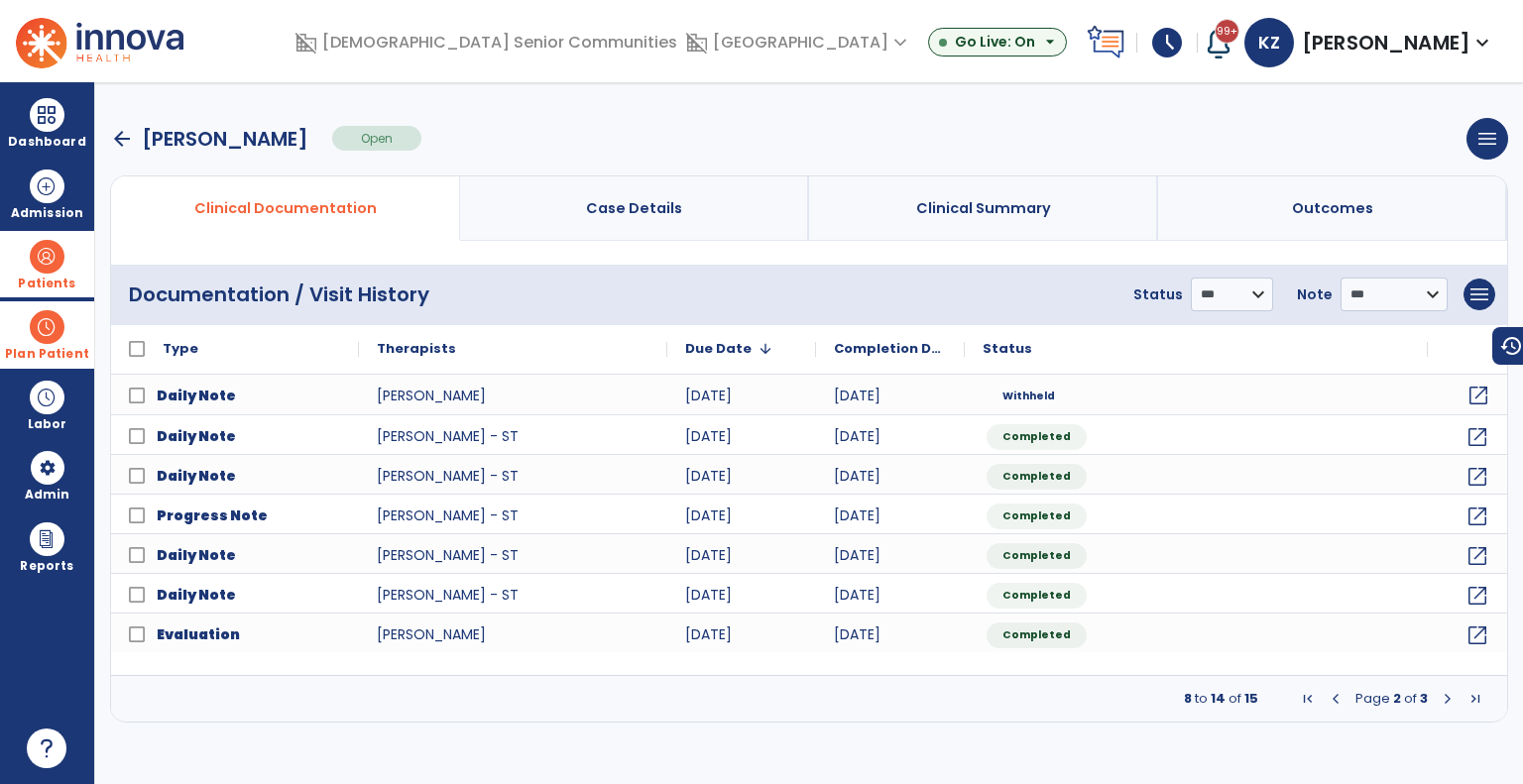 click at bounding box center (47, 327) 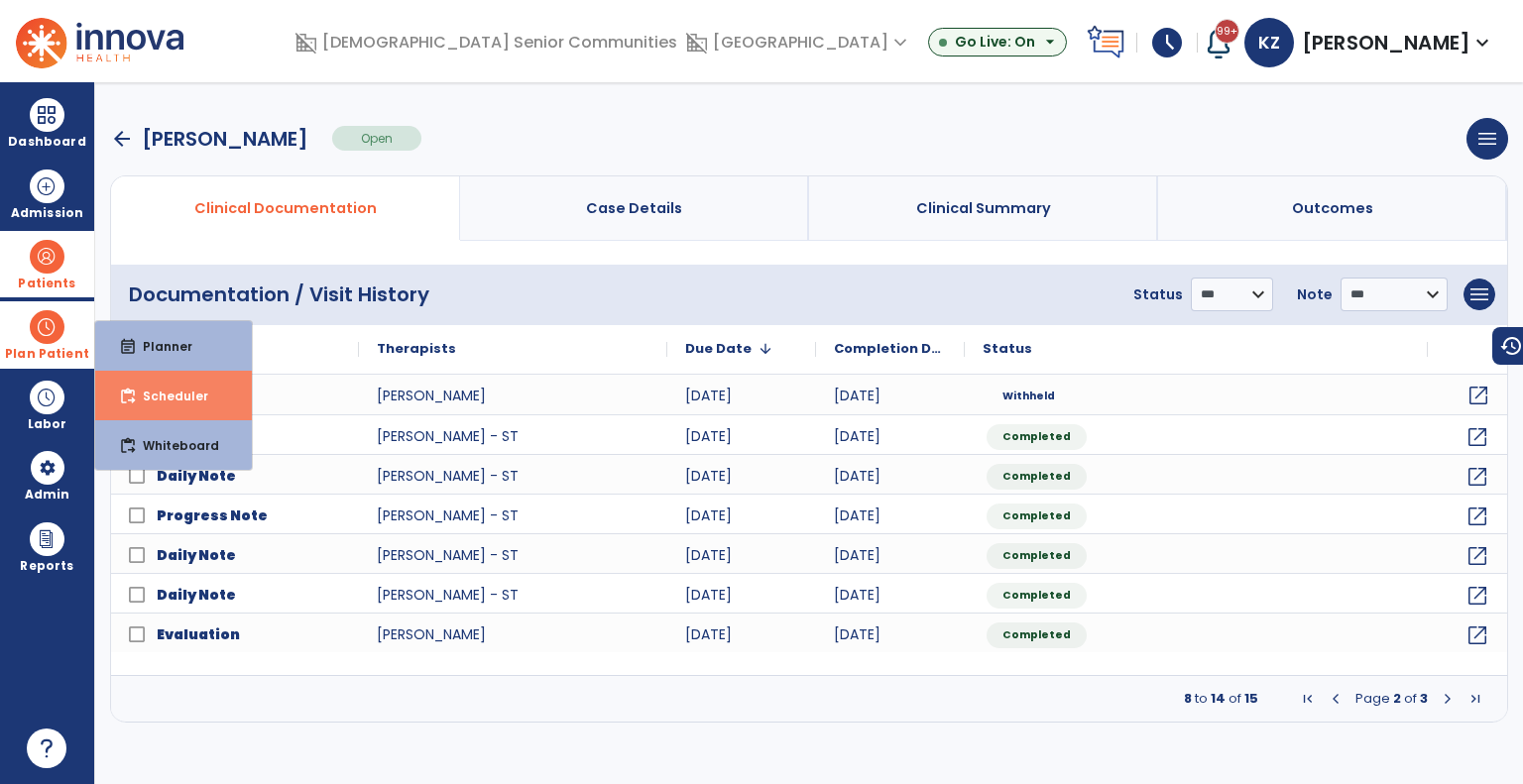 click on "Scheduler" at bounding box center [168, 395] 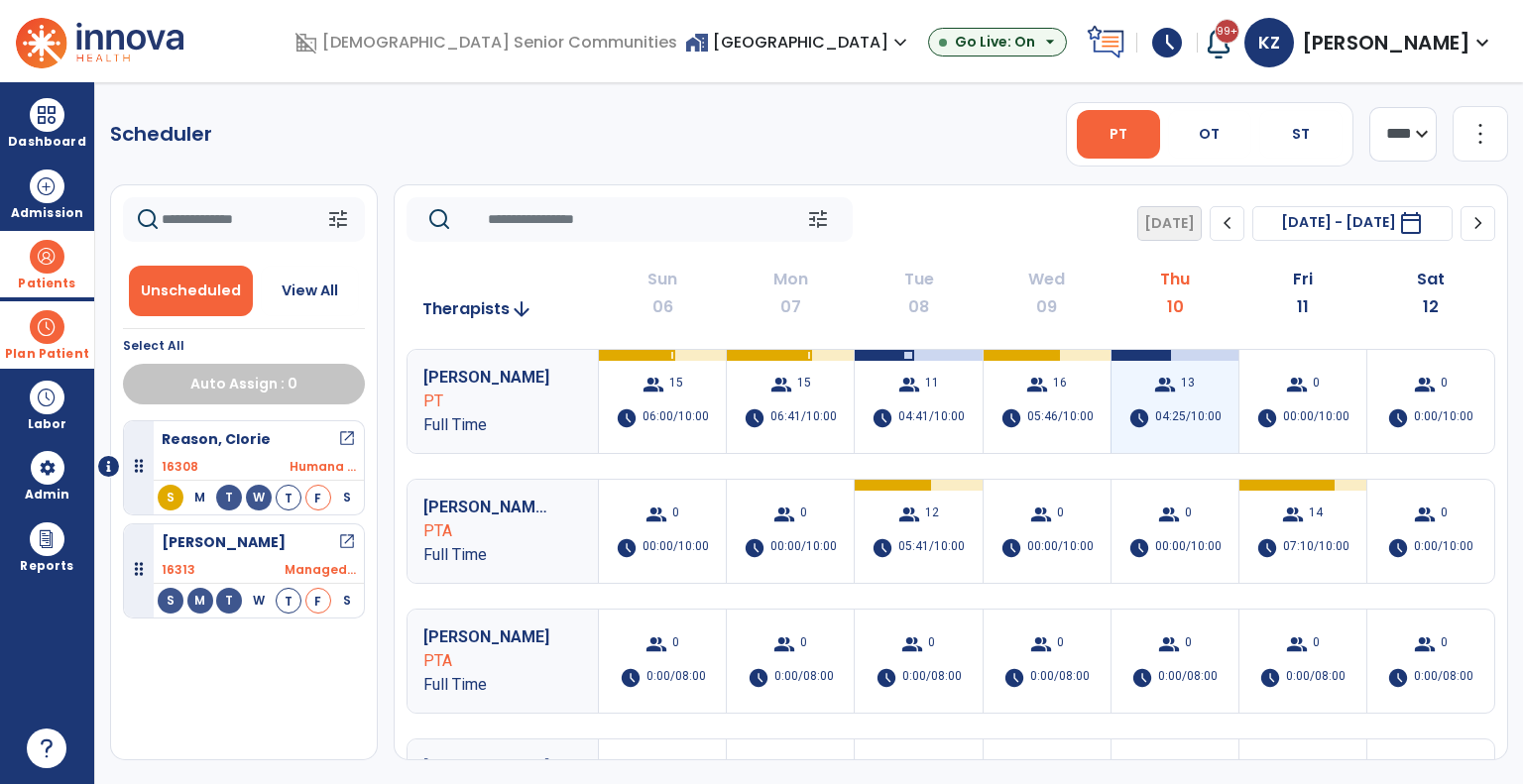 click on "group" at bounding box center (1165, 385) 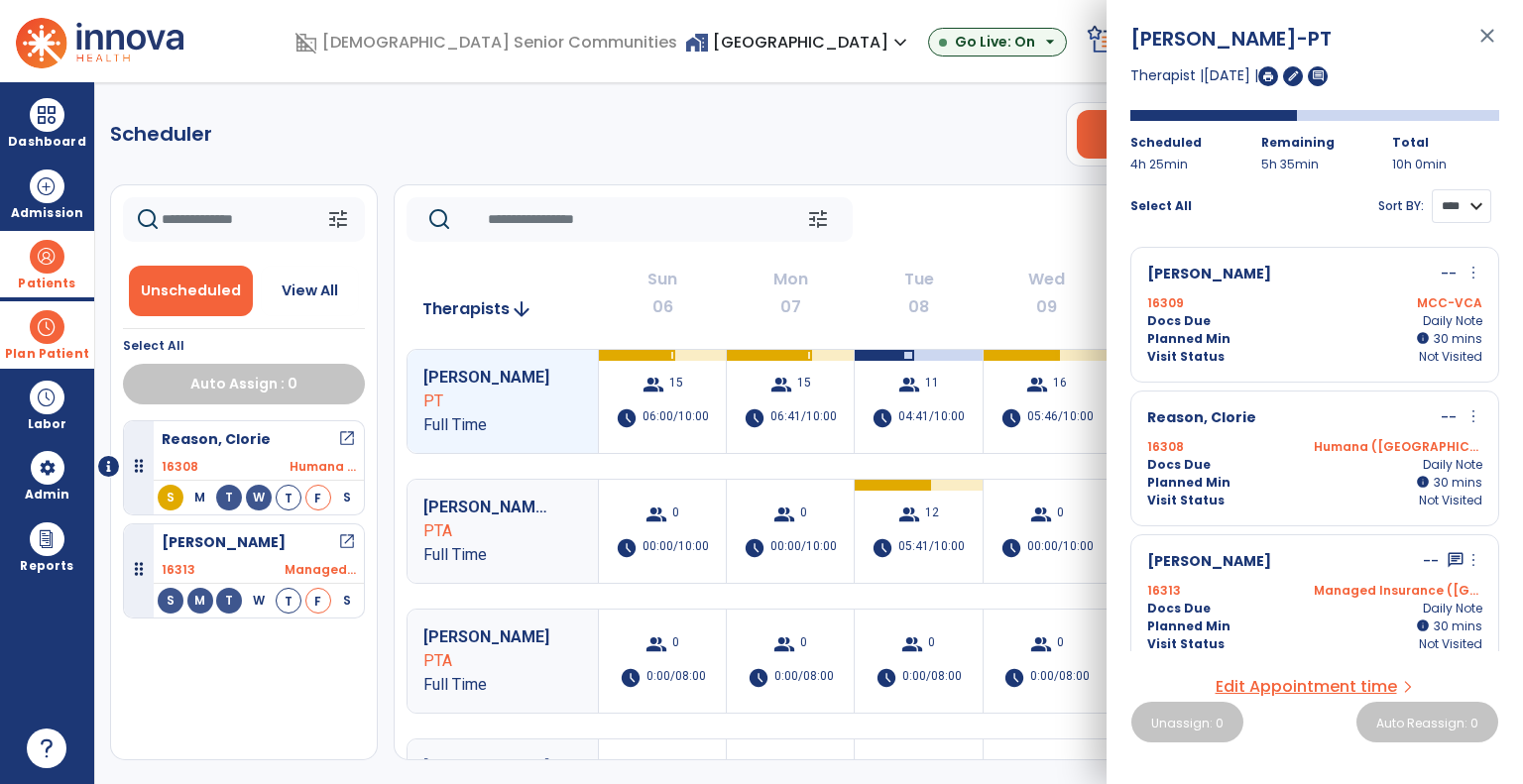 click on "**** ****" at bounding box center [1462, 206] 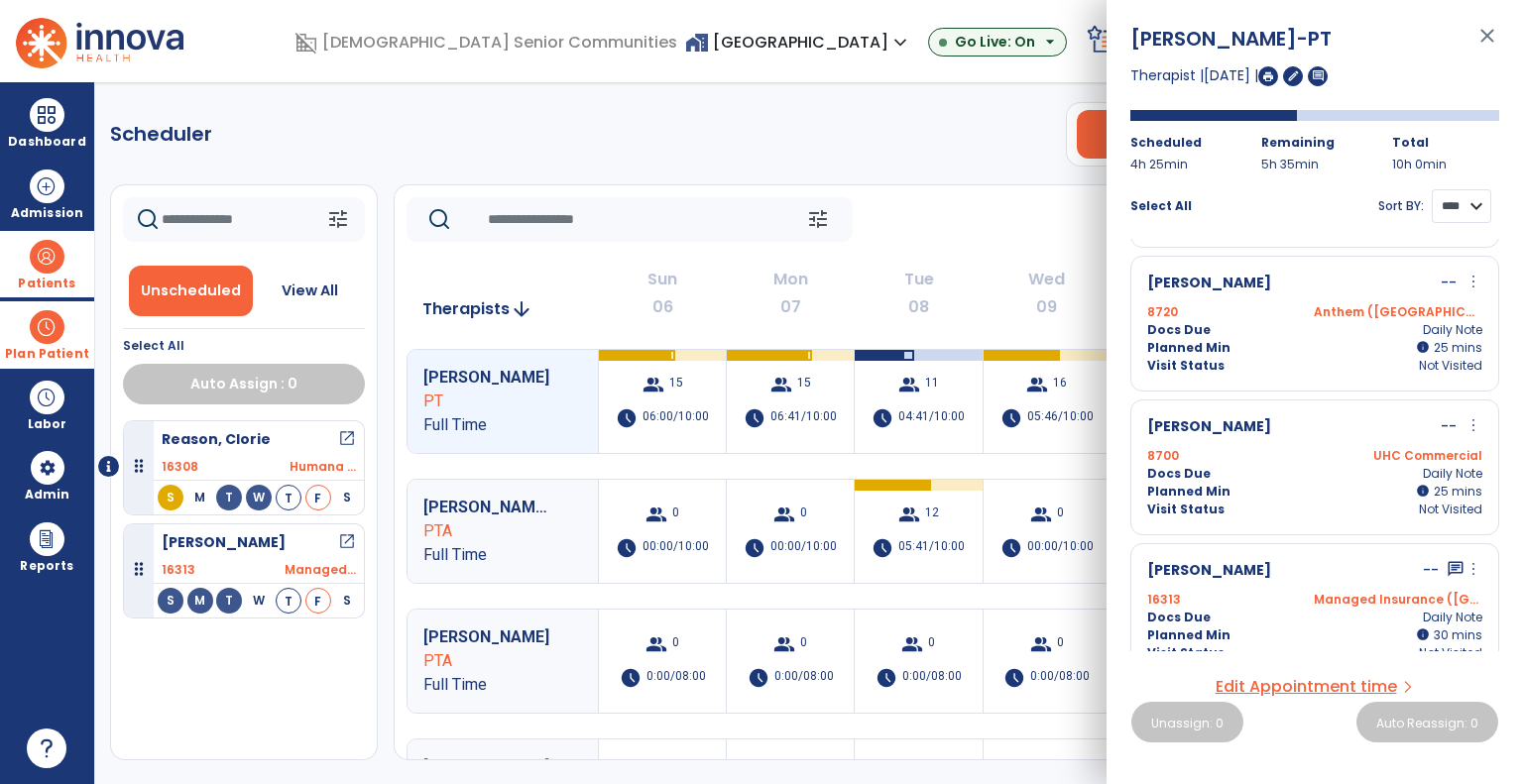scroll, scrollTop: 1444, scrollLeft: 0, axis: vertical 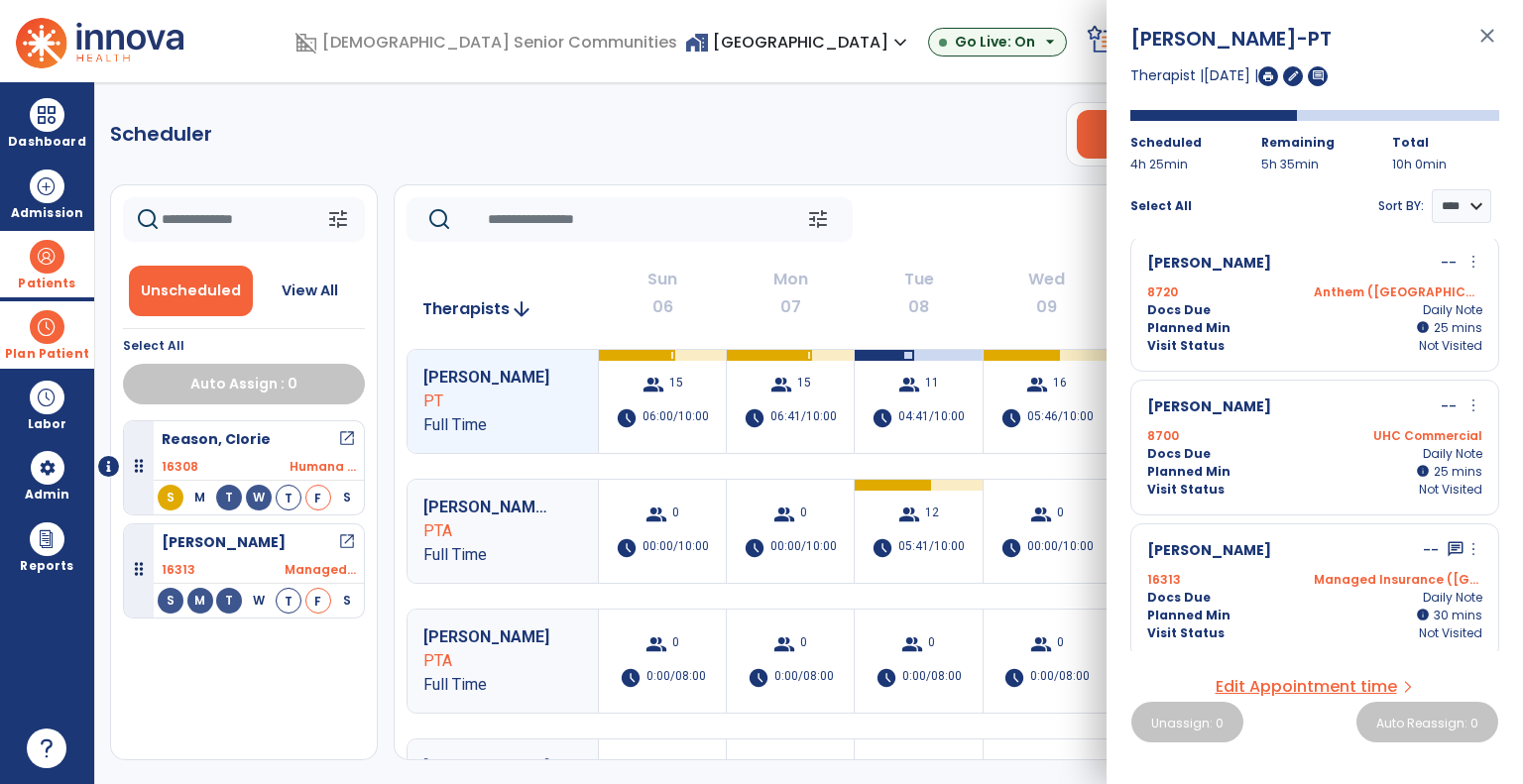 click on "tune   [DATE]  chevron_left [DATE] - [DATE]  *********  calendar_today  chevron_right" 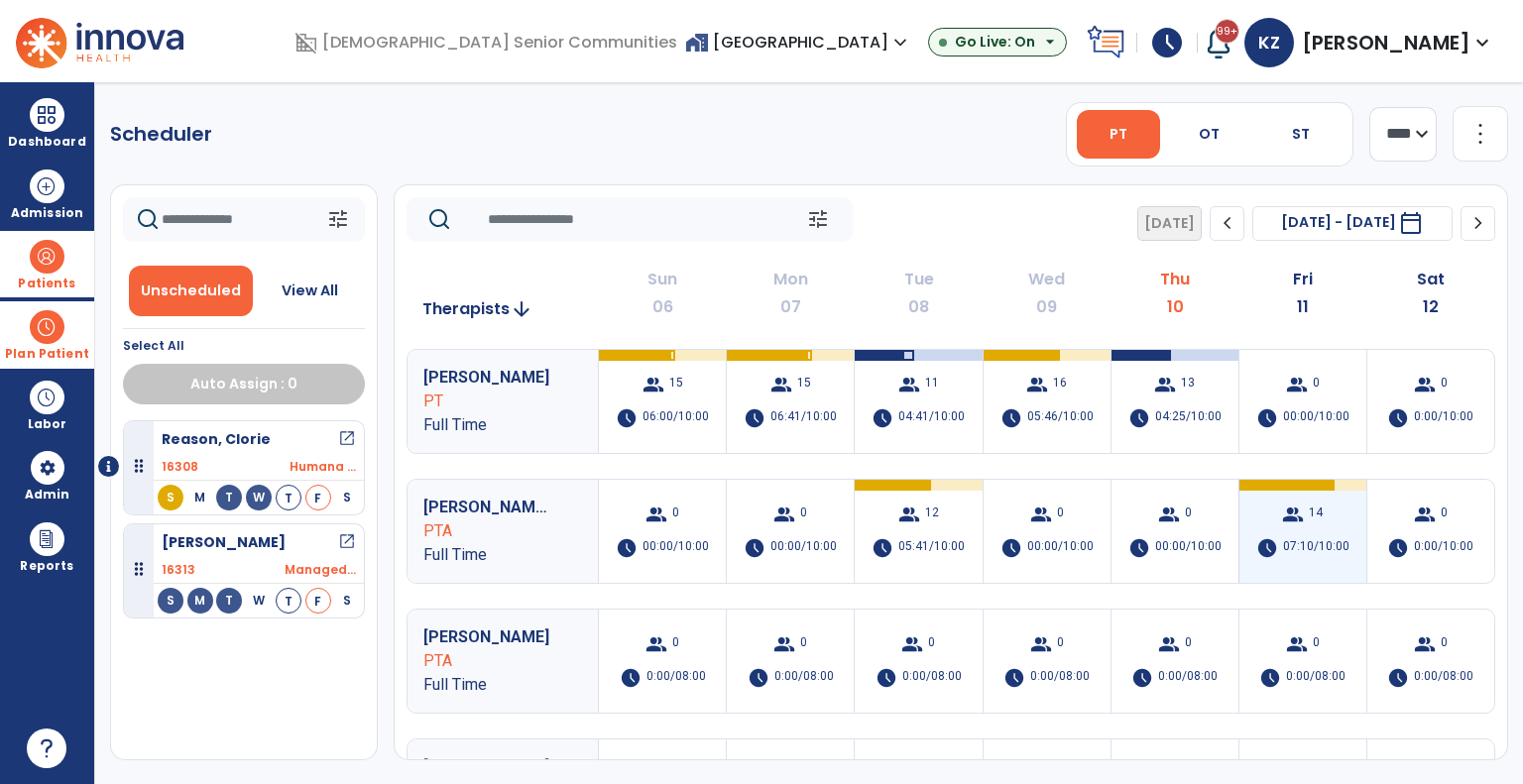 click on "07:10/10:00" at bounding box center (1316, 548) 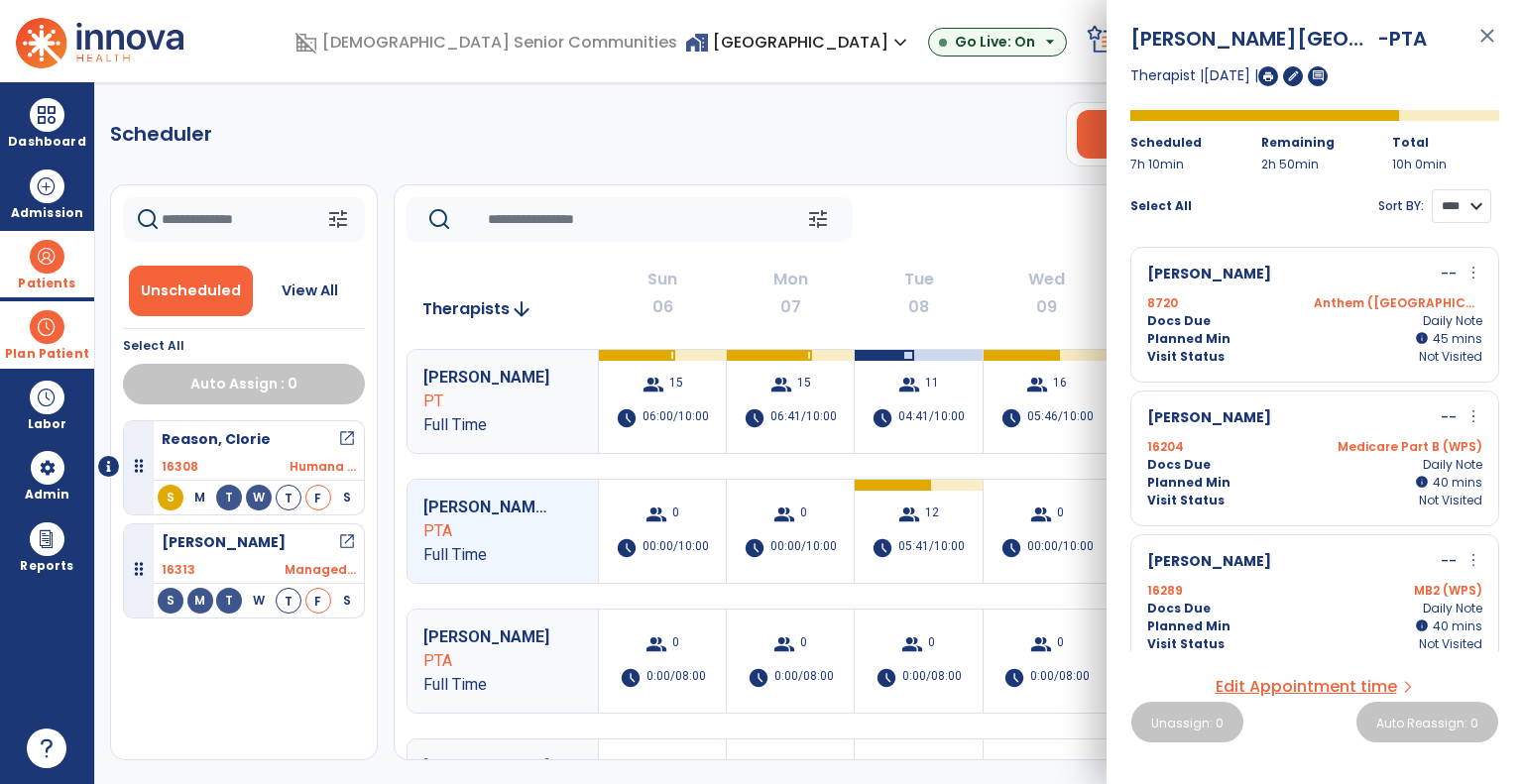 click on "**** ****" at bounding box center [1462, 206] 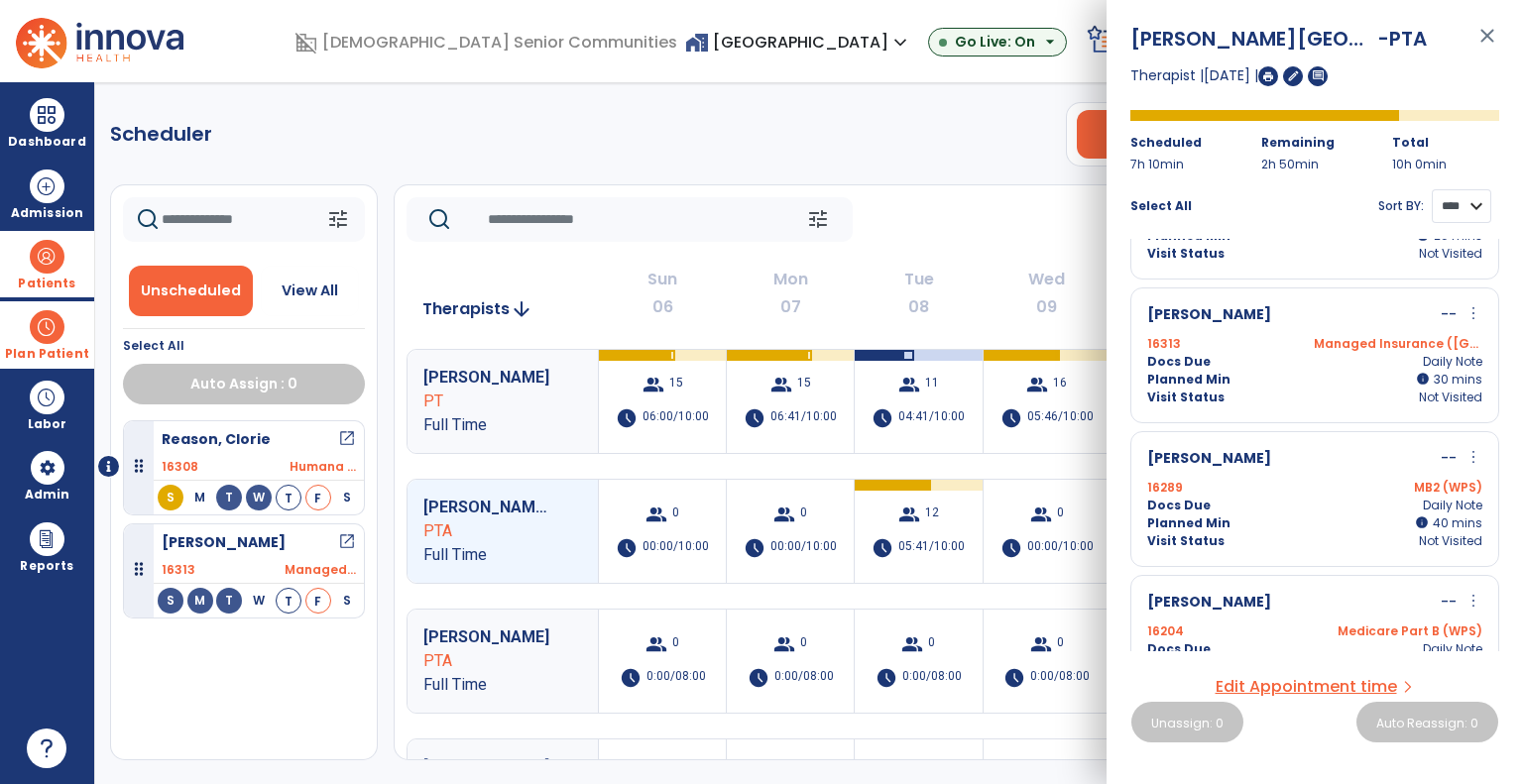 scroll, scrollTop: 1591, scrollLeft: 0, axis: vertical 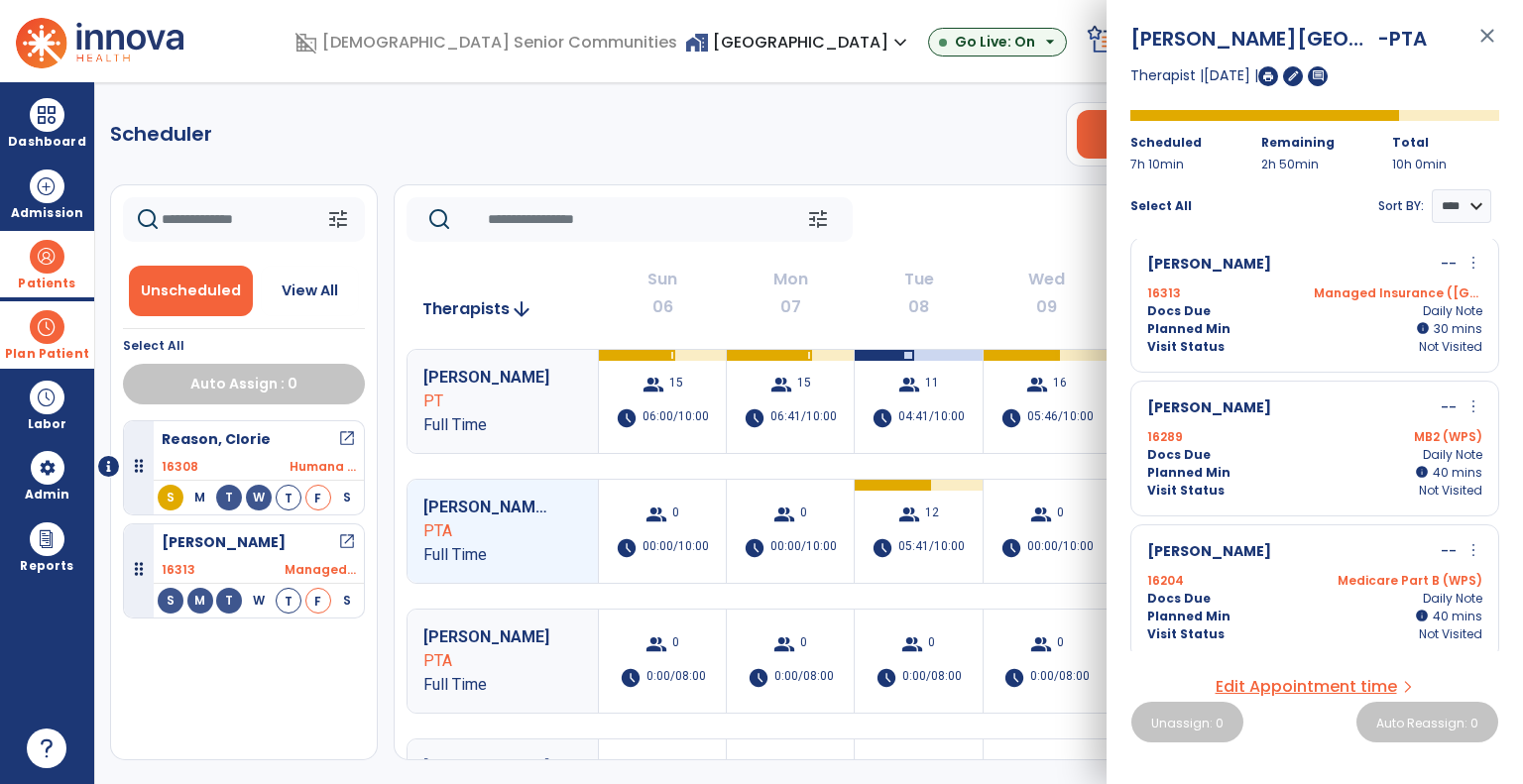 click on "tune   Today  chevron_left Jul 6, 2025 - Jul 12, 2025  *********  calendar_today  chevron_right   Therapists  arrow_downward Sun  06  Mon  07  Tue  08  Wed  09  Thu  10  Fri  11  Sat  12  Kedlaya, Sheela PT Full Time  group  15  schedule  06:00/10:00   group  15  schedule  06:41/10:00   group  11  schedule  04:41/10:00   group  16  schedule  05:46/10:00   group  13  schedule  04:25/10:00   group  0  schedule  00:00/10:00   group  0  schedule  0:00/10:00 Maqsood, Shazia PTA Full Time  group  0  schedule  00:00/10:00   group  0  schedule  00:00/10:00   group  12  schedule  05:41/10:00   group  0  schedule  00:00/10:00   group  0  schedule  00:00/10:00   group  14  schedule  07:10/10:00   group  0  schedule  0:00/10:00 Engle, Emily PTA Full Time  group  0  schedule  0:00/08:00  group  0  schedule  0:00/08:00  group  0  schedule  0:00/08:00  group  0  schedule  0:00/08:00  group  0  schedule  0:00/08:00  group  0  schedule  0:00/08:00  group  0  schedule  0:00/08:00 Fenwick, Sarah PT PRN  group  0  schedule  0" 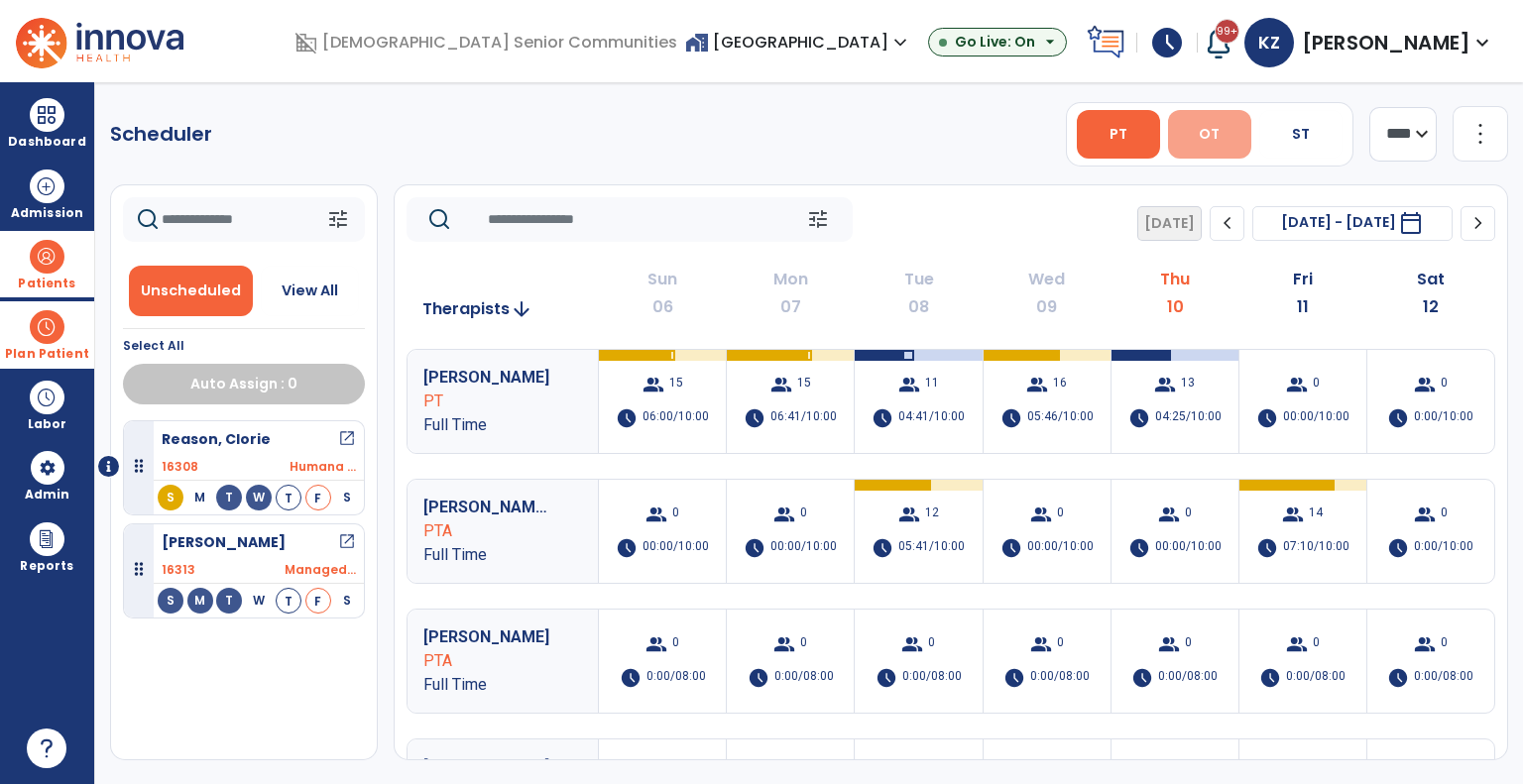 click on "OT" at bounding box center (1210, 134) 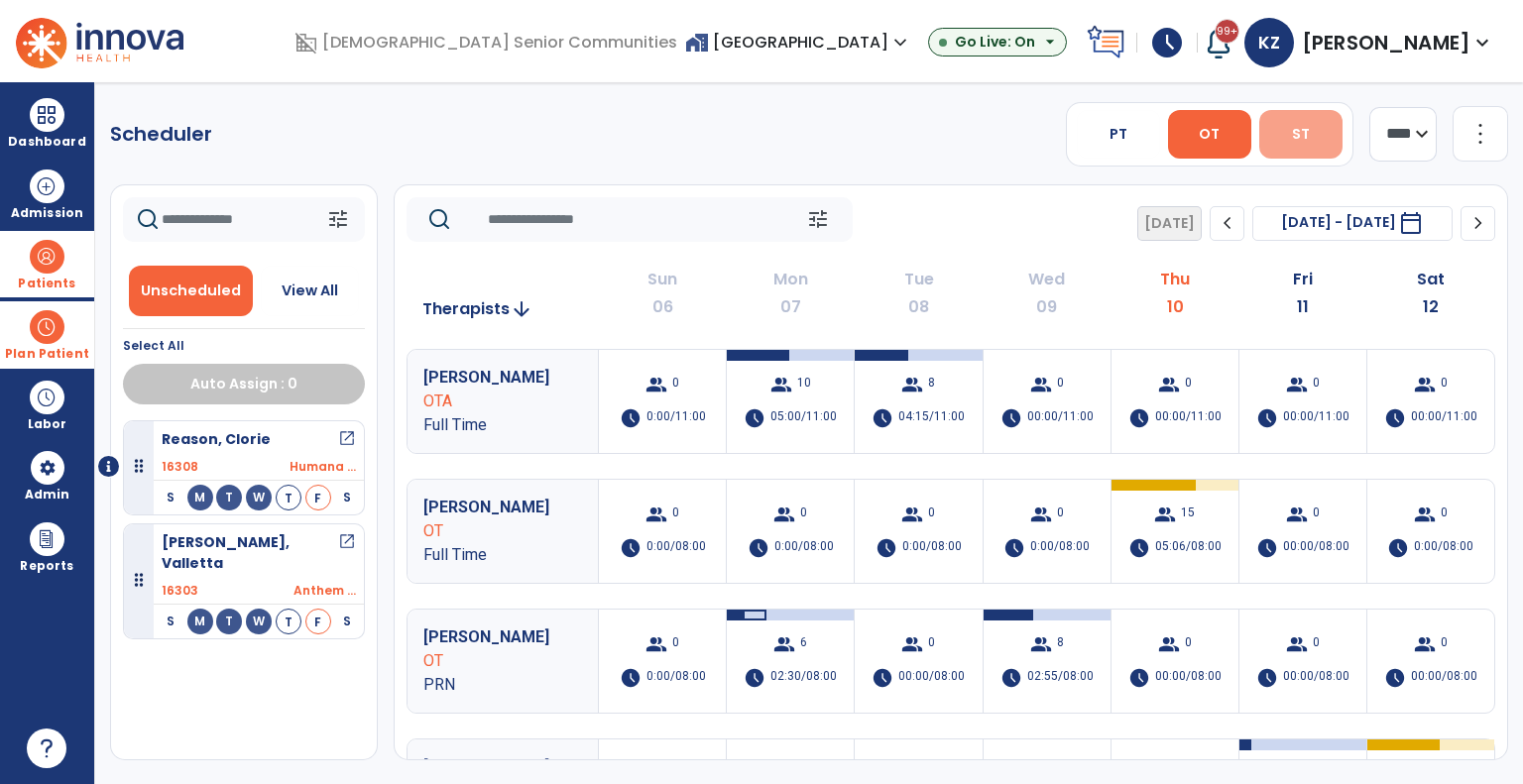 click on "ST" at bounding box center (1301, 134) 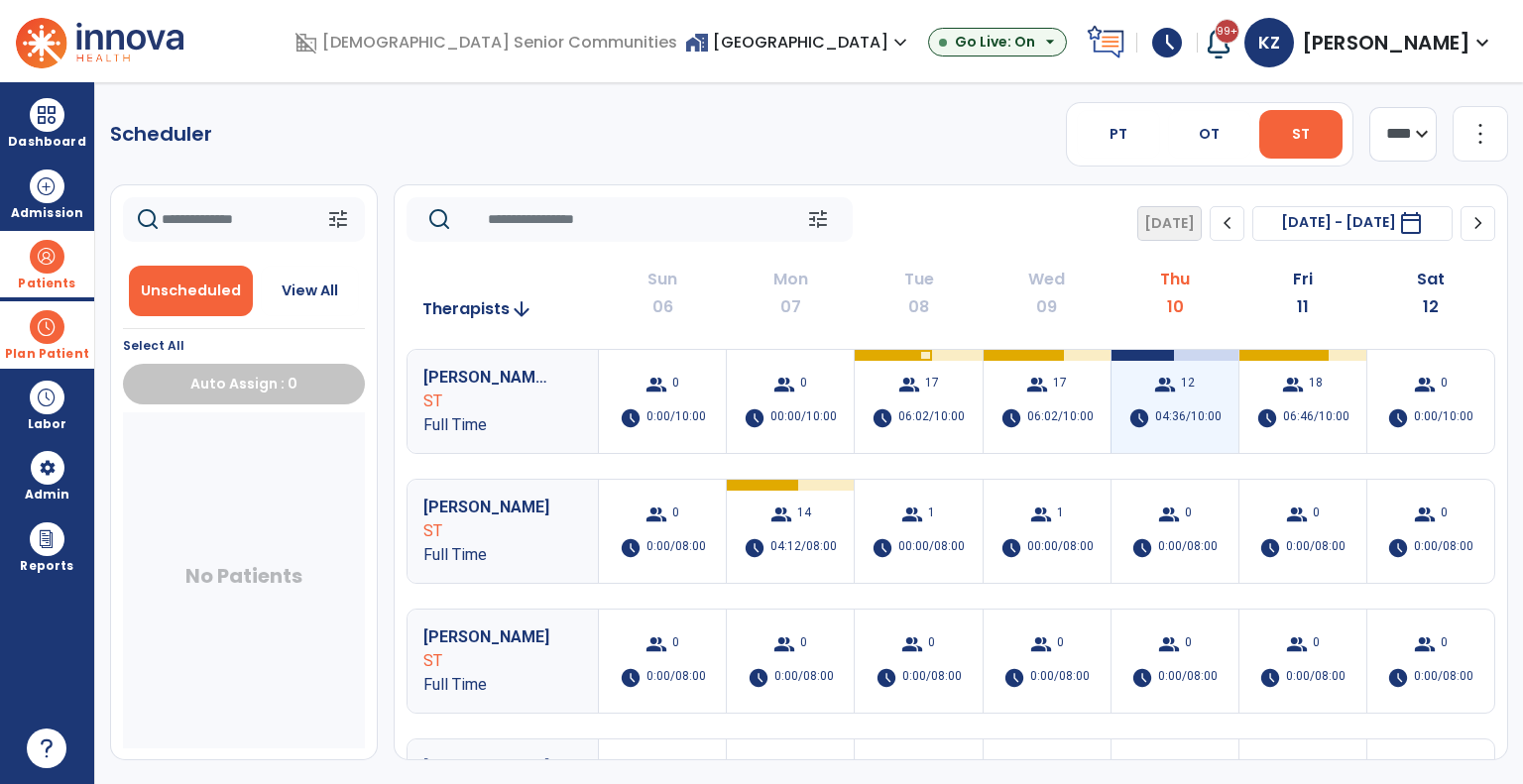 click on "group  12  schedule  04:36/10:00" at bounding box center [1175, 401] 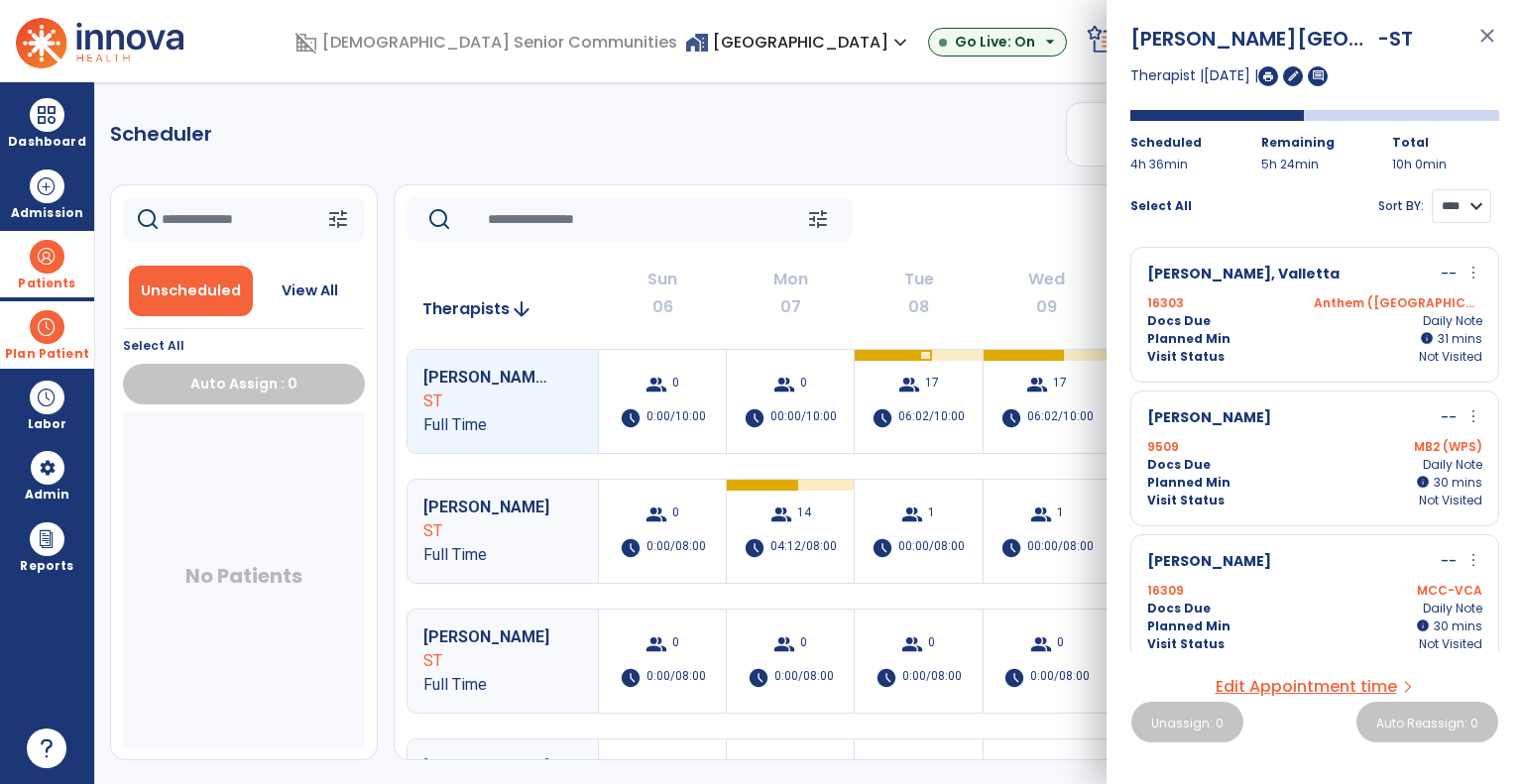 click on "**** ****" at bounding box center (1462, 206) 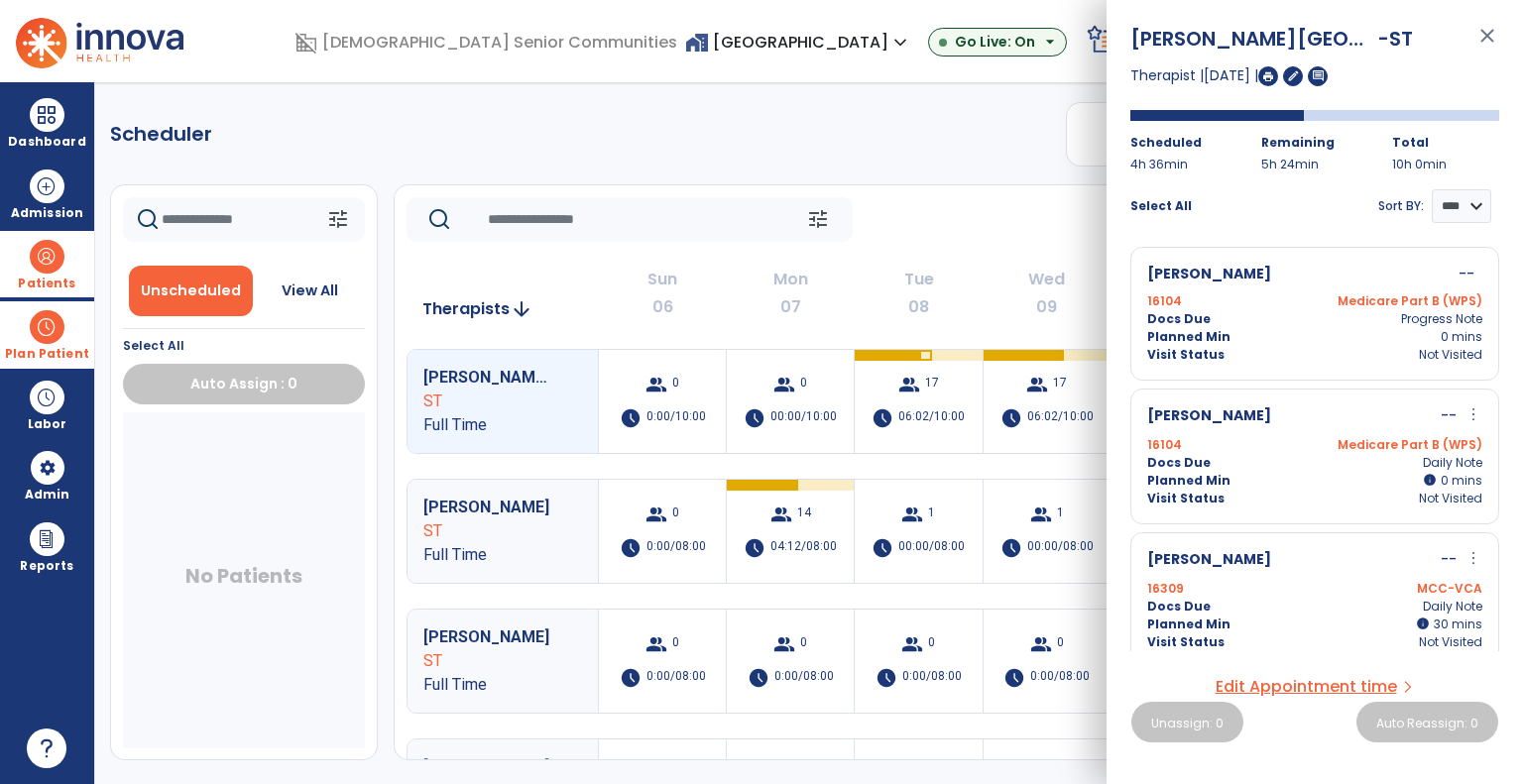 click at bounding box center (47, 257) 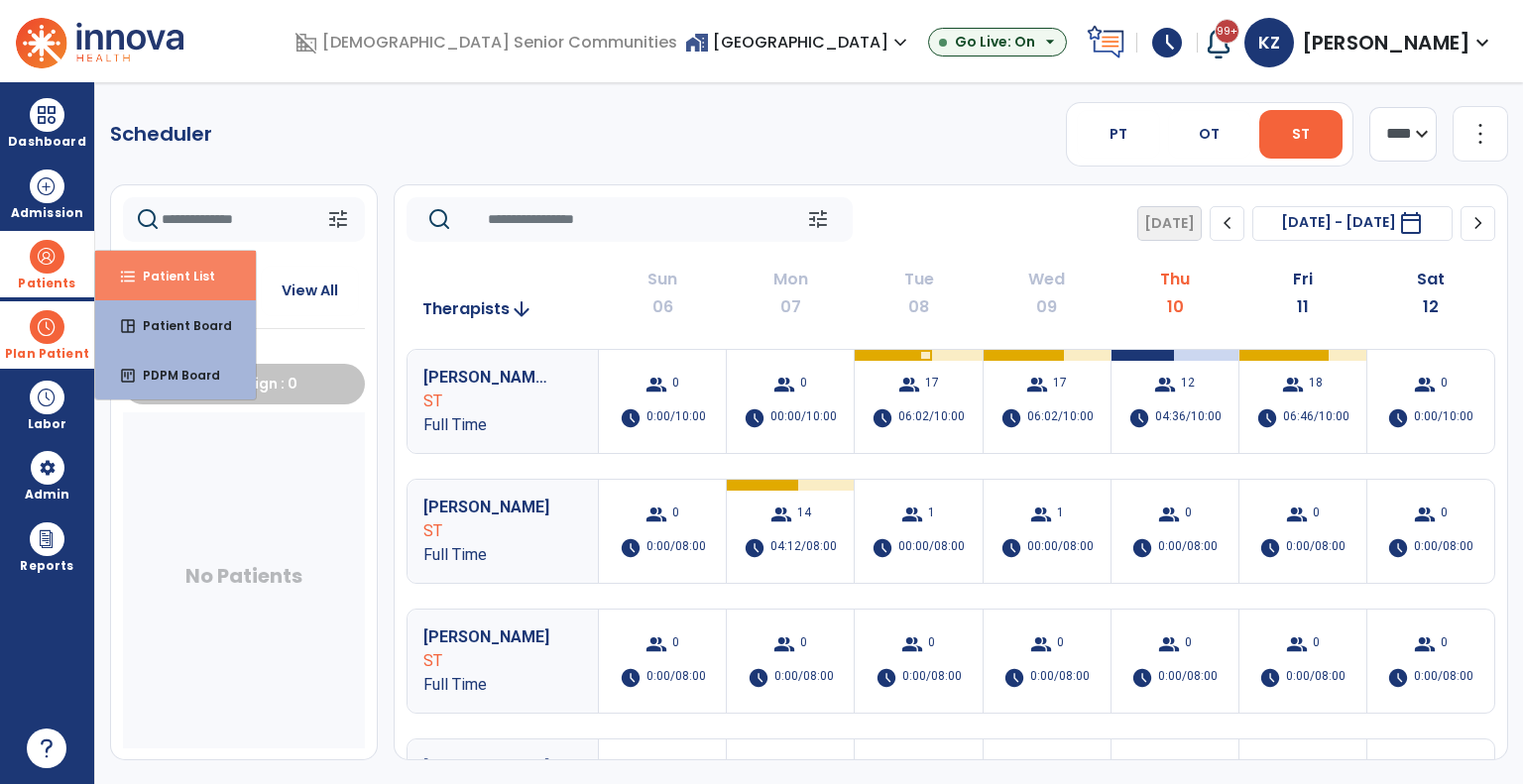 click on "Patient List" at bounding box center (171, 276) 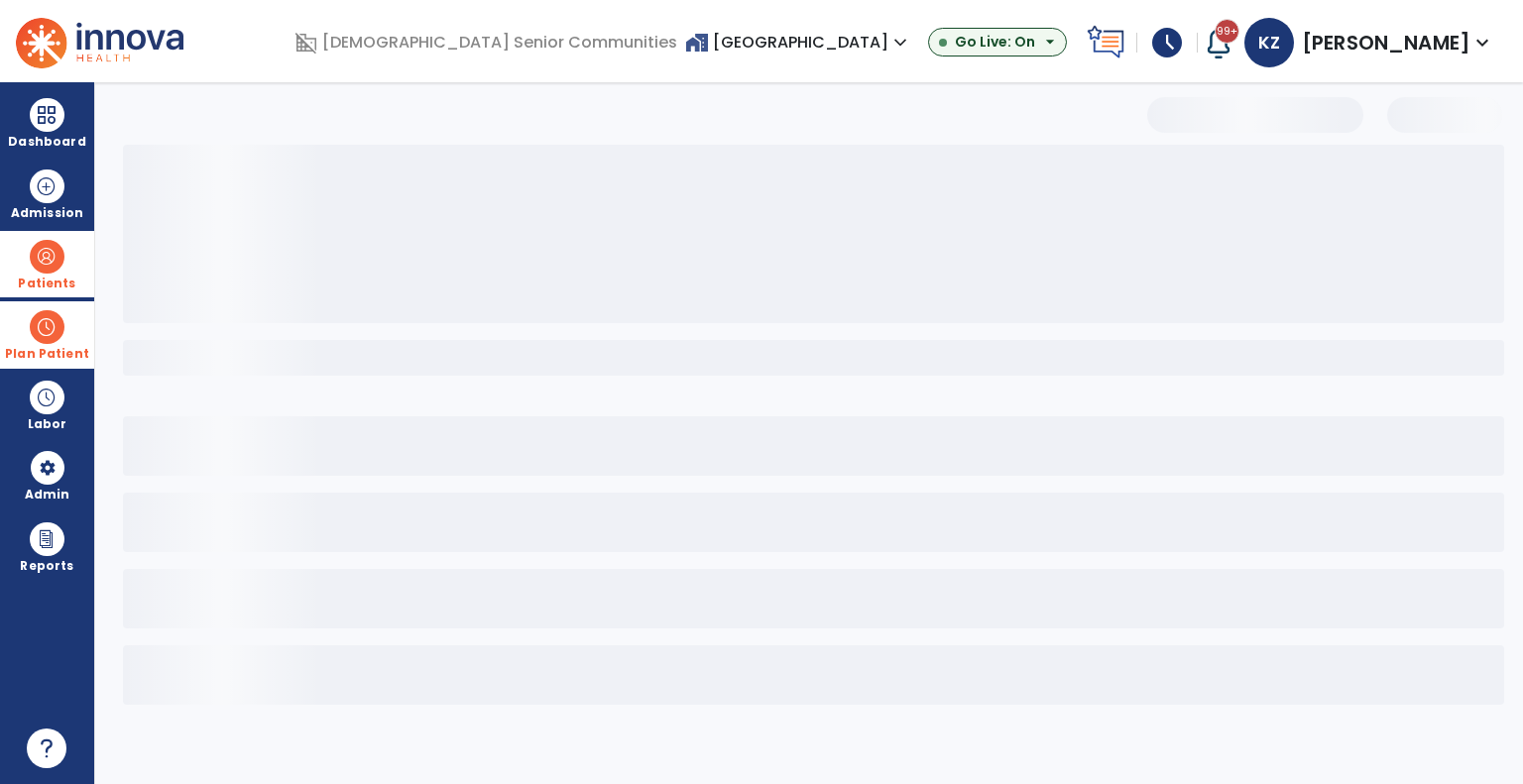 select on "***" 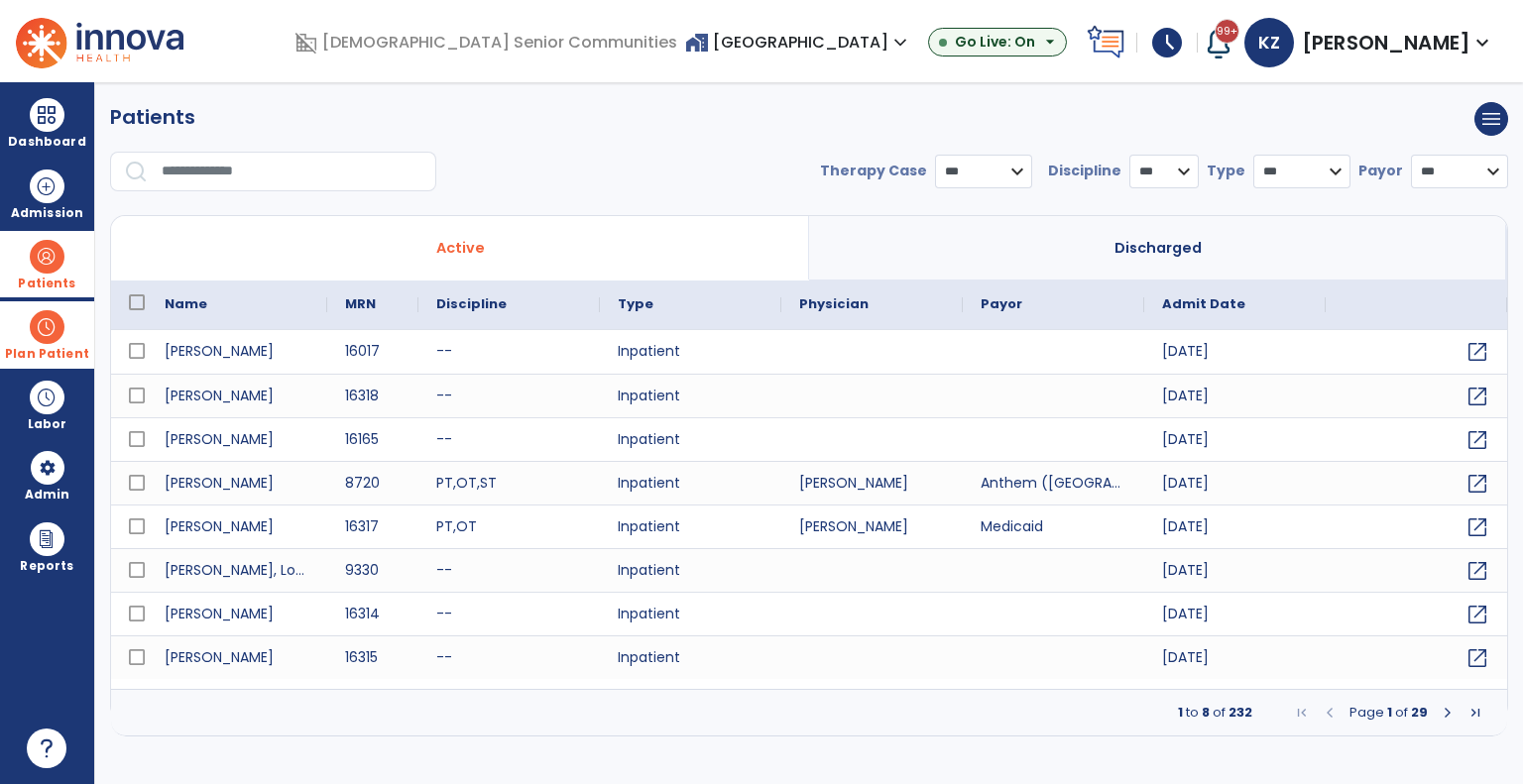 click at bounding box center [292, 171] 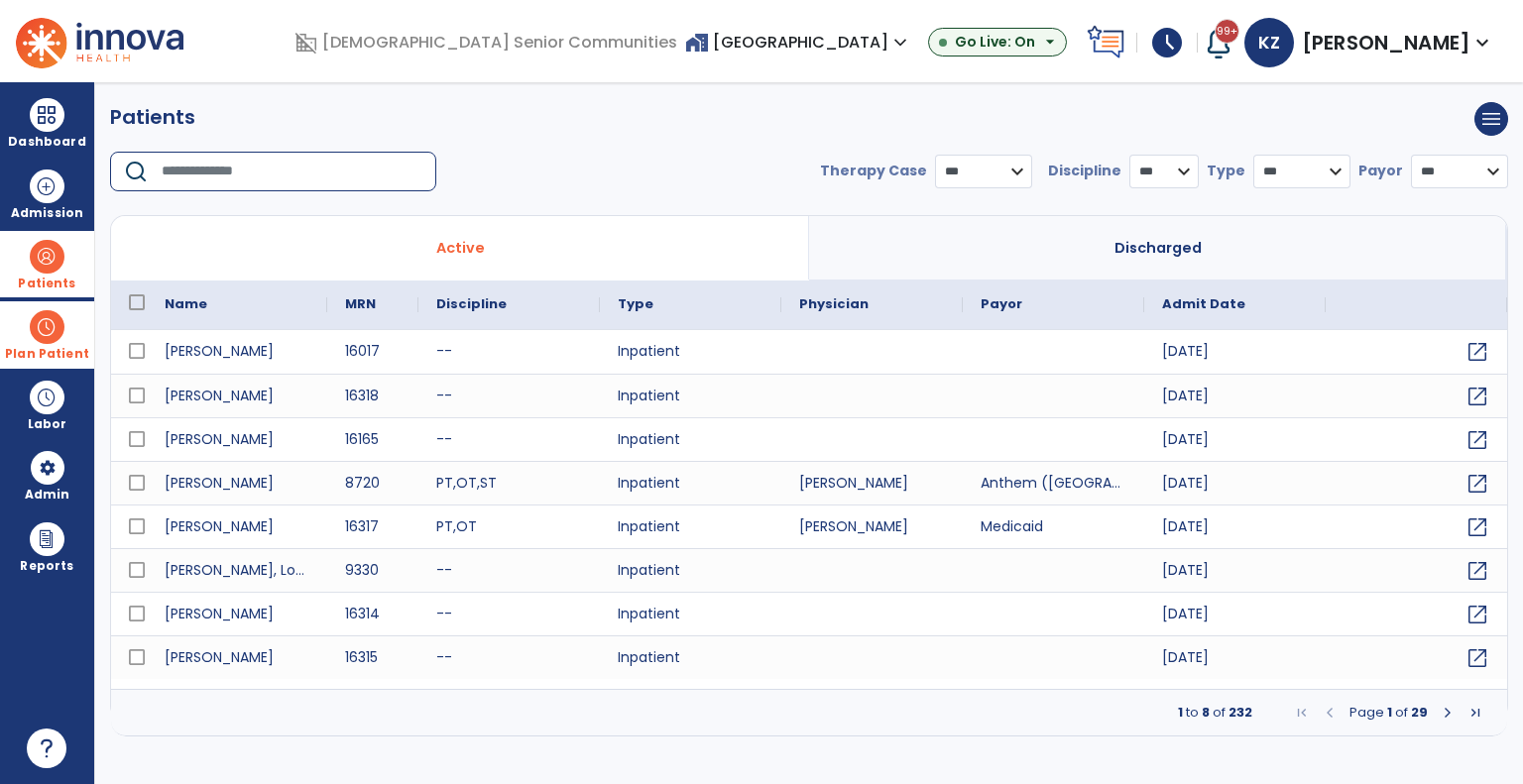type on "*" 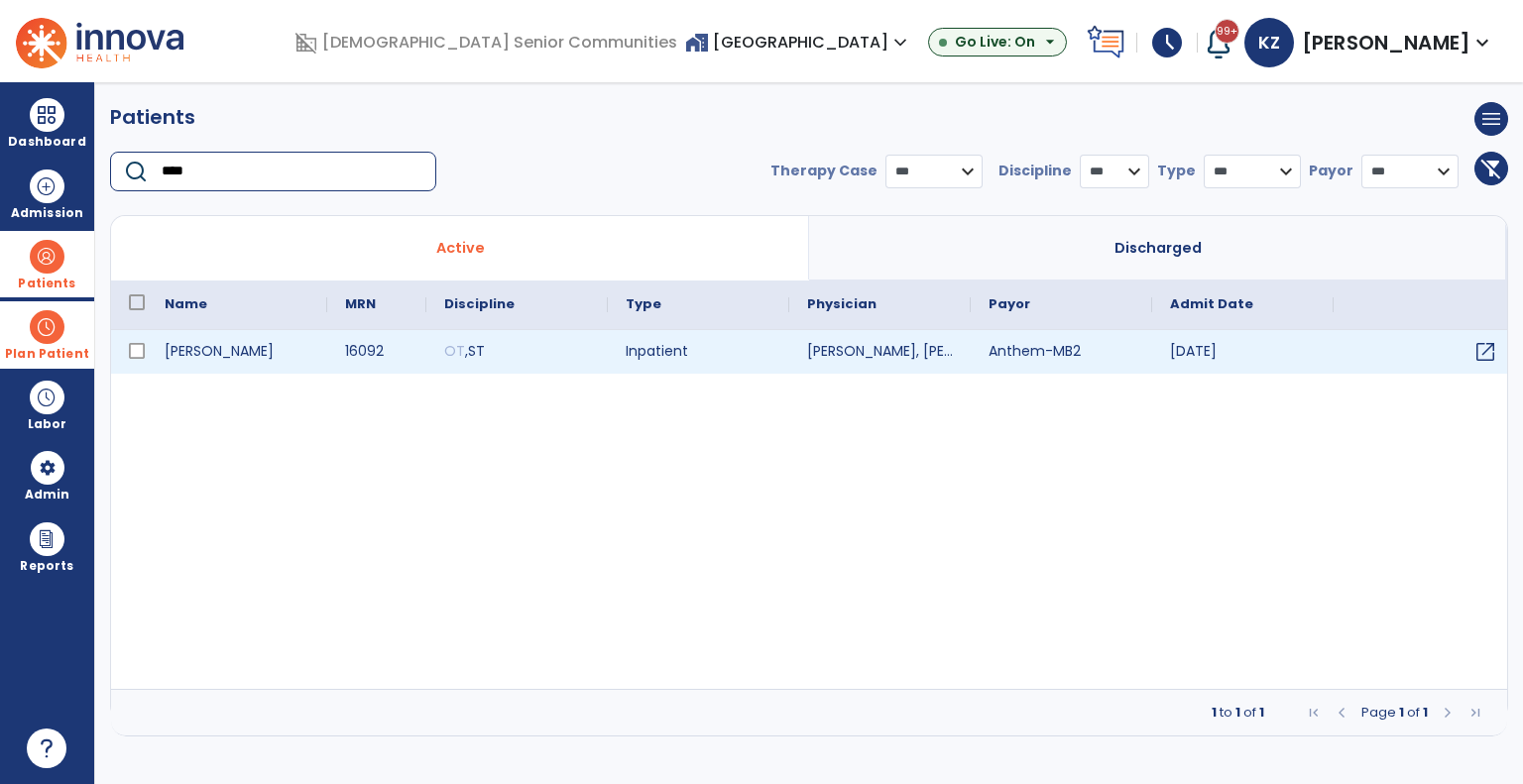 type on "****" 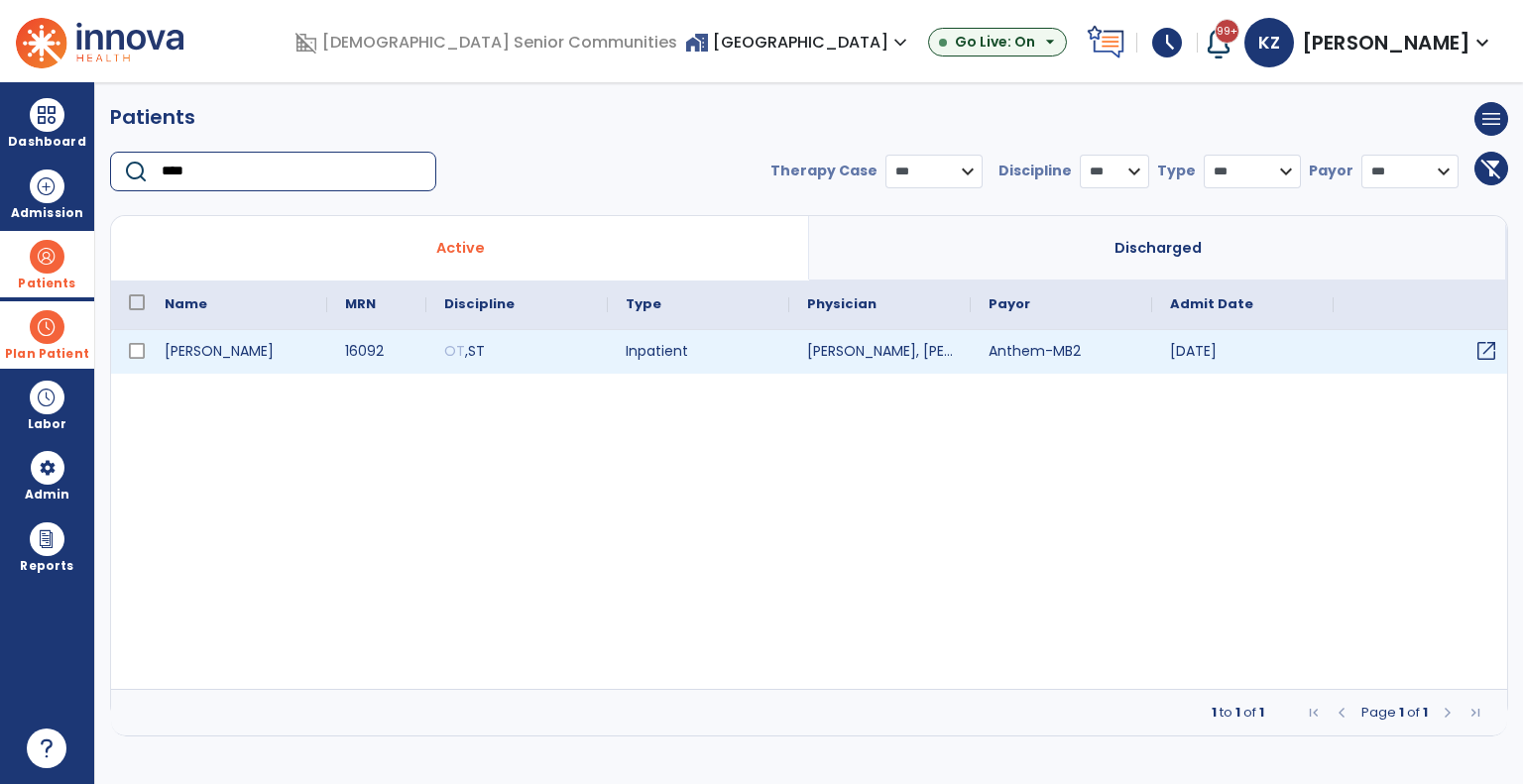 click on "open_in_new" at bounding box center [1486, 351] 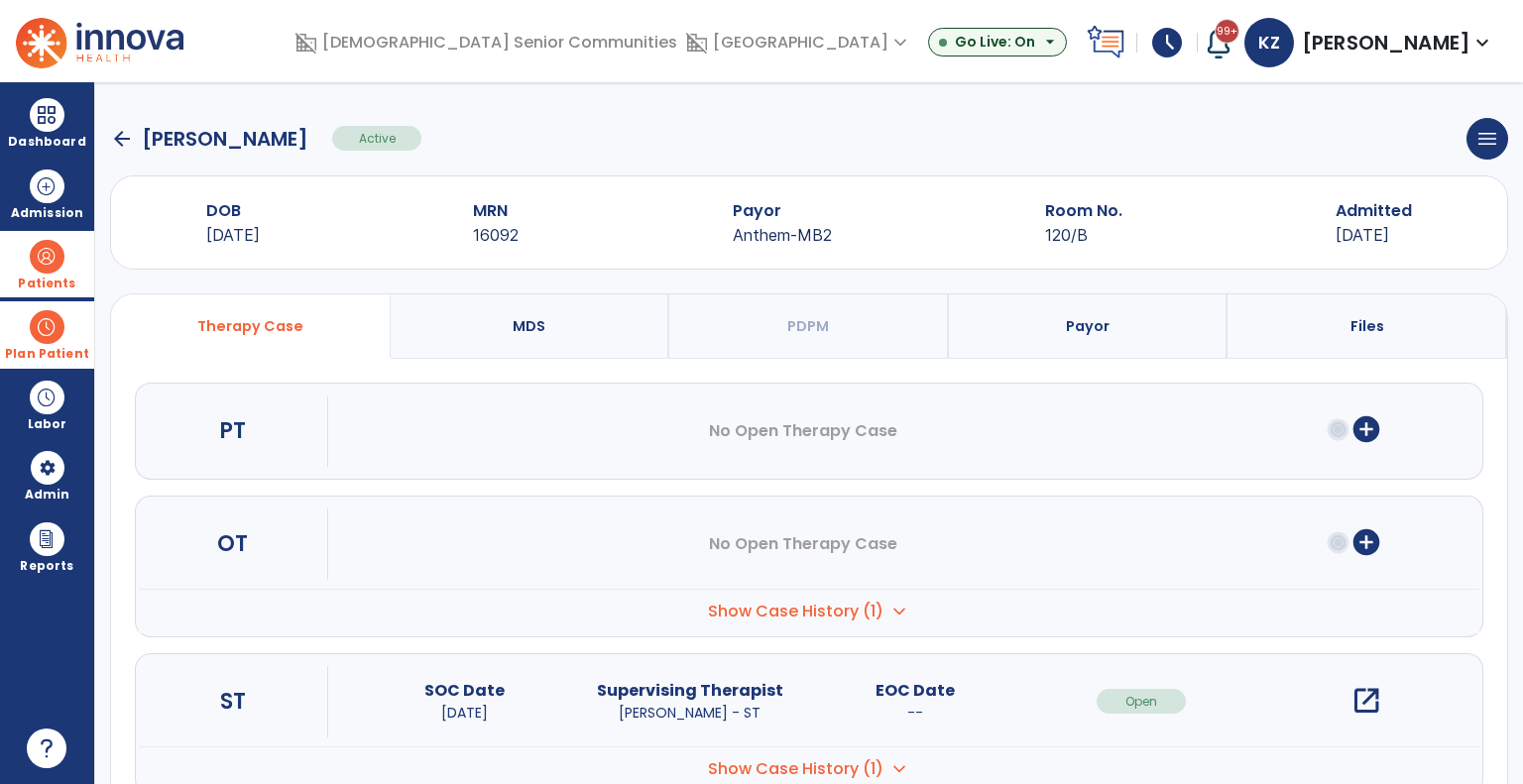 click on "open_in_new" at bounding box center (1366, 701) 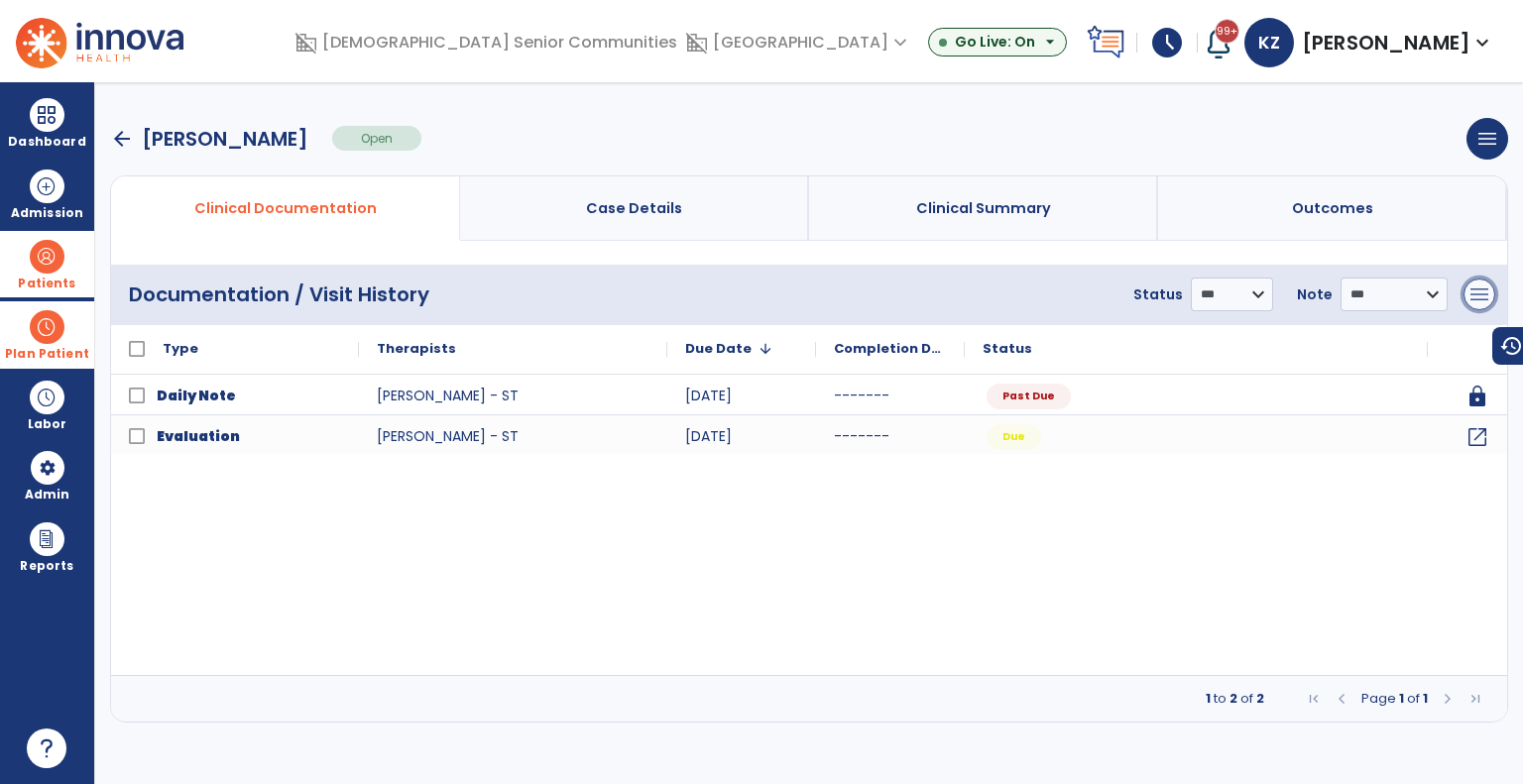 click on "menu" at bounding box center [1479, 294] 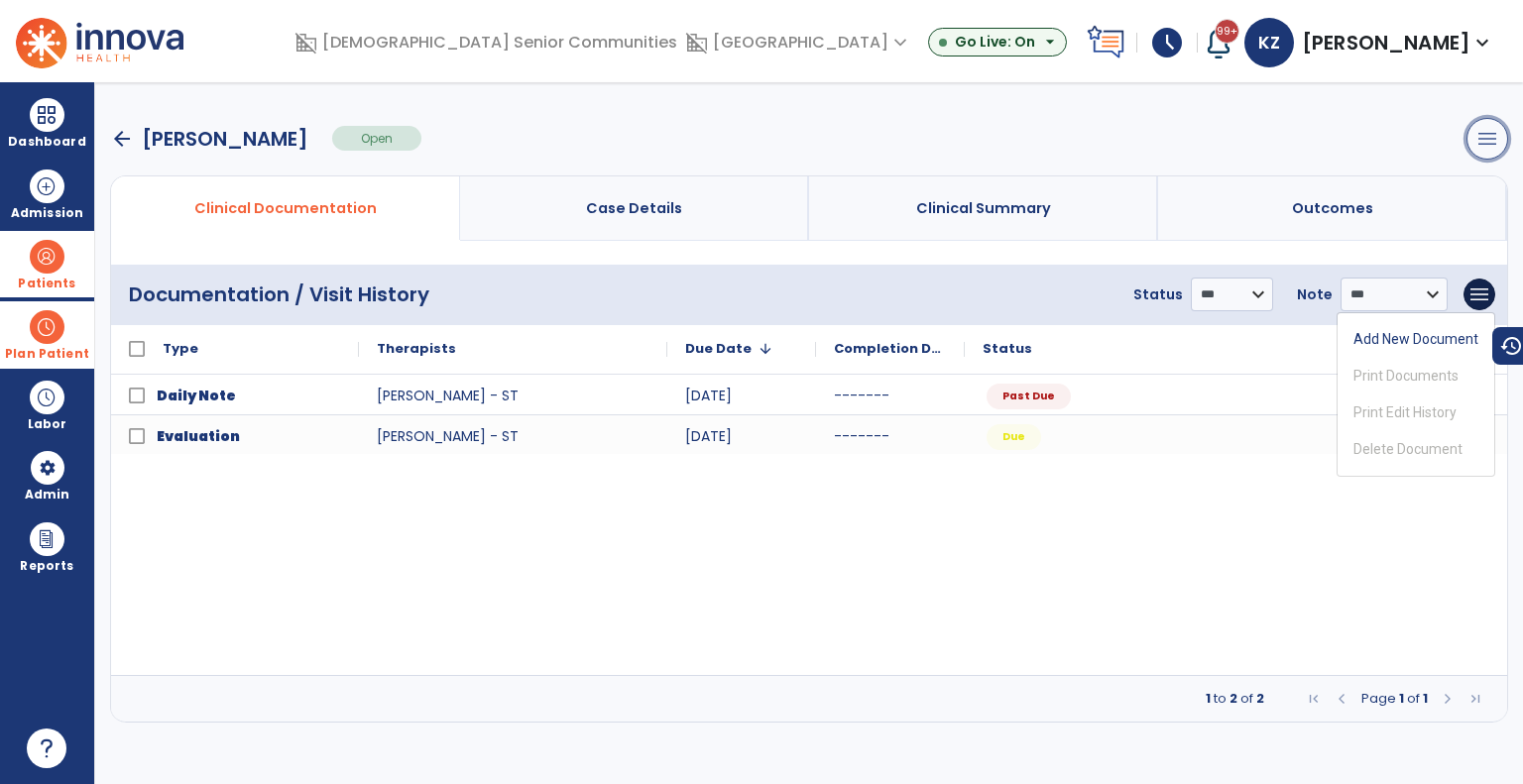 click on "menu" at bounding box center [1487, 139] 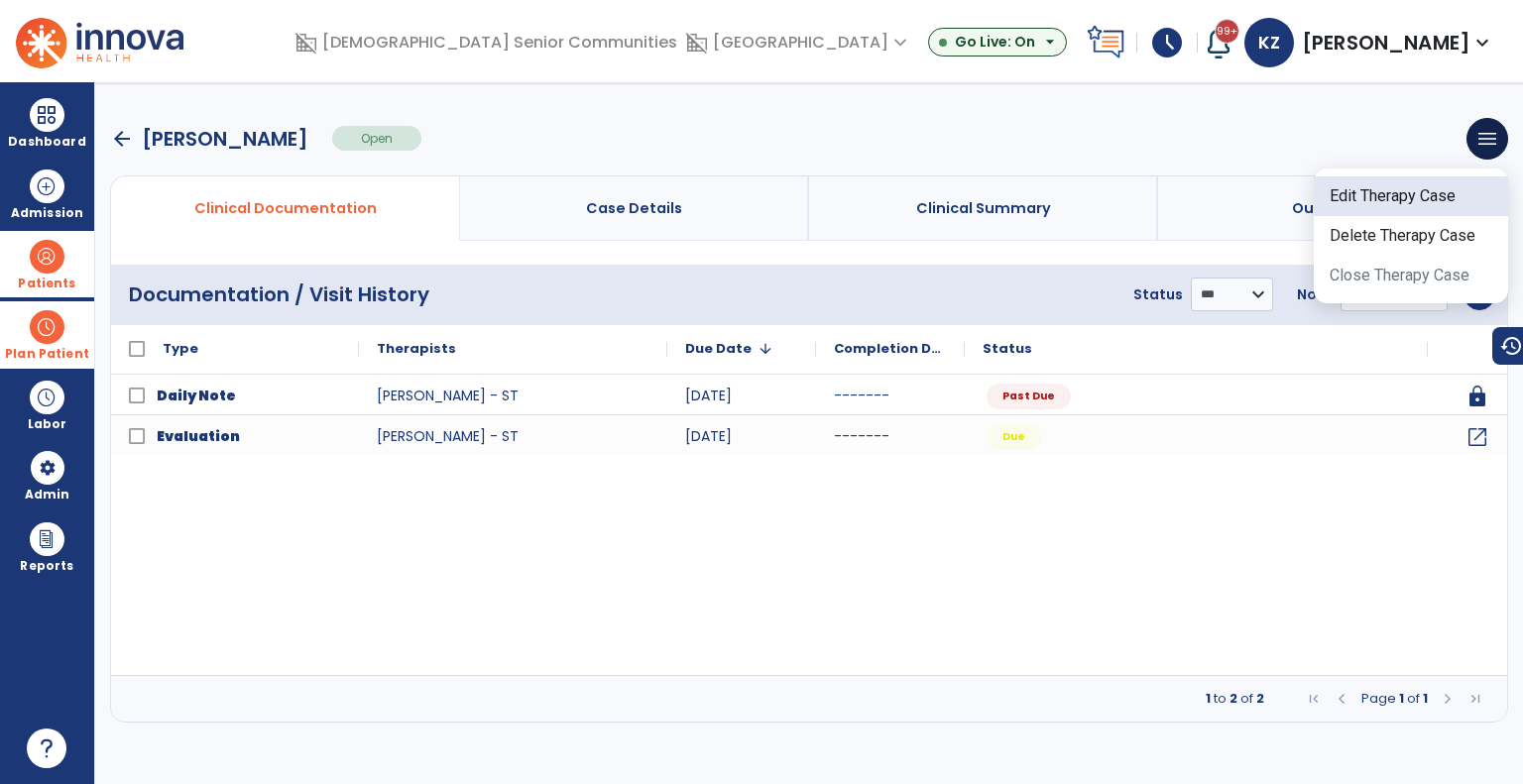 click on "Edit Therapy Case" at bounding box center (1411, 196) 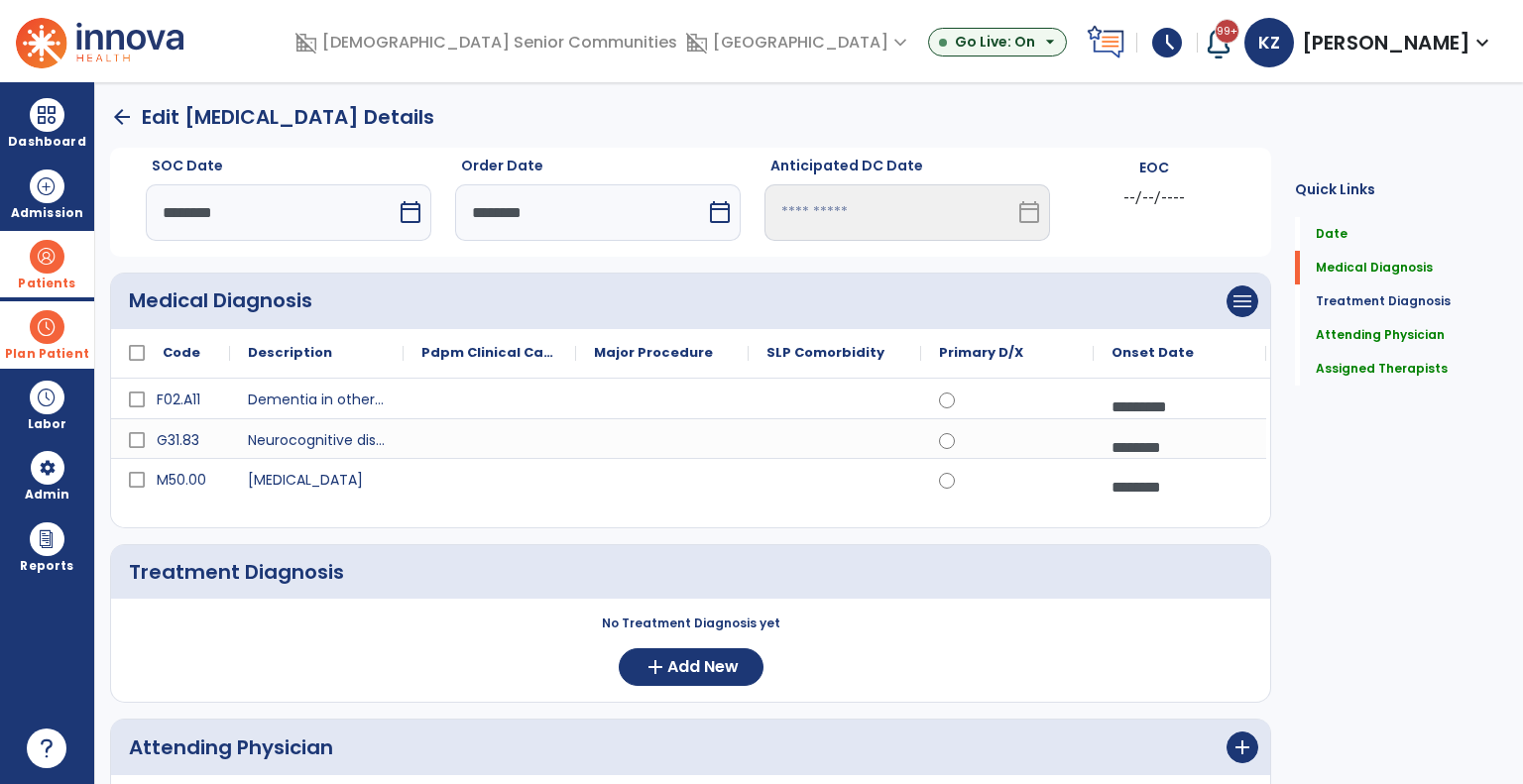 click on "calendar_today" at bounding box center (410, 212) 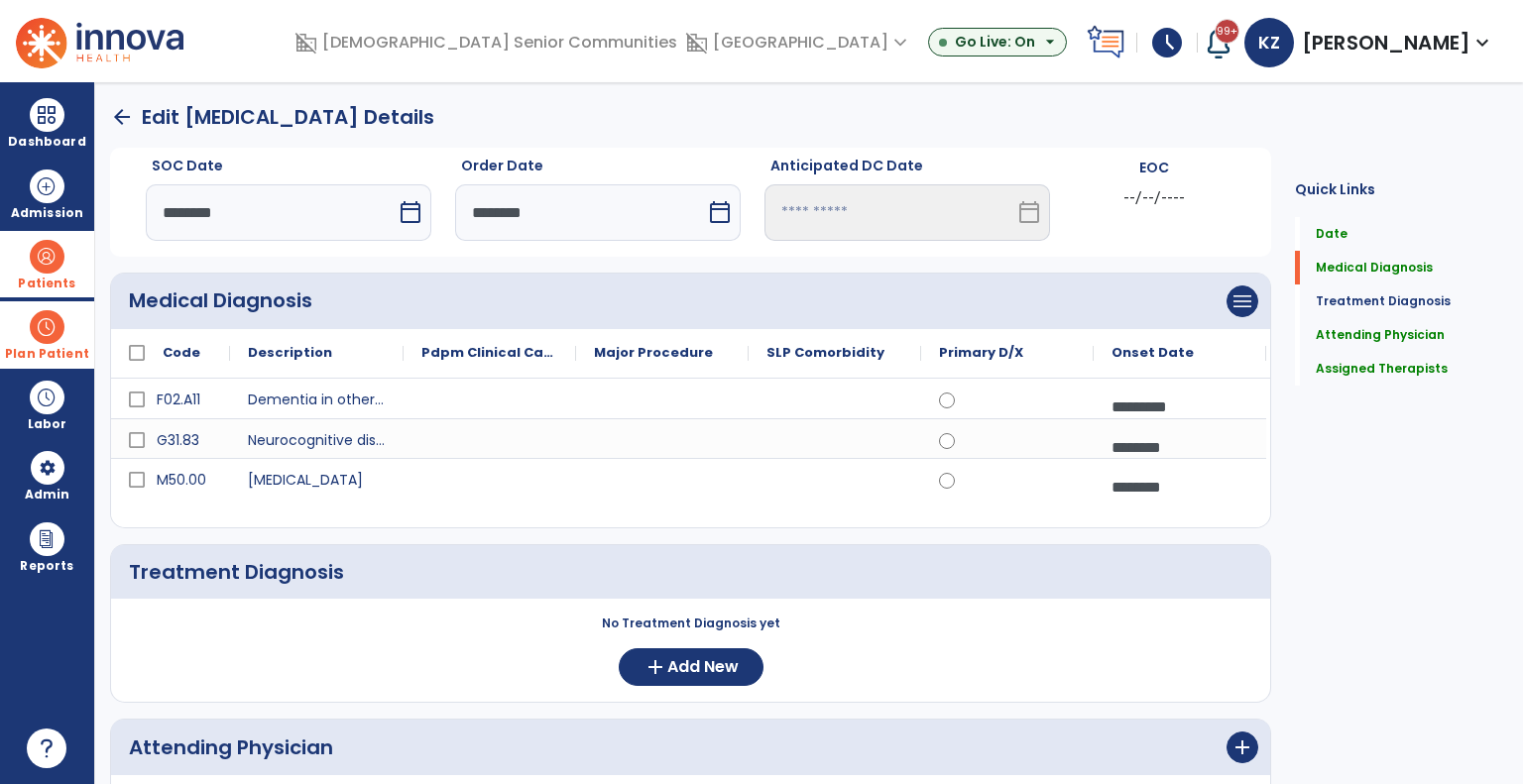 select on "*" 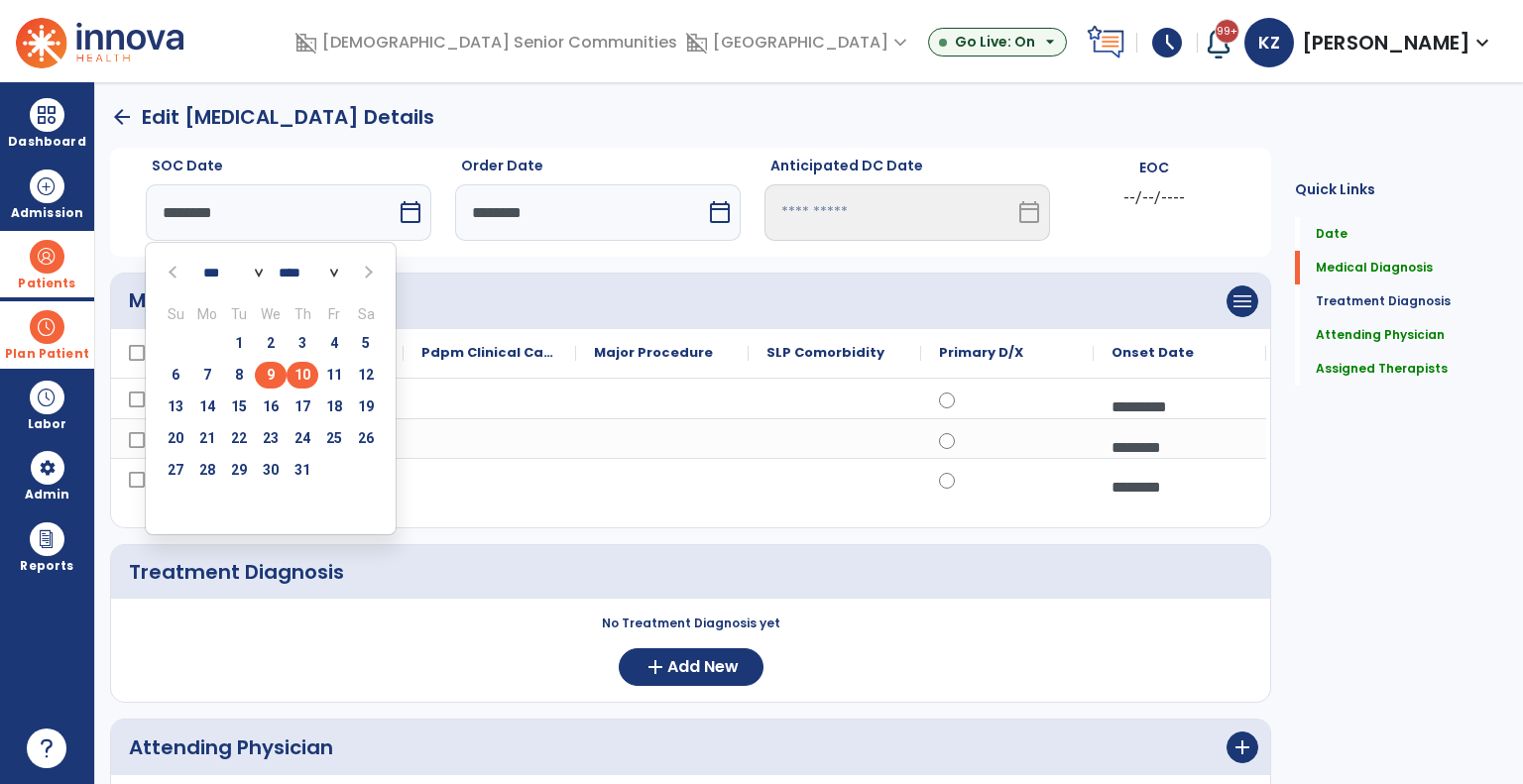 click on "10" at bounding box center (302, 375) 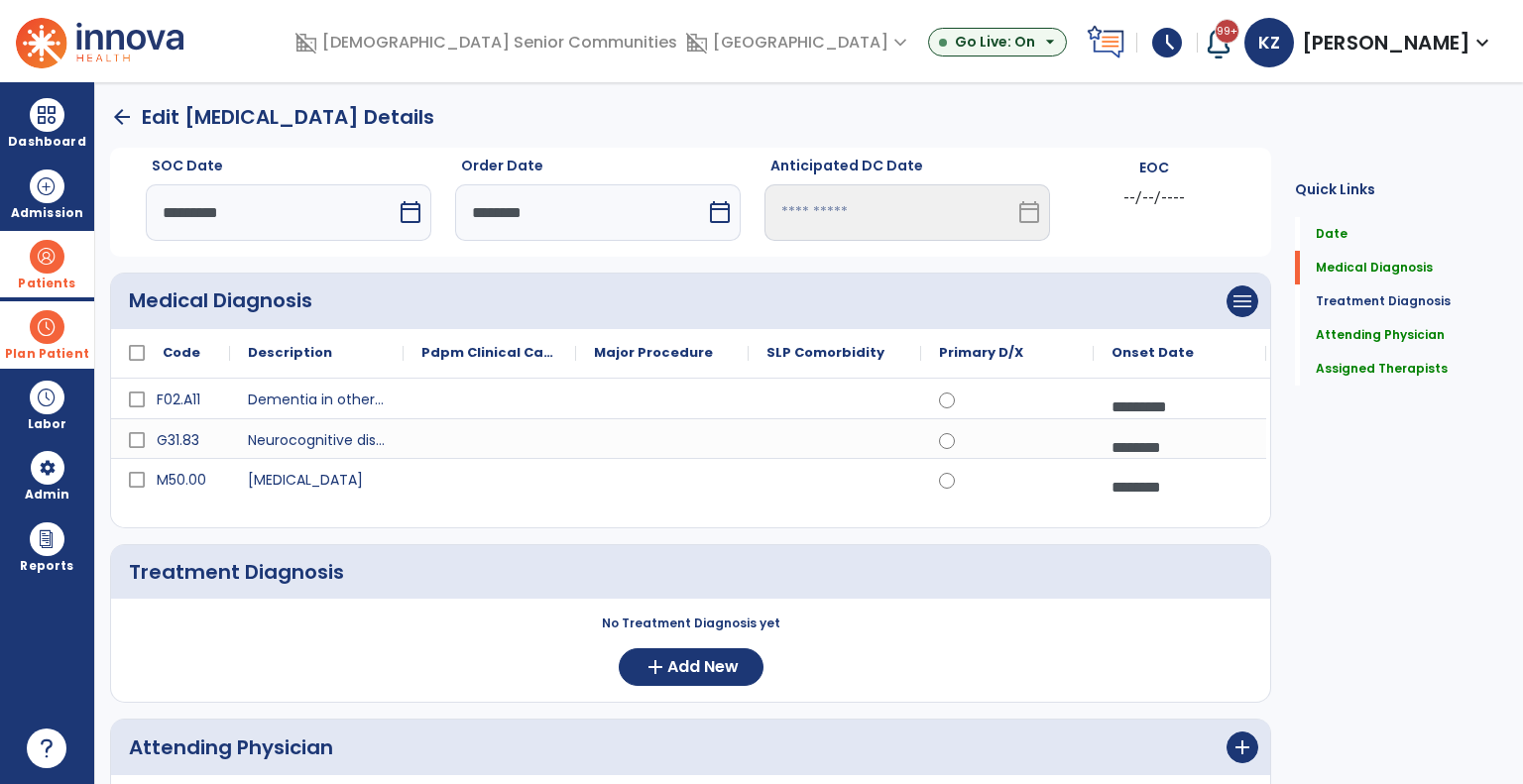 click on "calendar_today" at bounding box center [720, 212] 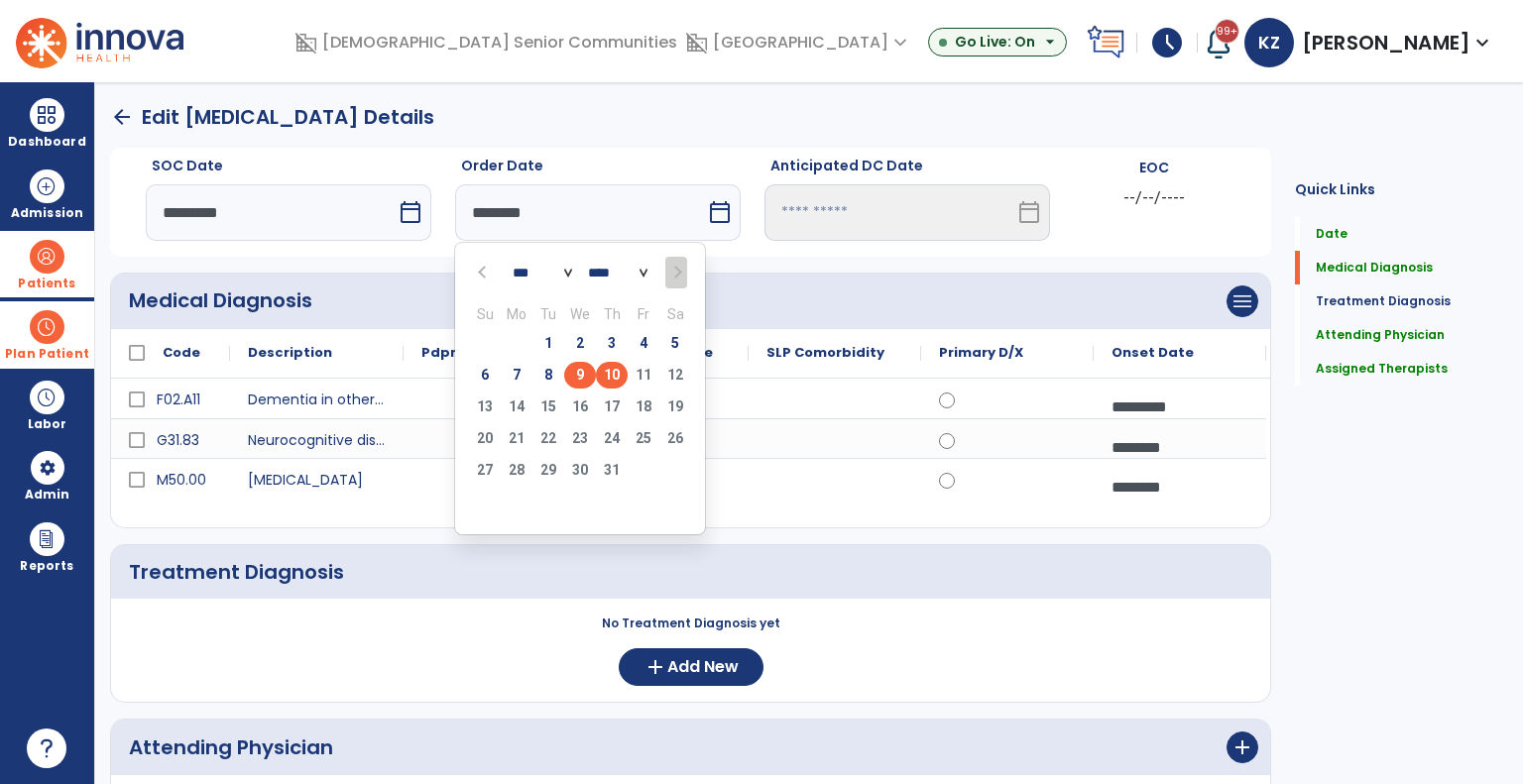 click on "10" at bounding box center [612, 375] 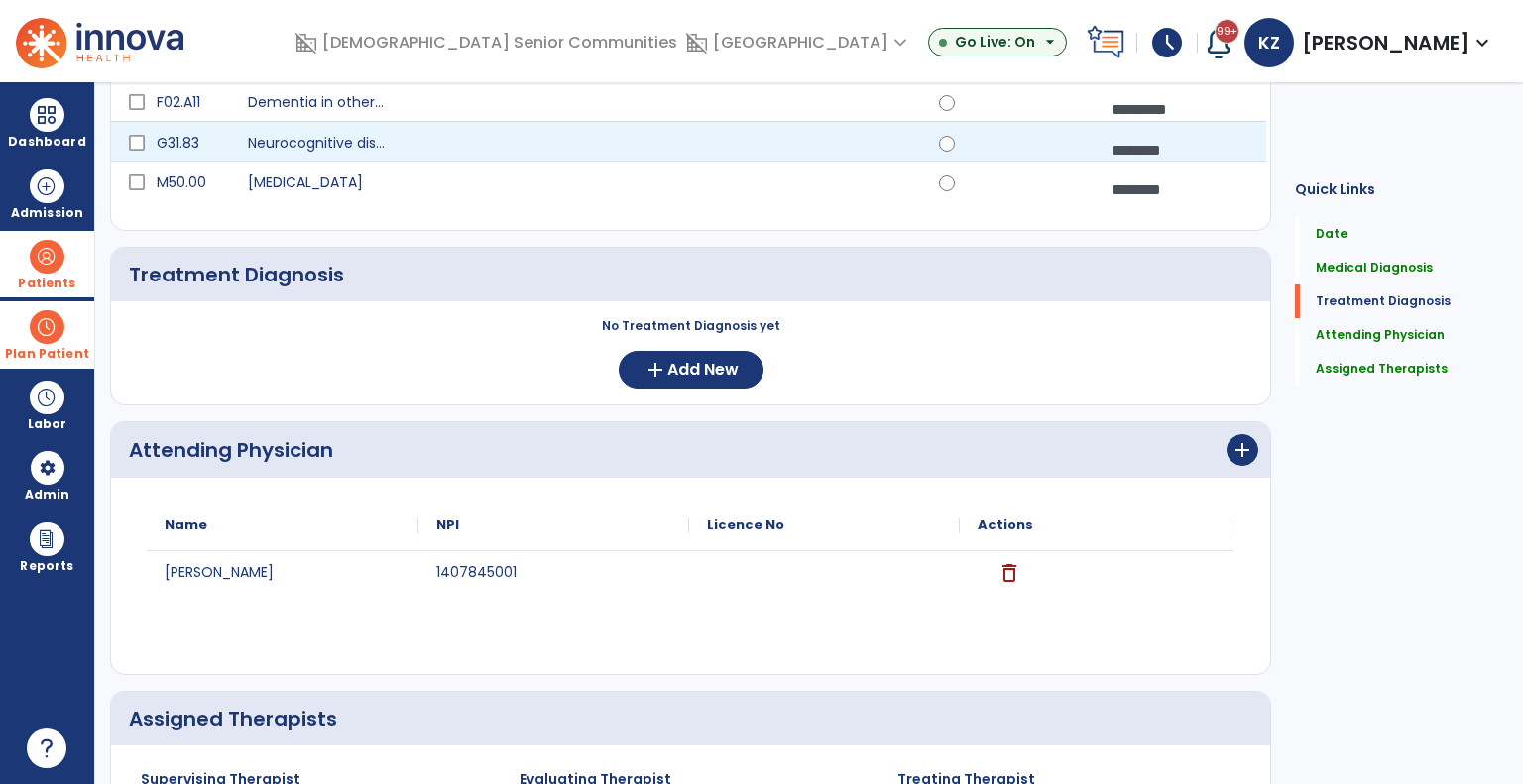 scroll, scrollTop: 496, scrollLeft: 0, axis: vertical 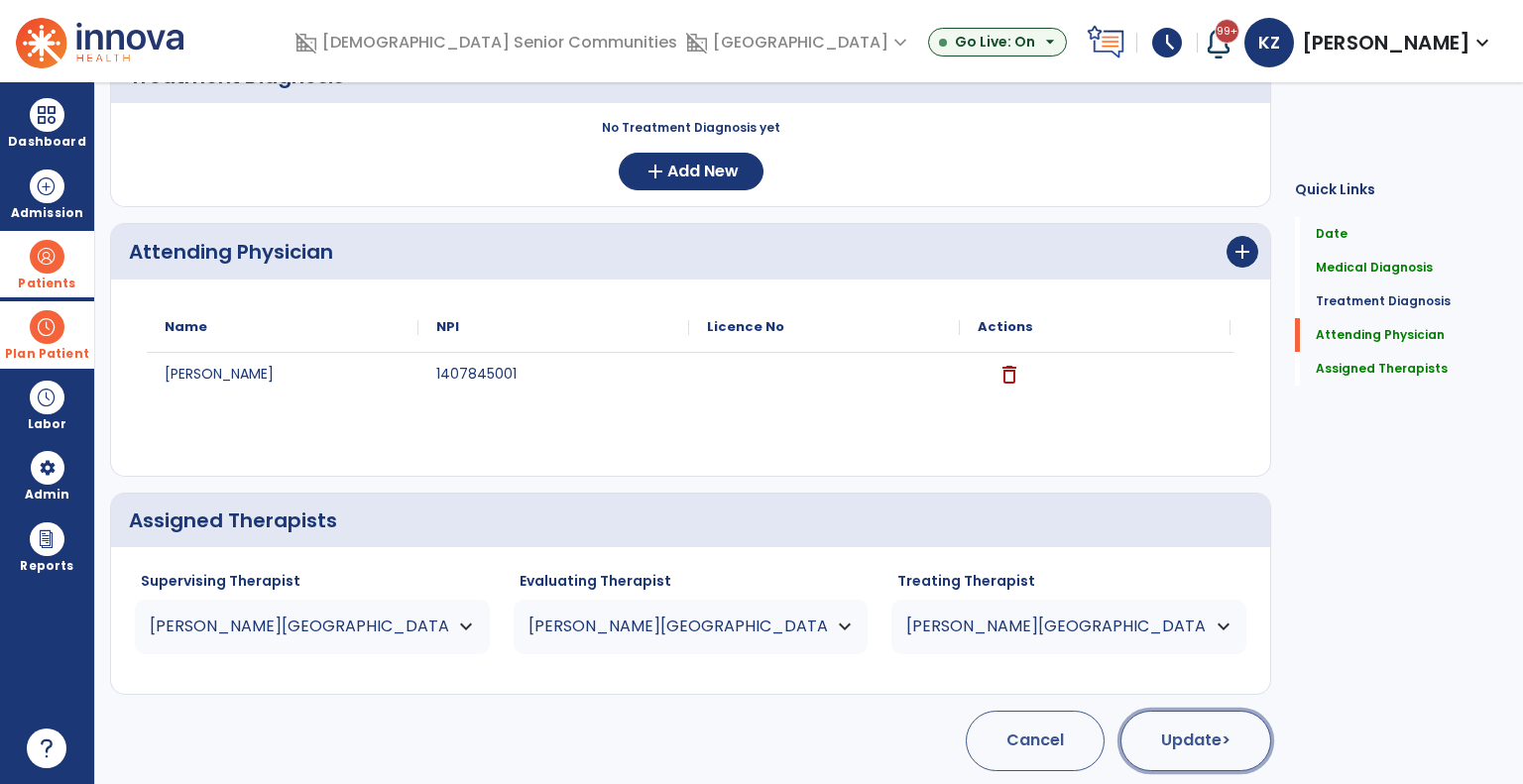 click on "Update  >" 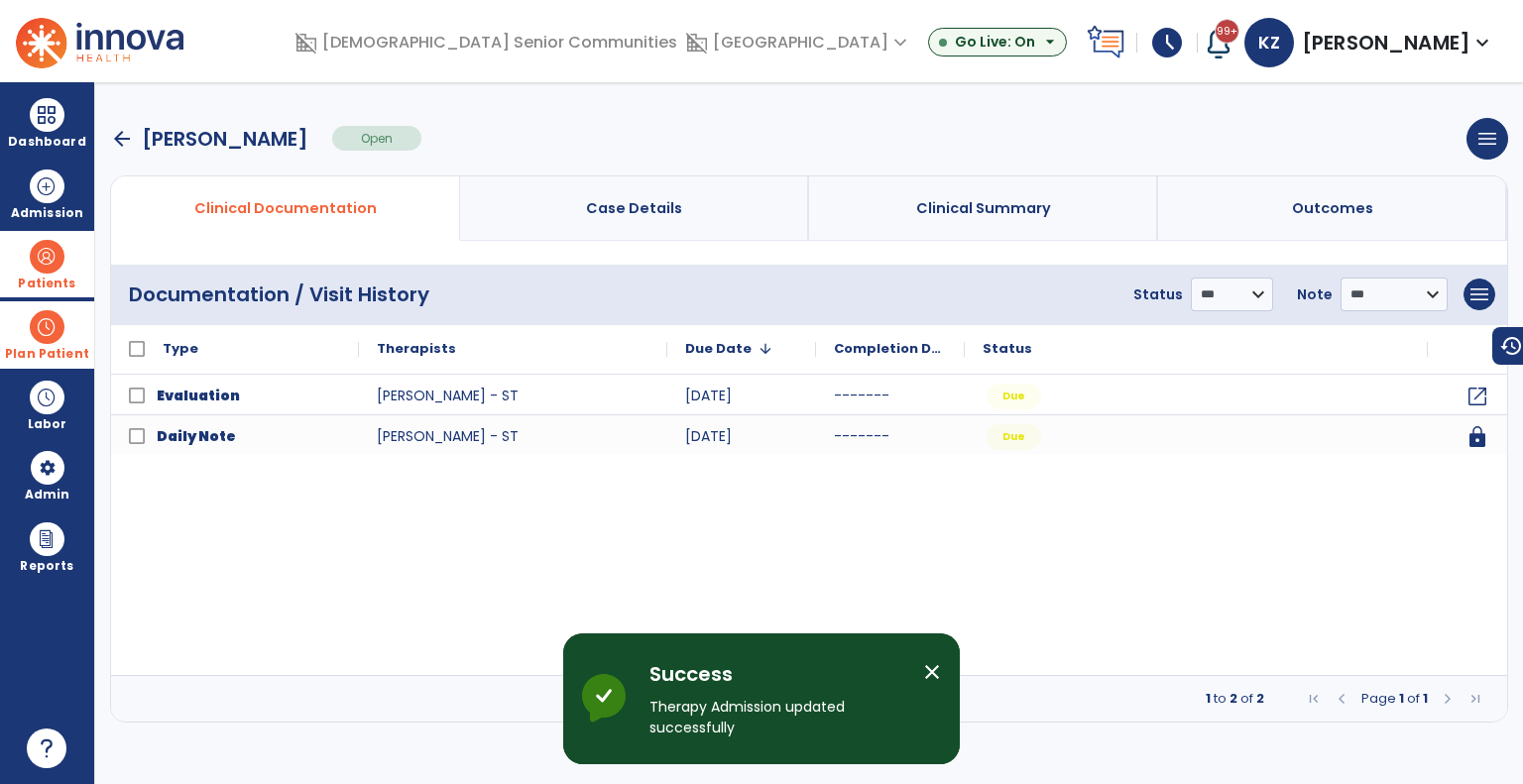 scroll, scrollTop: 0, scrollLeft: 0, axis: both 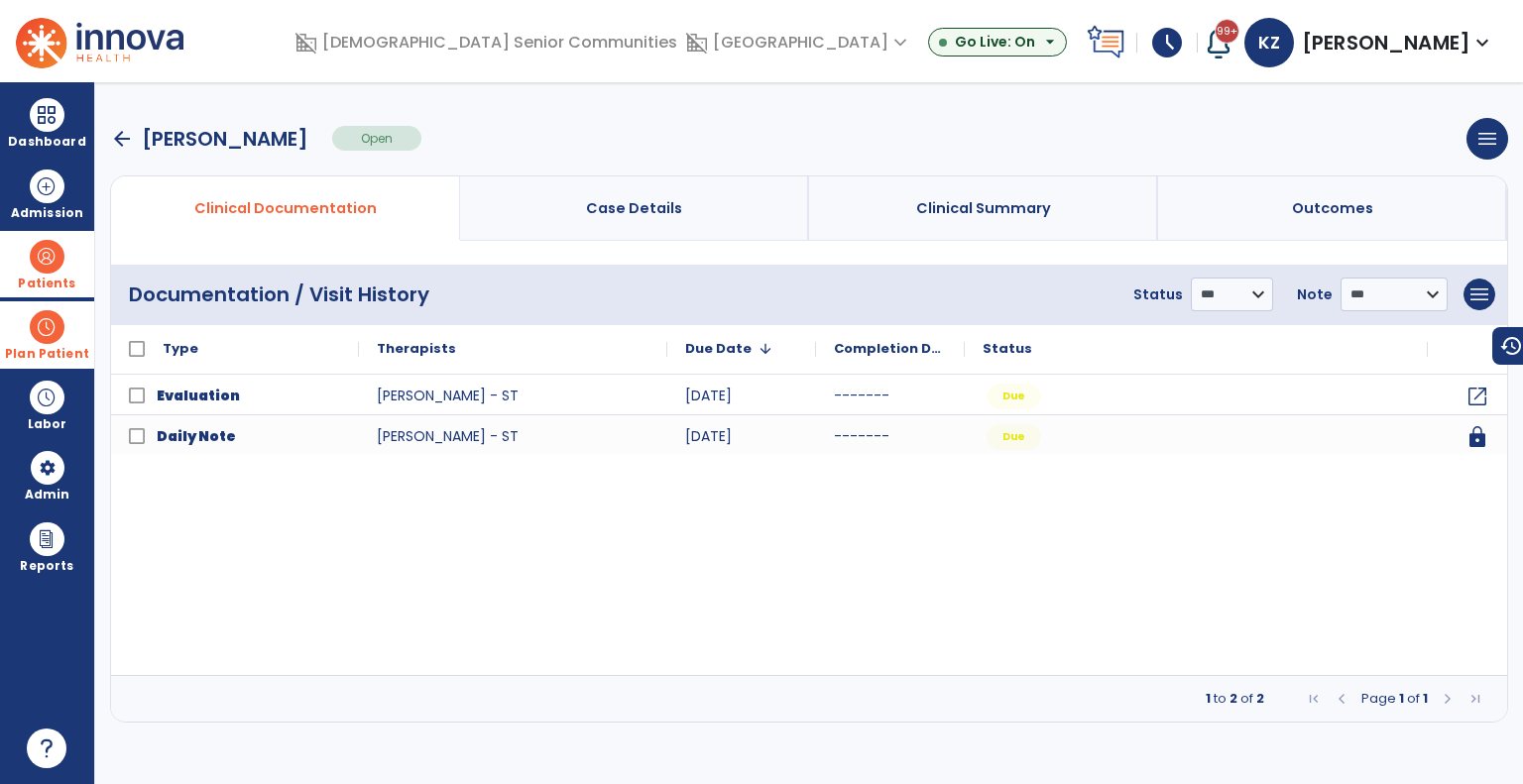 drag, startPoint x: 45, startPoint y: 302, endPoint x: 51, endPoint y: 313, distance: 12.529964 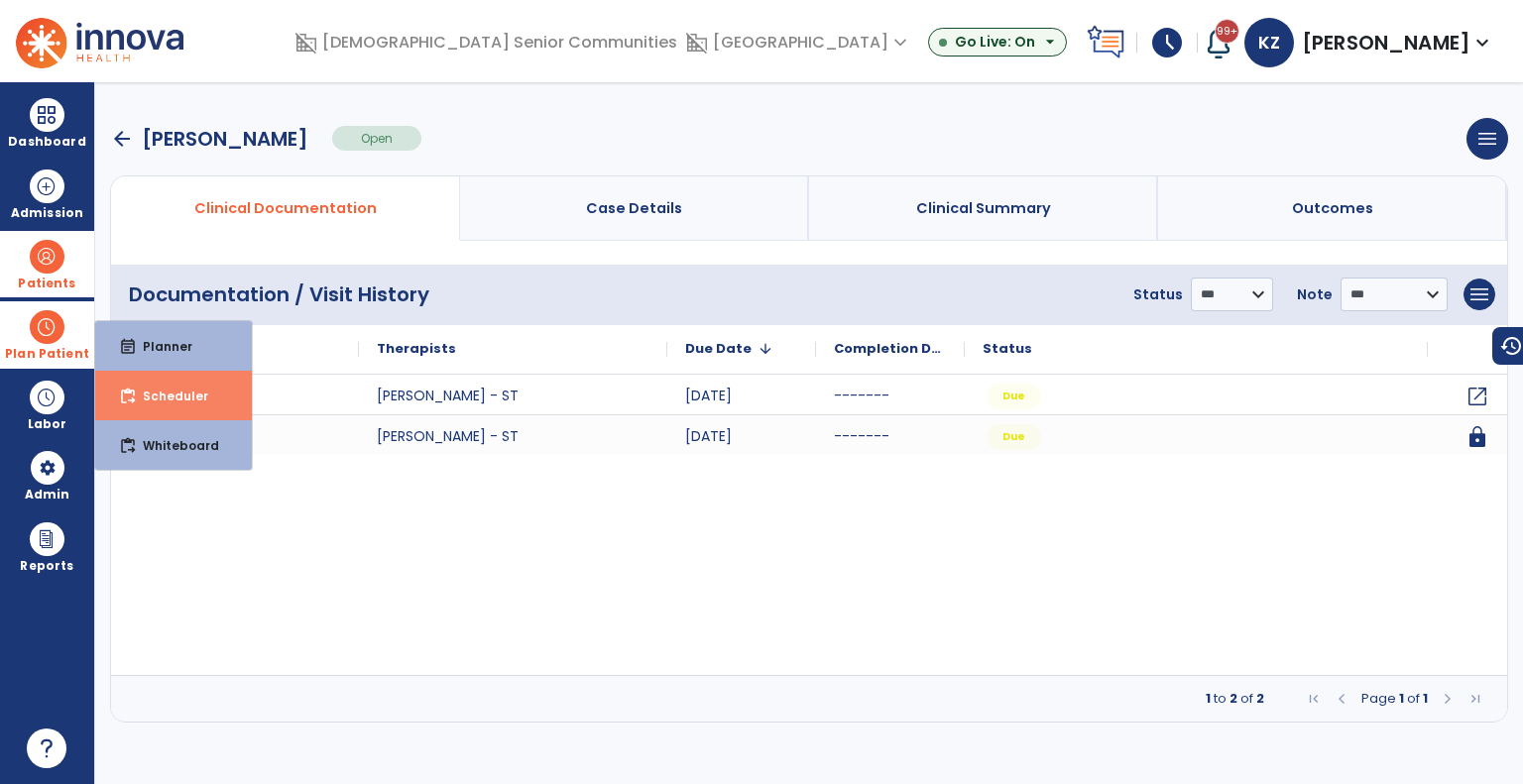 click on "content_paste_go" at bounding box center [128, 396] 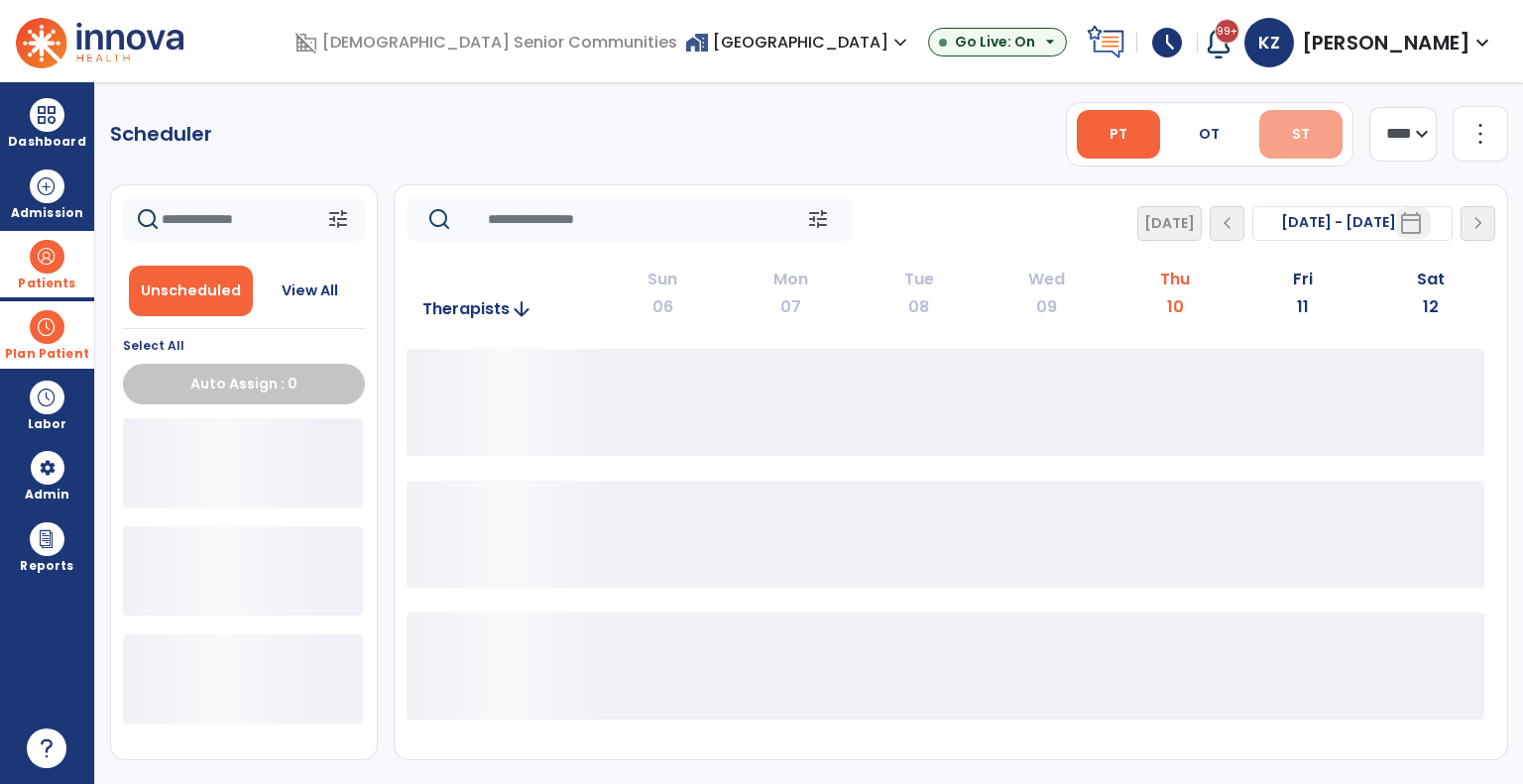 click on "ST" at bounding box center (1301, 134) 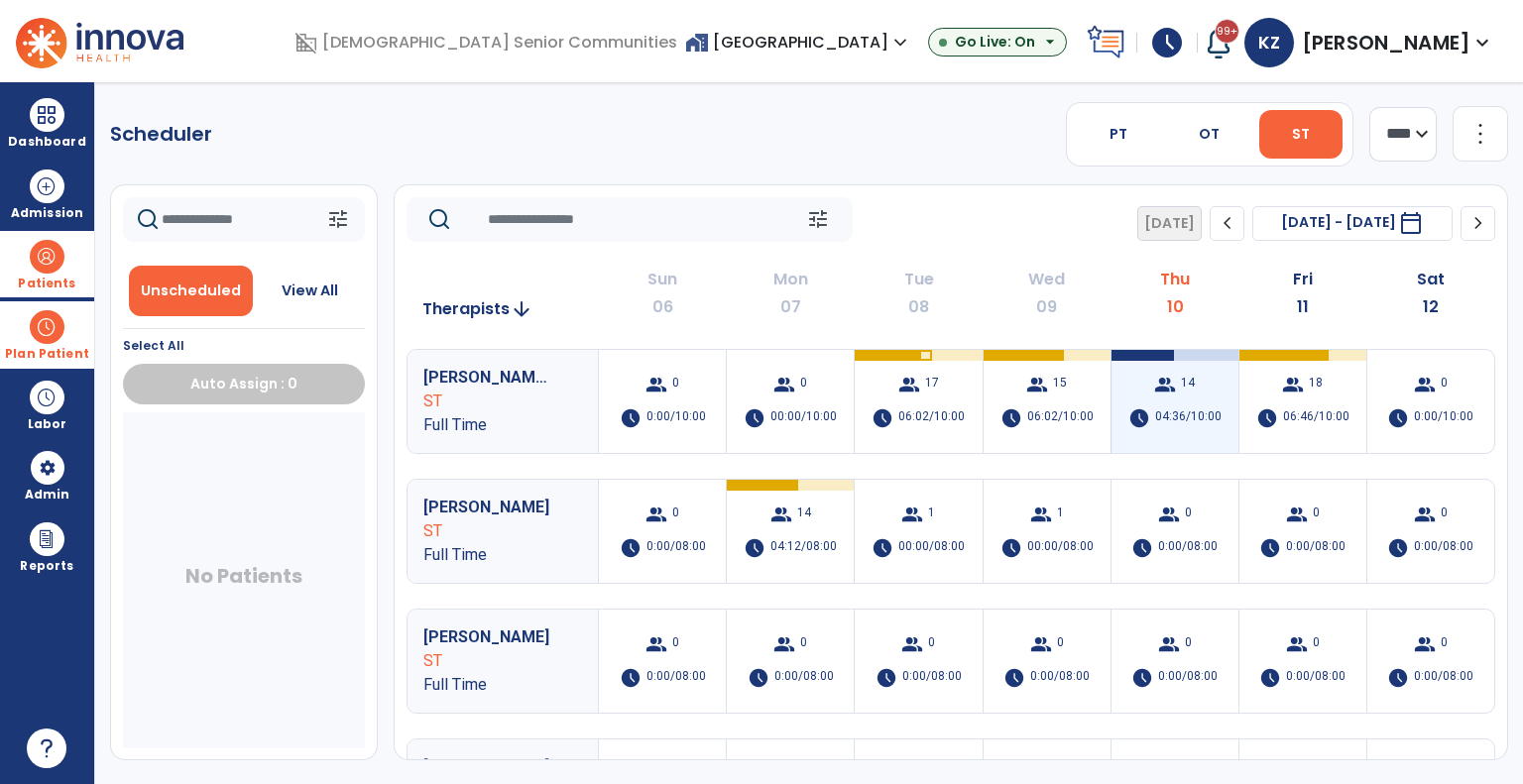 click on "group  14  schedule  04:36/10:00" at bounding box center [1175, 401] 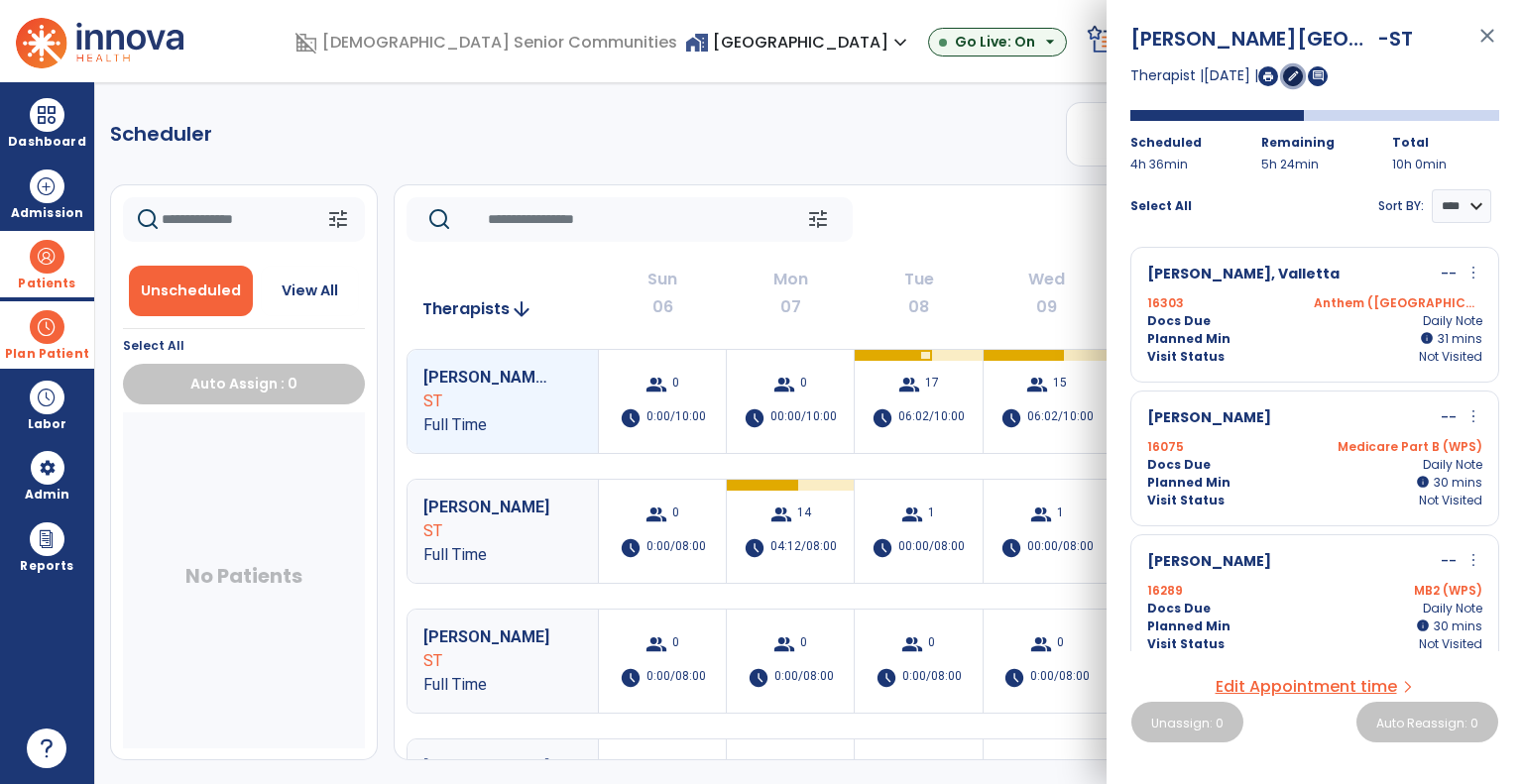 click on "edit" at bounding box center (1293, 75) 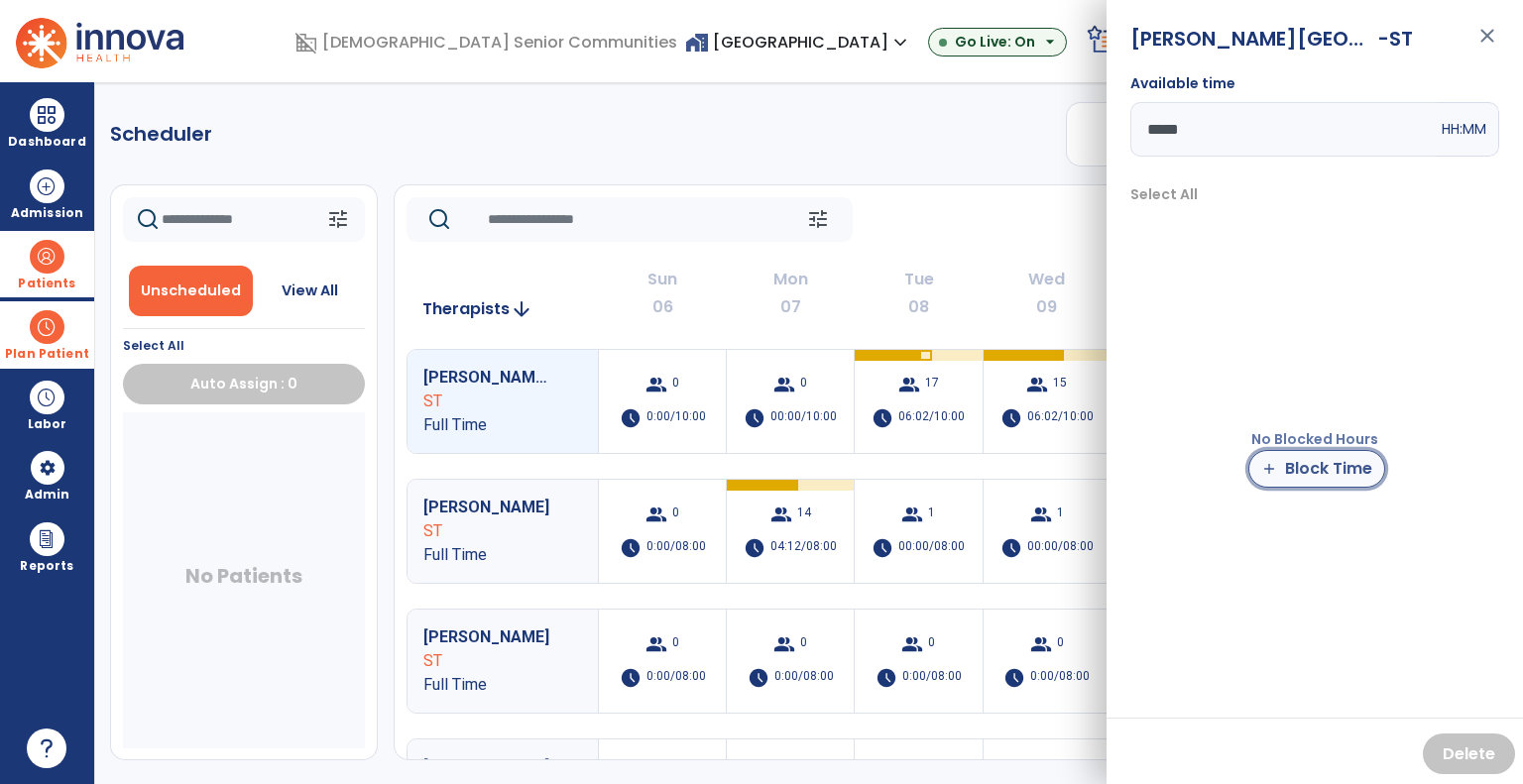 click on "add" at bounding box center (1269, 469) 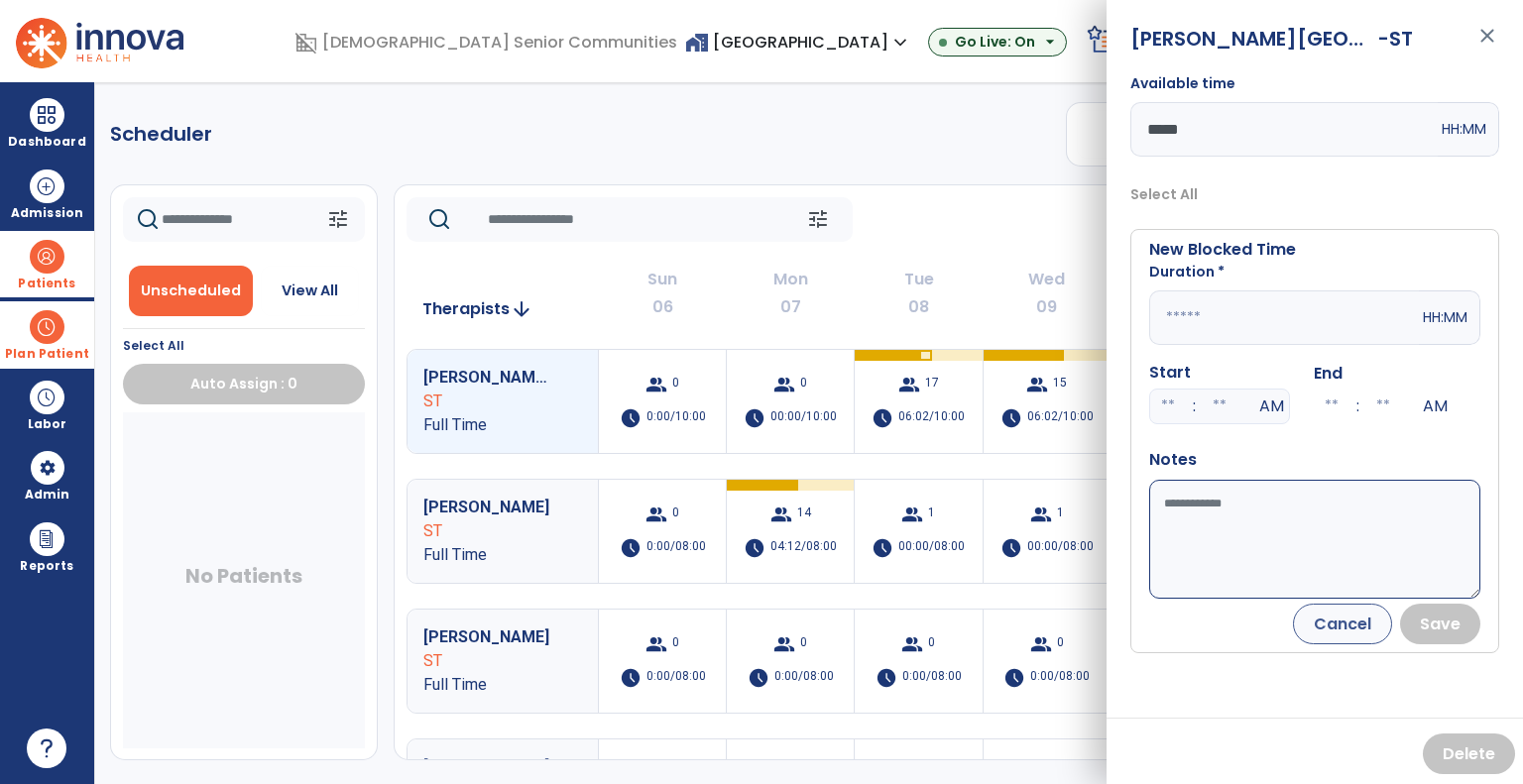 click at bounding box center [1284, 317] 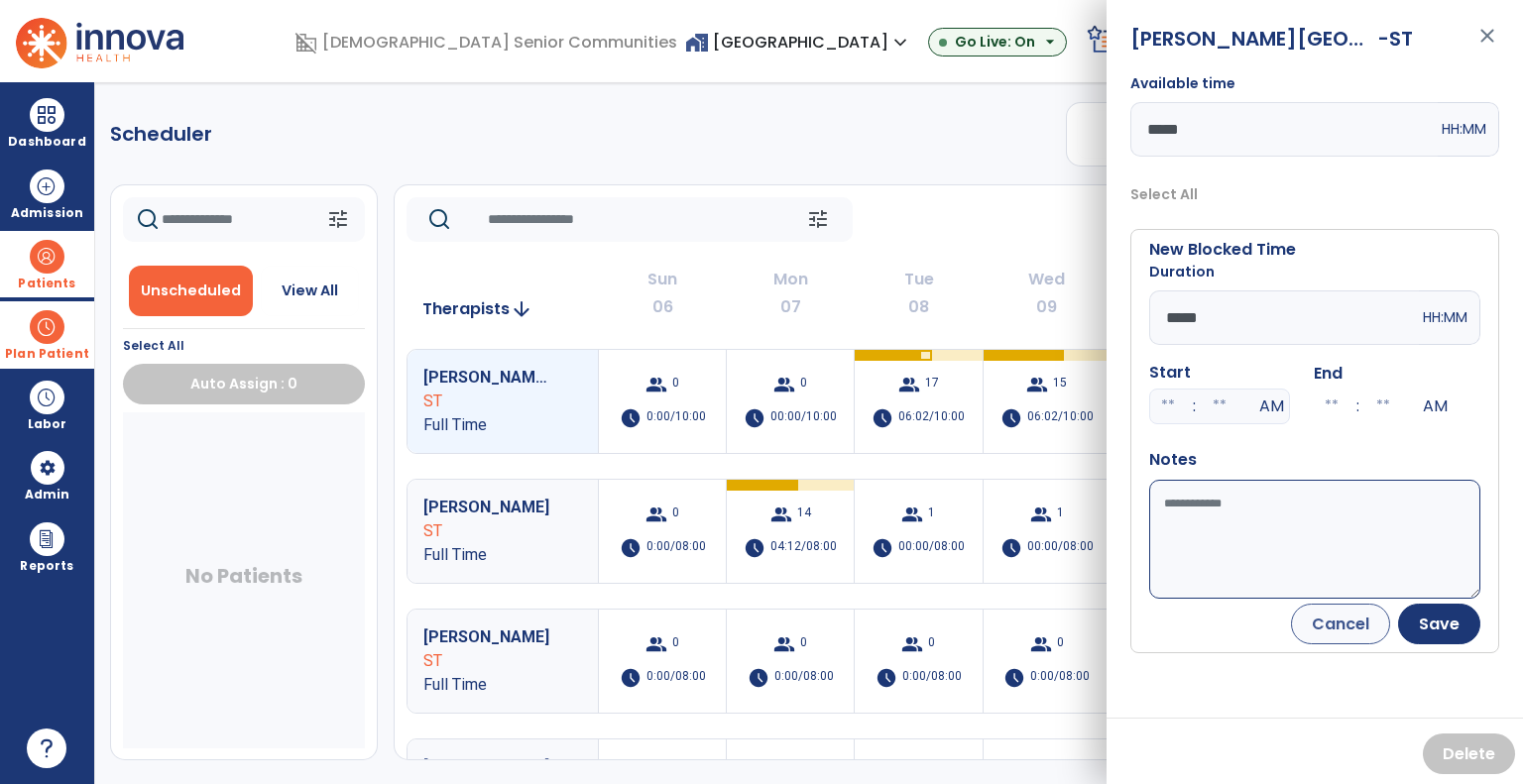 type on "*****" 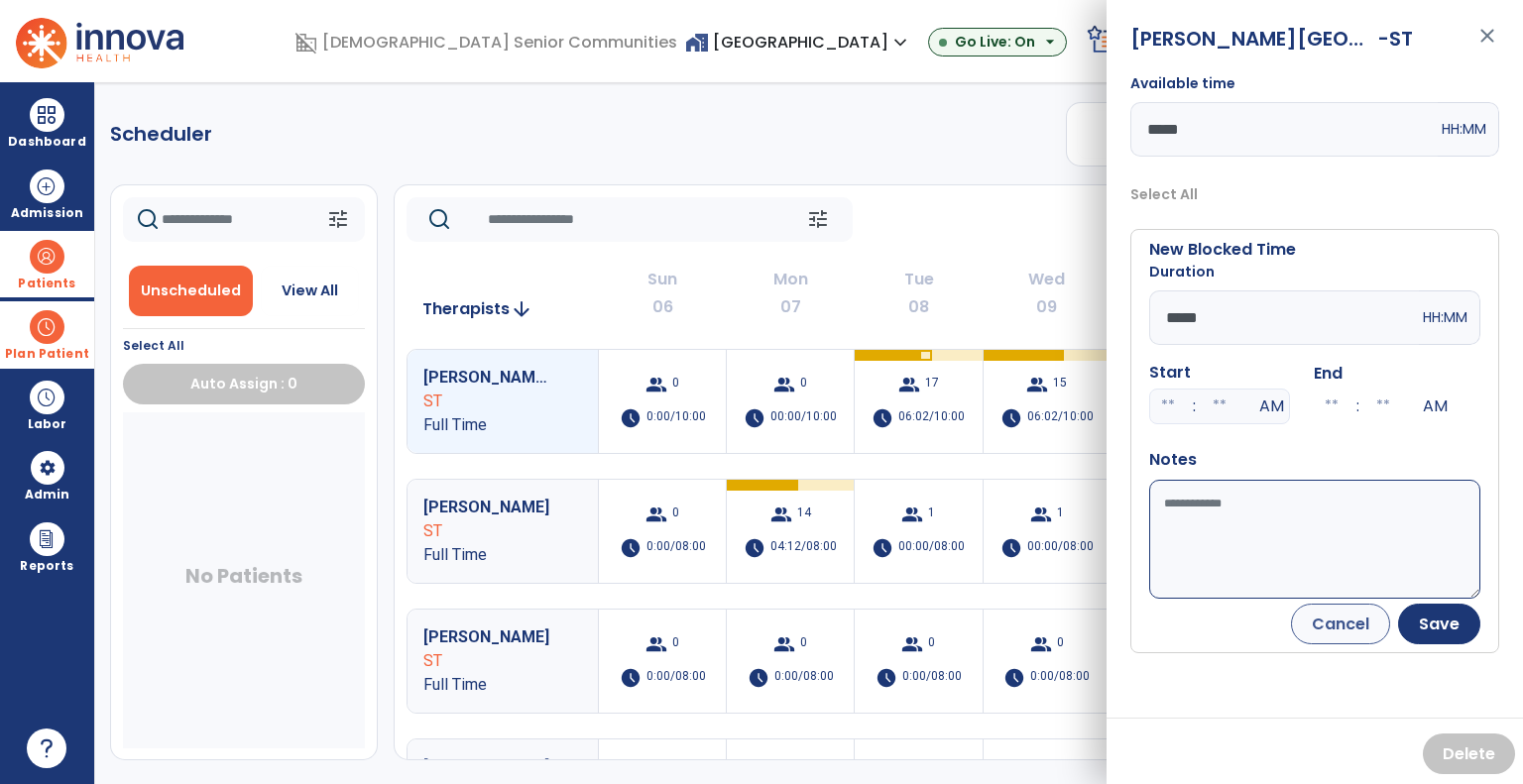 click on "Available time" at bounding box center (1315, 539) 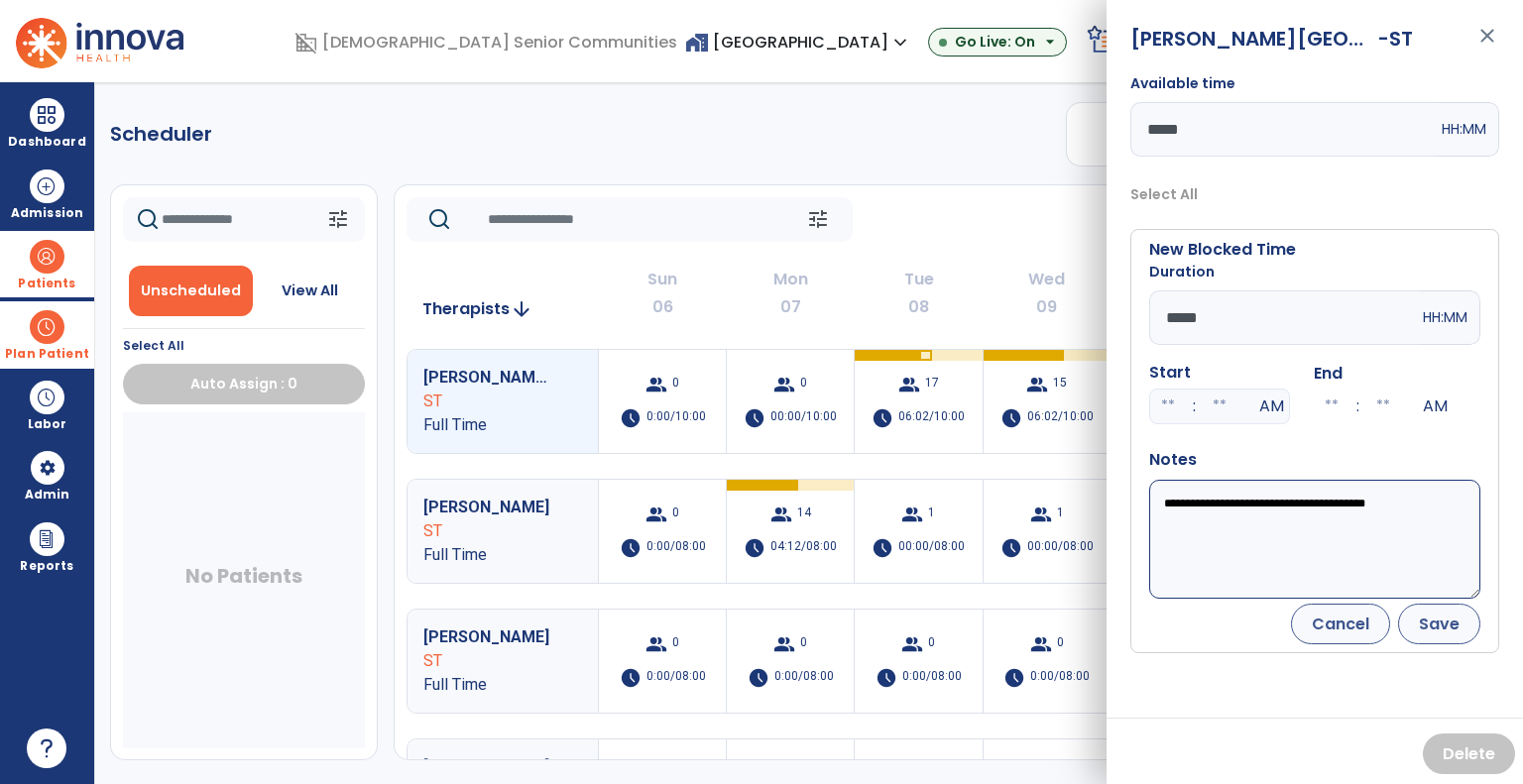 type on "**********" 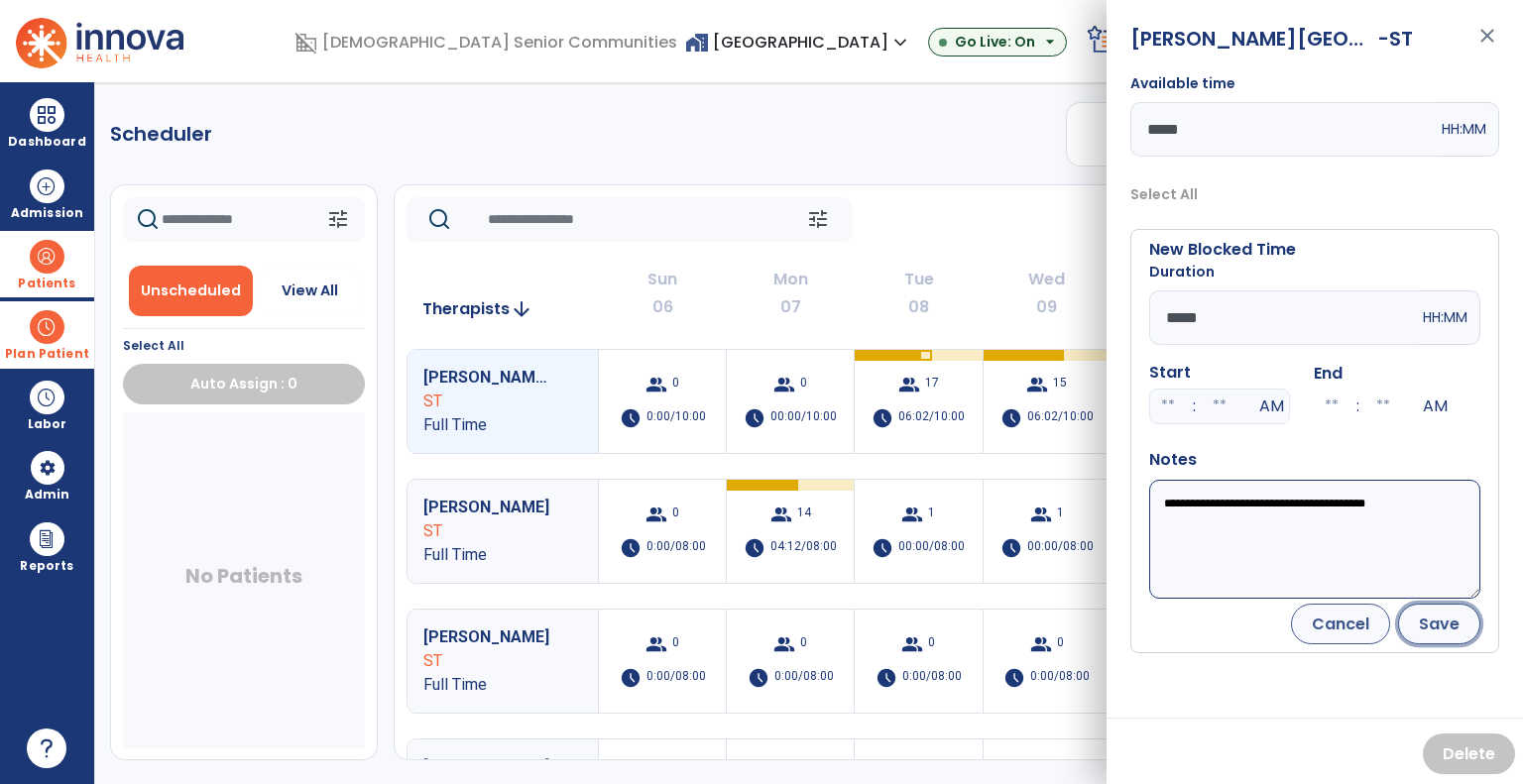 click on "Save" at bounding box center (1439, 623) 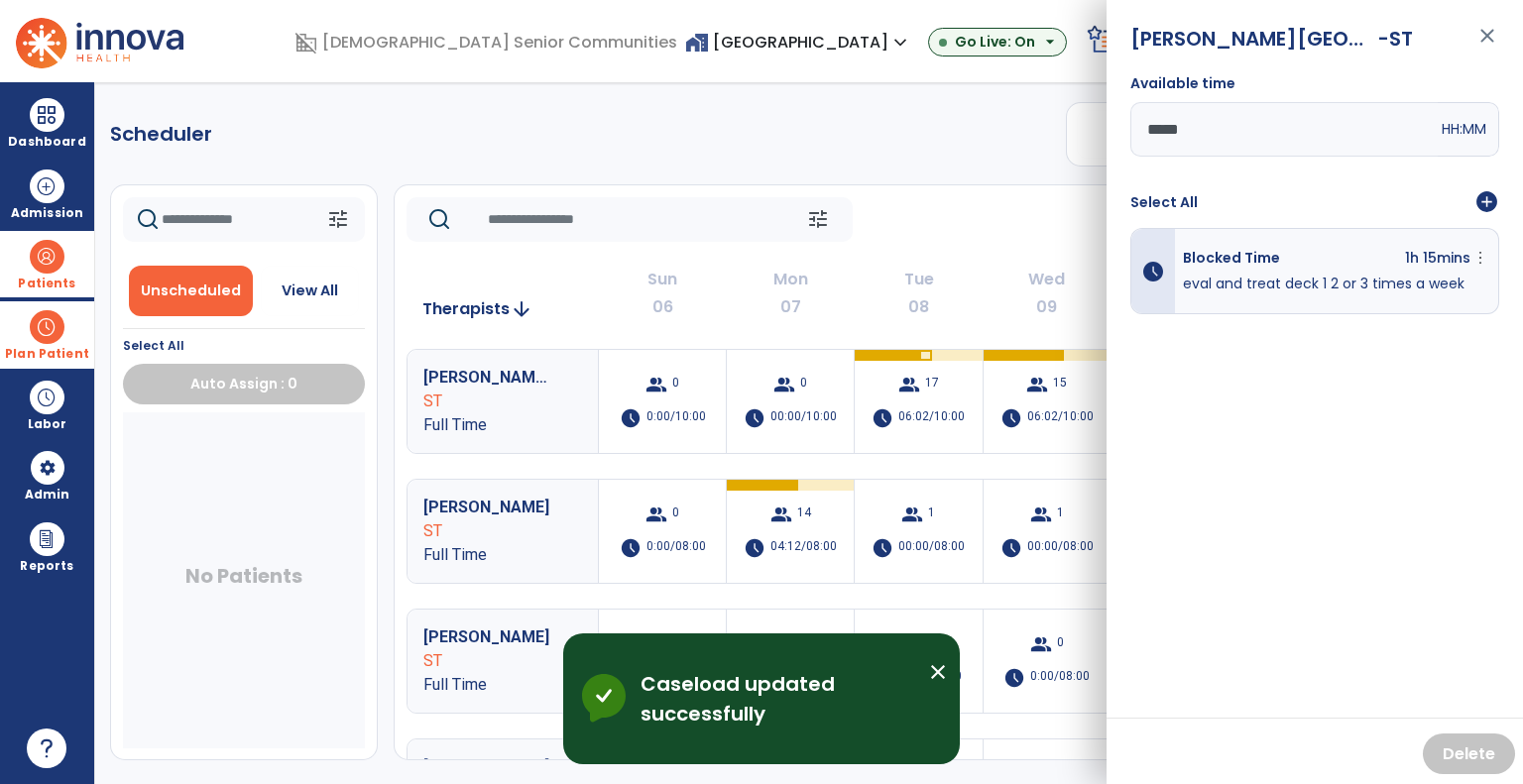 click on "tune   [DATE]  chevron_left [DATE] - [DATE]  *********  calendar_today  chevron_right" 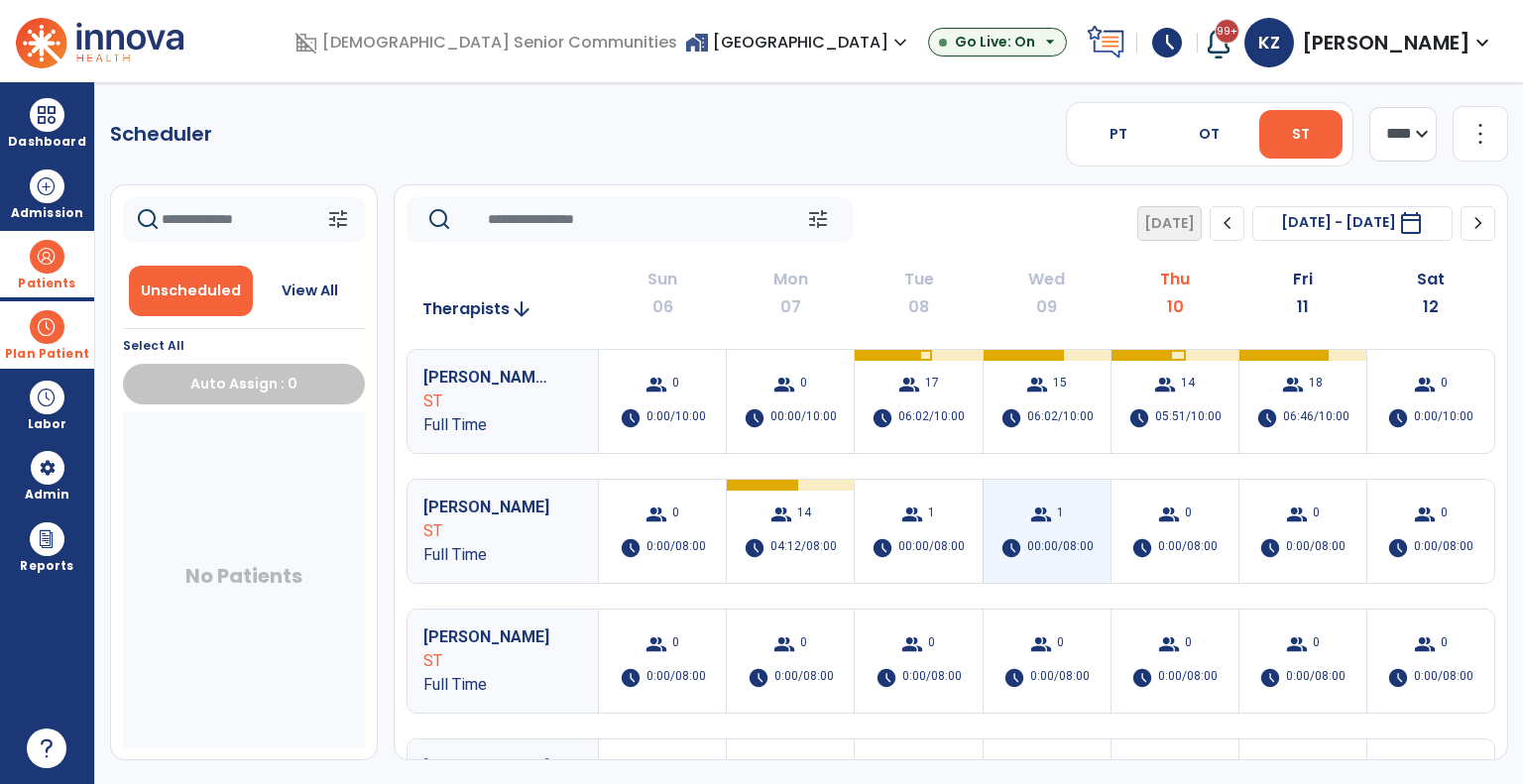 click on "group  1  schedule  00:00/08:00" at bounding box center [1047, 531] 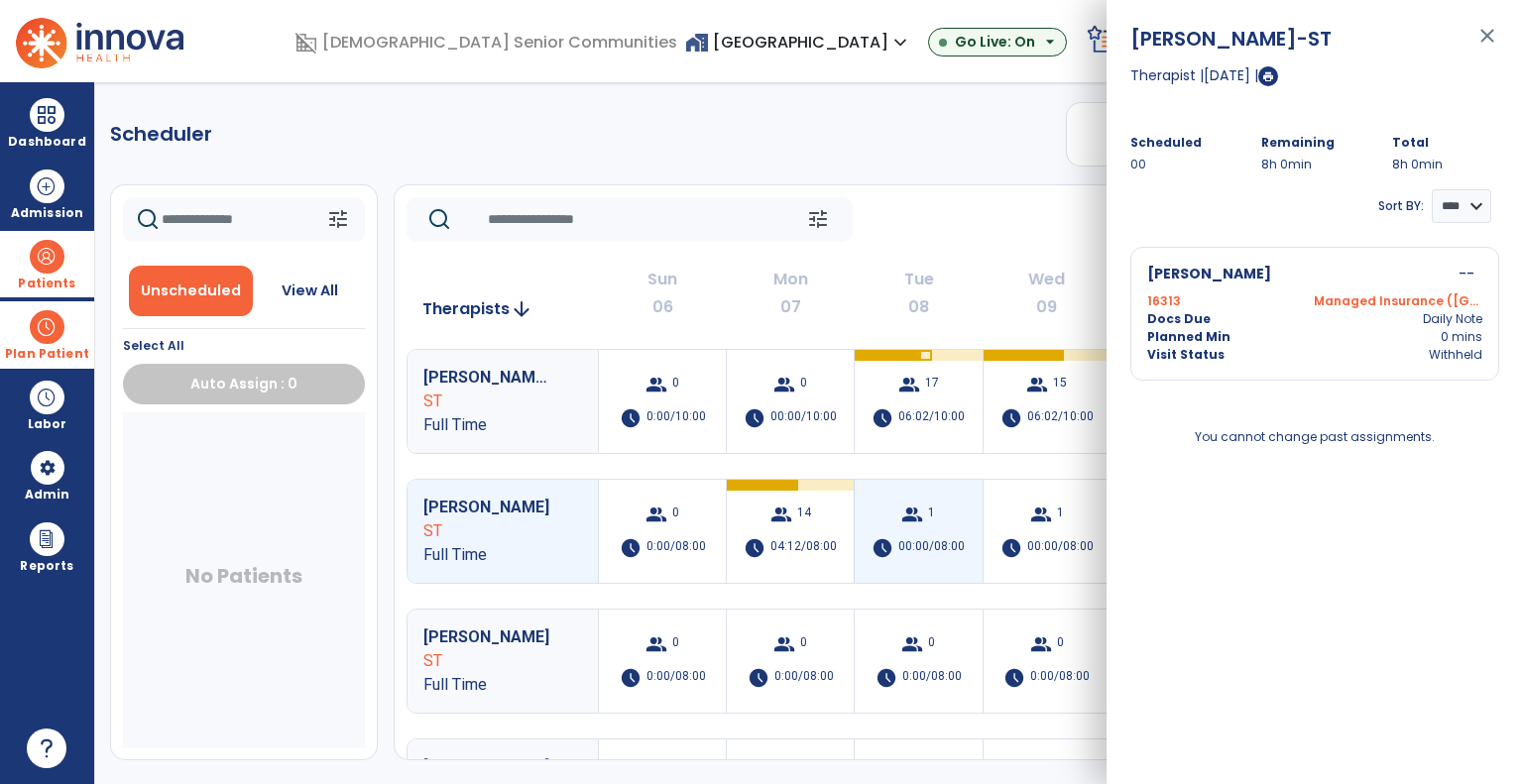 click on "00:00/08:00" at bounding box center [931, 548] 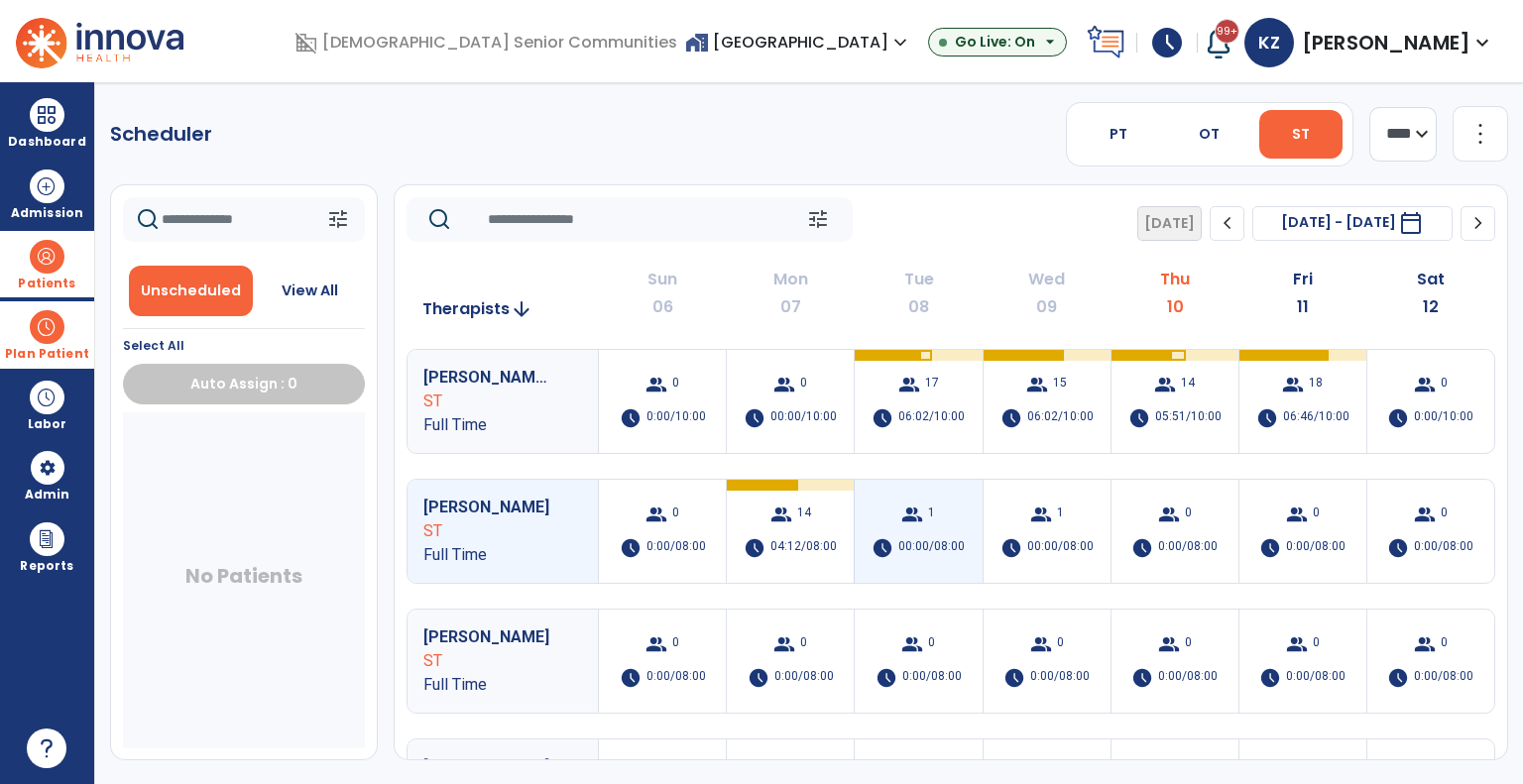 click on "00:00/08:00" at bounding box center [931, 548] 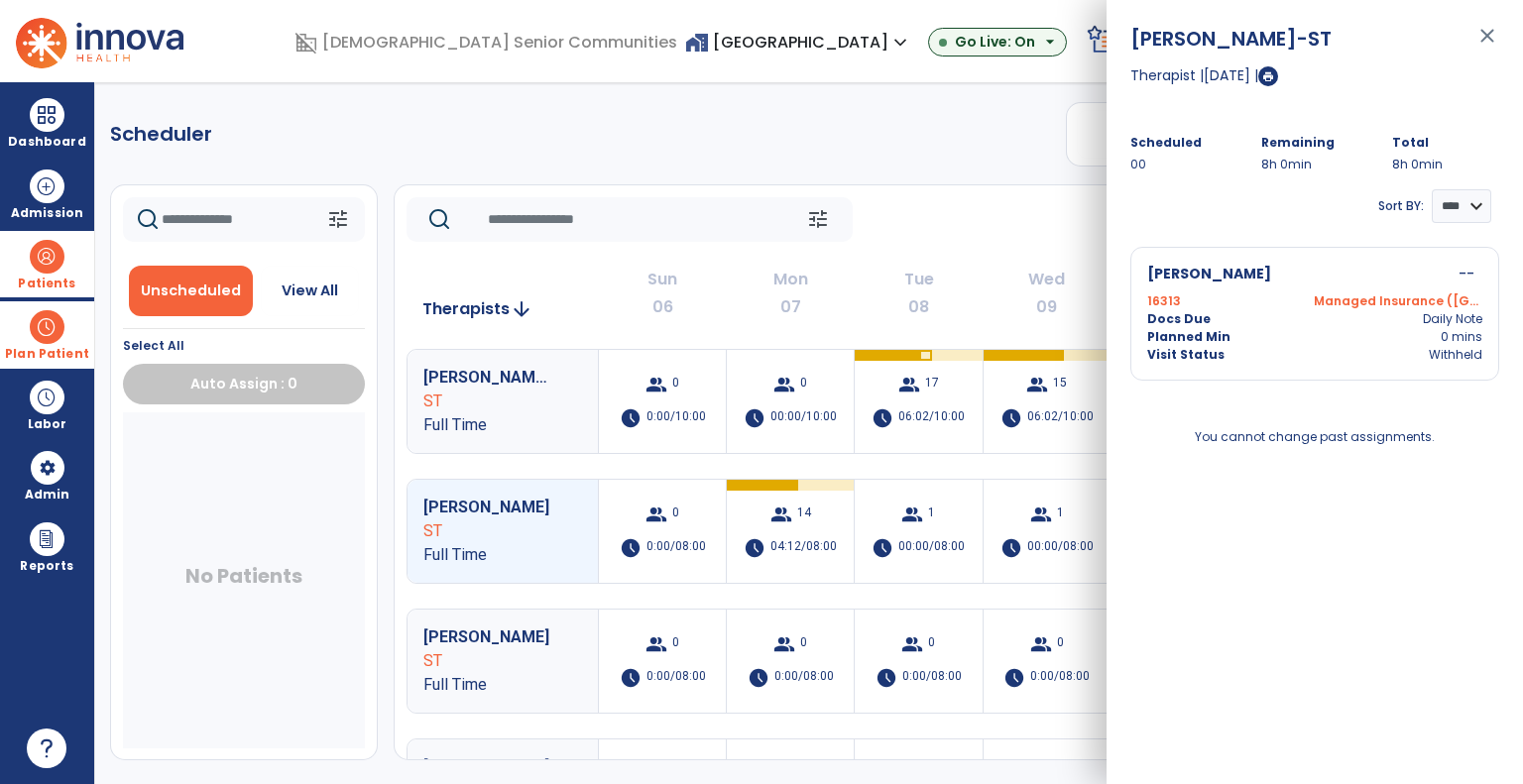 click on "tune   Today  chevron_left Jul 6, 2025 - Jul 12, 2025  *********  calendar_today  chevron_right   Therapists  arrow_downward Sun  06  Mon  07  Tue  08  Wed  09  Thu  10  Fri  11  Sat  12  Thurston, Addison ST Full Time  group  0  schedule  0:00/10:00  group  0  schedule  00:00/10:00   group  17  schedule  06:02/10:00   group  15  schedule  06:02/10:00   group  14  schedule  05:51/10:00   group  18  schedule  06:46/10:00   group  0  schedule  0:00/10:00 Zebrowski, Kathleen ST Full Time  group  0  schedule  0:00/08:00  group  14  schedule  04:12/08:00   group  1  schedule  00:00/08:00   group  1  schedule  00:00/08:00   group  0  schedule  0:00/08:00  group  0  schedule  0:00/08:00  group  0  schedule  0:00/08:00 Byl, Andrea ST Full Time  group  0  schedule  0:00/08:00  group  0  schedule  0:00/08:00  group  0  schedule  0:00/08:00  group  0  schedule  0:00/08:00  group  0  schedule  0:00/08:00  group  0  schedule  0:00/08:00  group  0  schedule  0:00/08:00 Clark, Michelle ST Full Time  group  0  schedule  0" 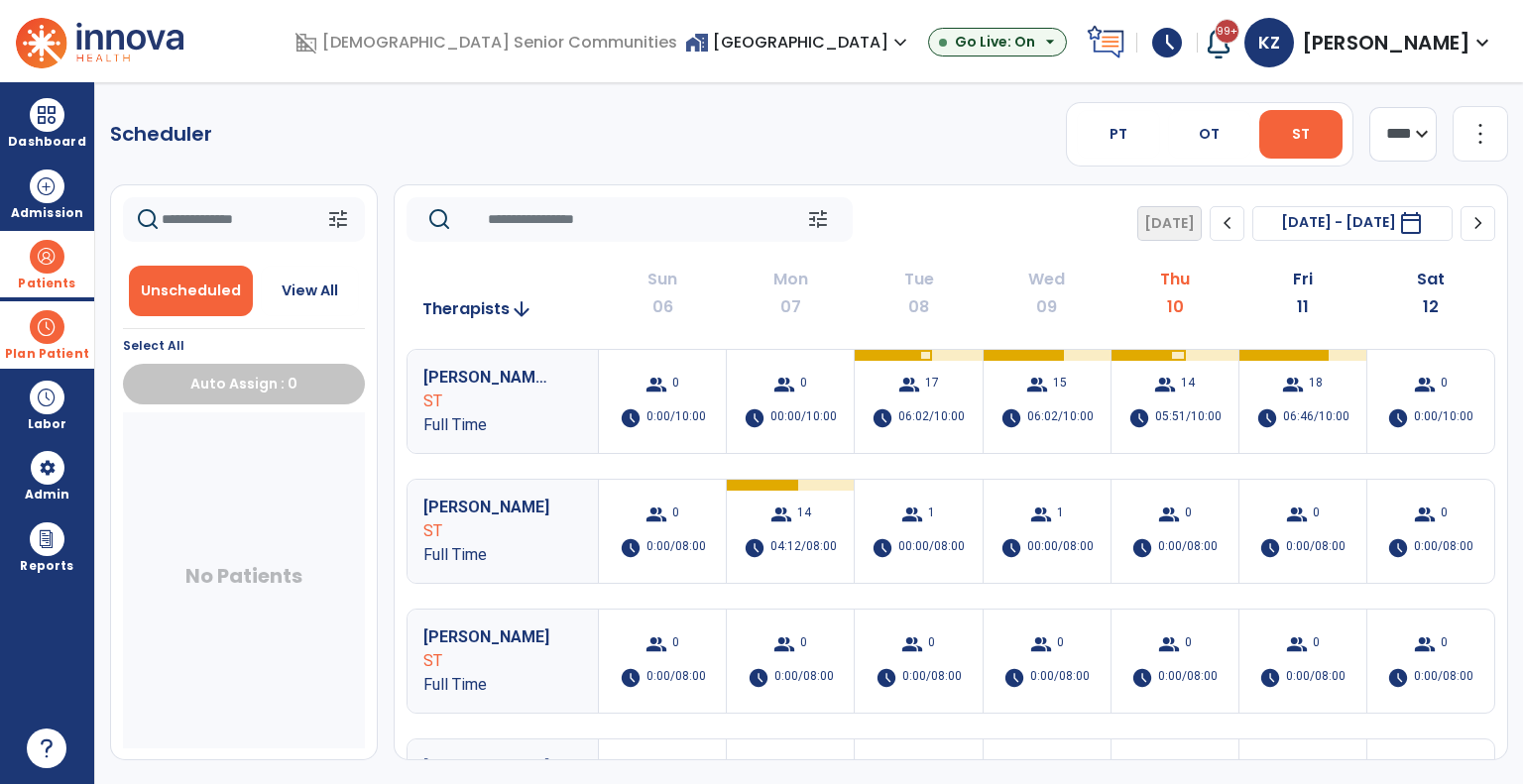 click on "home_work   Riverwalk Village   expand_more" at bounding box center [798, 42] 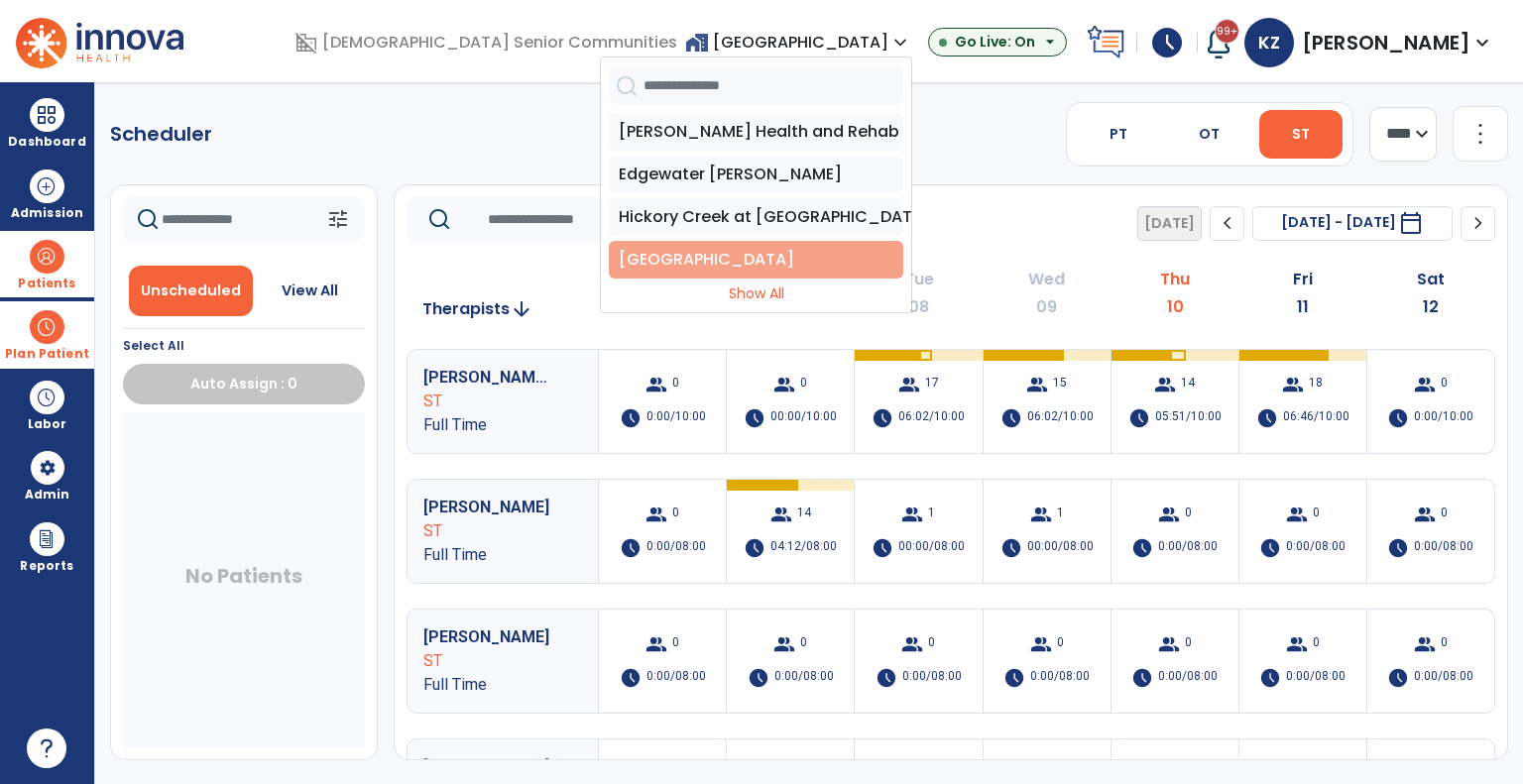click on "[GEOGRAPHIC_DATA]" at bounding box center (756, 260) 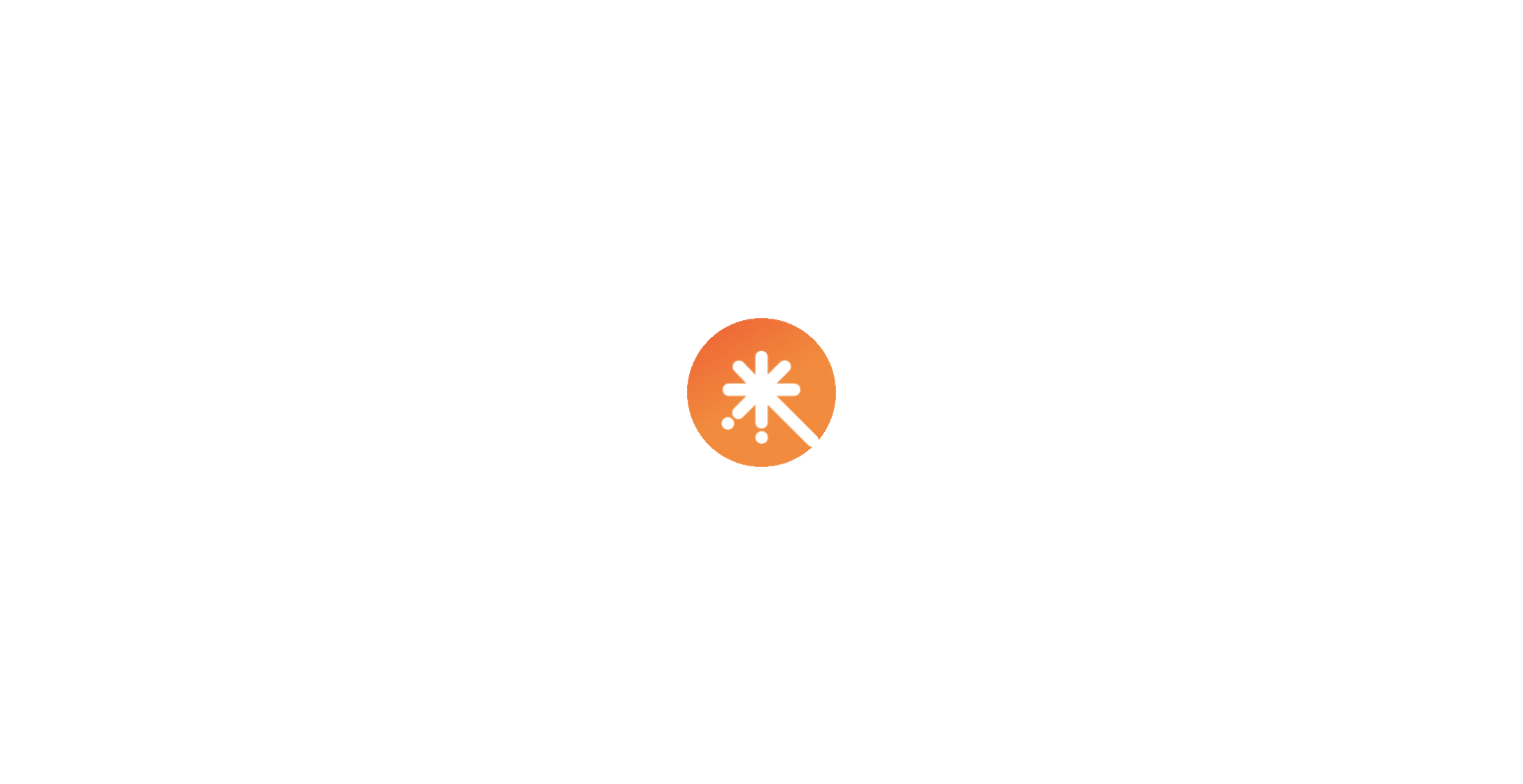 scroll, scrollTop: 0, scrollLeft: 0, axis: both 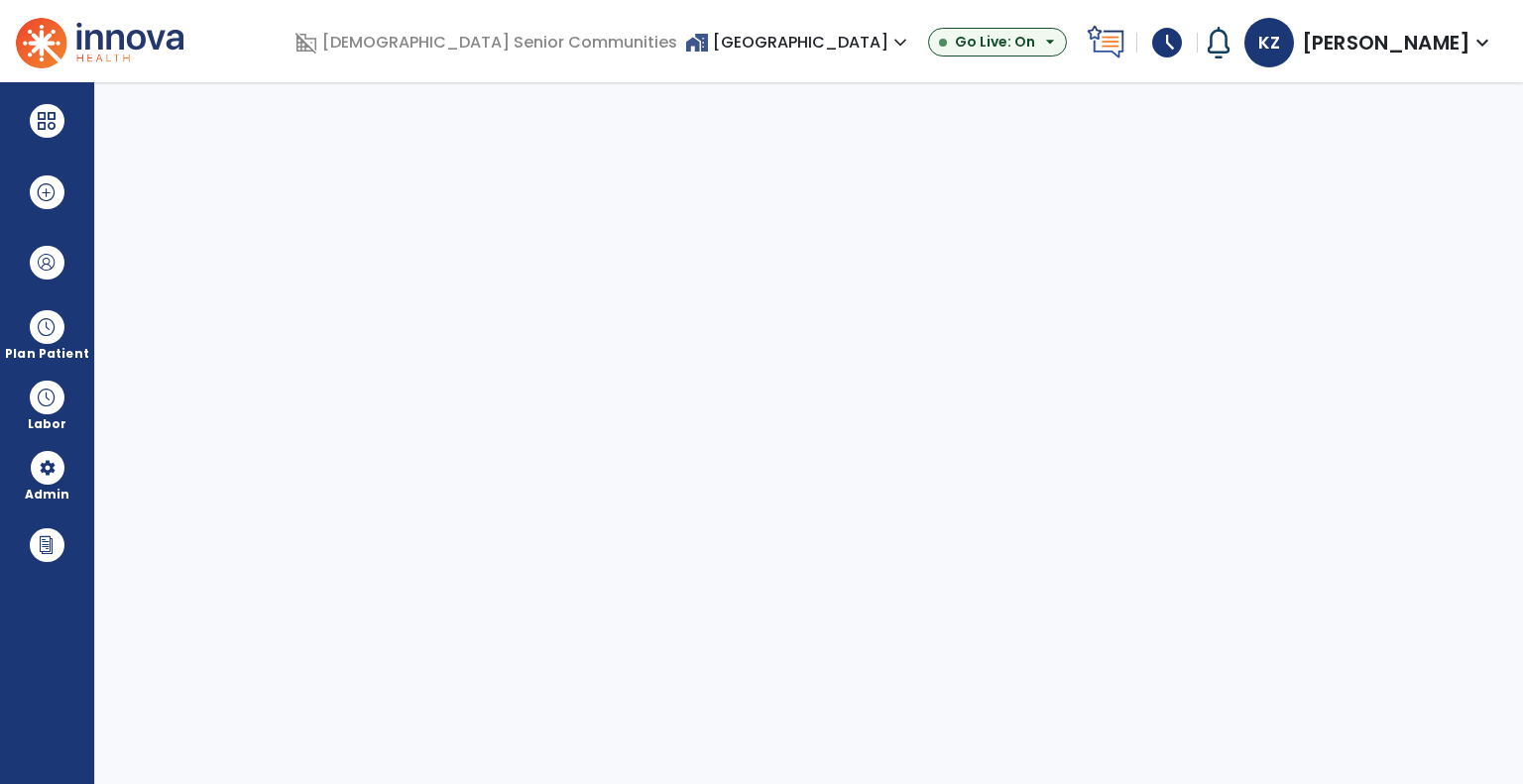 select on "***" 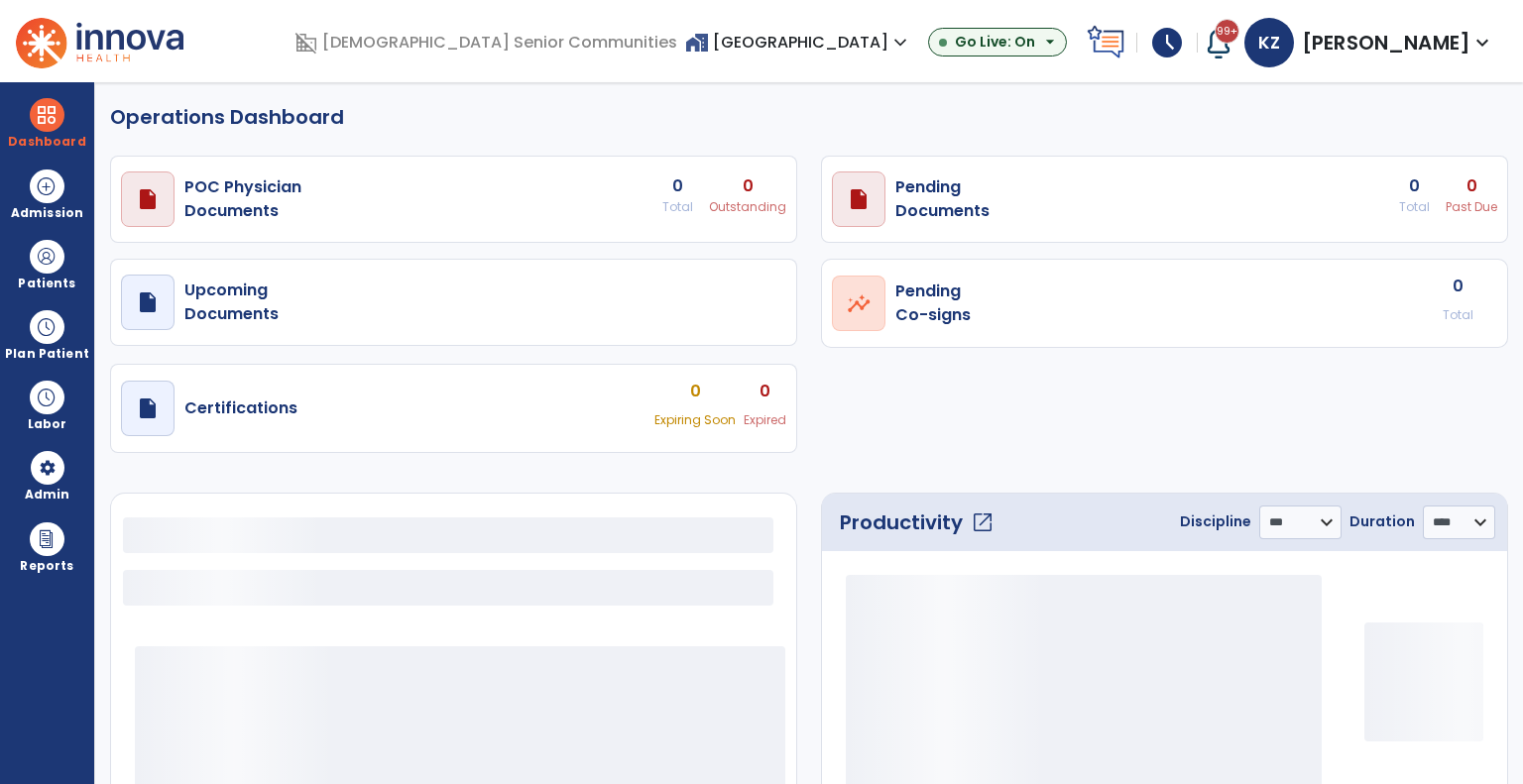 select on "***" 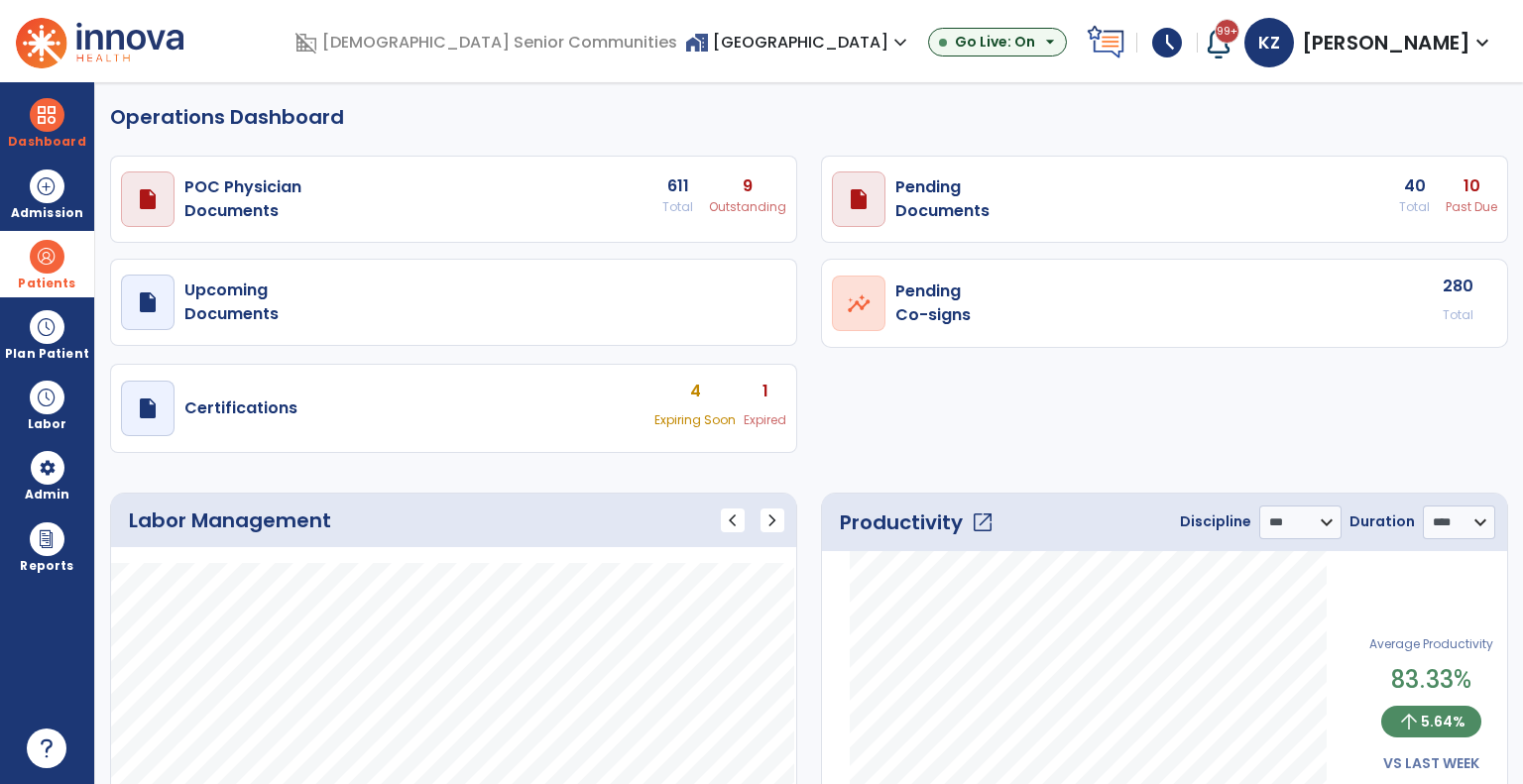 click at bounding box center (47, 257) 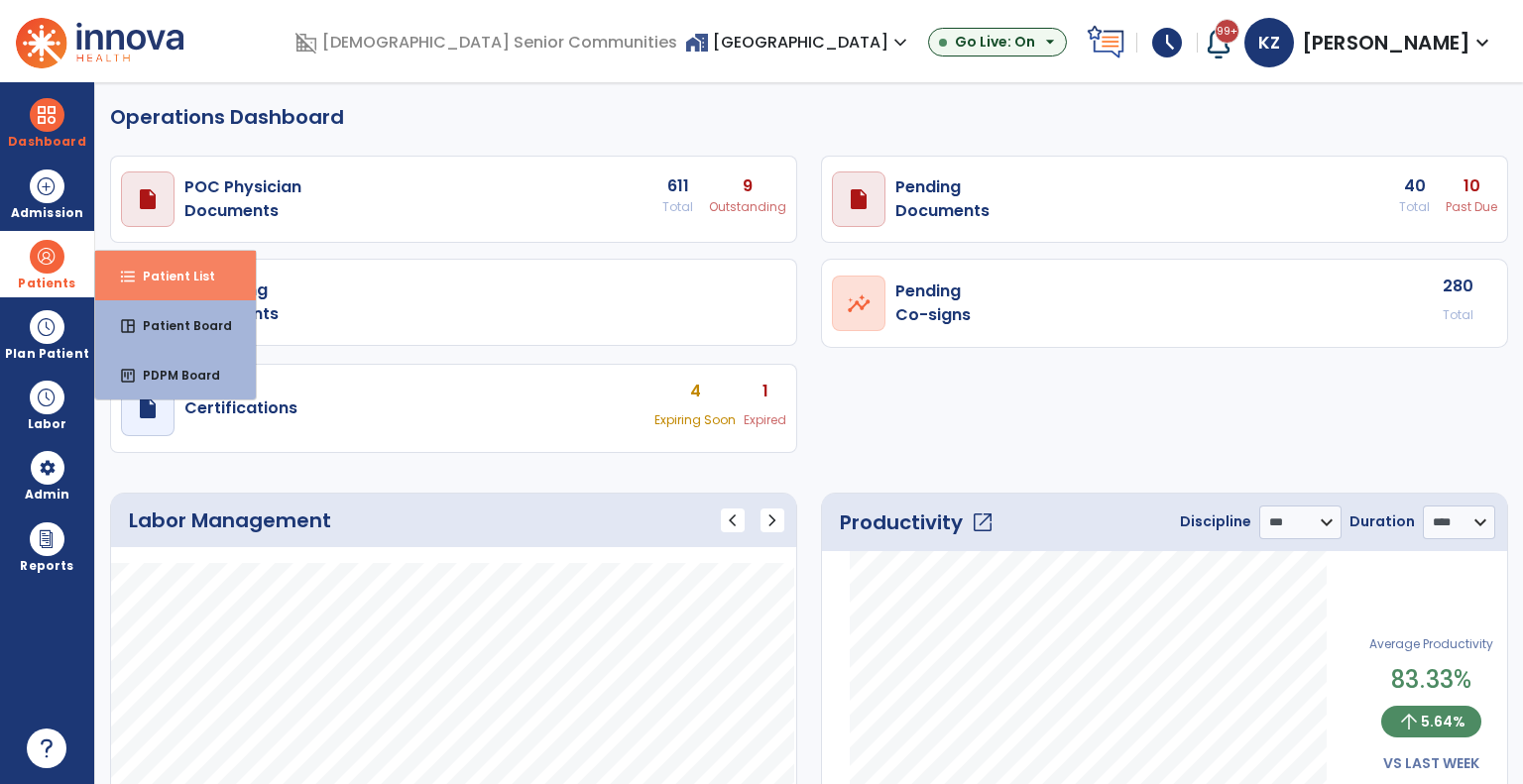 click on "format_list_bulleted" at bounding box center (128, 277) 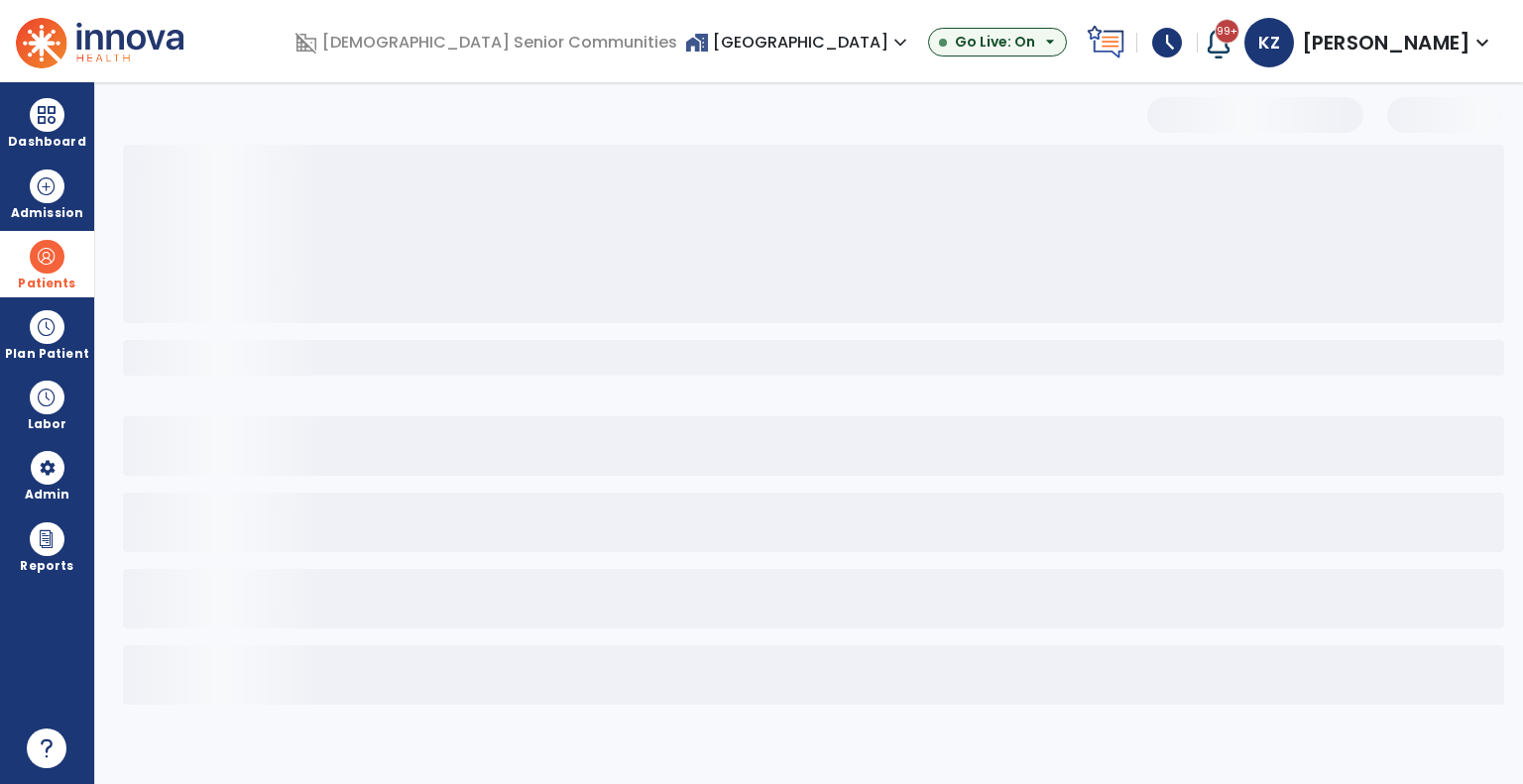 select on "***" 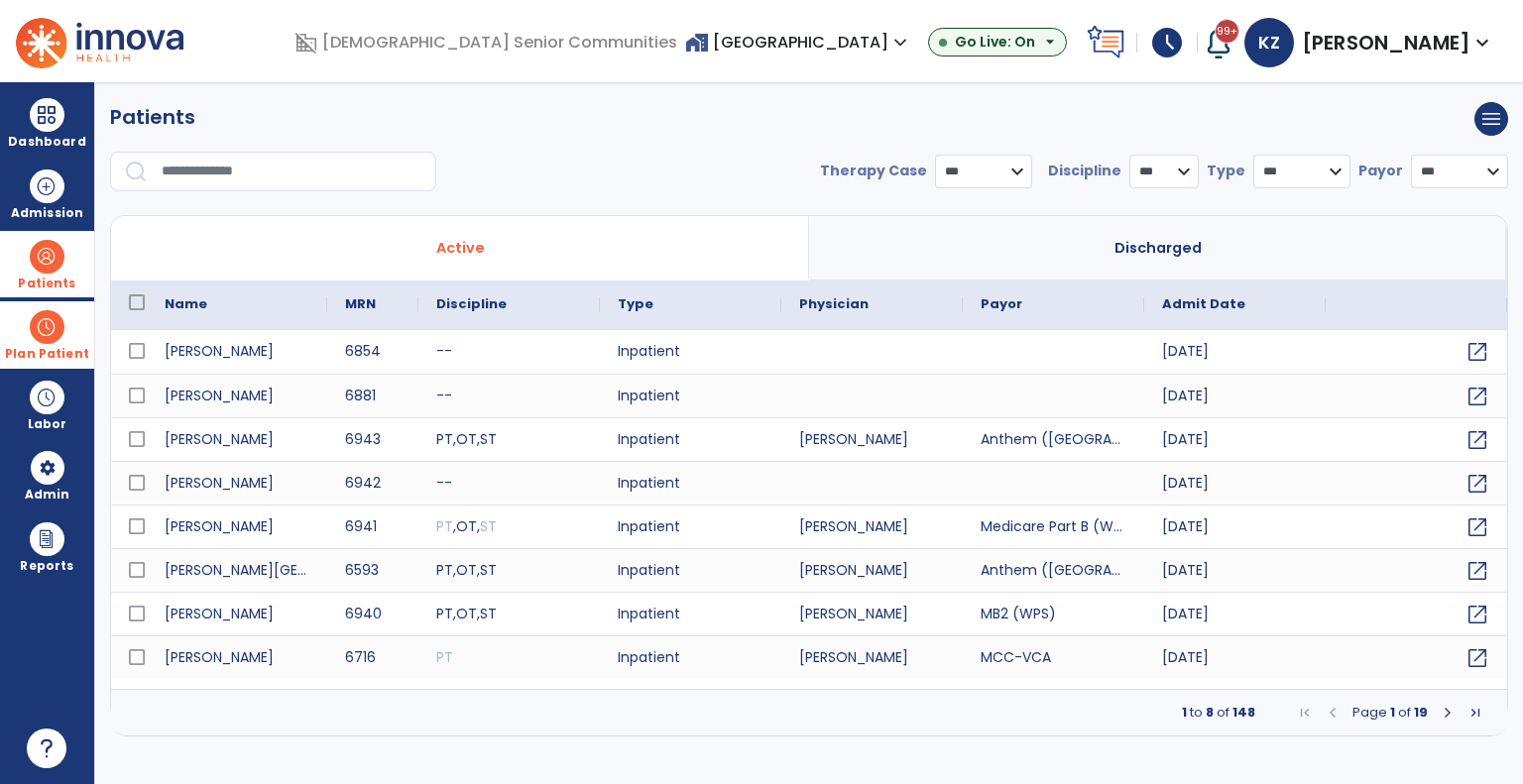 click on "Plan Patient" at bounding box center [47, 264] 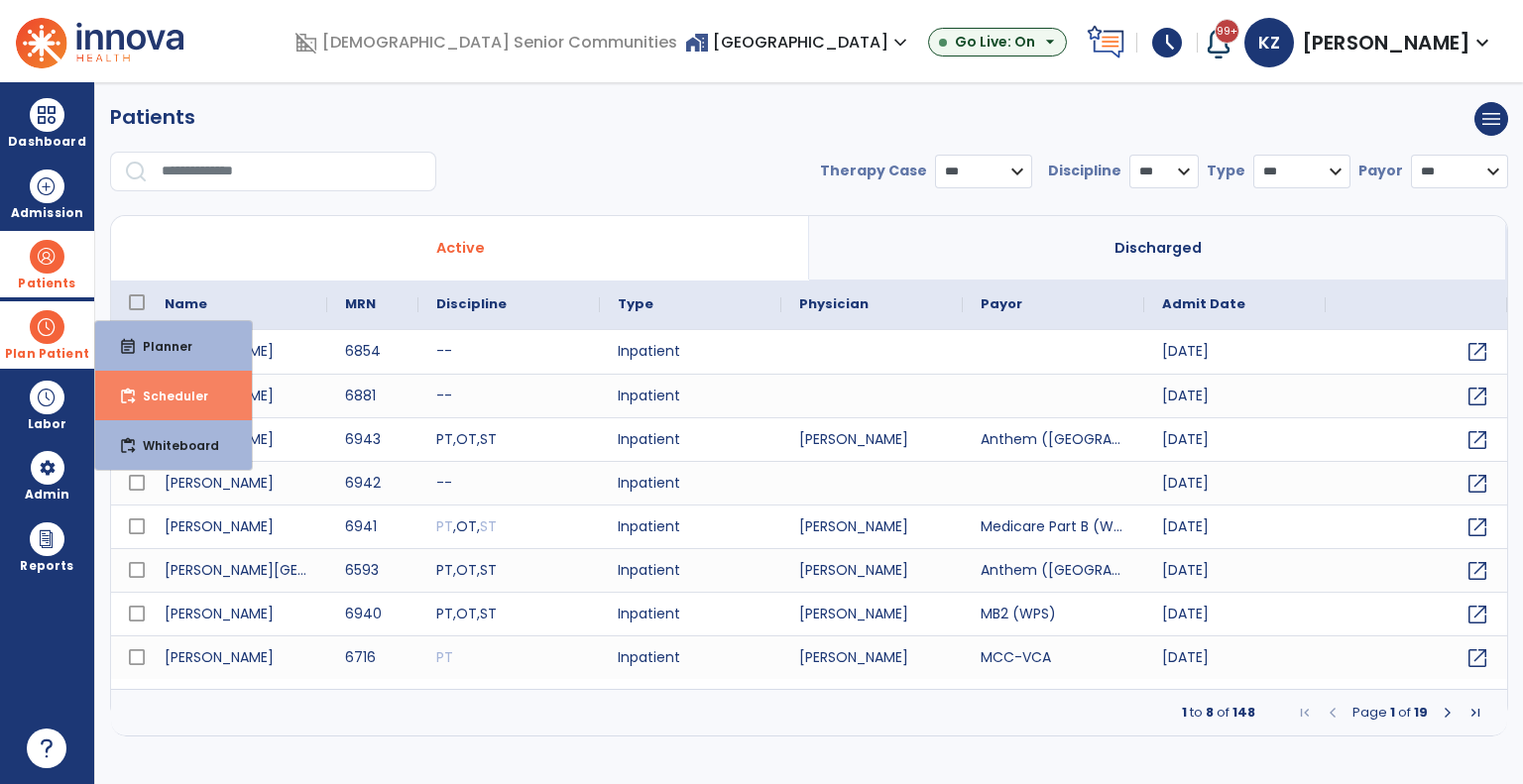 click on "Scheduler" at bounding box center (168, 395) 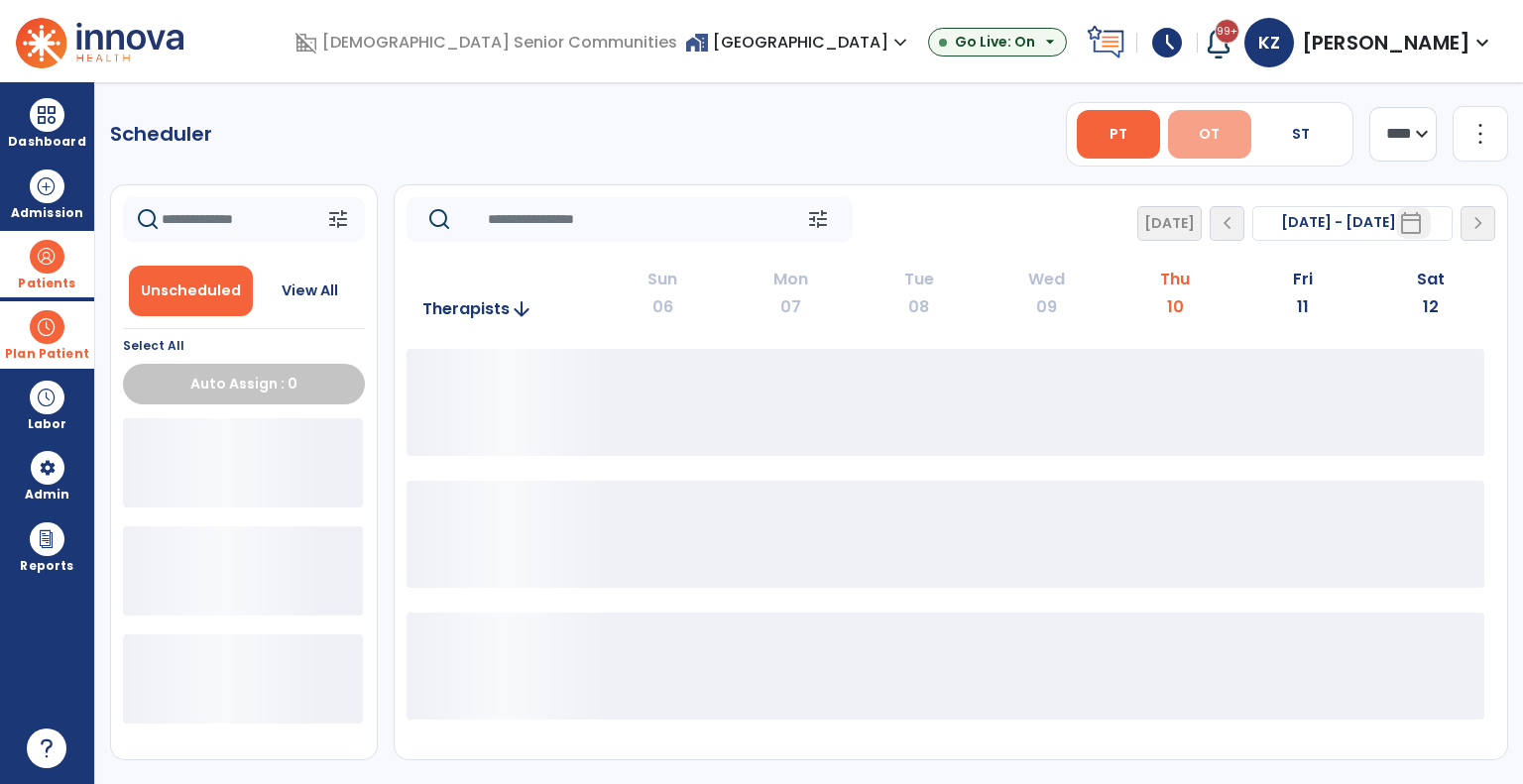 click on "OT" at bounding box center [1210, 134] 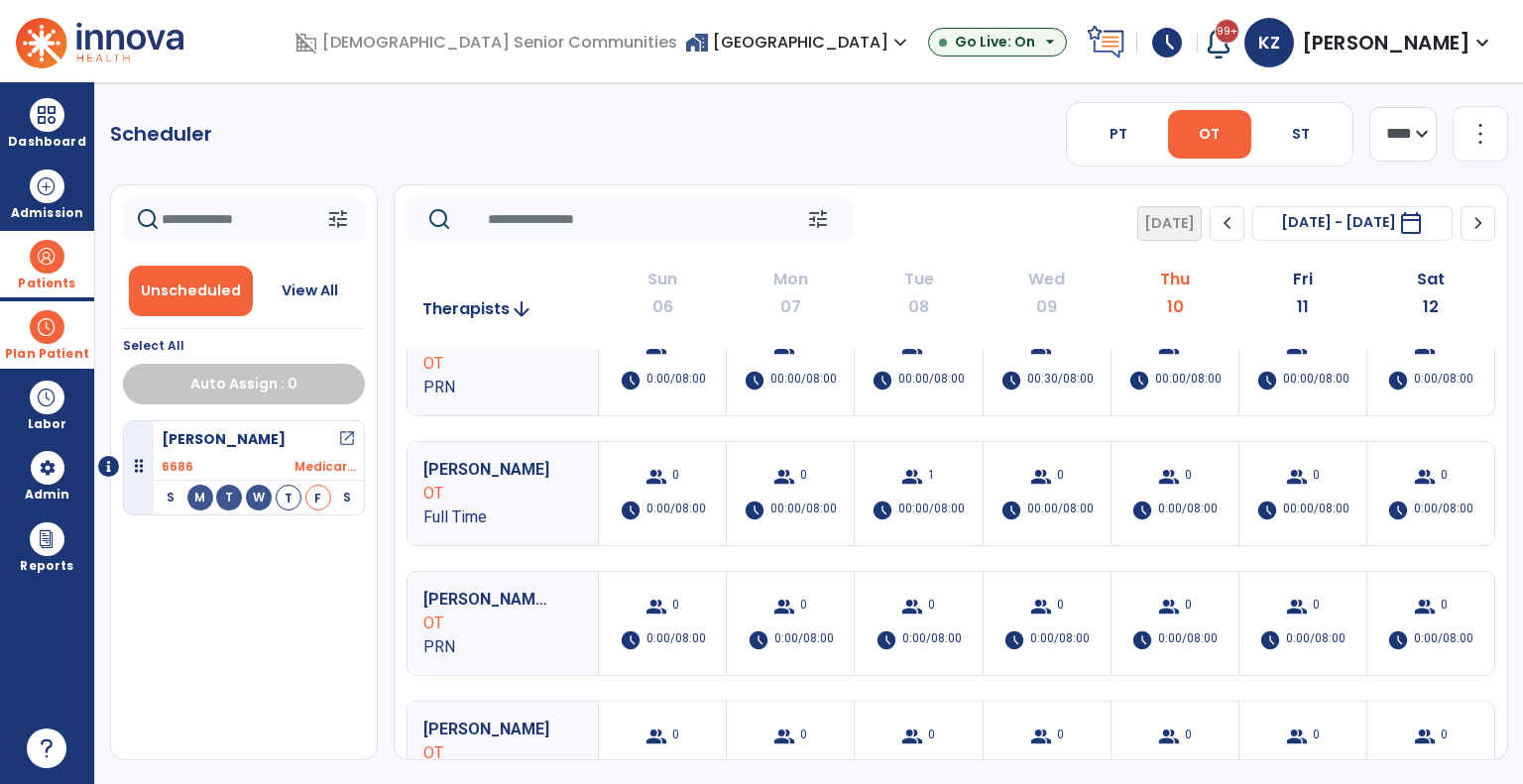 scroll, scrollTop: 0, scrollLeft: 0, axis: both 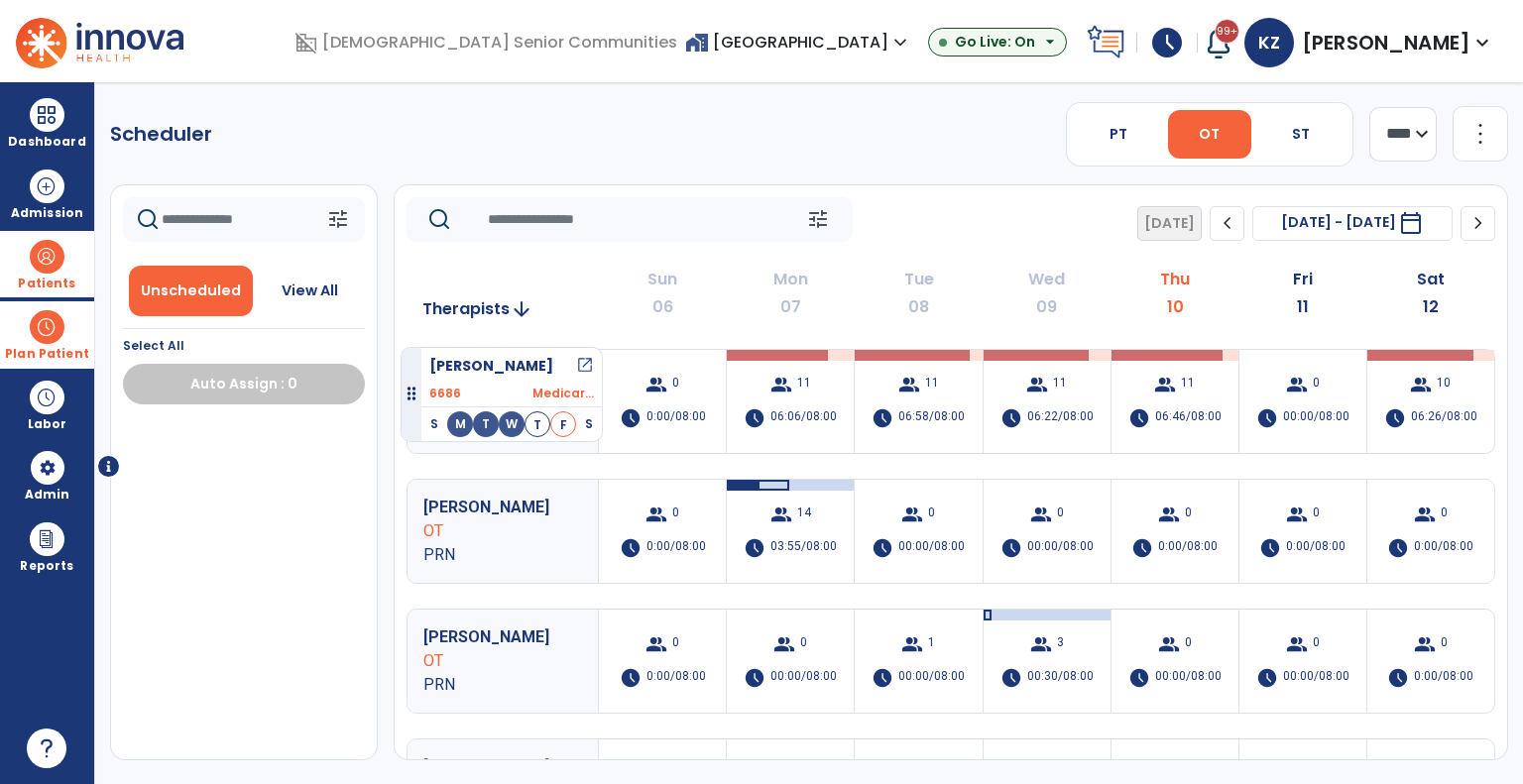 drag, startPoint x: 262, startPoint y: 455, endPoint x: 401, endPoint y: 339, distance: 181.04419 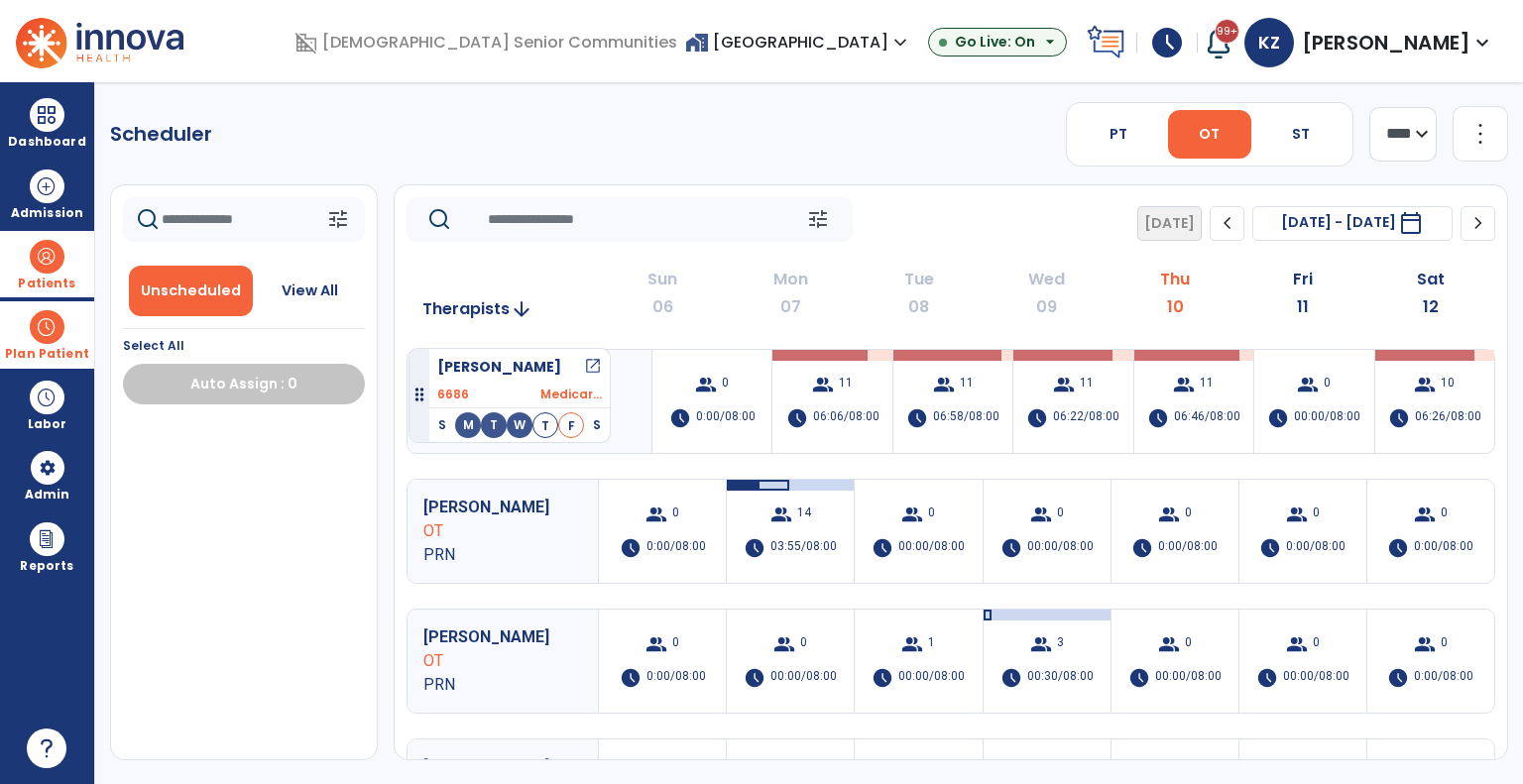 drag, startPoint x: 260, startPoint y: 439, endPoint x: 408, endPoint y: 340, distance: 178.05898 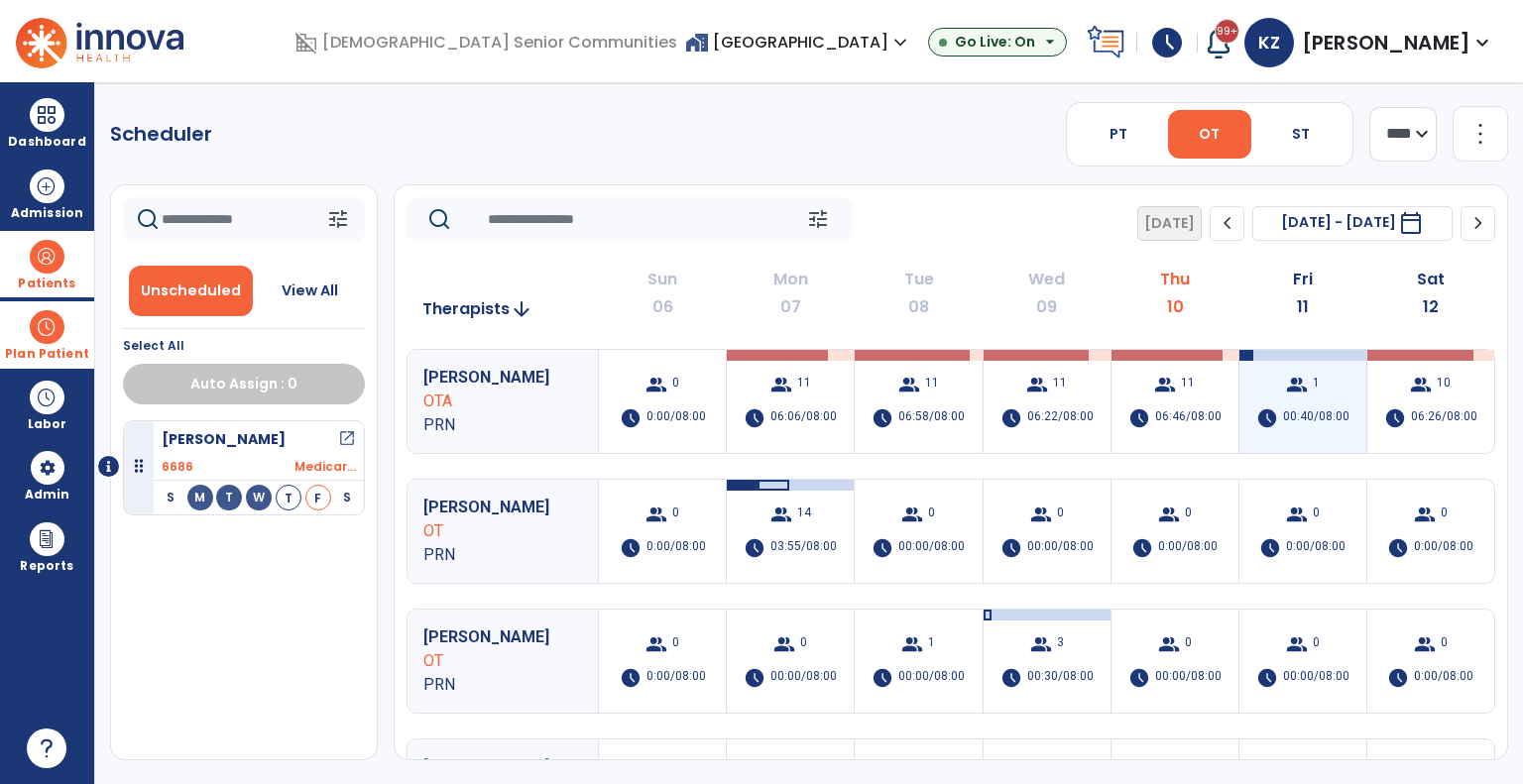 click on "00:40/08:00" at bounding box center (1316, 418) 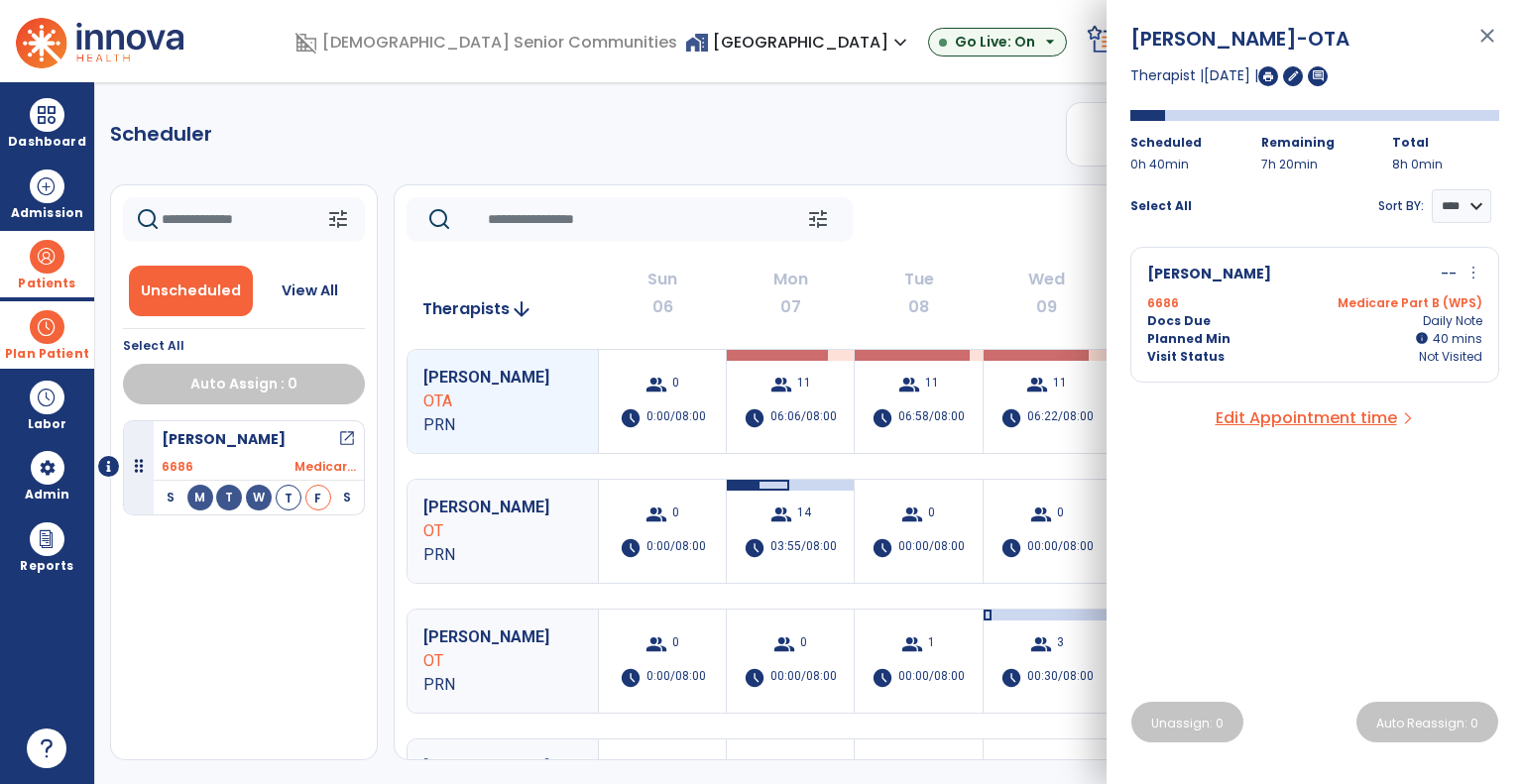 click on "Planned Min  info   40 I 40 mins" at bounding box center (1315, 339) 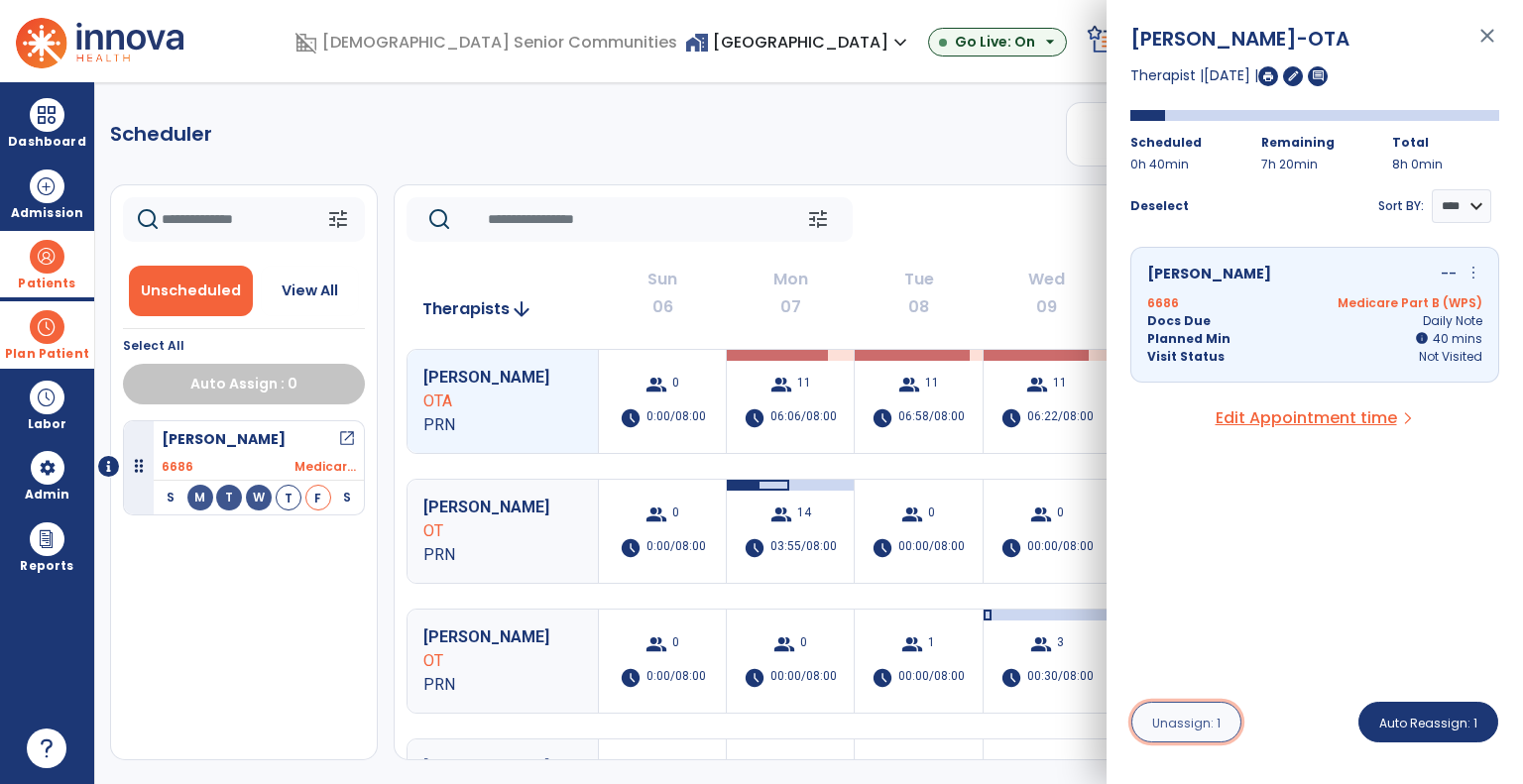 click on "Unassign: 1" at bounding box center (1186, 723) 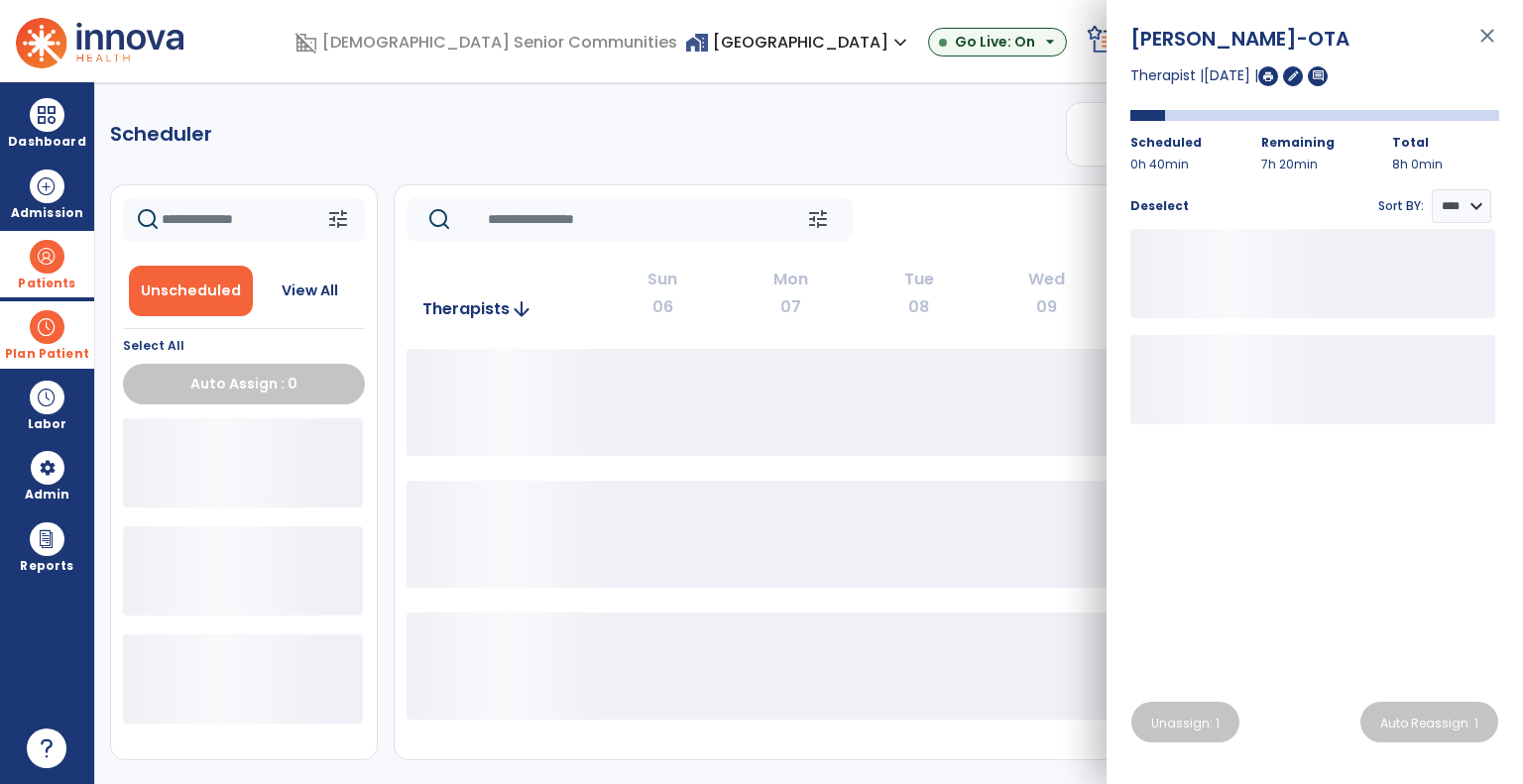 click on "tune   [DATE]  chevron_left [DATE] - [DATE]  *********  calendar_today  chevron_right" 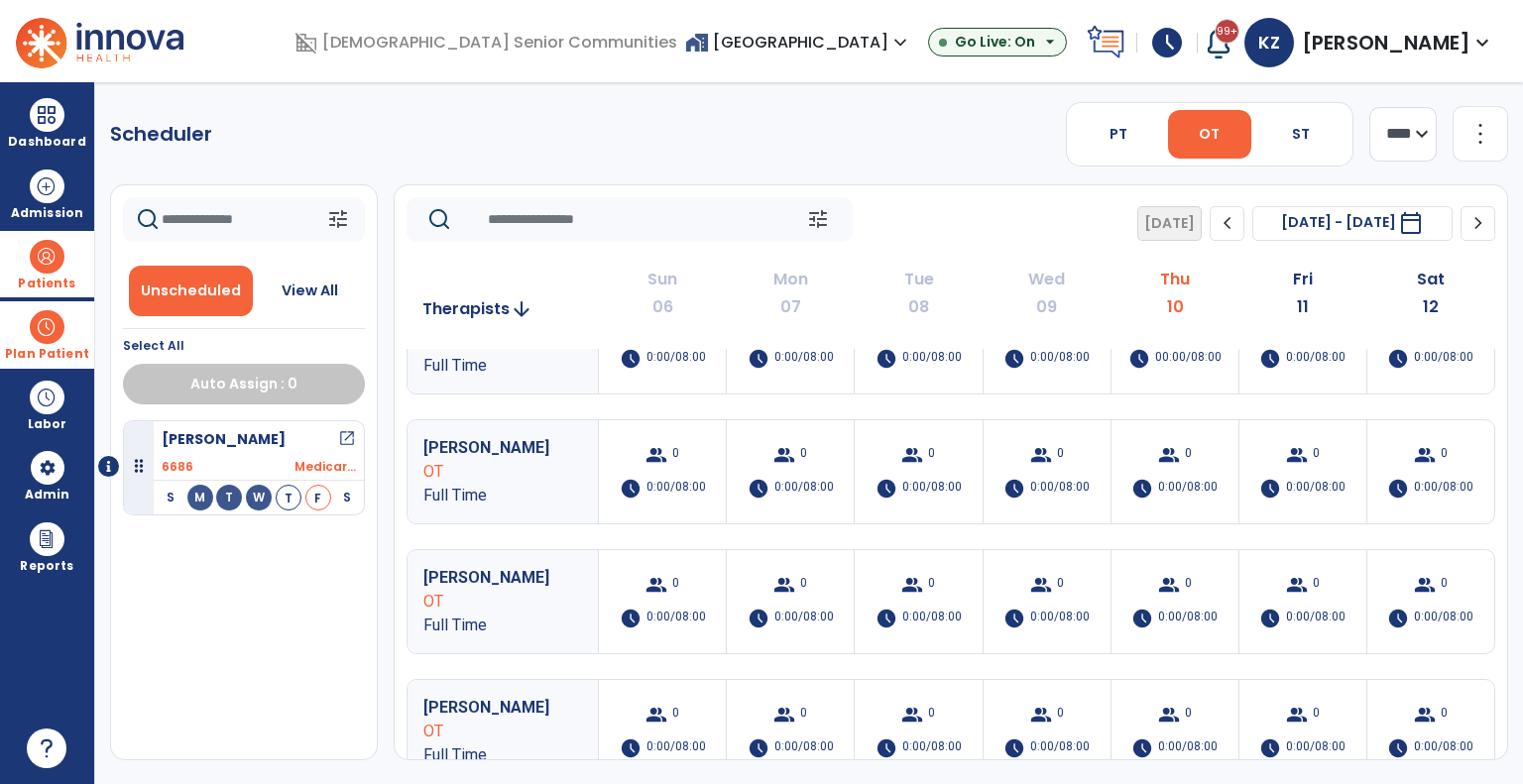 scroll, scrollTop: 1288, scrollLeft: 0, axis: vertical 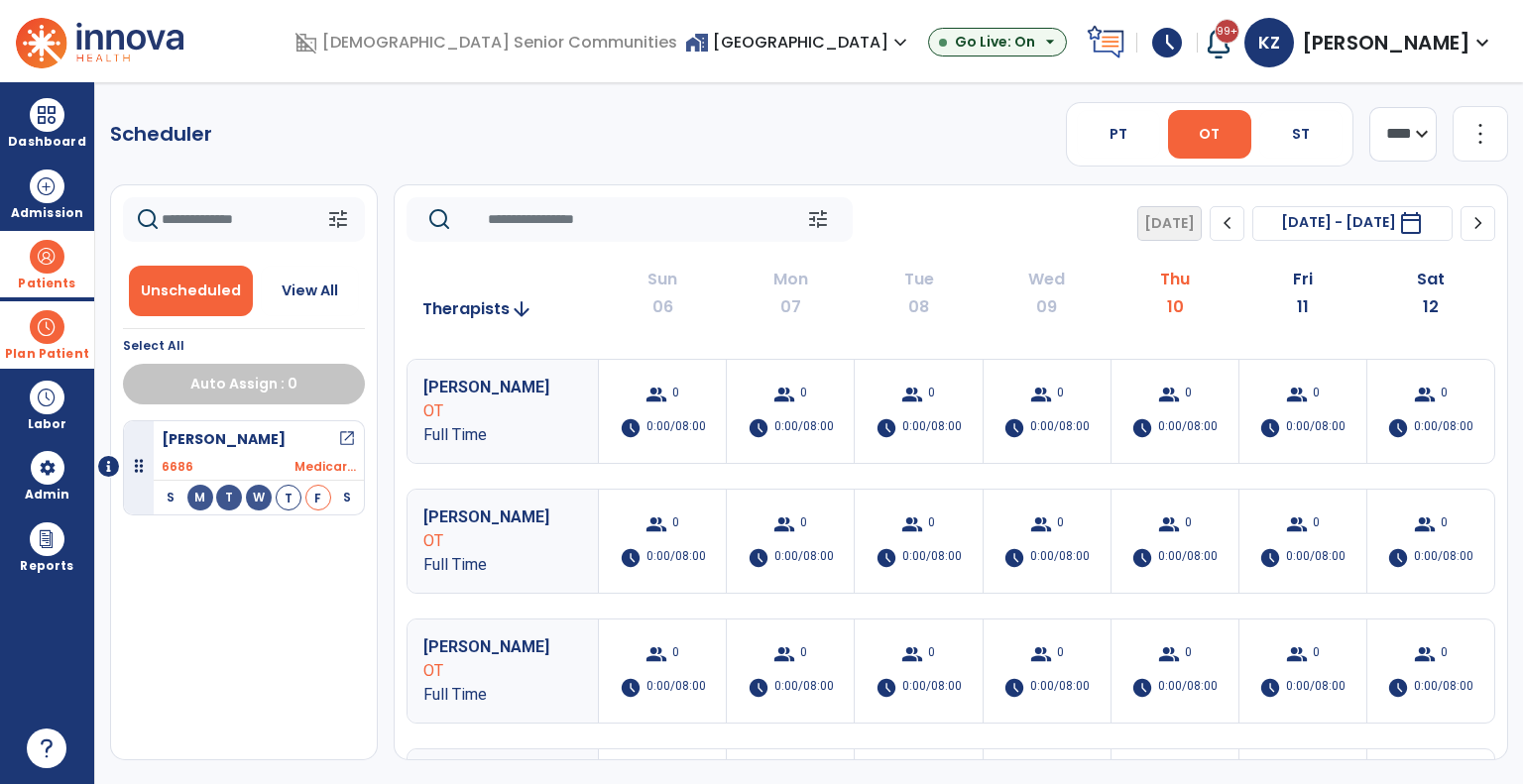 click on "home_work   Maple Park Village   expand_more" at bounding box center (798, 42) 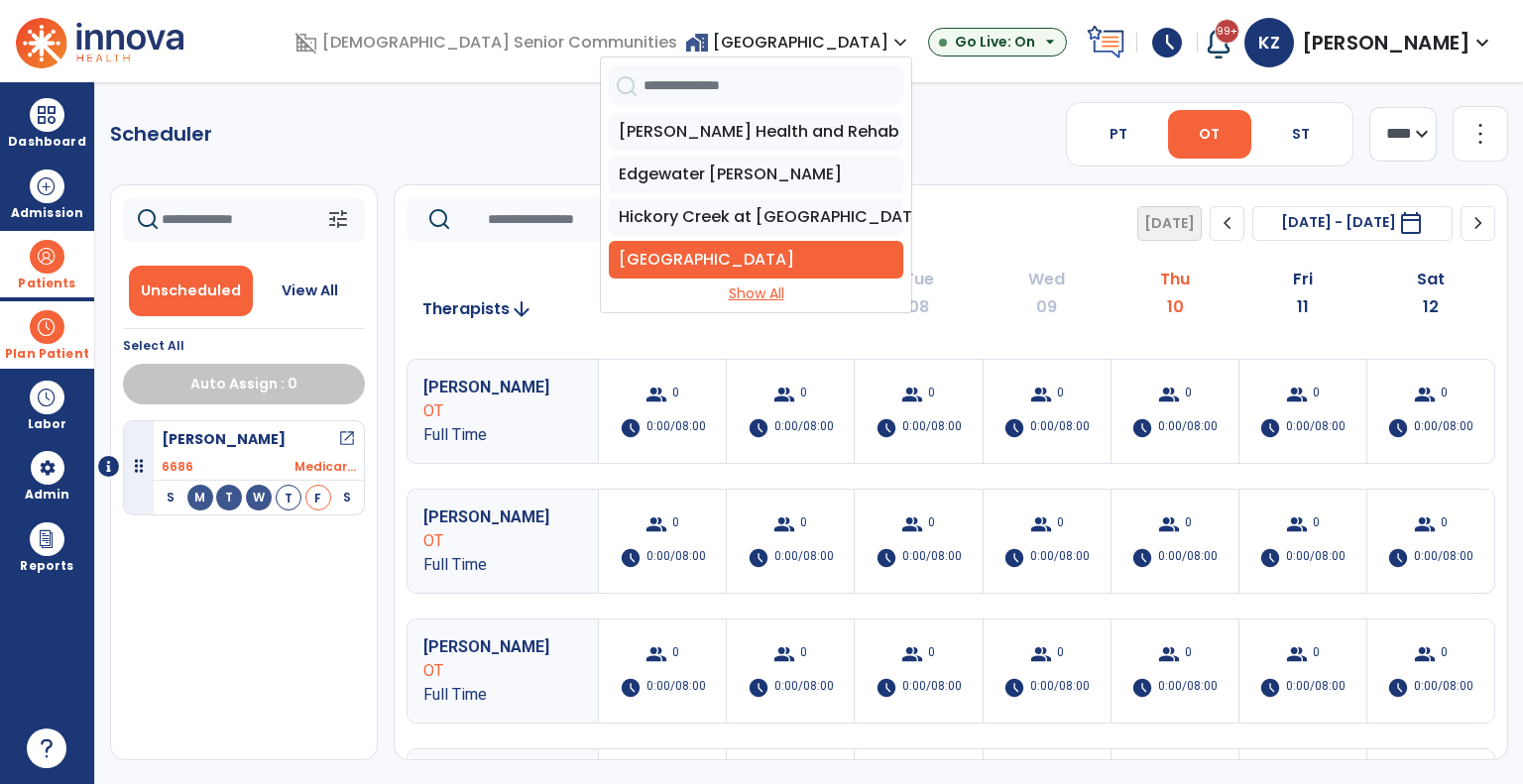 click on "Show All" at bounding box center (756, 293) 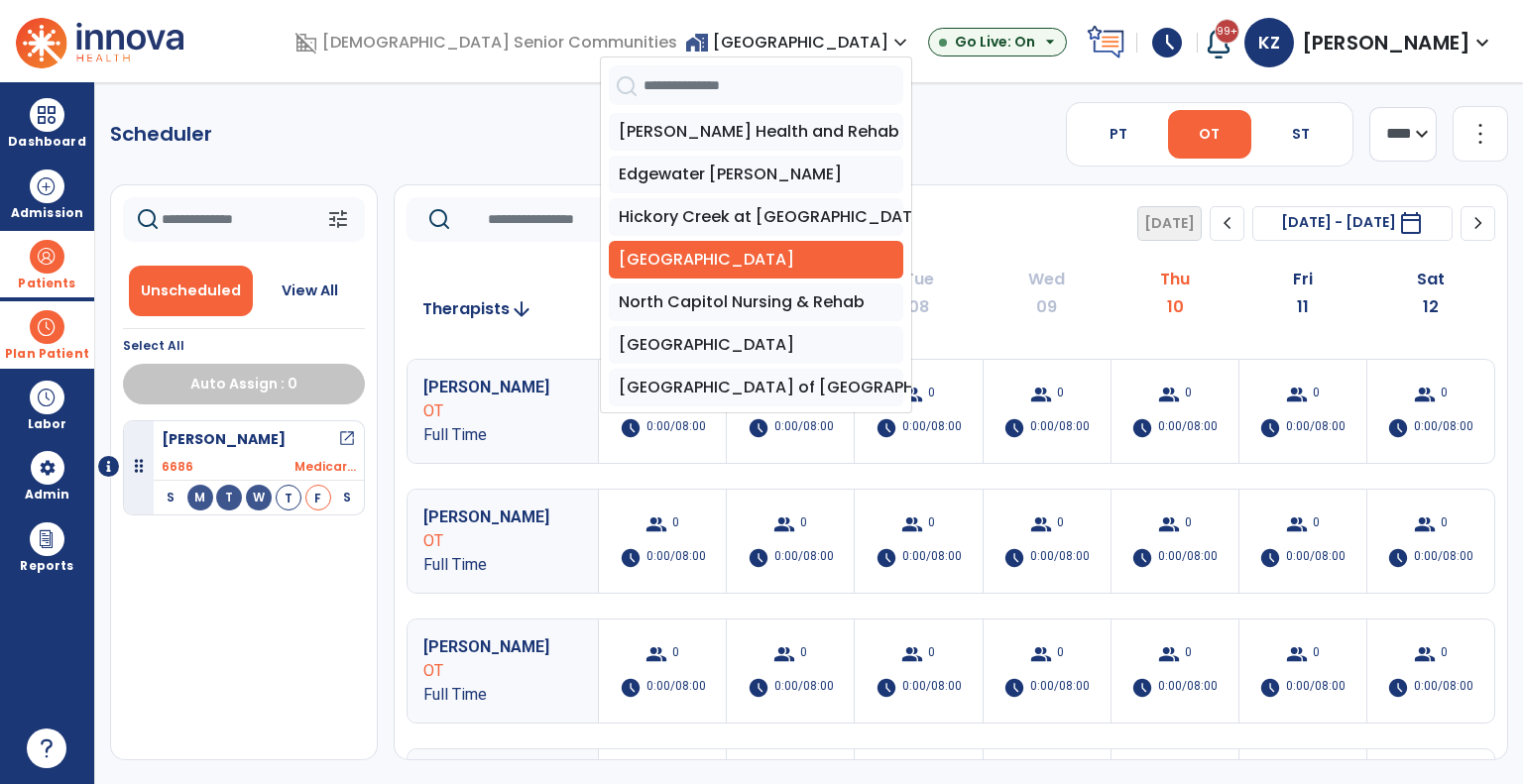 click at bounding box center [47, 327] 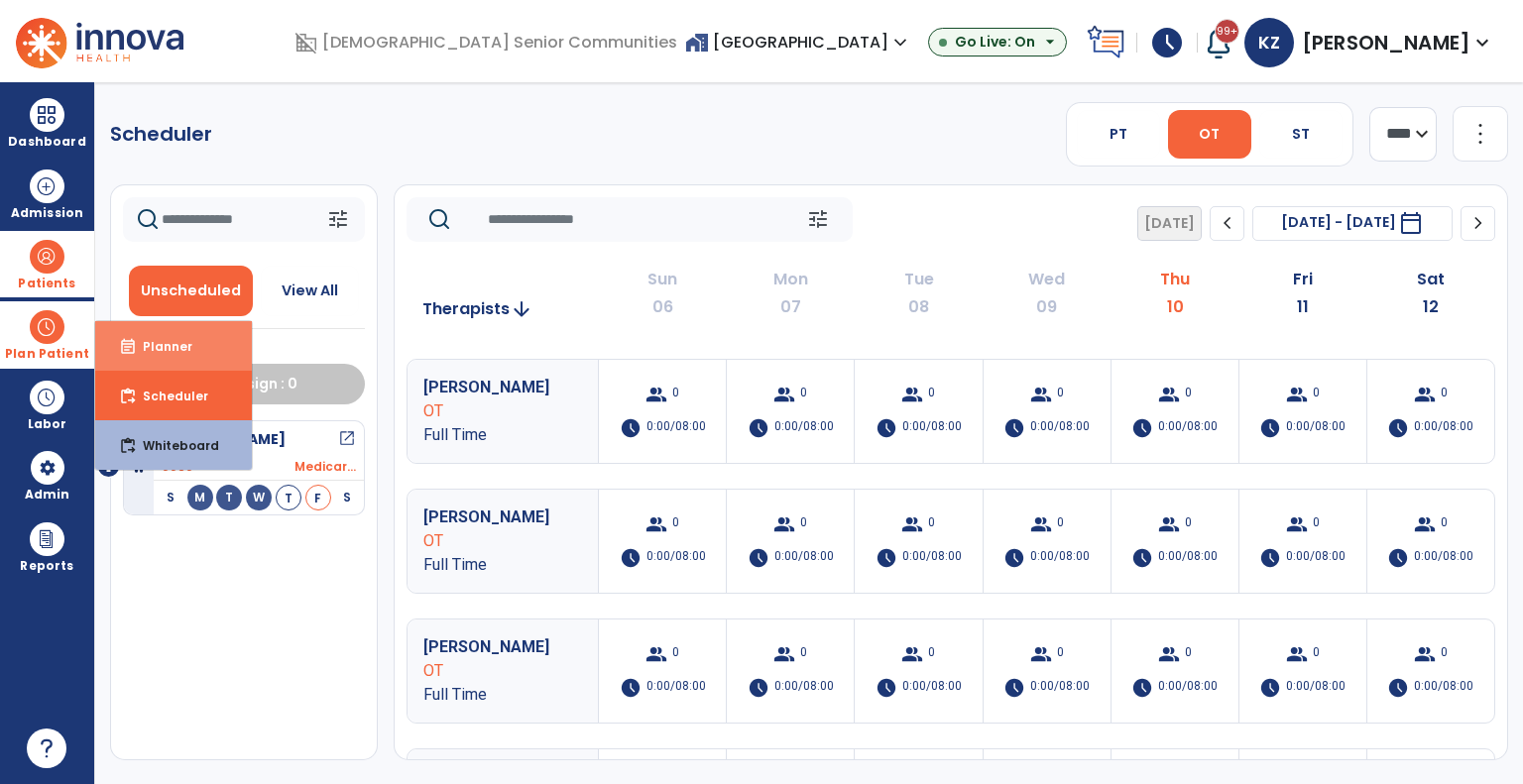 click on "event_note" at bounding box center (128, 347) 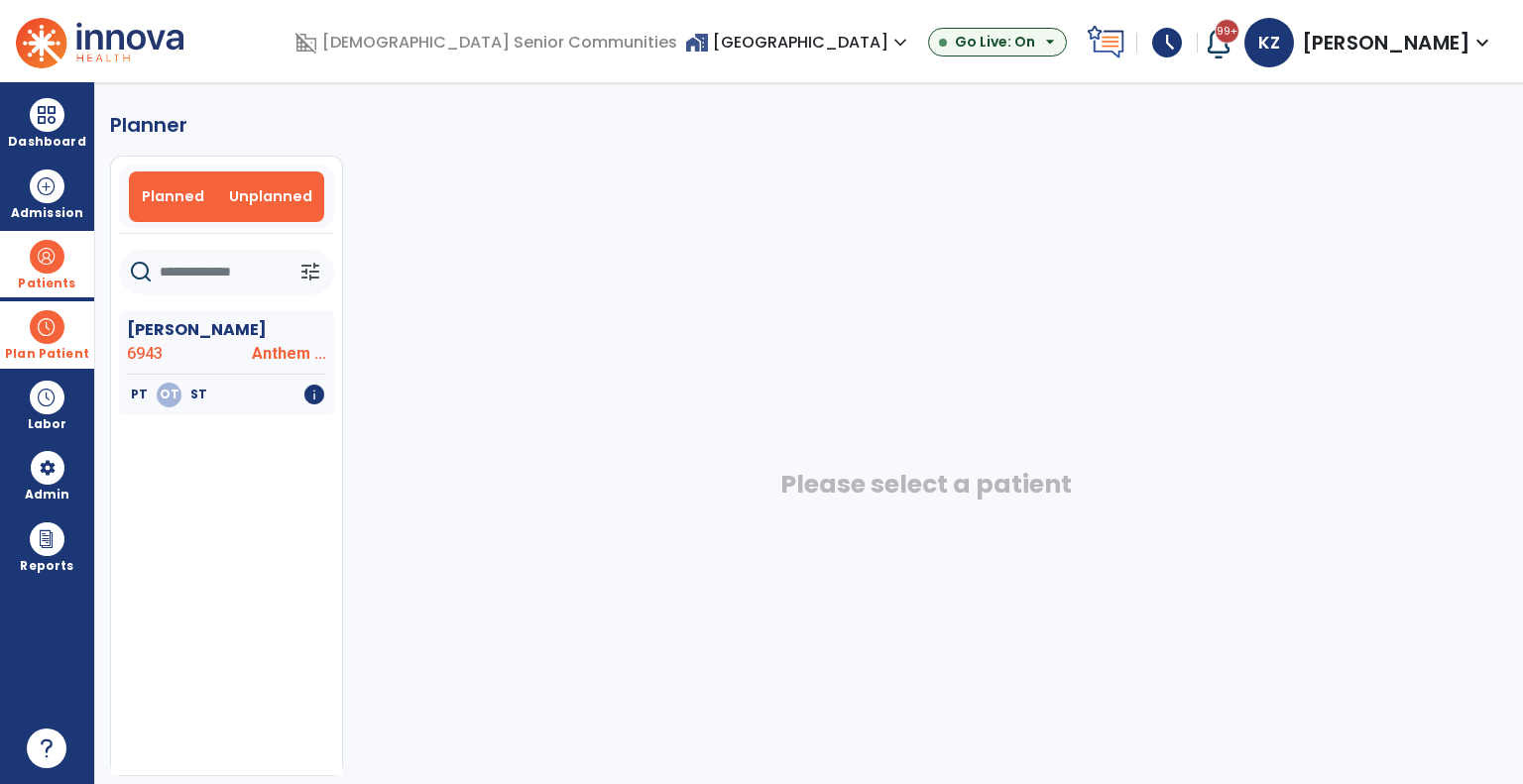 click on "Planned" at bounding box center (173, 196) 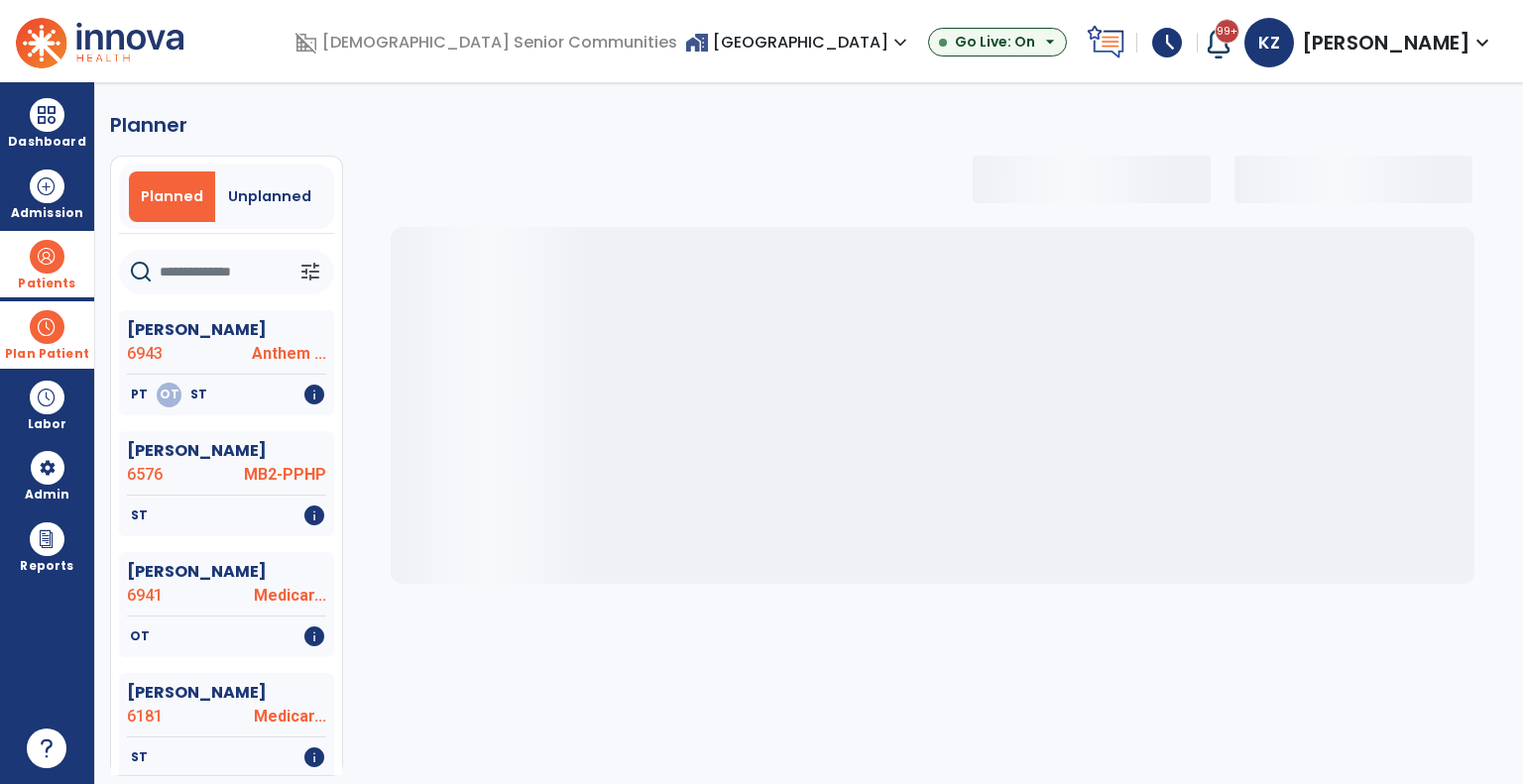 click 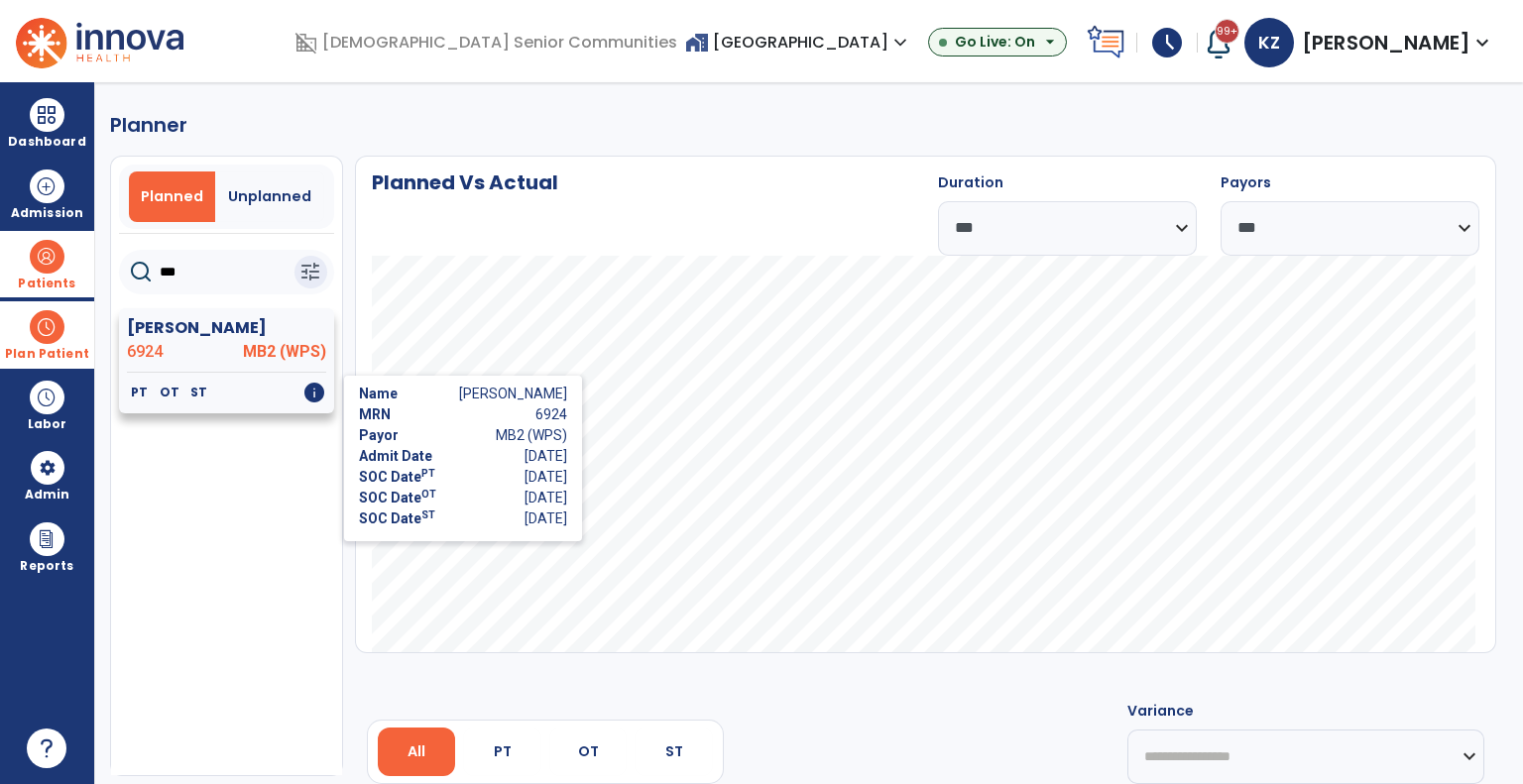 type on "***" 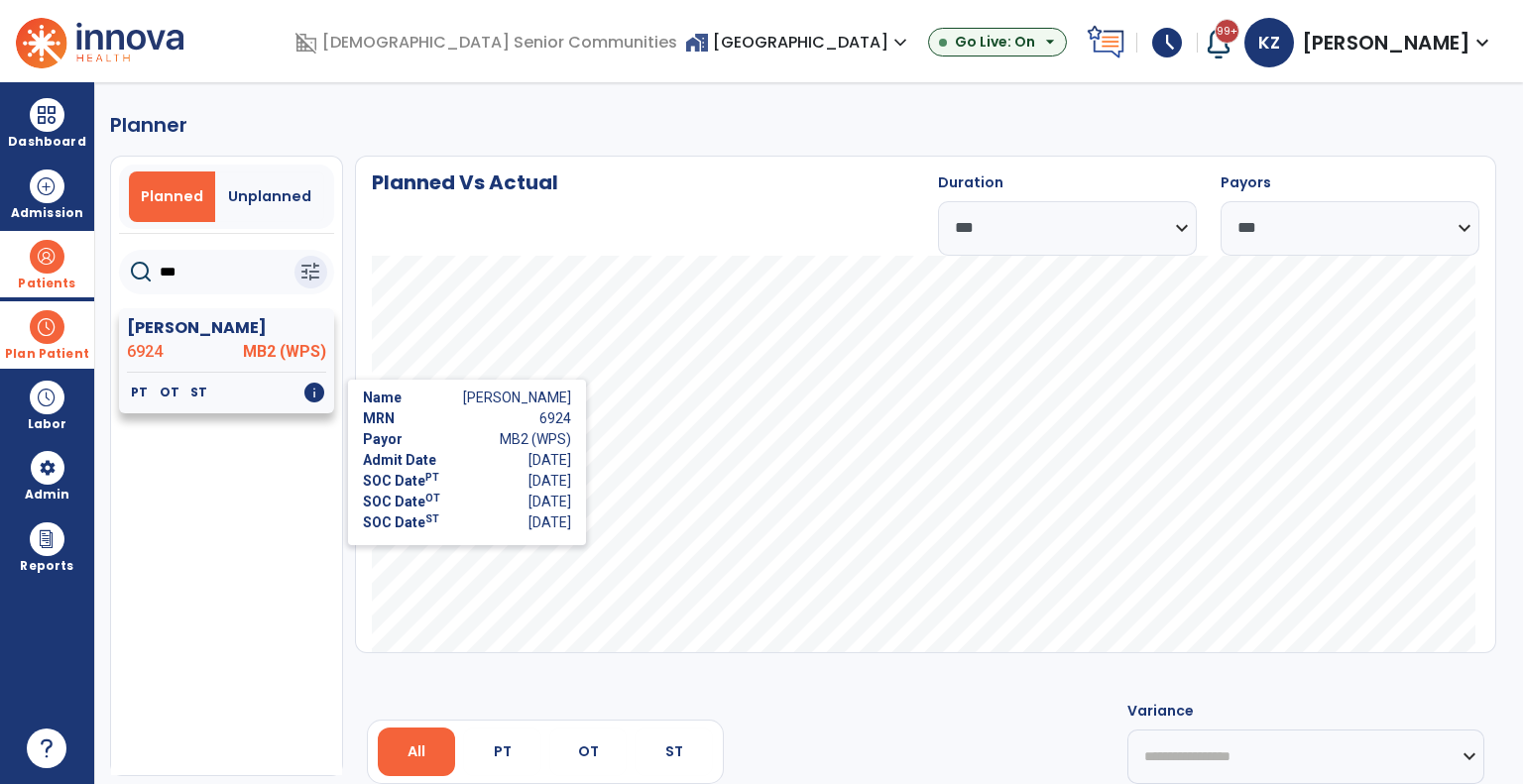 click on "info" 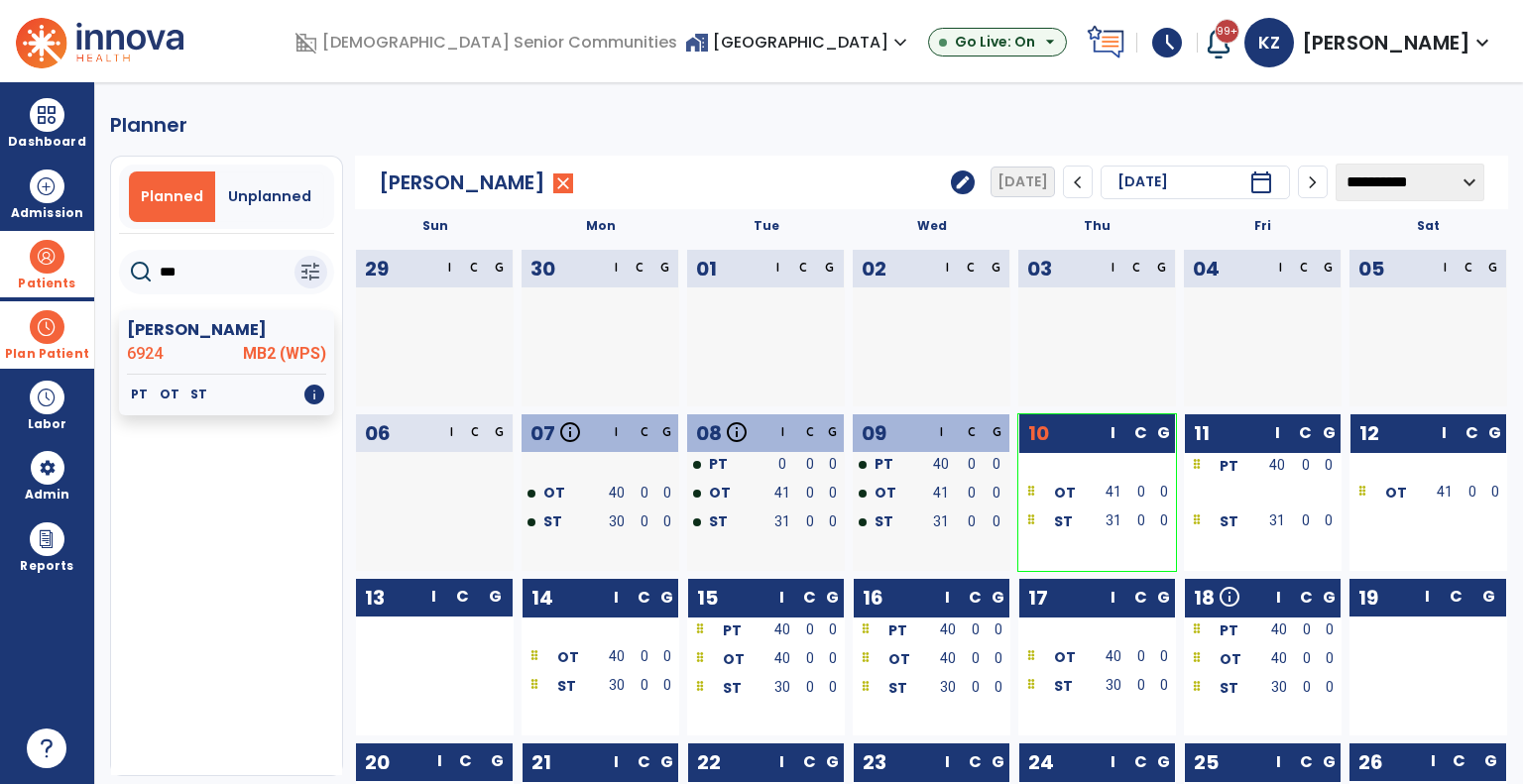 click on "home_work   Maple Park Village   expand_more" at bounding box center (798, 42) 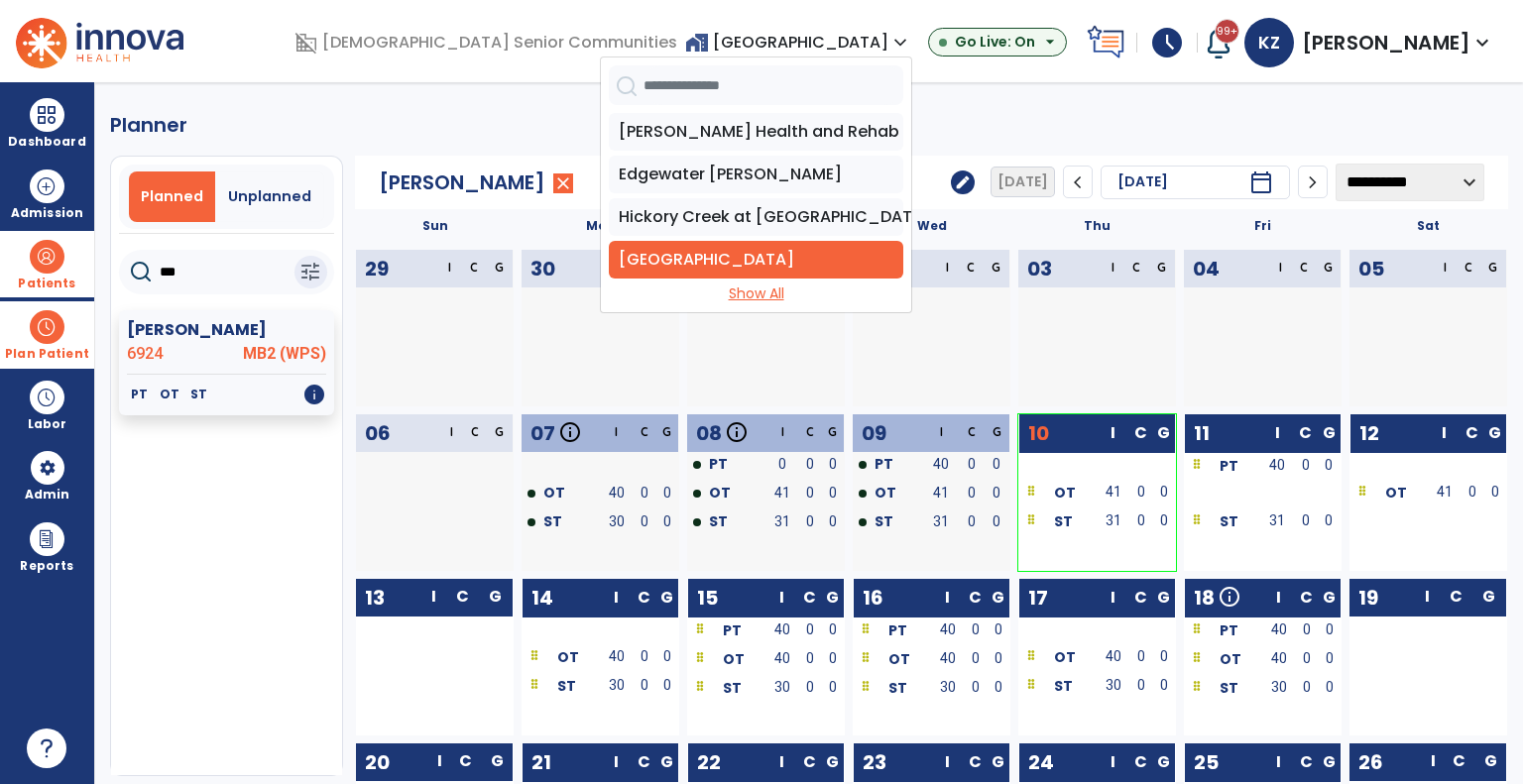 click on "Show All" at bounding box center (756, 293) 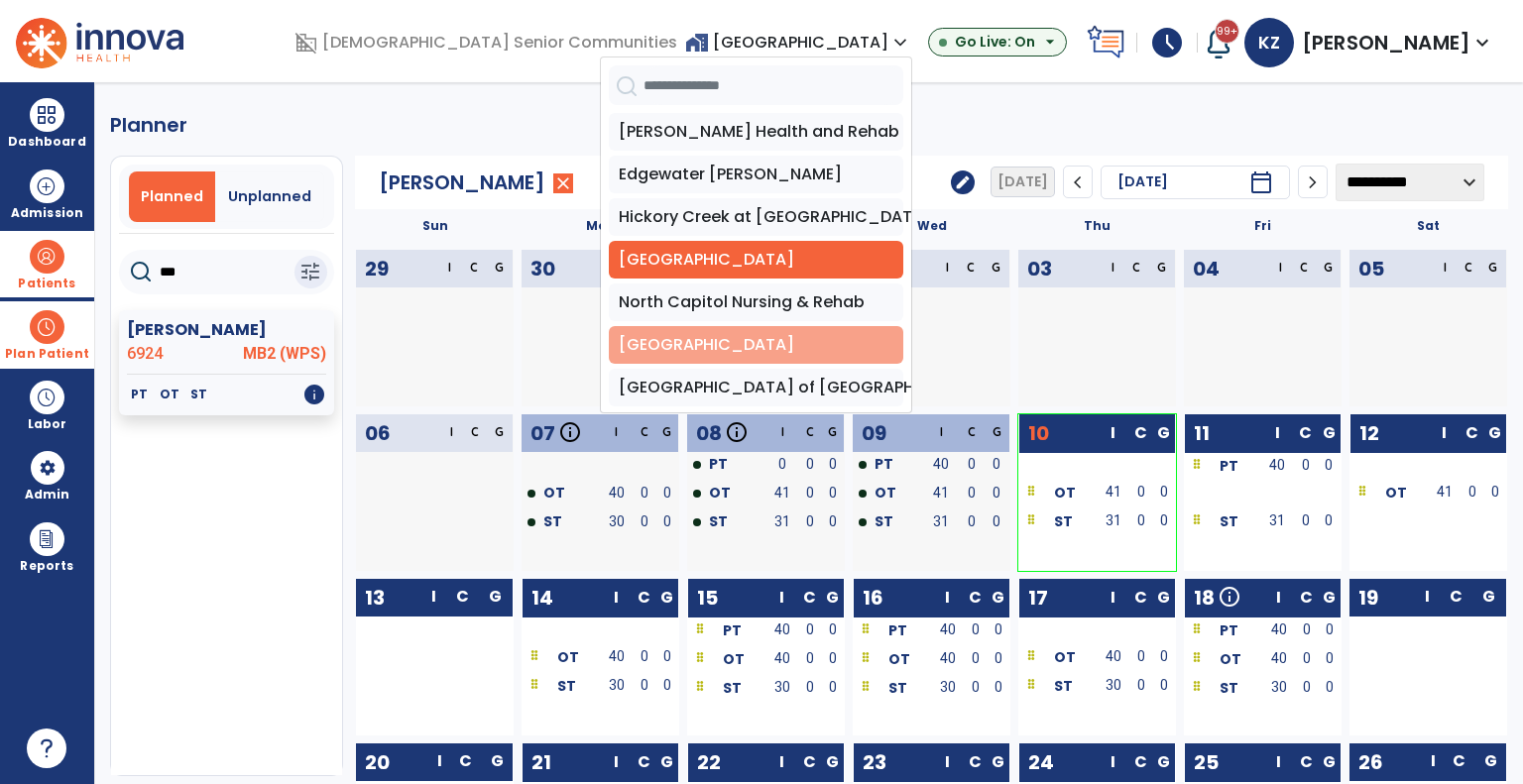 click on "[GEOGRAPHIC_DATA]" at bounding box center [756, 345] 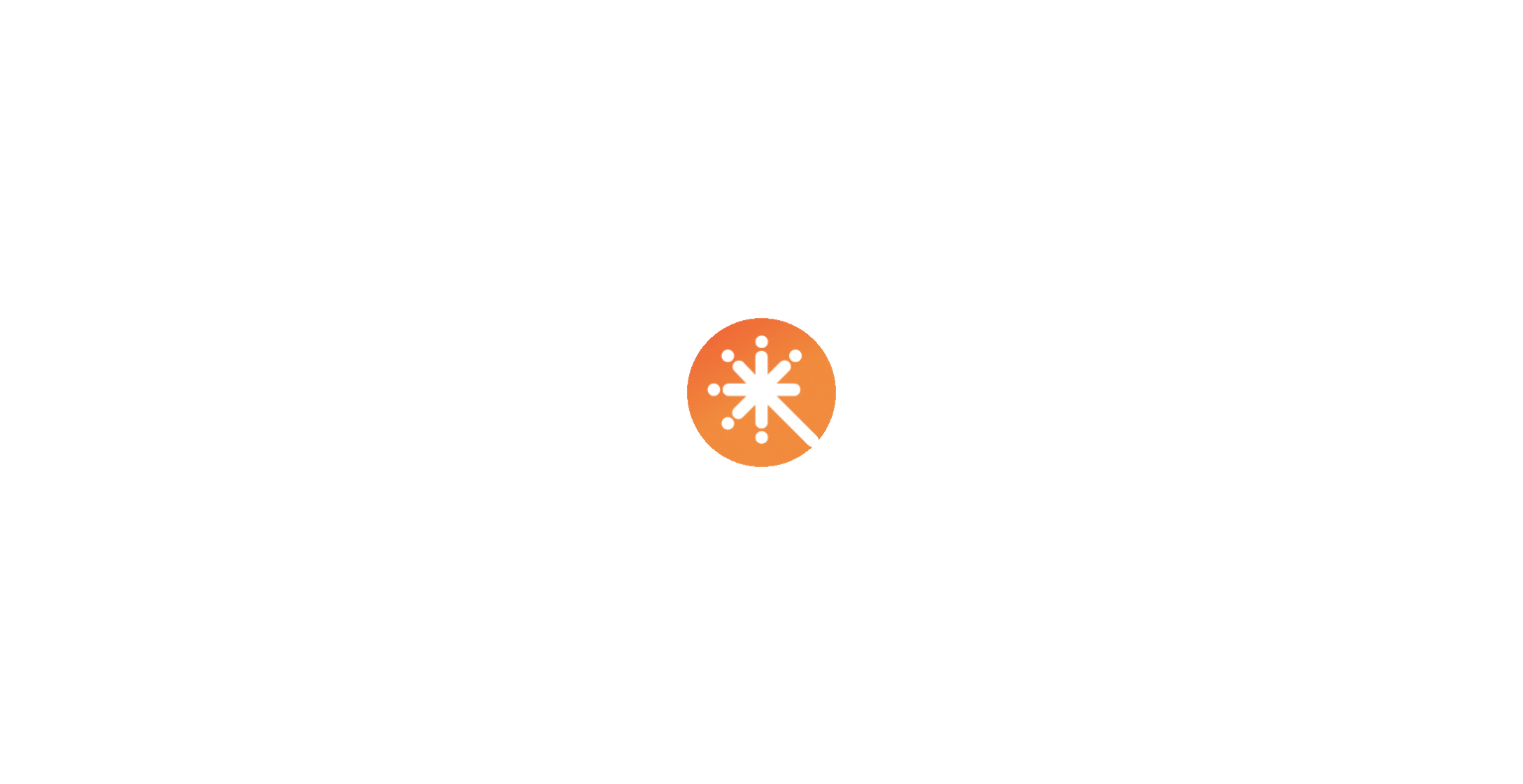 scroll, scrollTop: 0, scrollLeft: 0, axis: both 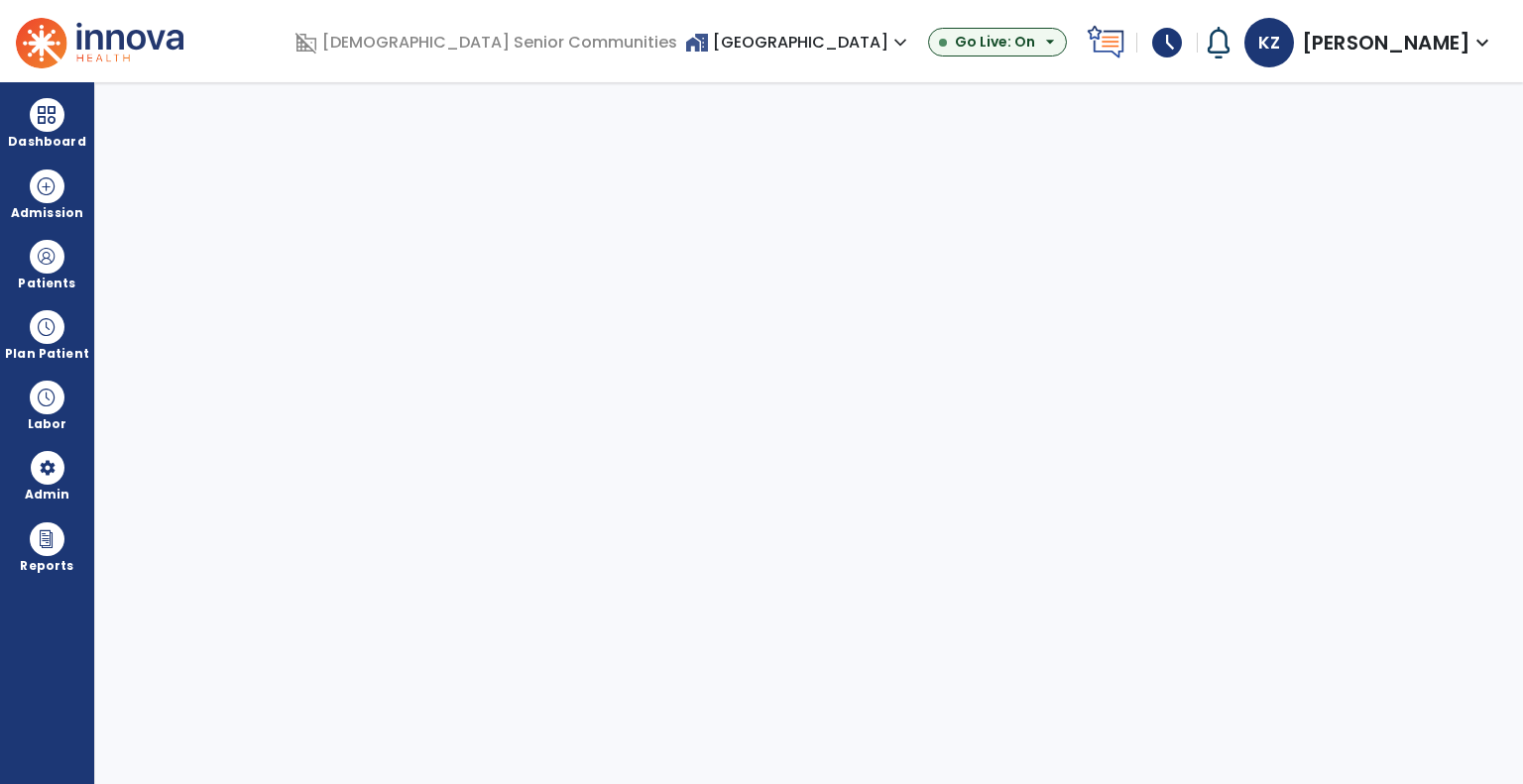 select on "***" 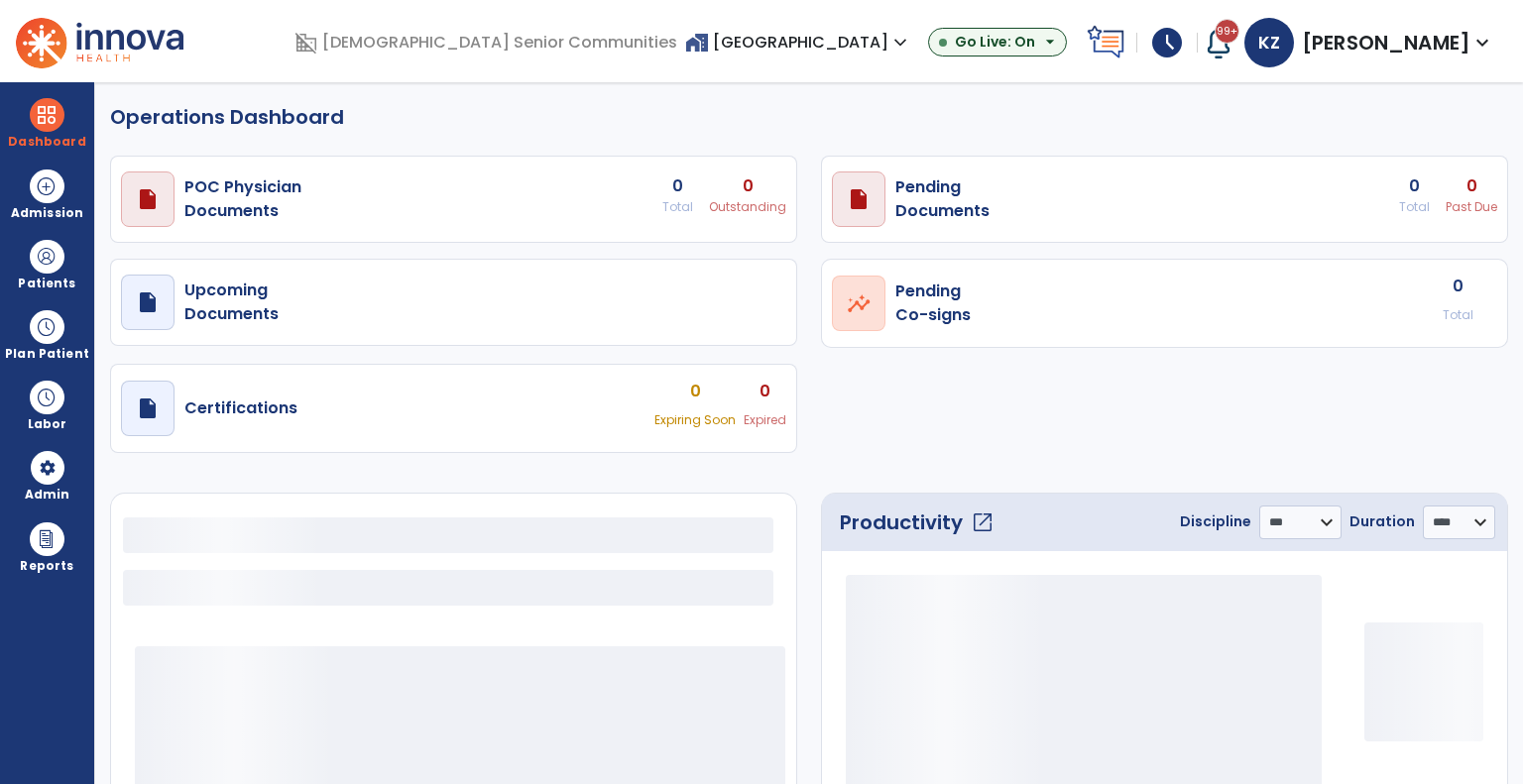 select on "***" 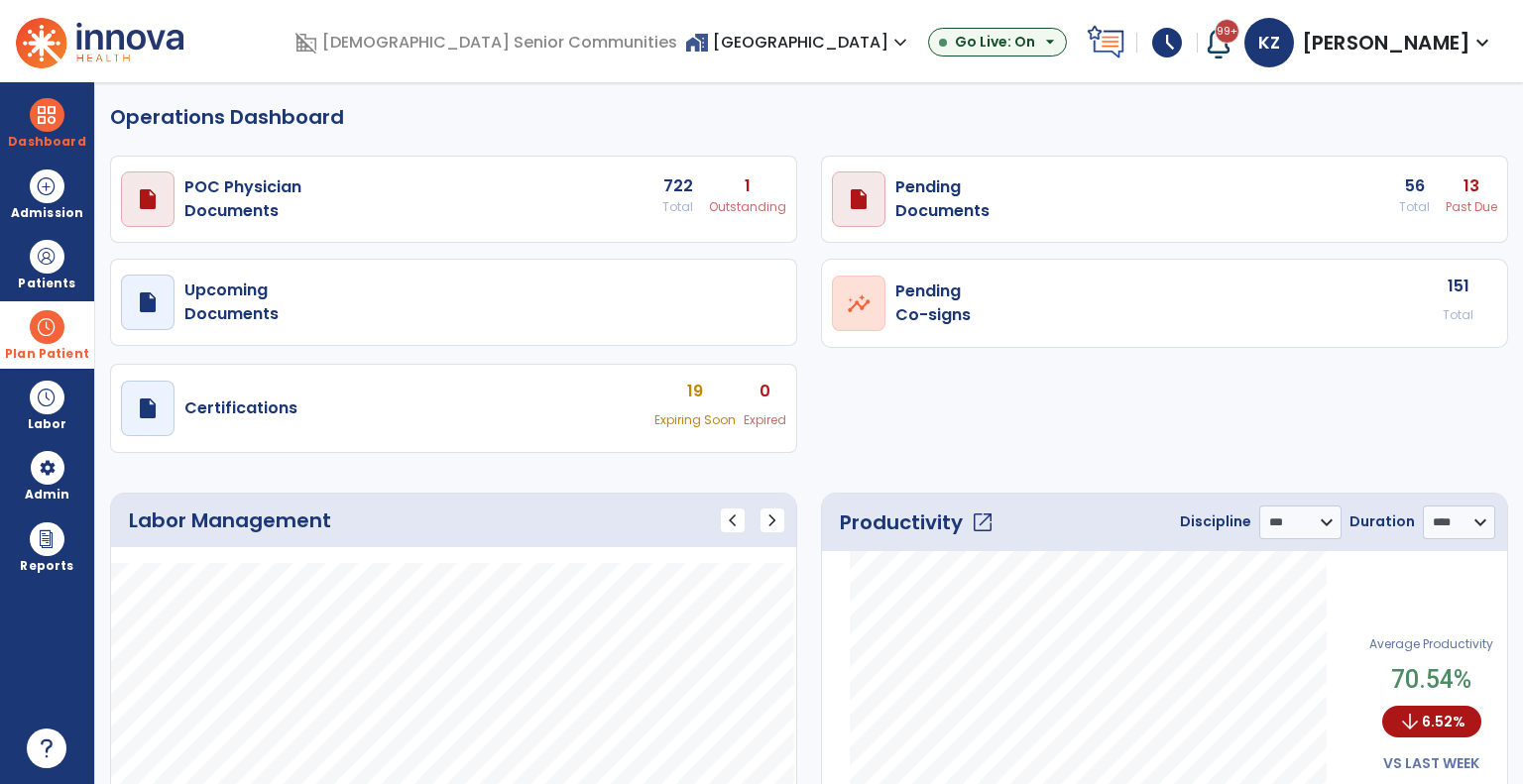 click at bounding box center (47, 327) 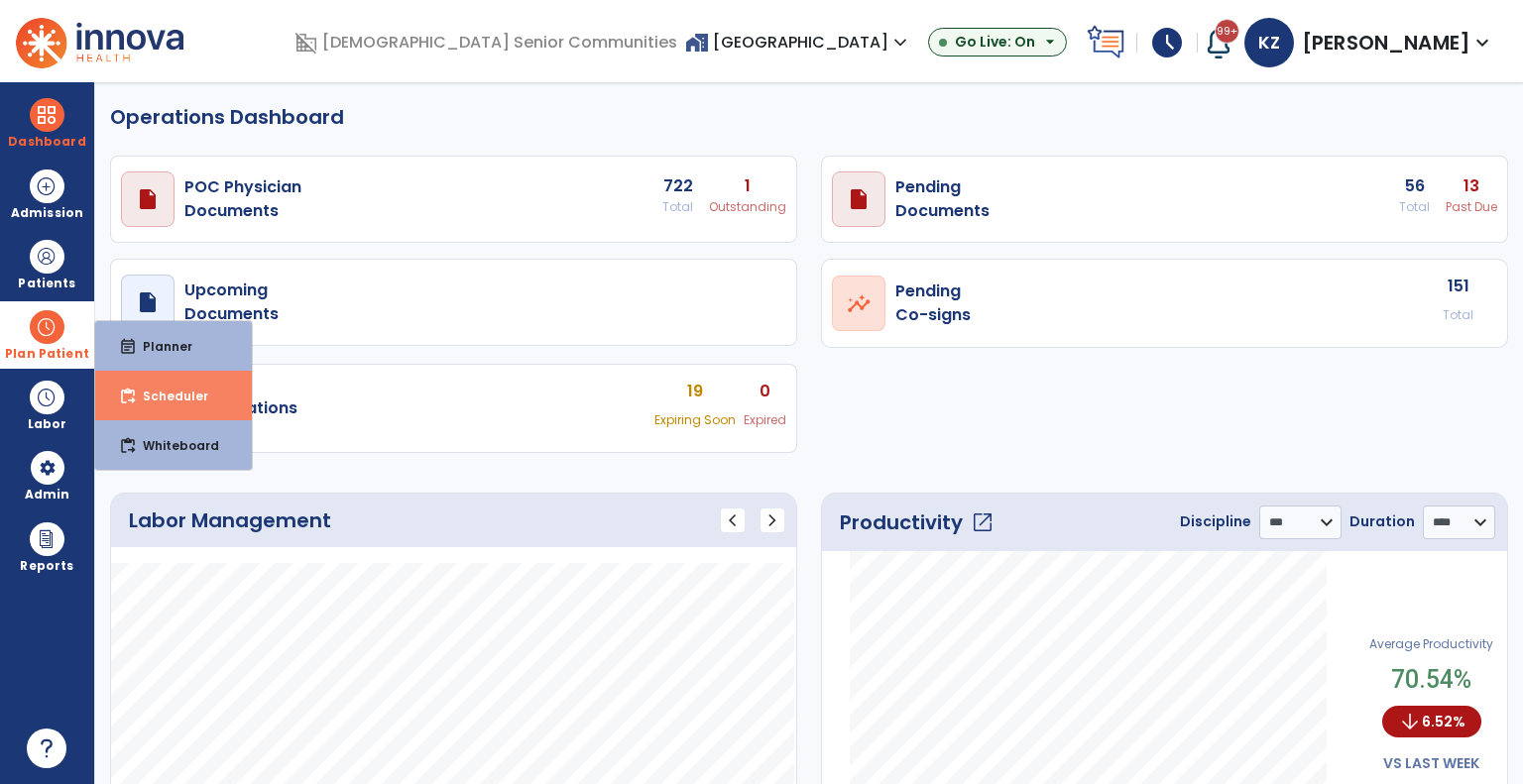 click on "Scheduler" at bounding box center [168, 395] 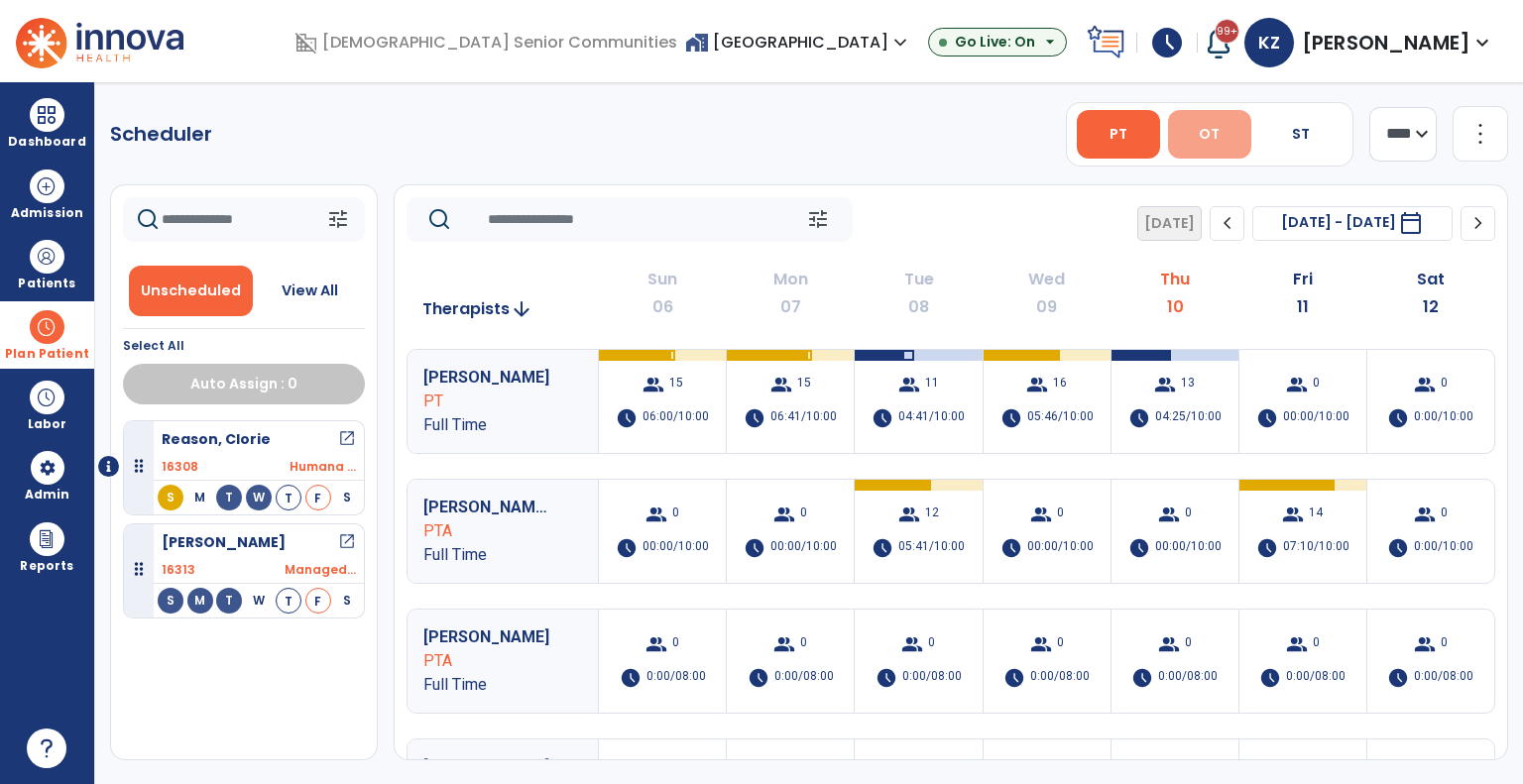 click on "OT" at bounding box center (1209, 134) 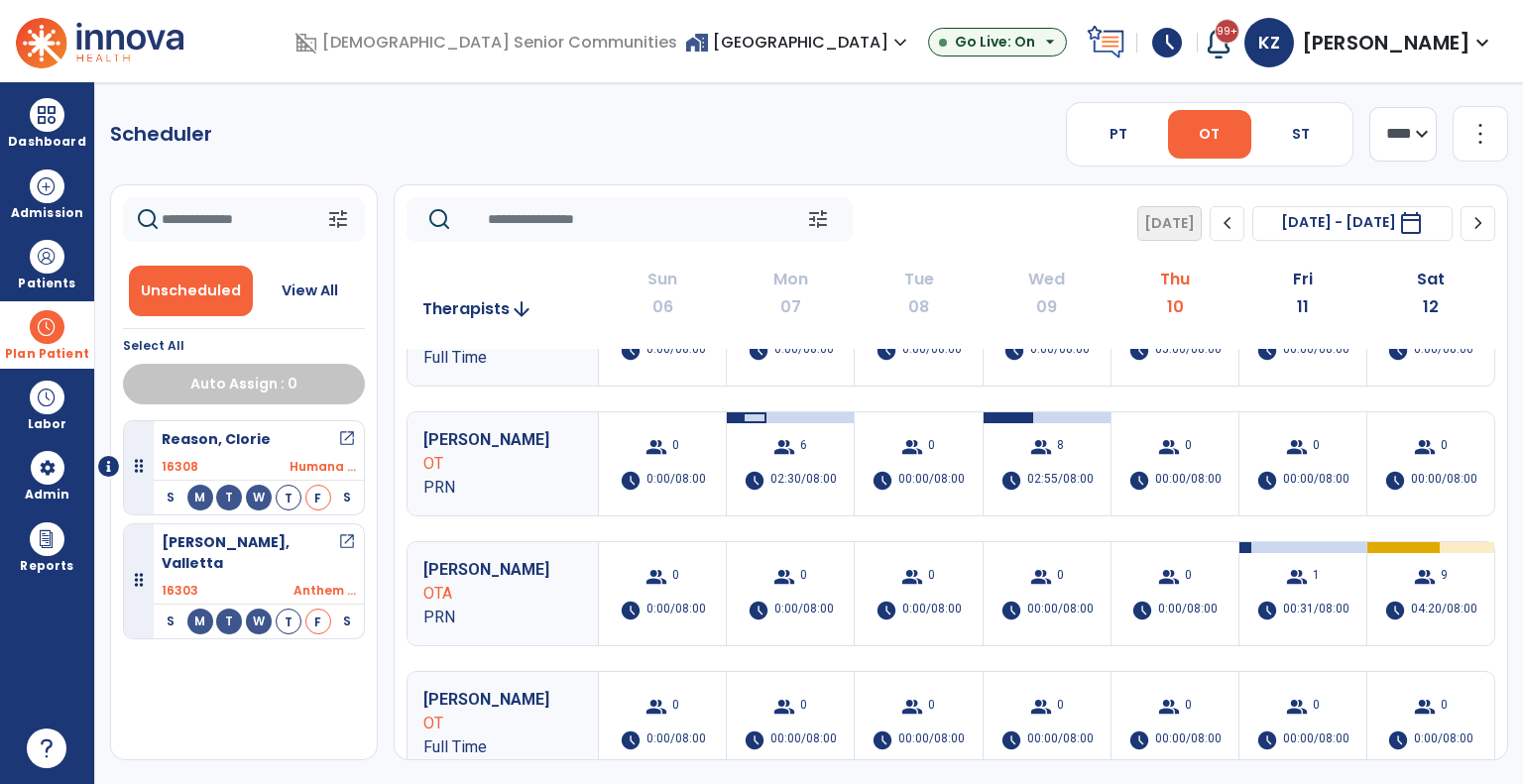 scroll, scrollTop: 198, scrollLeft: 0, axis: vertical 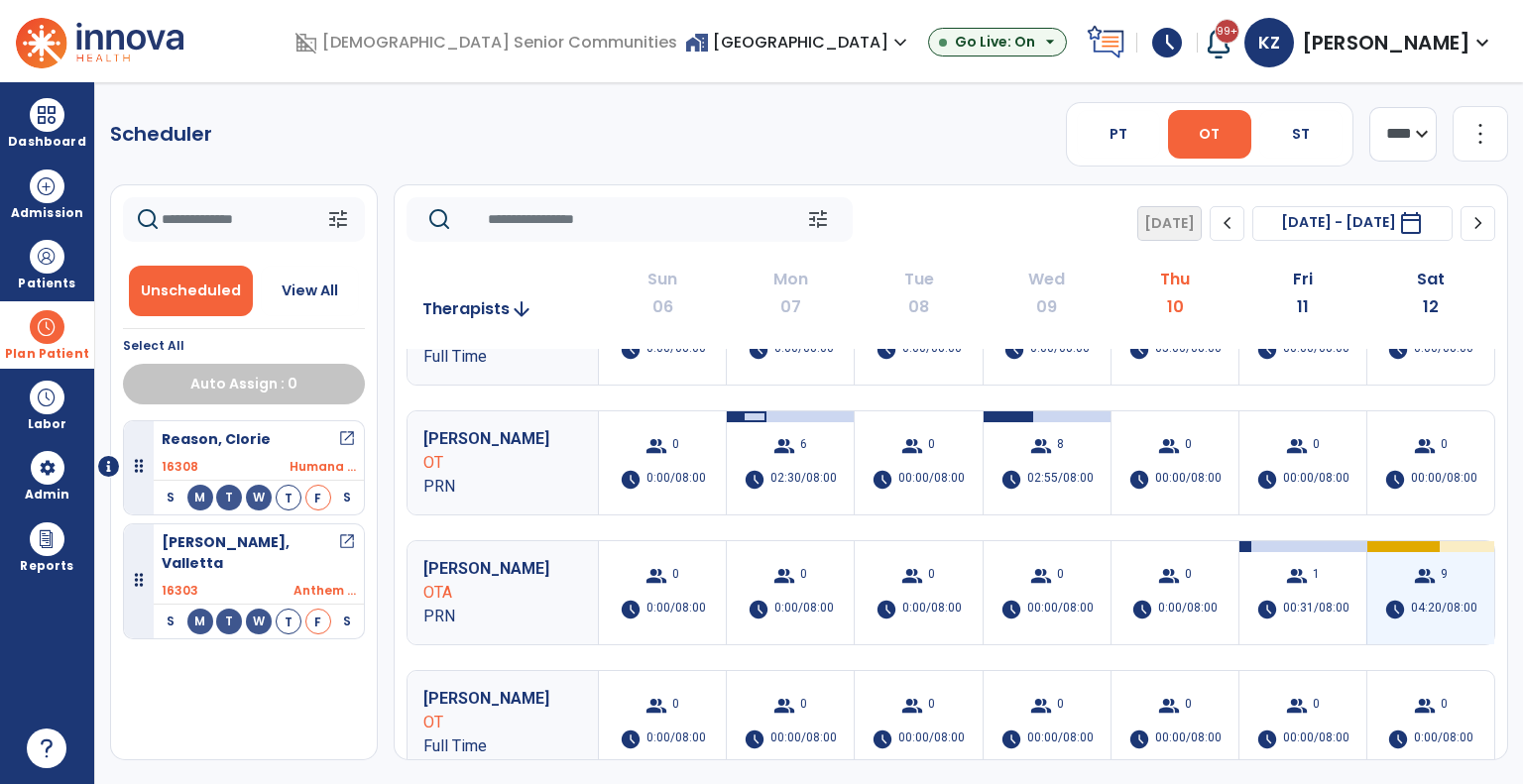 click on "group  9  schedule  04:20/08:00" at bounding box center [1431, 593] 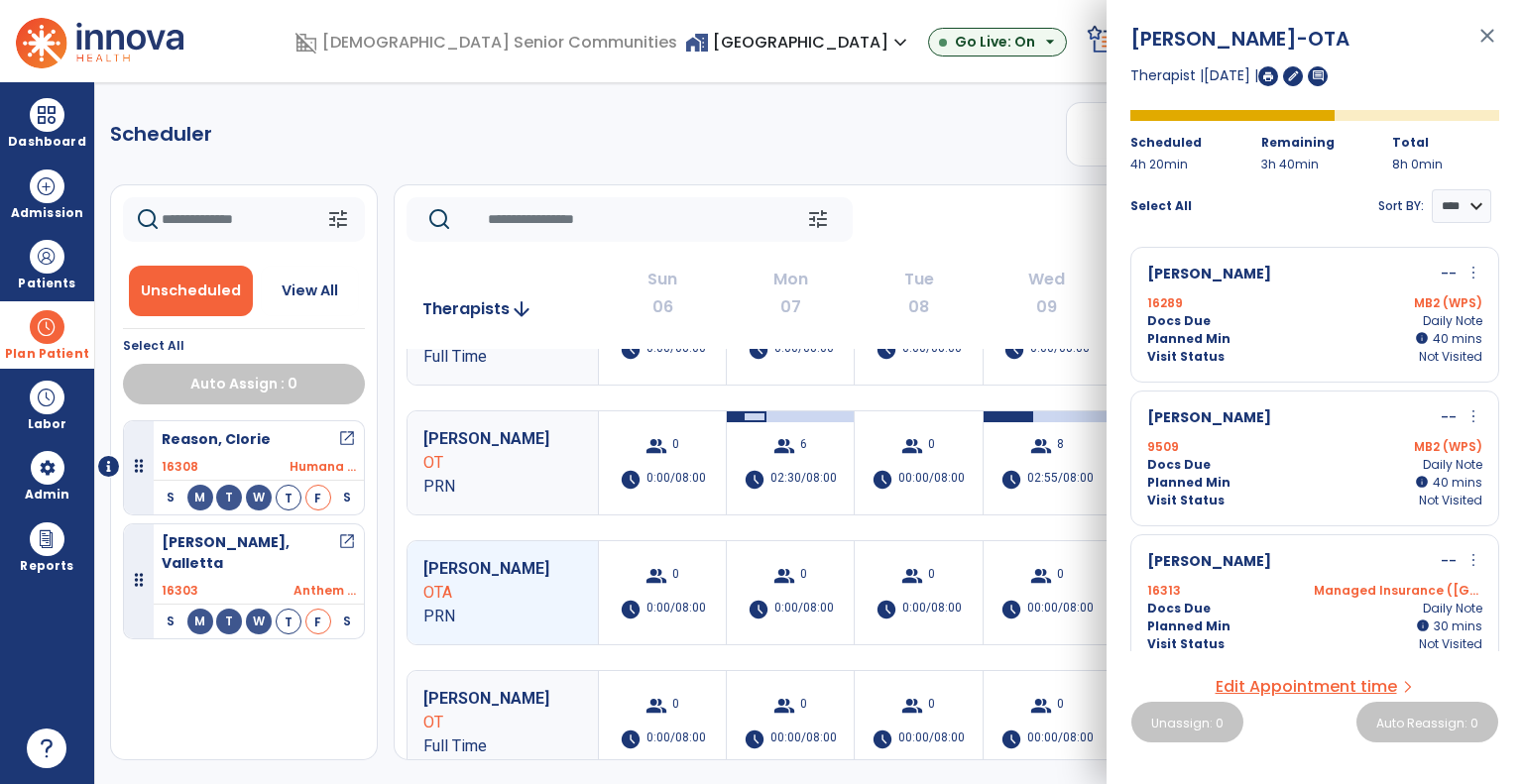 click on "more_vert" at bounding box center (1473, 273) 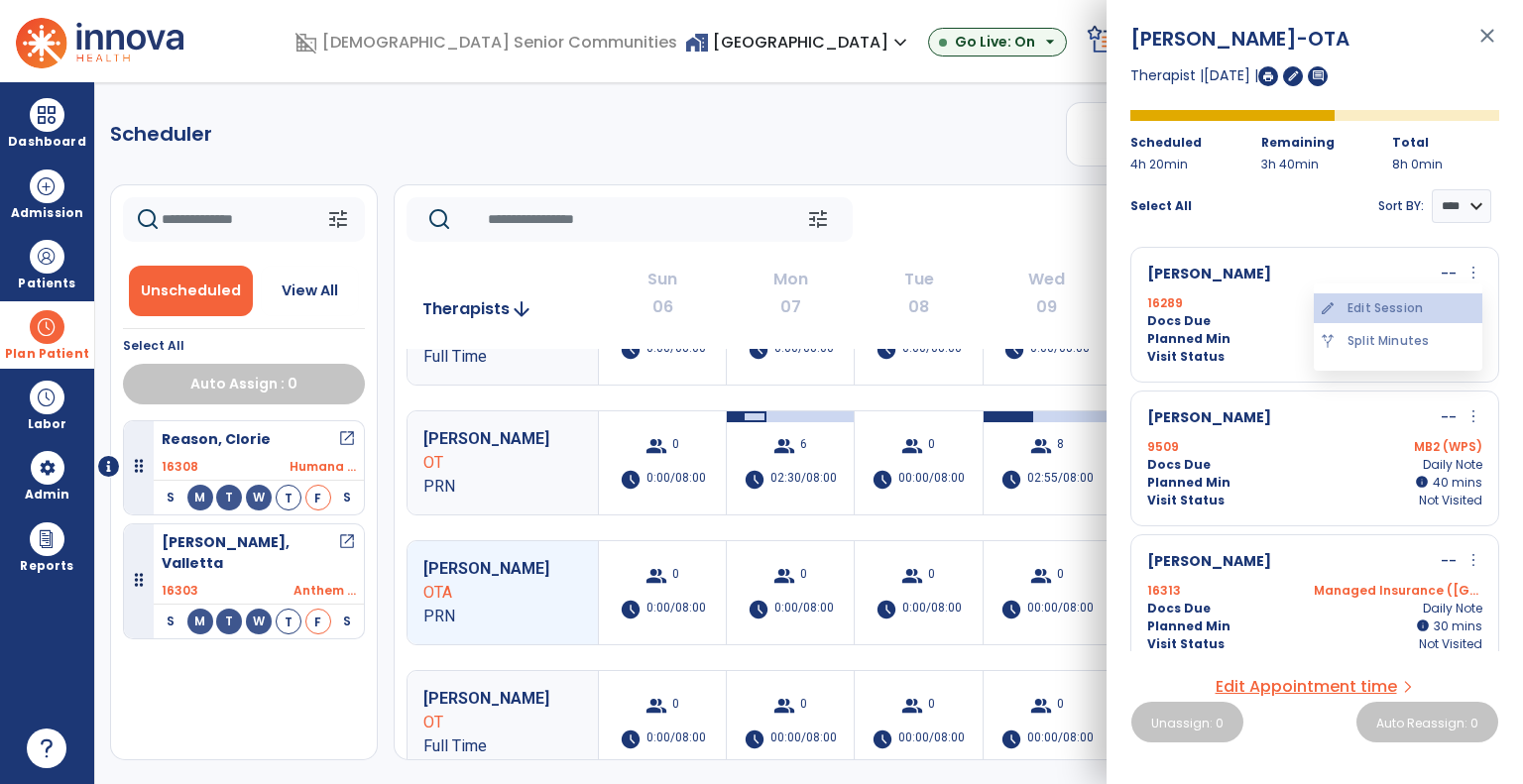 click on "edit   Edit Session" at bounding box center [1398, 308] 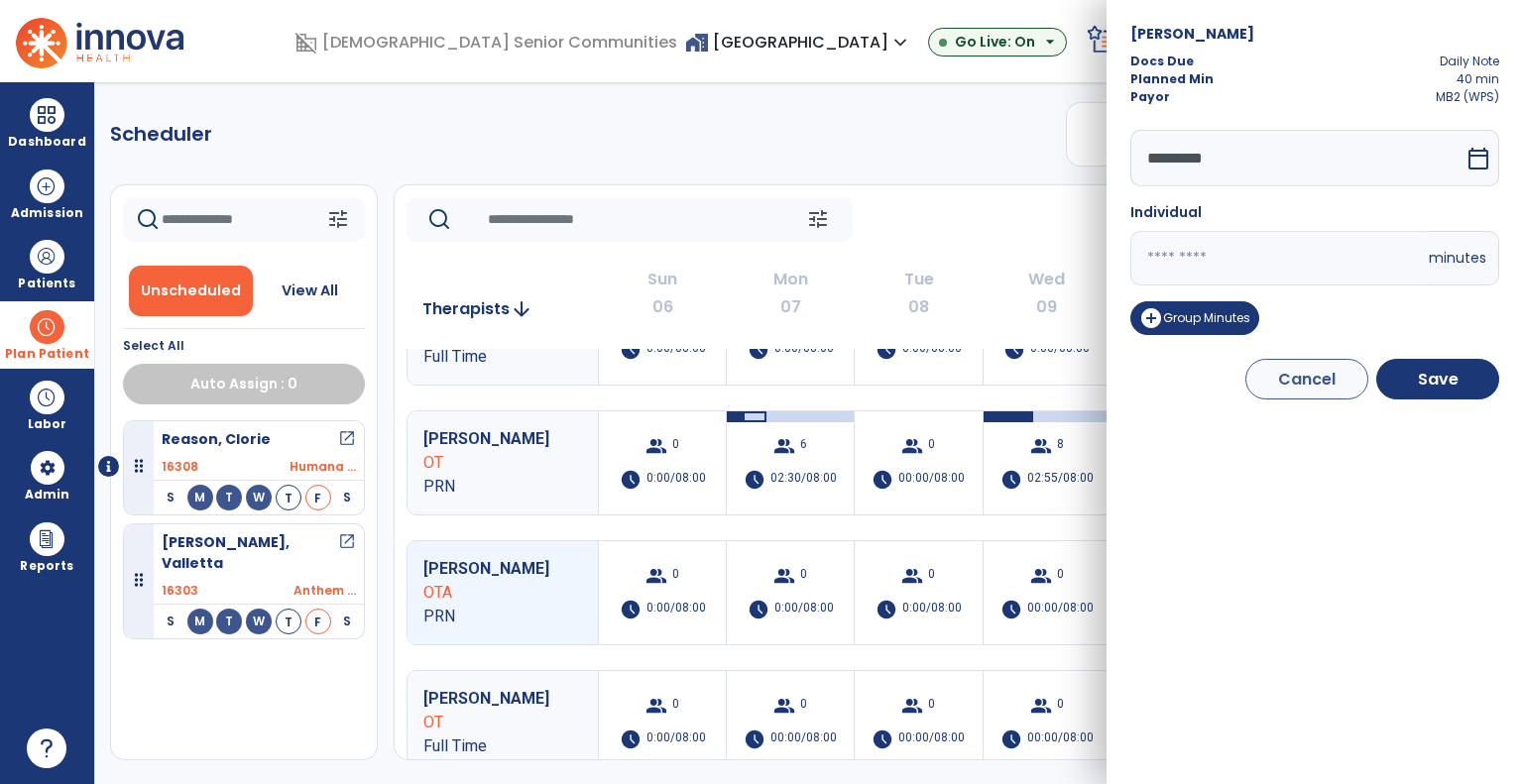 click on "calendar_today" at bounding box center [1478, 159] 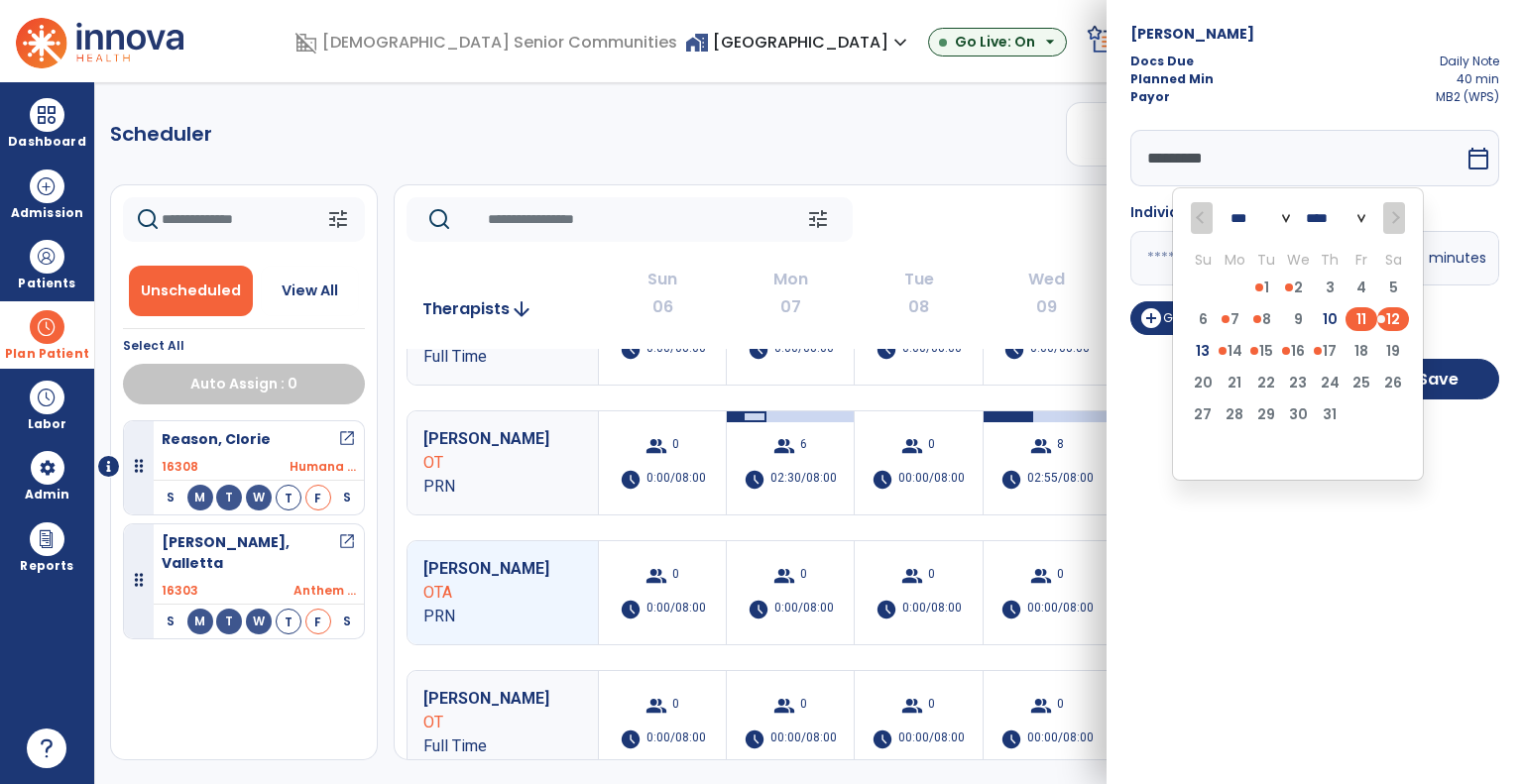 click on "11" at bounding box center (1361, 319) 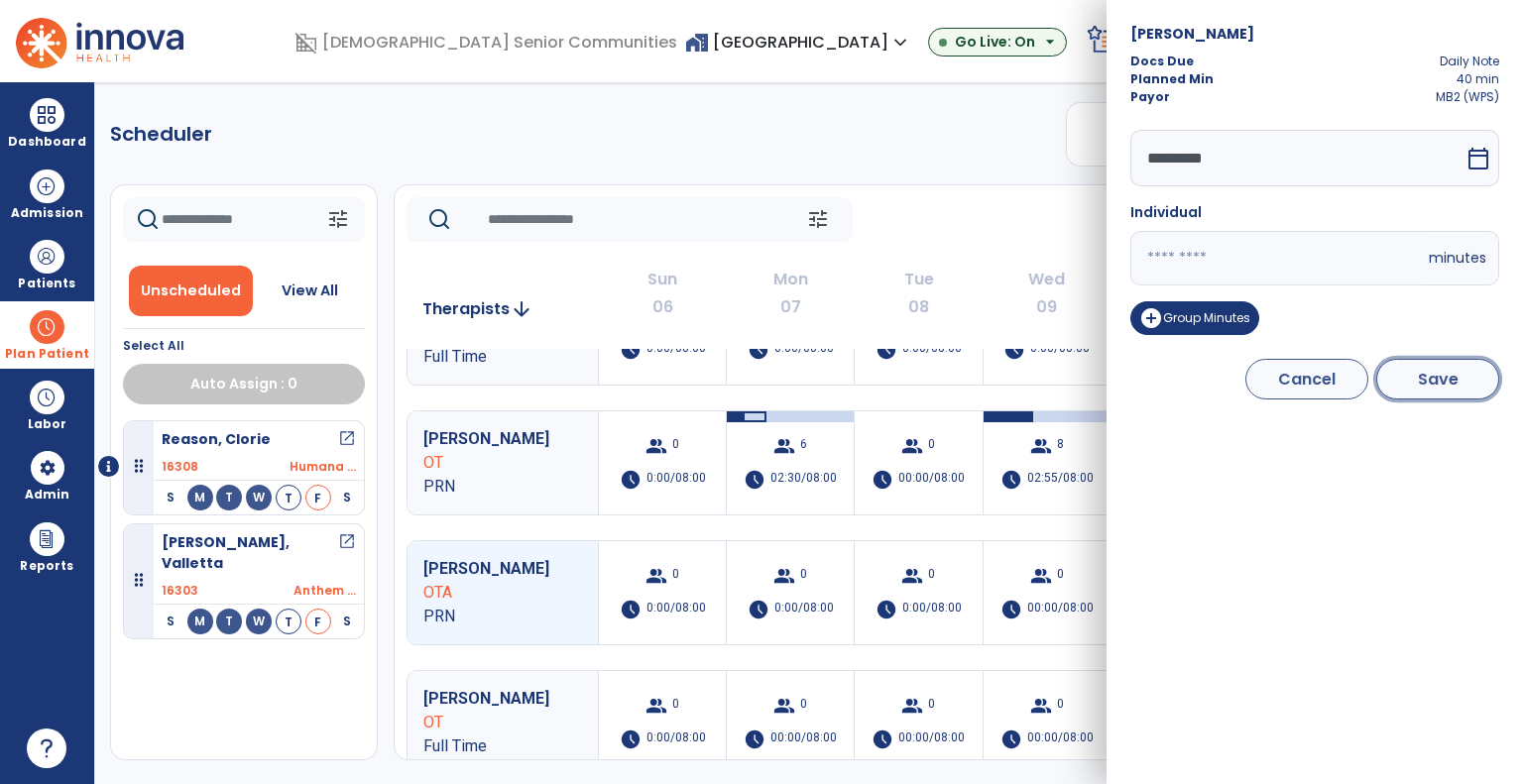 click on "Save" at bounding box center [1438, 379] 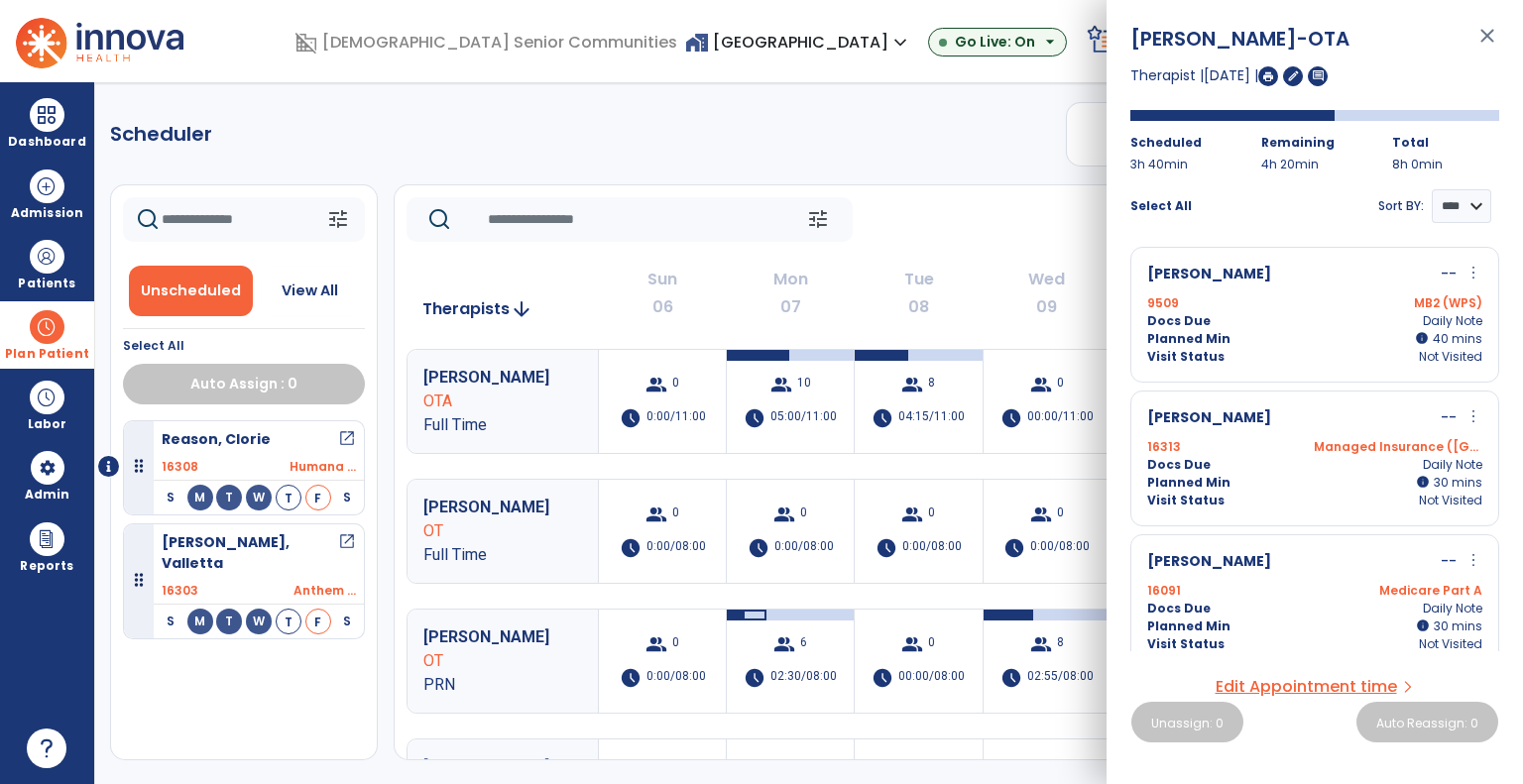 click on "more_vert" at bounding box center (1473, 273) 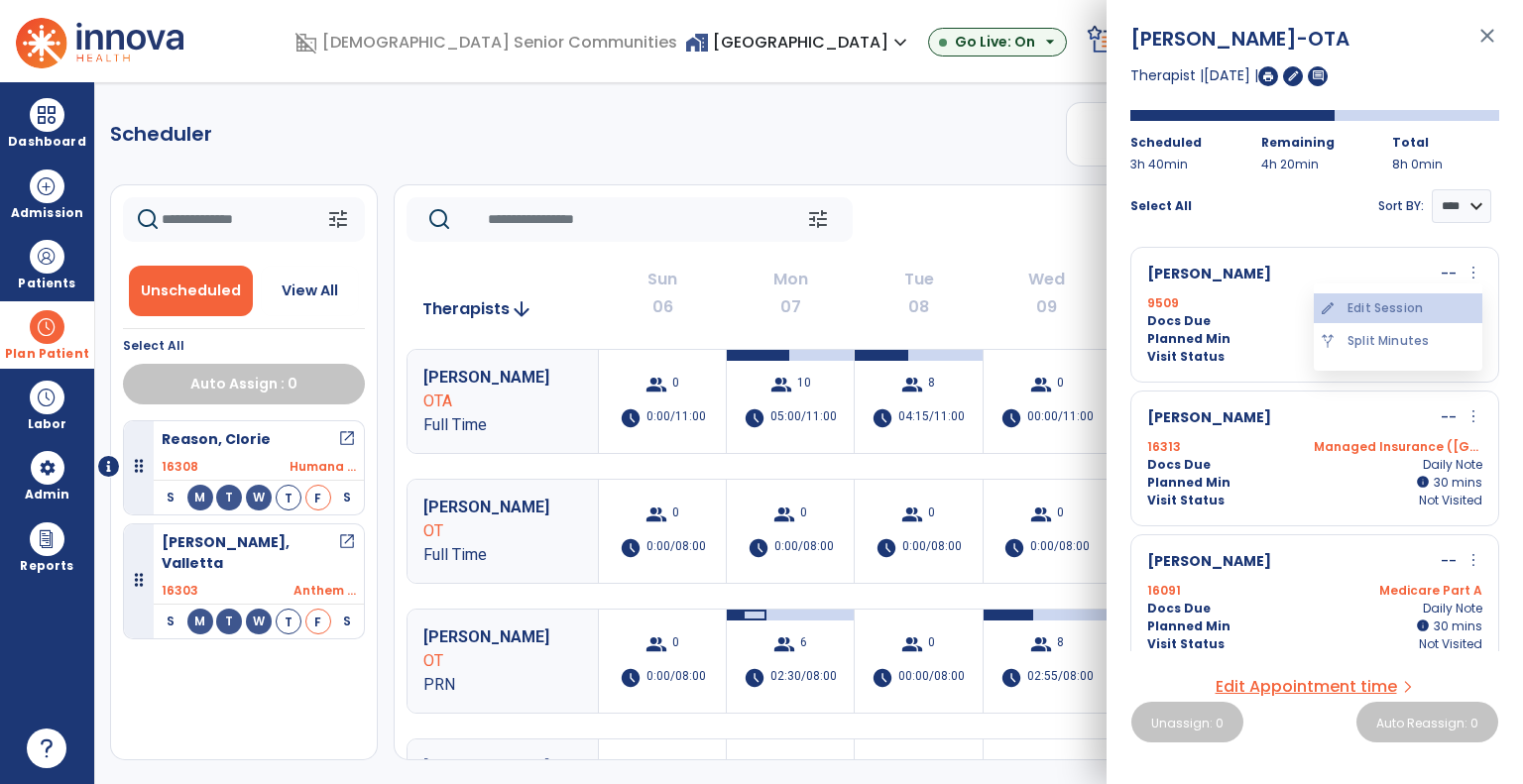 click on "edit   Edit Session" at bounding box center [1398, 308] 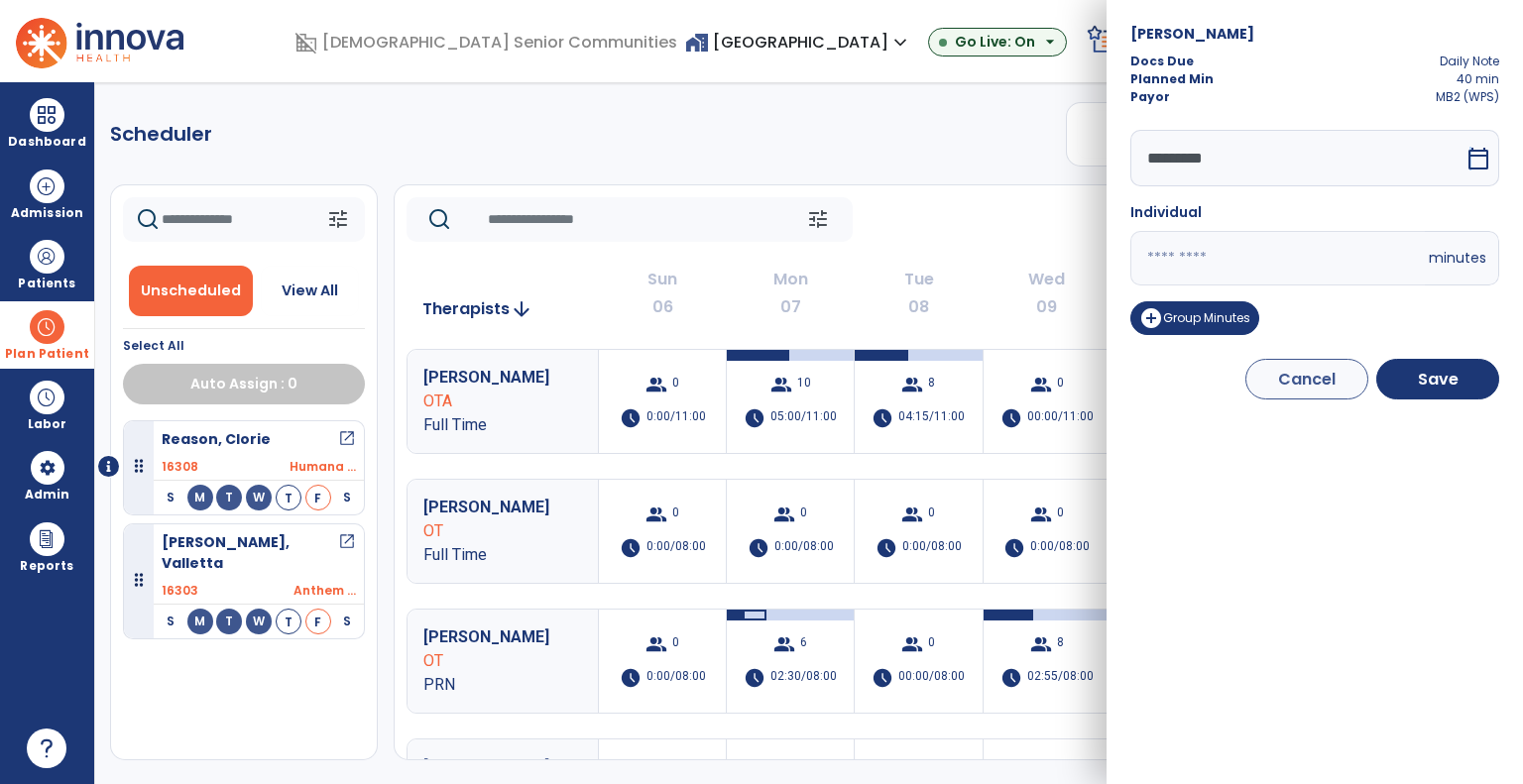 click on "calendar_today" at bounding box center (1478, 159) 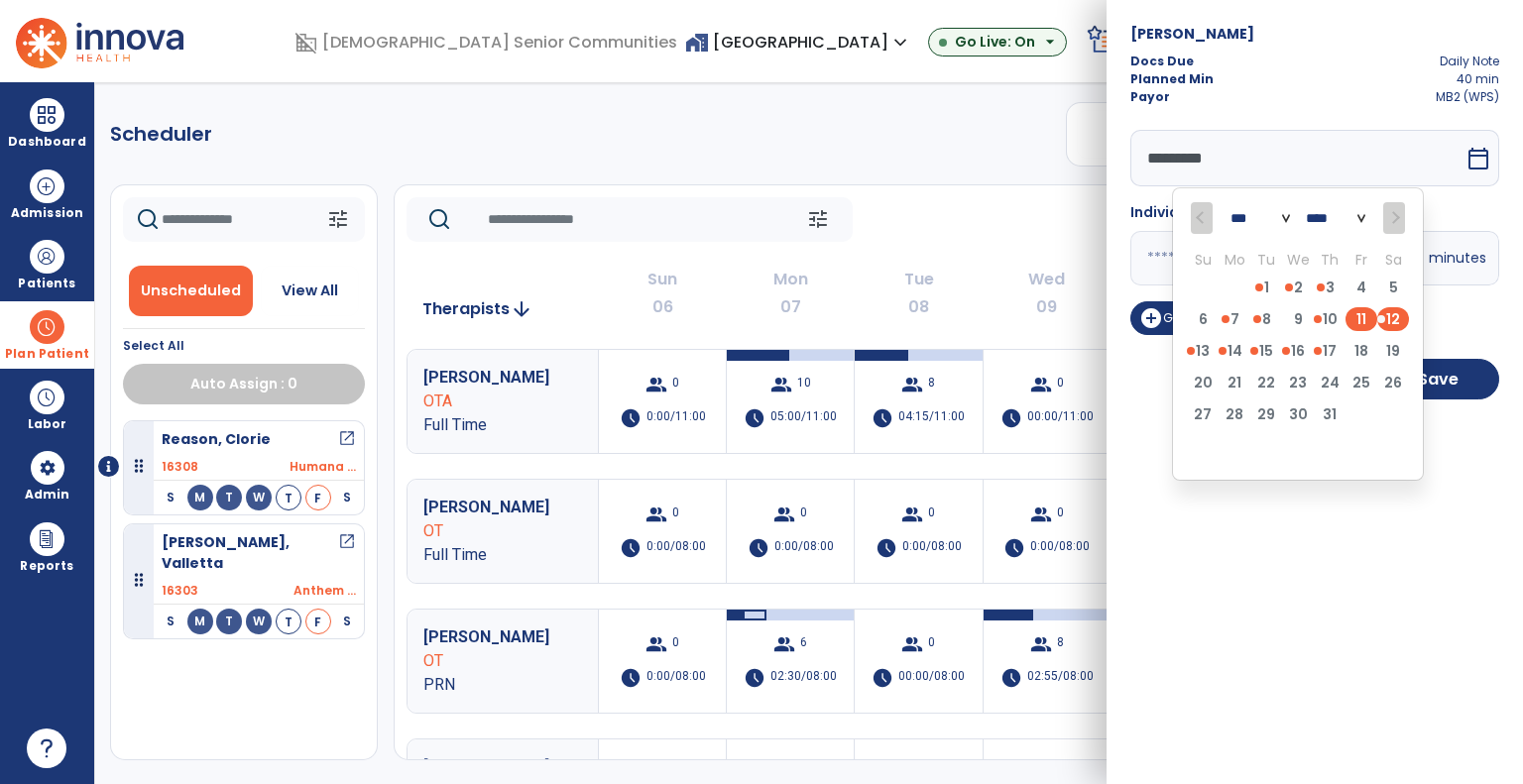 click on "11" at bounding box center (1361, 319) 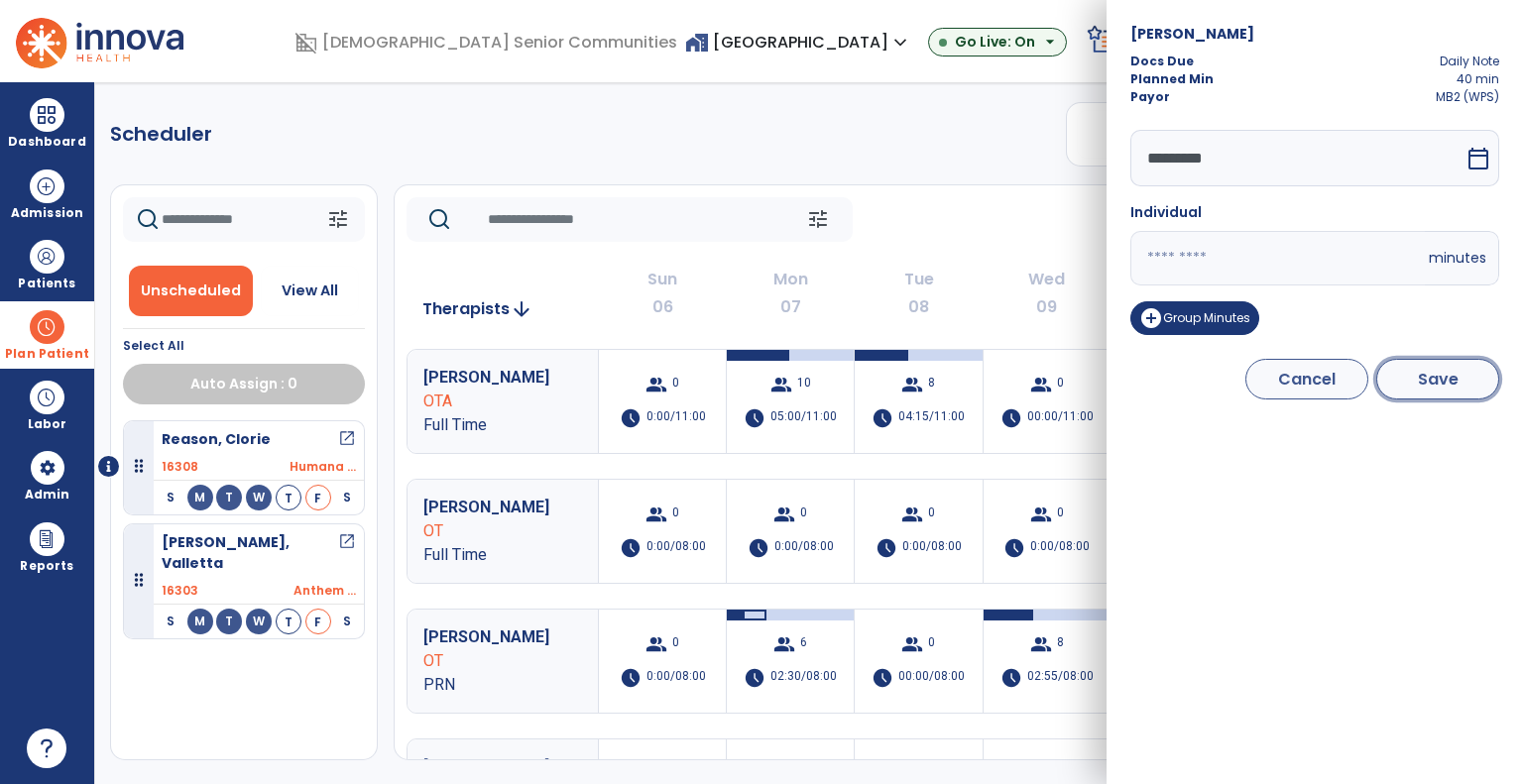 click on "Save" at bounding box center (1438, 379) 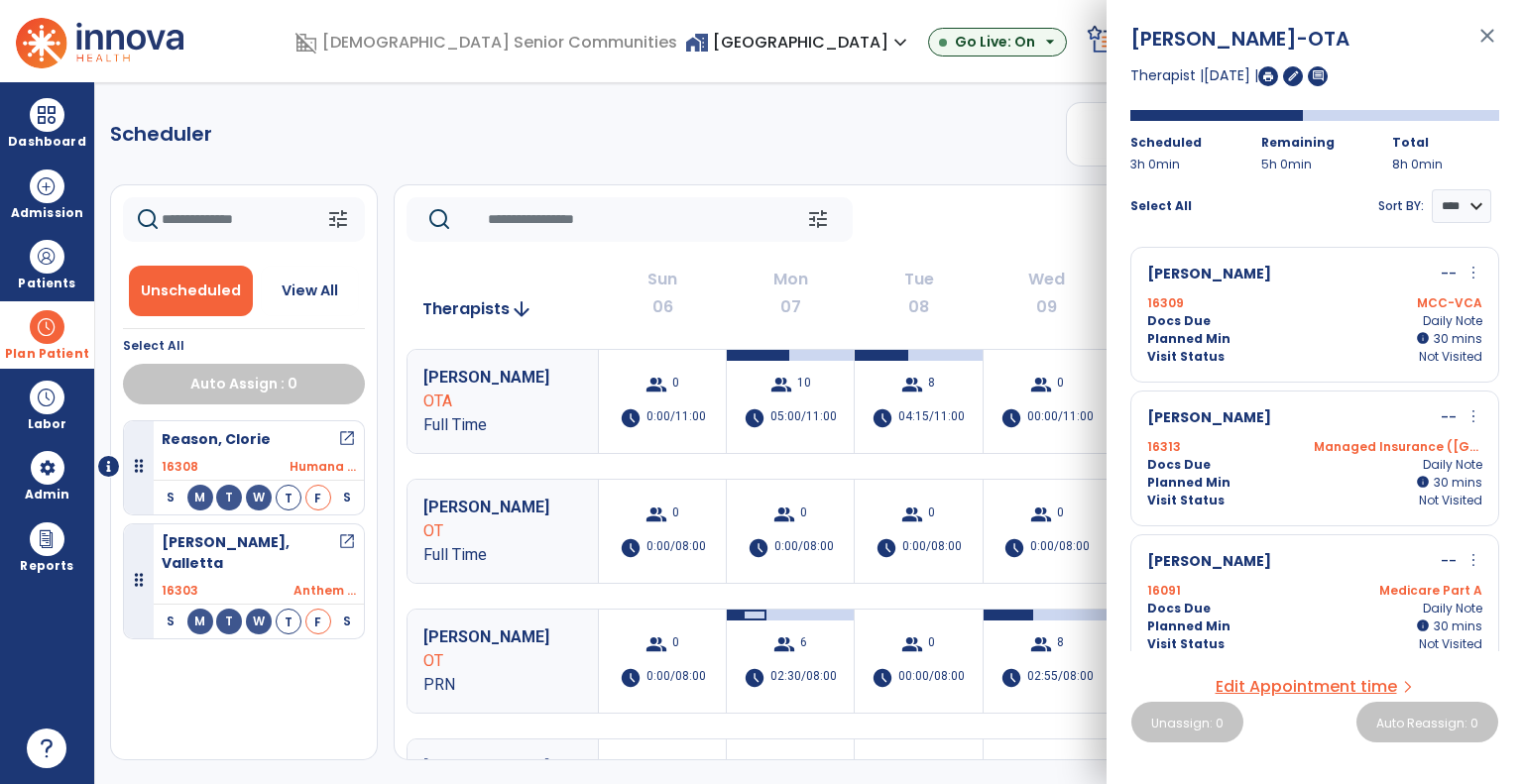 click on "Fraser, John   --  more_vert  edit   Edit Session   alt_route   Split Minutes  16309 MCC-VCA  Docs Due Daily Note   Planned Min  info   30 I 30 mins  Visit Status  Not Visited" at bounding box center (1315, 314) 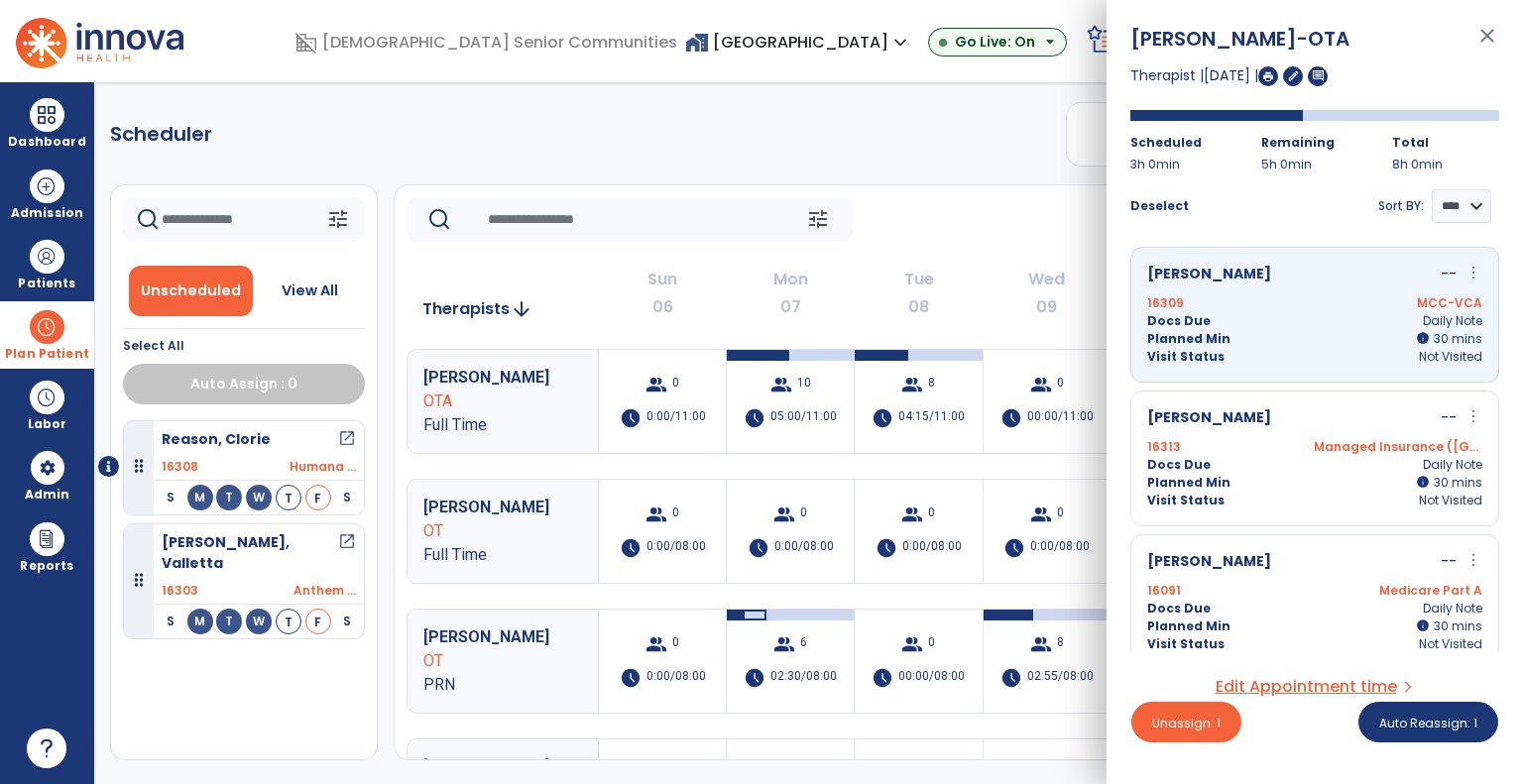 click on "more_vert" at bounding box center (1473, 273) 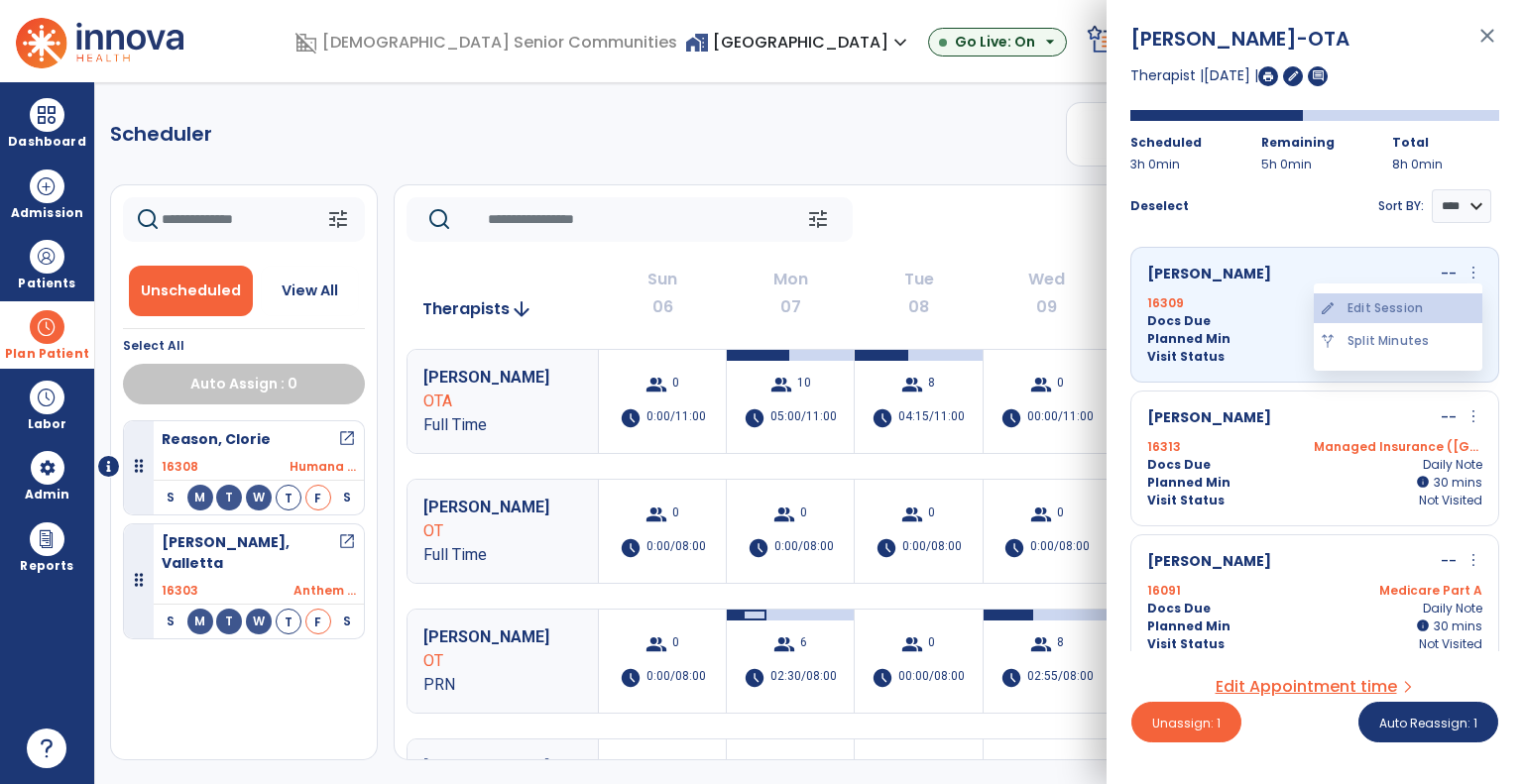 click on "edit   Edit Session" at bounding box center [1398, 308] 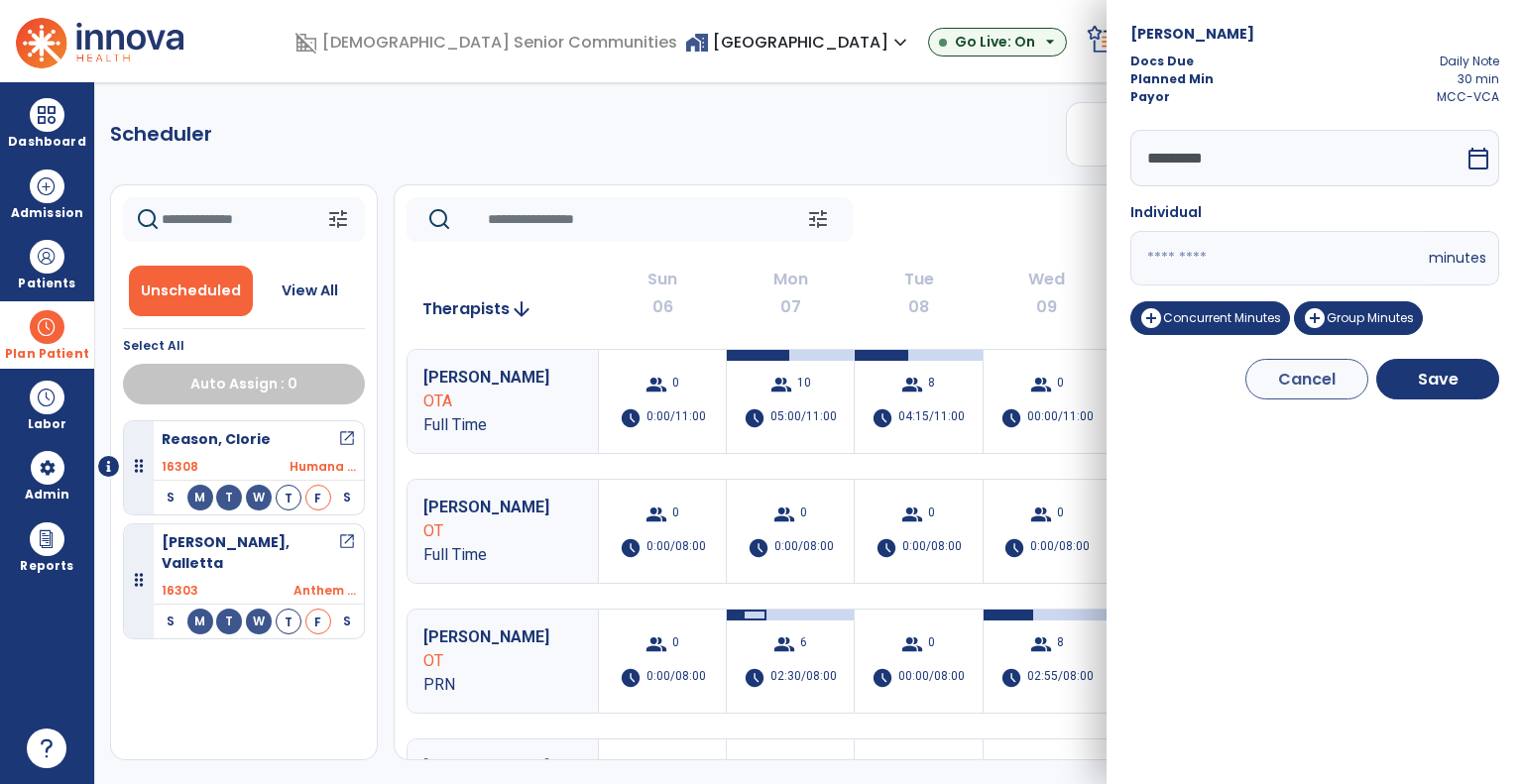click on "calendar_today" at bounding box center (1478, 159) 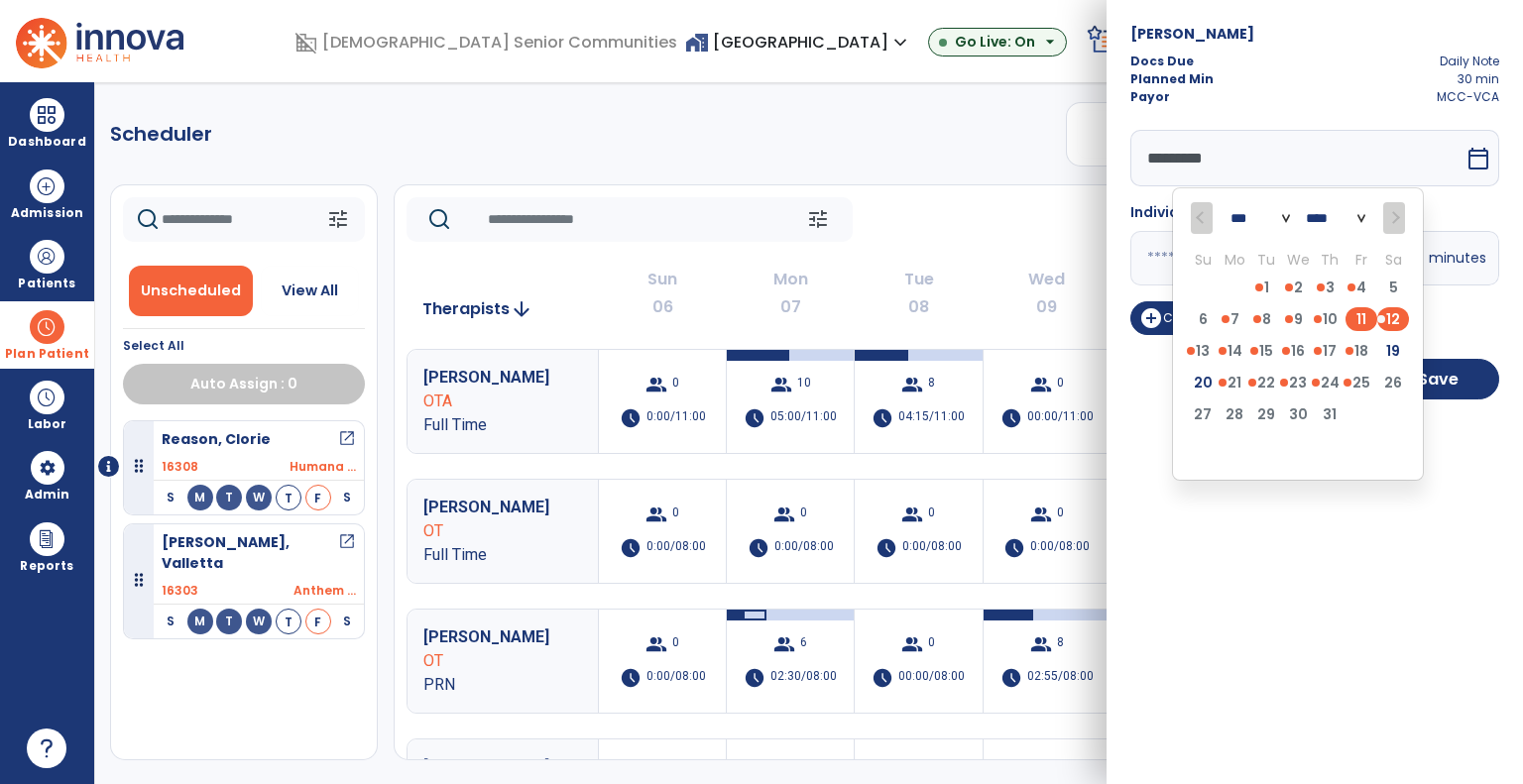 click on "11" at bounding box center (1361, 319) 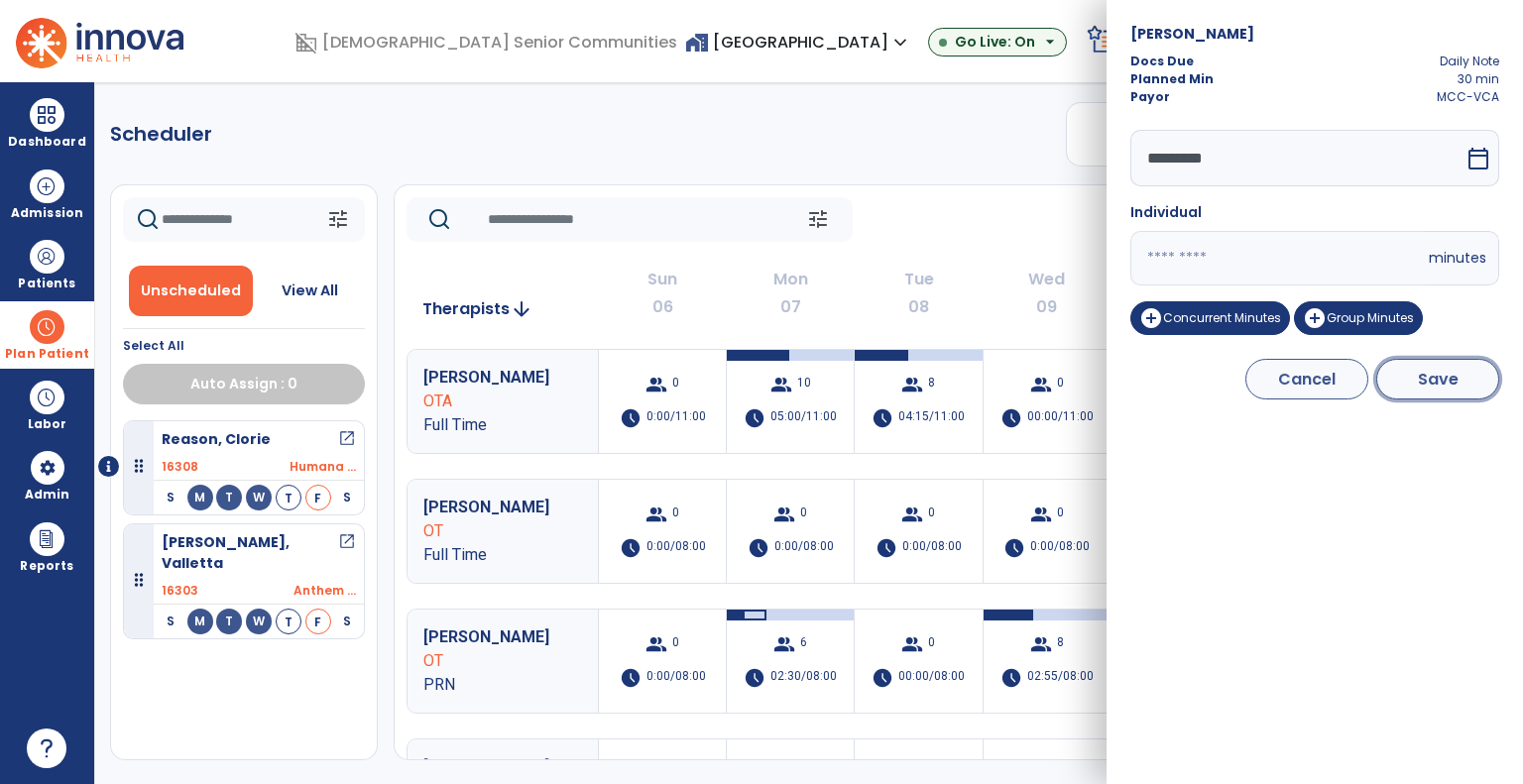 click on "Save" at bounding box center [1438, 379] 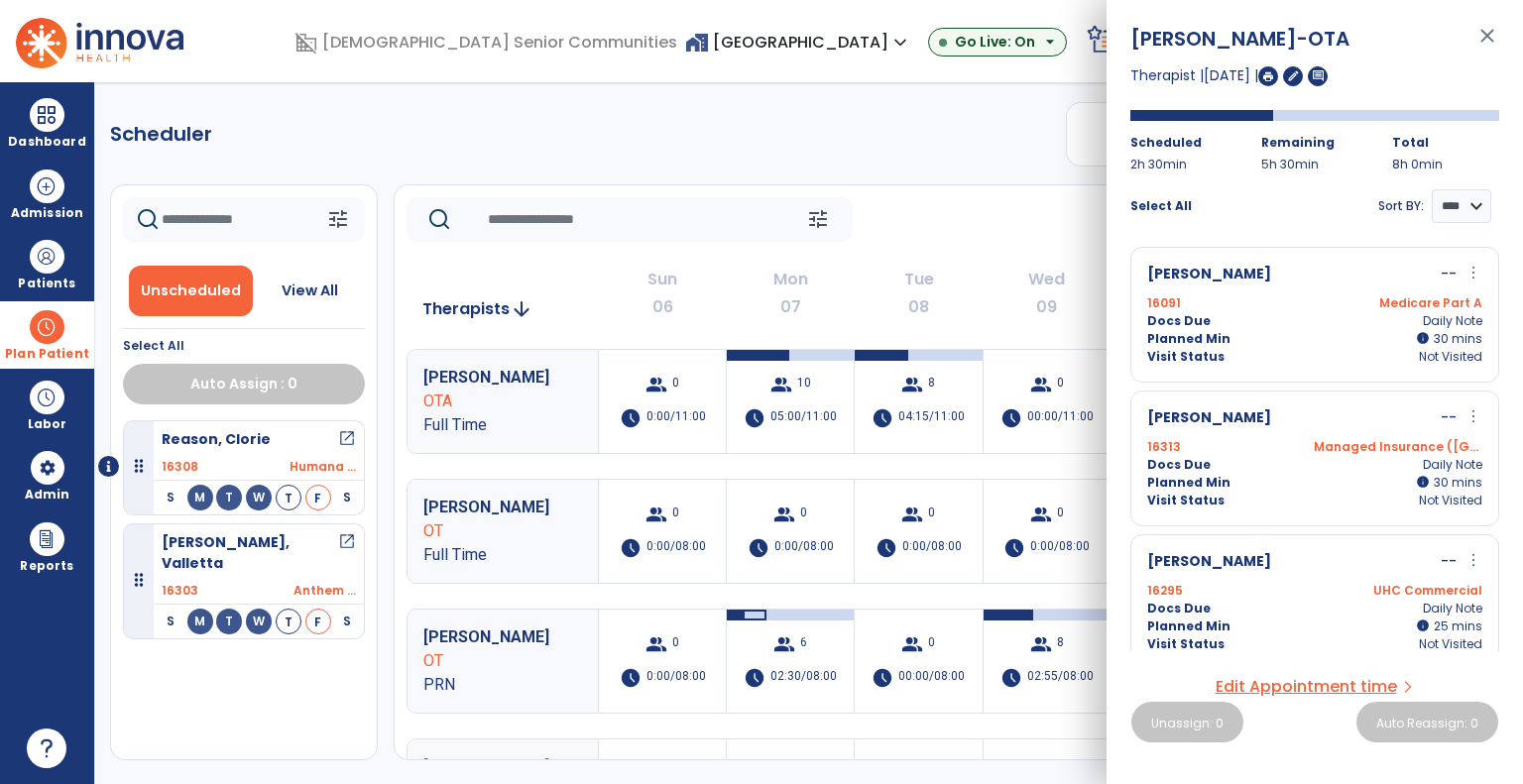 click on "more_vert" at bounding box center [1473, 273] 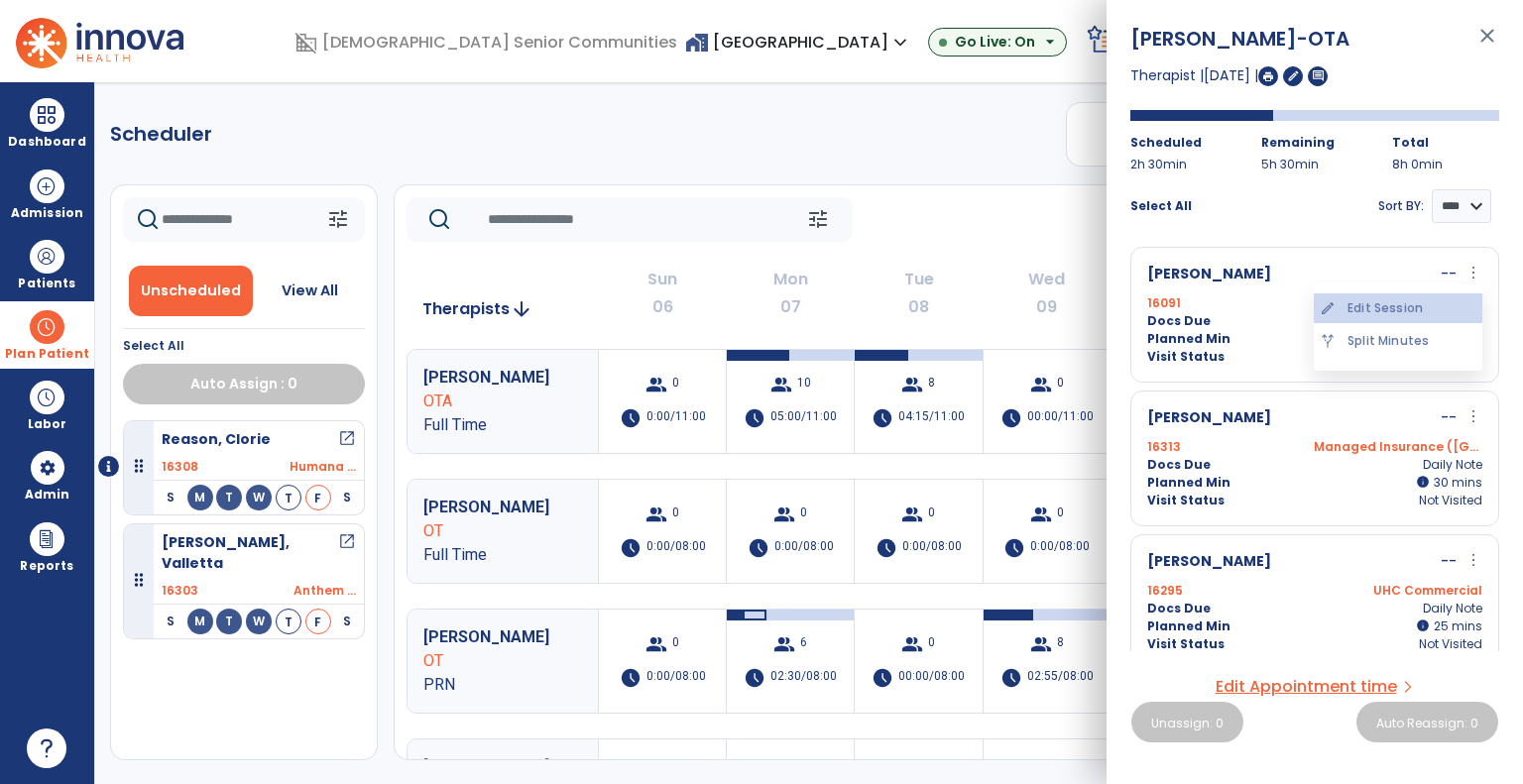 click on "edit   Edit Session" at bounding box center [1398, 308] 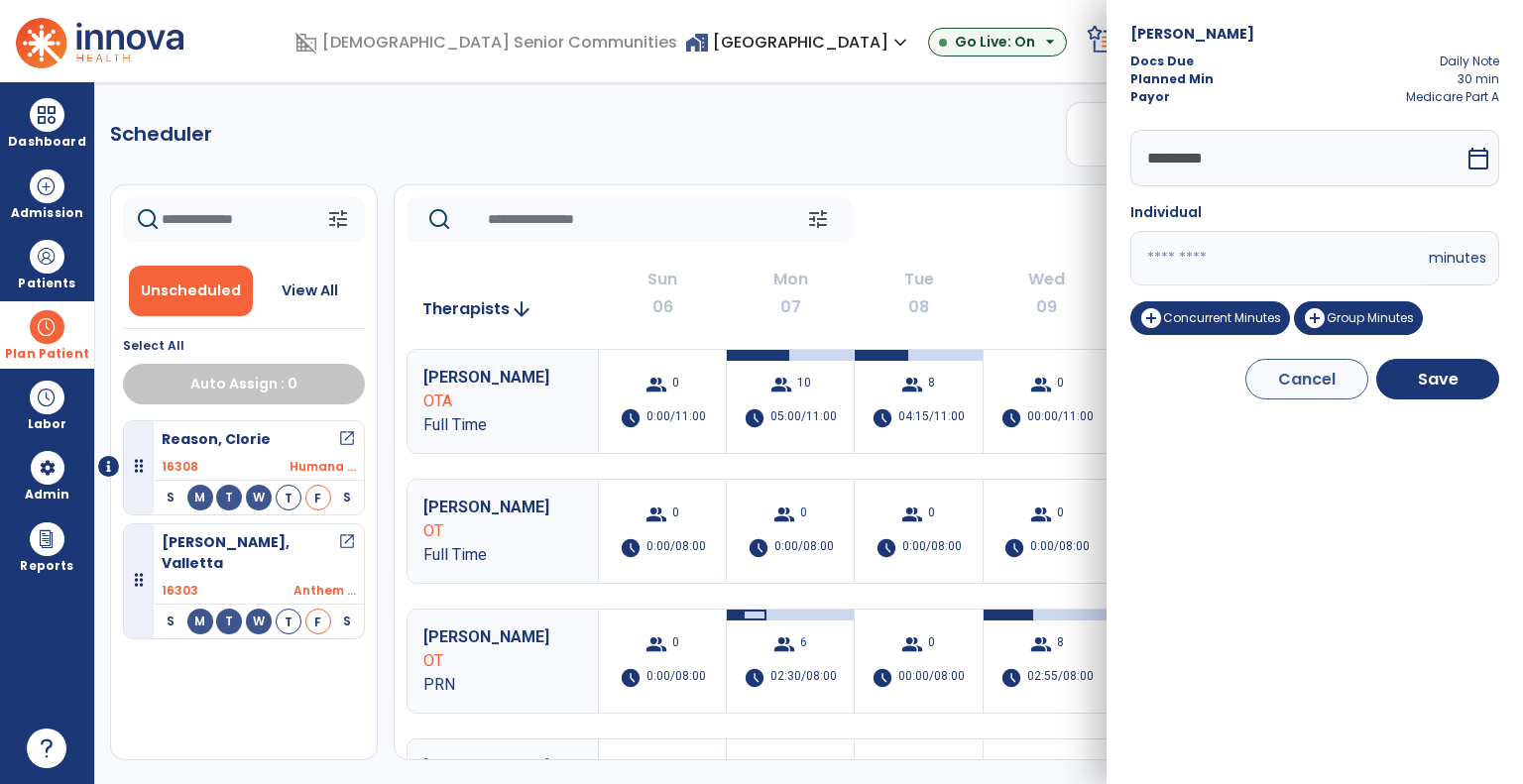 click on "calendar_today" at bounding box center [1478, 159] 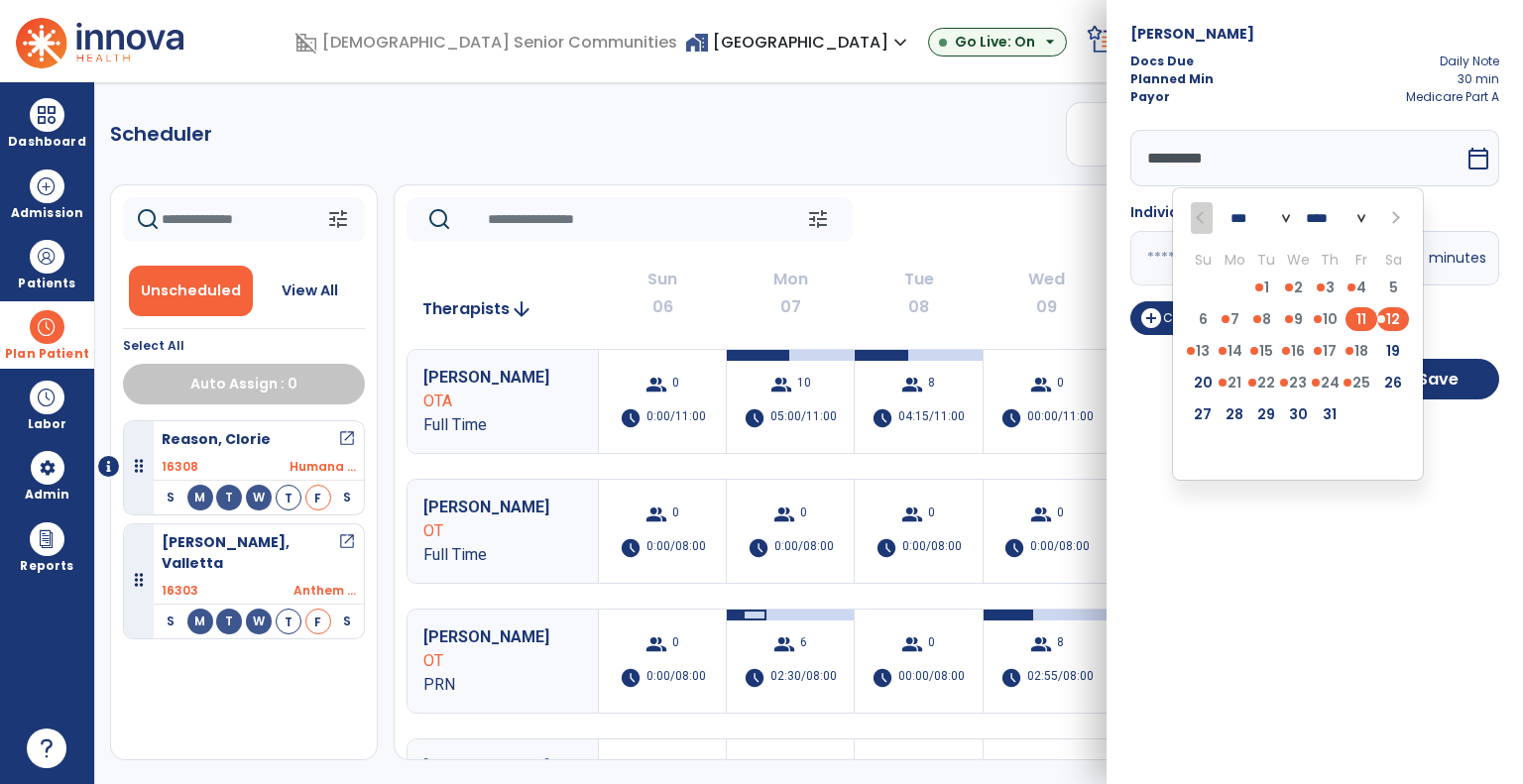 click on "11" at bounding box center (1361, 319) 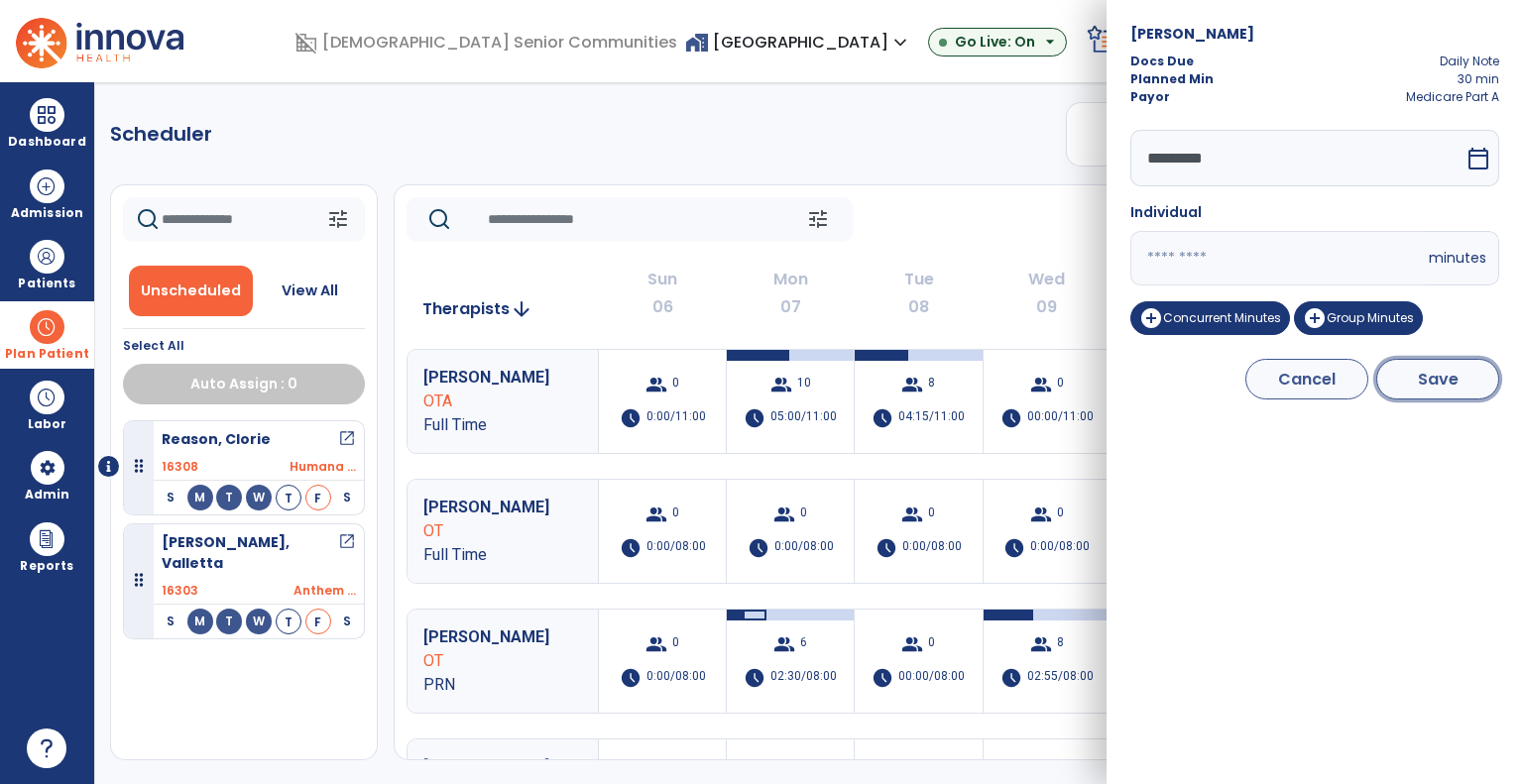 click on "Save" at bounding box center [1438, 379] 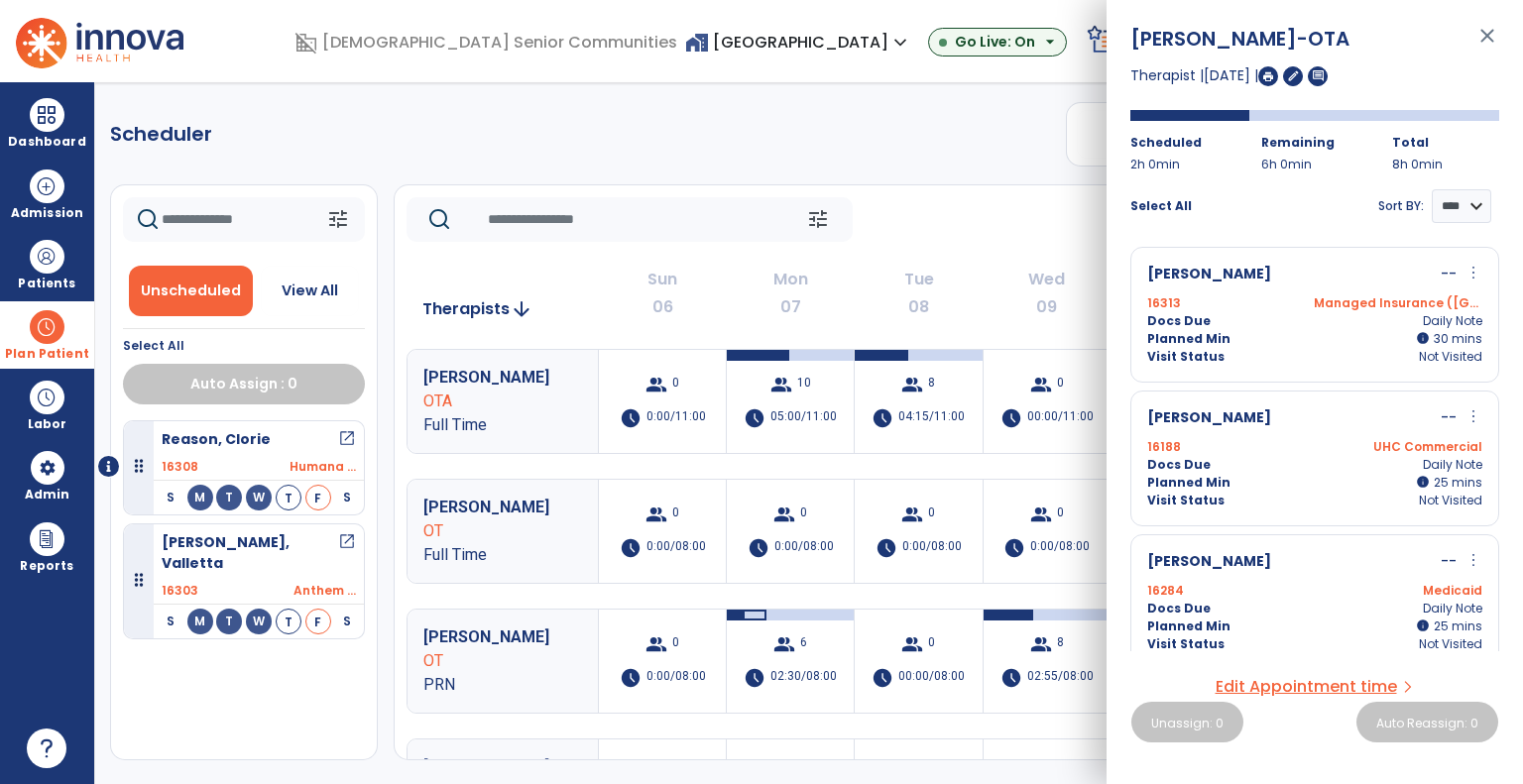 click on "more_vert" at bounding box center (1473, 273) 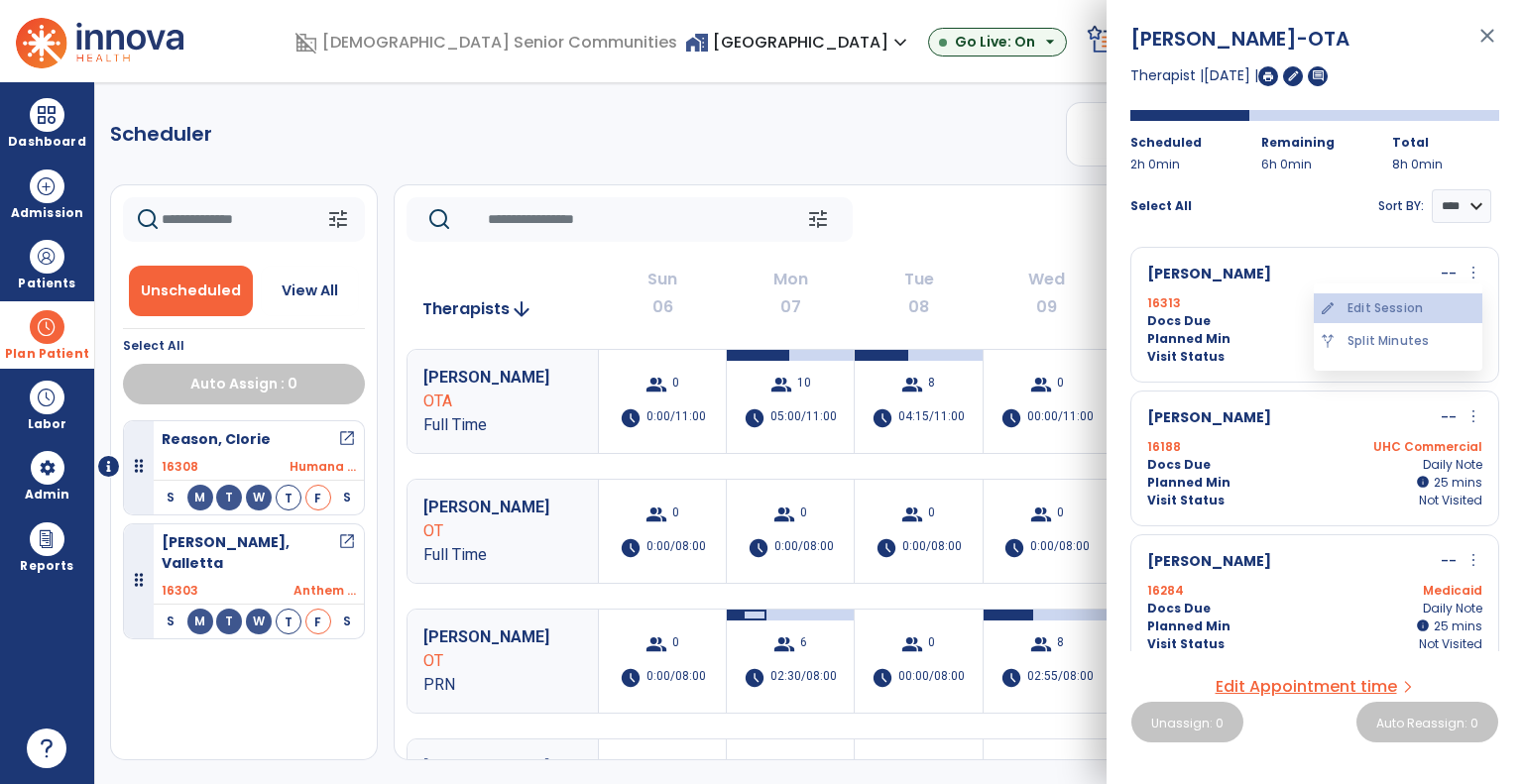 click on "edit   Edit Session" at bounding box center [1398, 308] 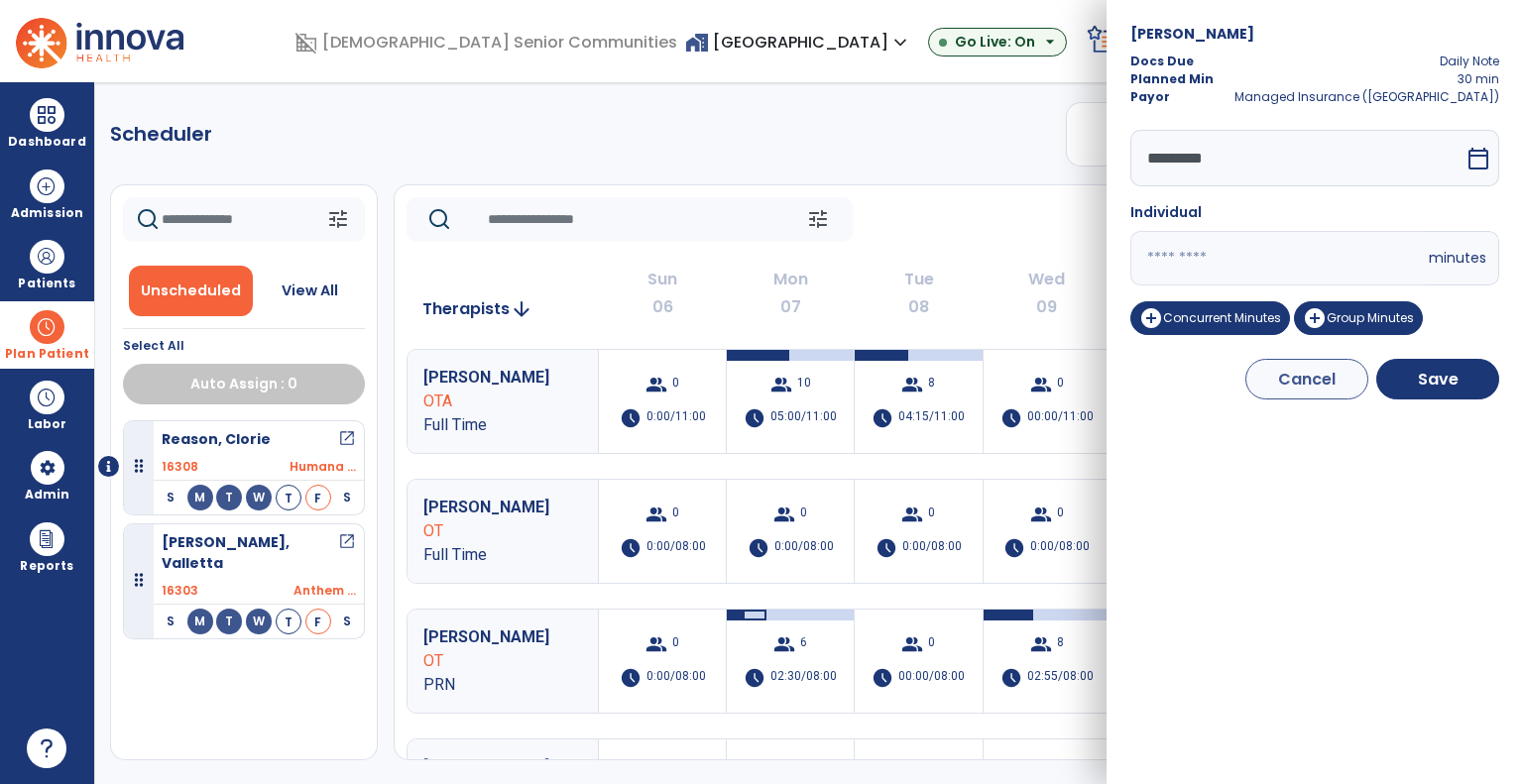 click on "calendar_today" at bounding box center (1478, 159) 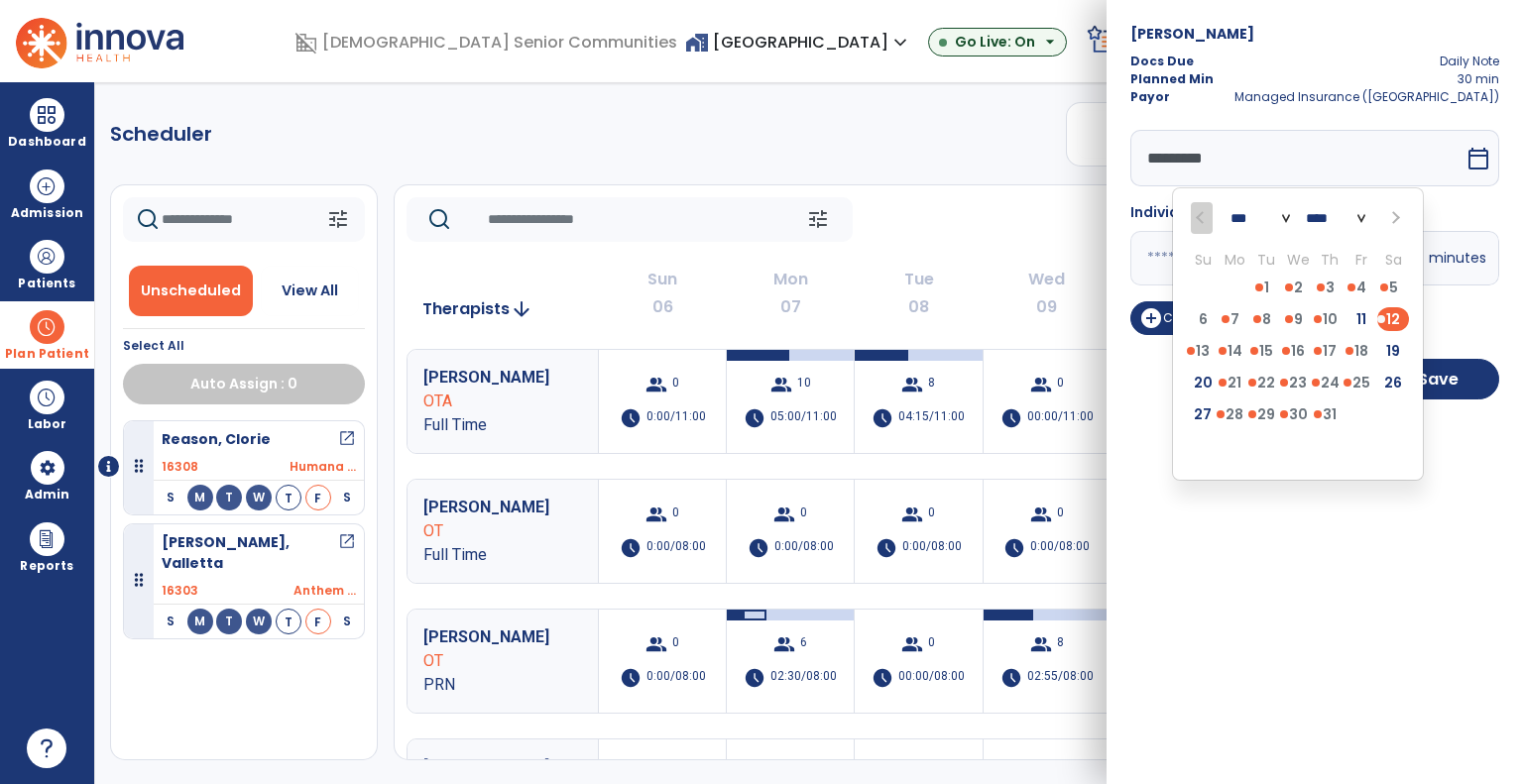 click on "11" at bounding box center (1361, 319) 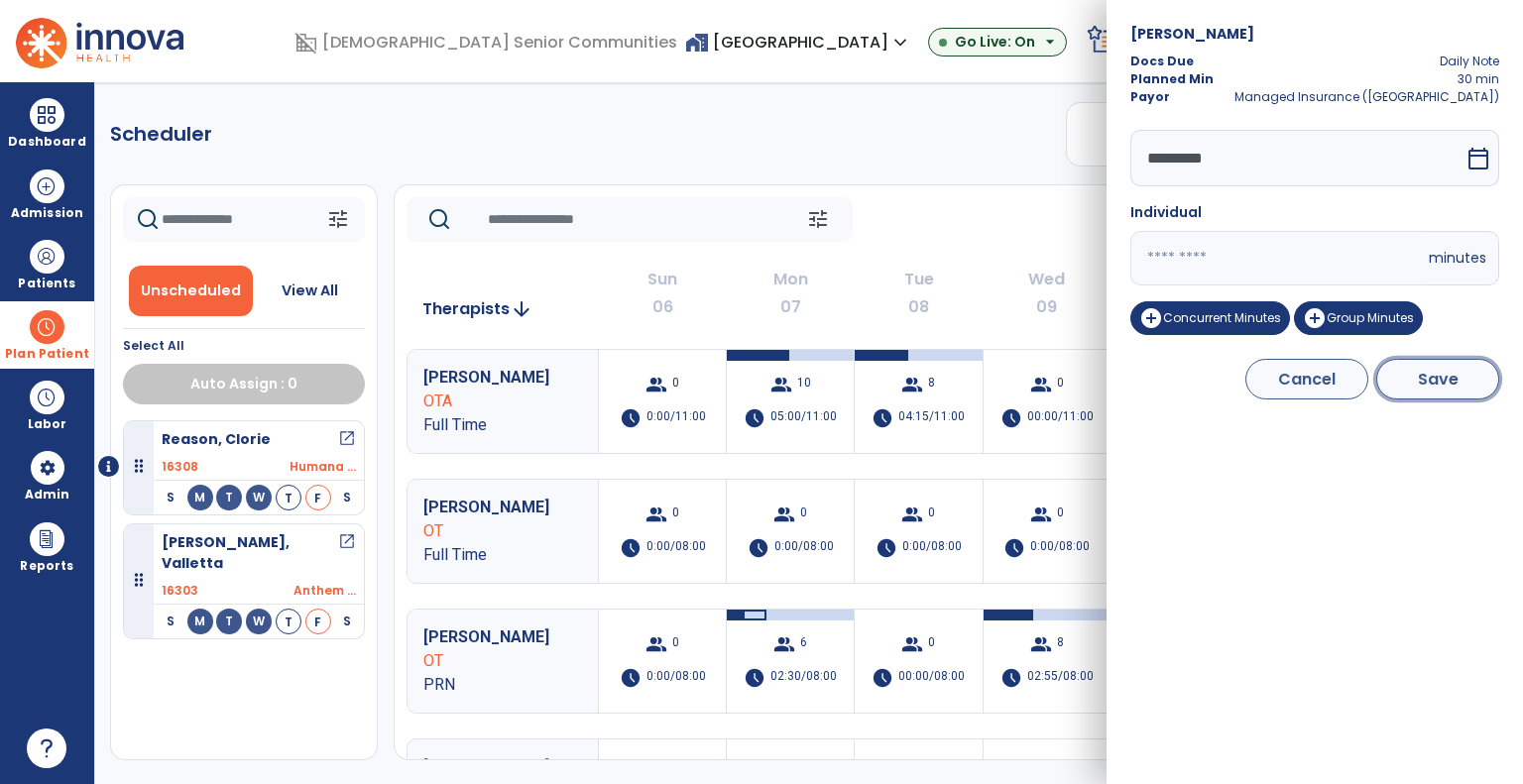 click on "Save" at bounding box center [1438, 379] 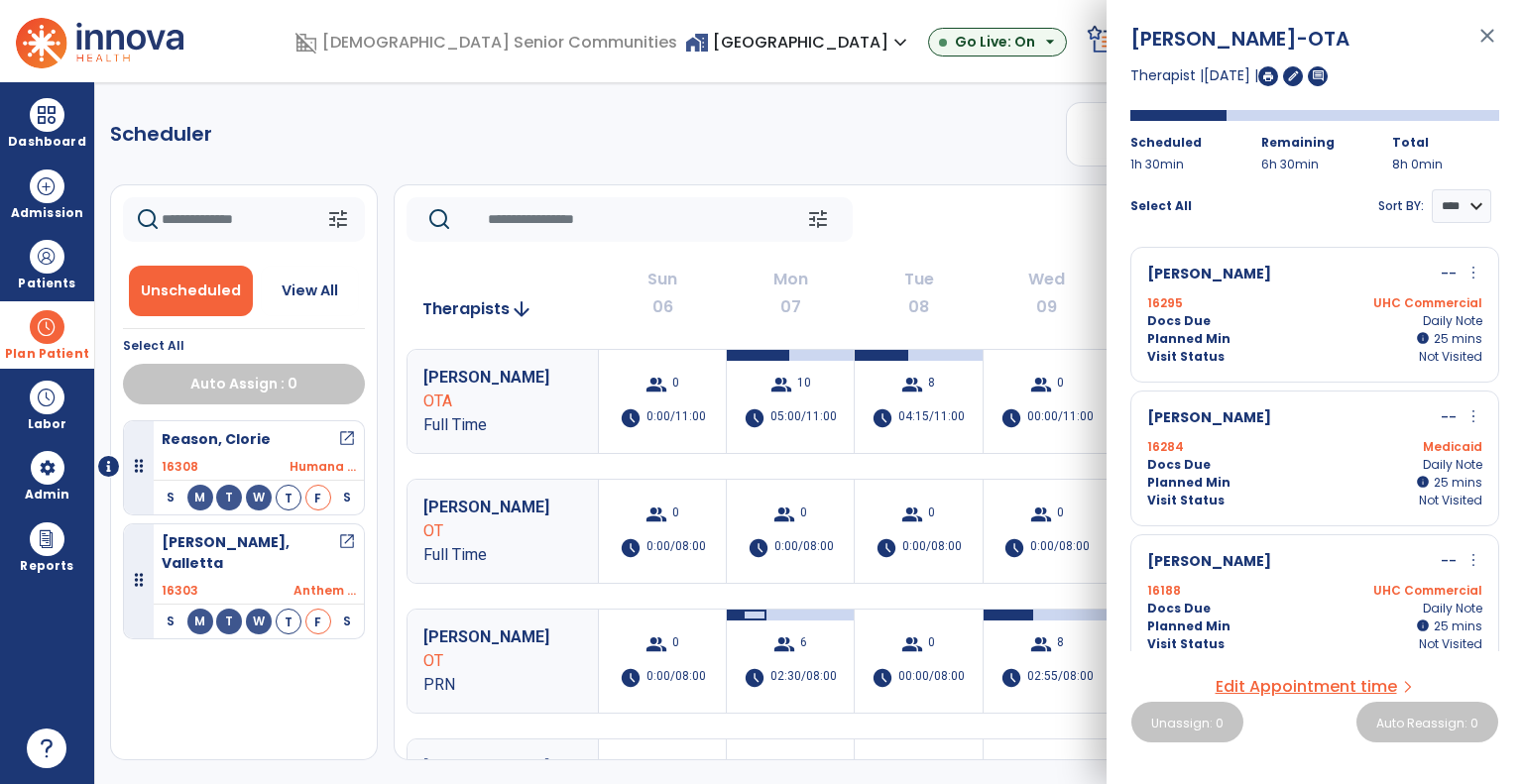 click on "more_vert" at bounding box center [1473, 273] 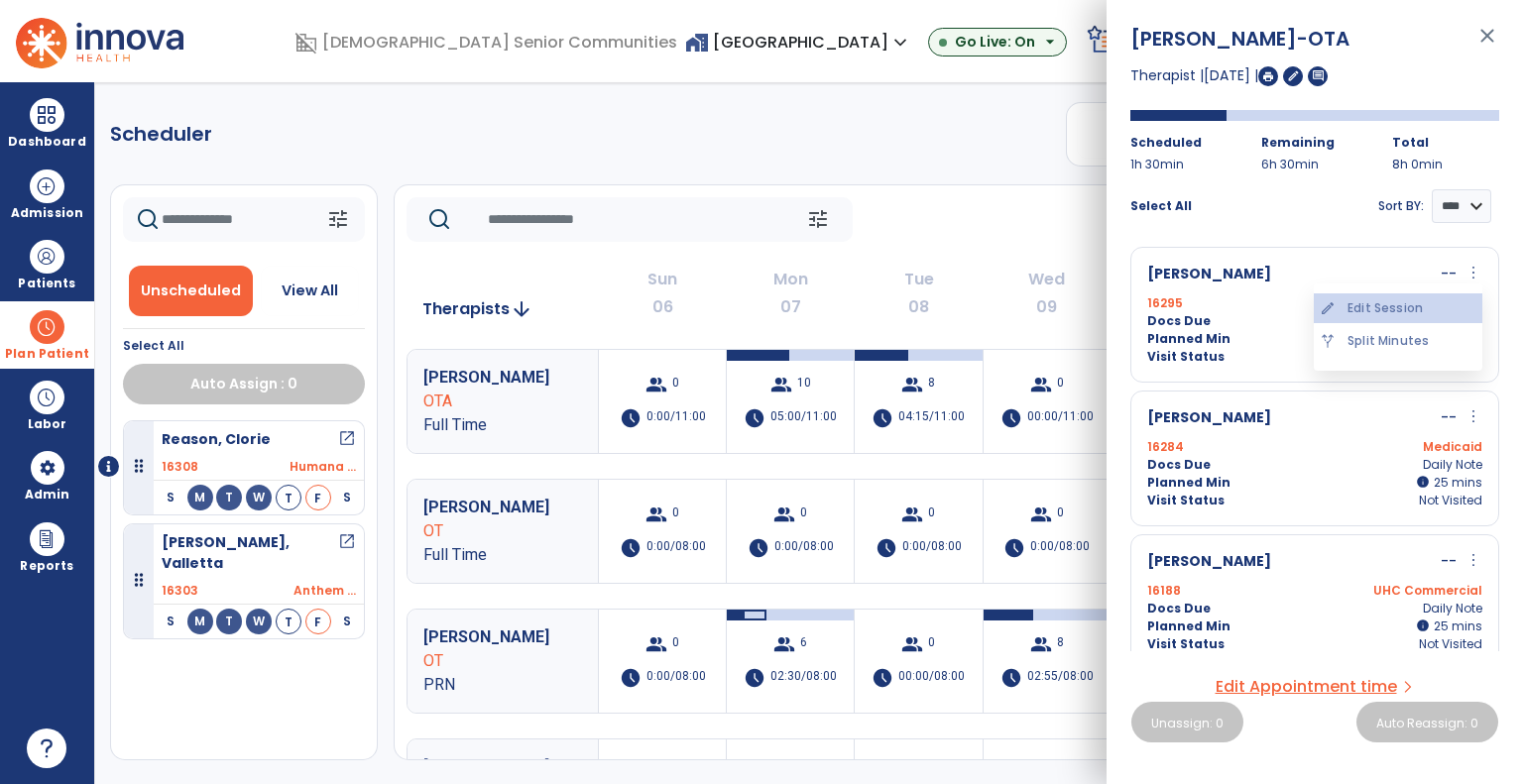 click on "edit   Edit Session" at bounding box center (1398, 308) 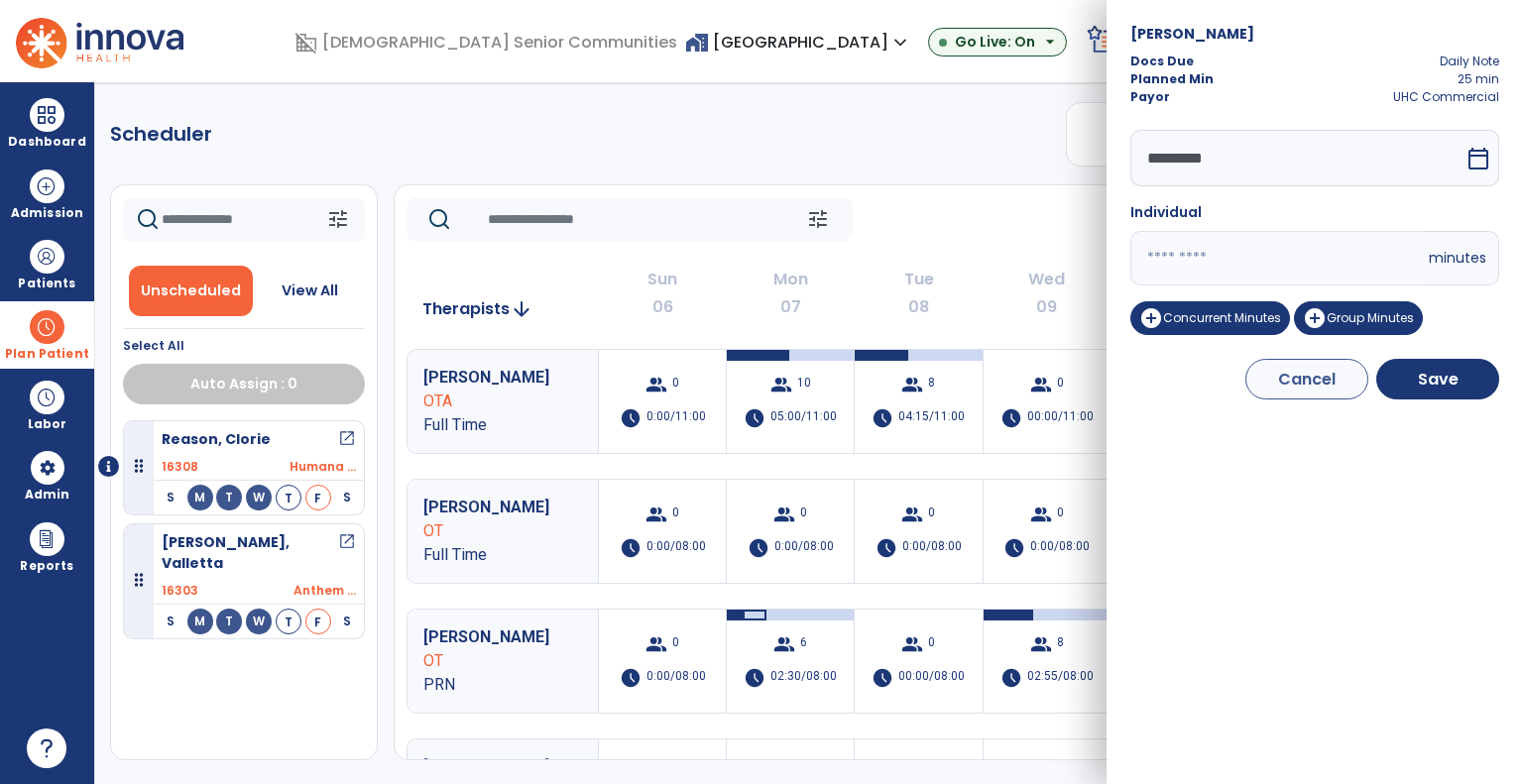 click on "calendar_today" at bounding box center [1478, 159] 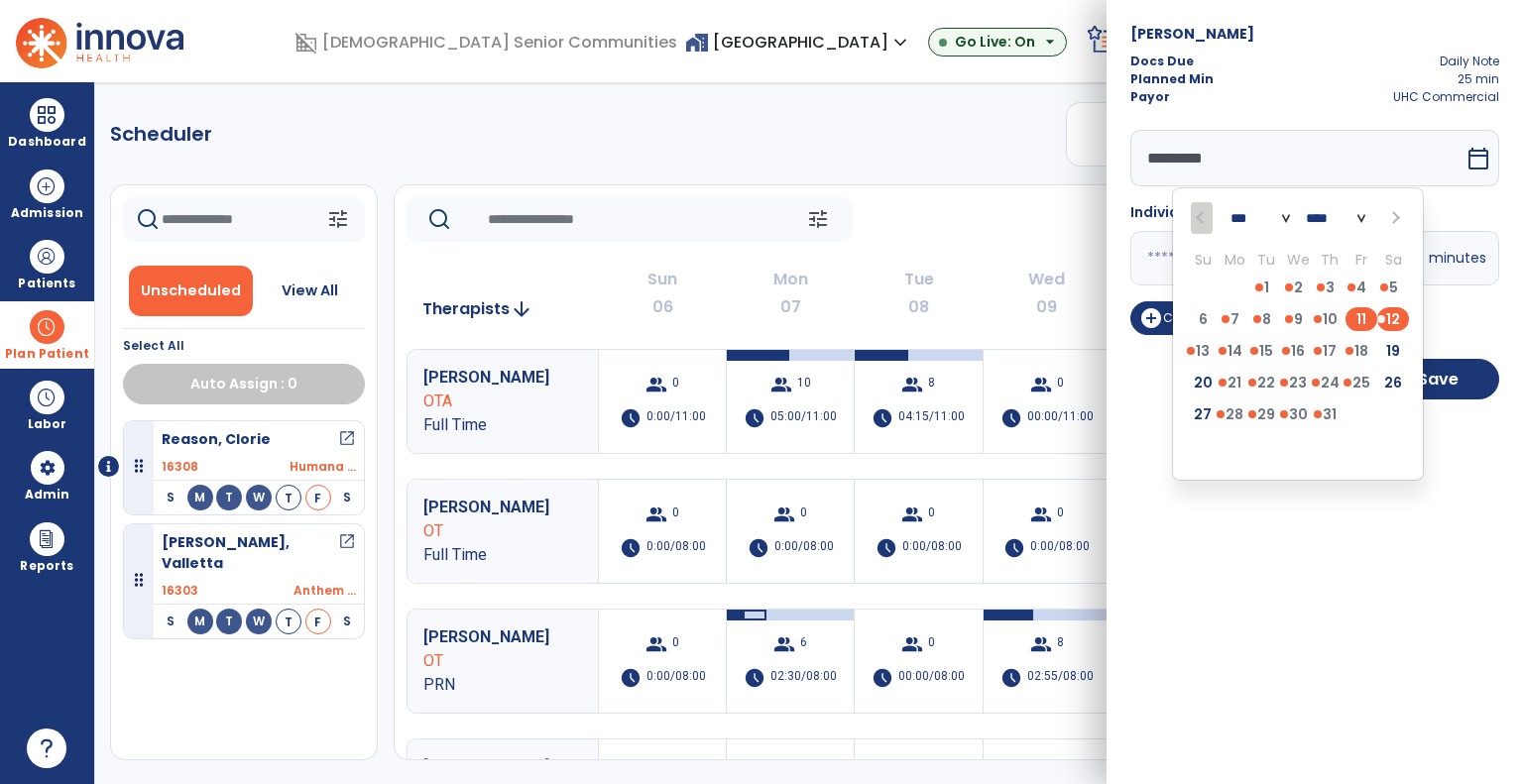 click on "11" at bounding box center [1361, 319] 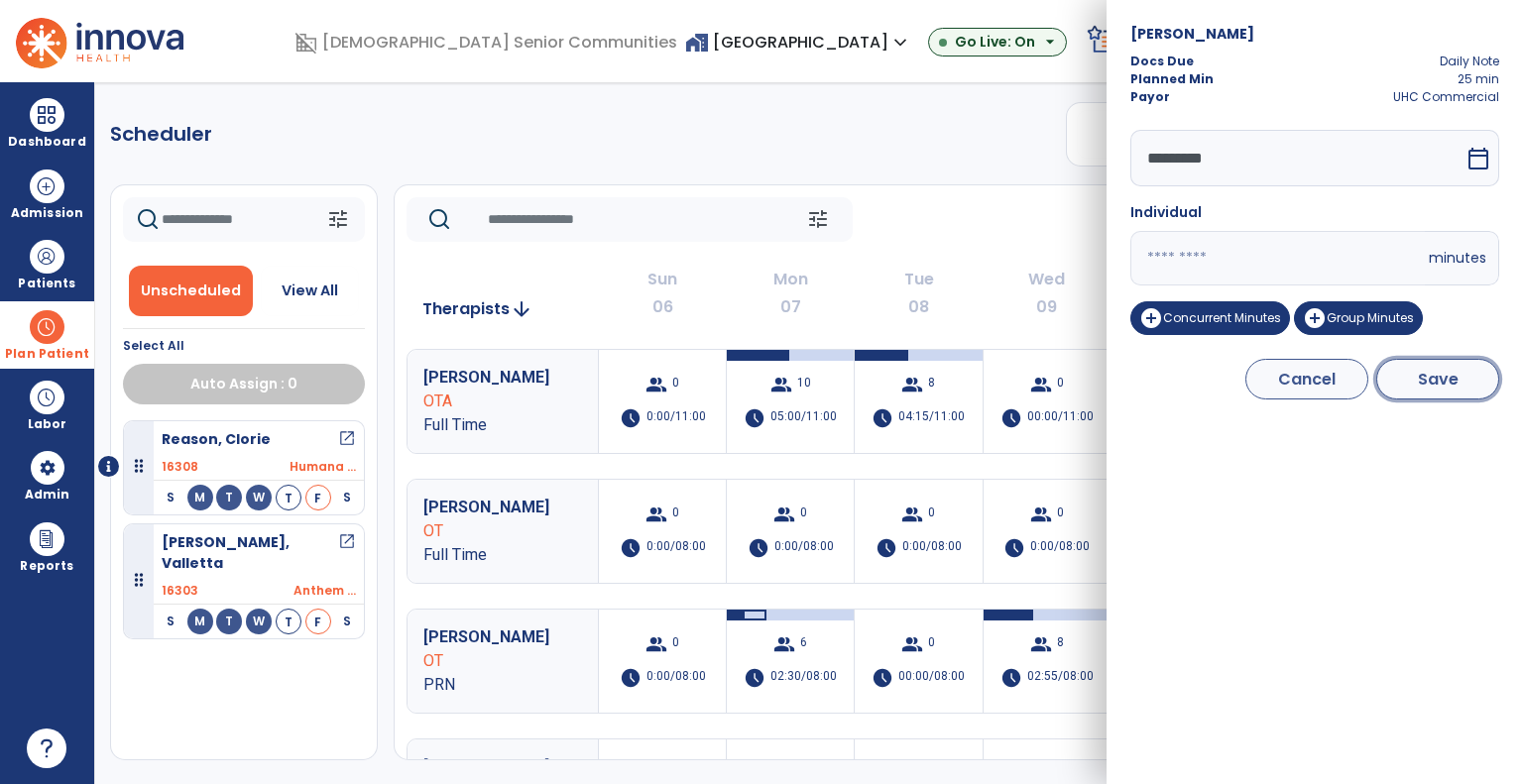 click on "Save" at bounding box center [1438, 379] 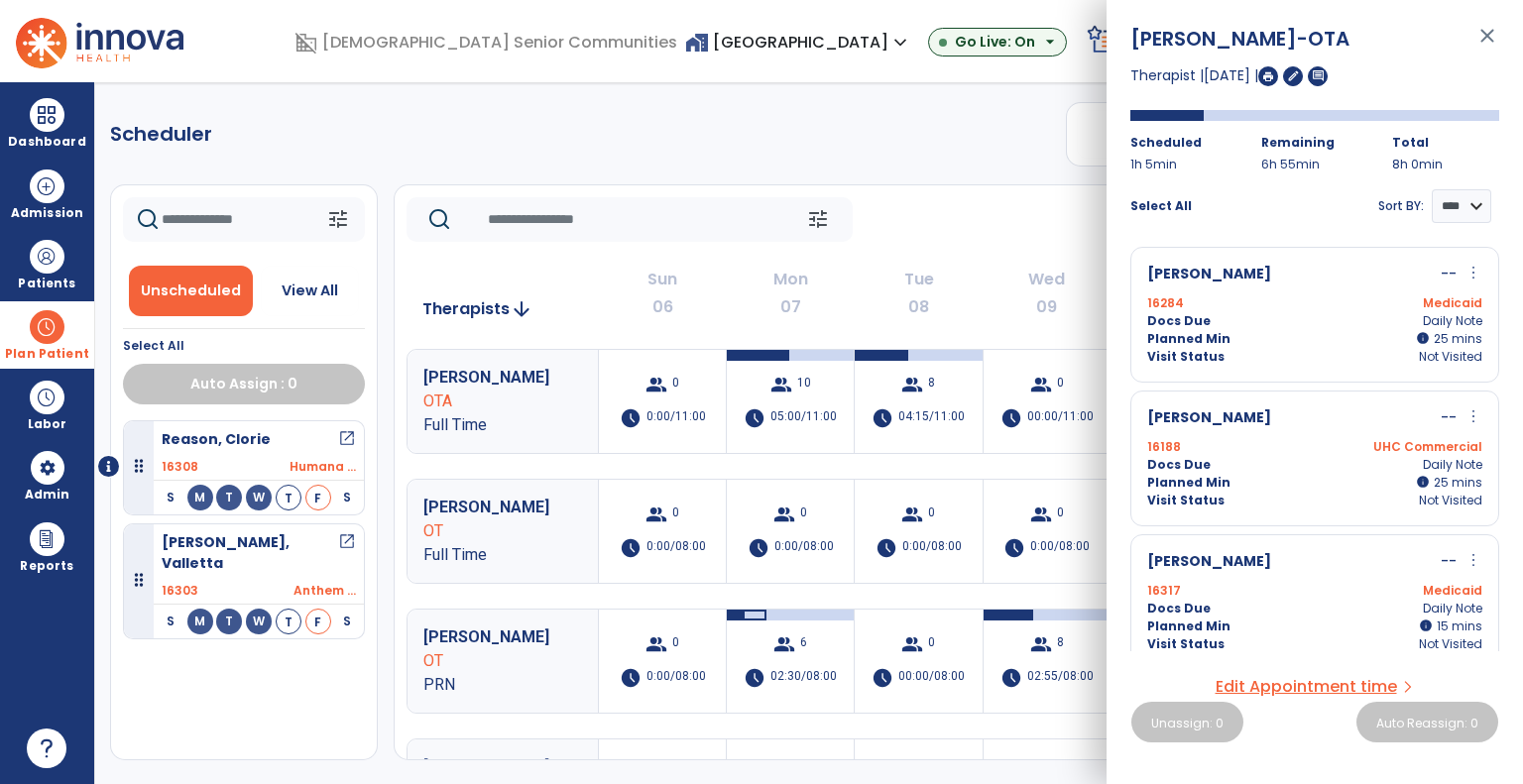 click on "more_vert" at bounding box center (1473, 273) 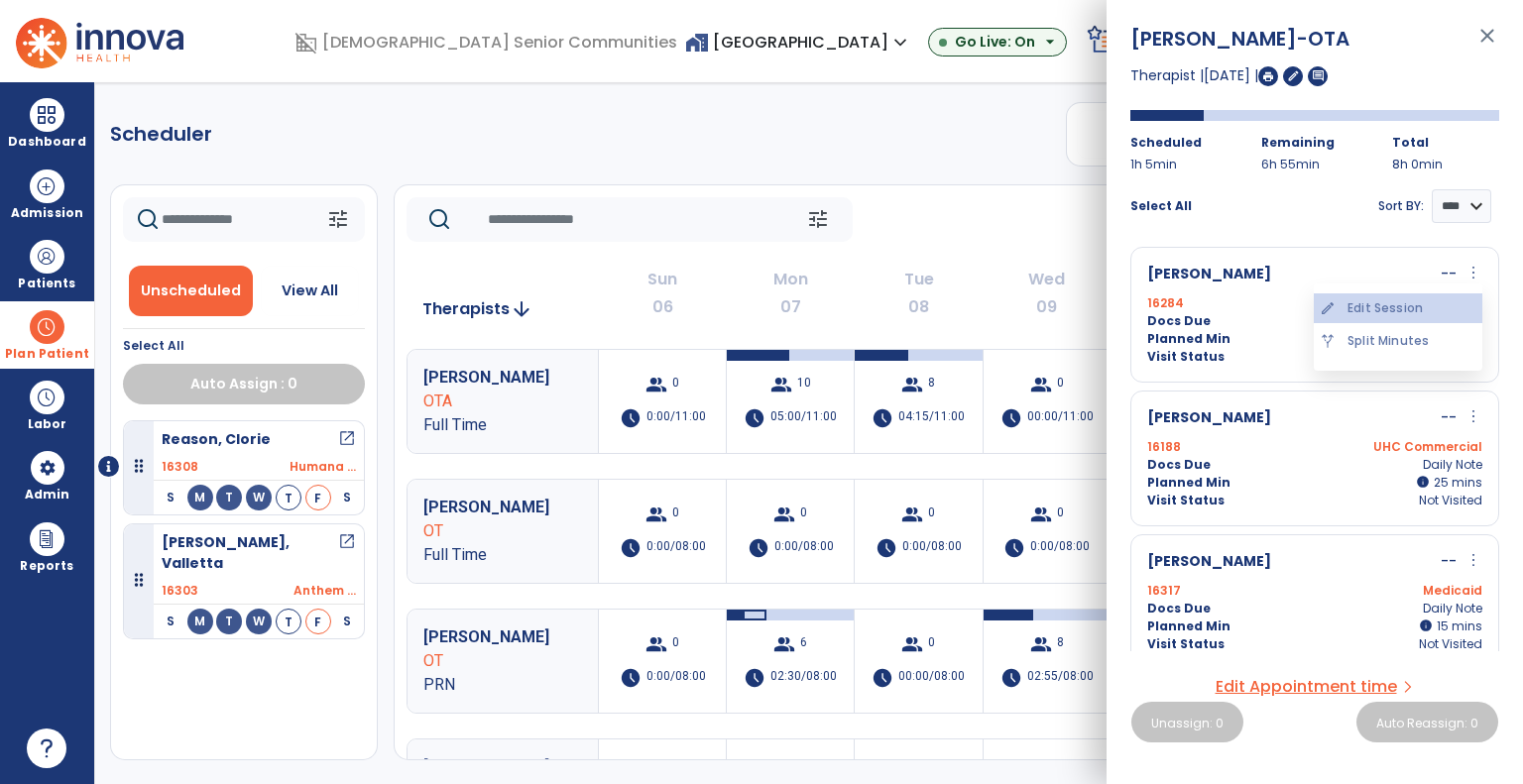 click on "edit   Edit Session" at bounding box center [1398, 308] 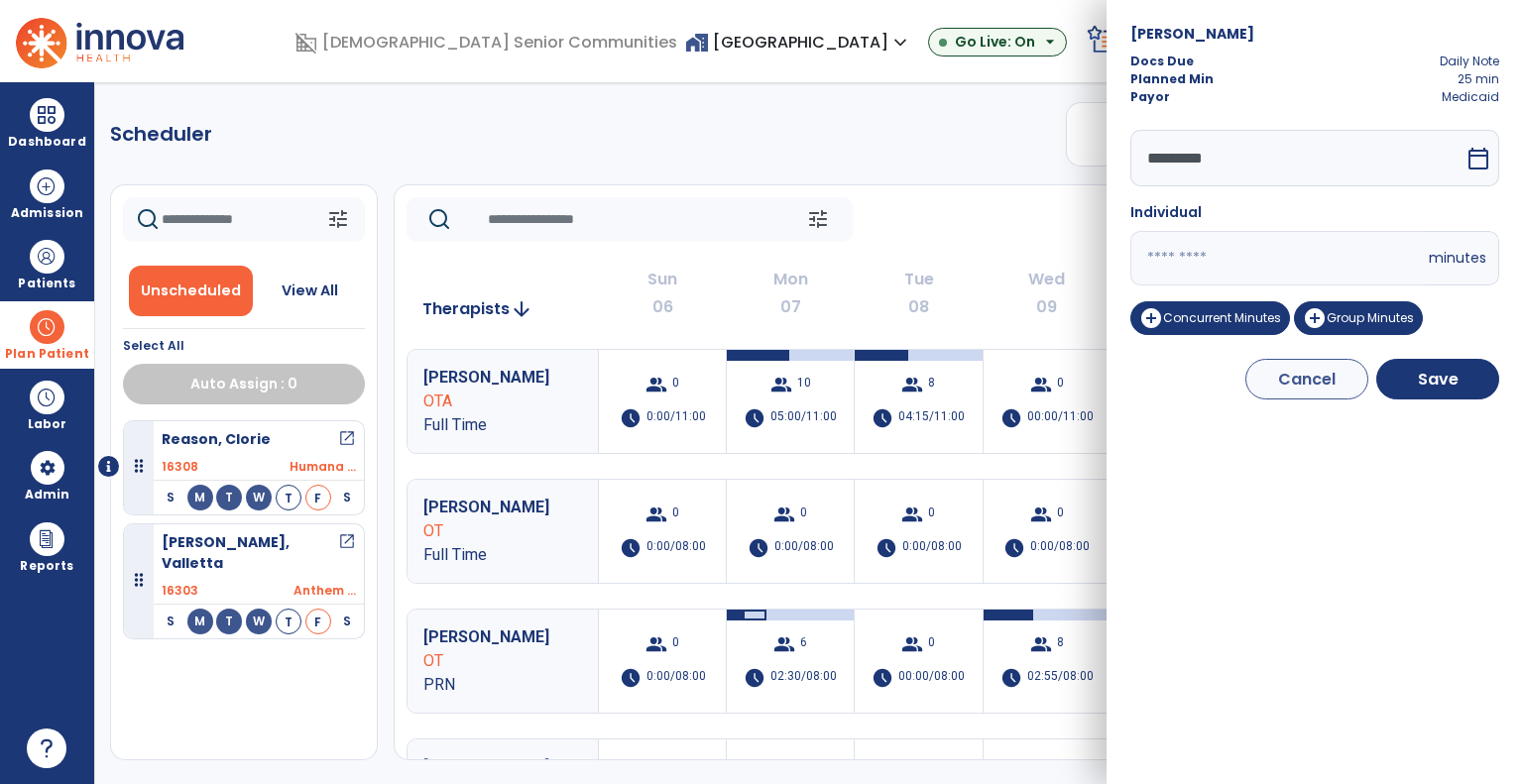 click on "calendar_today" at bounding box center (1478, 159) 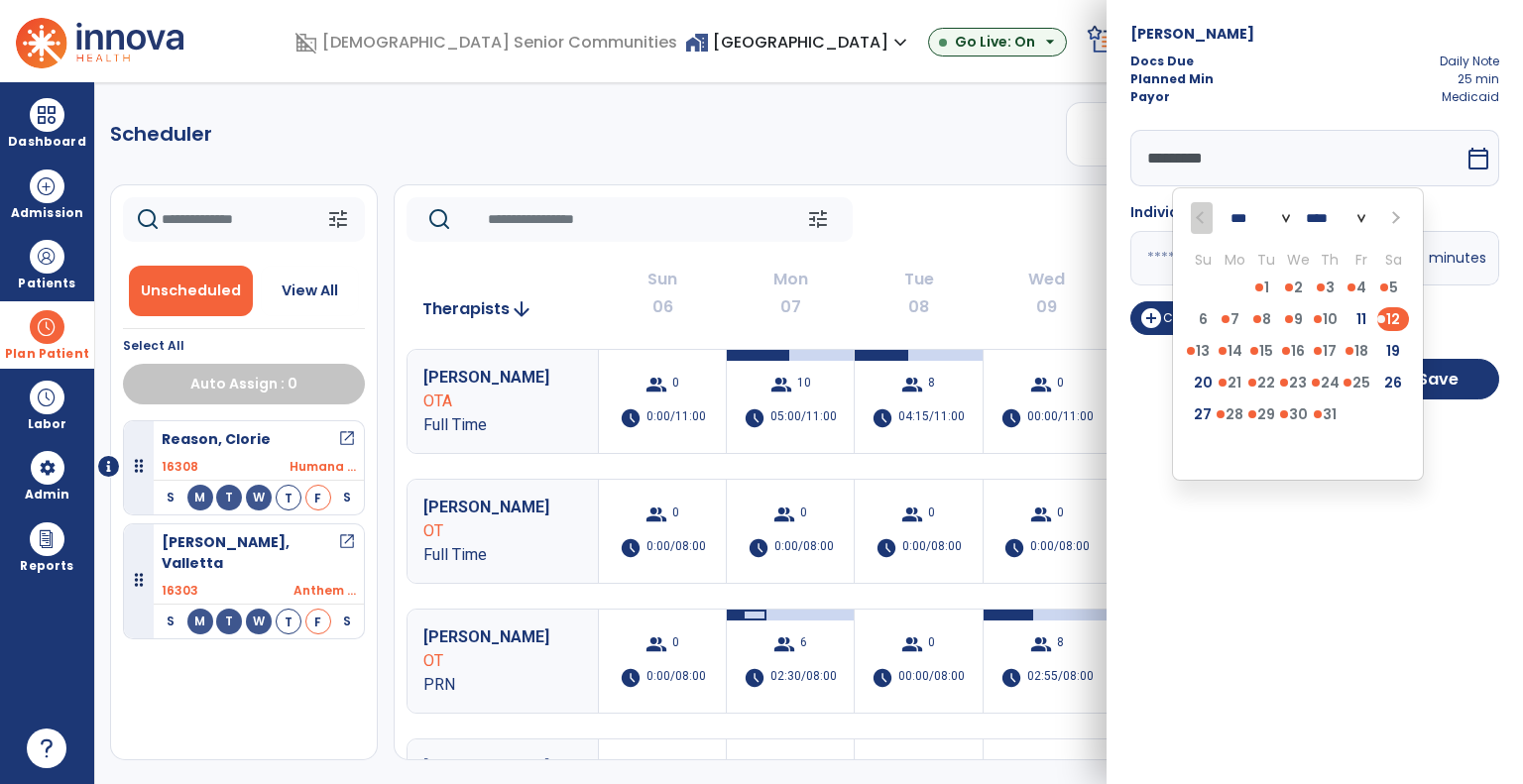 click on "11" at bounding box center (1361, 319) 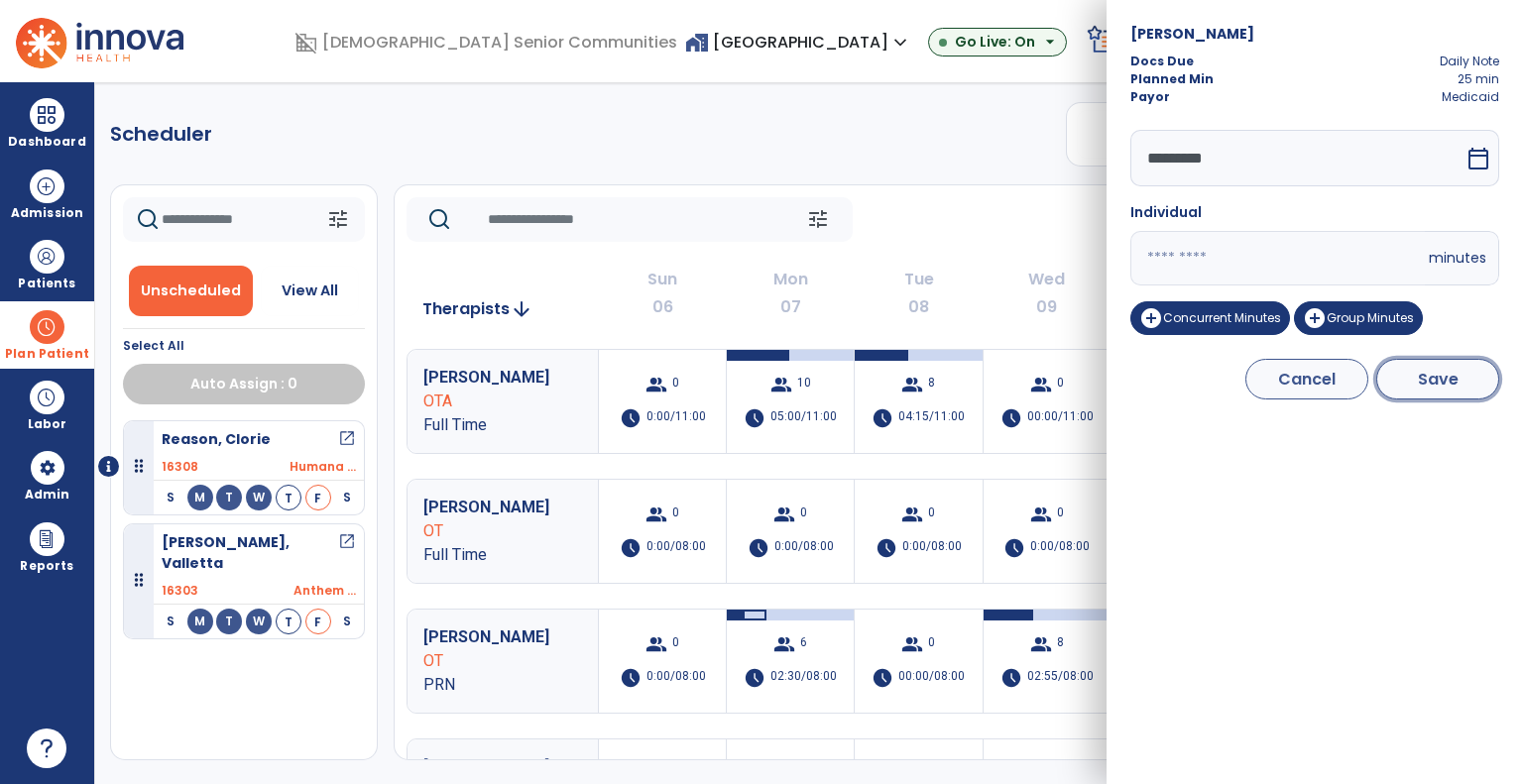 click on "Save" at bounding box center (1438, 379) 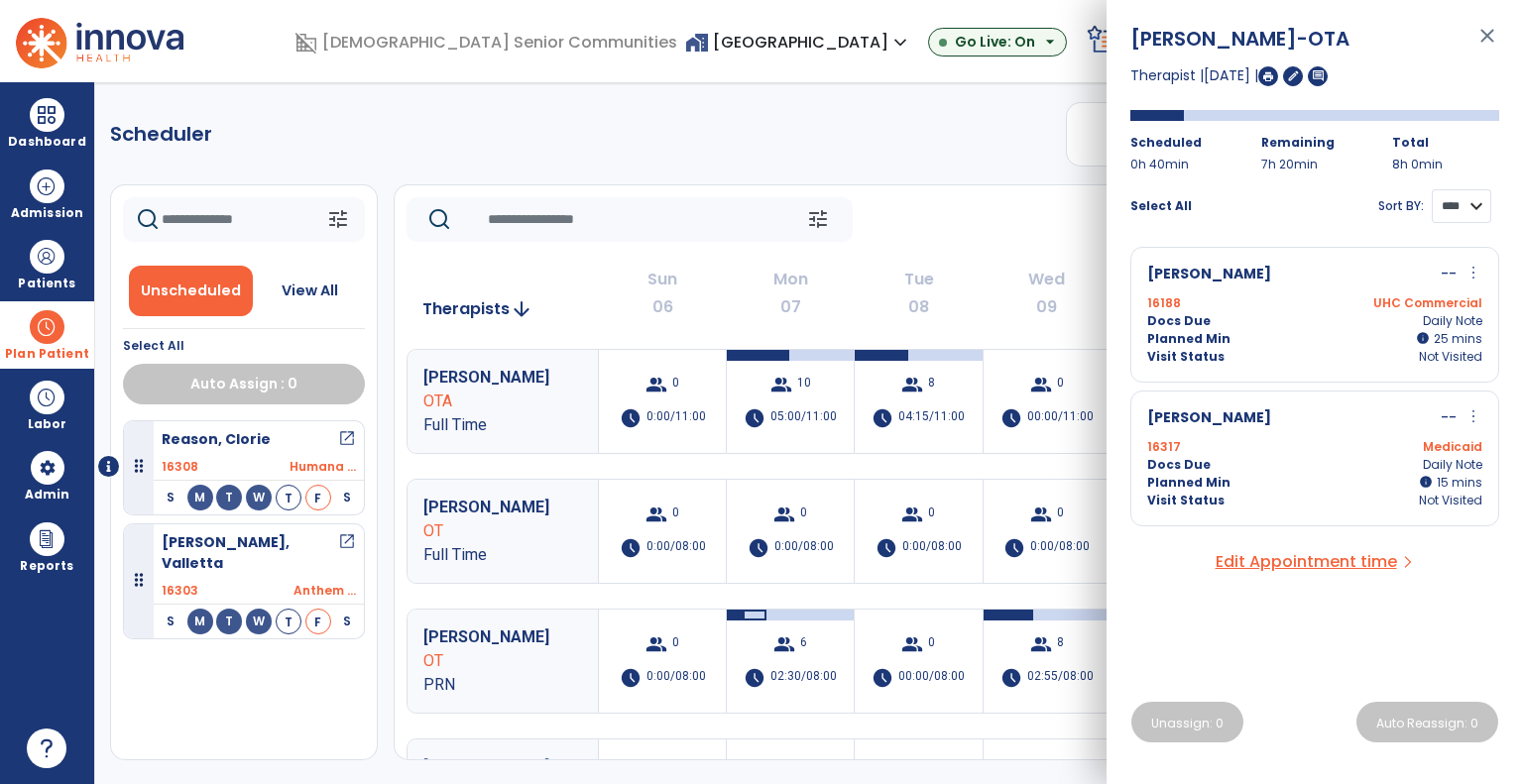 click on "**** ****" at bounding box center [1462, 206] 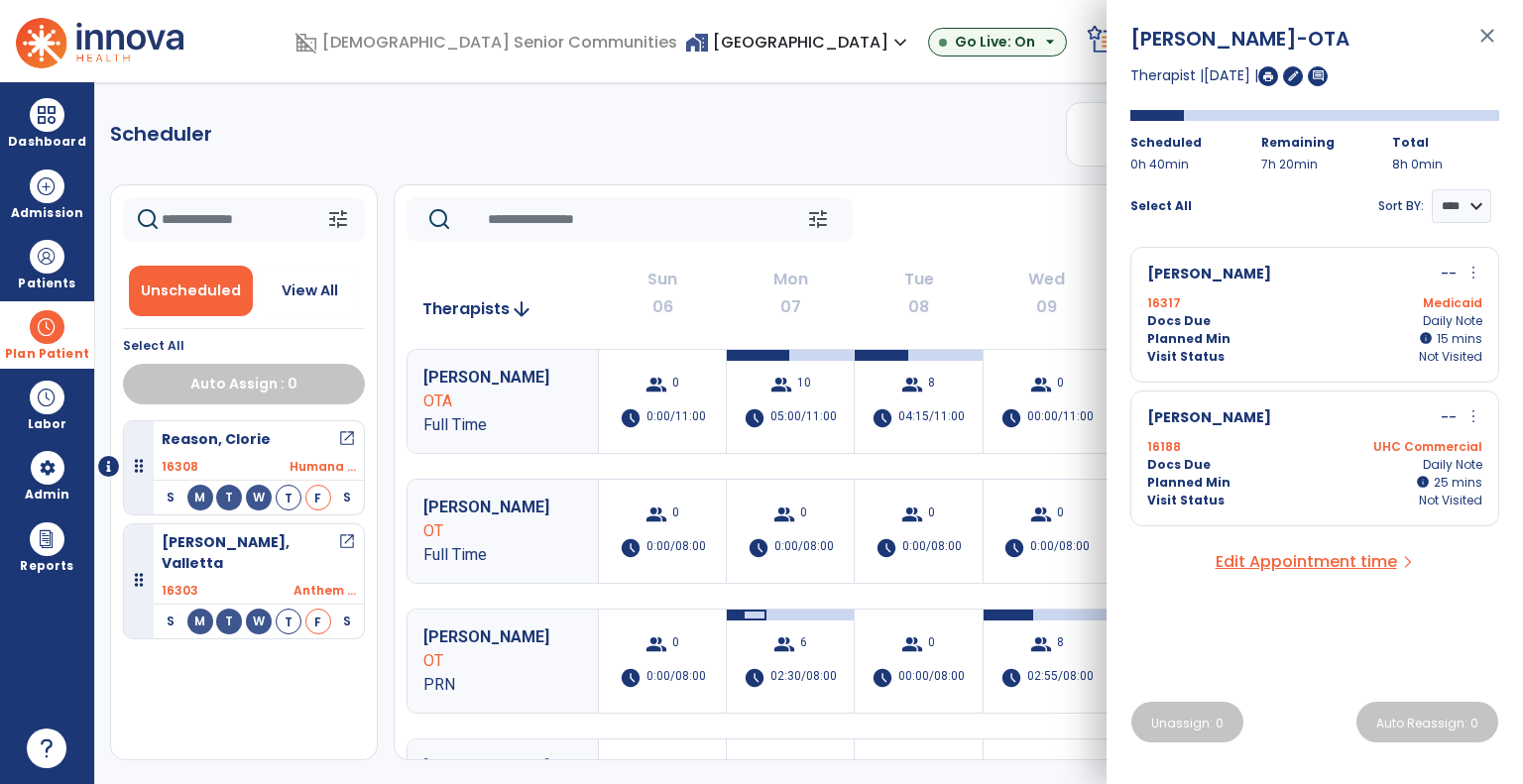 click on "more_vert" at bounding box center [1473, 273] 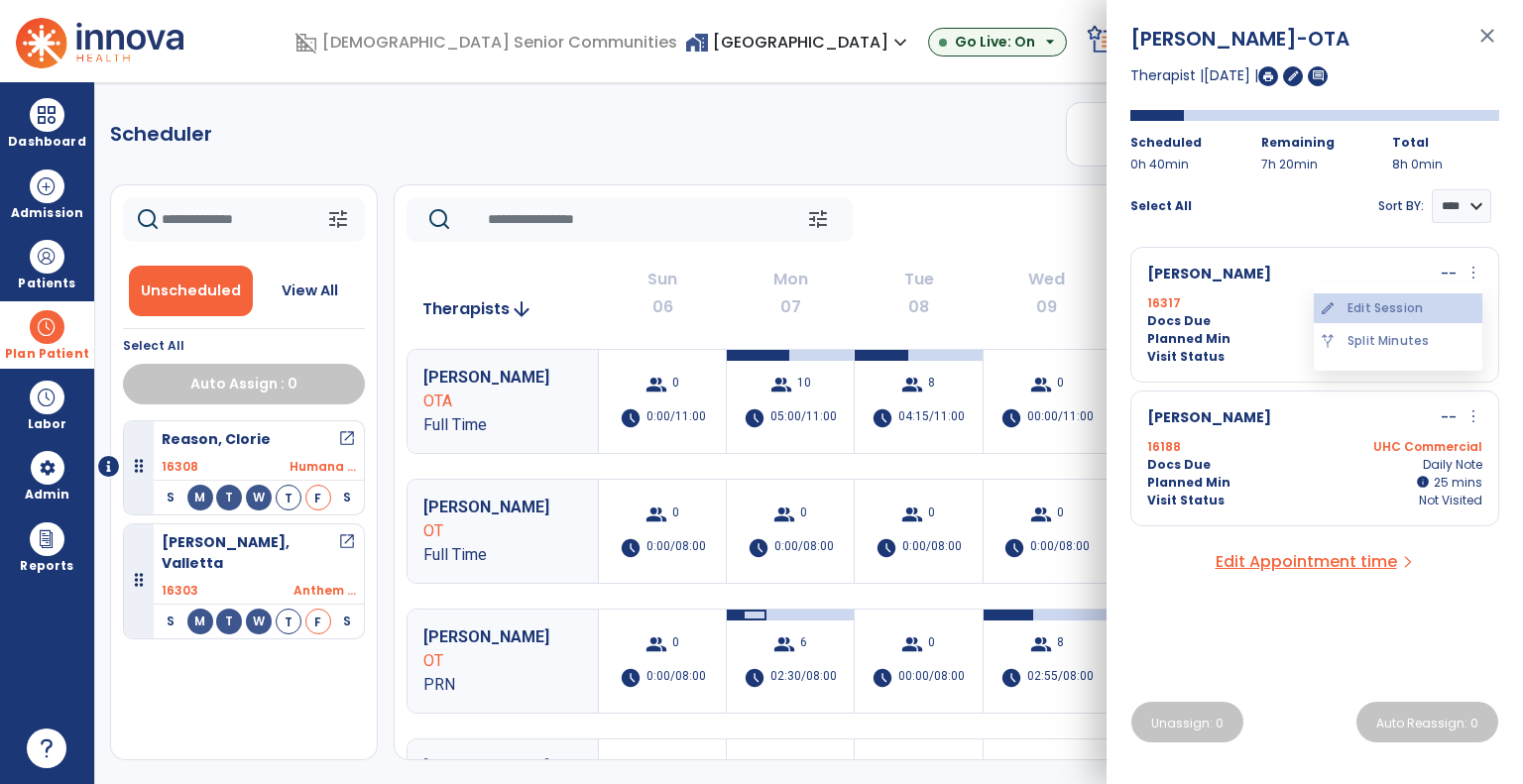 click on "edit   Edit Session" at bounding box center (1398, 308) 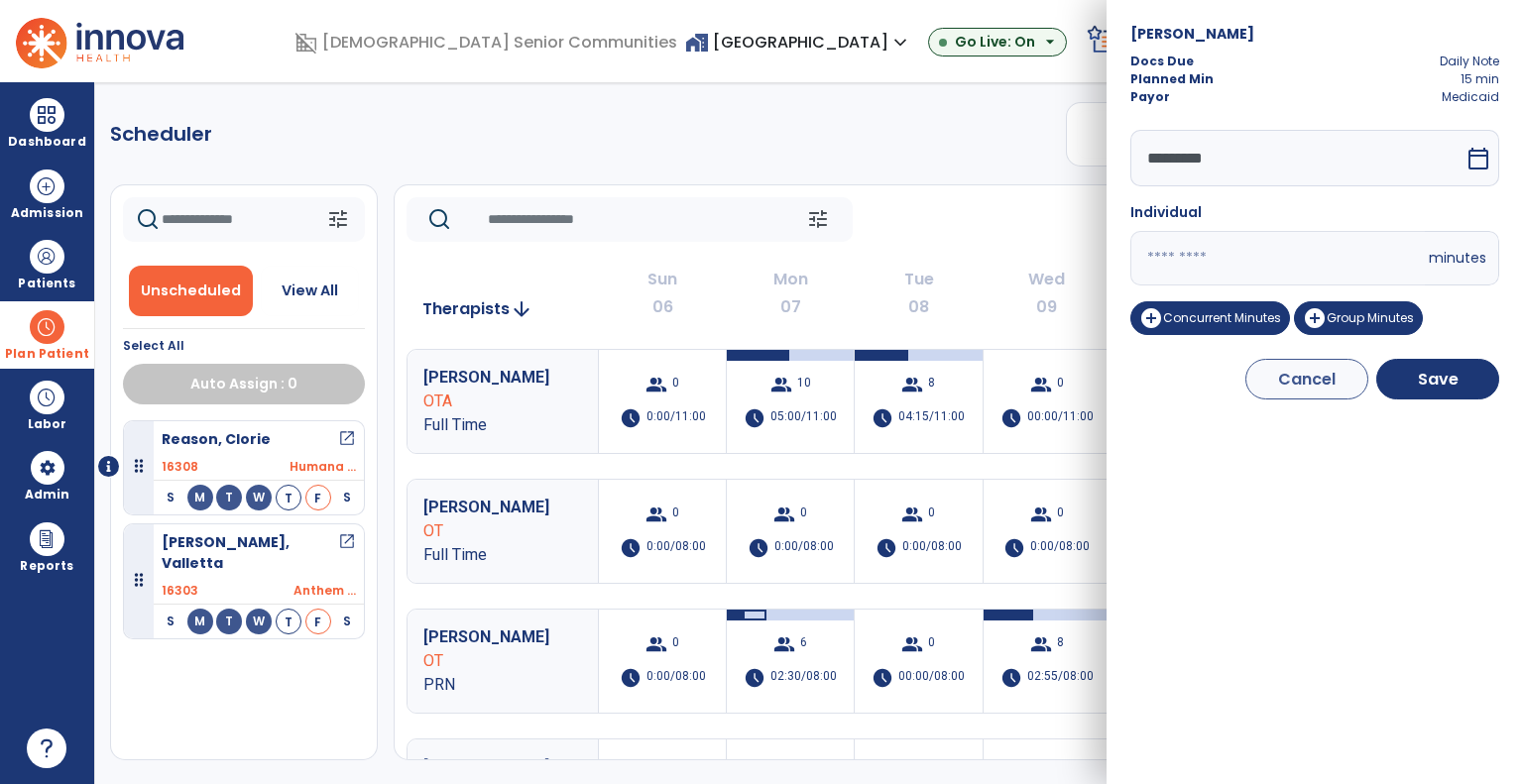 click on "calendar_today" at bounding box center (1478, 159) 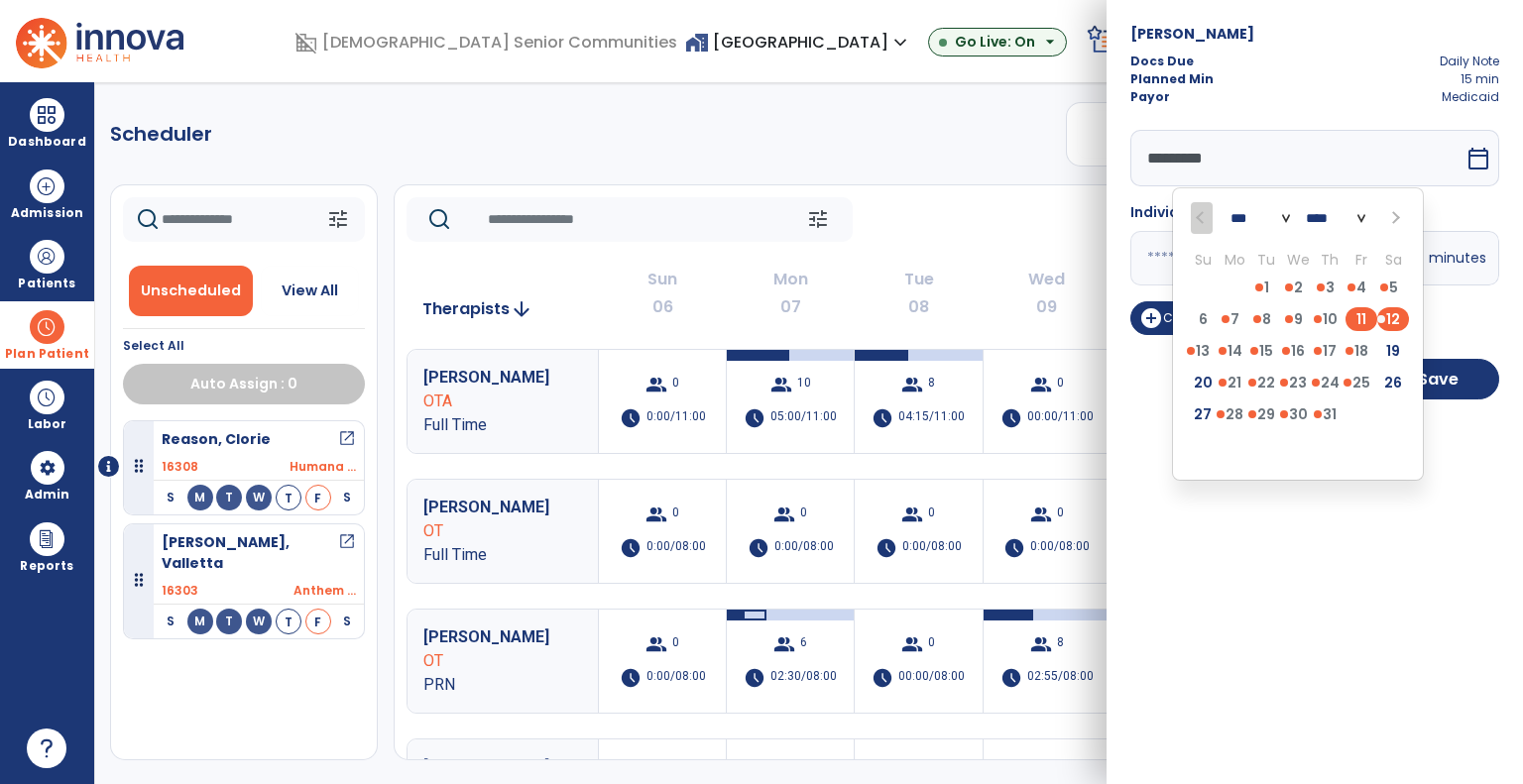 click on "11" at bounding box center (1361, 319) 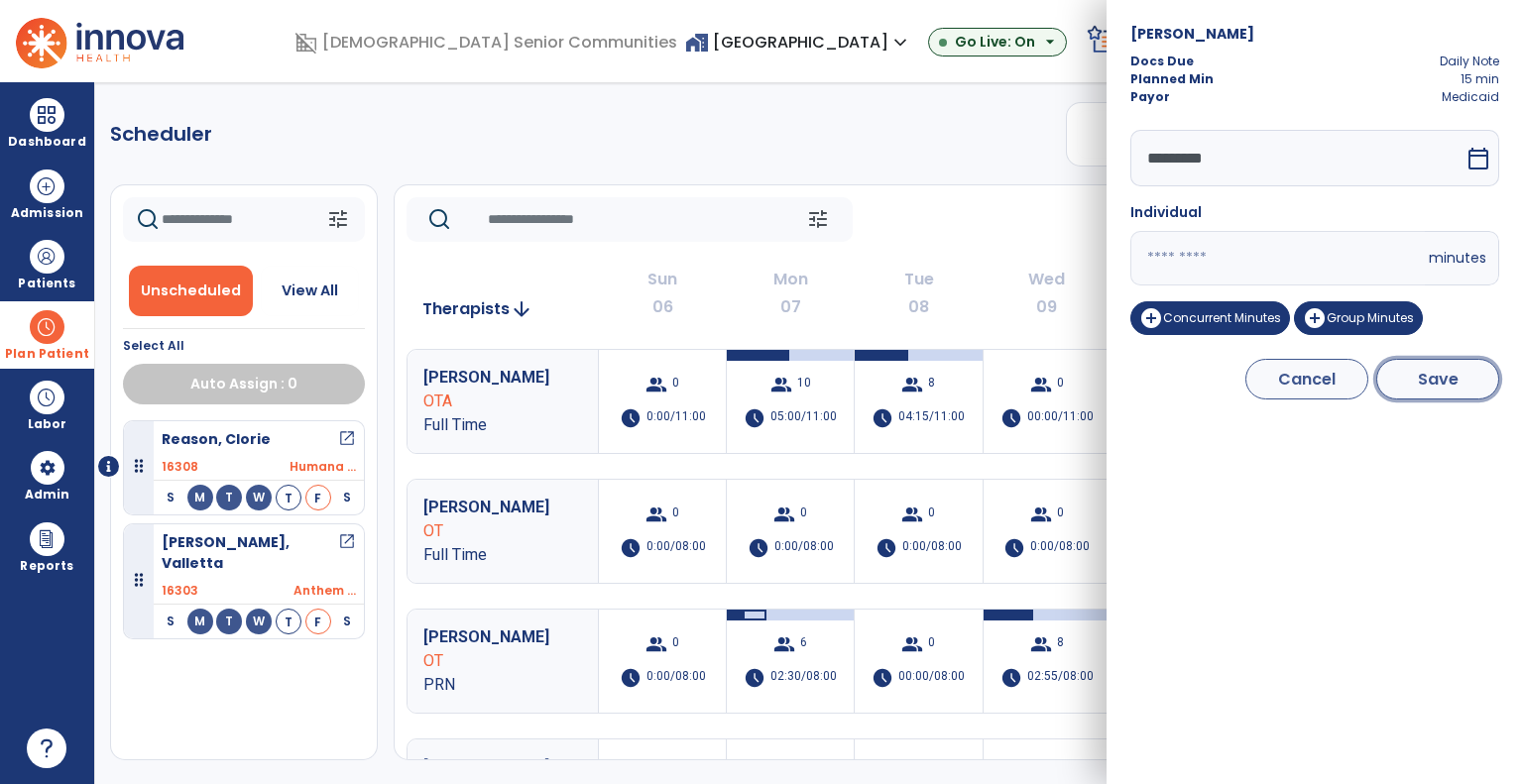 click on "Save" at bounding box center [1438, 379] 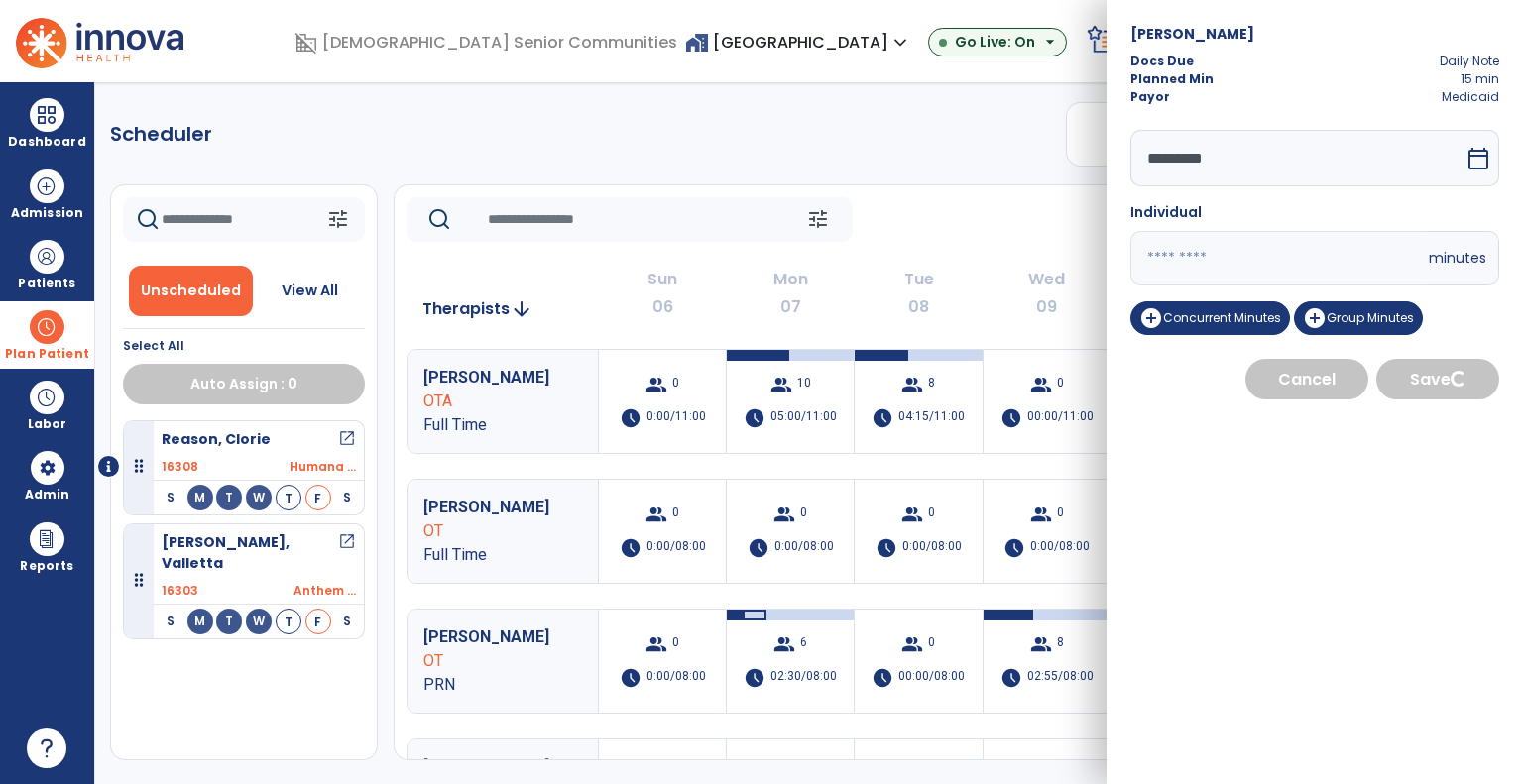 select on "****" 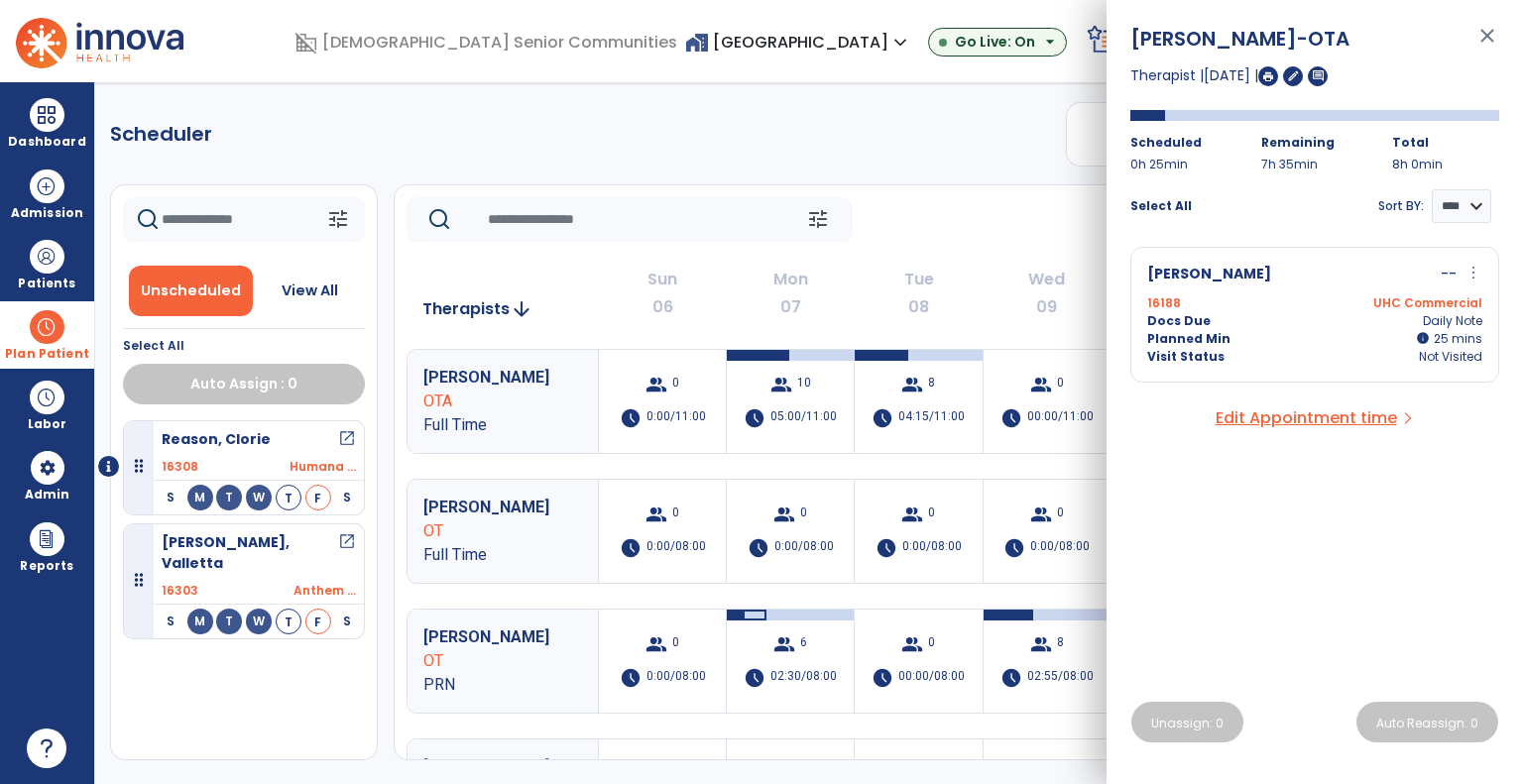 click on "more_vert" at bounding box center [1473, 273] 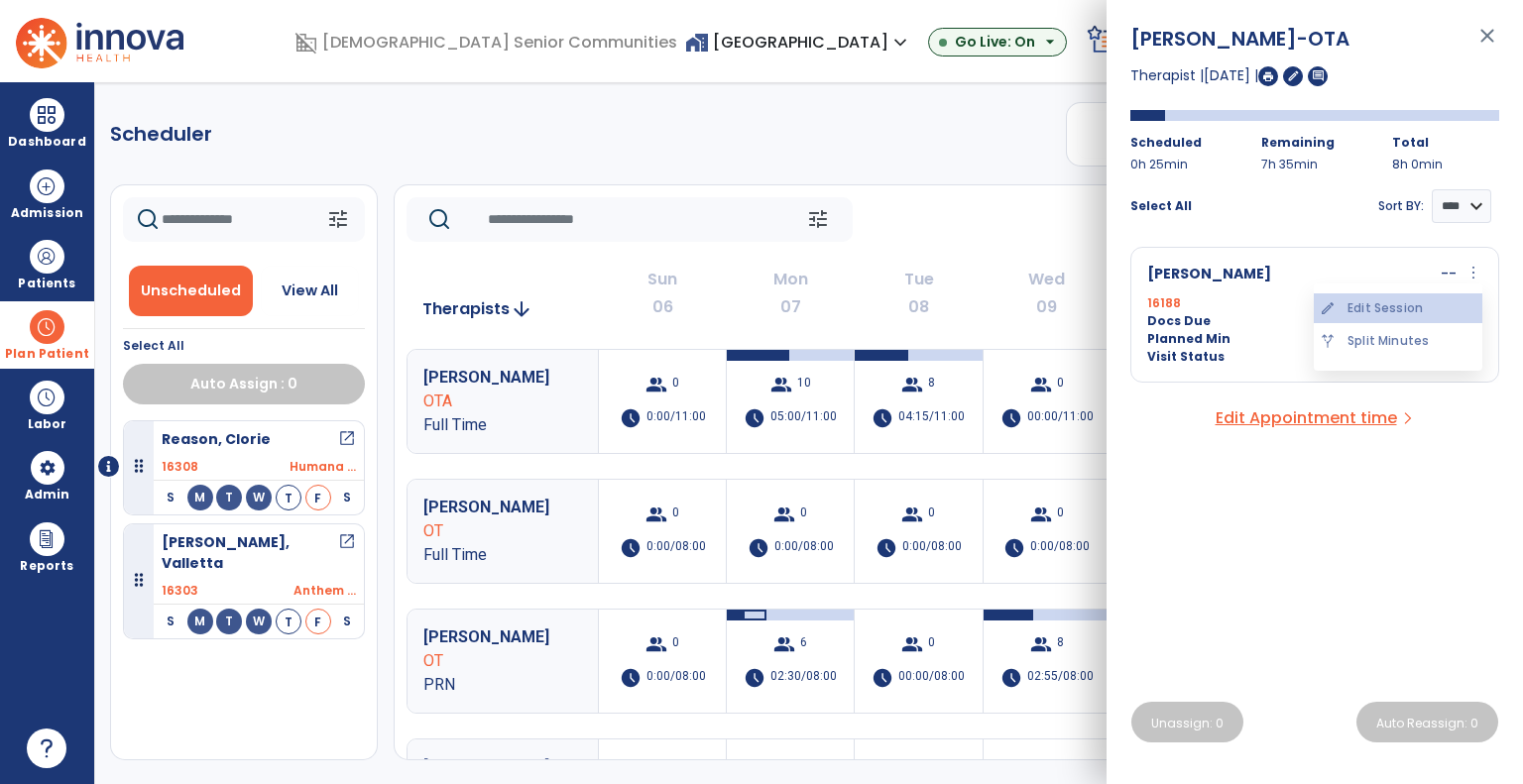click on "edit   Edit Session" at bounding box center (1398, 308) 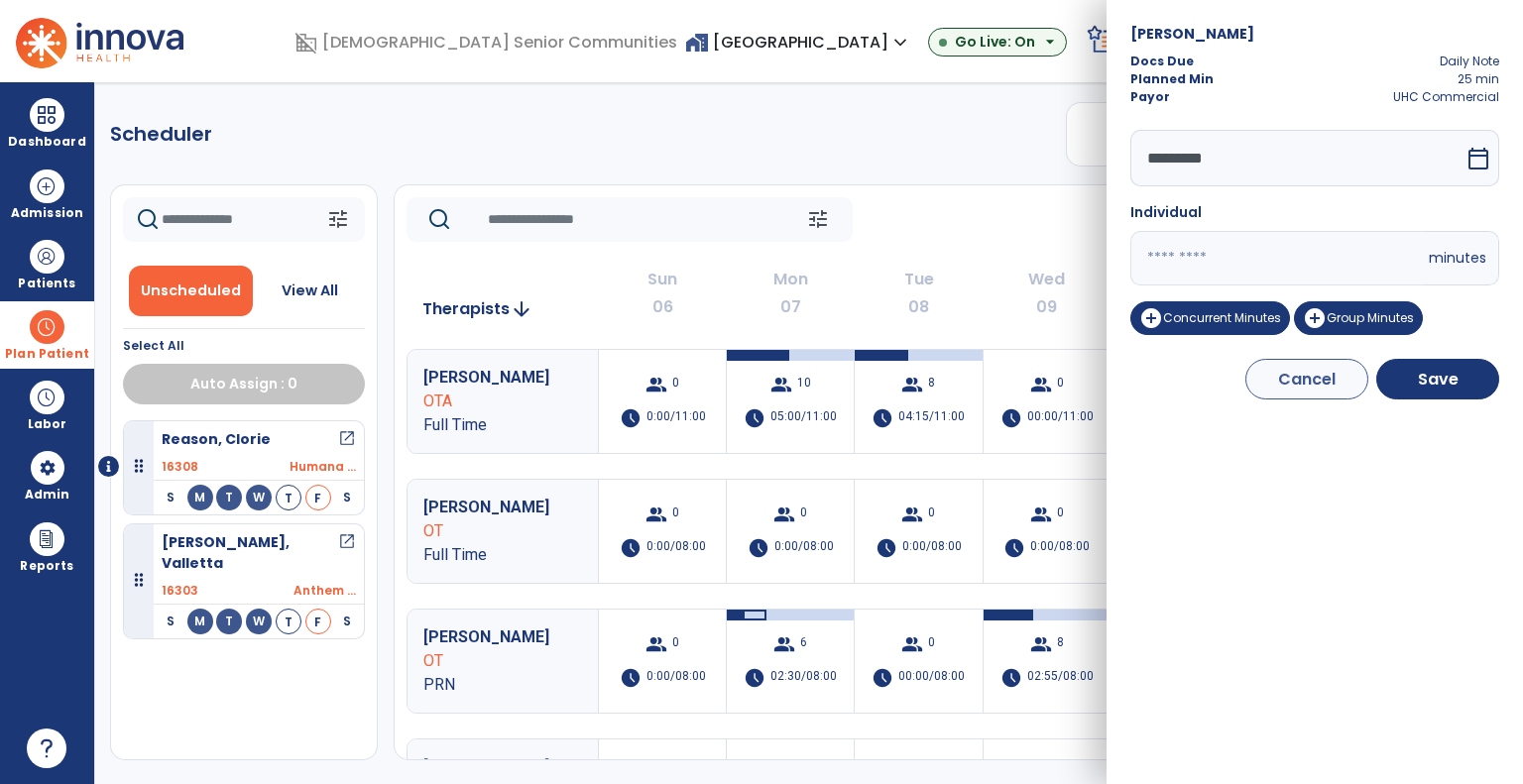 click on "calendar_today" at bounding box center [1478, 159] 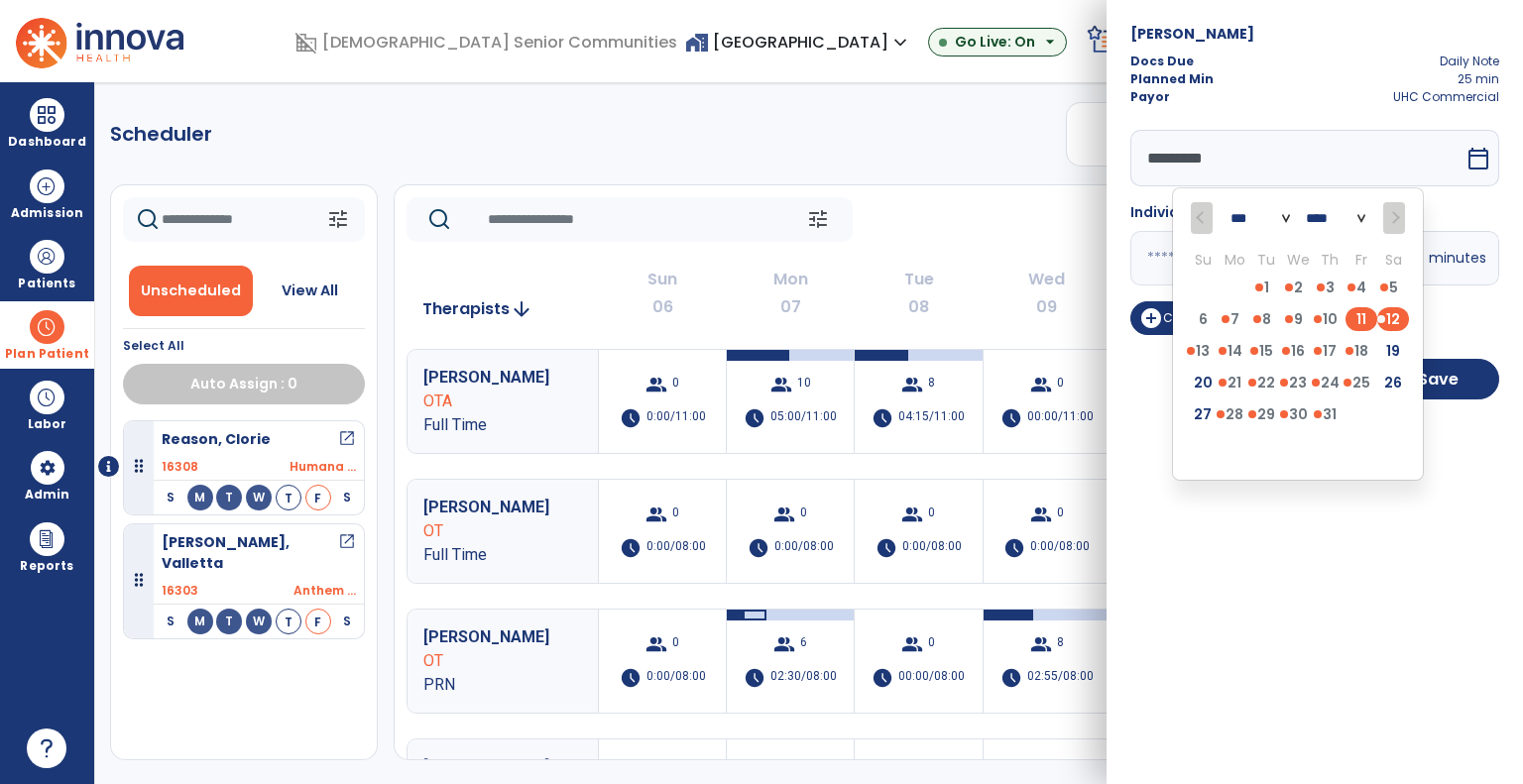 click on "11" at bounding box center [1361, 319] 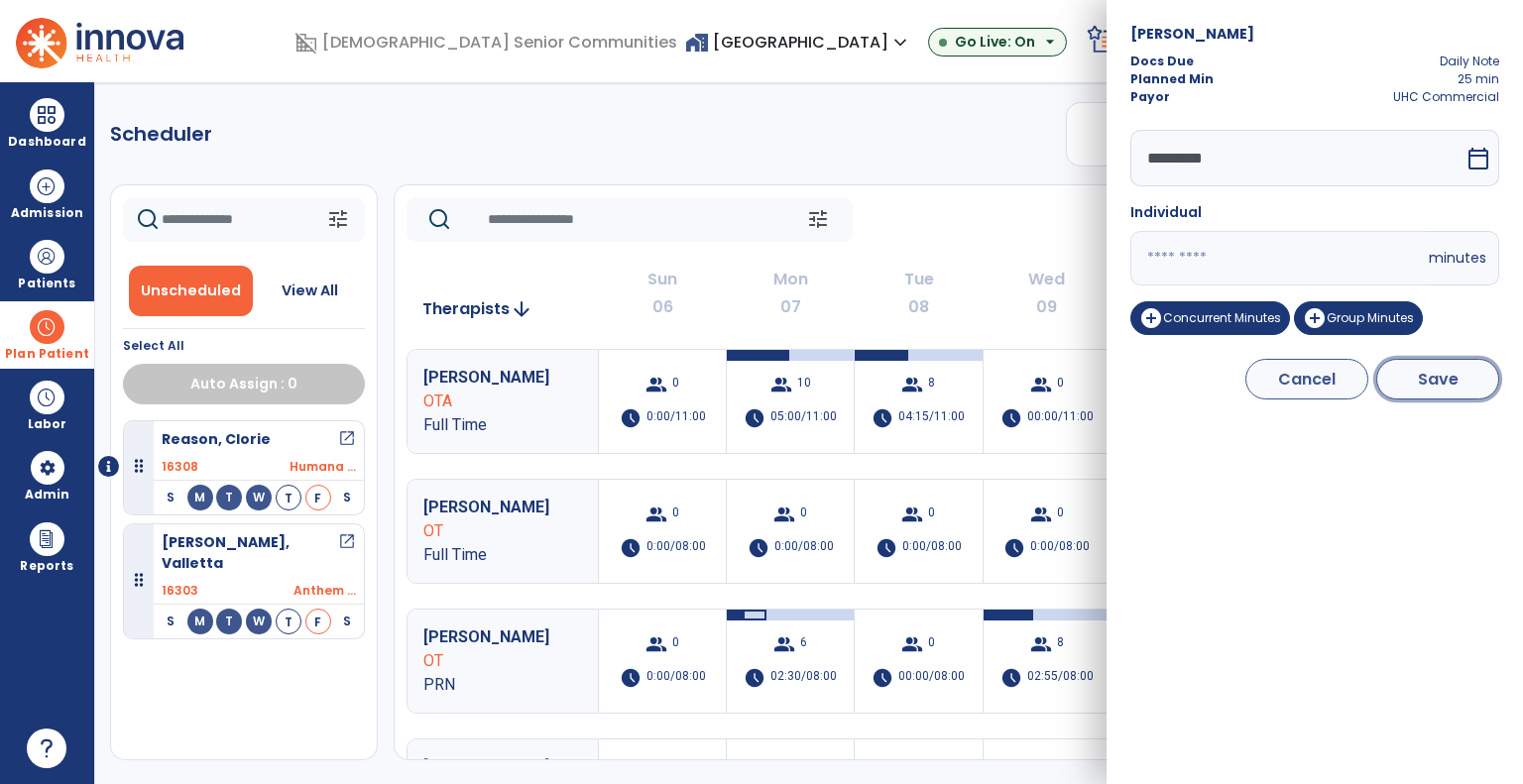 click on "Save" at bounding box center (1438, 379) 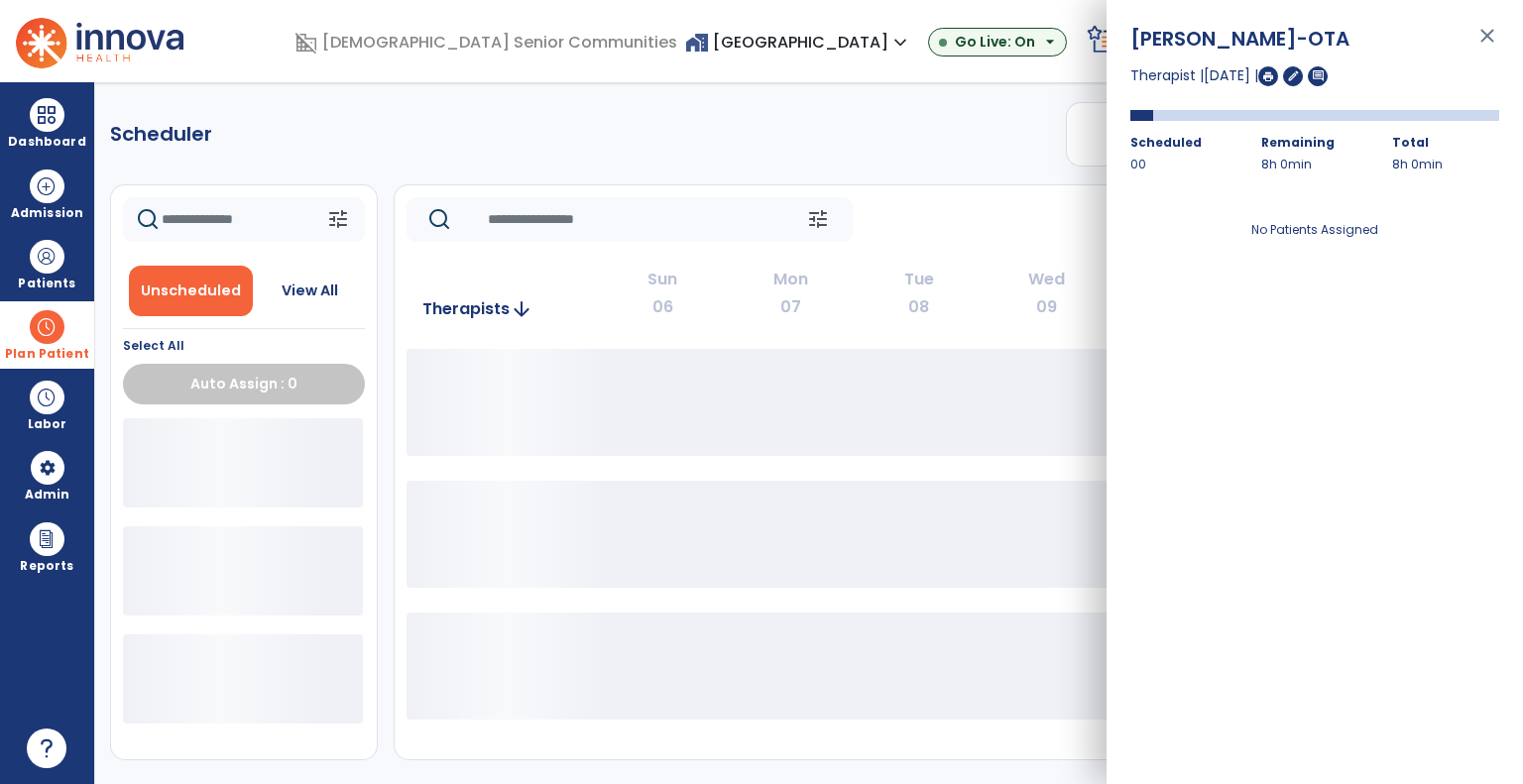 click on "tune   [DATE]  chevron_left [DATE] - [DATE]  *********  calendar_today  chevron_right" 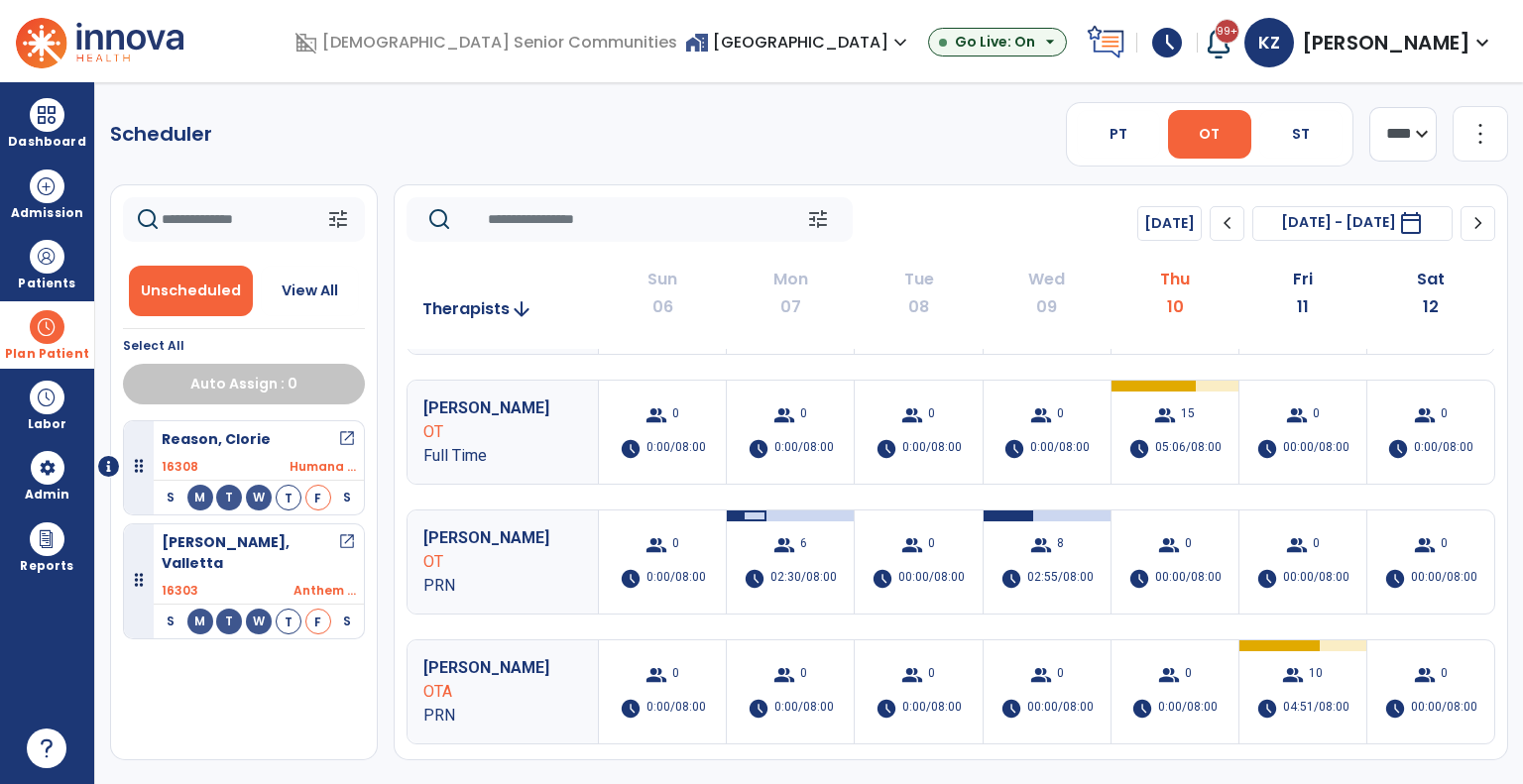 scroll, scrollTop: 198, scrollLeft: 0, axis: vertical 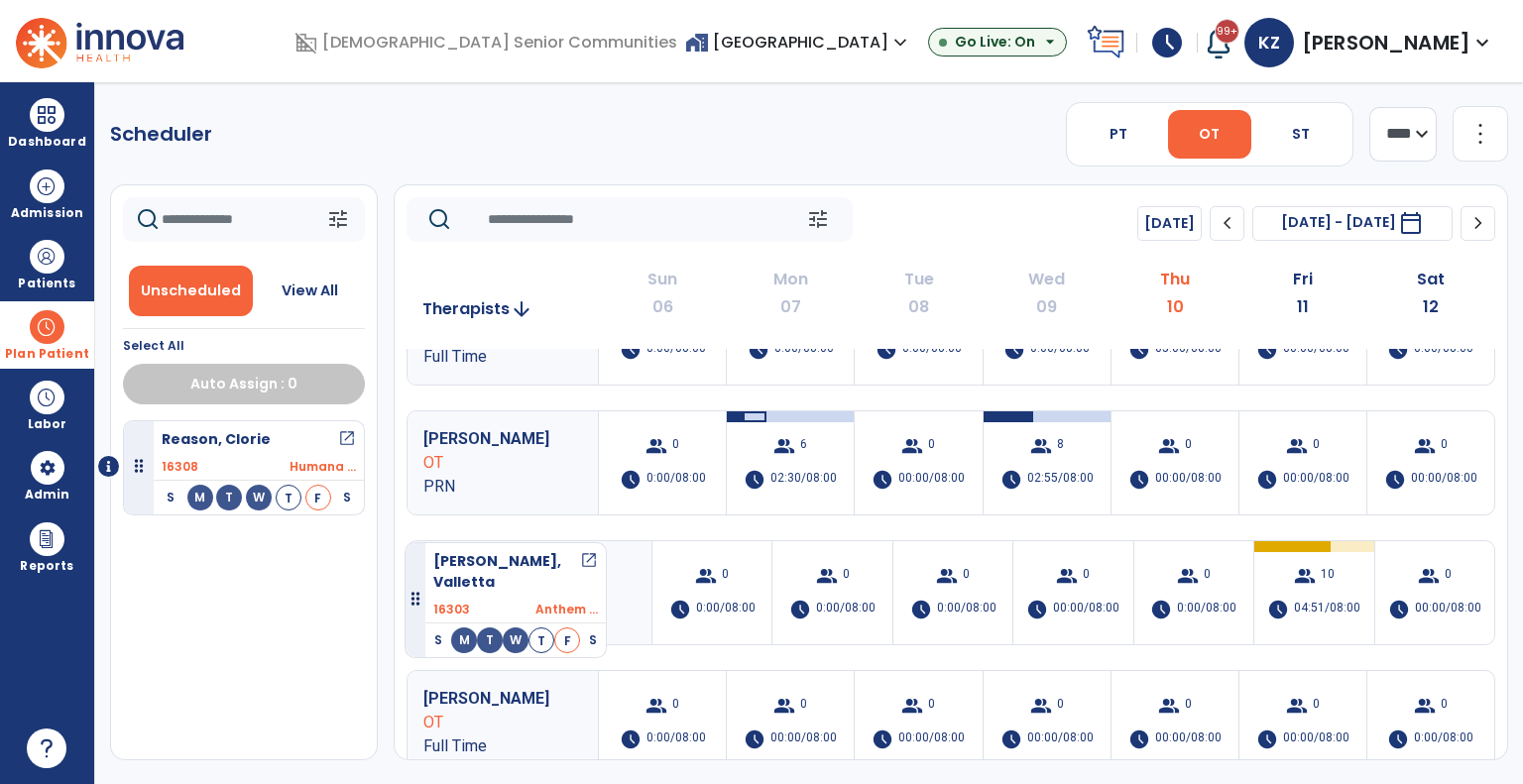 drag, startPoint x: 289, startPoint y: 555, endPoint x: 405, endPoint y: 534, distance: 117.885538 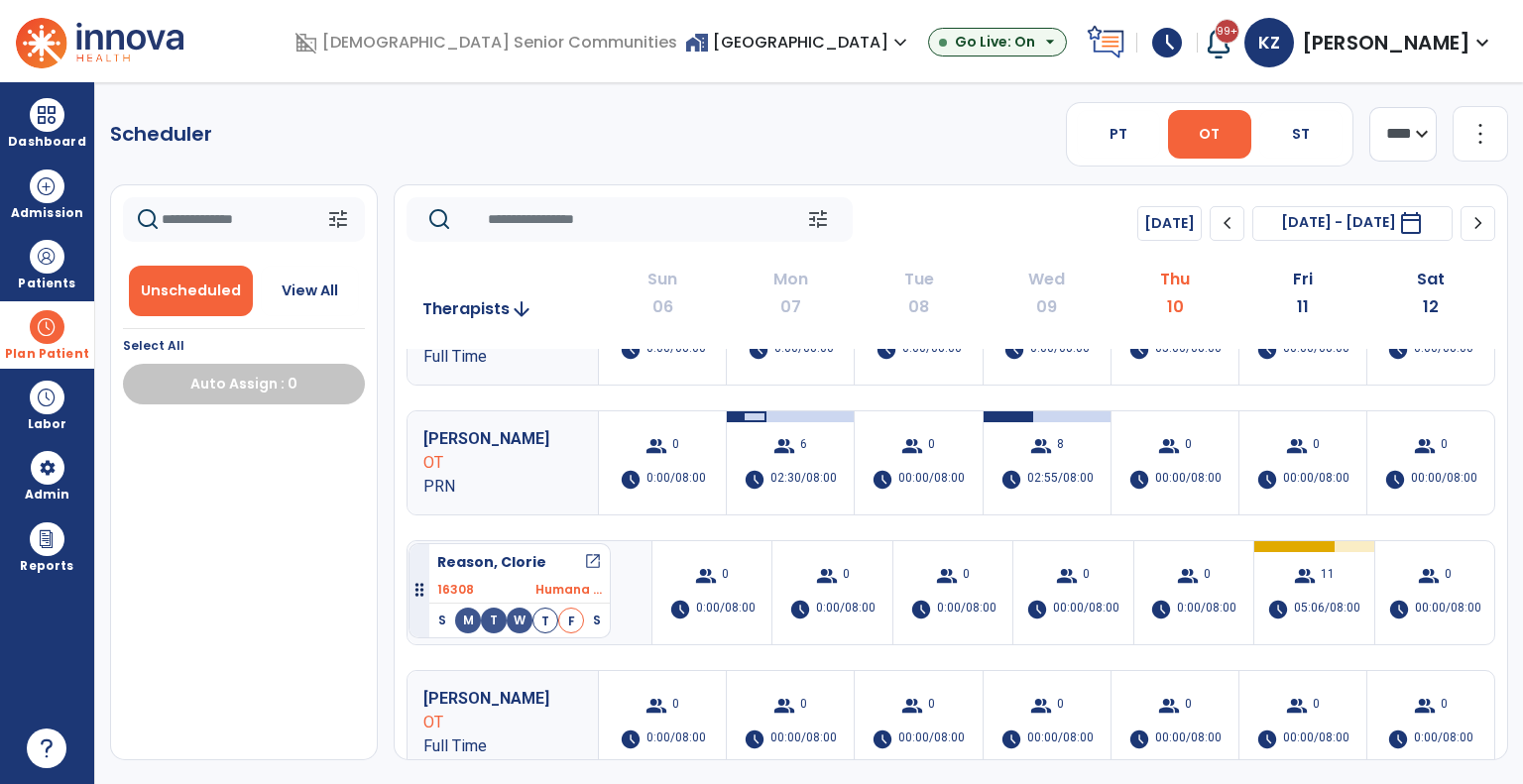drag, startPoint x: 311, startPoint y: 456, endPoint x: 409, endPoint y: 535, distance: 125.87692 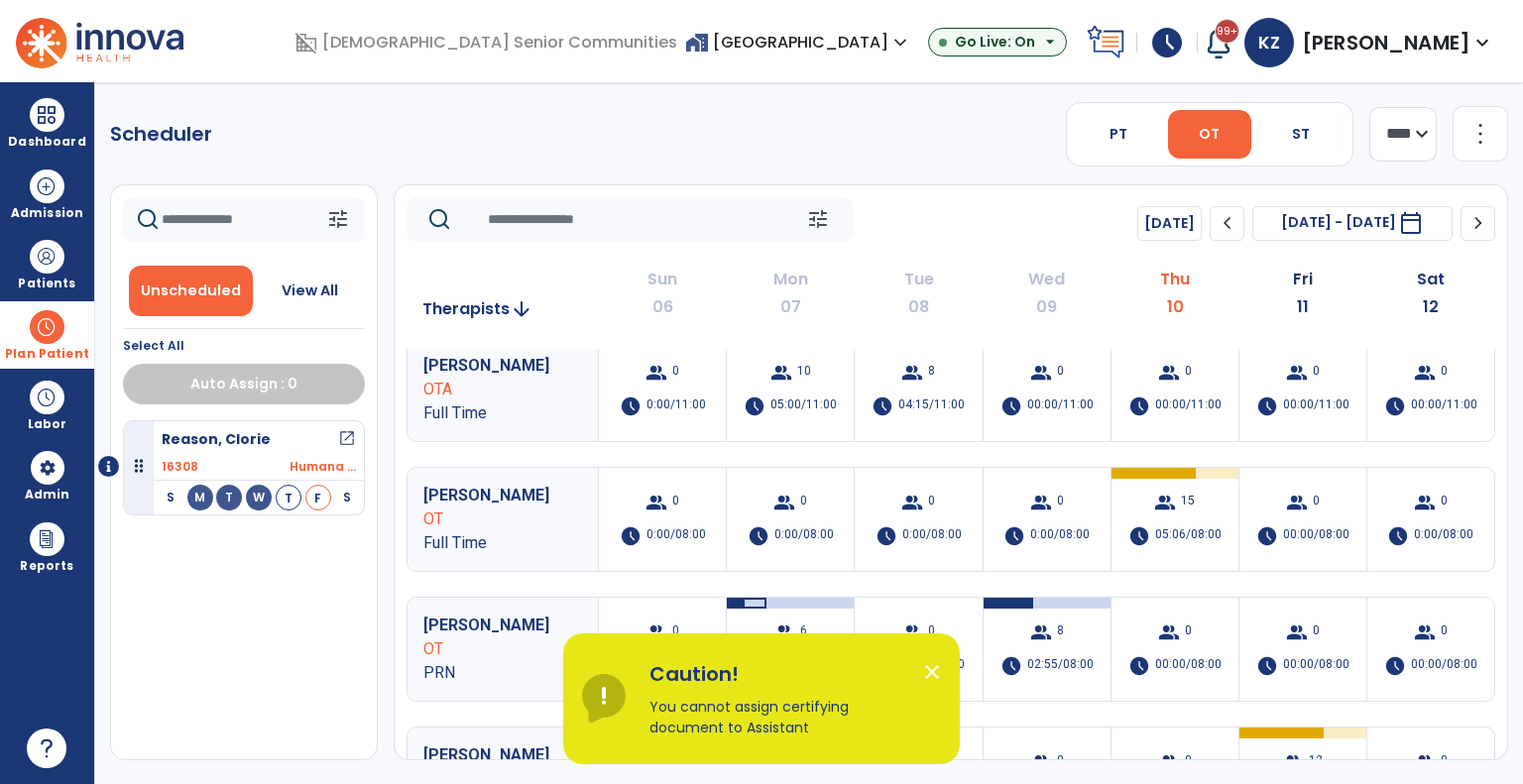 scroll, scrollTop: 0, scrollLeft: 0, axis: both 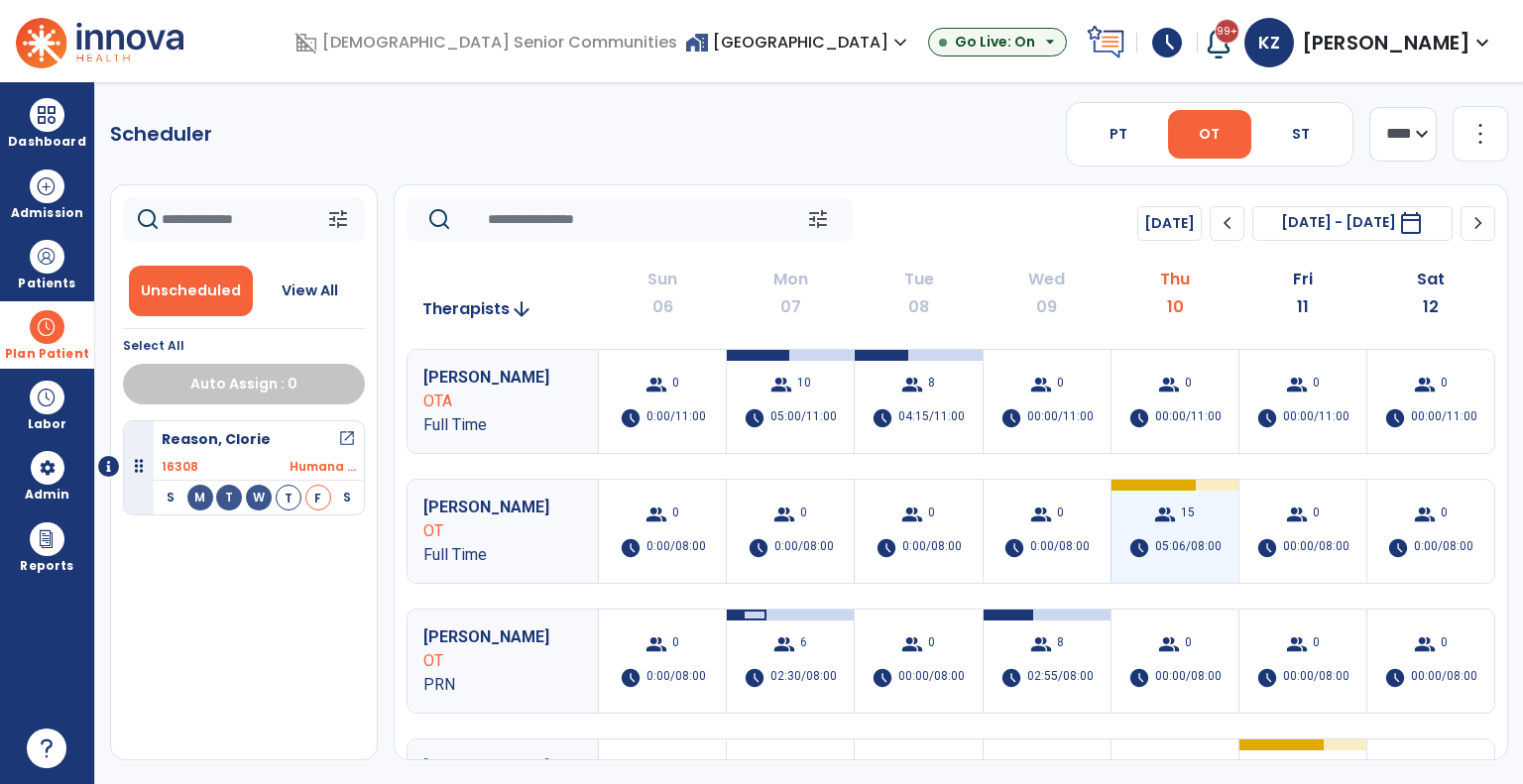click on "group" at bounding box center [1165, 514] 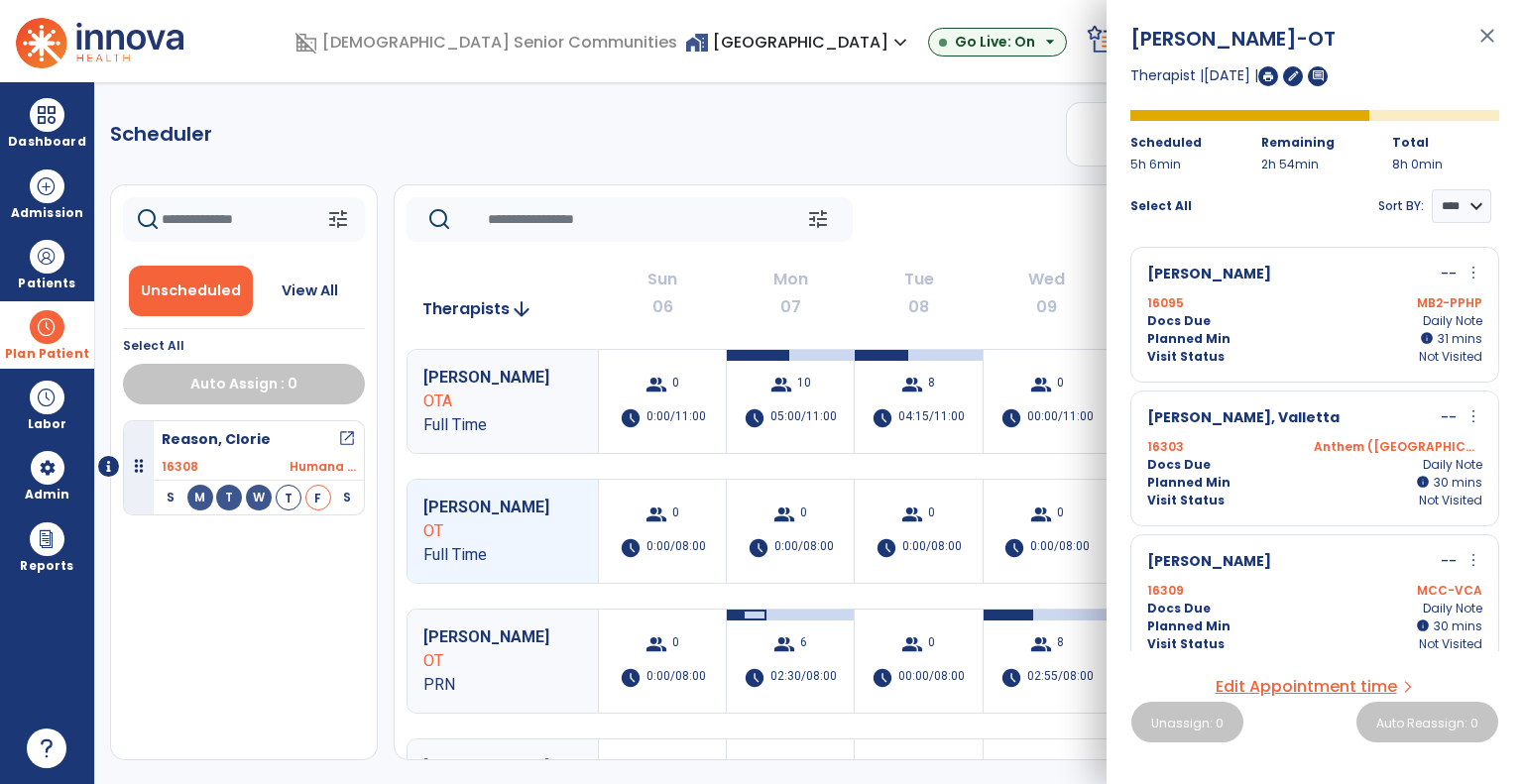 click on "Docs Due Daily Note" at bounding box center [1315, 321] 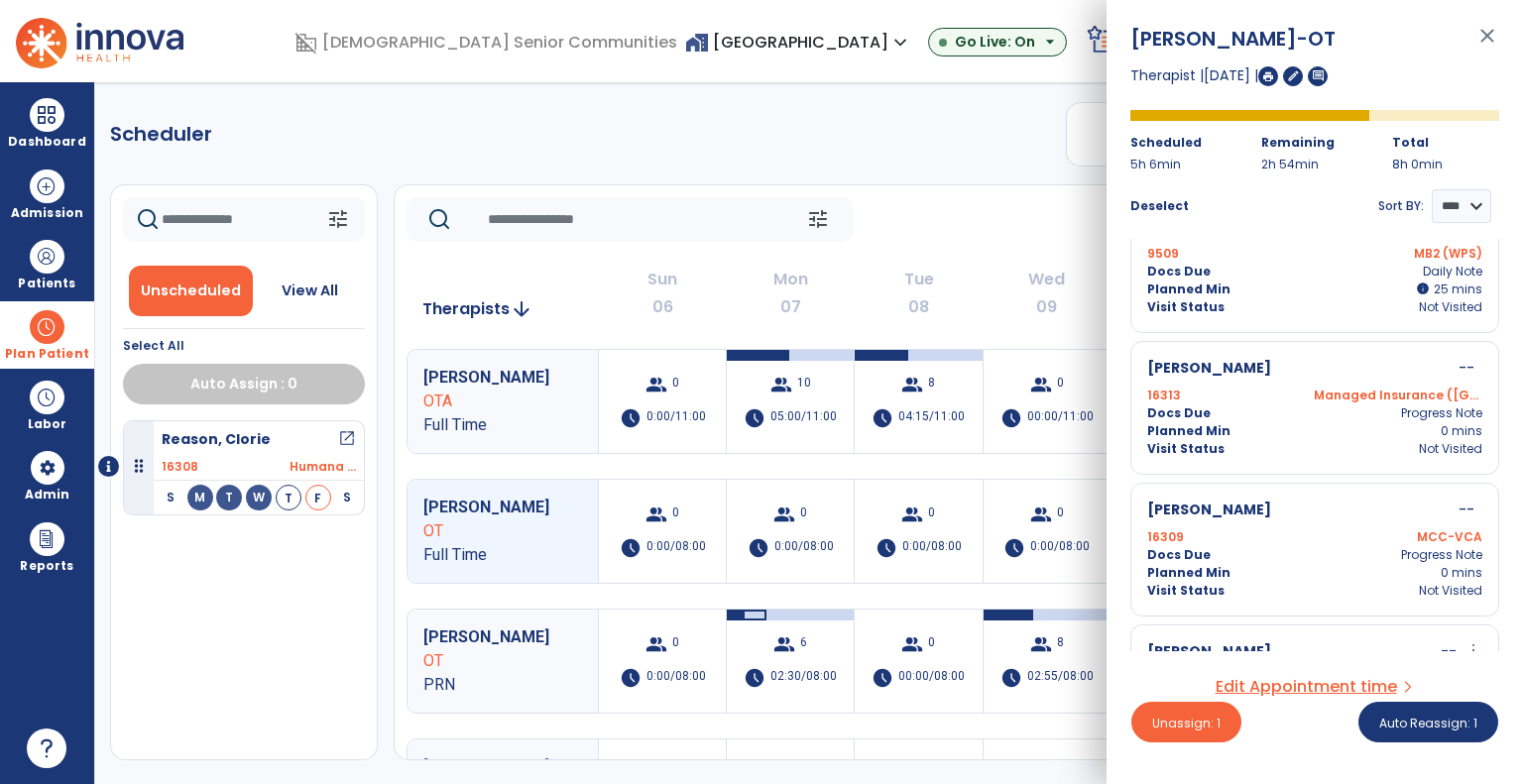 scroll, scrollTop: 1586, scrollLeft: 0, axis: vertical 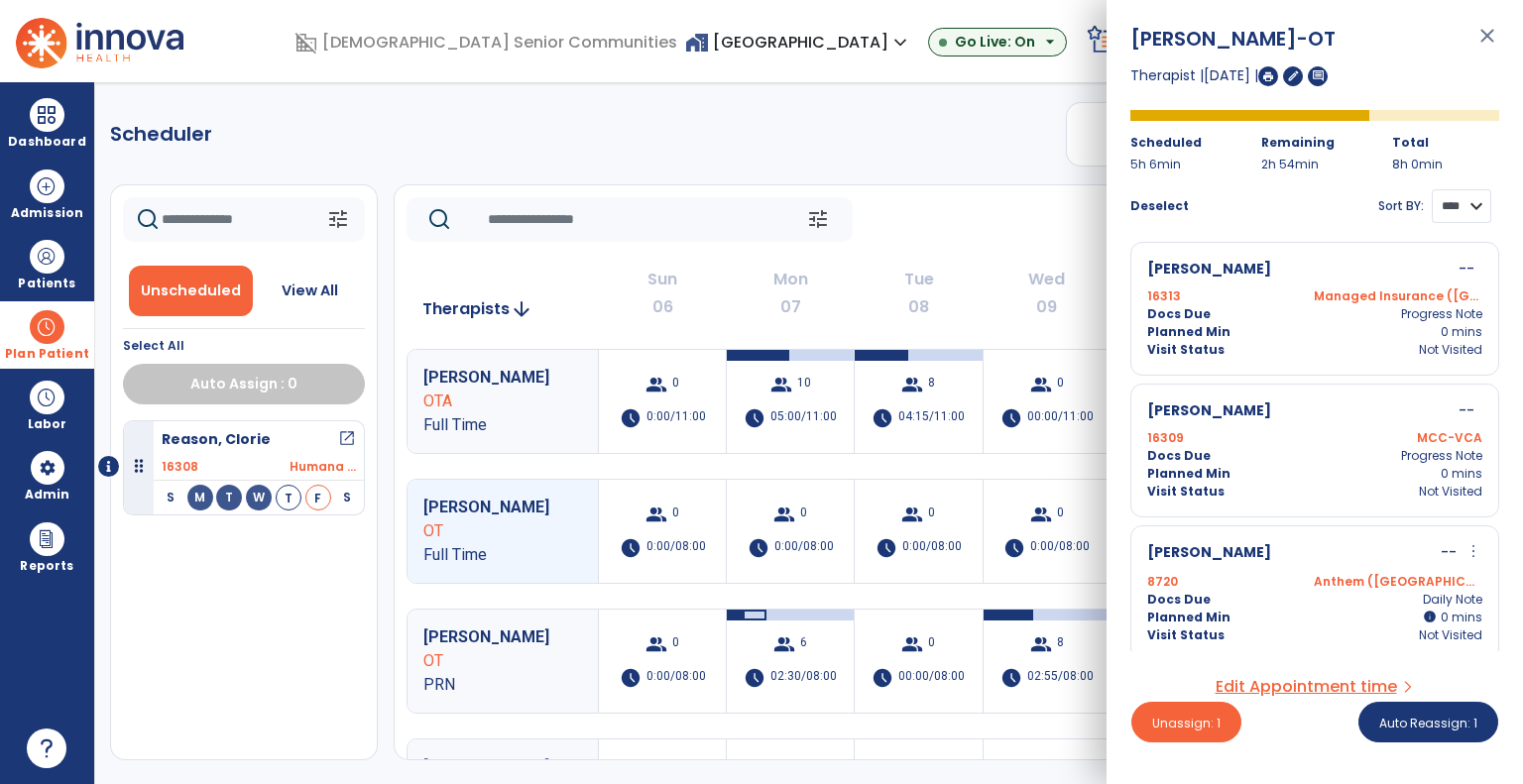 click on "**** ****" at bounding box center [1462, 206] 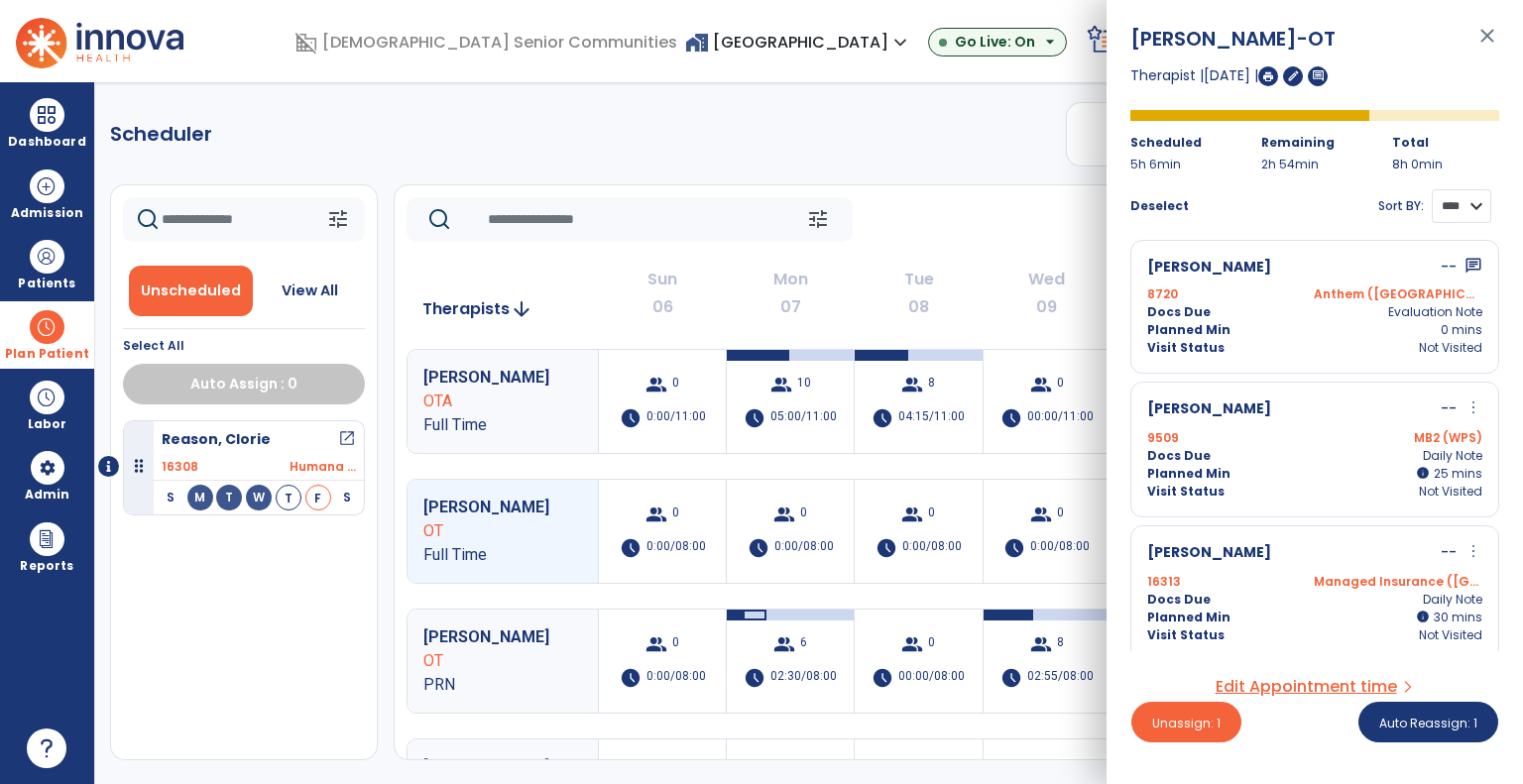 scroll, scrollTop: 1685, scrollLeft: 0, axis: vertical 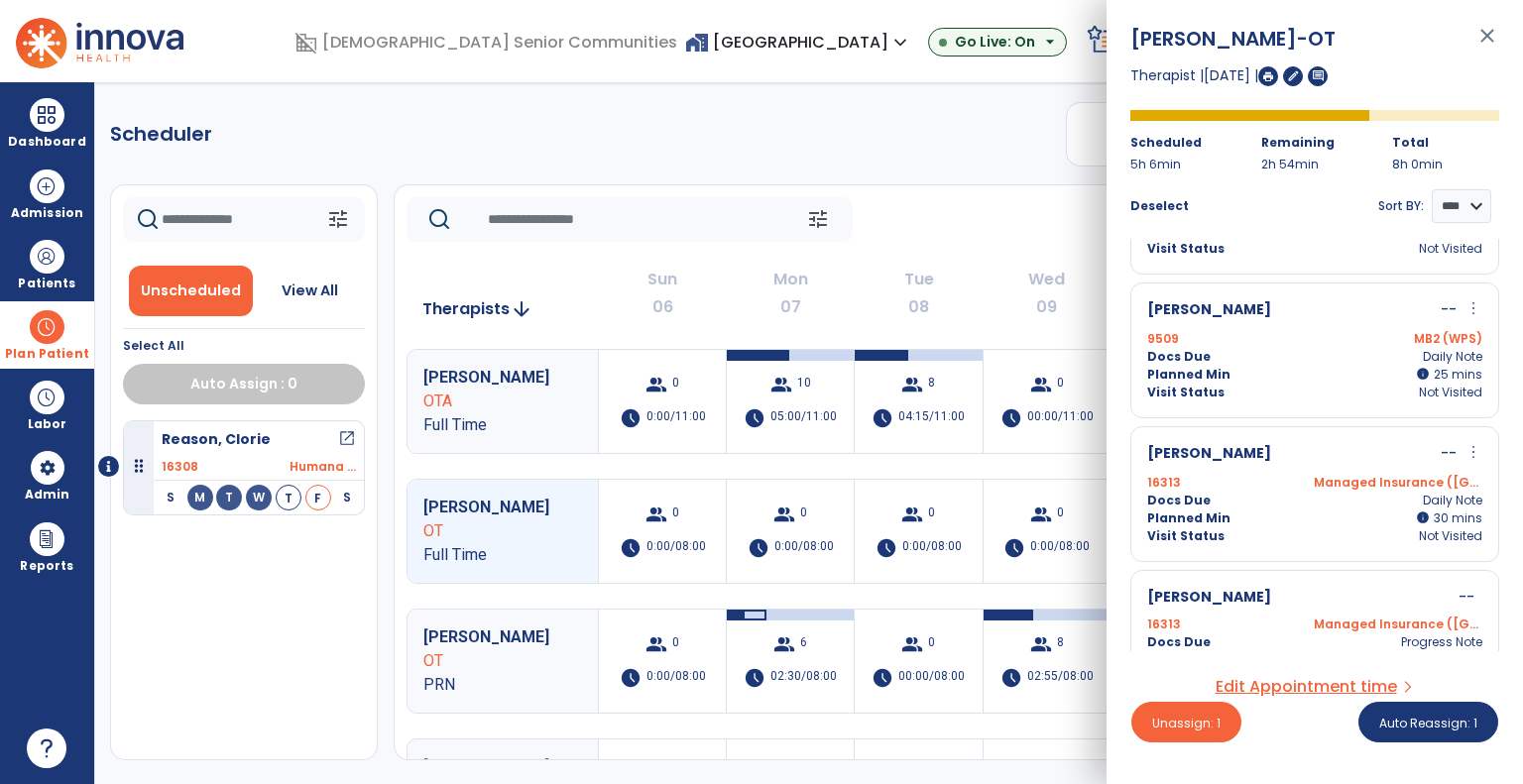click on "more_vert" at bounding box center [1473, 308] 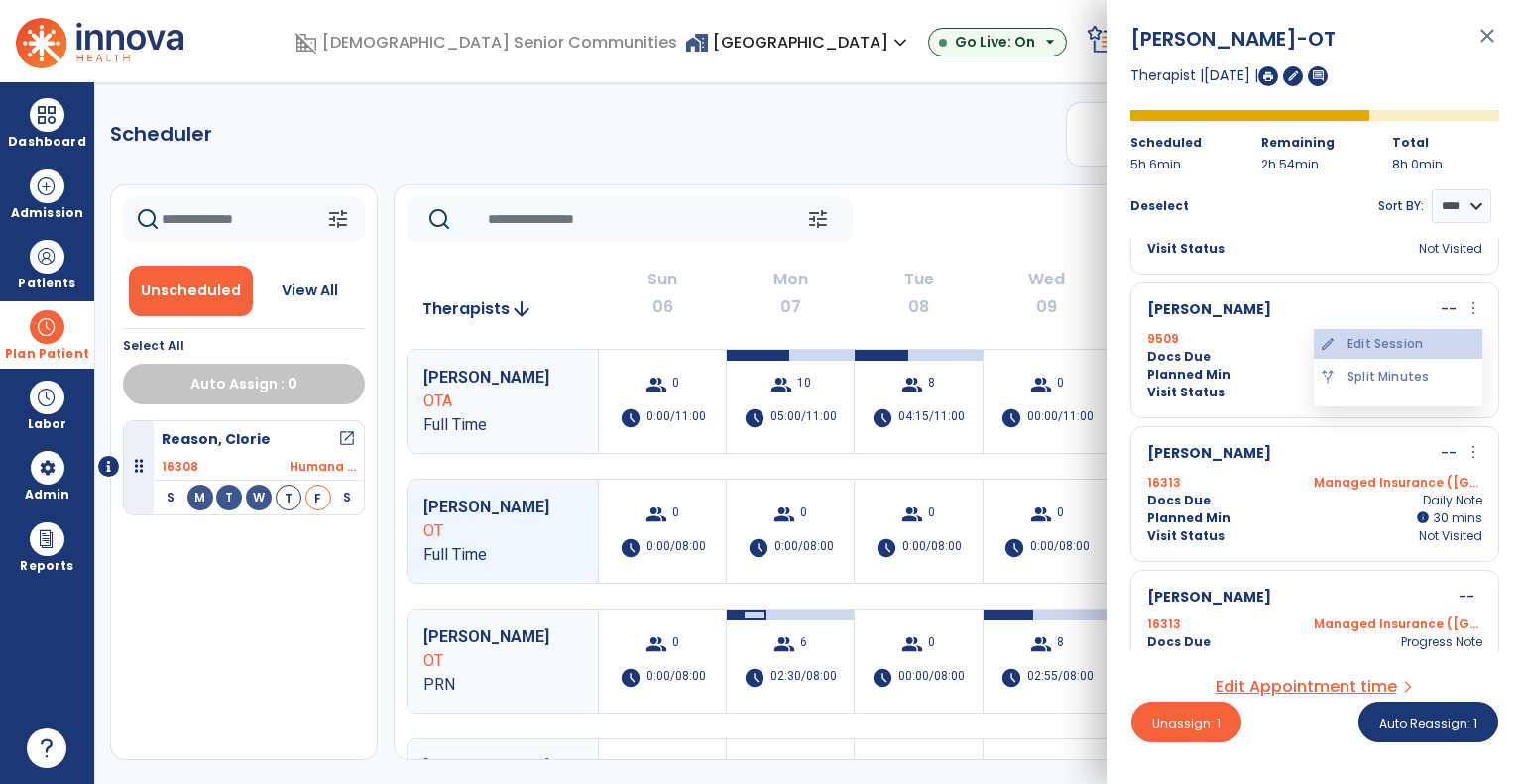 click on "edit   Edit Session" at bounding box center [1398, 344] 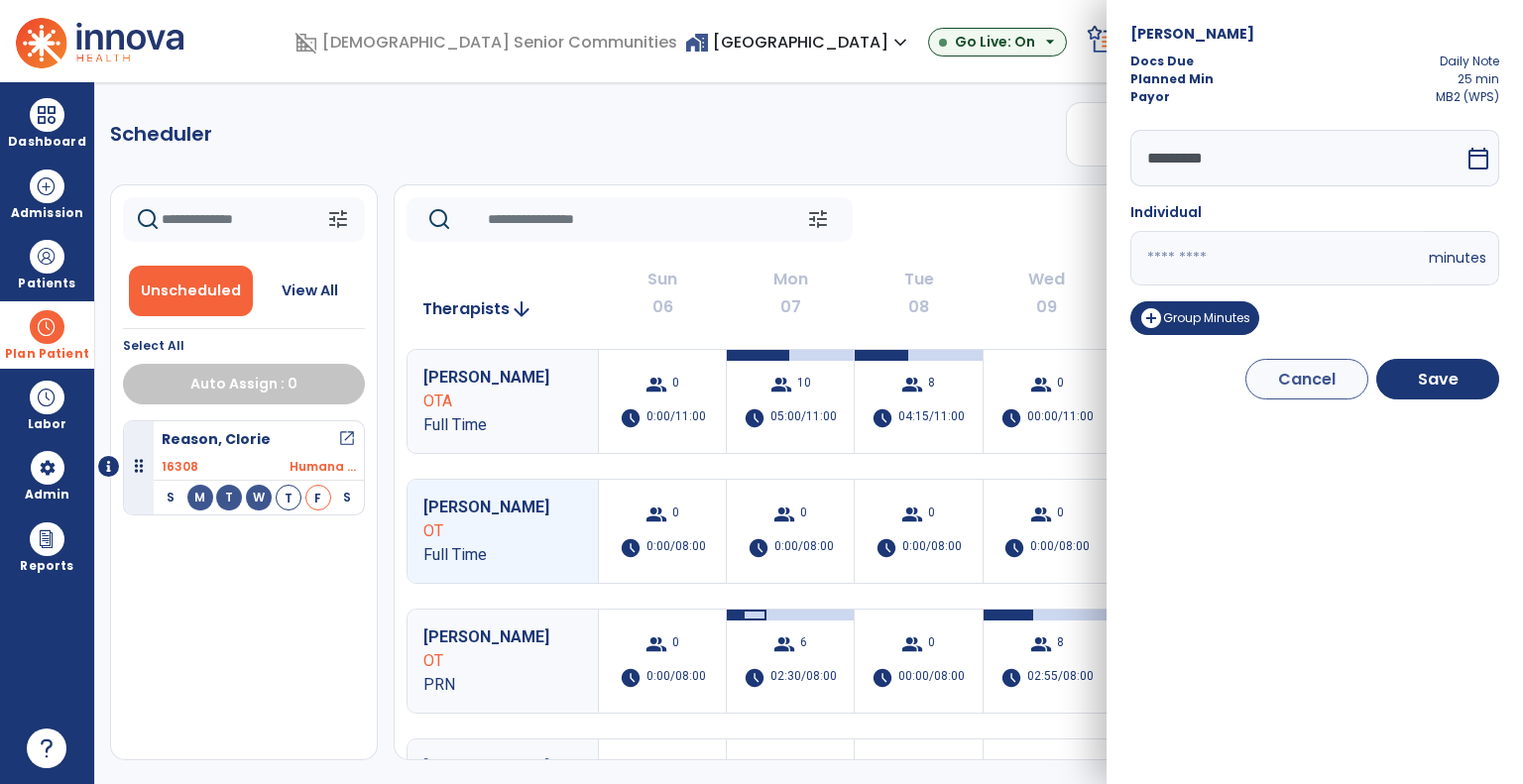 click on "**" at bounding box center [1277, 258] 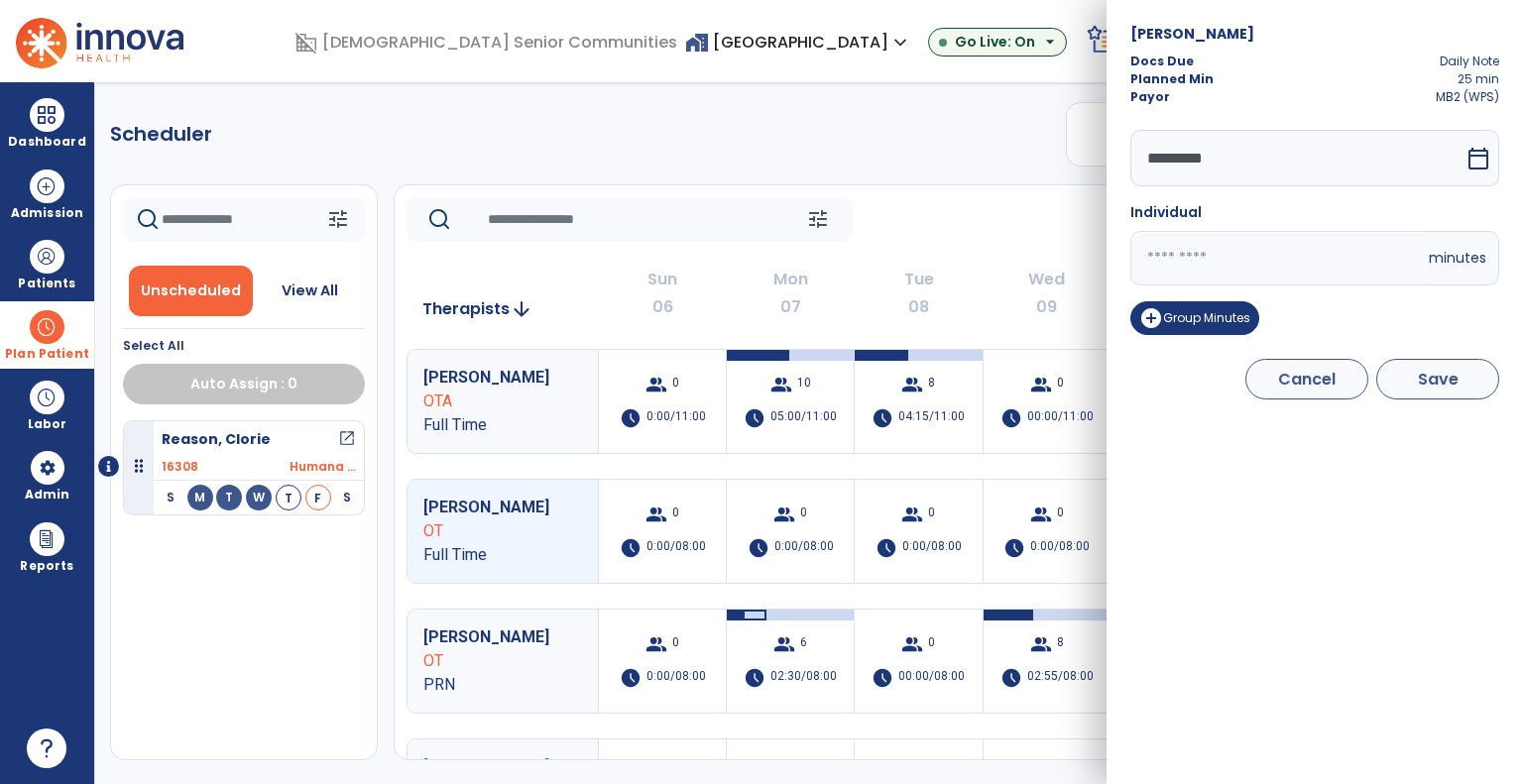type on "**" 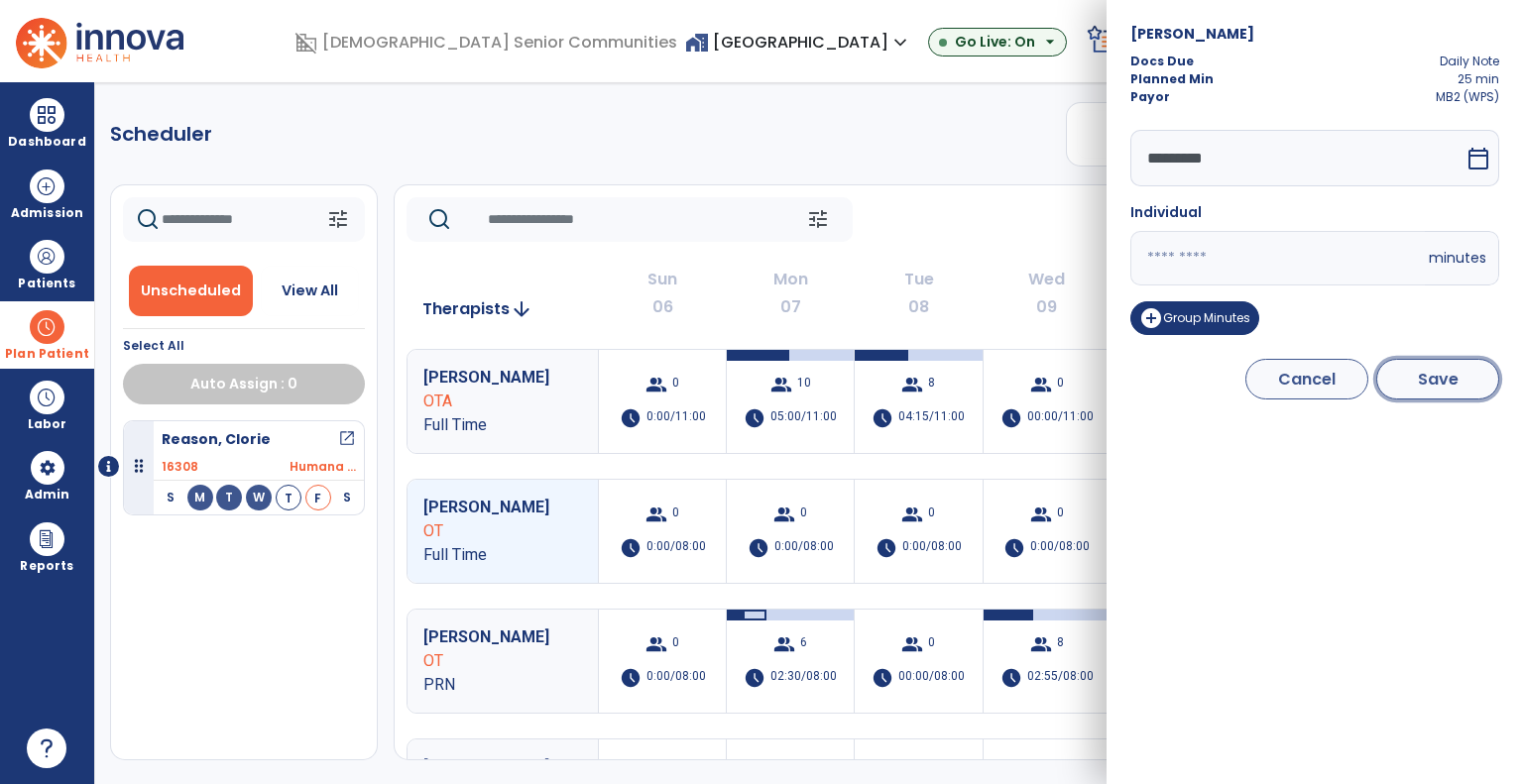 click on "Save" at bounding box center [1438, 379] 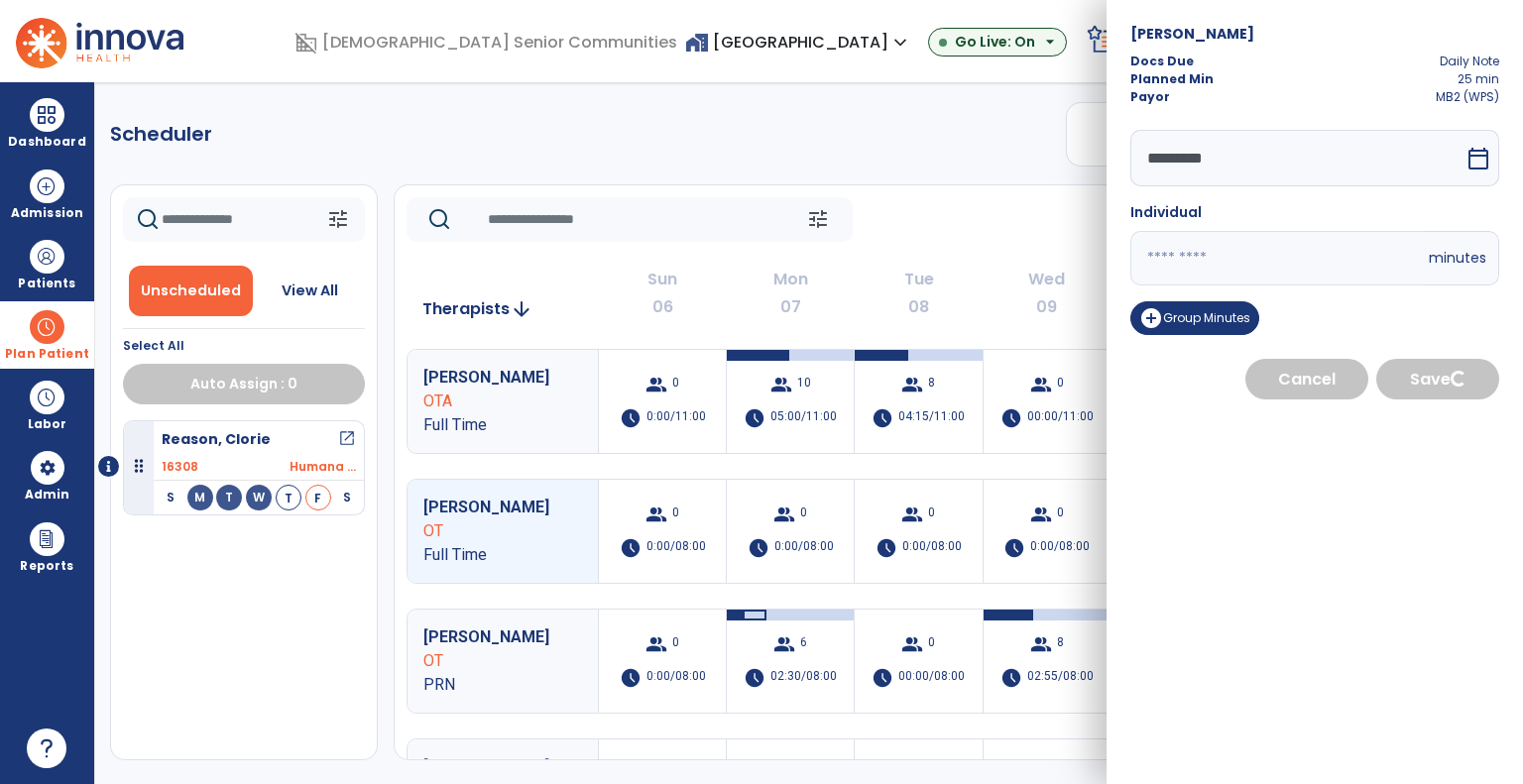select on "****" 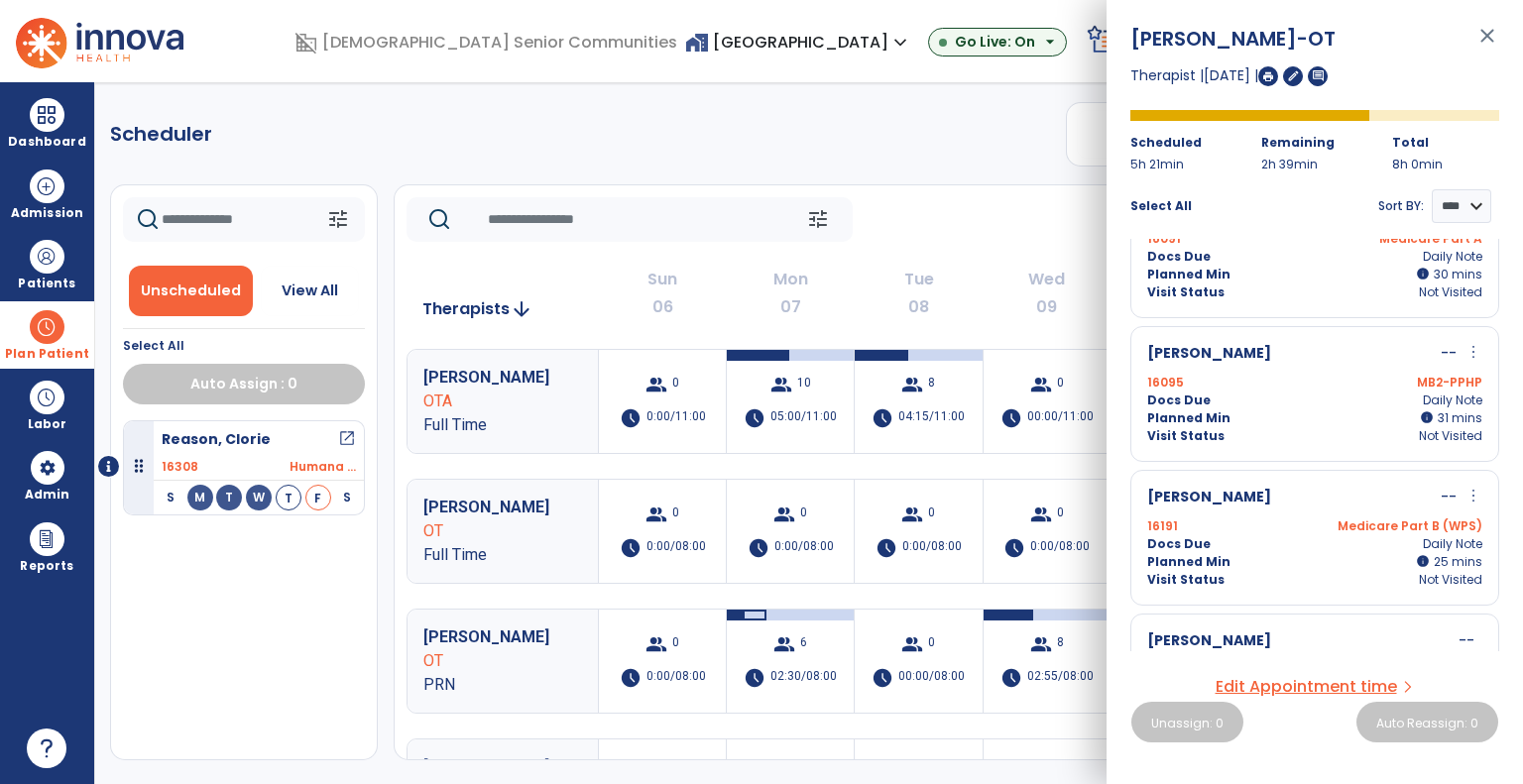 scroll, scrollTop: 44, scrollLeft: 0, axis: vertical 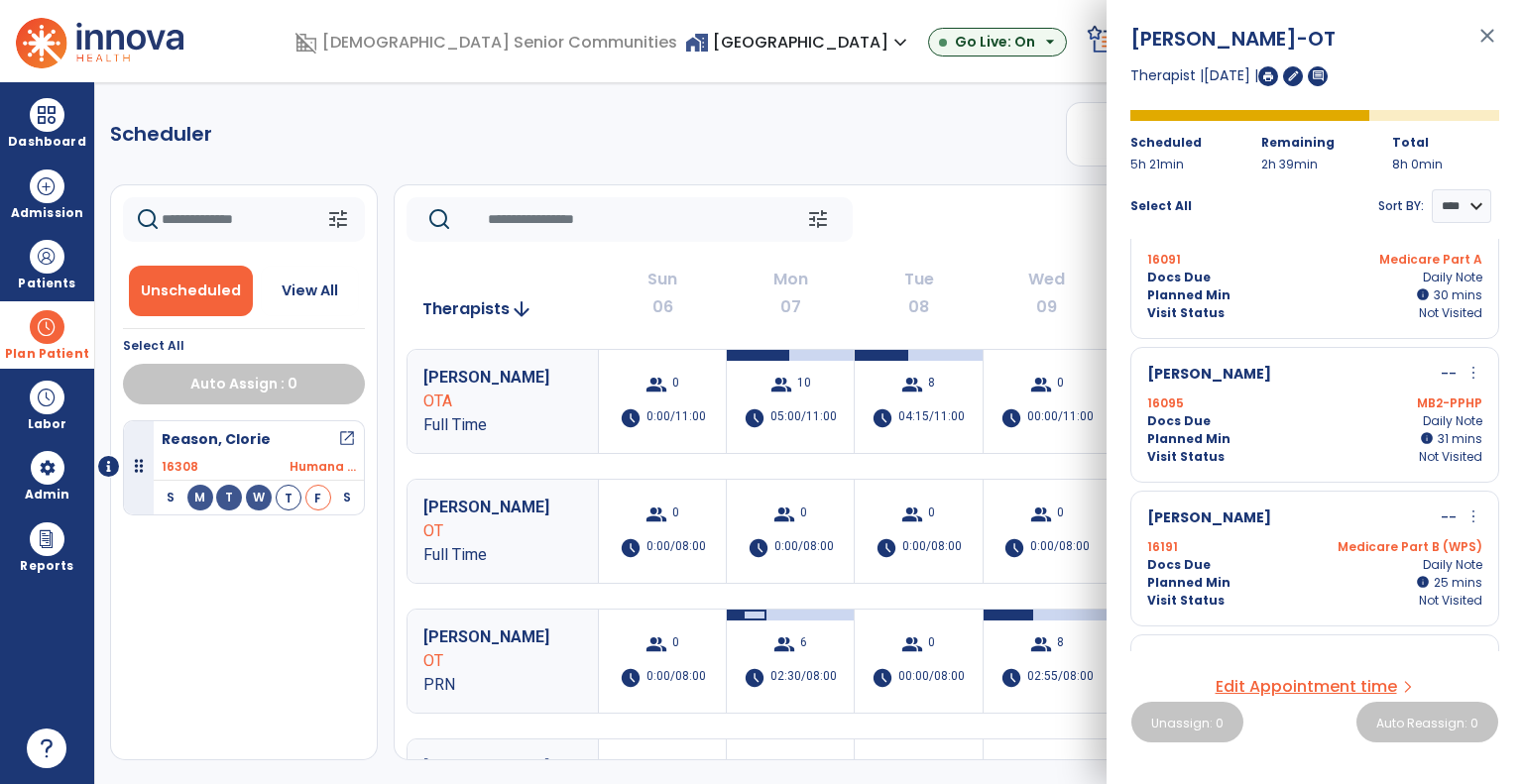 click on "more_vert" at bounding box center [1473, 516] 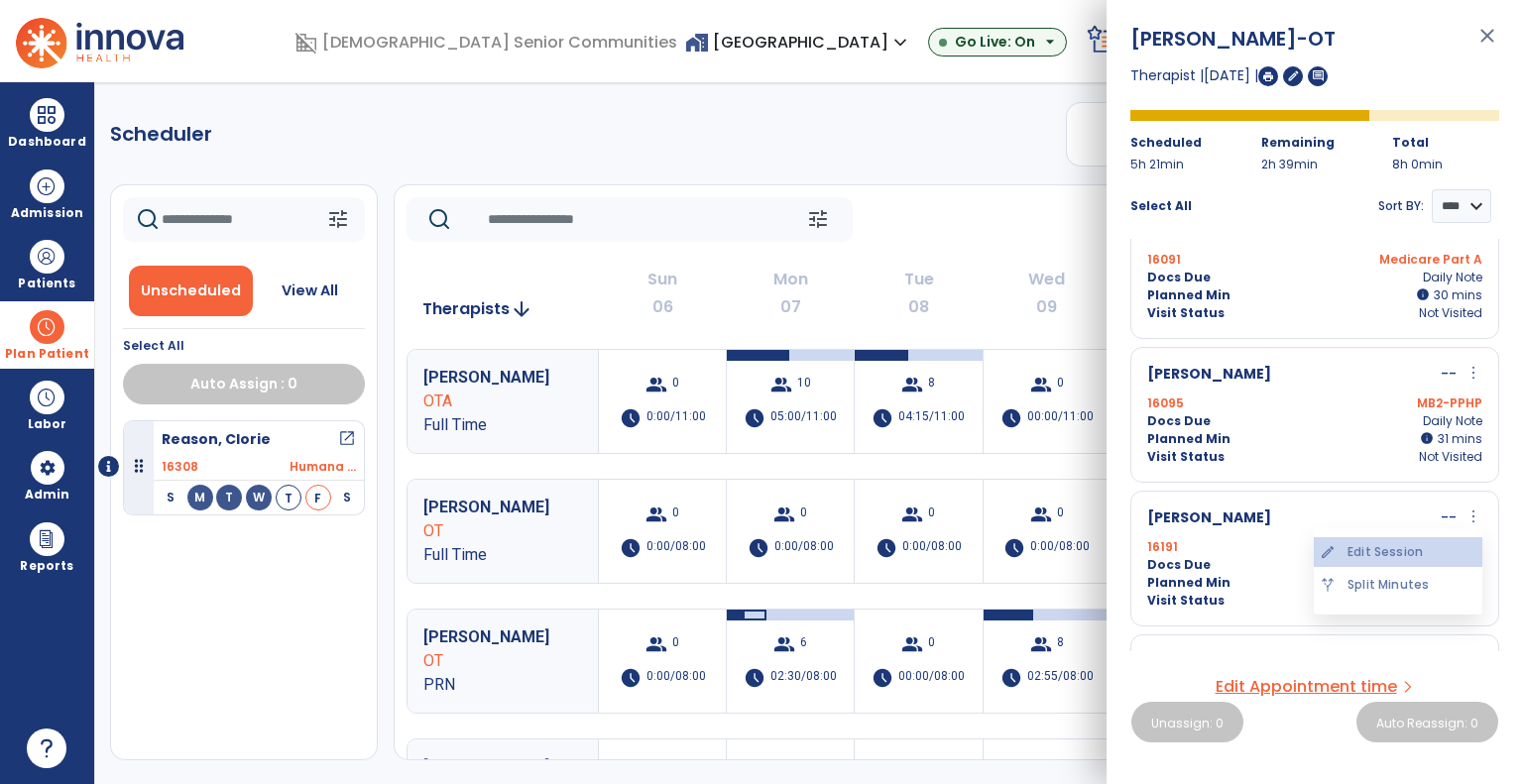 click on "edit   Edit Session" at bounding box center [1398, 552] 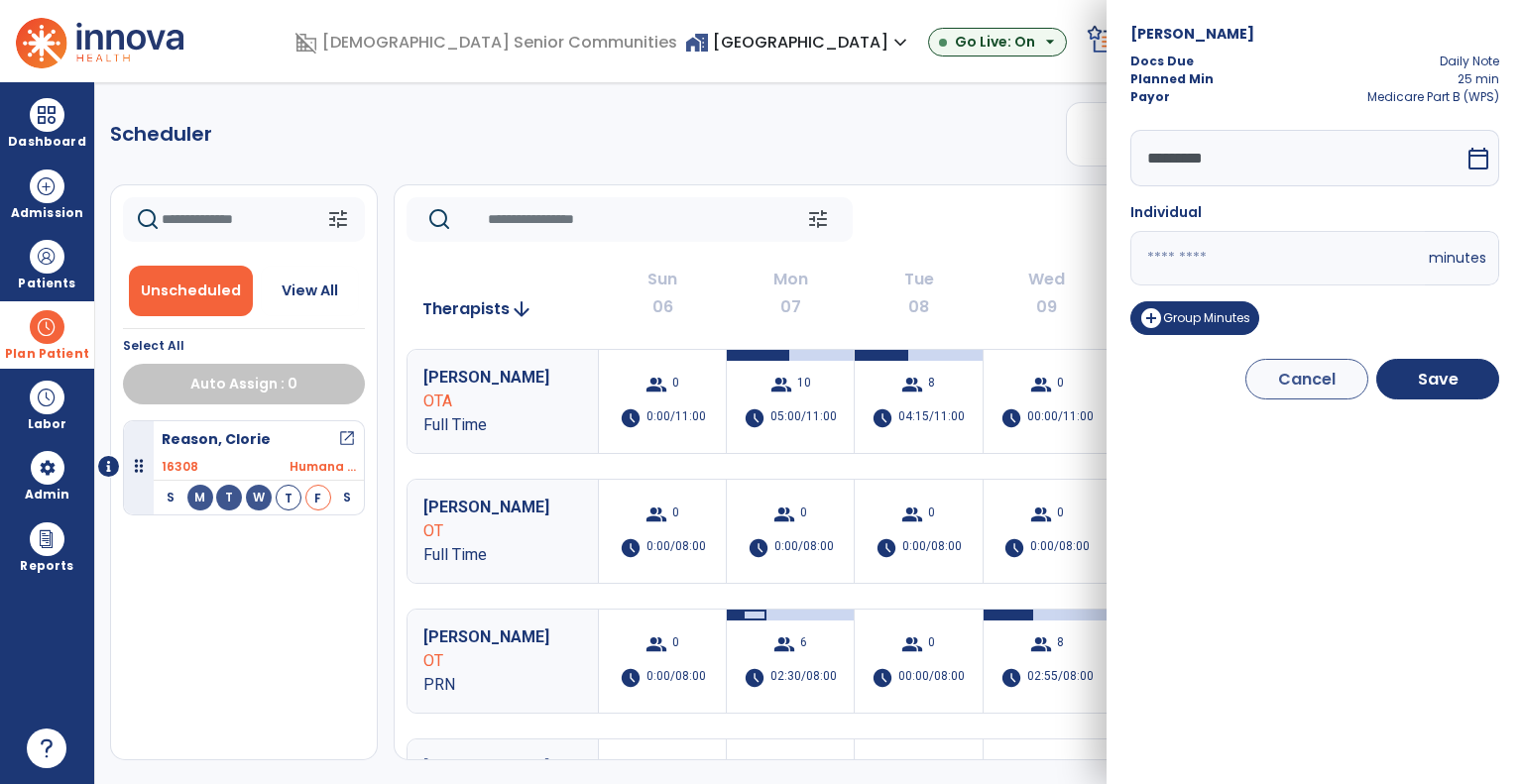 click on "**" at bounding box center (1277, 258) 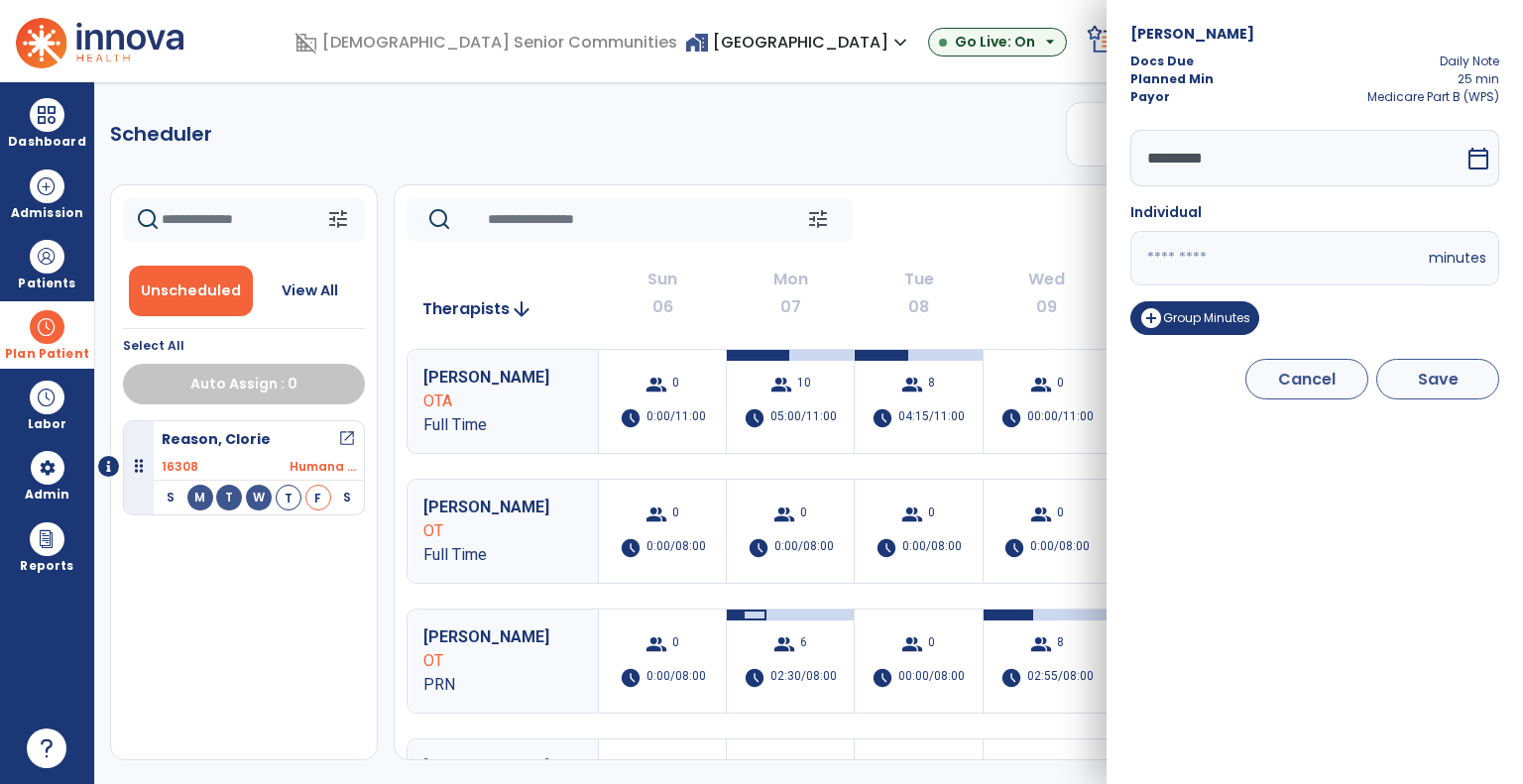 type on "**" 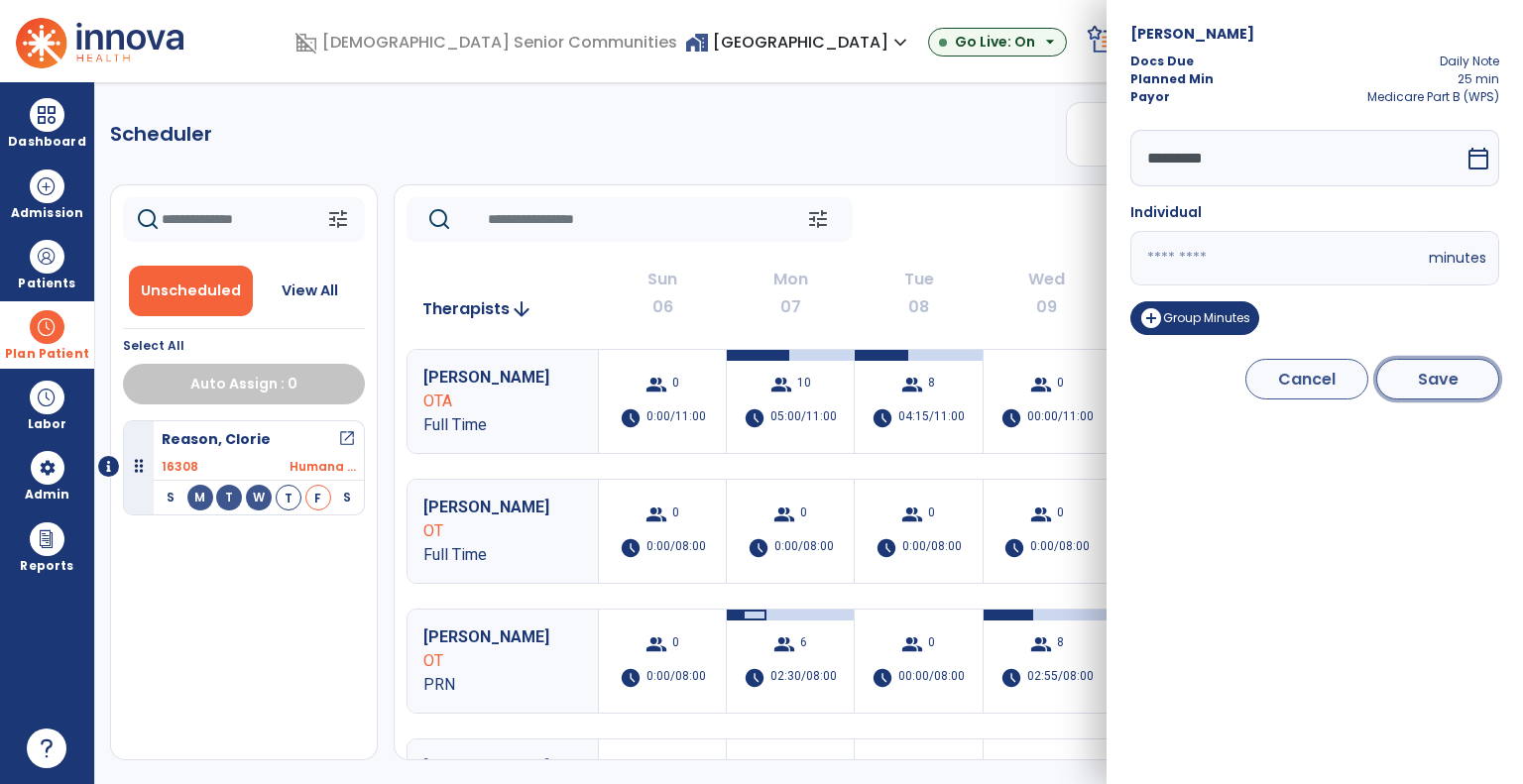 click on "Save" at bounding box center (1438, 379) 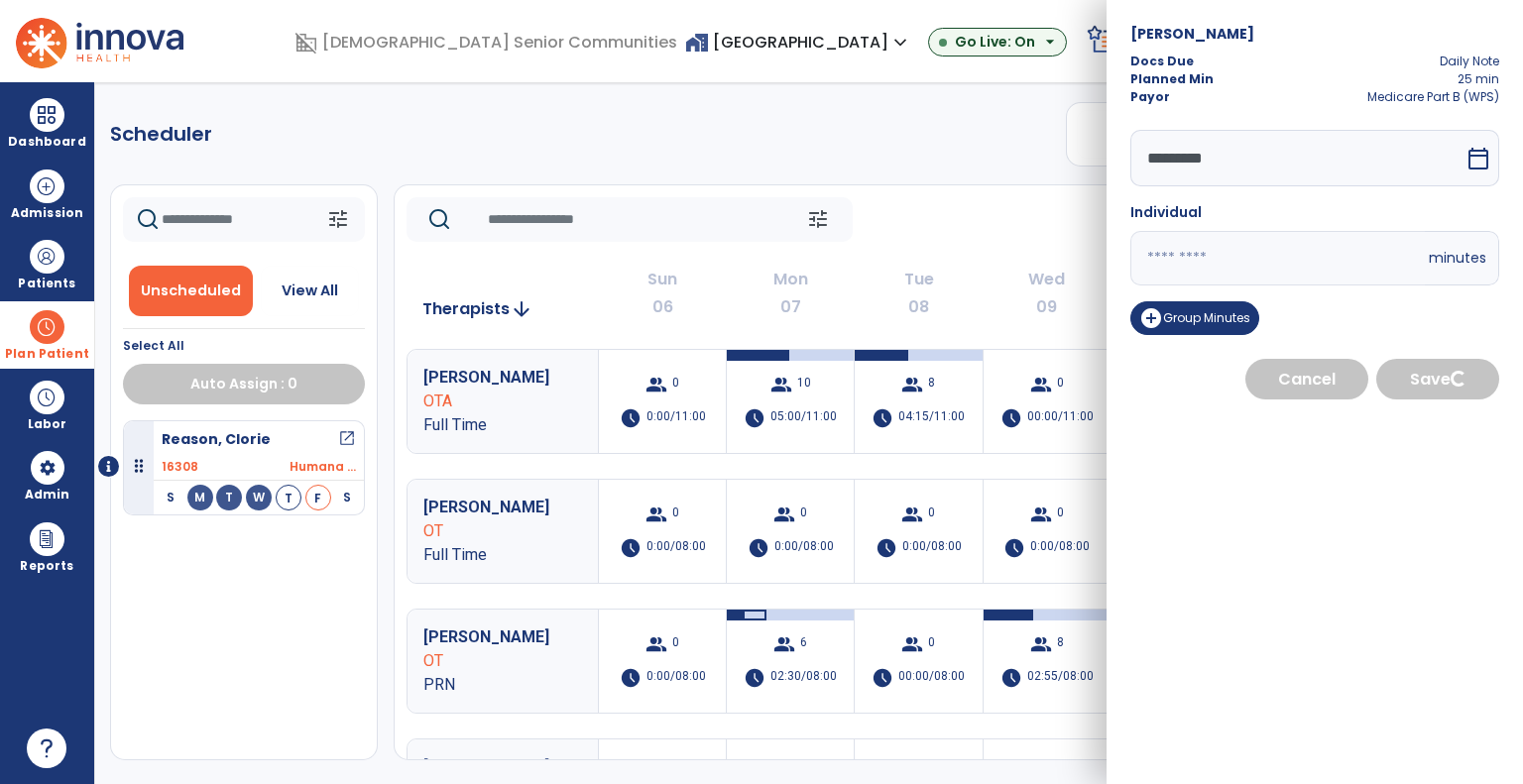 select on "****" 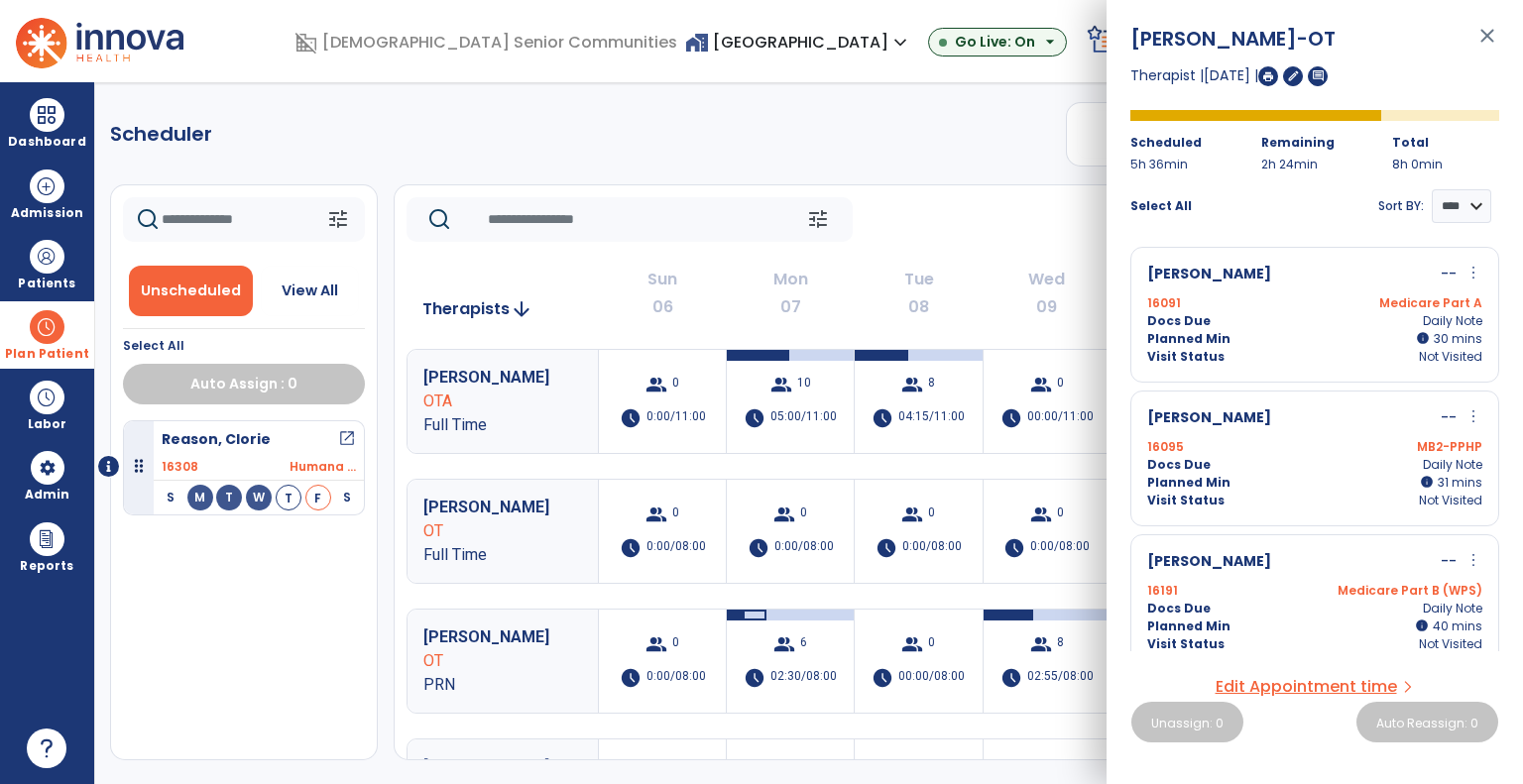 click on "more_vert" at bounding box center (1473, 560) 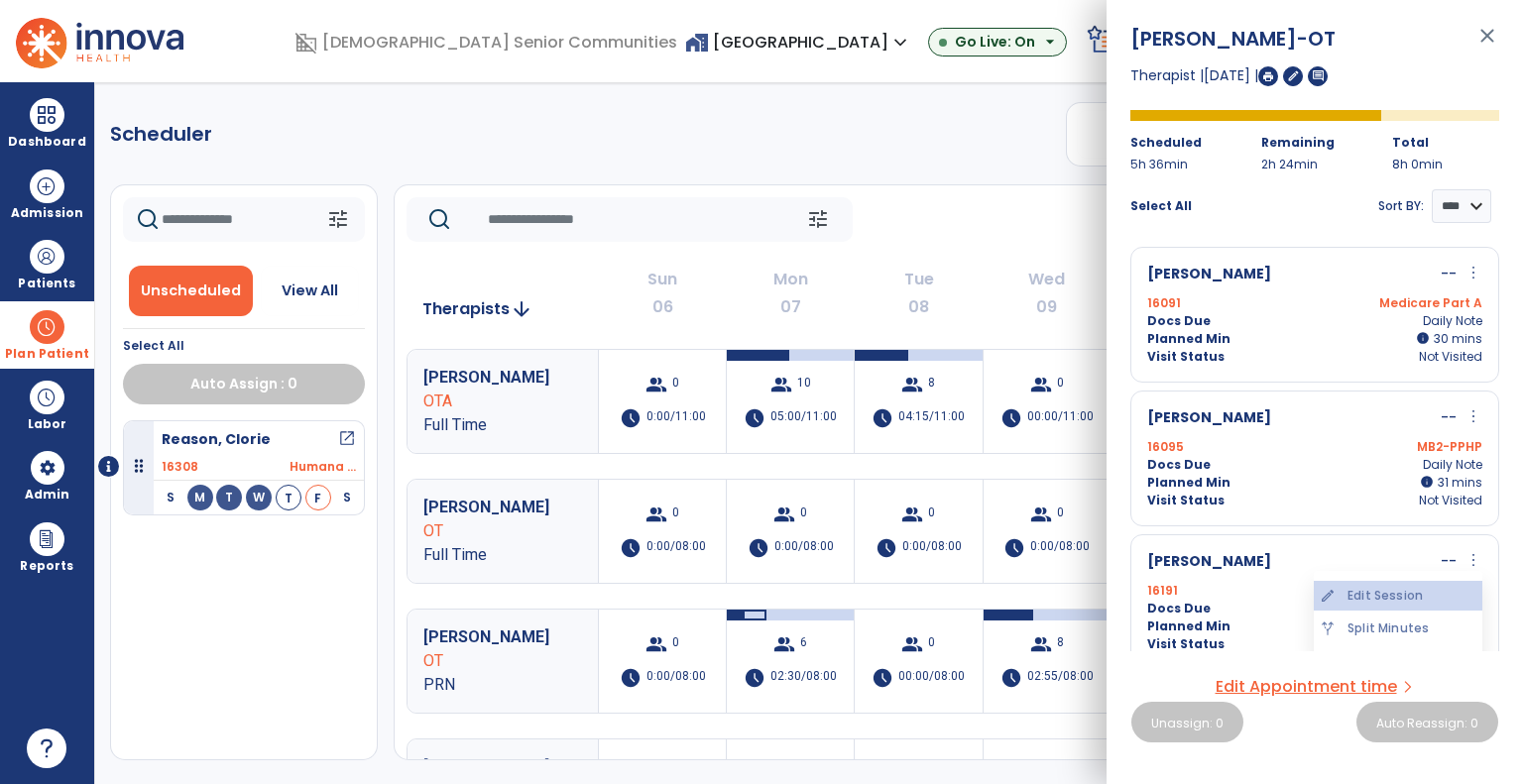 click on "edit   Edit Session" at bounding box center (1398, 596) 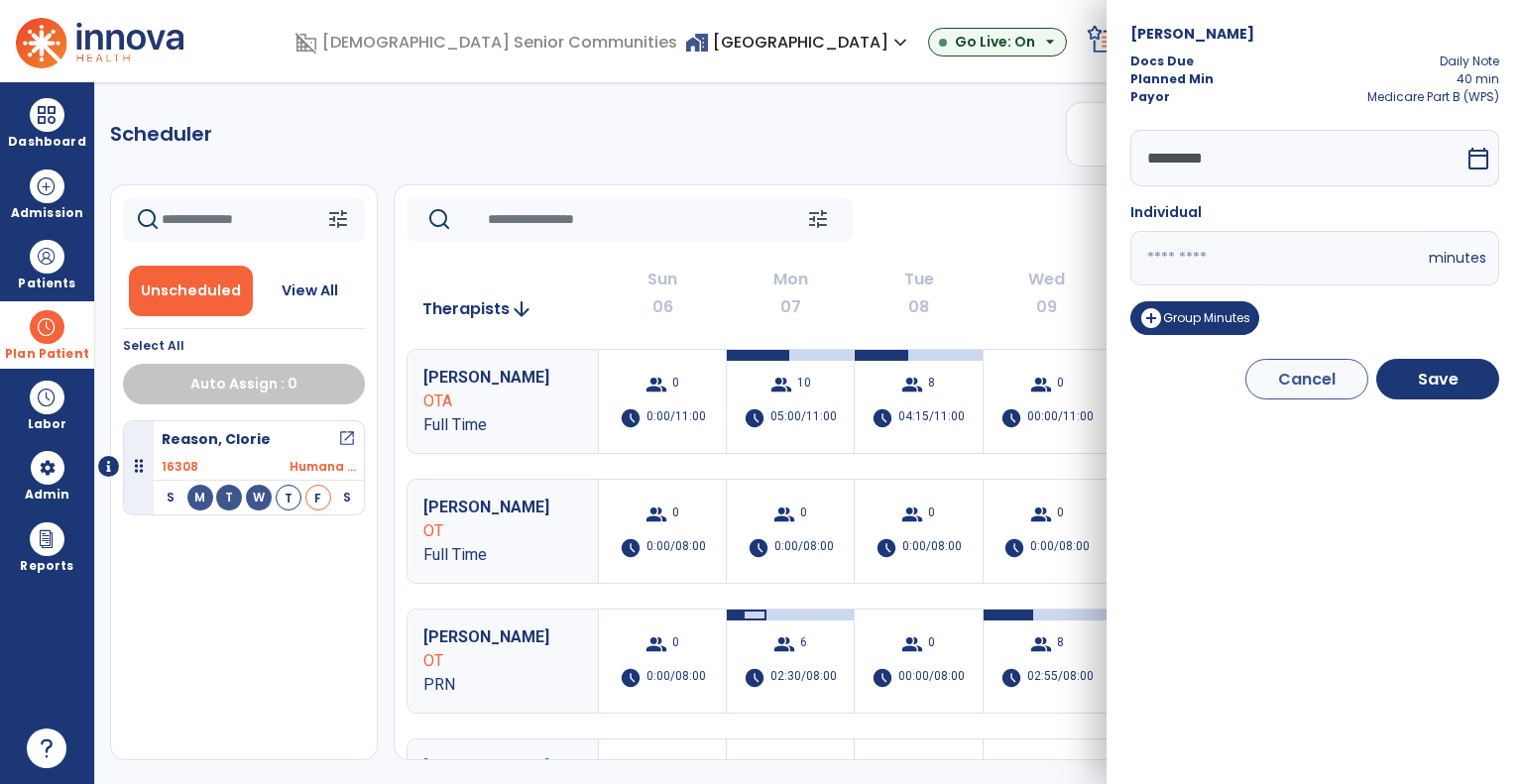 click on "calendar_today" at bounding box center [1478, 159] 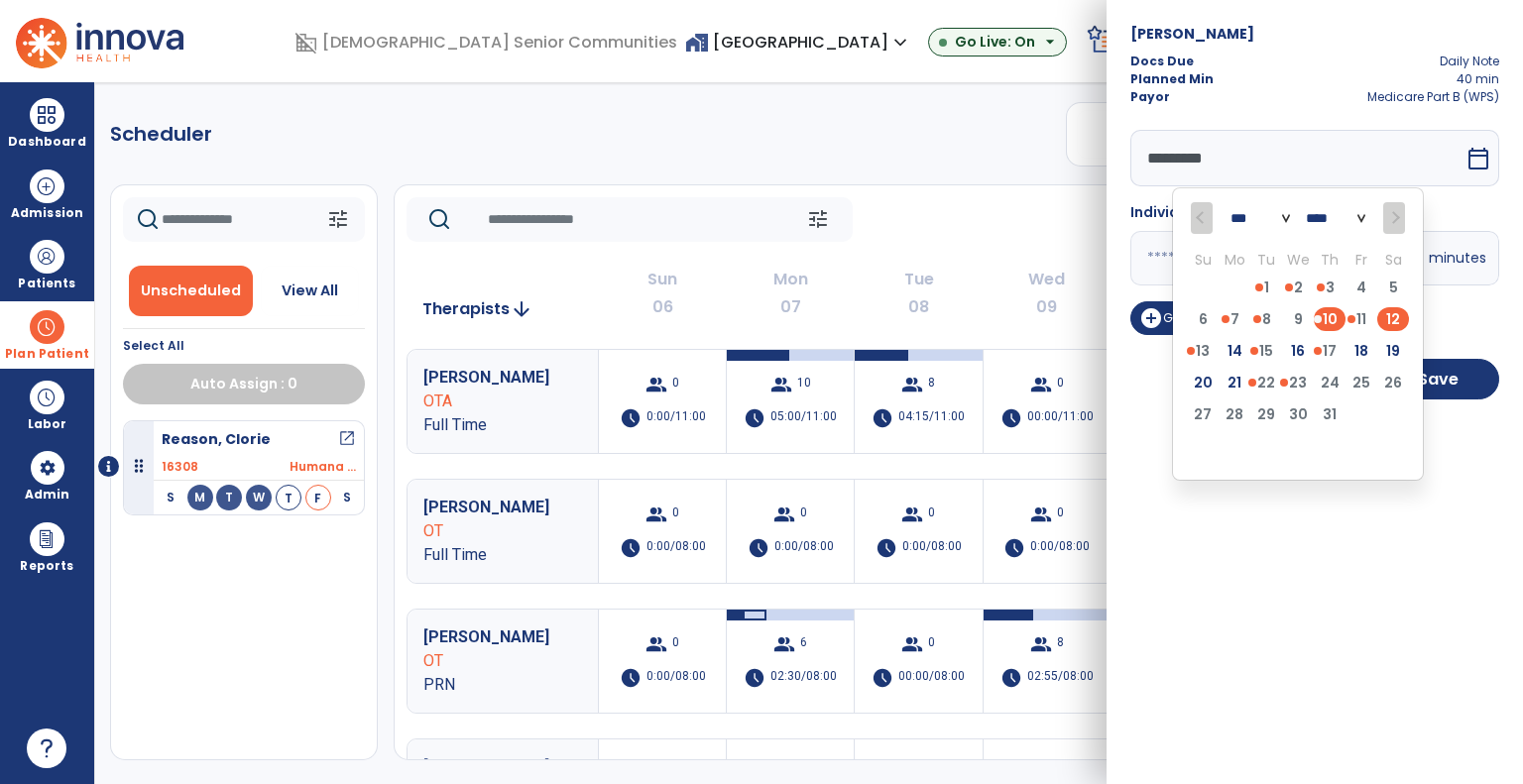click on "12" at bounding box center [1393, 319] 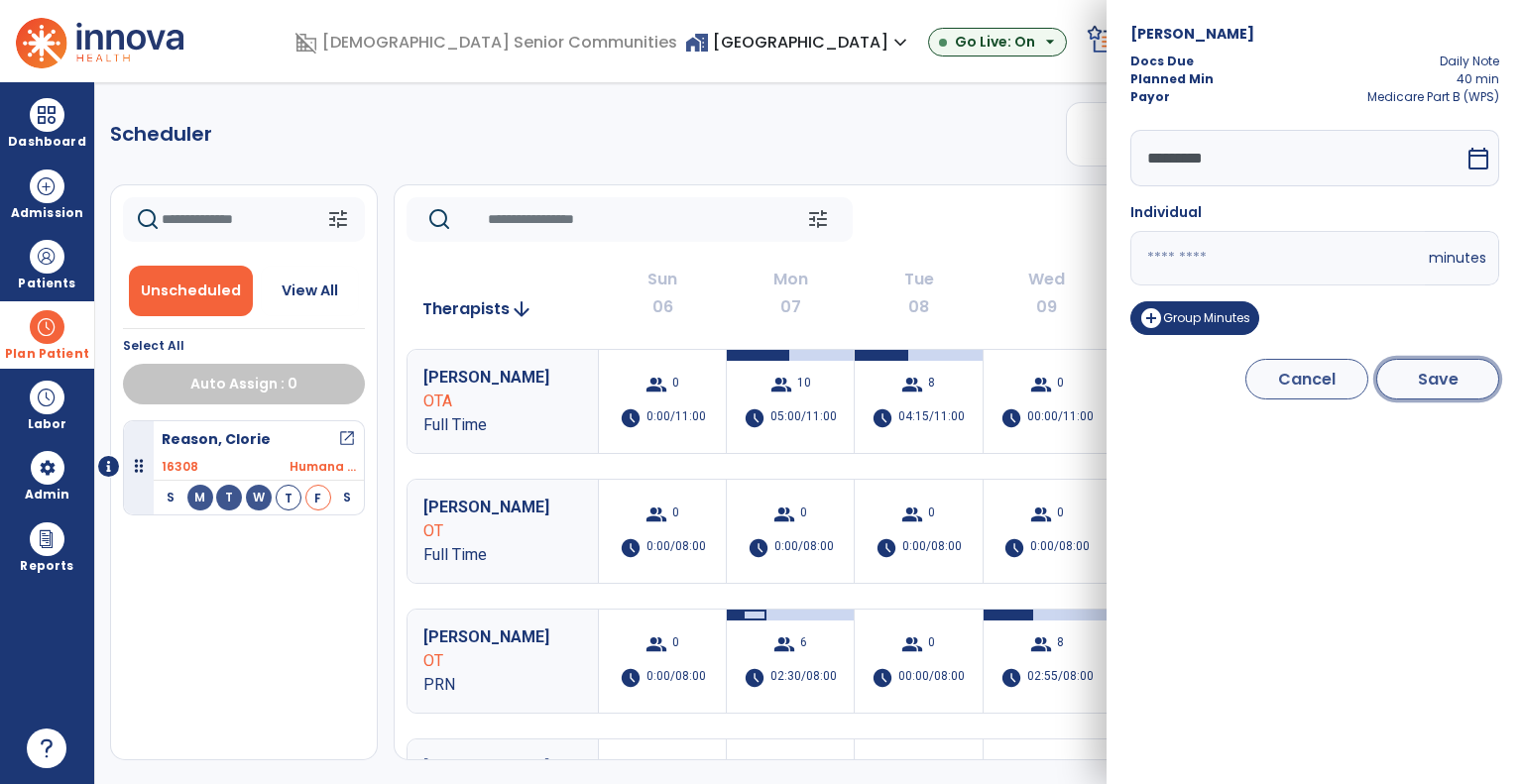 click on "Save" at bounding box center (1438, 379) 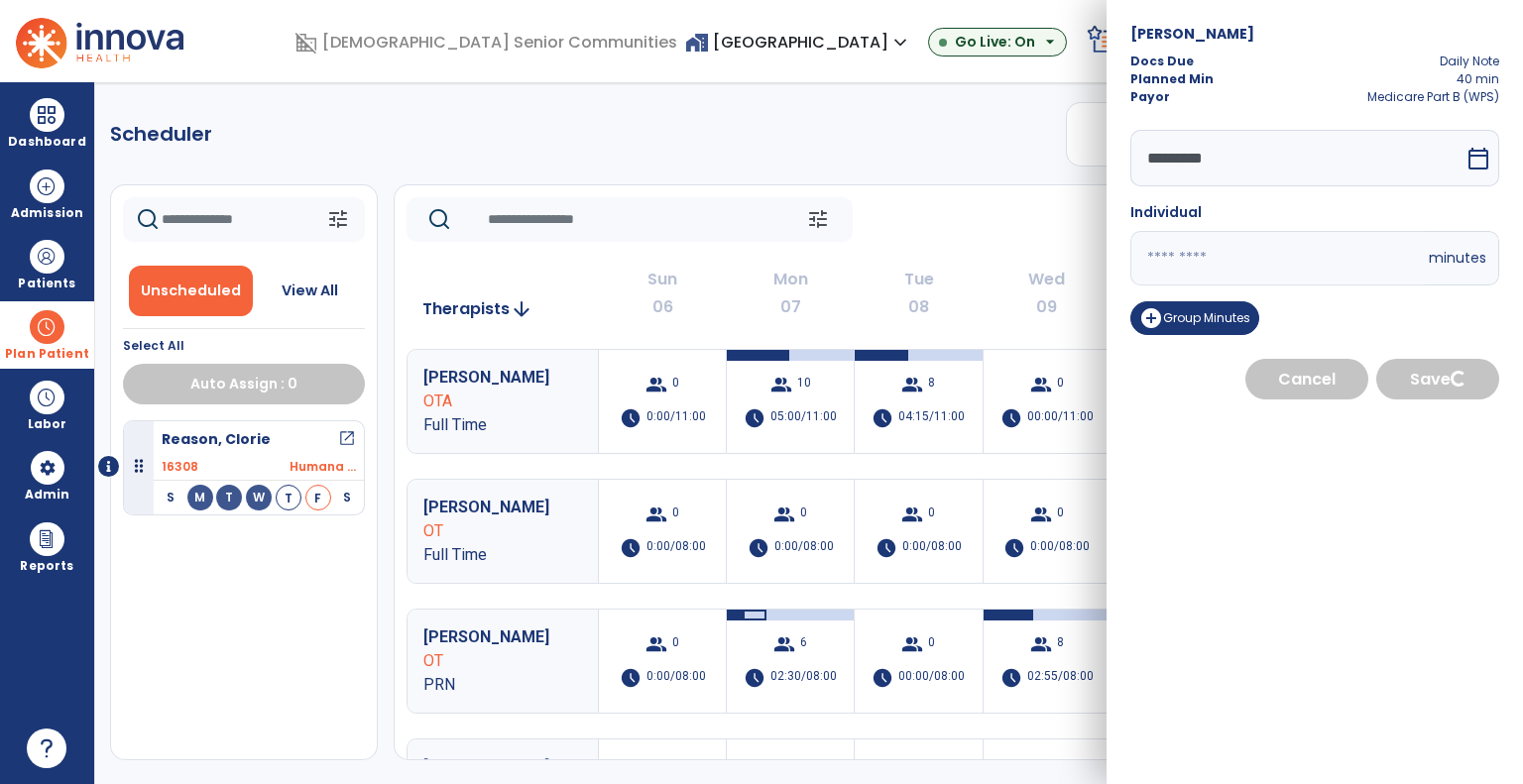 select on "****" 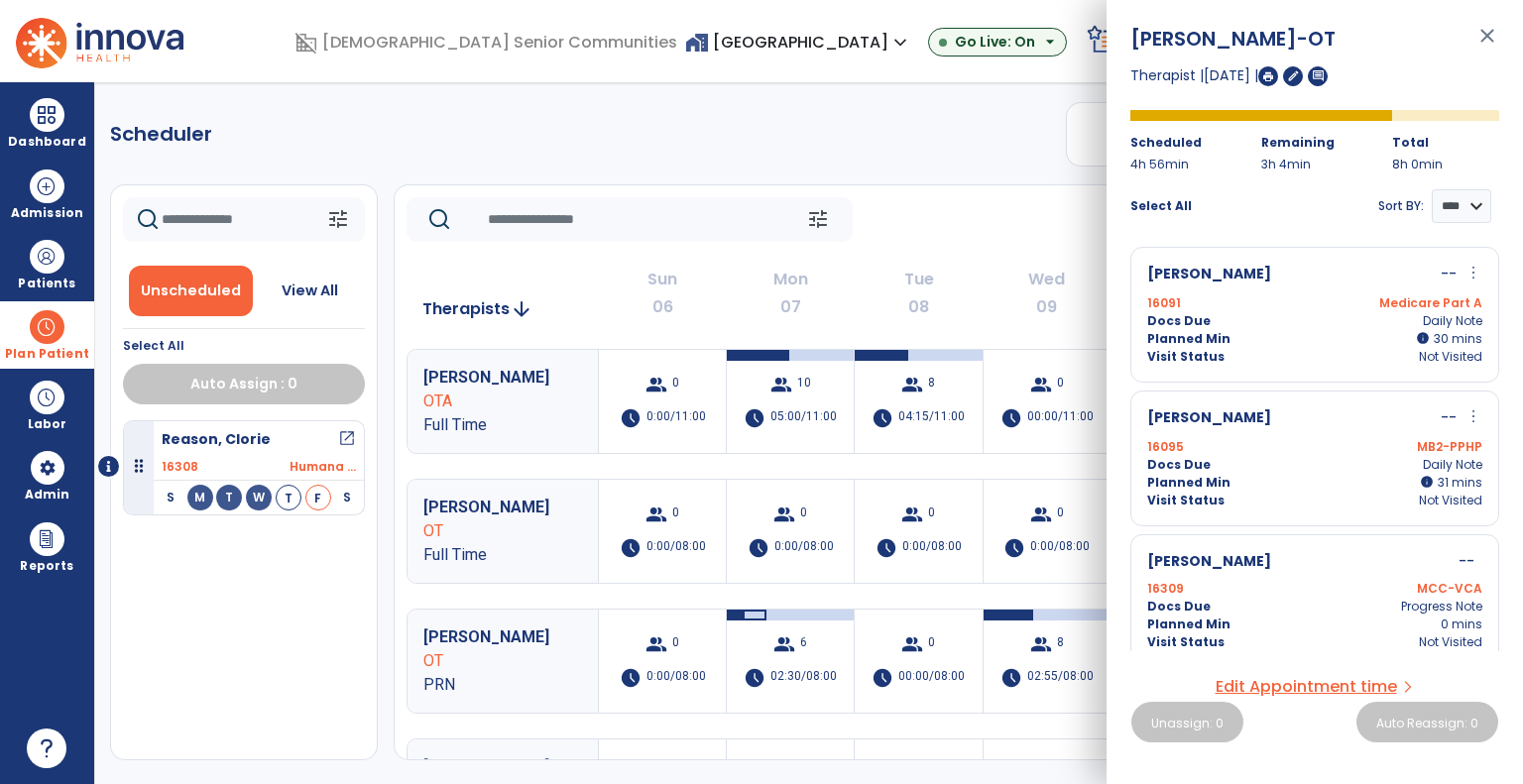 click on "tune   [DATE]  chevron_left [DATE] - [DATE]  *********  calendar_today  chevron_right" 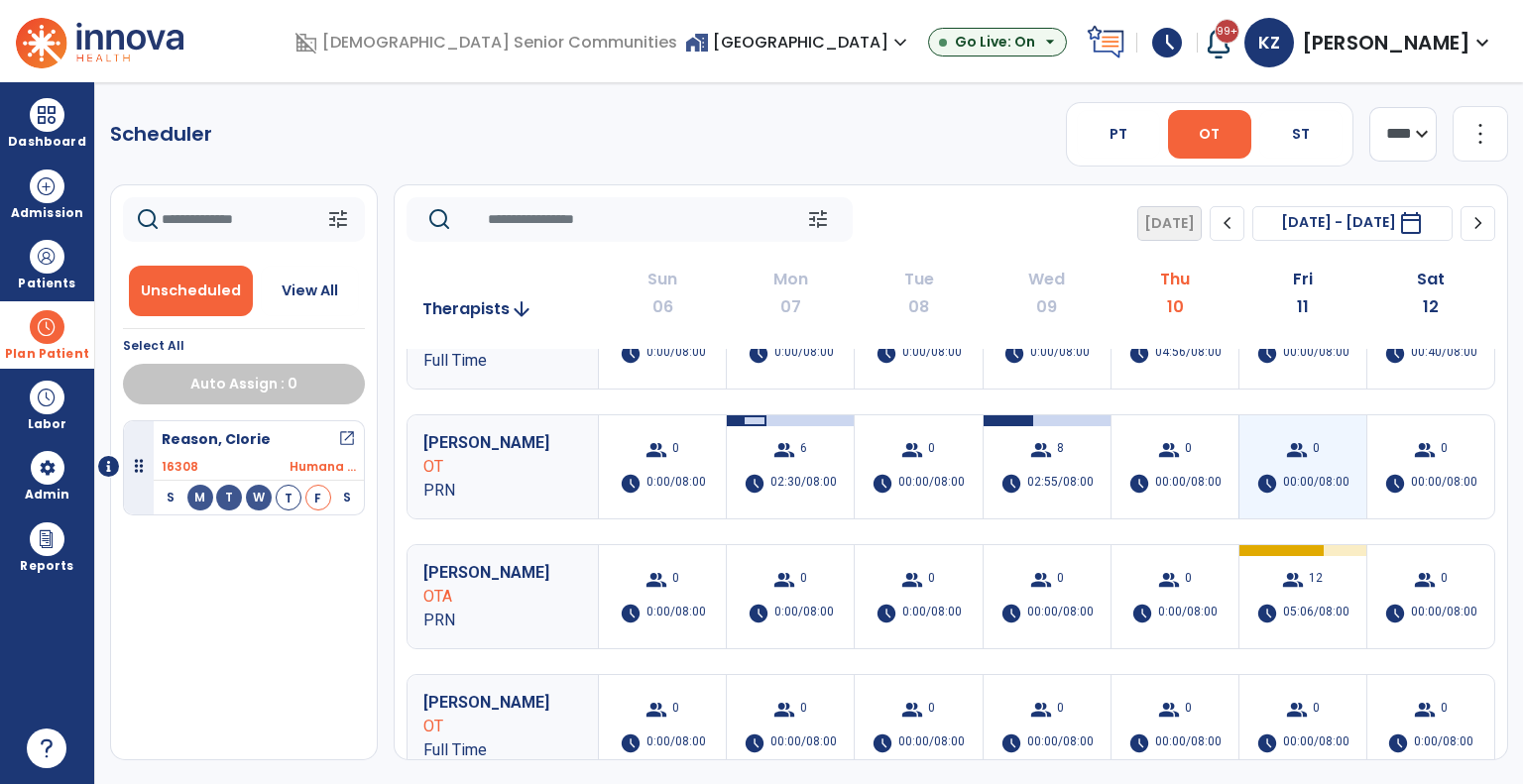 scroll, scrollTop: 198, scrollLeft: 0, axis: vertical 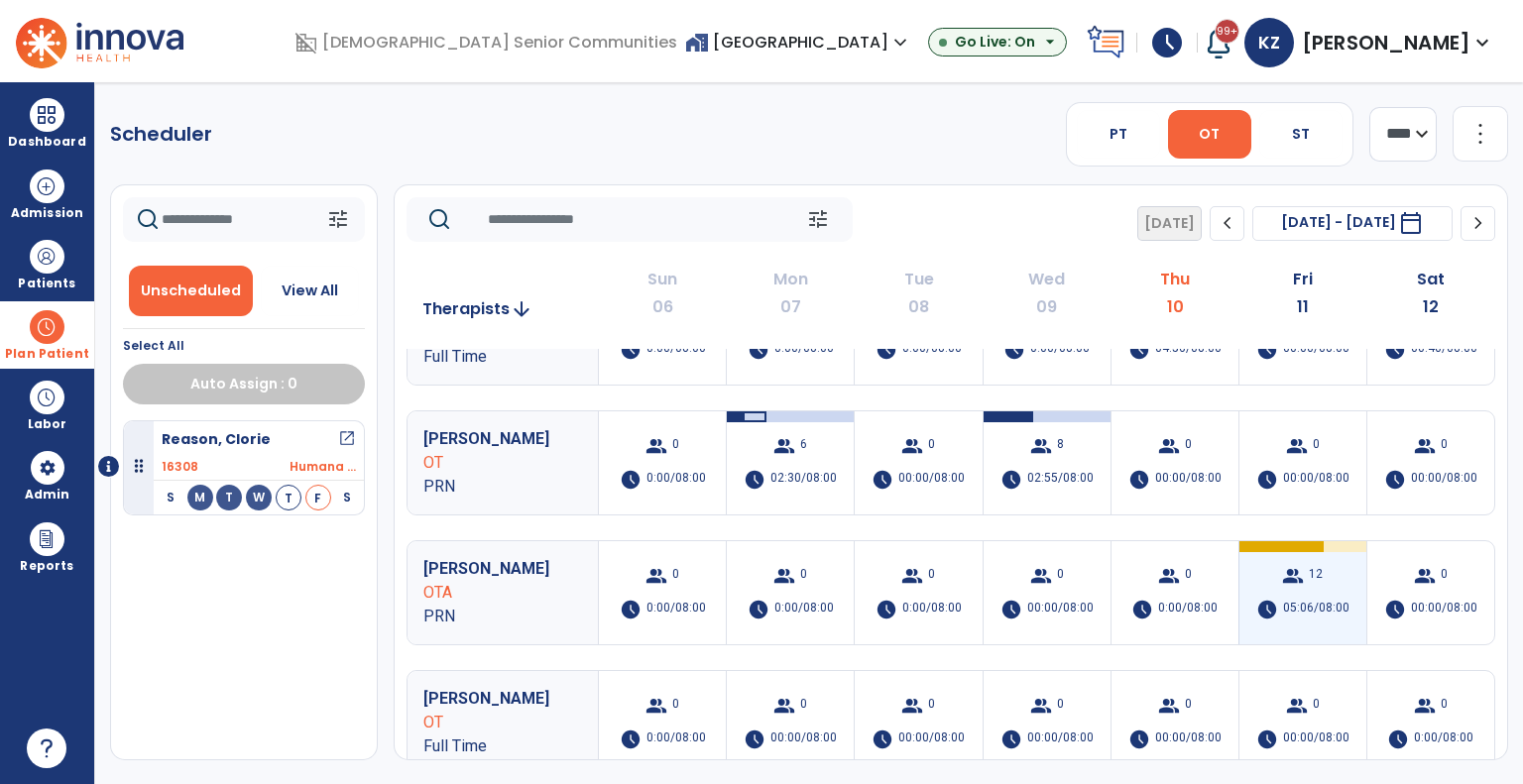 click on "group" at bounding box center (1293, 576) 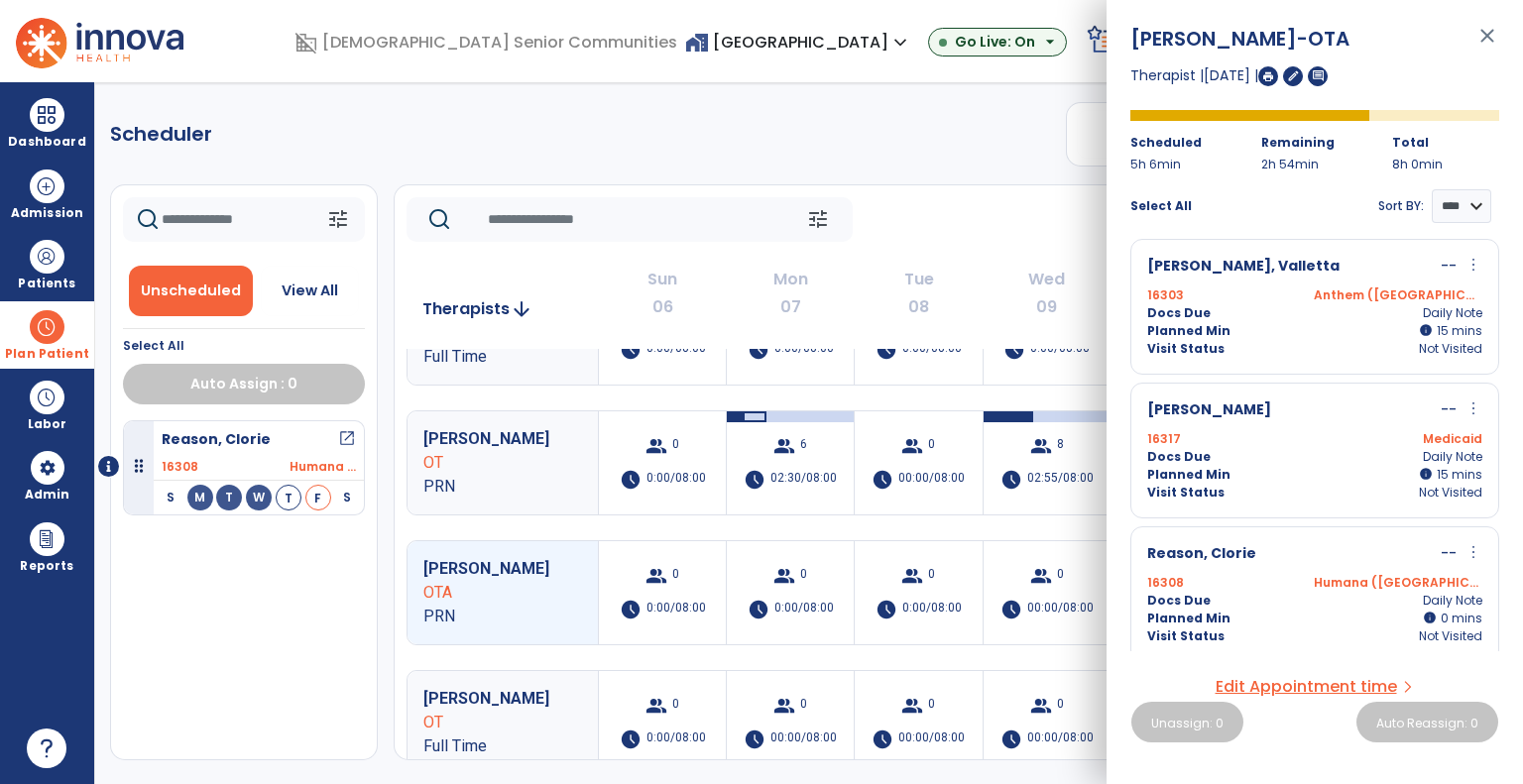 scroll, scrollTop: 1304, scrollLeft: 0, axis: vertical 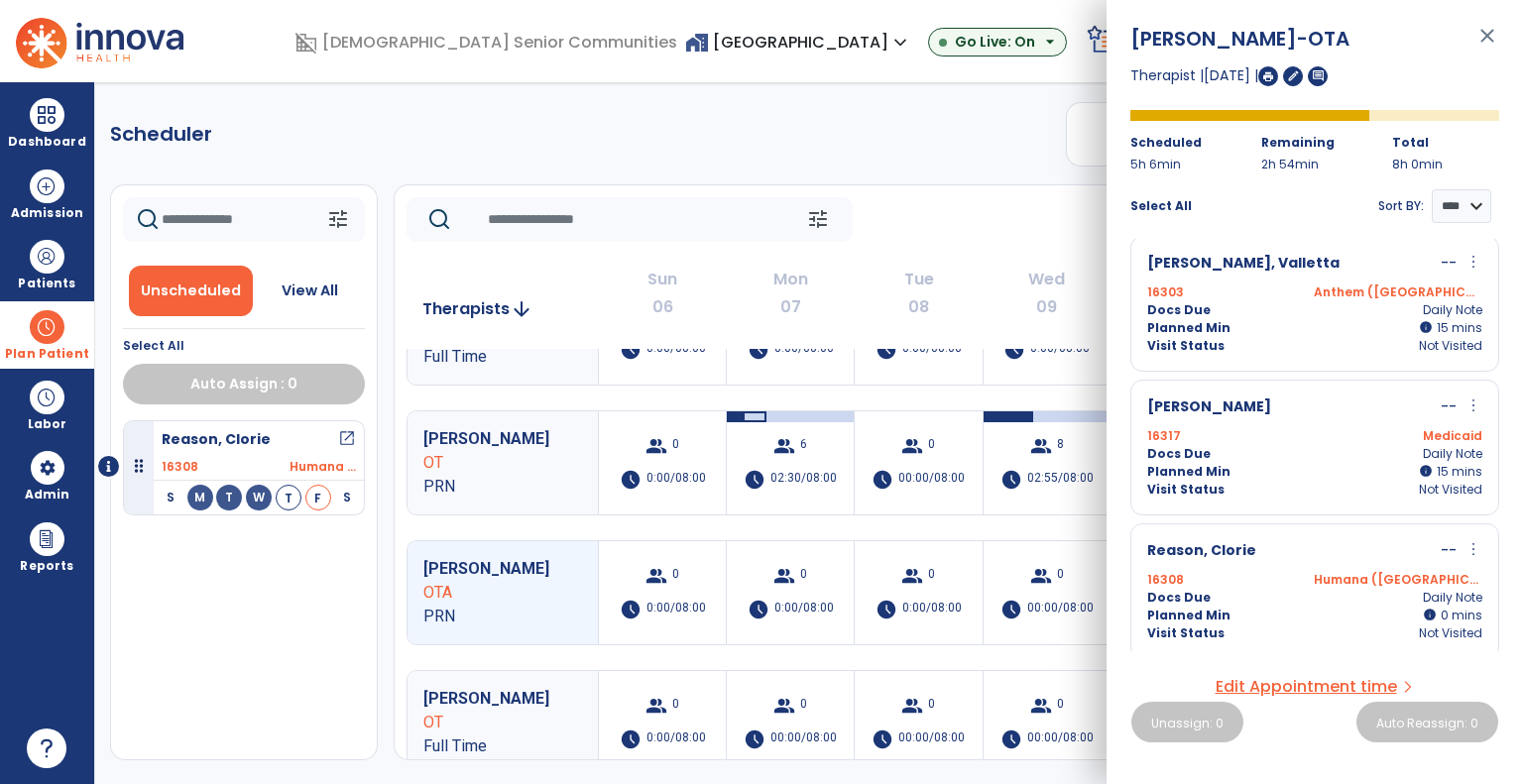 click on "tune   [DATE]  chevron_left [DATE] - [DATE]  *********  calendar_today  chevron_right" 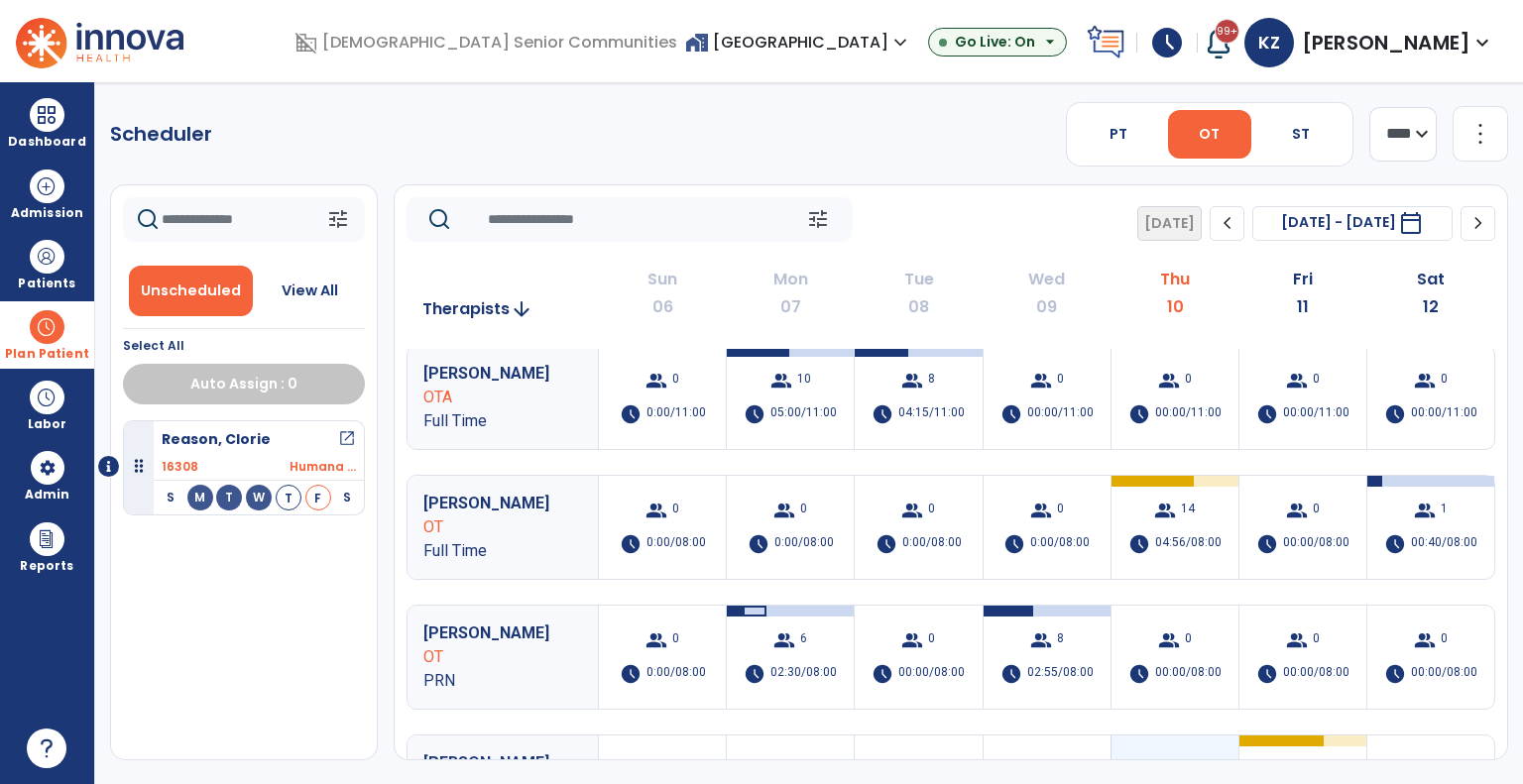 scroll, scrollTop: 0, scrollLeft: 0, axis: both 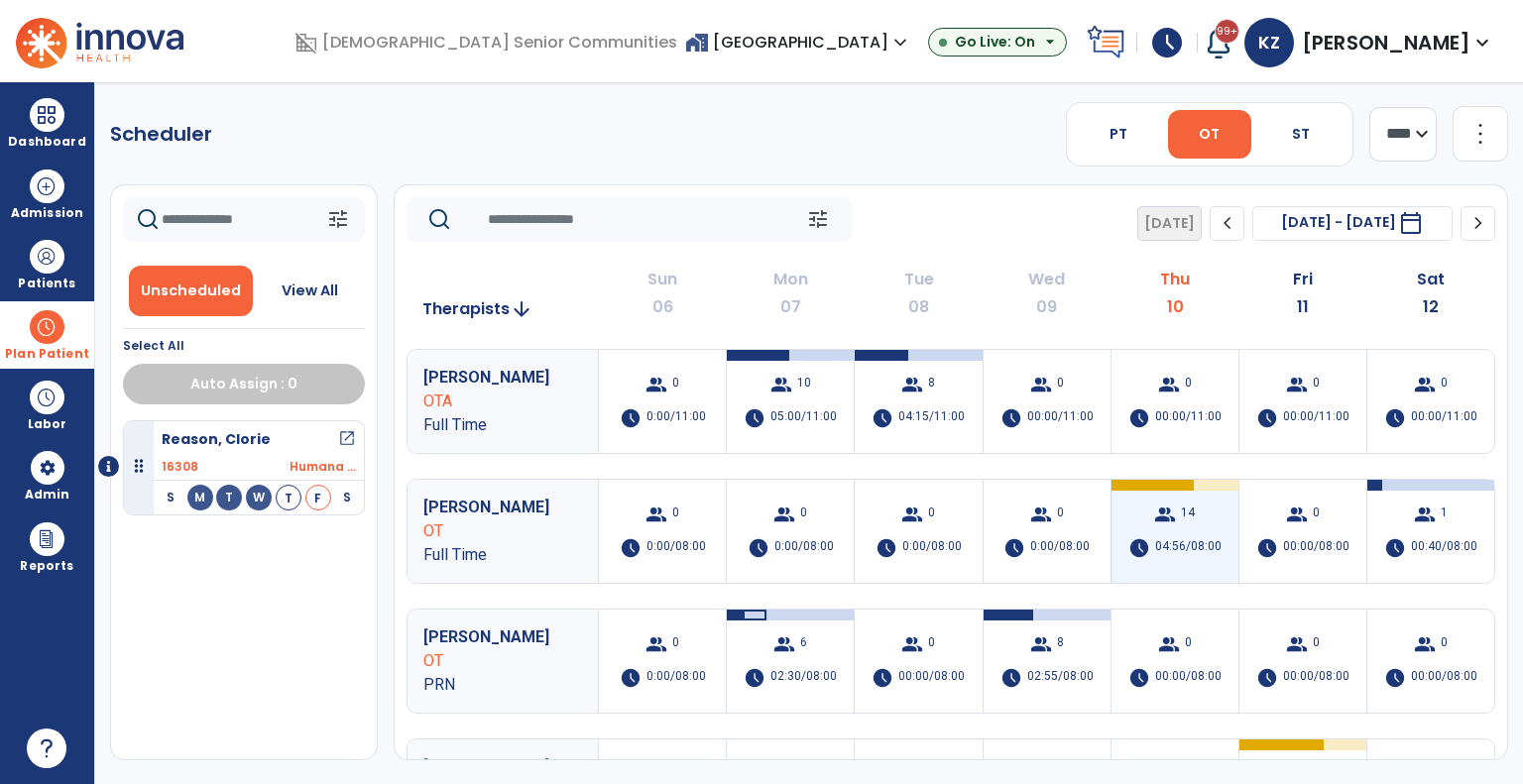 click on "group  14  schedule  04:56/08:00" at bounding box center (1175, 531) 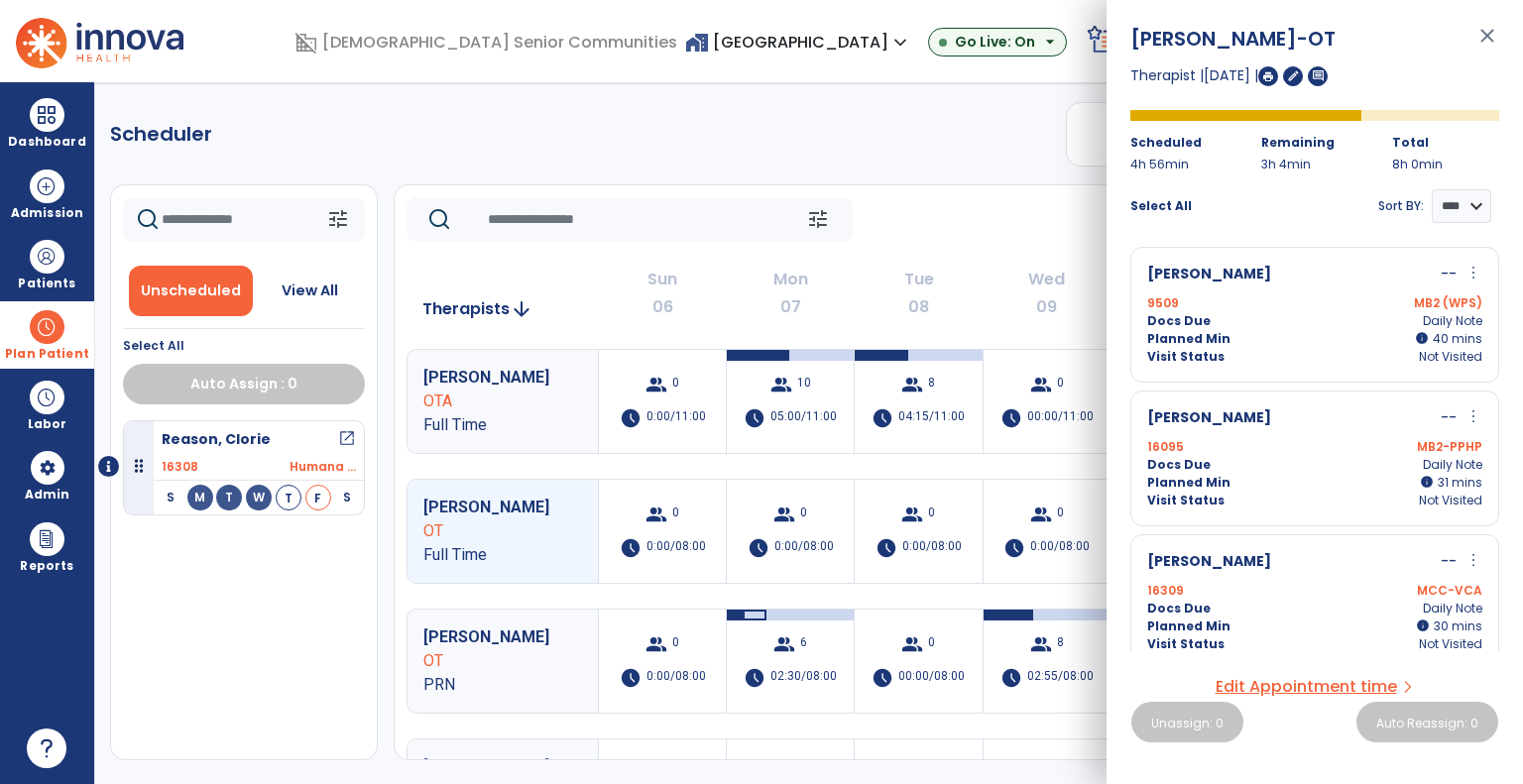 click on "Planned Min  info   31 I 31 mins" at bounding box center (1315, 483) 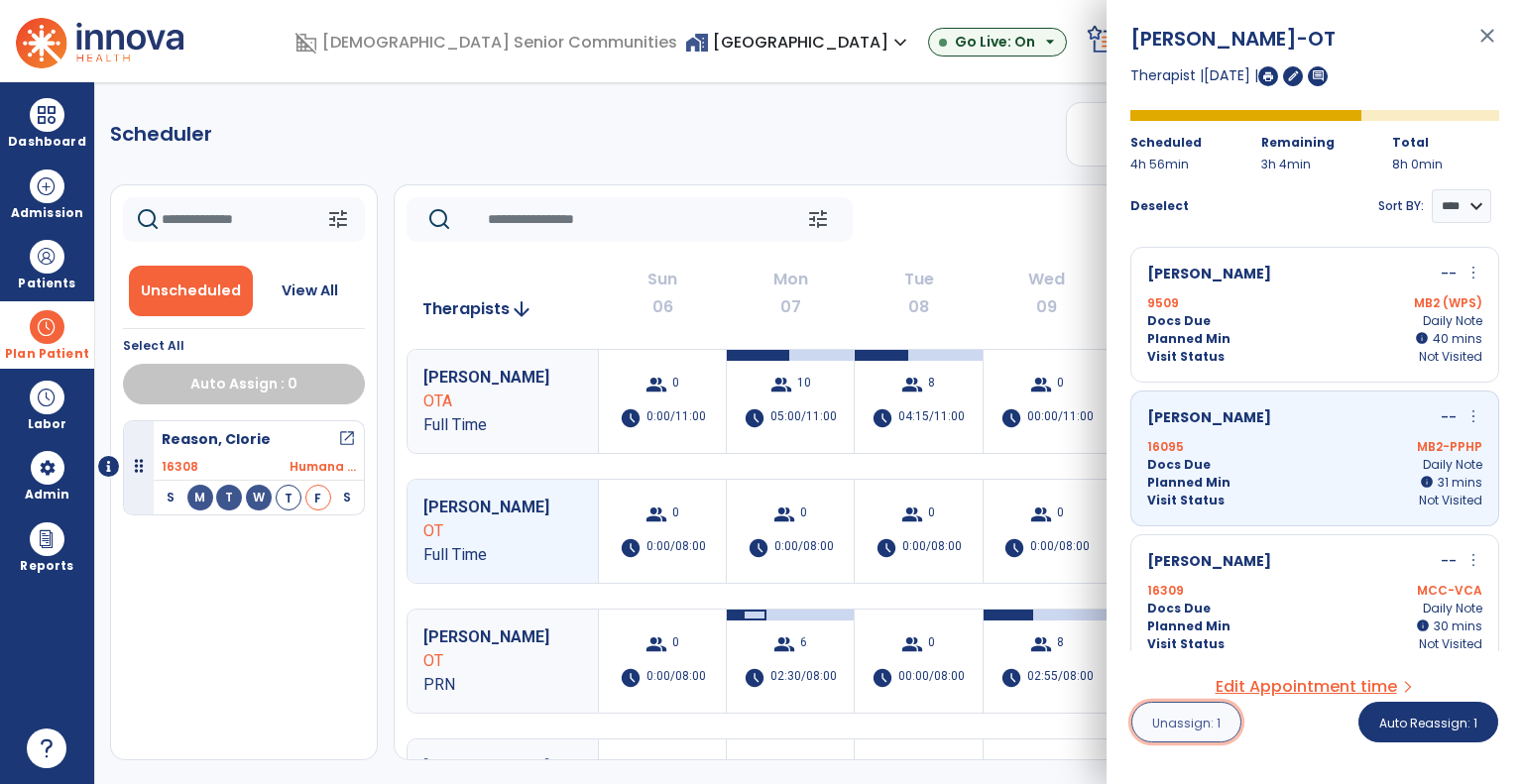 click on "Unassign: 1" at bounding box center [1186, 722] 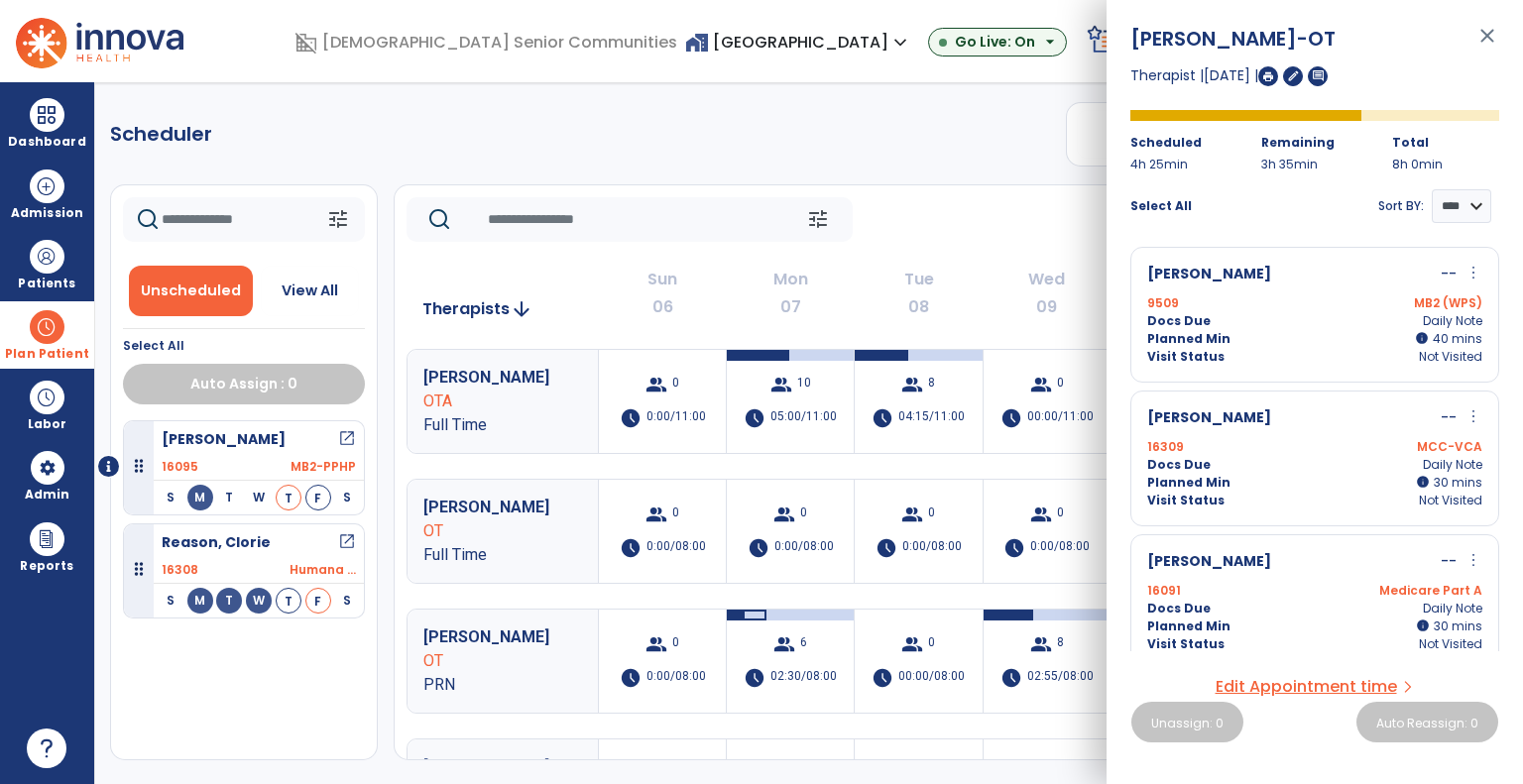 click on "open_in_new" at bounding box center (347, 439) 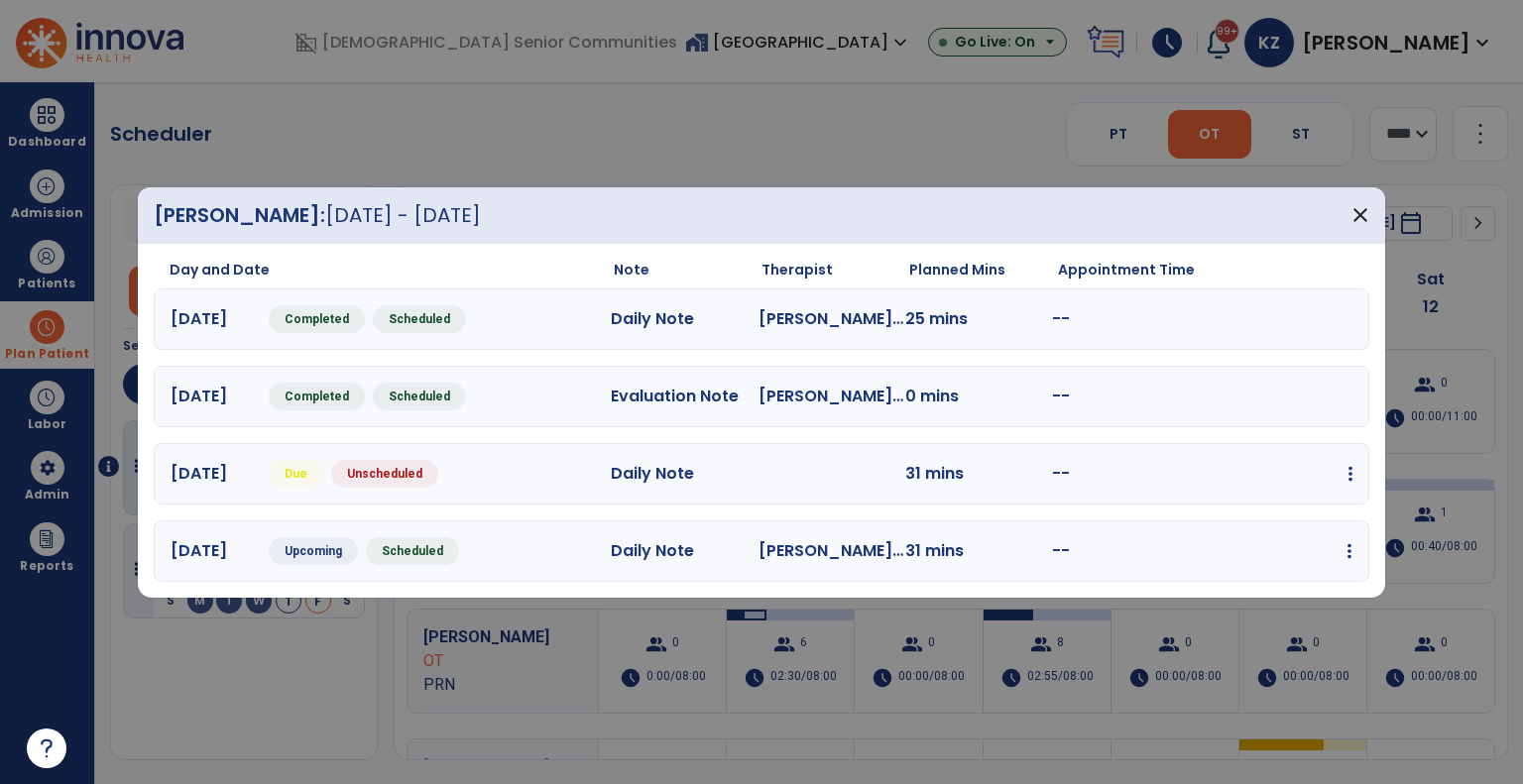 click at bounding box center (1350, 474) 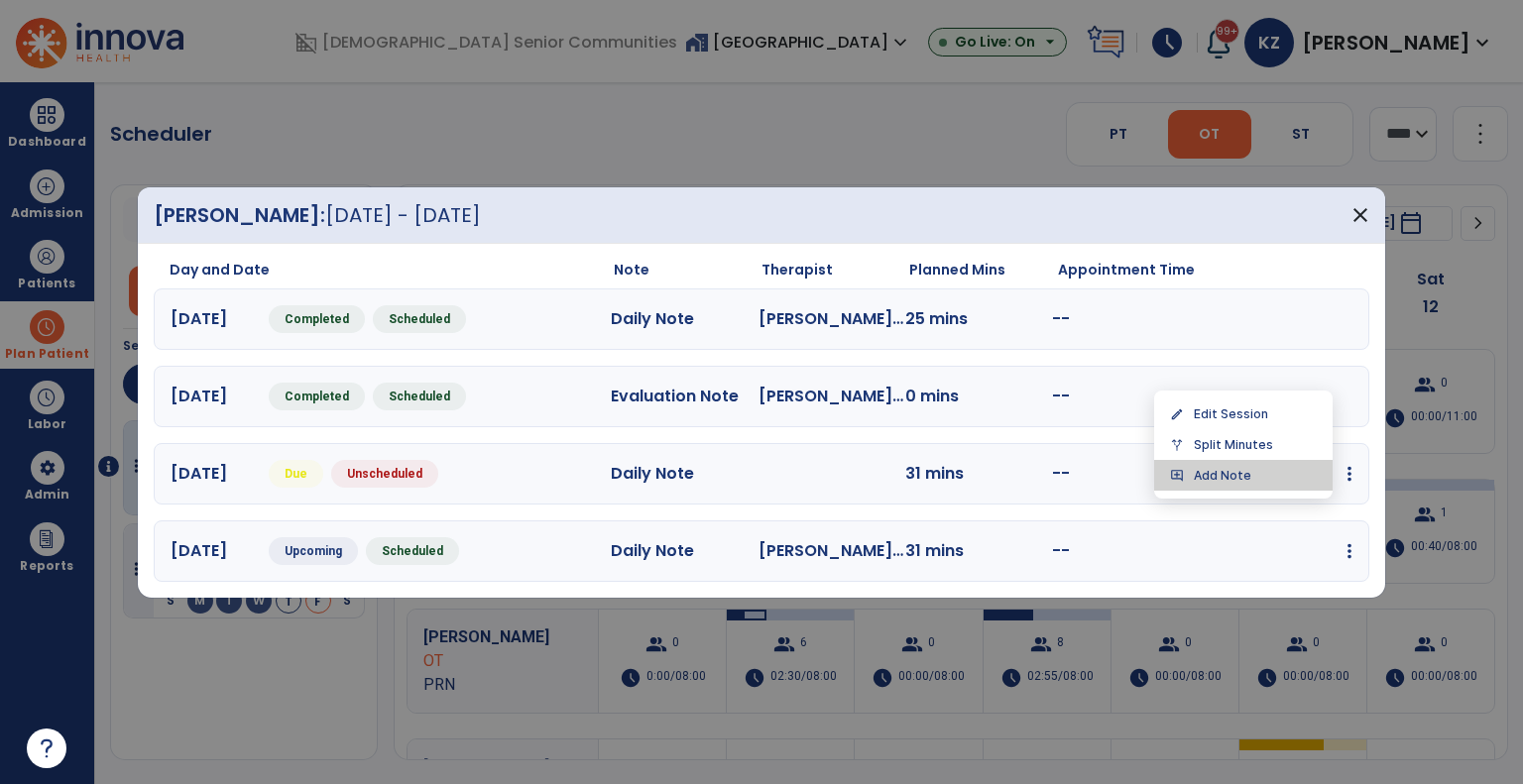 click on "add_comment  Add Note" at bounding box center [1243, 475] 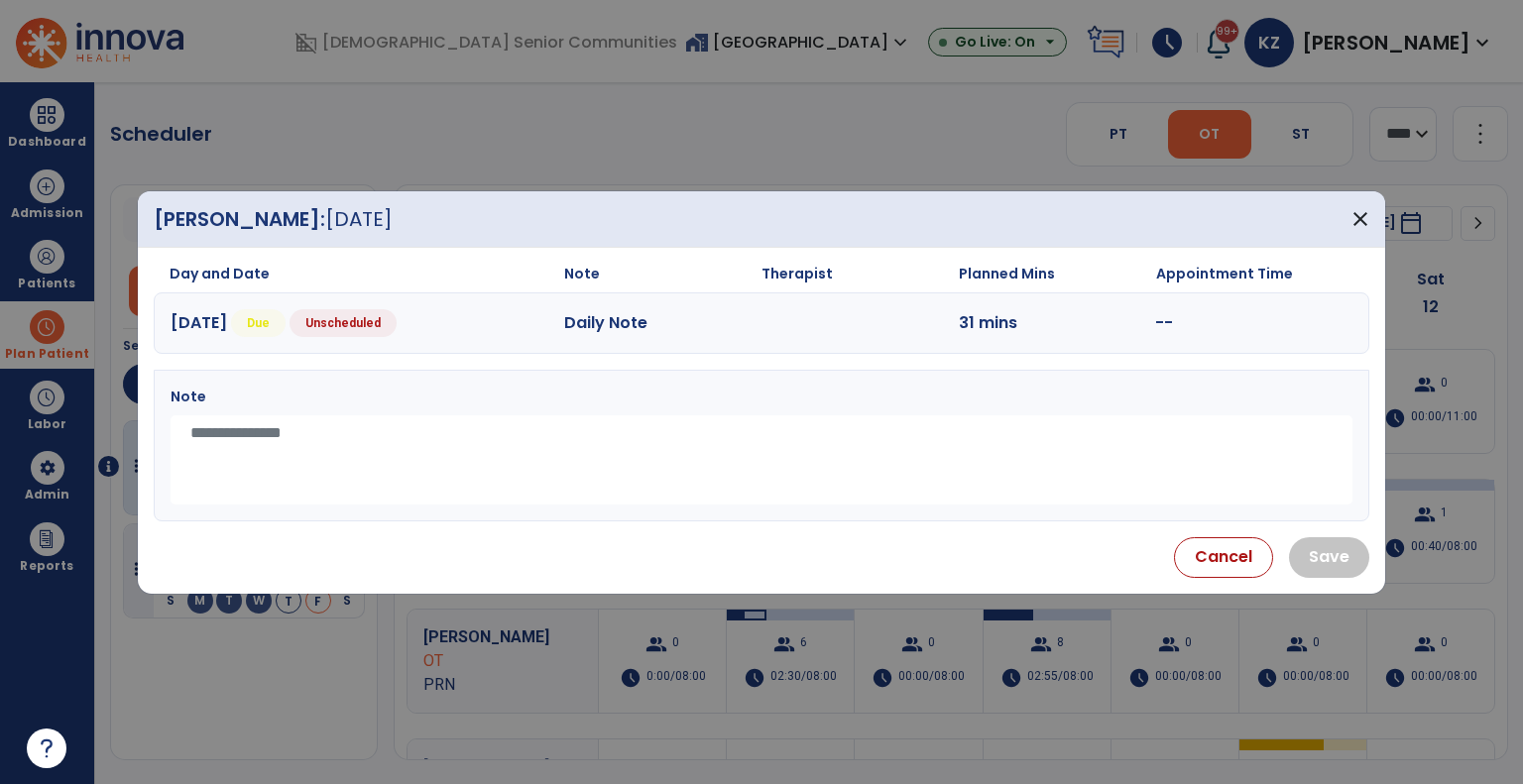 click at bounding box center (762, 460) 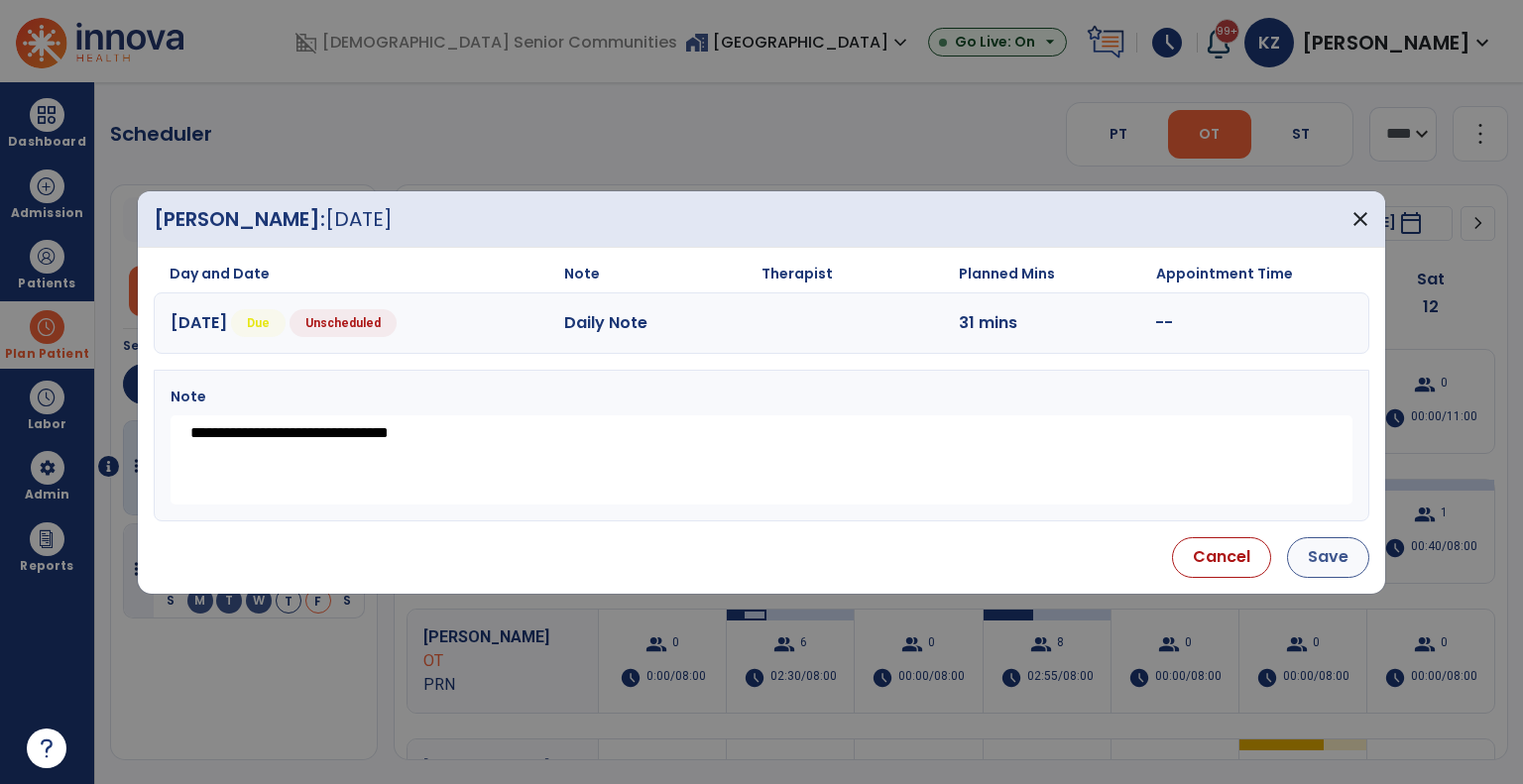 type on "**********" 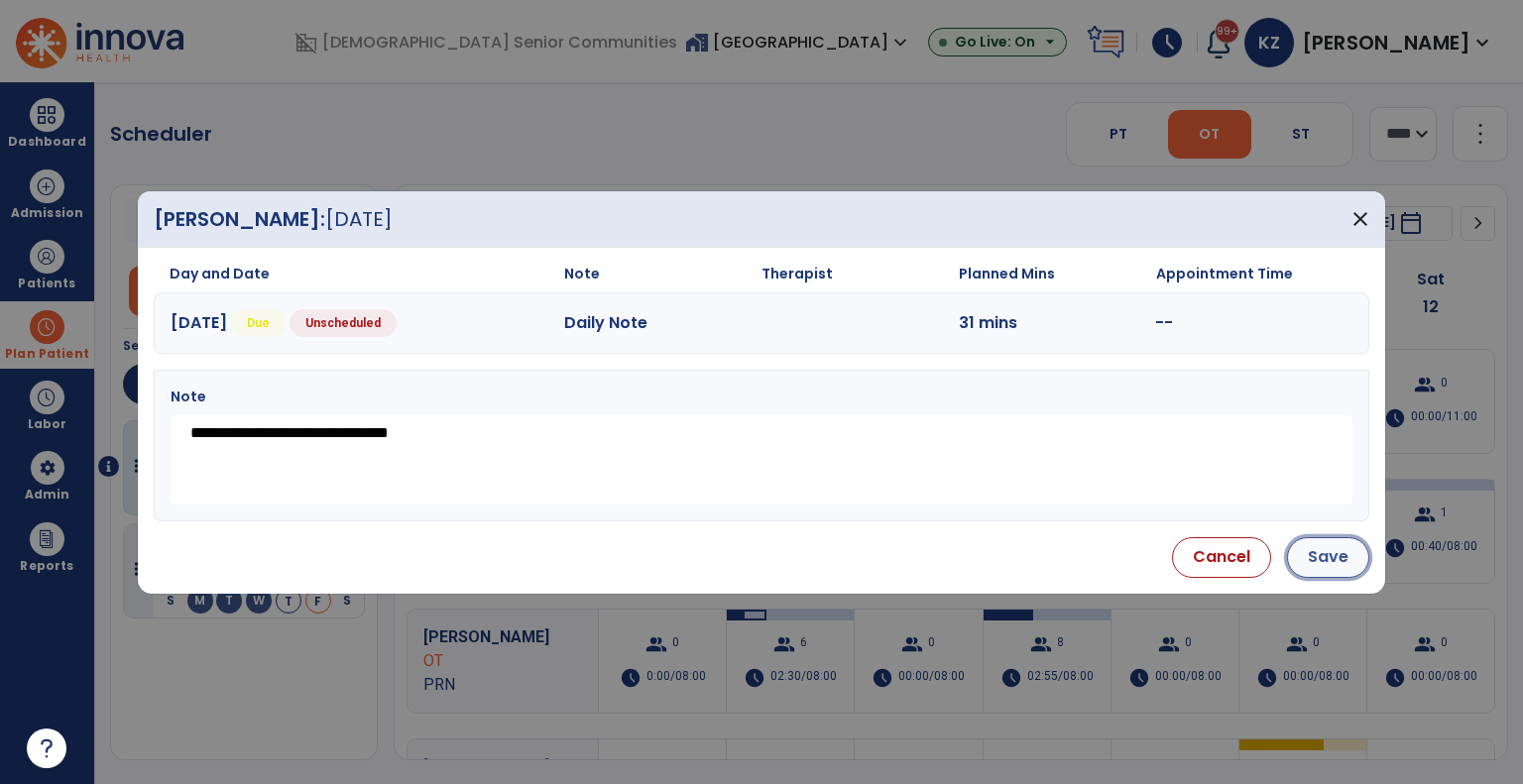 click on "Save" at bounding box center (1328, 557) 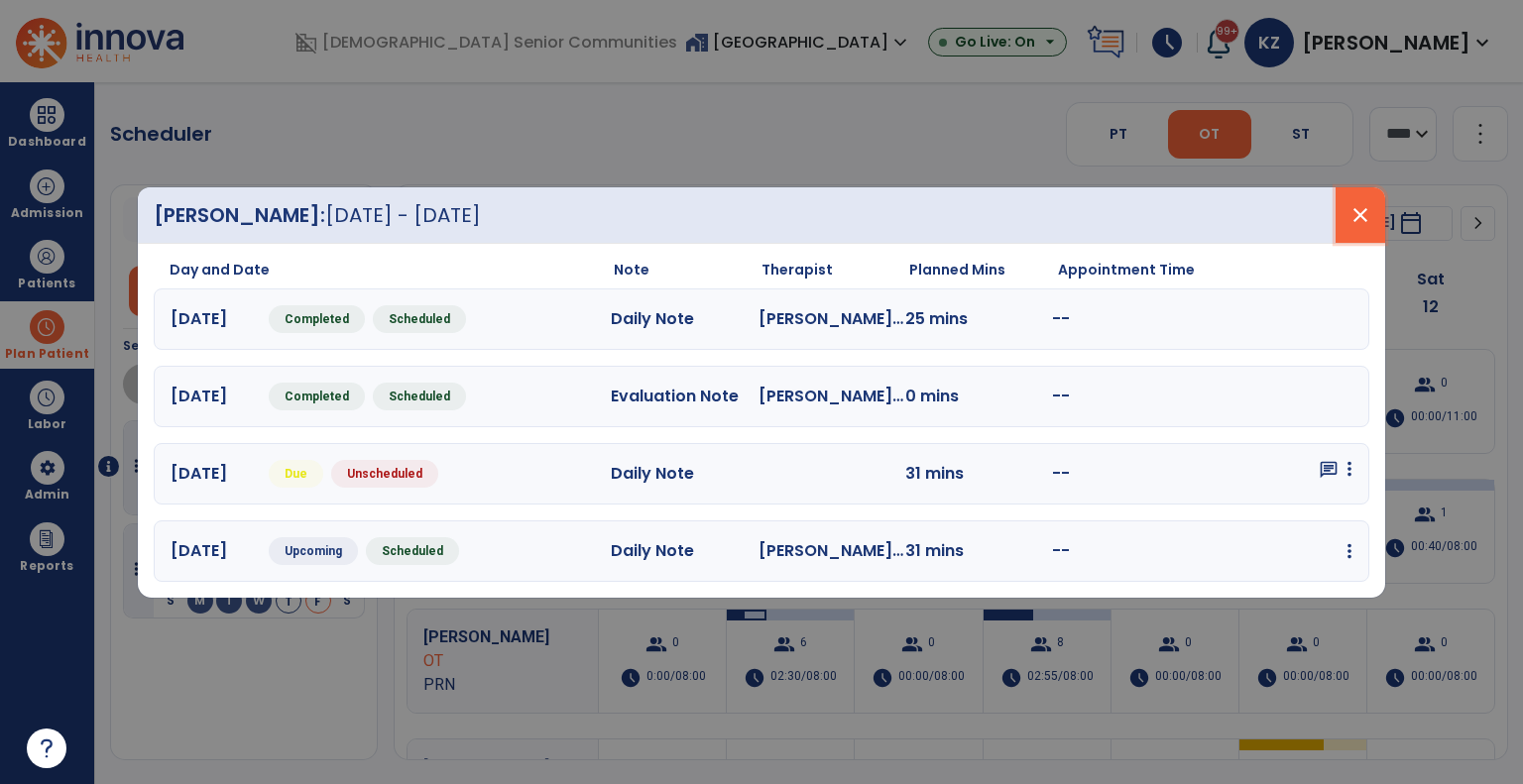 click on "close" at bounding box center (1360, 215) 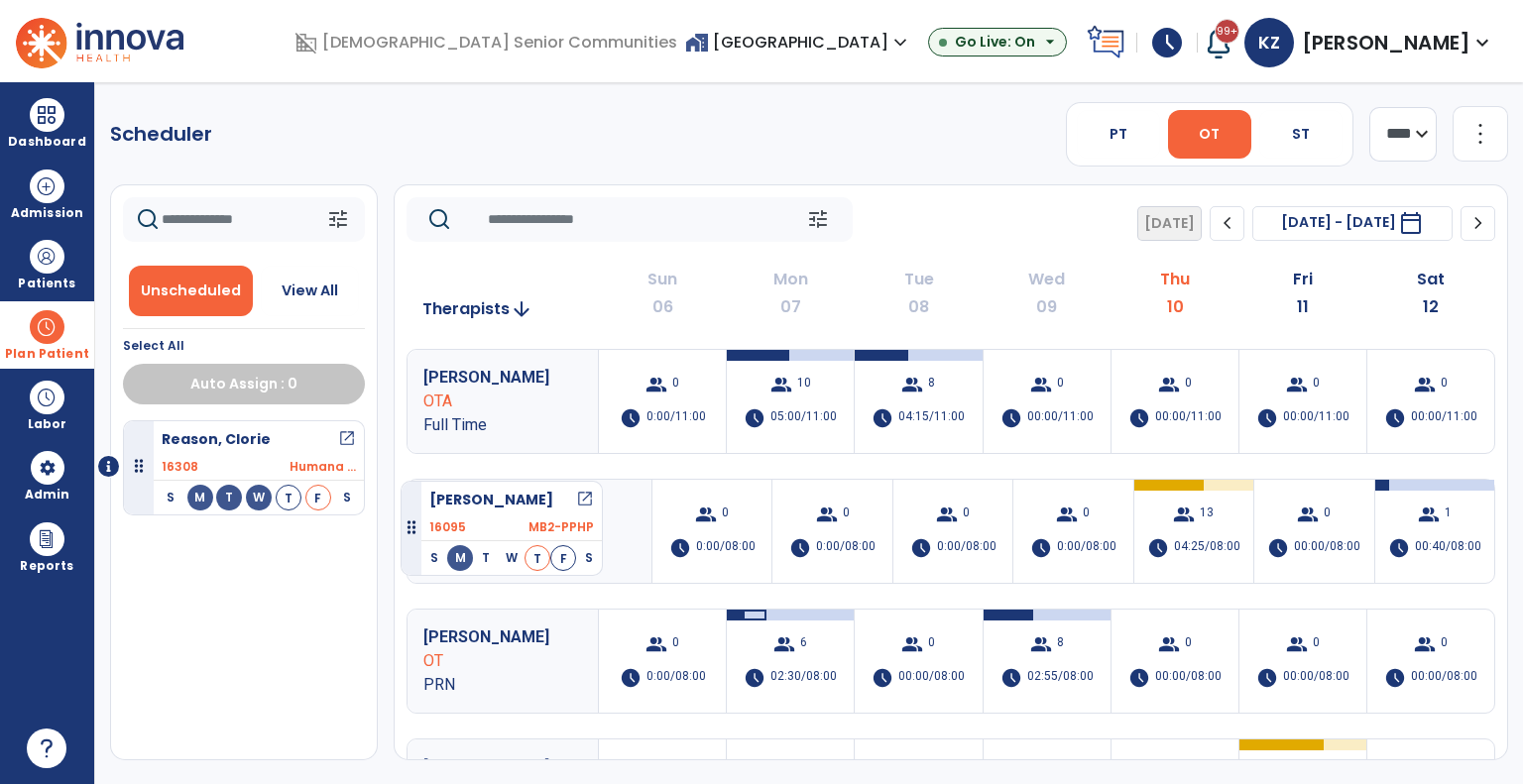 drag, startPoint x: 229, startPoint y: 474, endPoint x: 401, endPoint y: 473, distance: 172.00291 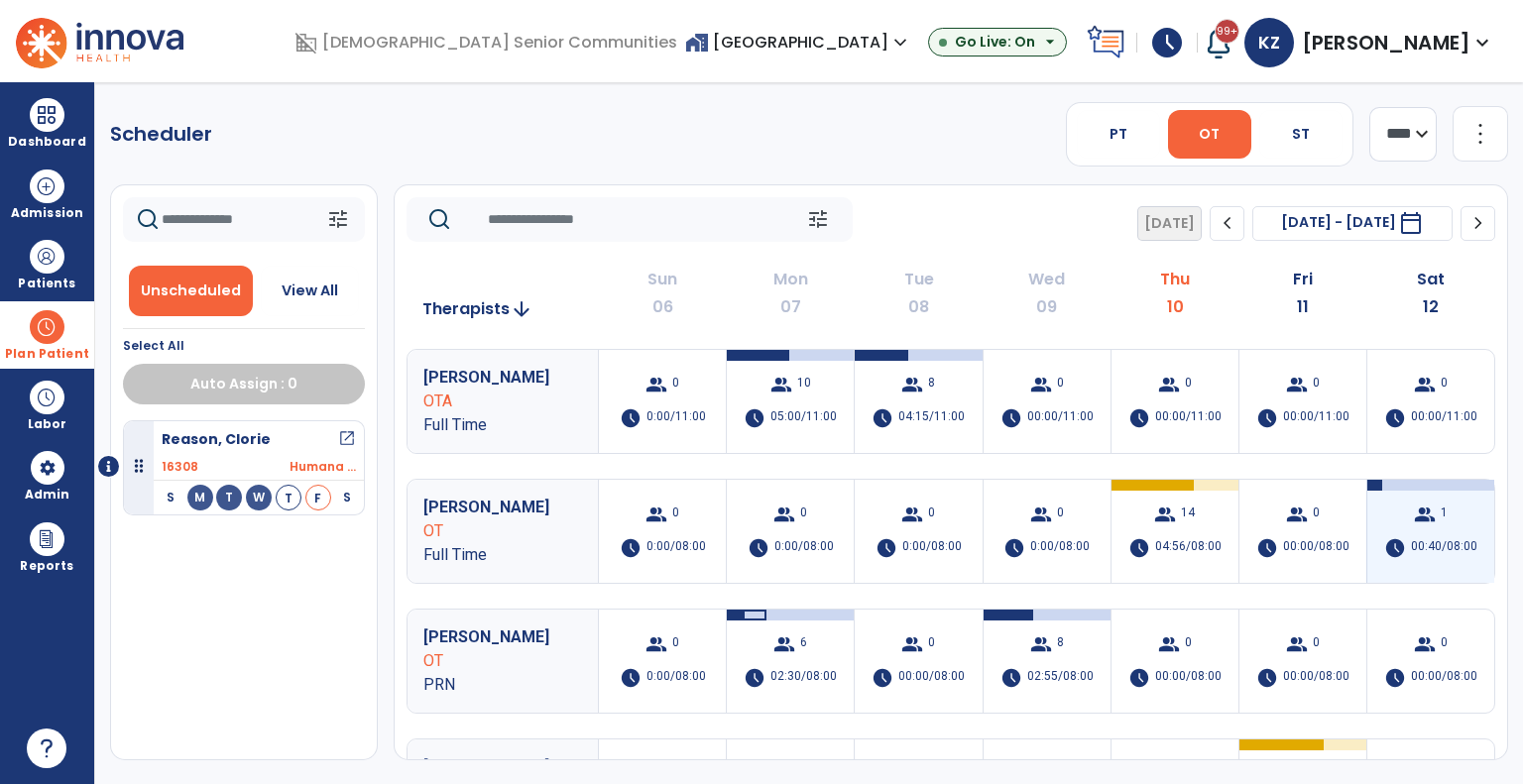 click on "00:40/08:00" at bounding box center [1444, 548] 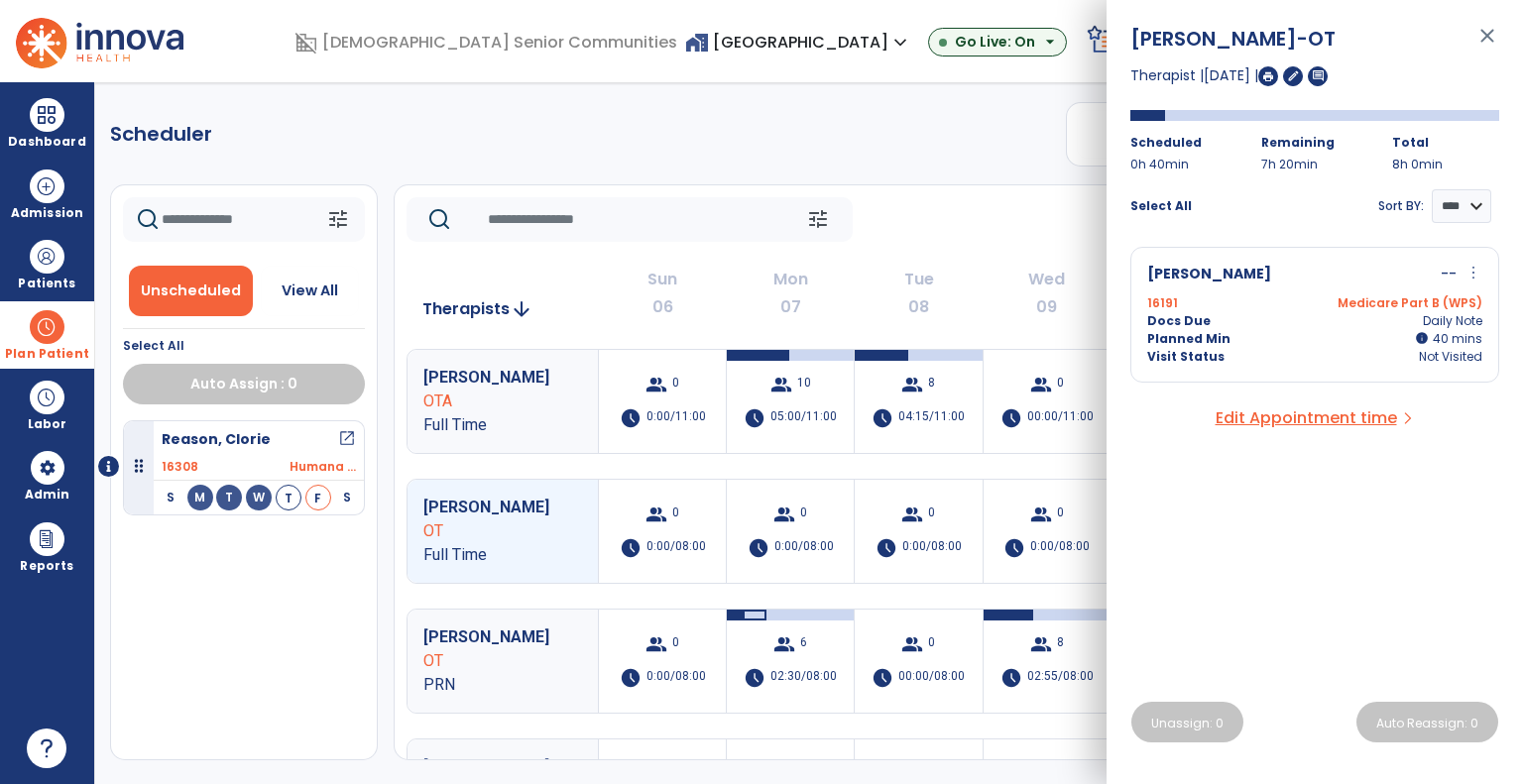 click on "Planned Min  info   40 I 40 mins" at bounding box center [1315, 339] 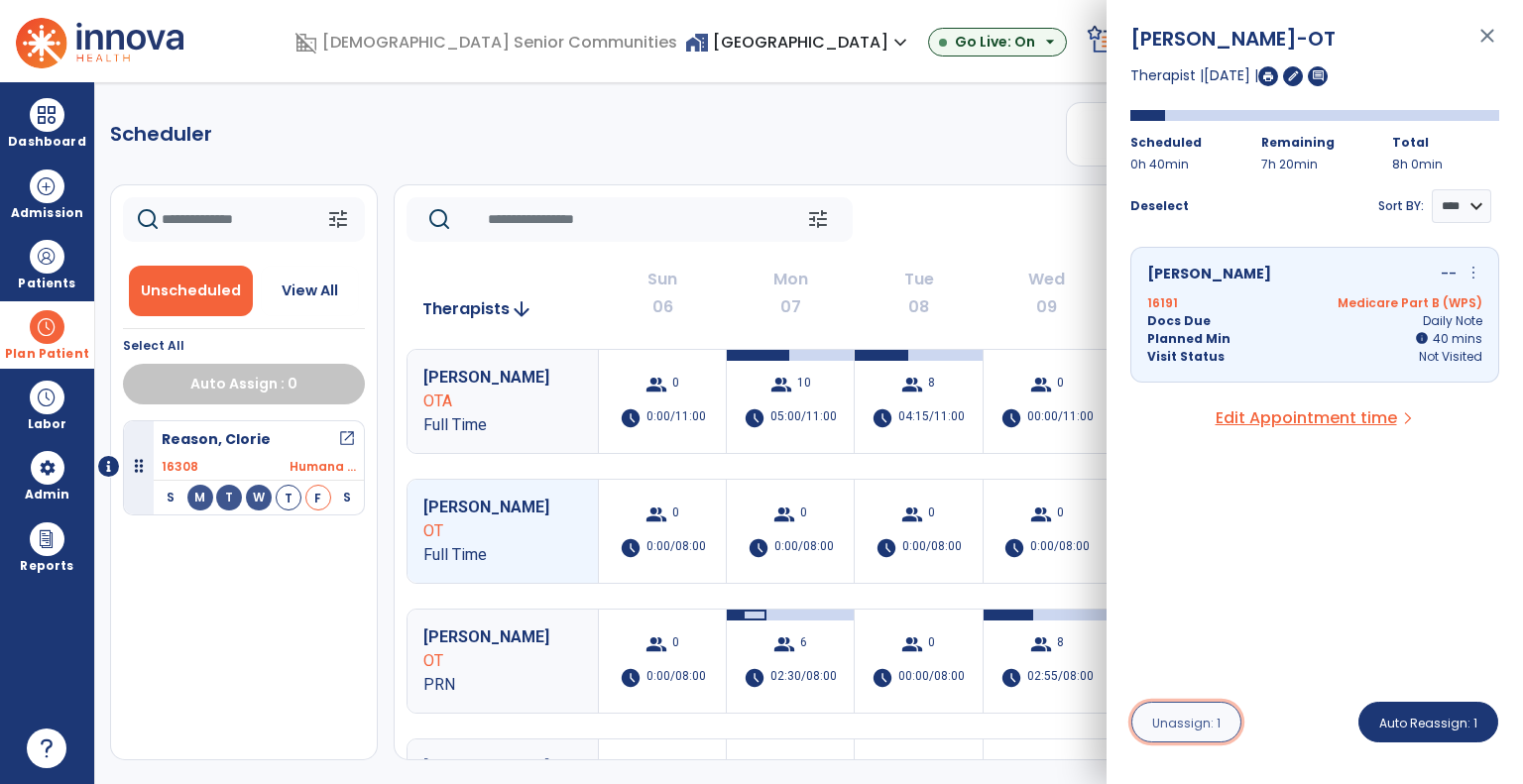click on "Unassign: 1" at bounding box center (1186, 722) 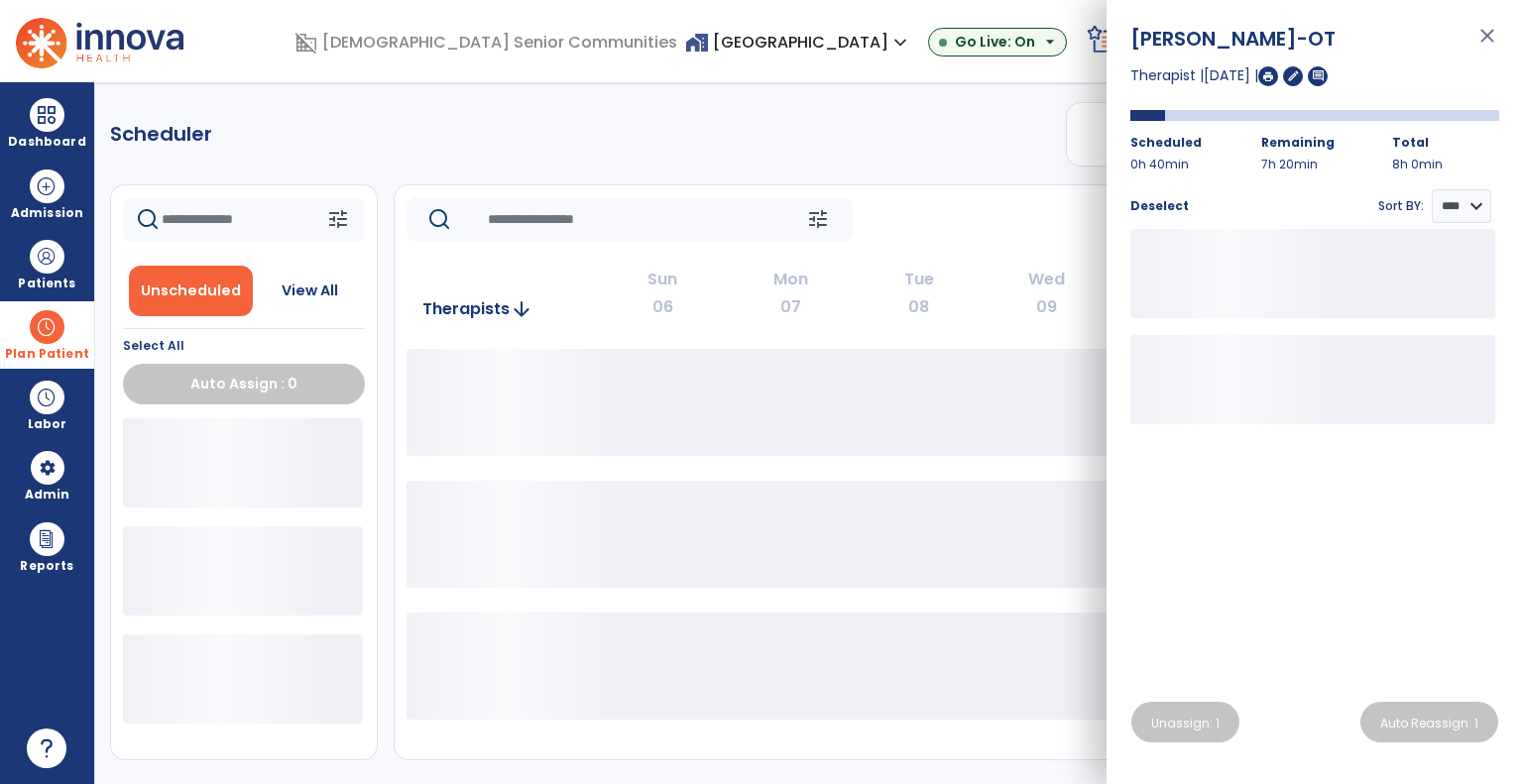 click on "tune   Today  chevron_left Jul 6, 2025 - Jul 12, 2025  *********  calendar_today  chevron_right   Therapists  arrow_downward Sun  06  Mon  07  Tue  08  Wed  09  Thu  10  Fri  11  Sat  12" 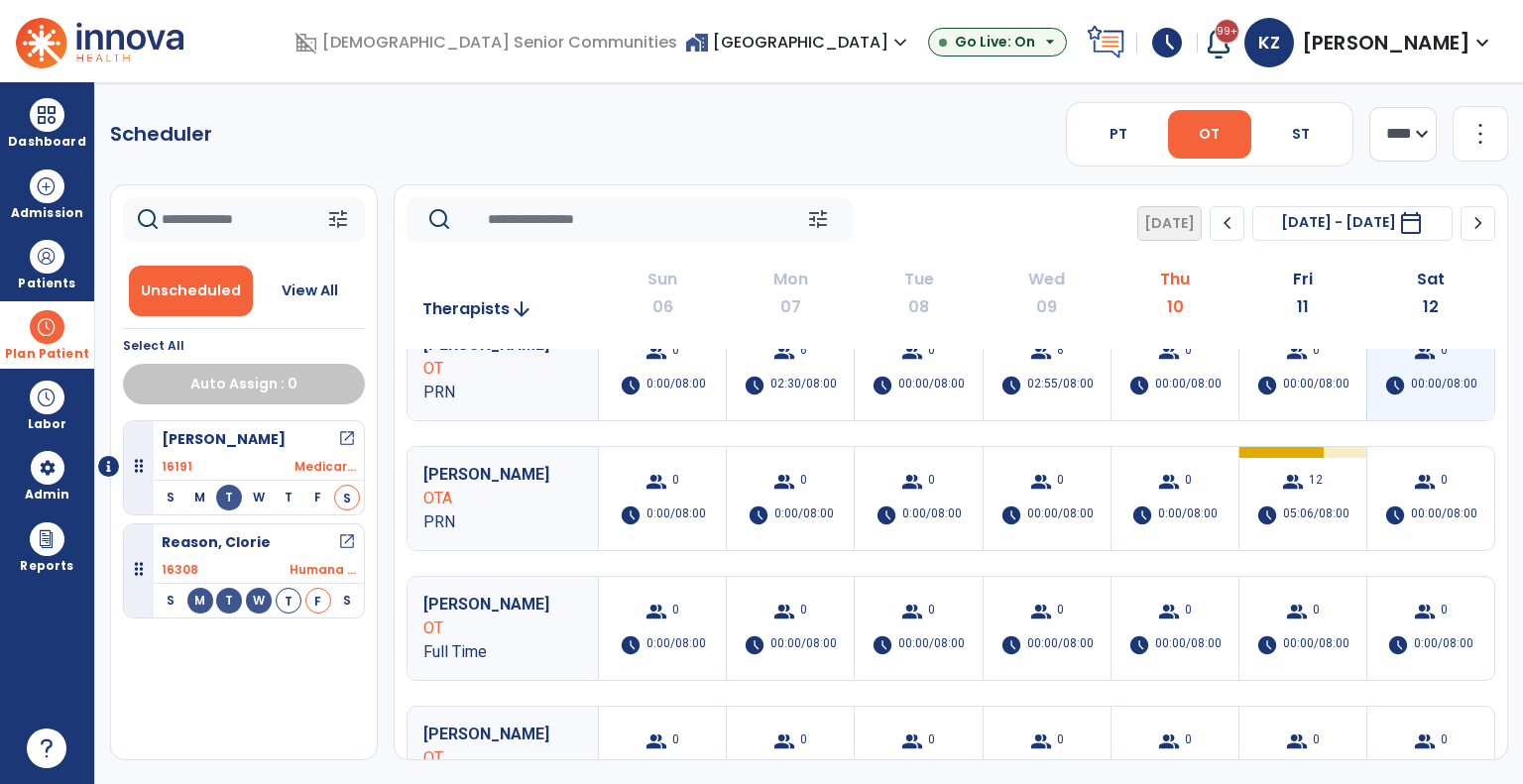 scroll, scrollTop: 297, scrollLeft: 0, axis: vertical 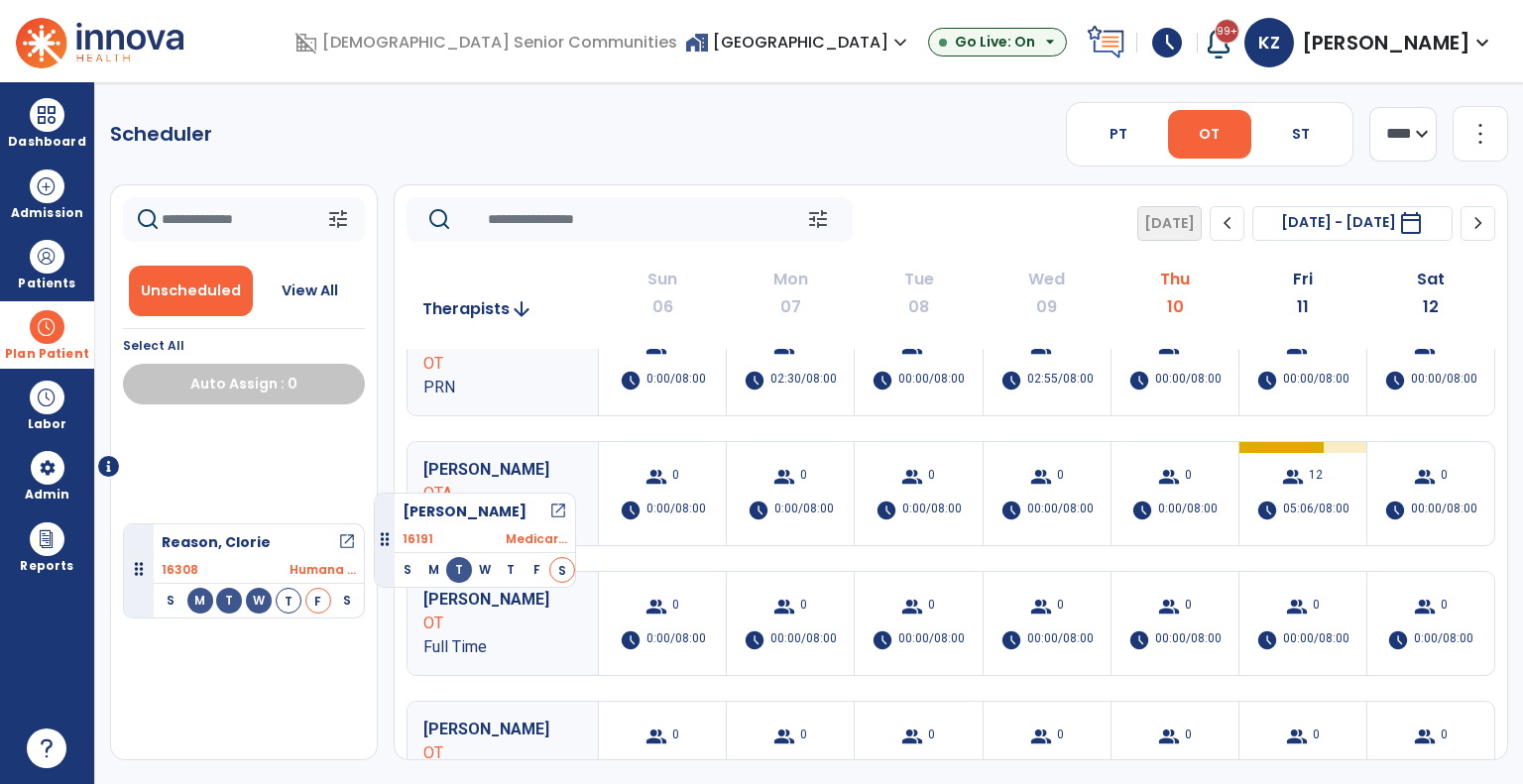 drag, startPoint x: 284, startPoint y: 461, endPoint x: 439, endPoint y: 473, distance: 155.46382 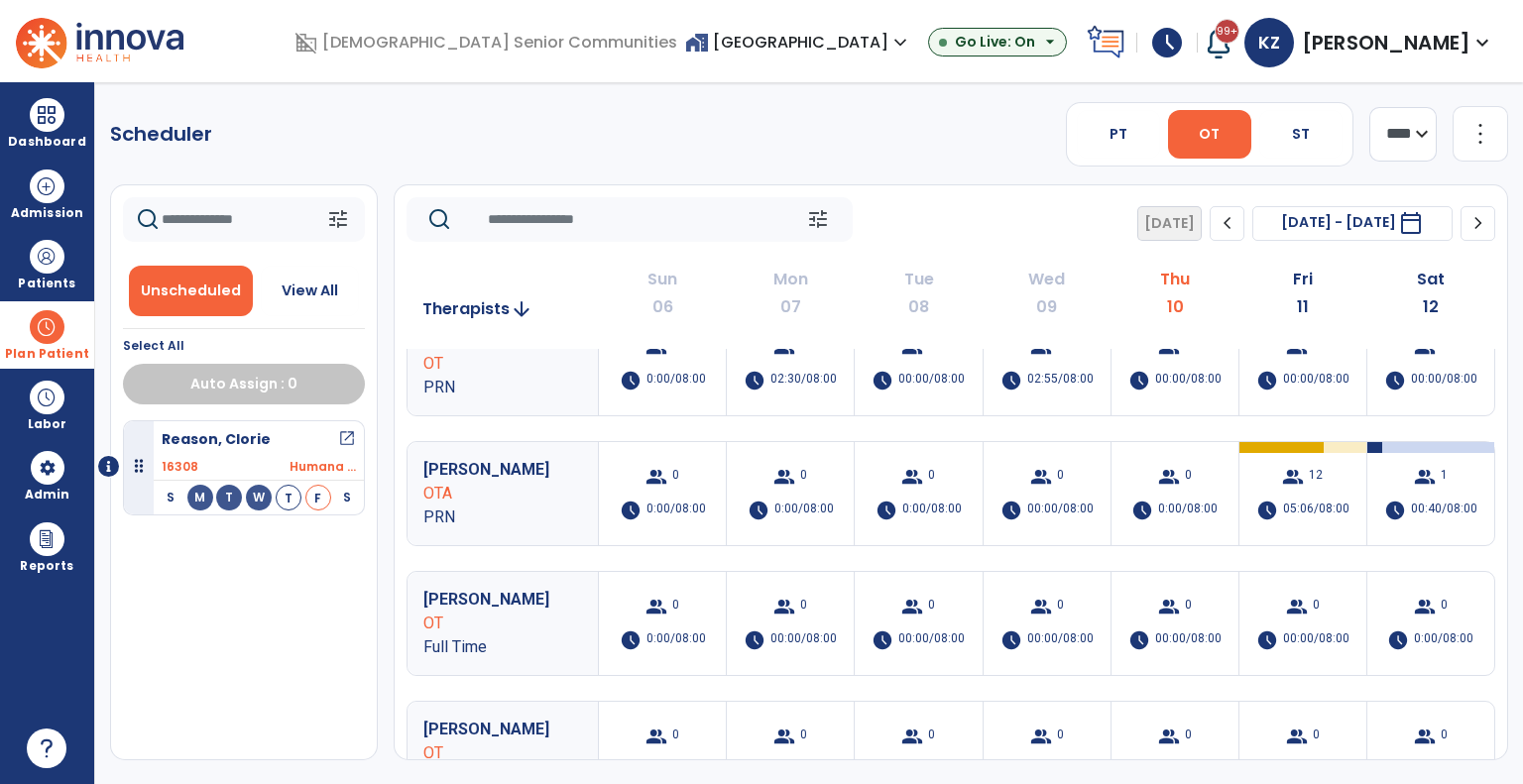 click on "home_work   Riverwalk Village   expand_more" at bounding box center [798, 42] 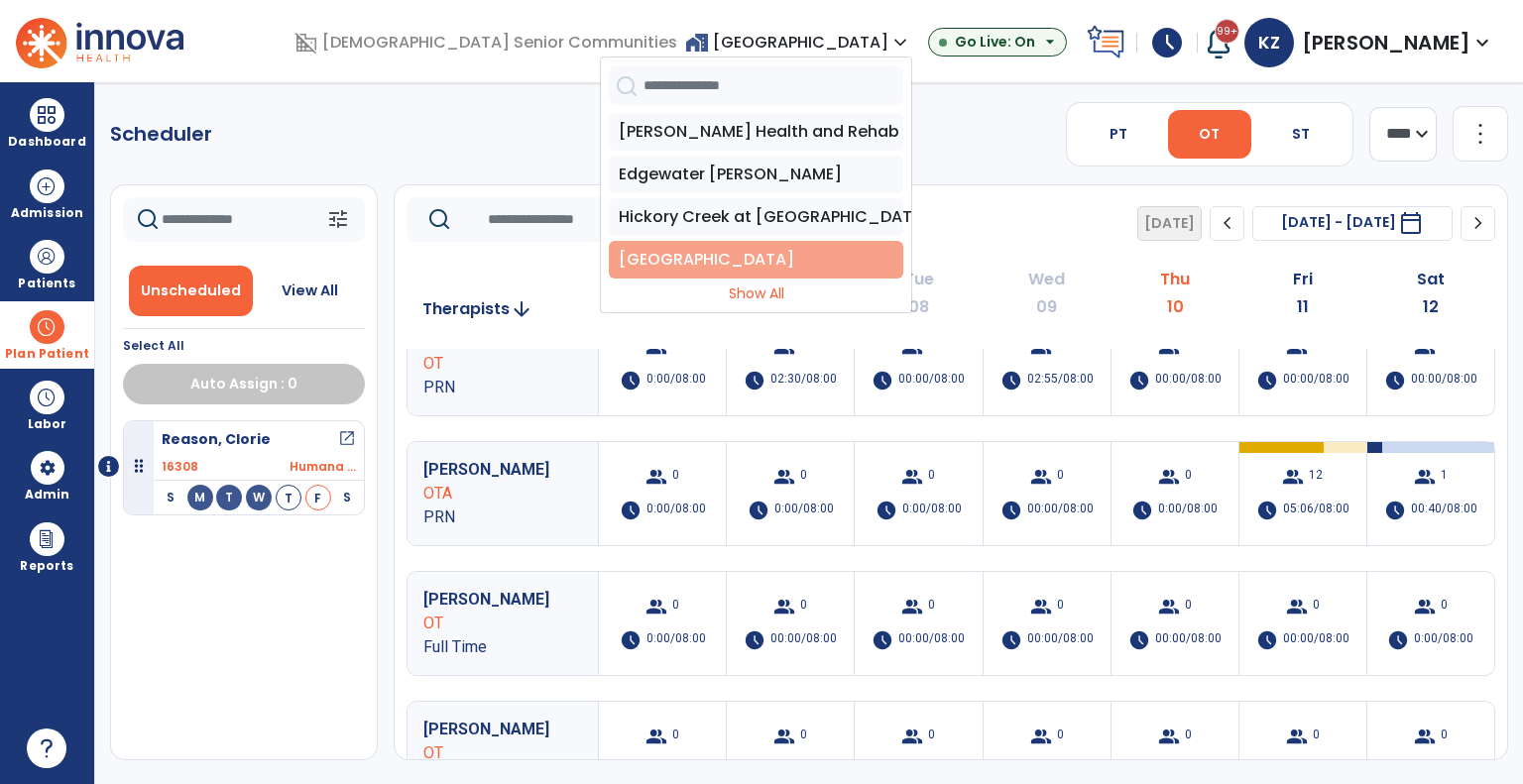 click on "[GEOGRAPHIC_DATA]" at bounding box center (756, 260) 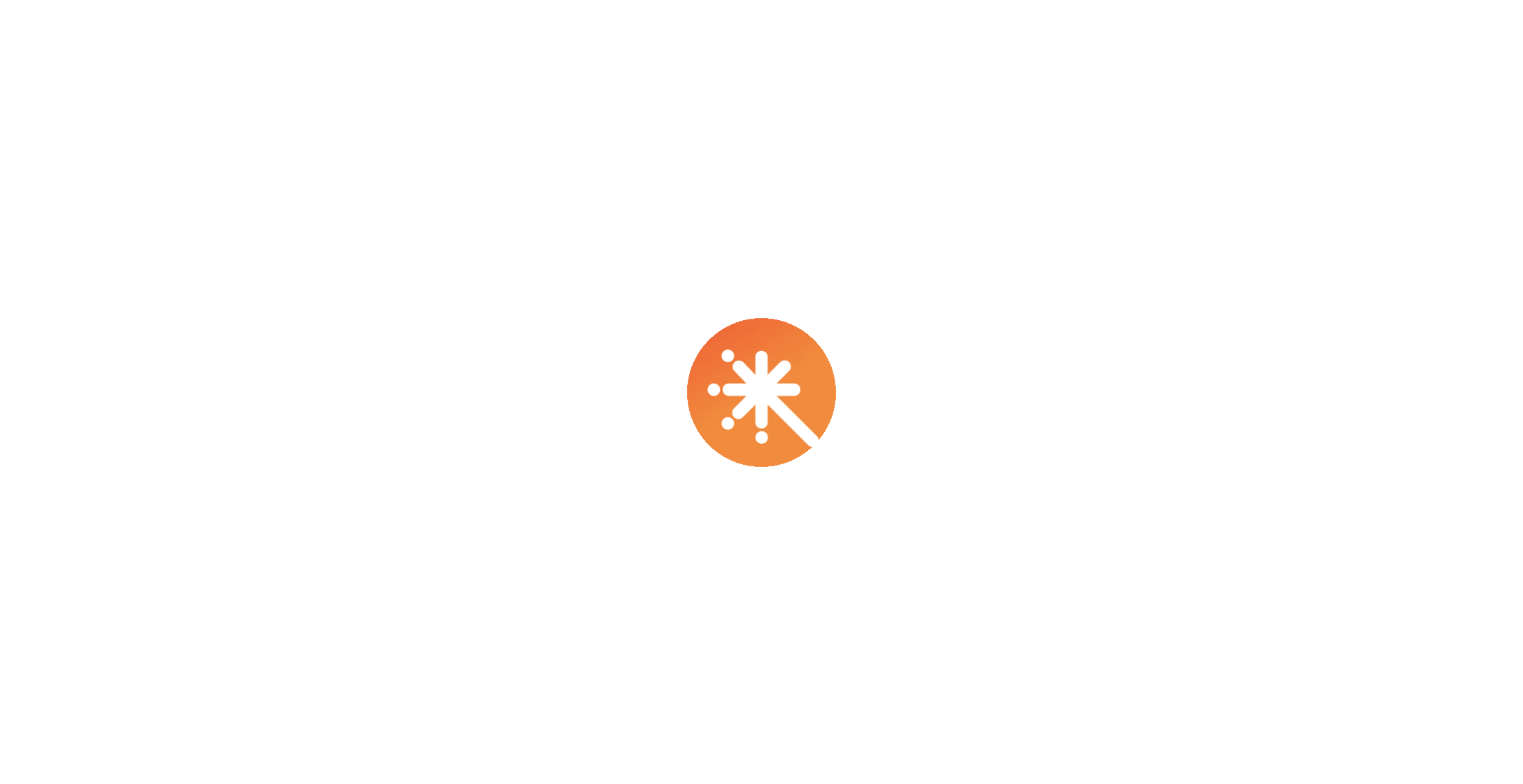 scroll, scrollTop: 0, scrollLeft: 0, axis: both 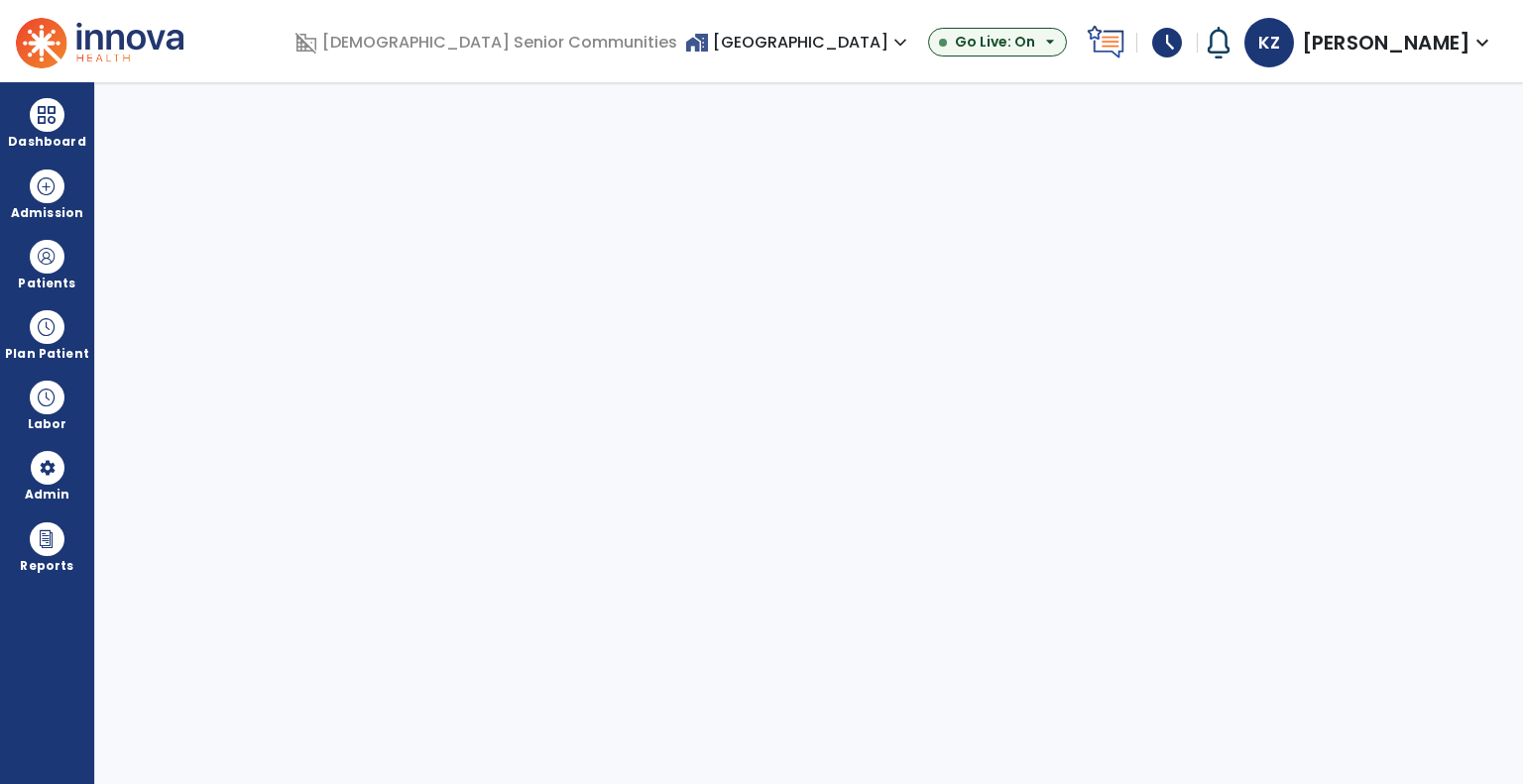 select on "***" 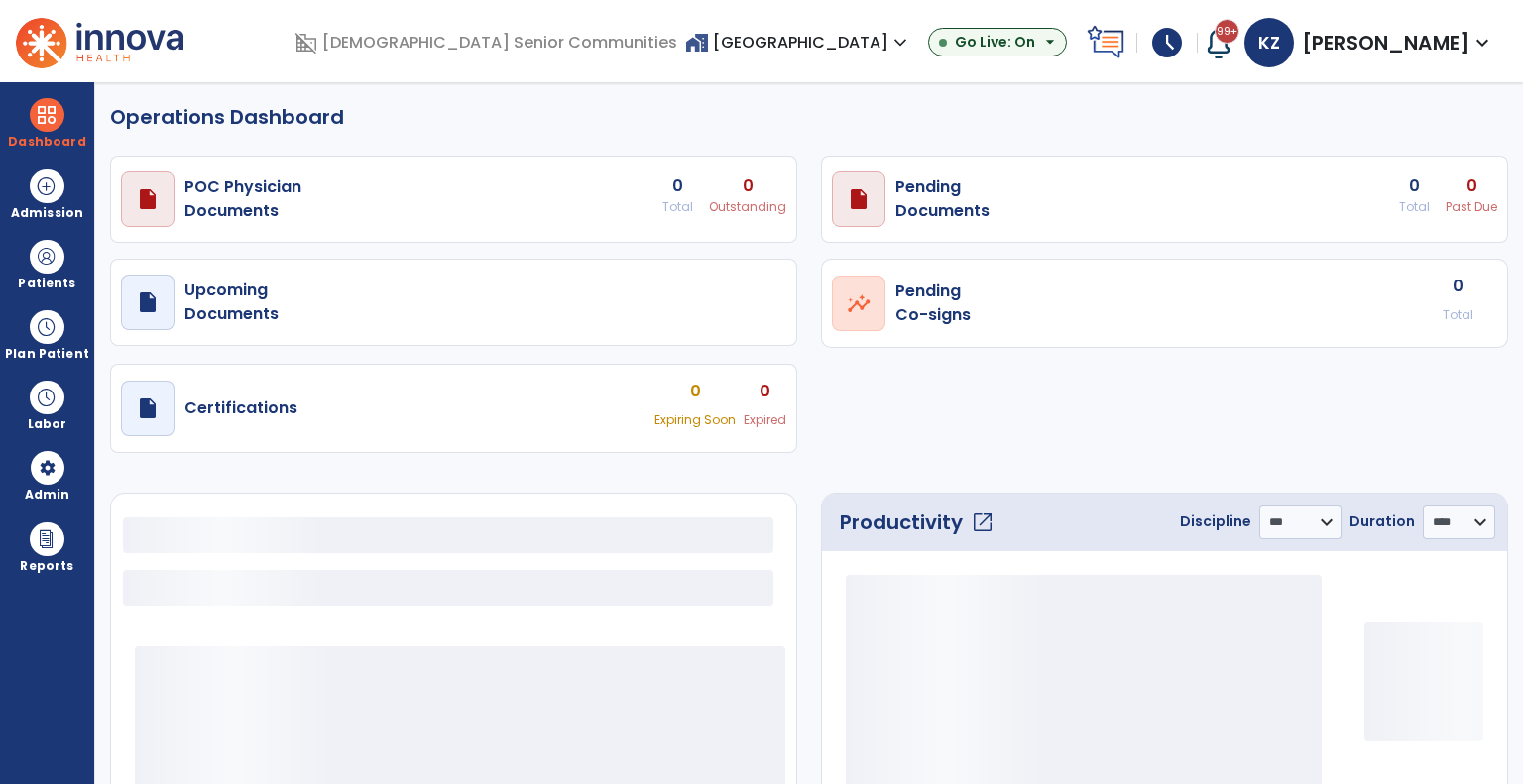 select on "***" 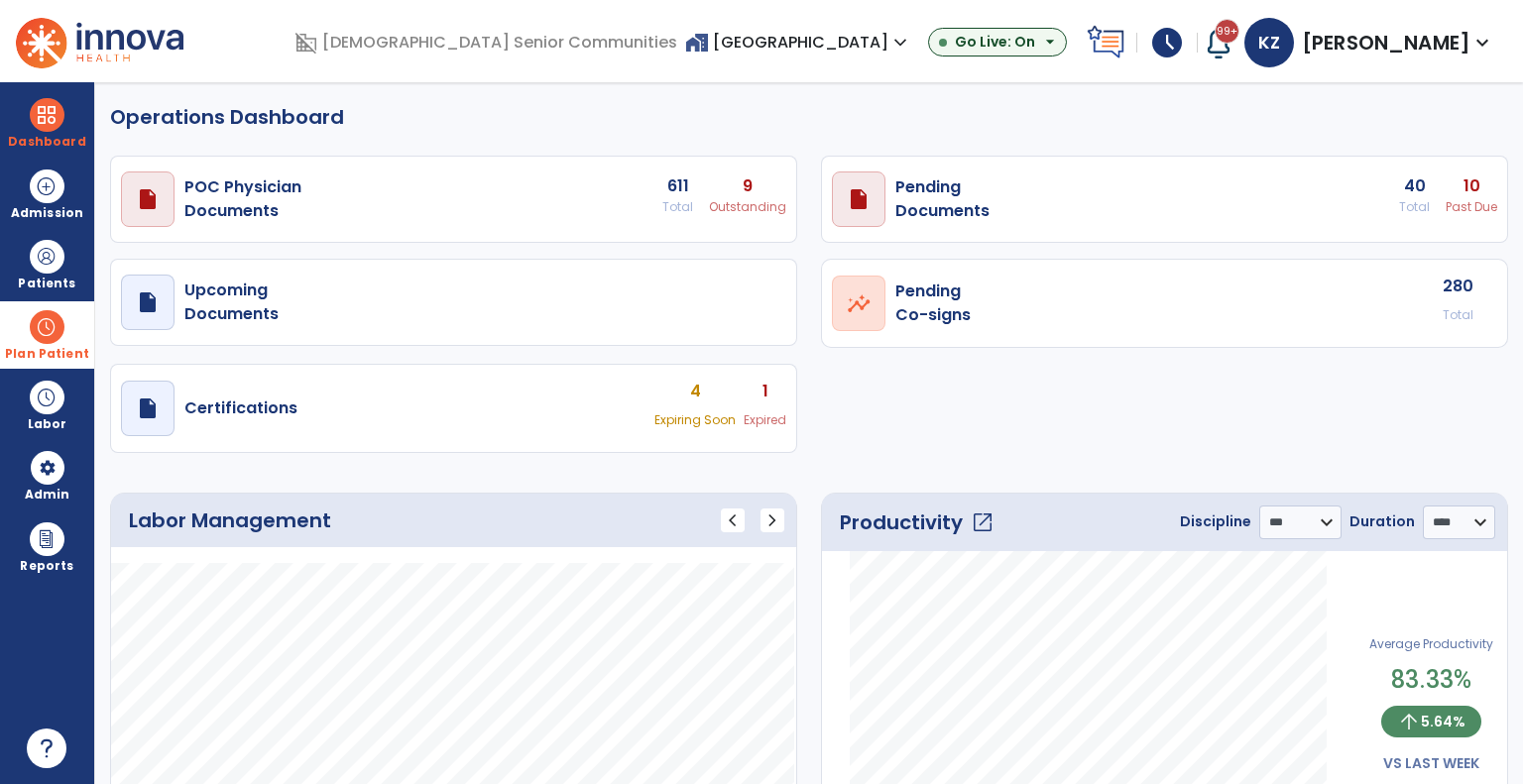click on "Plan Patient" at bounding box center [47, 264] 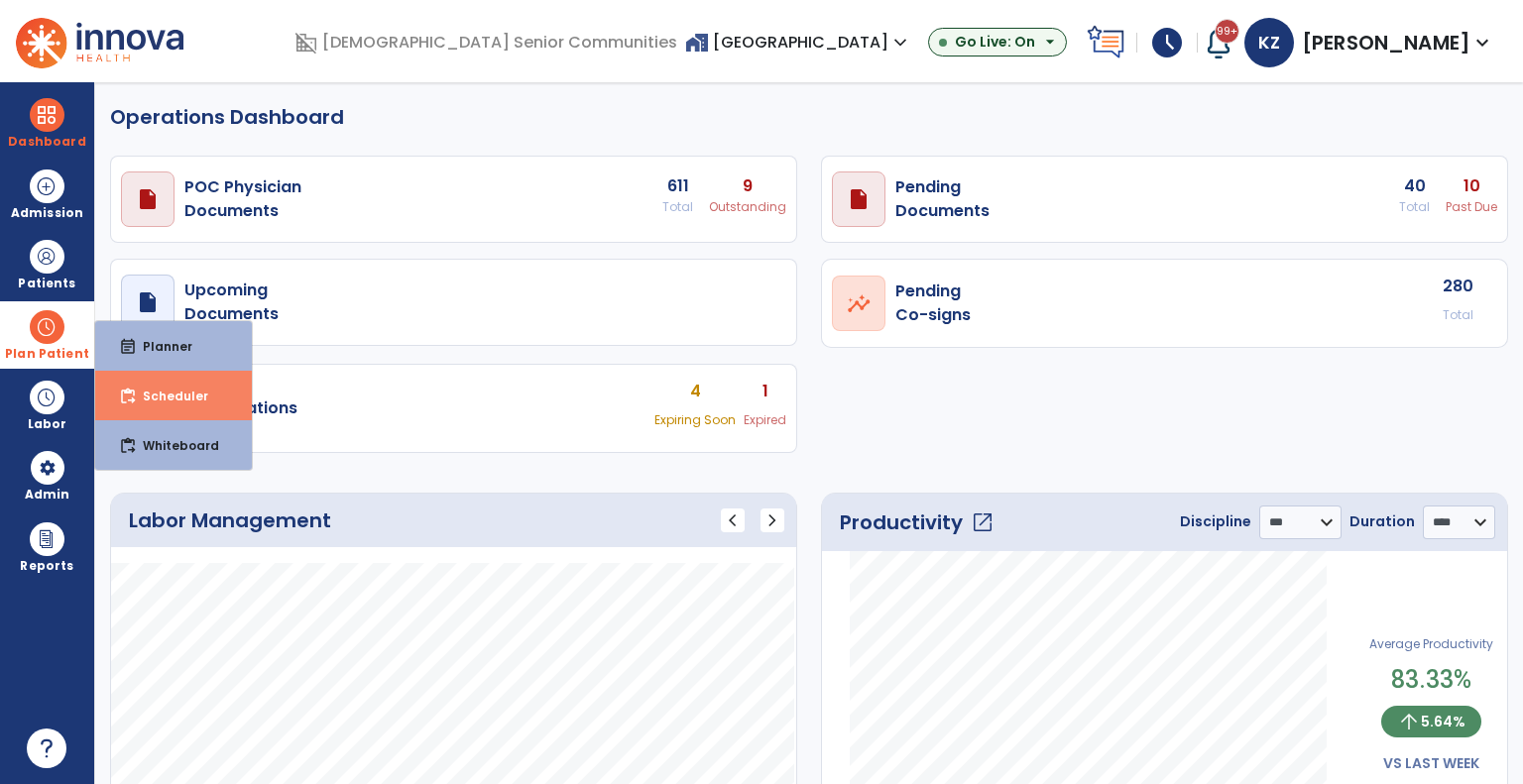click on "Scheduler" at bounding box center [168, 395] 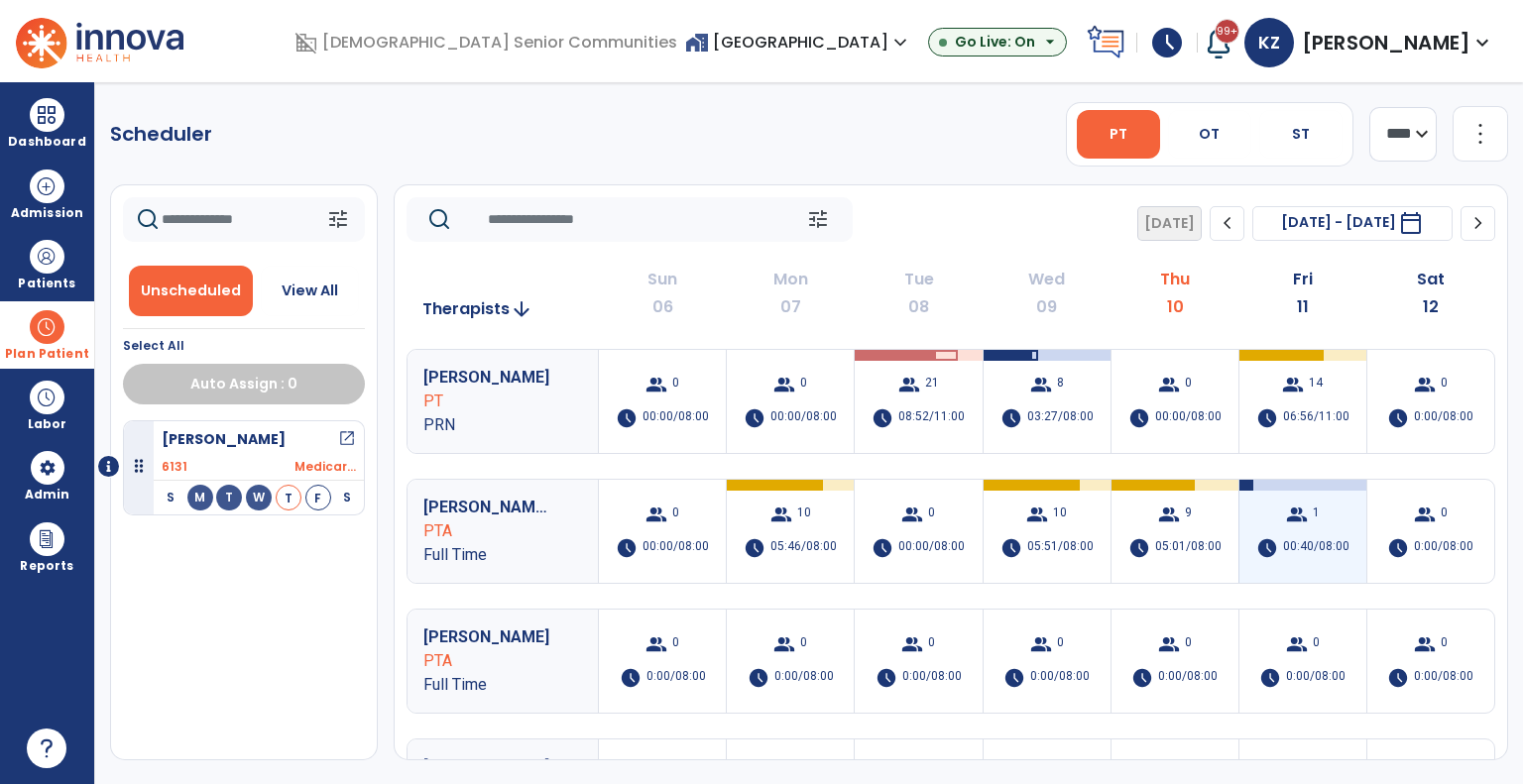 click on "00:40/08:00" at bounding box center (1316, 548) 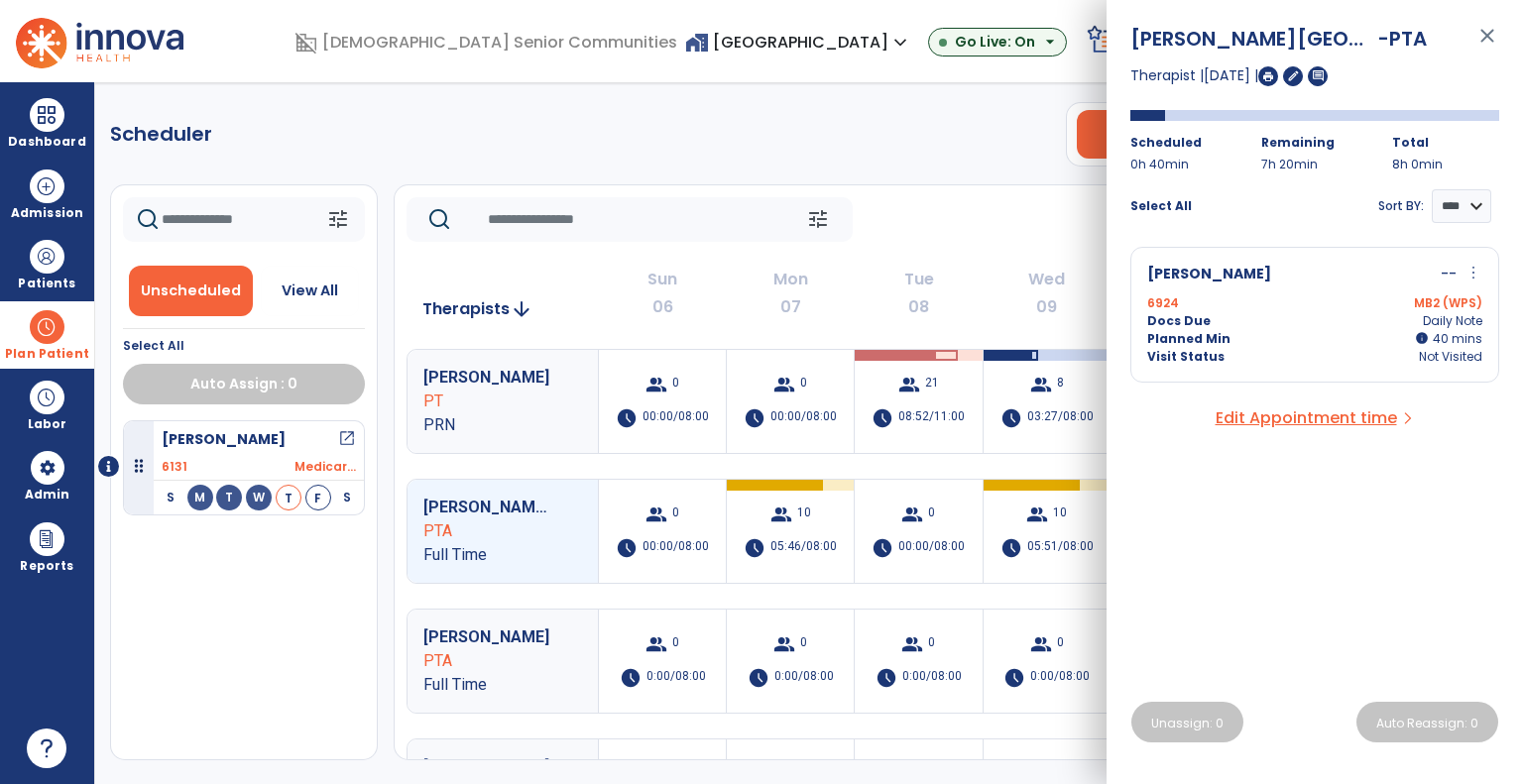 click on "Visit Status  Not Visited" at bounding box center (1315, 357) 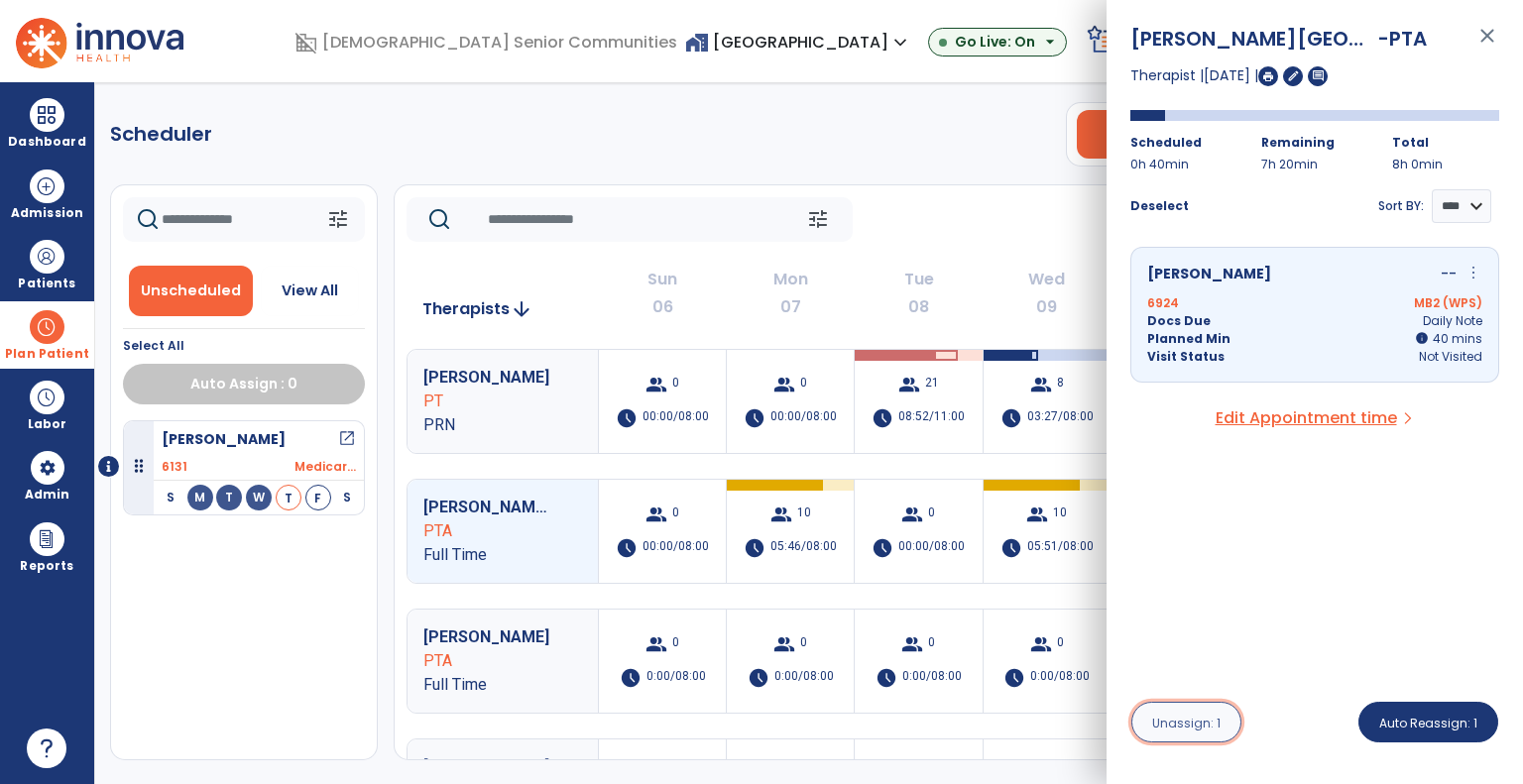 click on "Unassign: 1" at bounding box center [1186, 723] 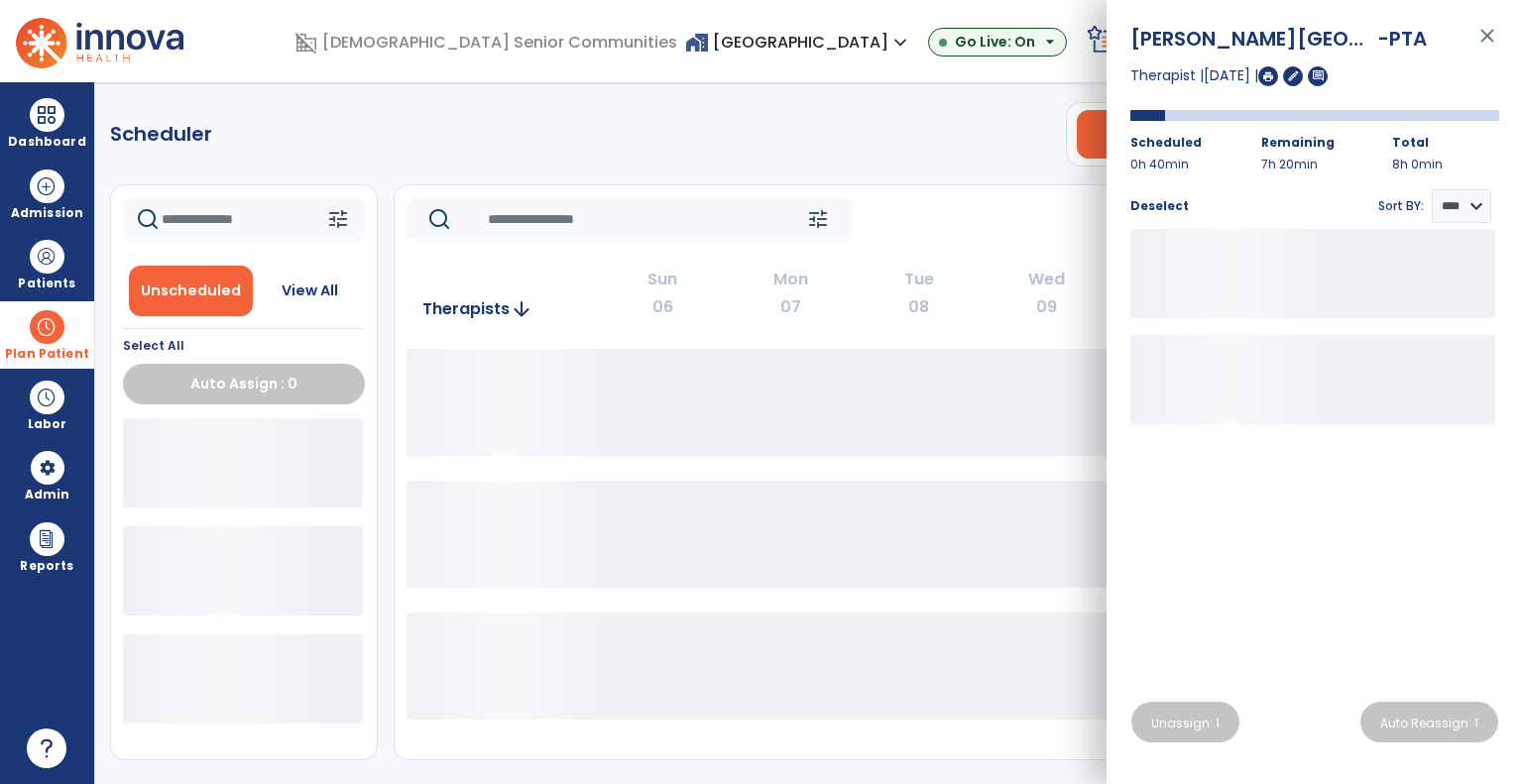 click on "tune   Today  chevron_left Jul 6, 2025 - Jul 12, 2025  *********  calendar_today  chevron_right" 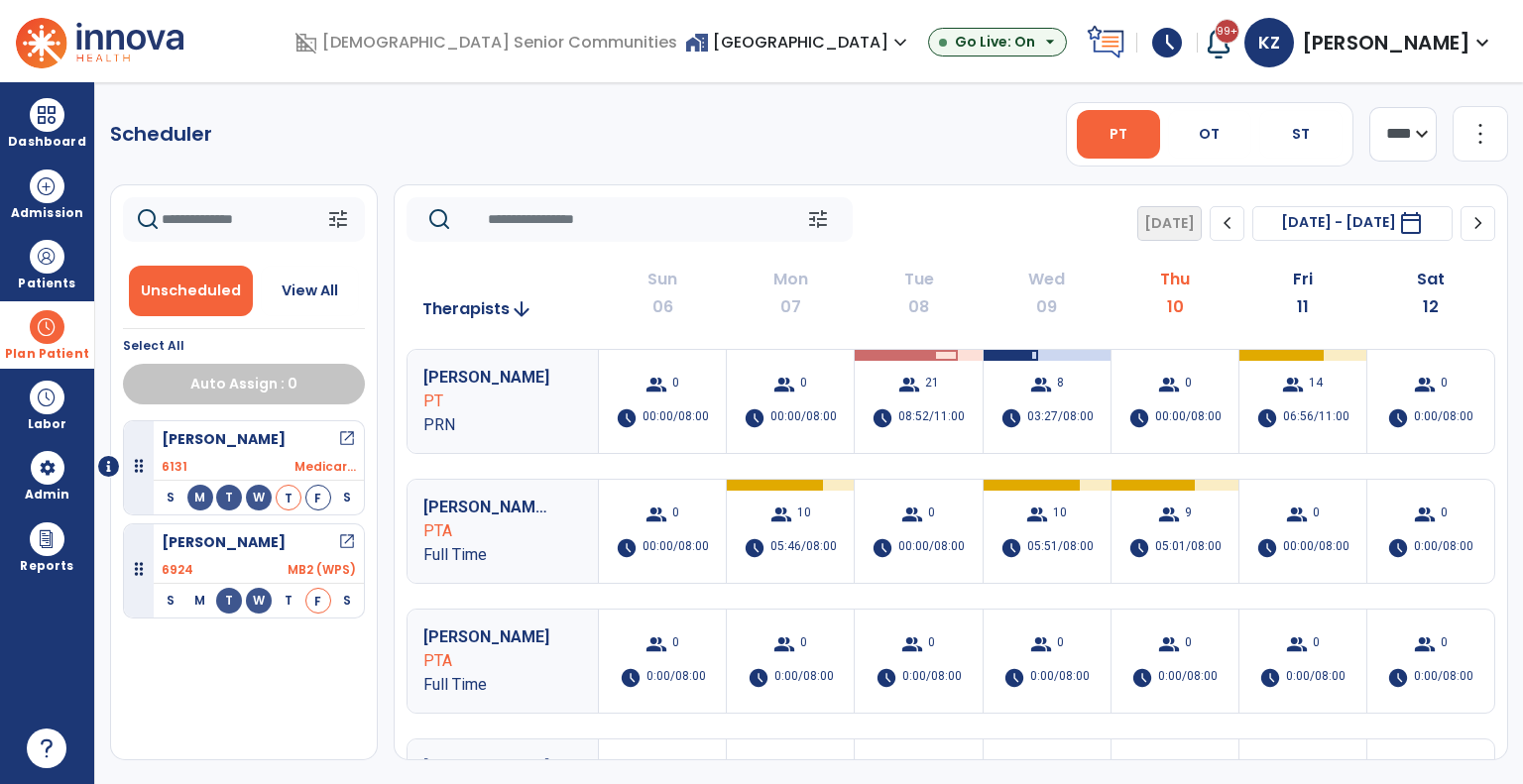 click on "open_in_new" at bounding box center [347, 542] 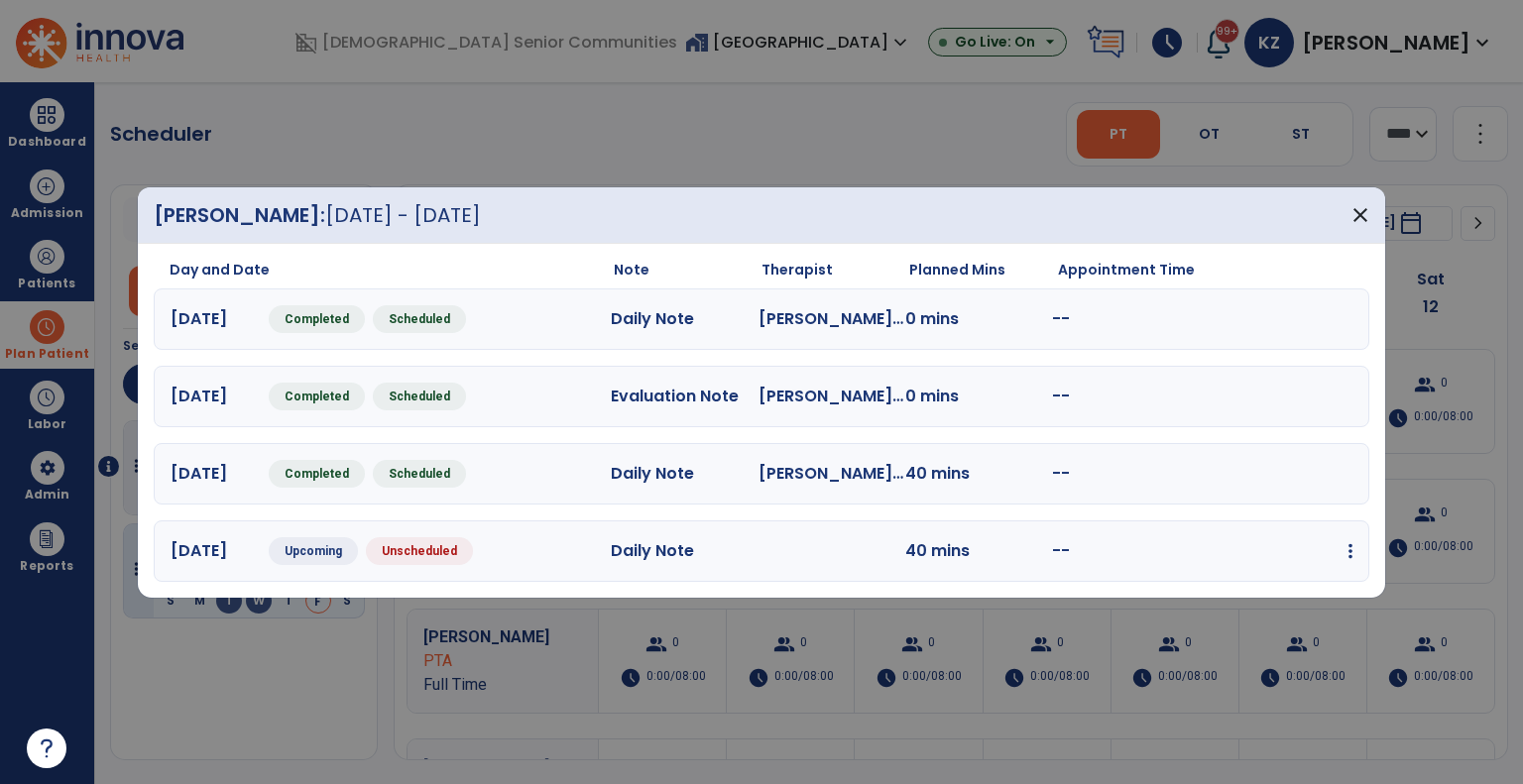 click on "edit   Edit Session   alt_route   Split Minutes  add_comment  Add Note" at bounding box center (1279, 551) 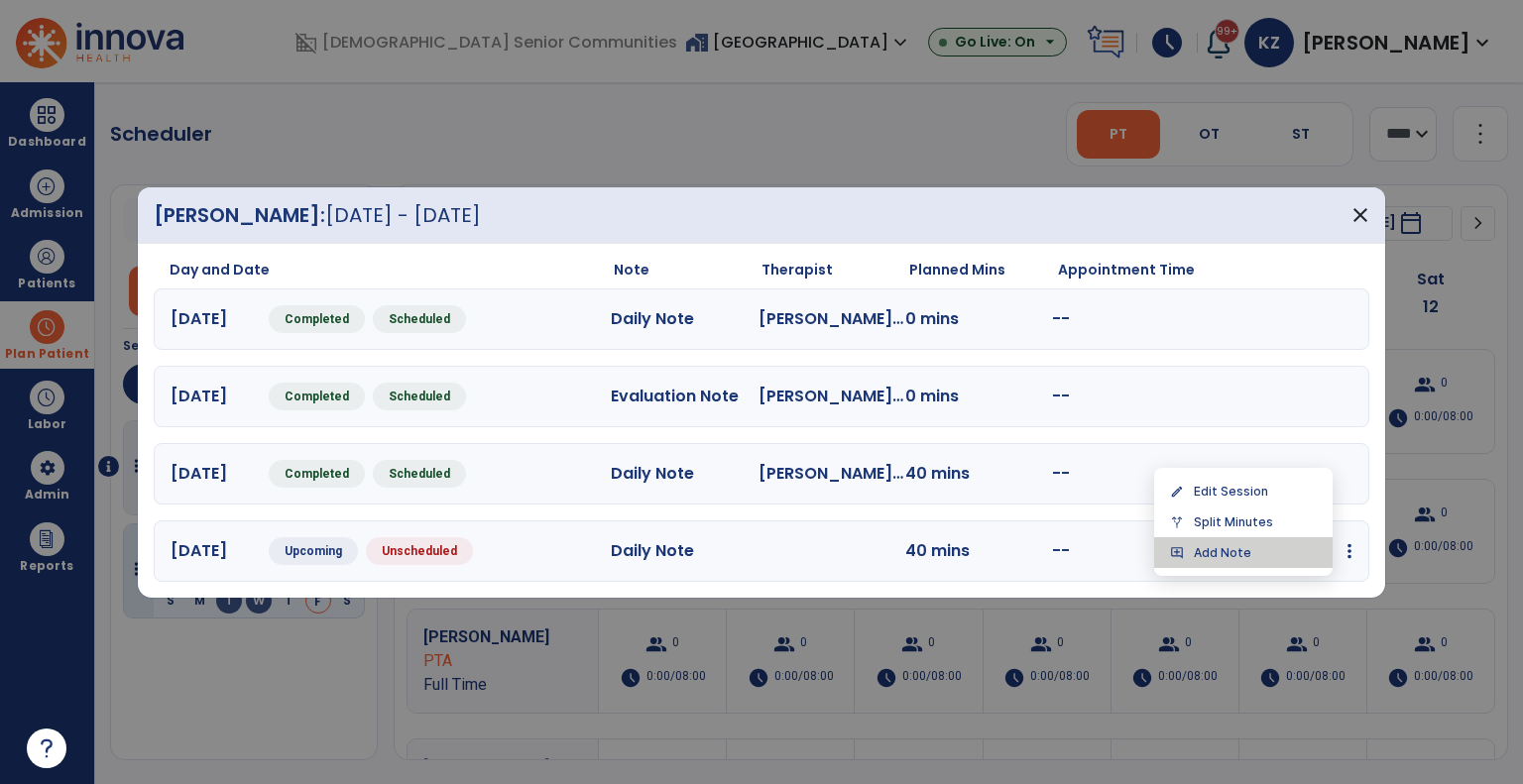 click on "add_comment  Add Note" at bounding box center (1243, 552) 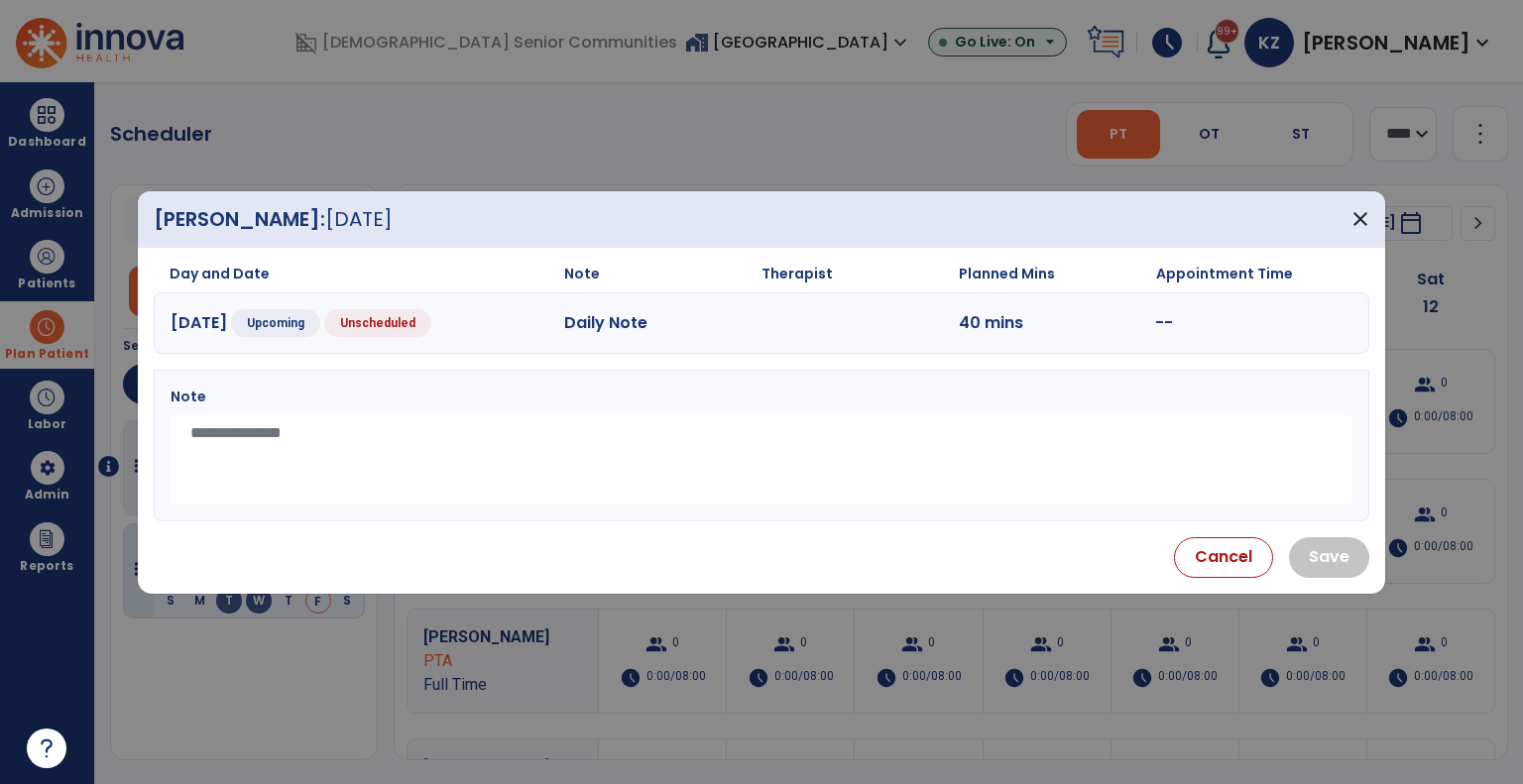 click at bounding box center [762, 460] 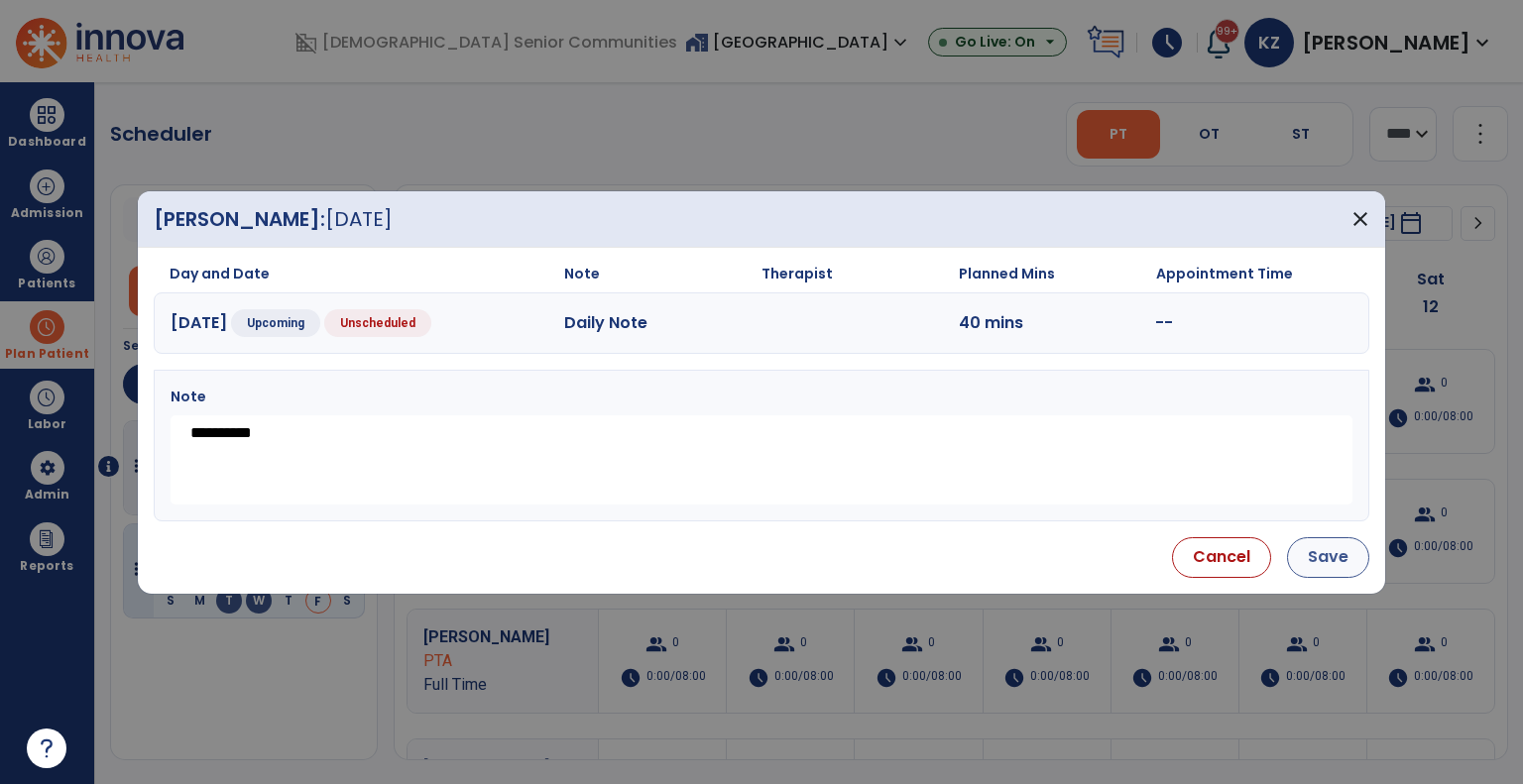 type on "**********" 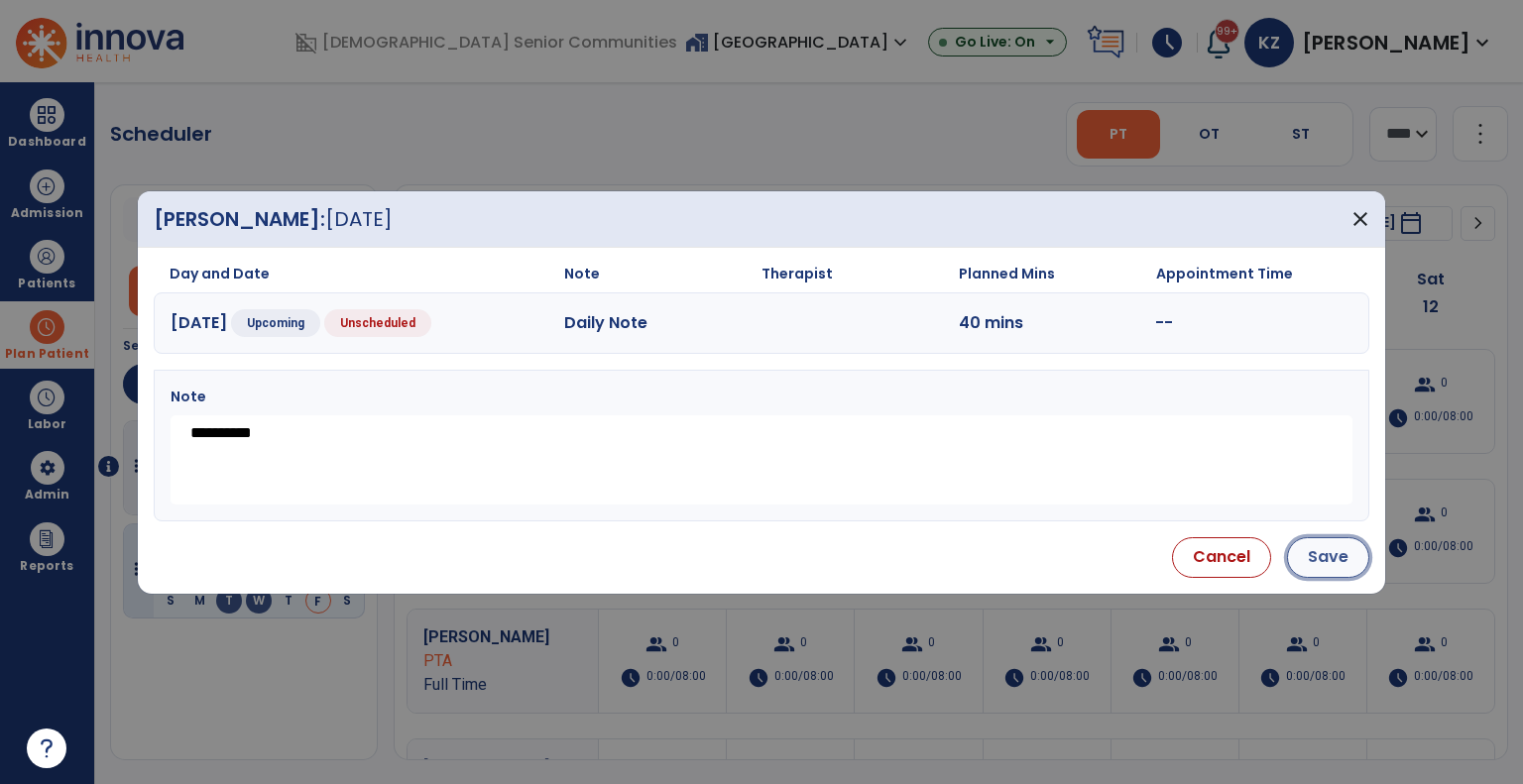 click on "Save" at bounding box center [1328, 557] 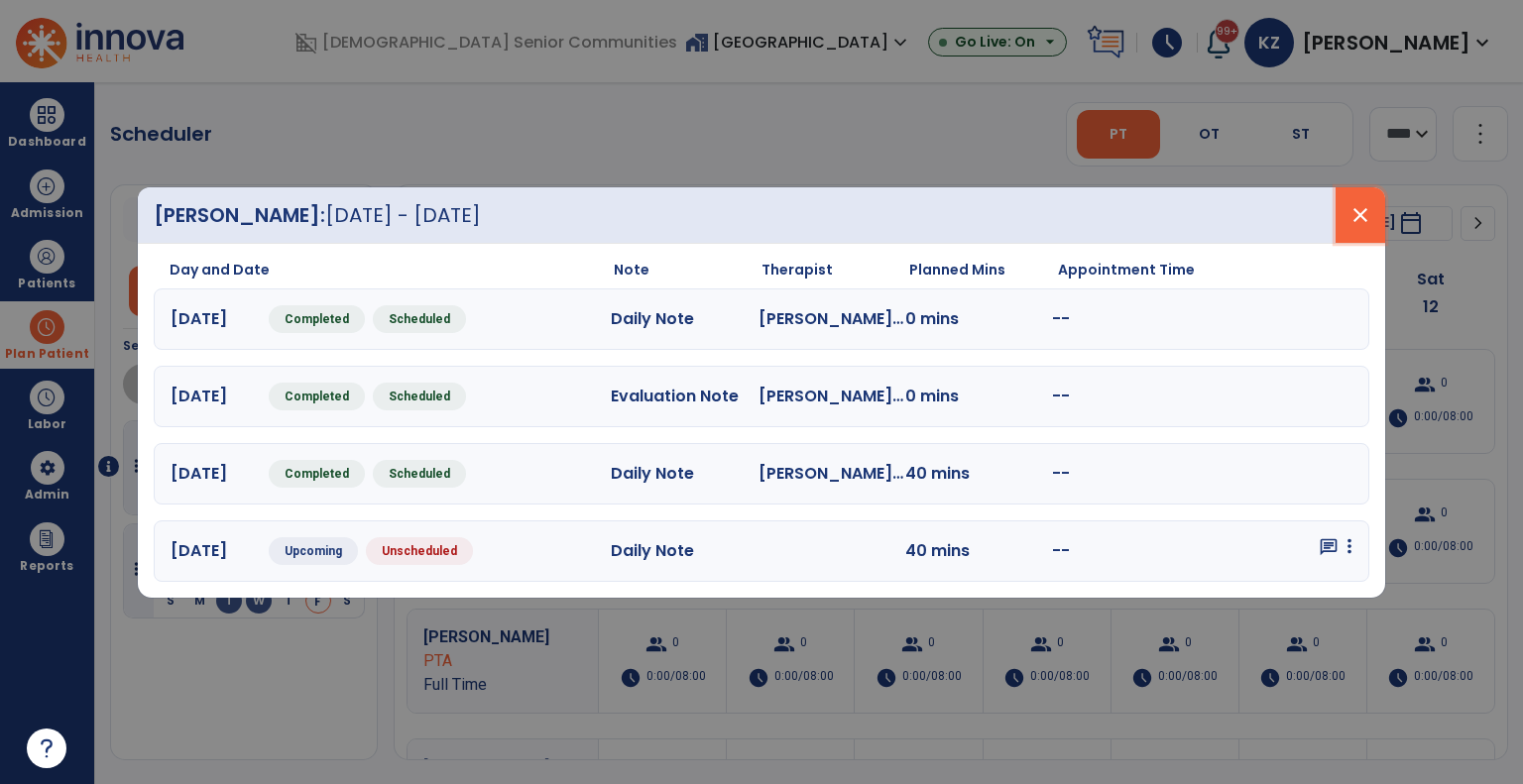 click on "close" at bounding box center (1360, 215) 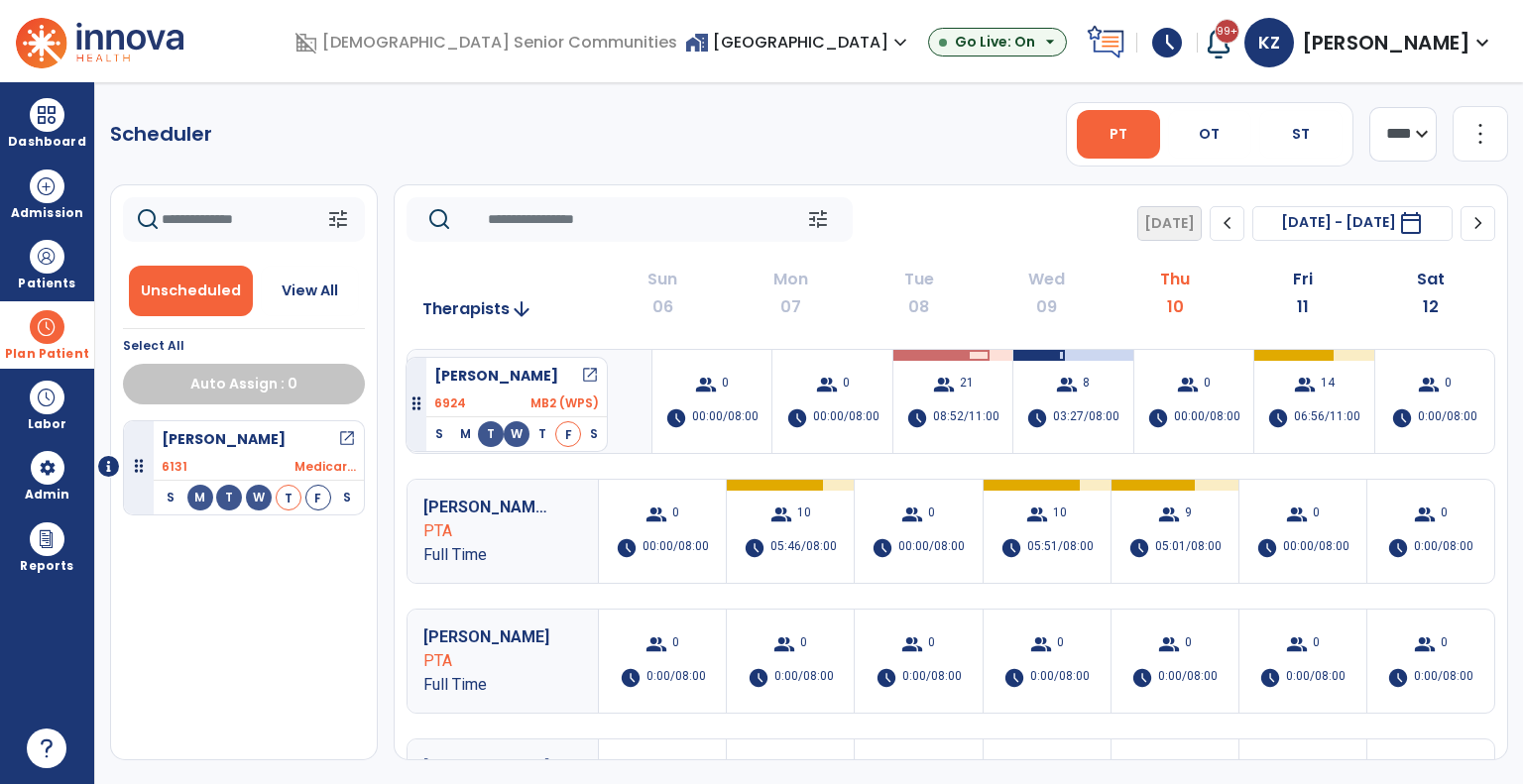 drag, startPoint x: 276, startPoint y: 552, endPoint x: 401, endPoint y: 344, distance: 242.67056 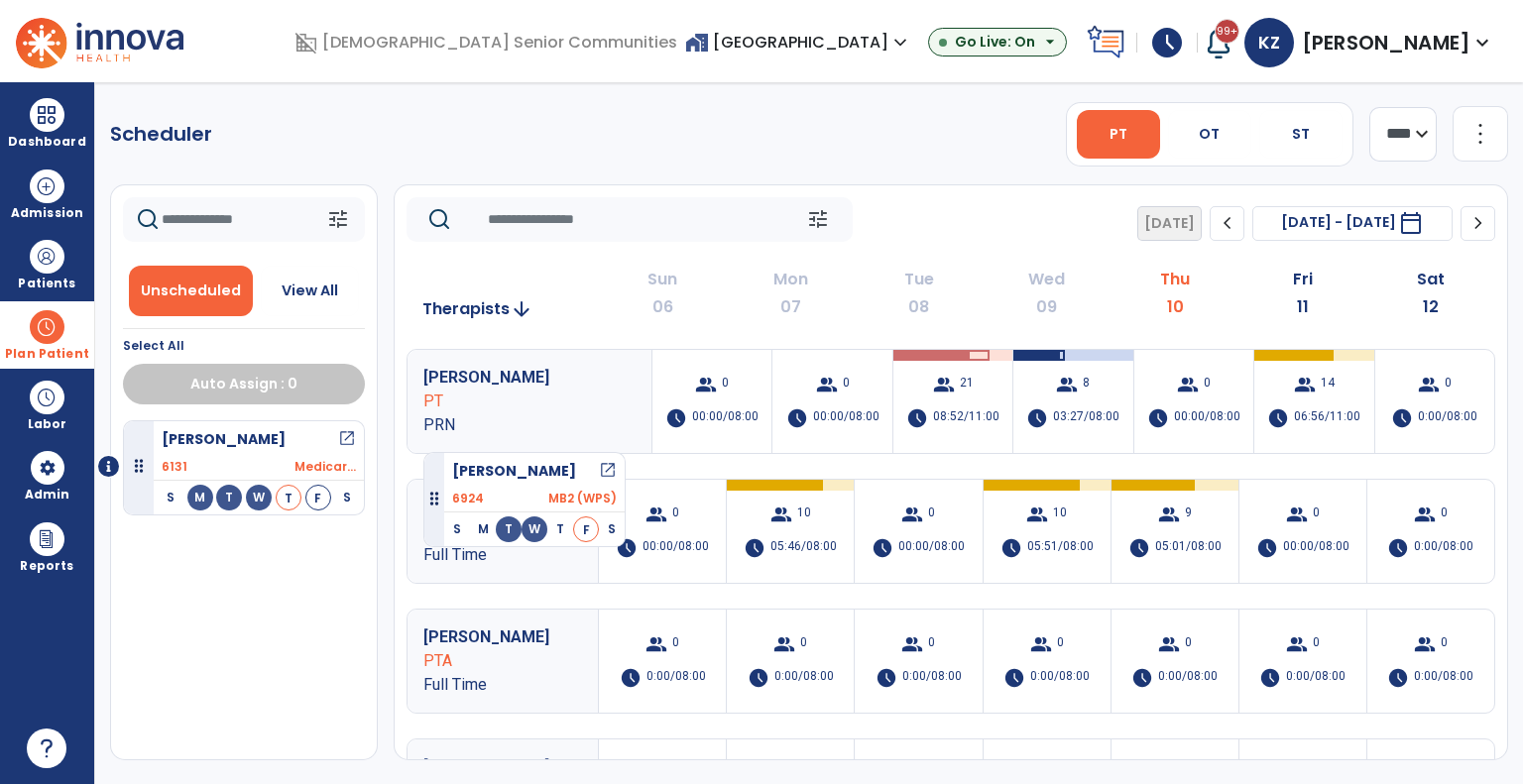 click on "tune   Today  chevron_left Jul 6, 2025 - Jul 12, 2025  *********  calendar_today  chevron_right   Therapists  arrow_downward Sun  06  Mon  07  Tue  08  Wed  09  Thu  10  Fri  11  Sat  12  Fenwick, Sarah PT PRN  Sebastian, John   open_in_new  6924 MB2 (WPS)  S M T W T F S  group  0  schedule  00:00/08:00   group  0  schedule  00:00/08:00   group  21  schedule  08:52/11:00   group  8  schedule  03:27/08:00   group  0  schedule  00:00/08:00   group  14  schedule  06:56/11:00   group  0  schedule  0:00/08:00 Maqsood, Shazia PTA Full Time  group  0  schedule  00:00/08:00   group  10  schedule  05:46/08:00   group  0  schedule  00:00/08:00   group  10  schedule  05:51/08:00   group  9  schedule  05:01/08:00   group  0  schedule  00:00/08:00   group  0  schedule  0:00/08:00 Engle, Emily PTA Full Time  group  0  schedule  0:00/08:00  group  0  schedule  0:00/08:00  group  0  schedule  0:00/08:00  group  0  schedule  0:00/08:00  group  0  schedule  0:00/08:00  group  0  schedule  0:00/08:00  group  0  schedule  PT 0" 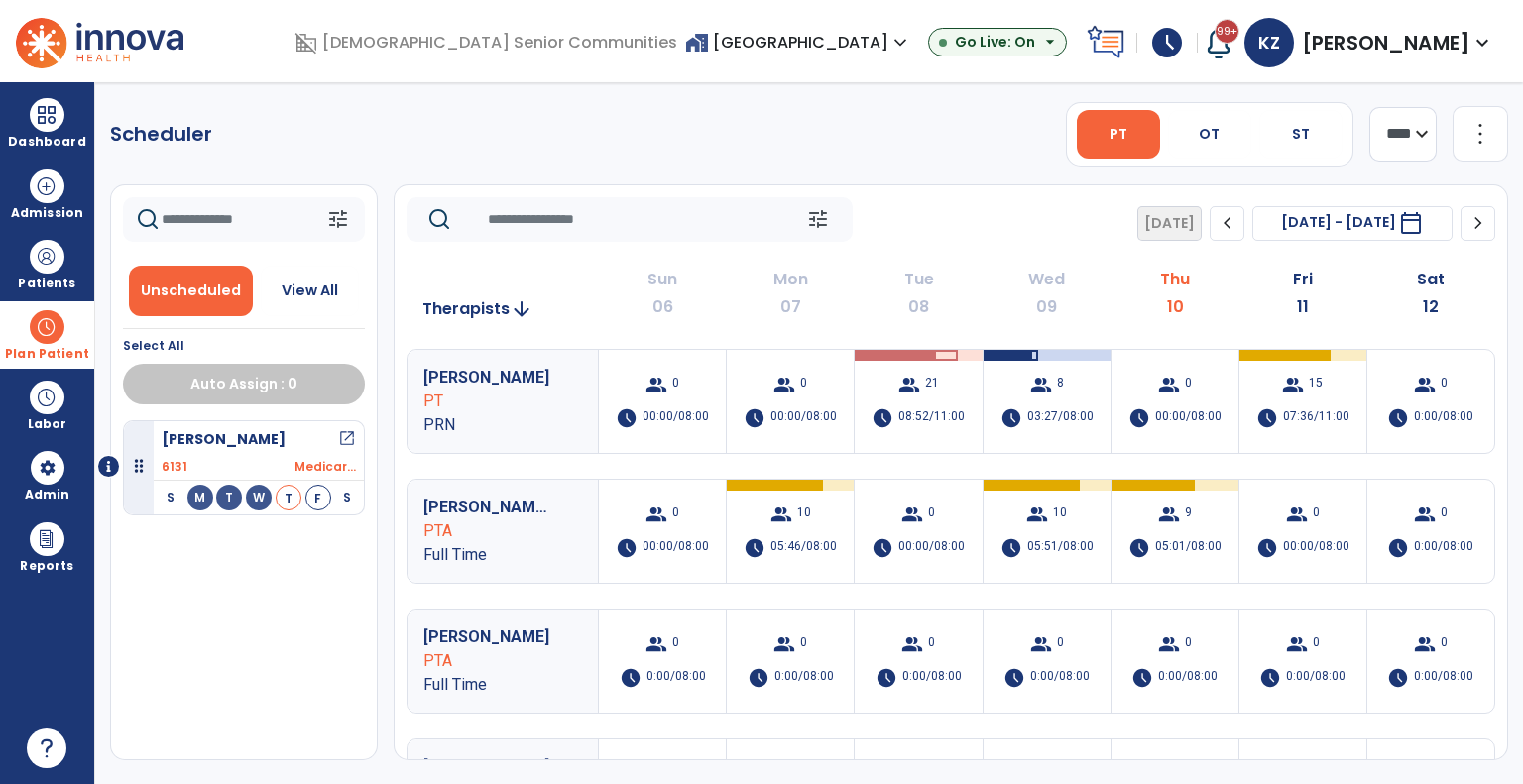 click on "Plan Patient" at bounding box center (47, 354) 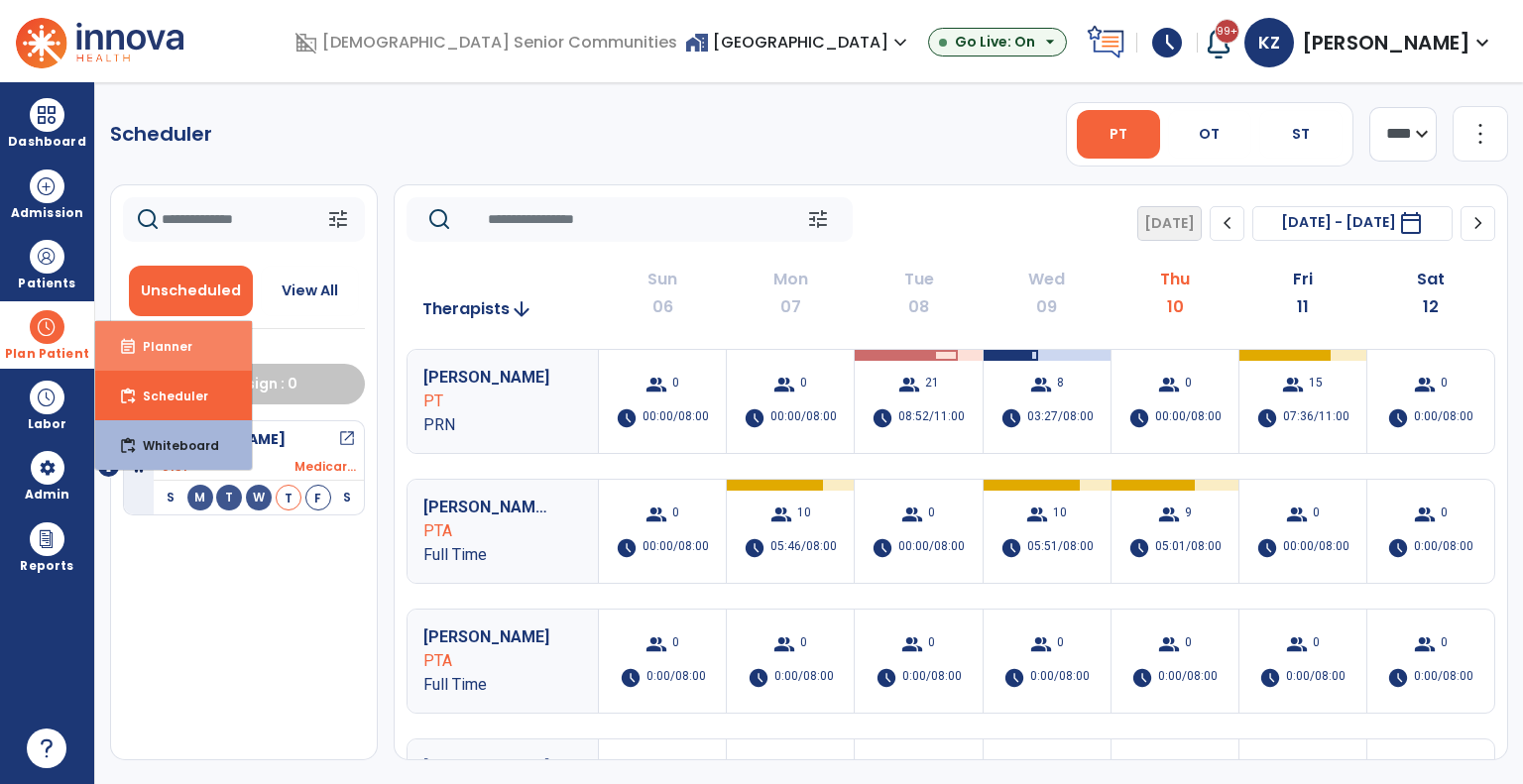 click on "Planner" at bounding box center (160, 346) 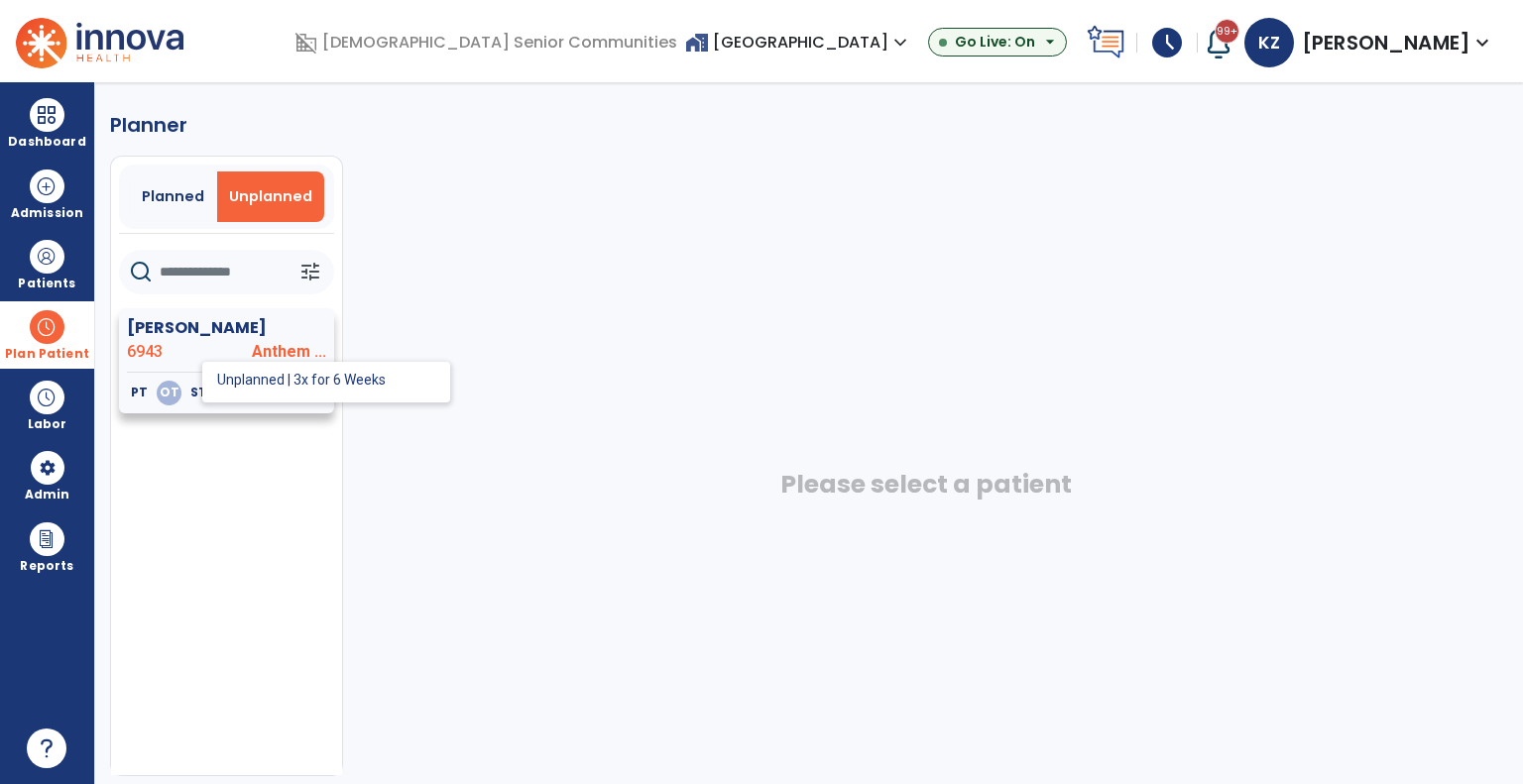 click on "OT" 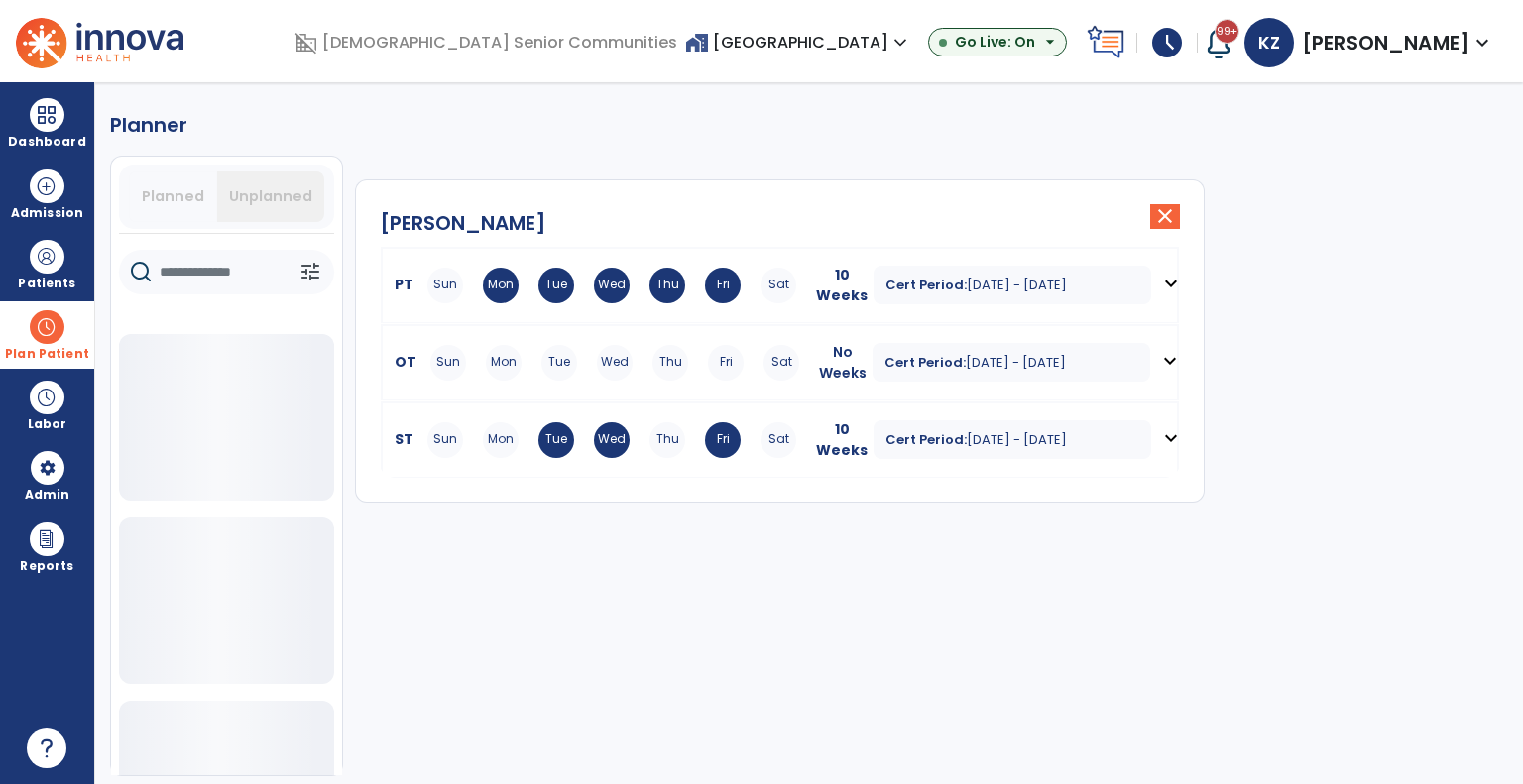 click on "OT" at bounding box center [402, 362] 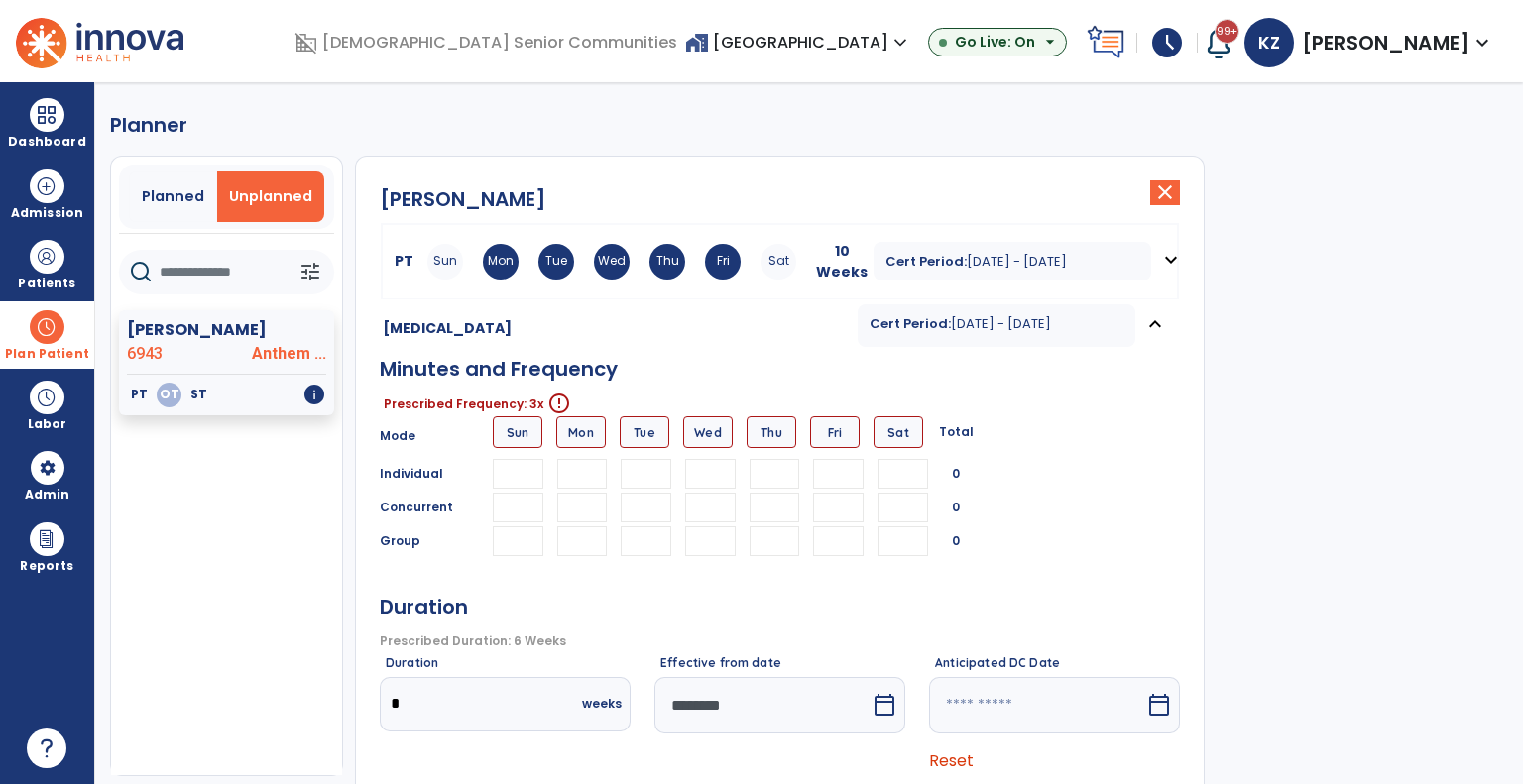 click on "home_work   Maple Park Village   expand_more" at bounding box center [798, 42] 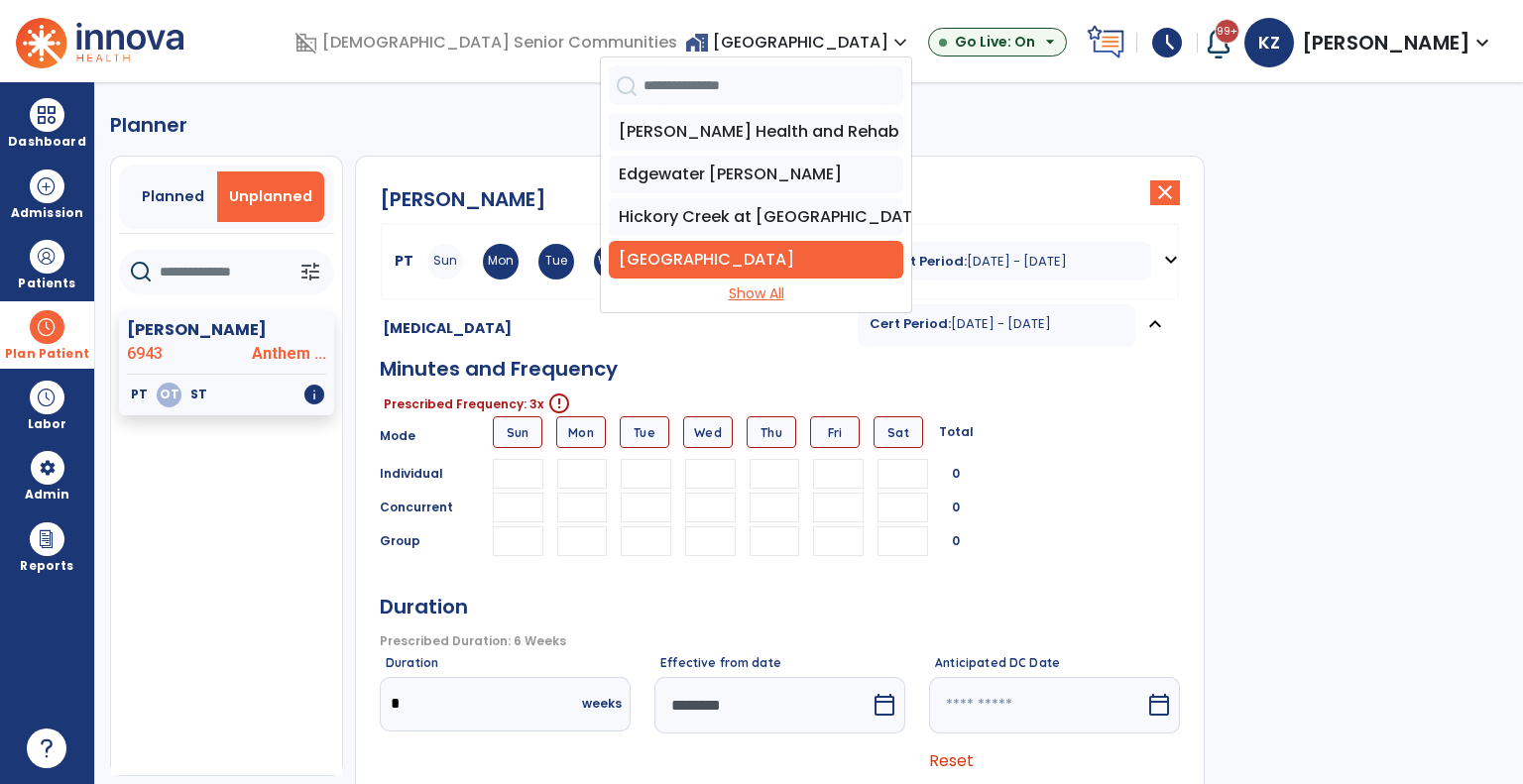 click on "Show All" at bounding box center (756, 293) 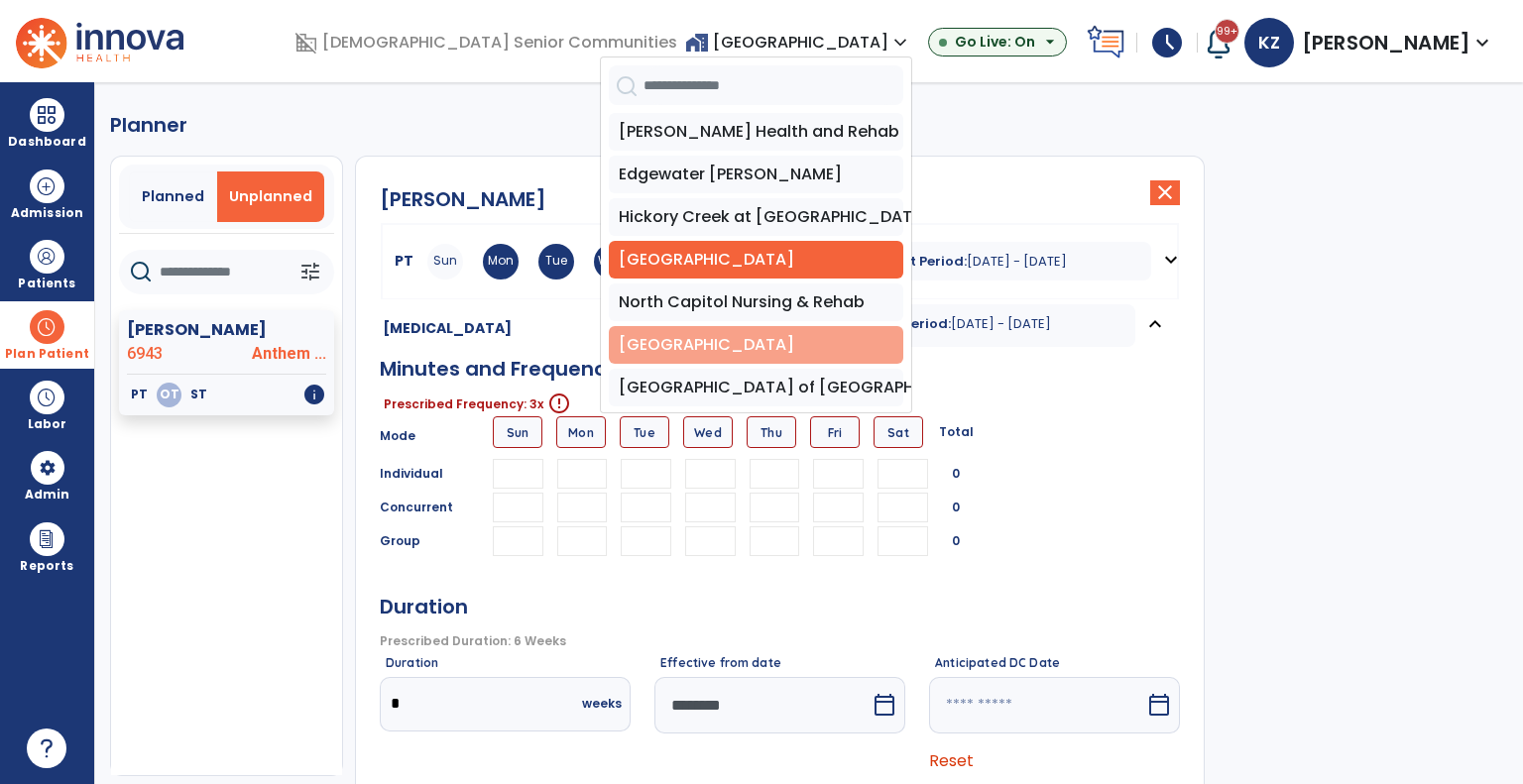 click on "Riverwalk Village" at bounding box center [756, 345] 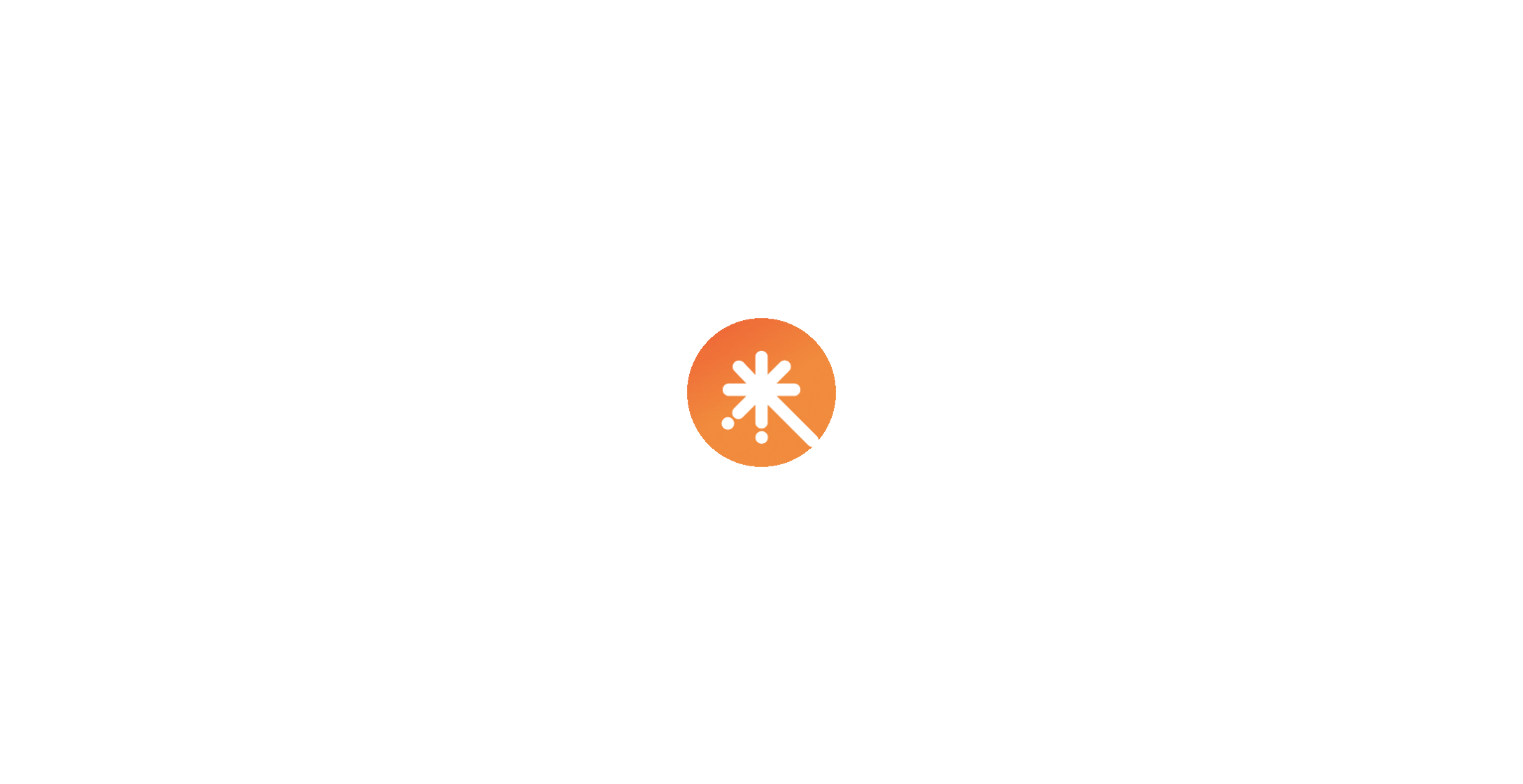 scroll, scrollTop: 0, scrollLeft: 0, axis: both 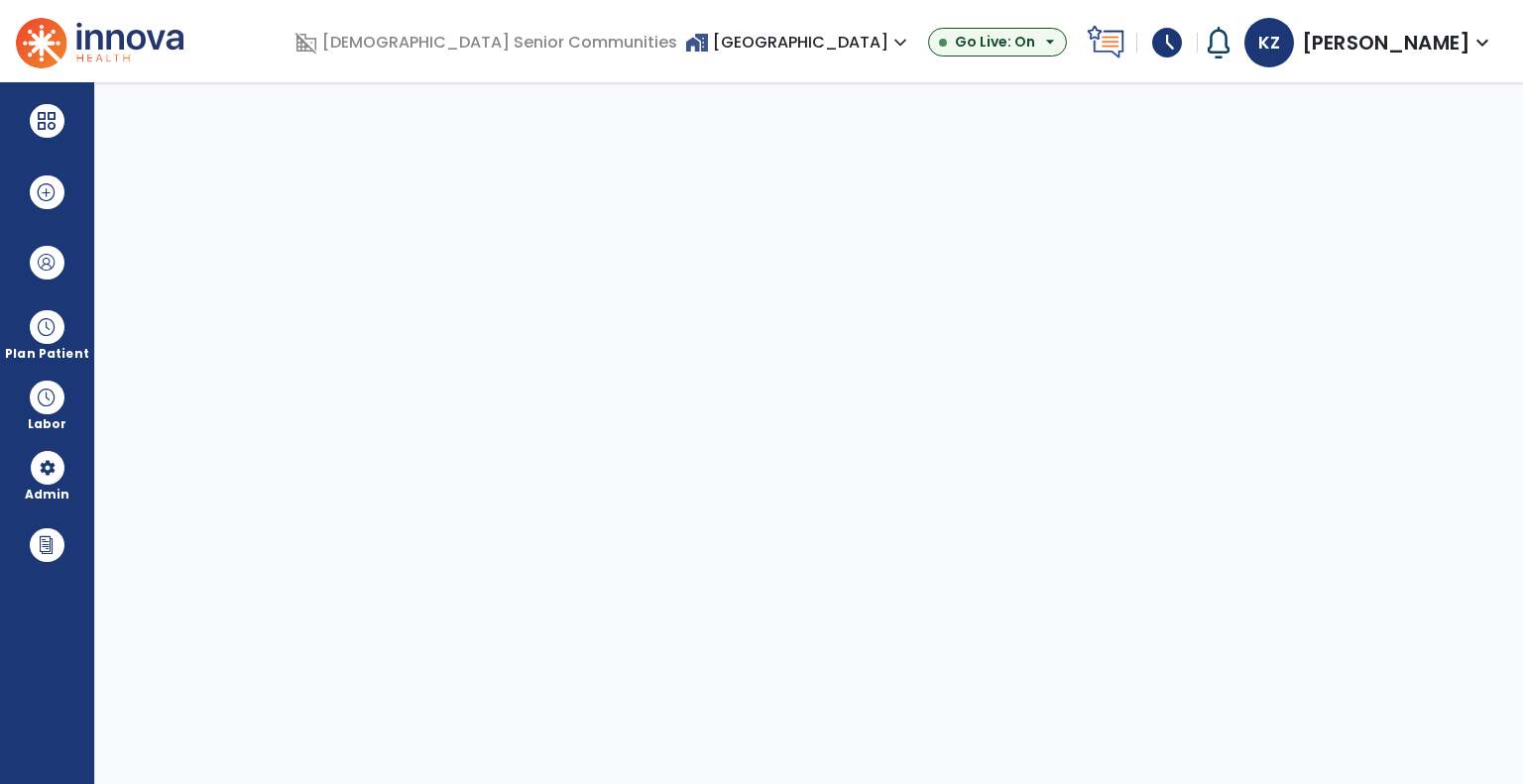 select on "***" 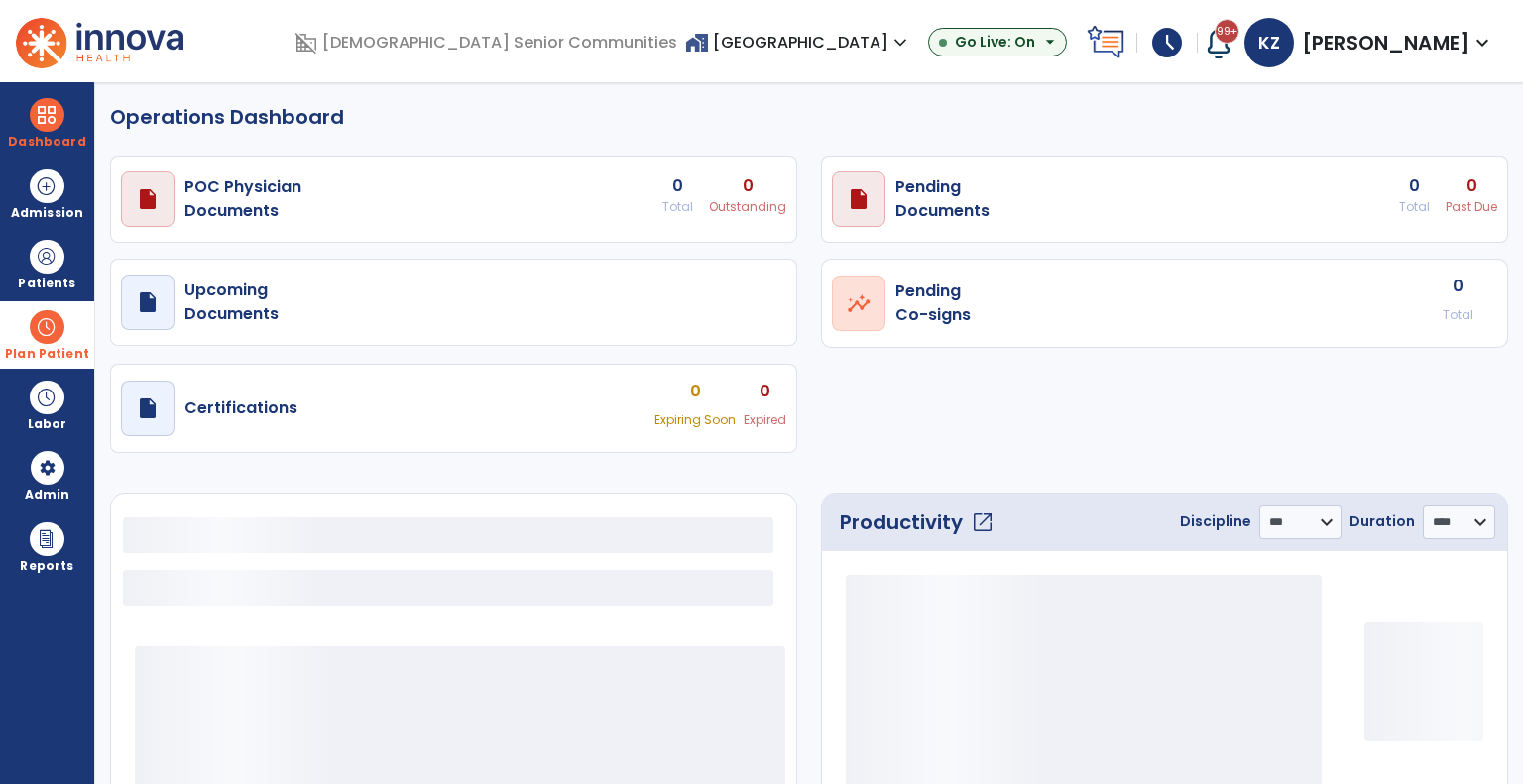 select on "***" 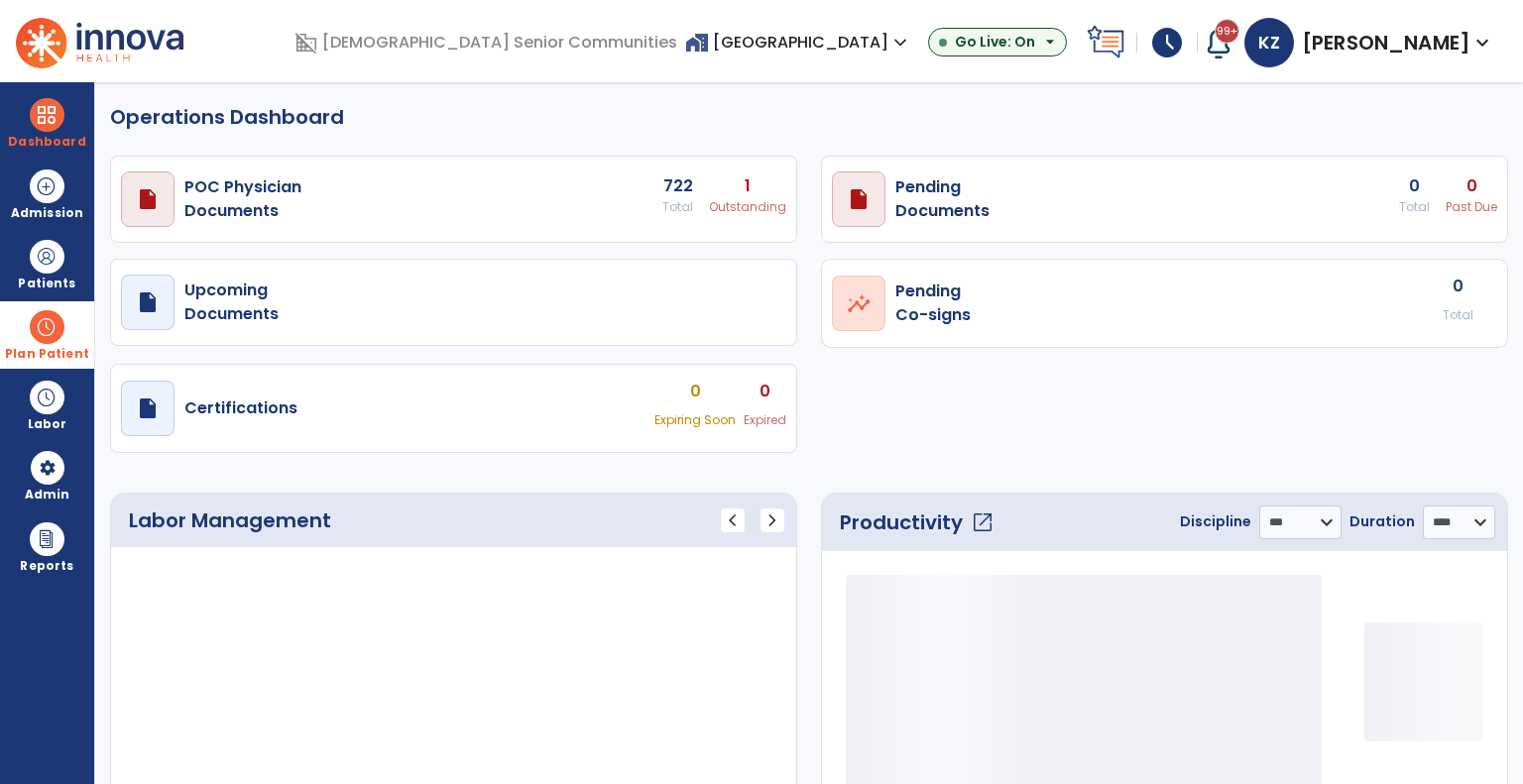click at bounding box center [47, 327] 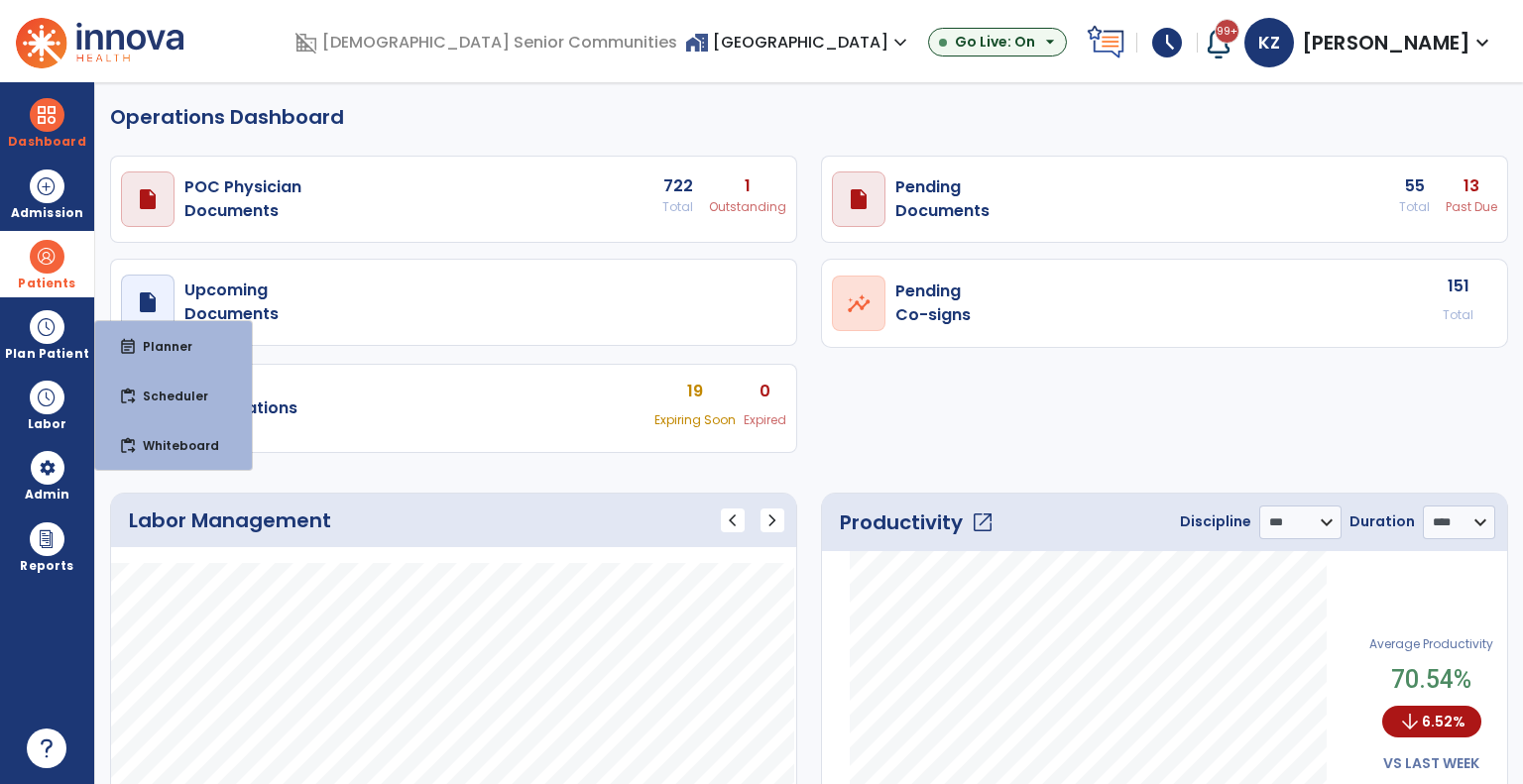 click at bounding box center (47, 257) 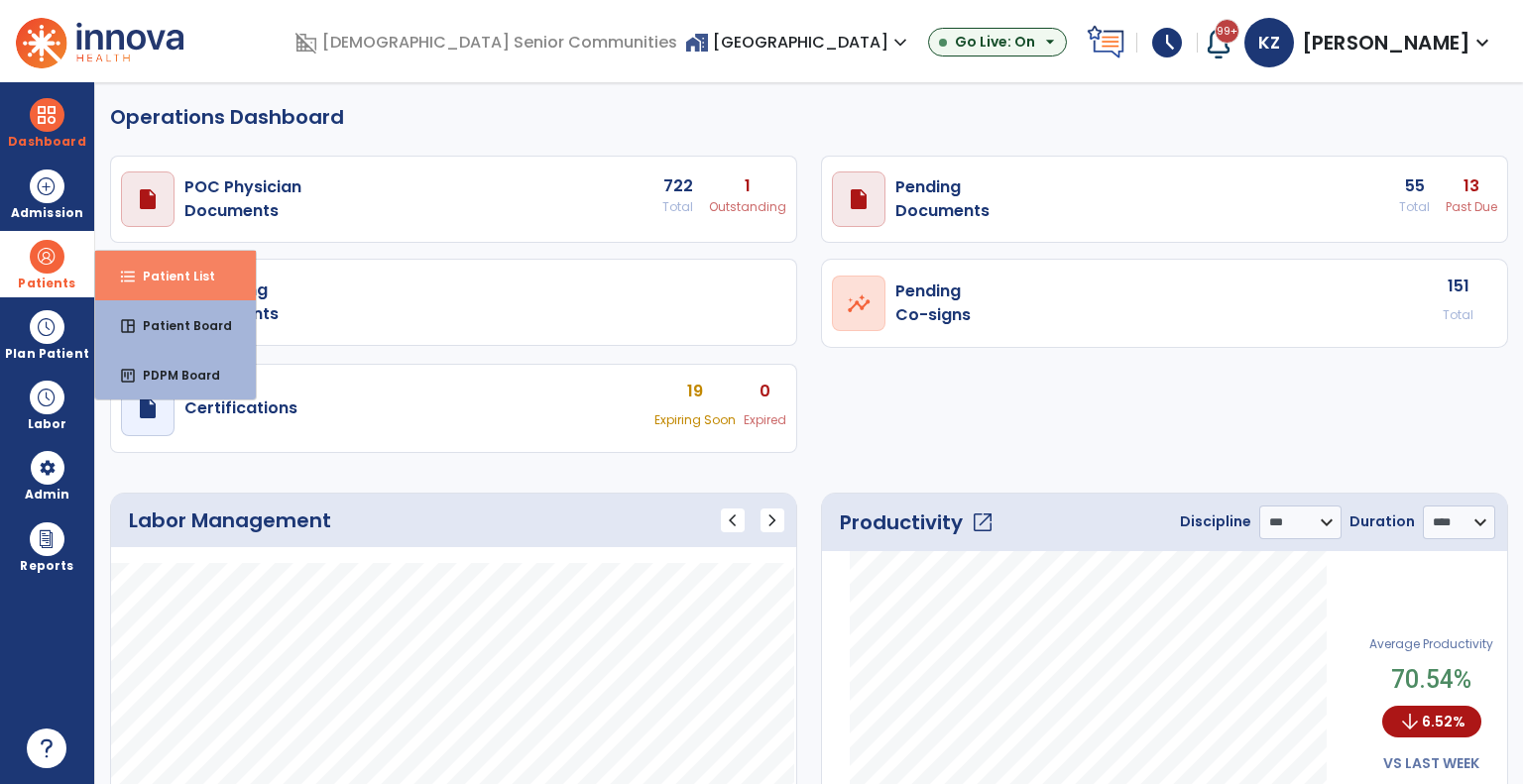 click on "format_list_bulleted  Patient List" at bounding box center (176, 276) 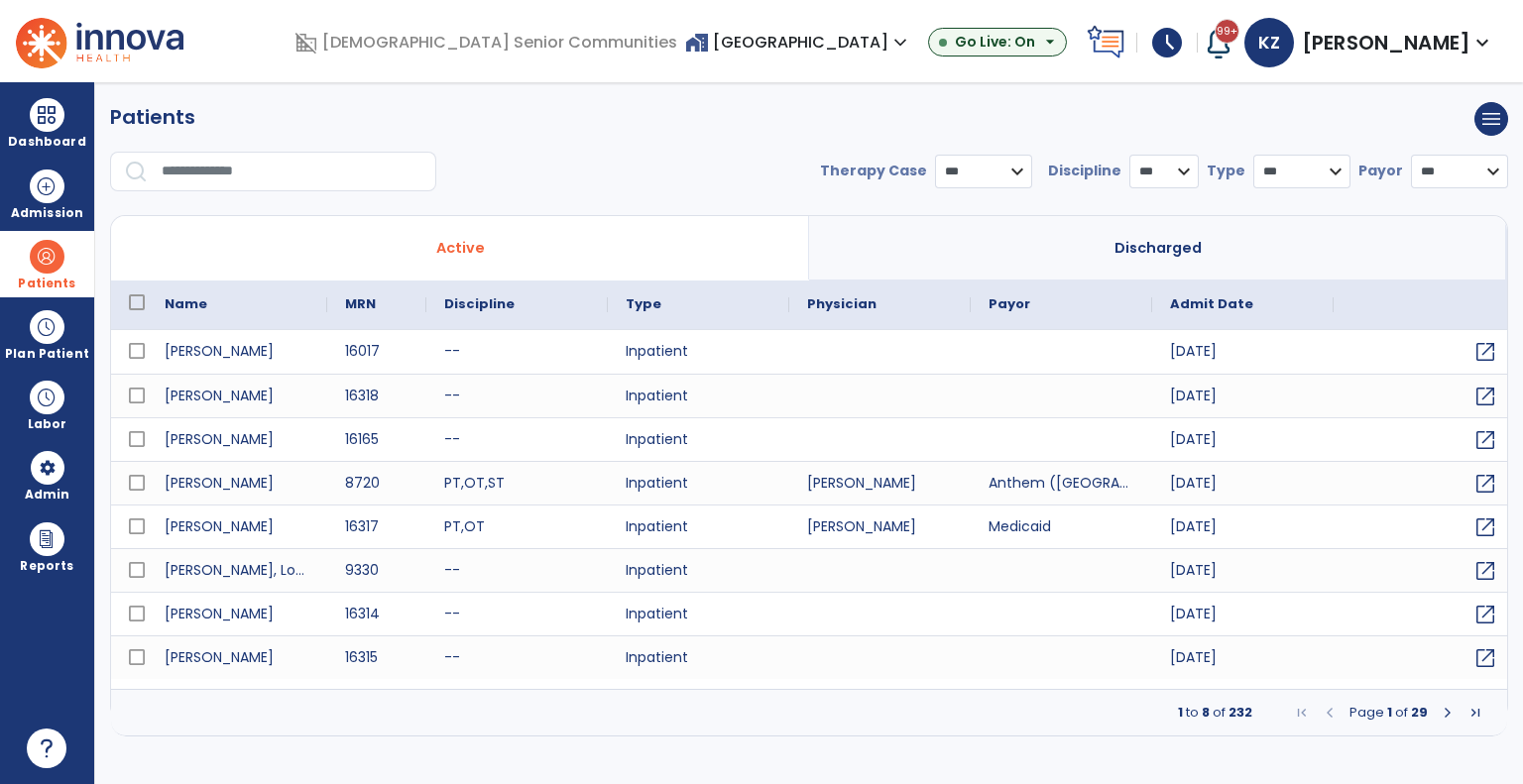 select on "***" 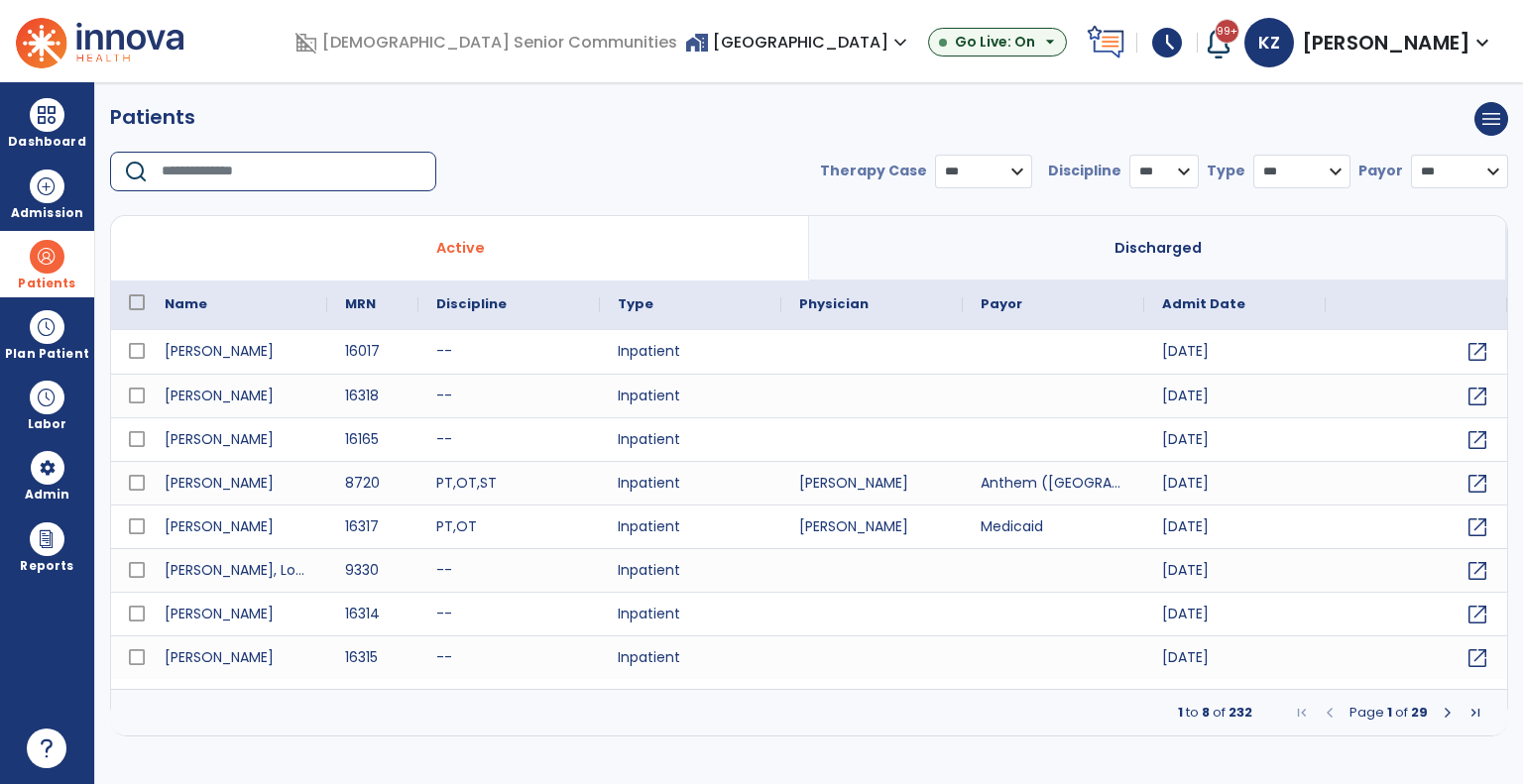 click at bounding box center (292, 171) 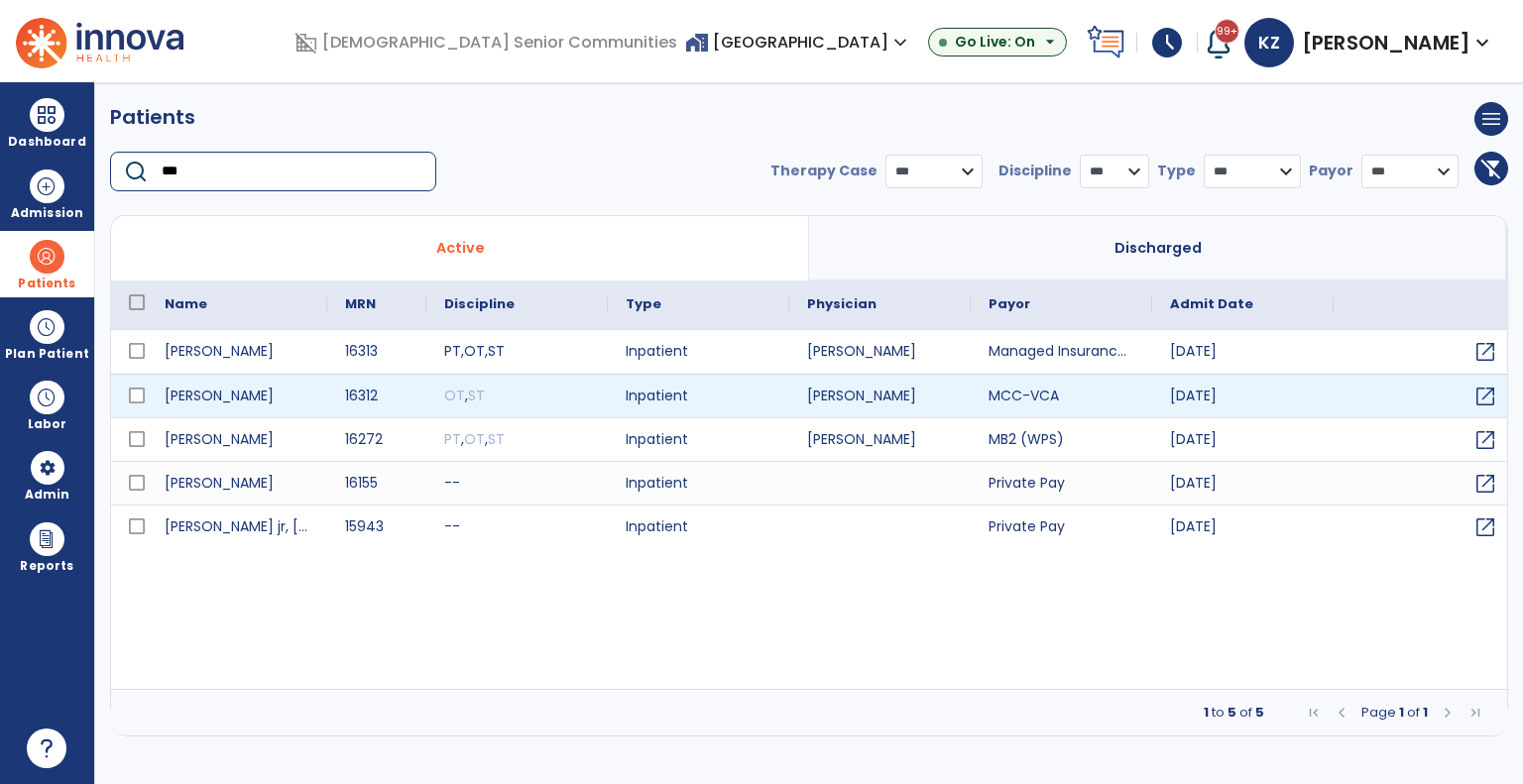 type on "***" 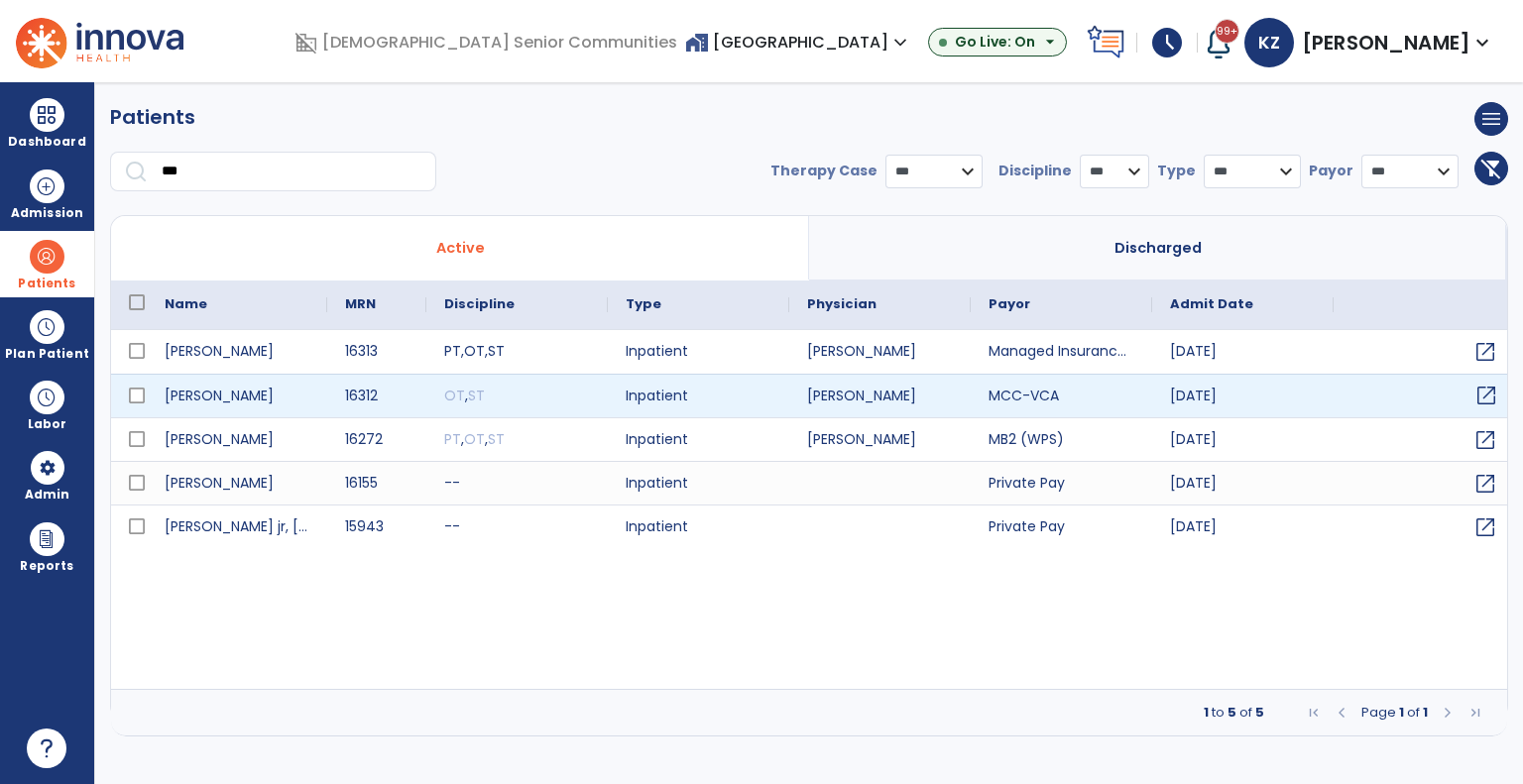 click on "open_in_new" at bounding box center [1486, 395] 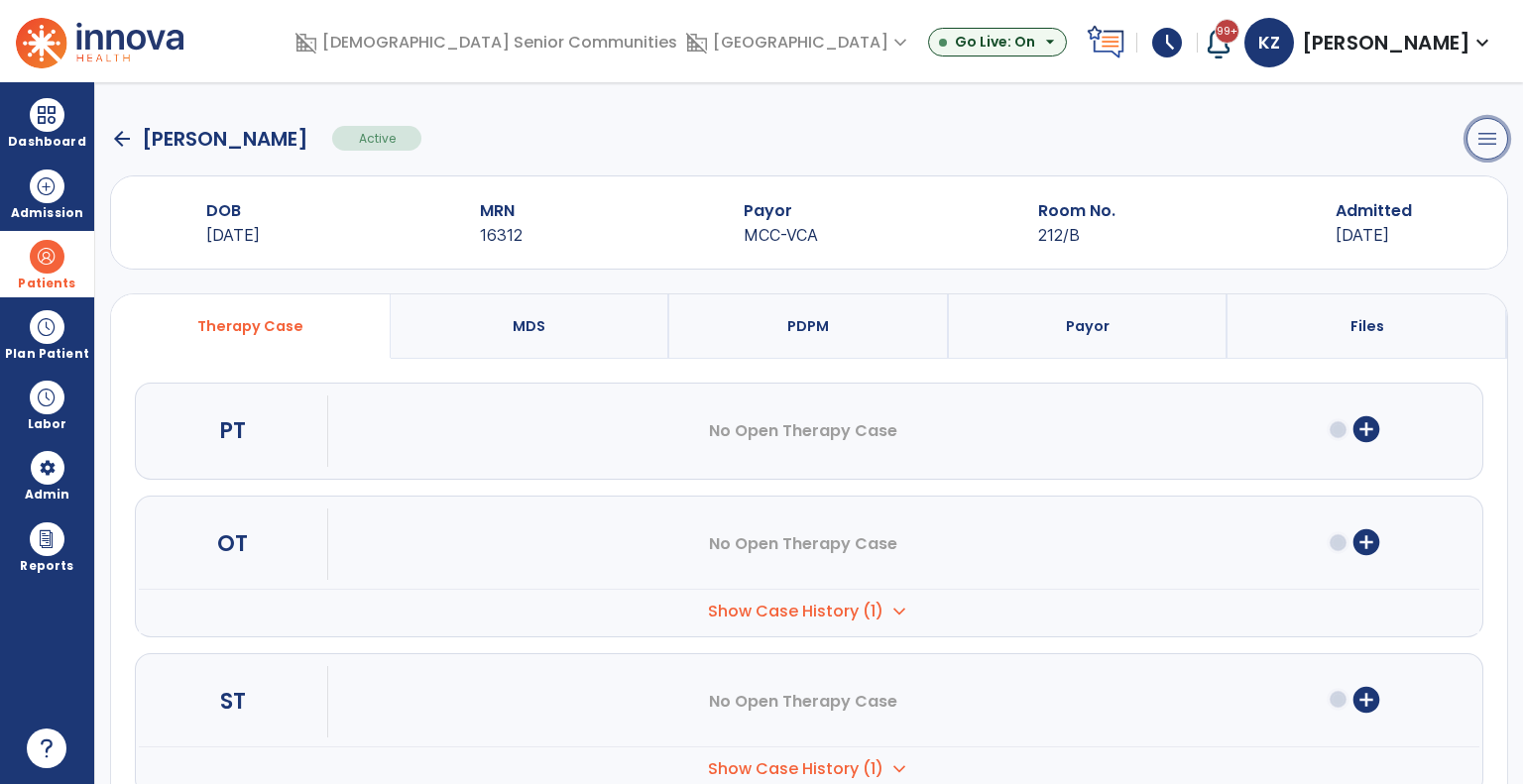 click on "menu" at bounding box center [1487, 139] 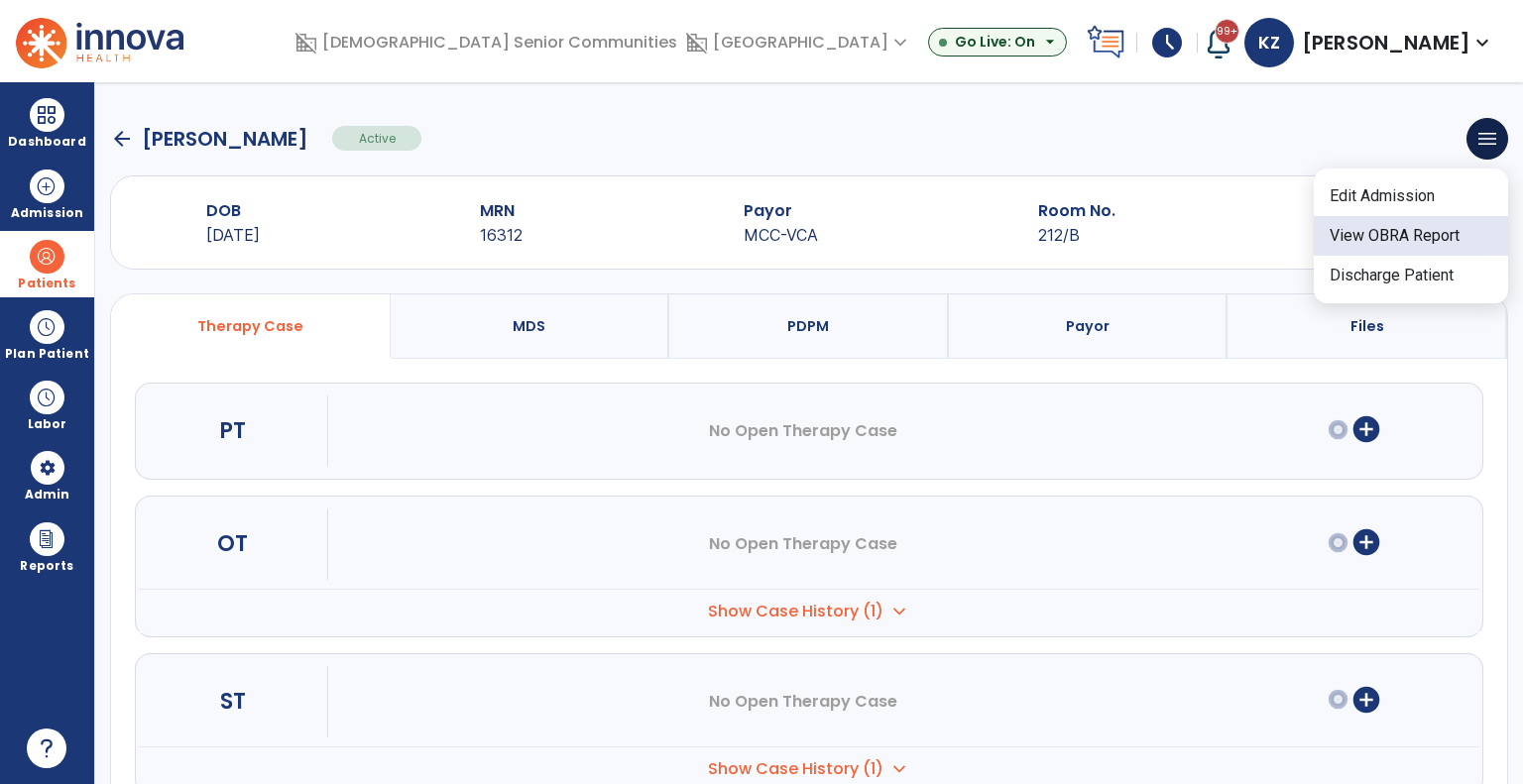 click on "View OBRA Report" 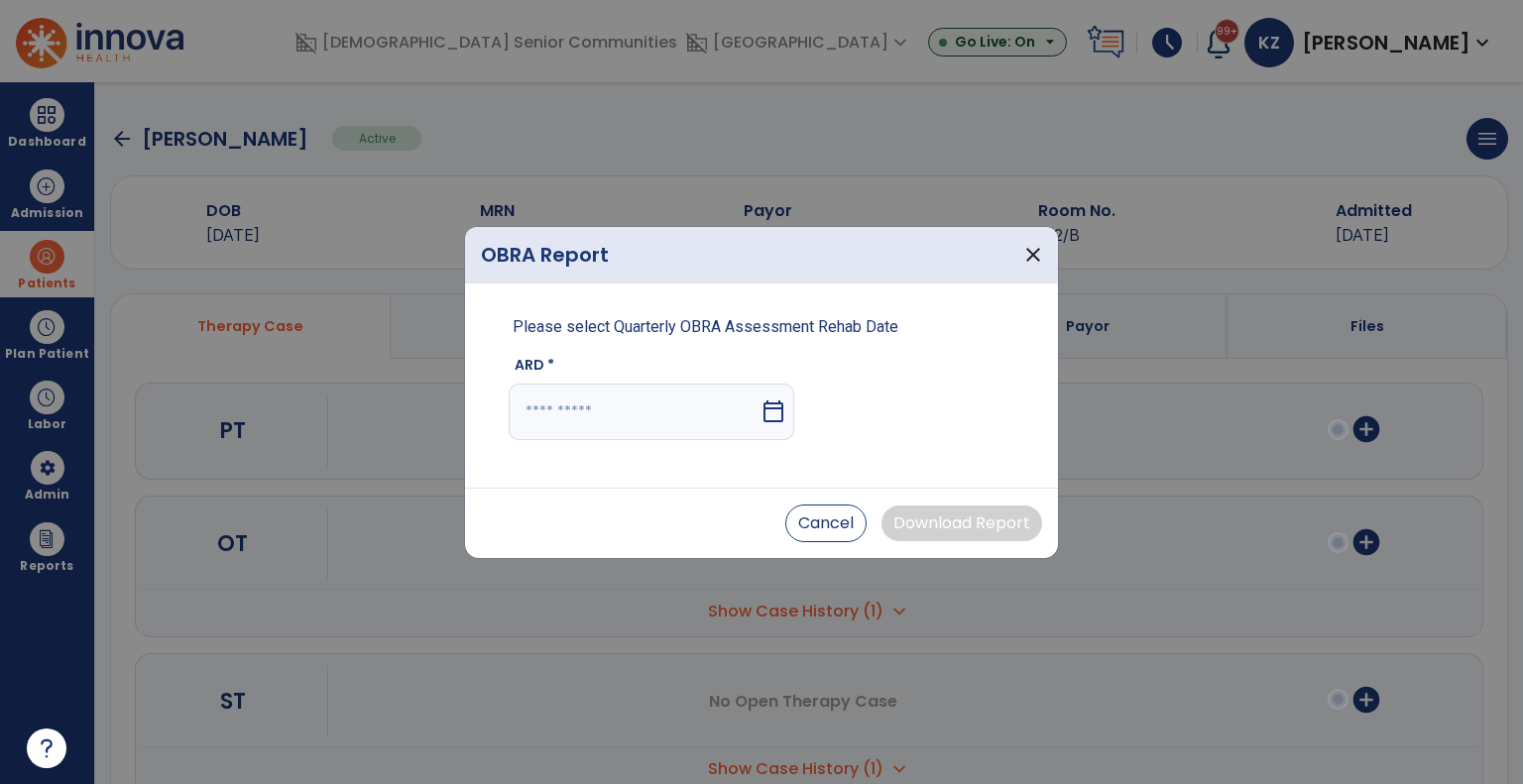click on "calendar_today" at bounding box center (773, 411) 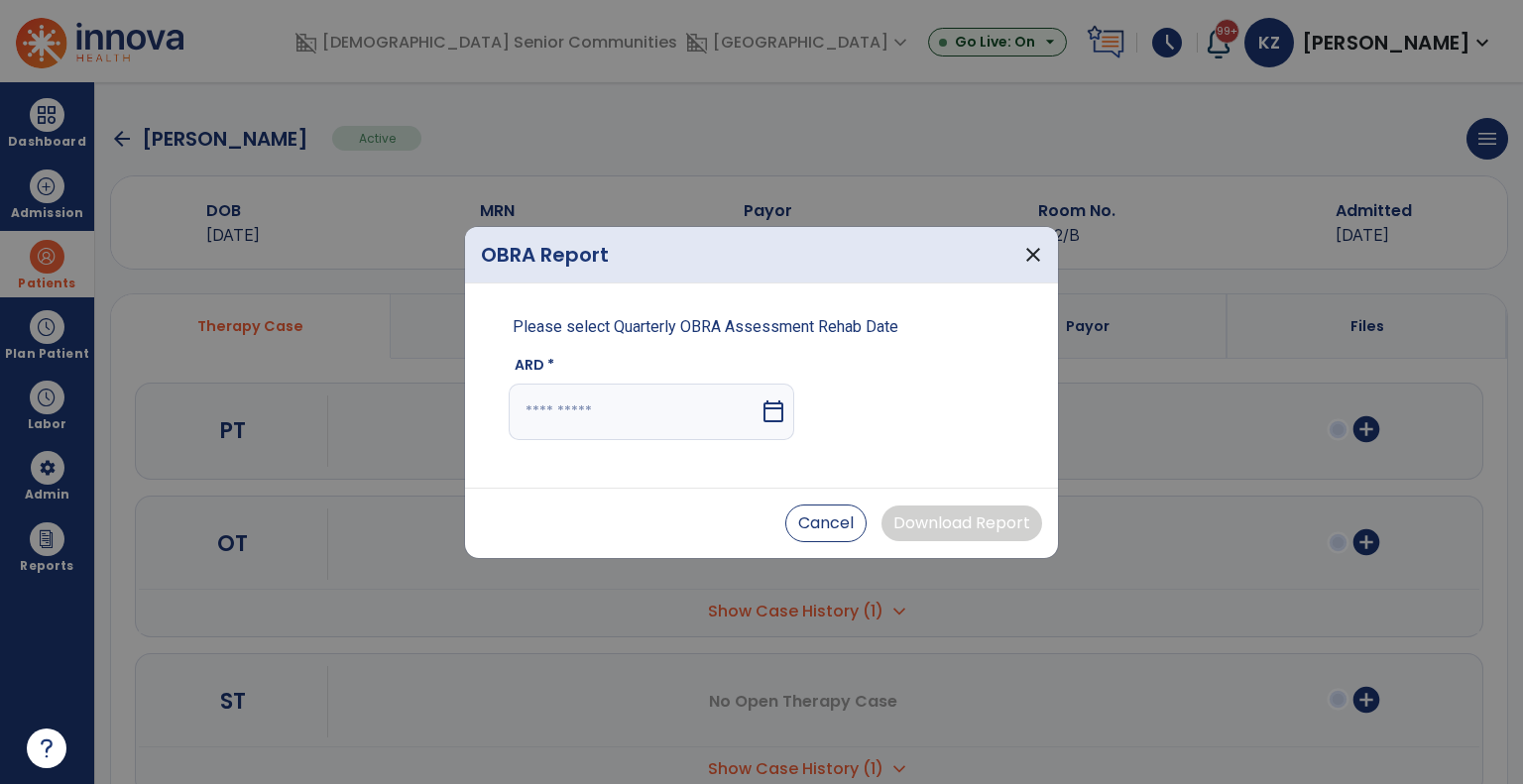 select on "*" 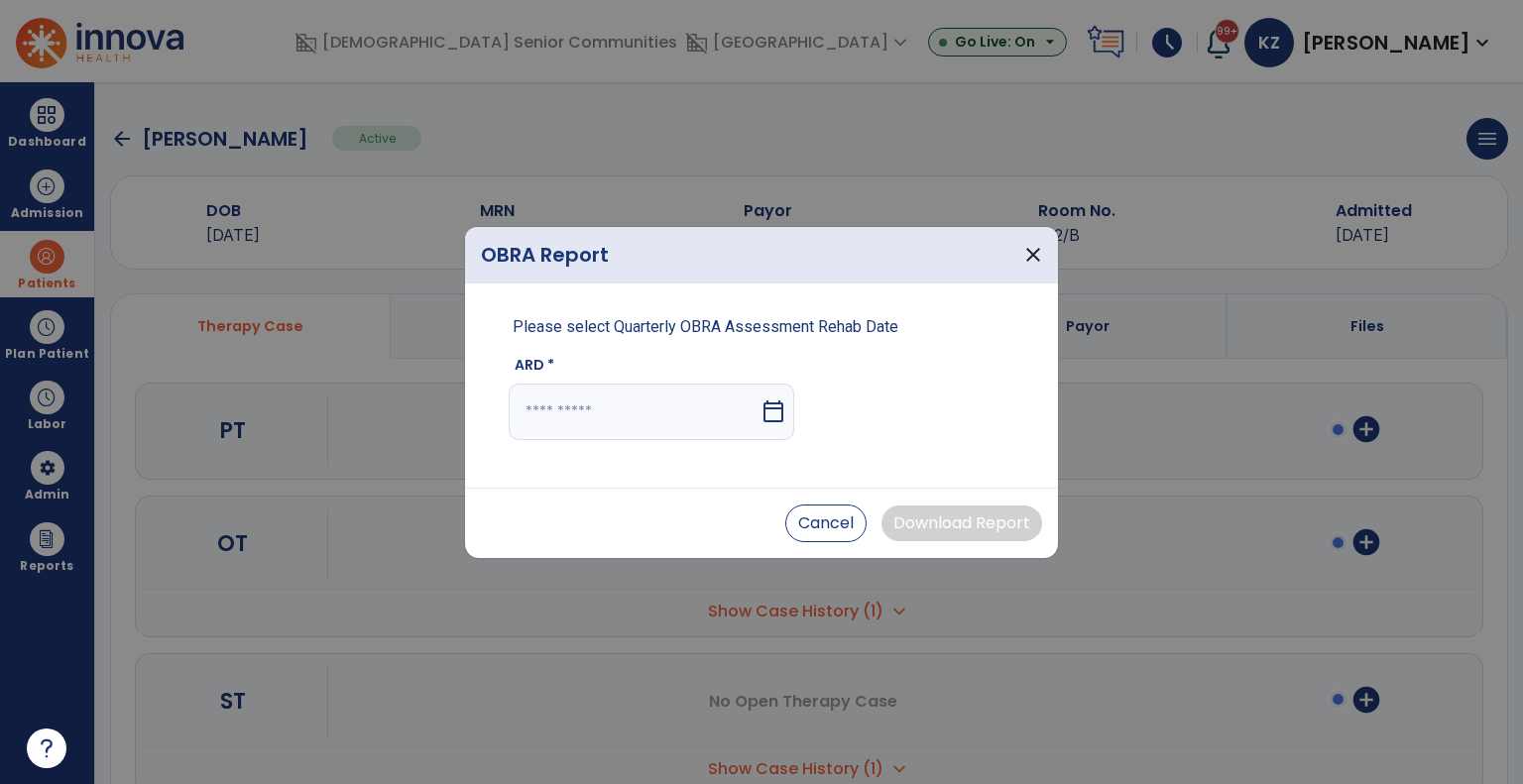 select on "****" 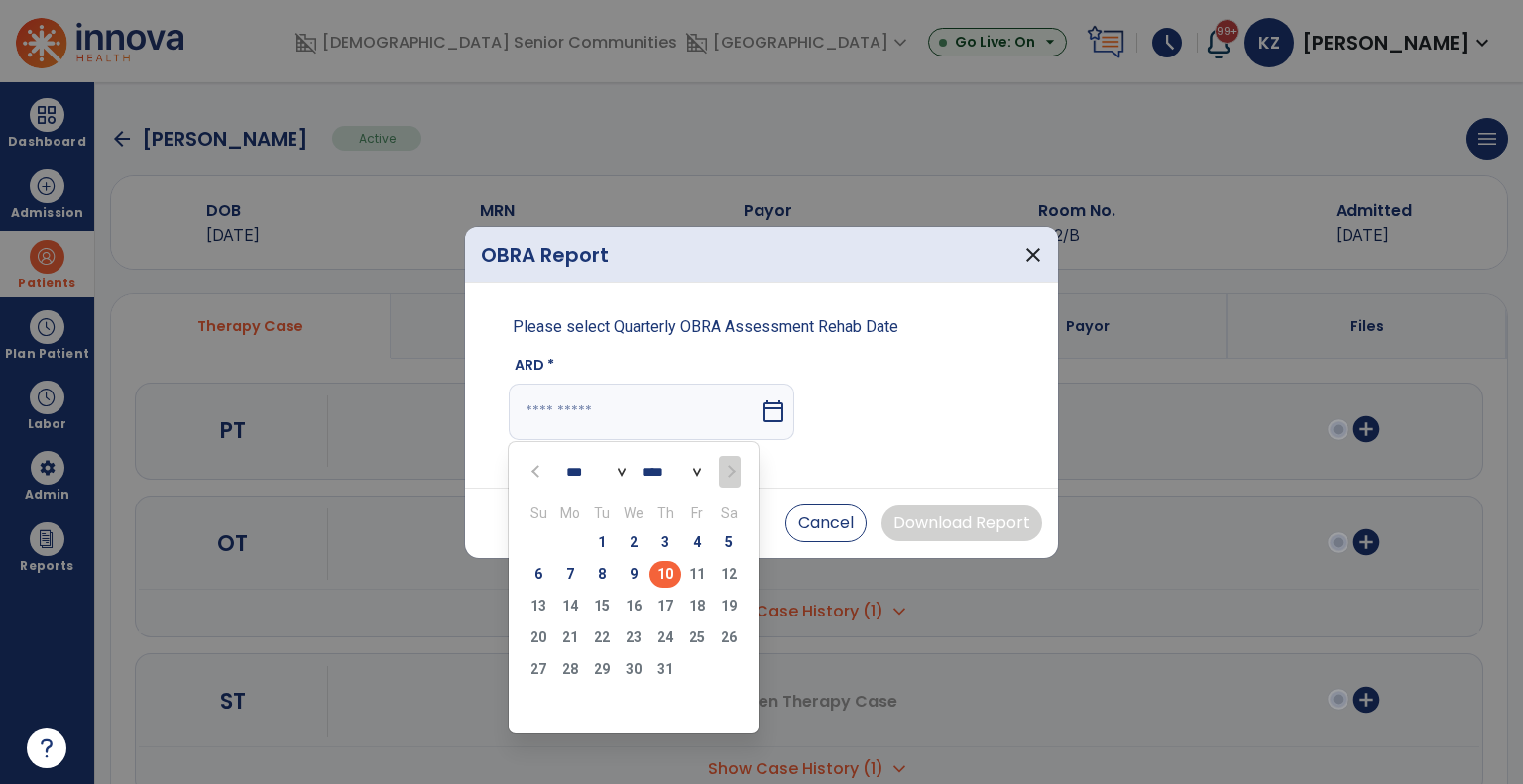 click at bounding box center [537, 472] 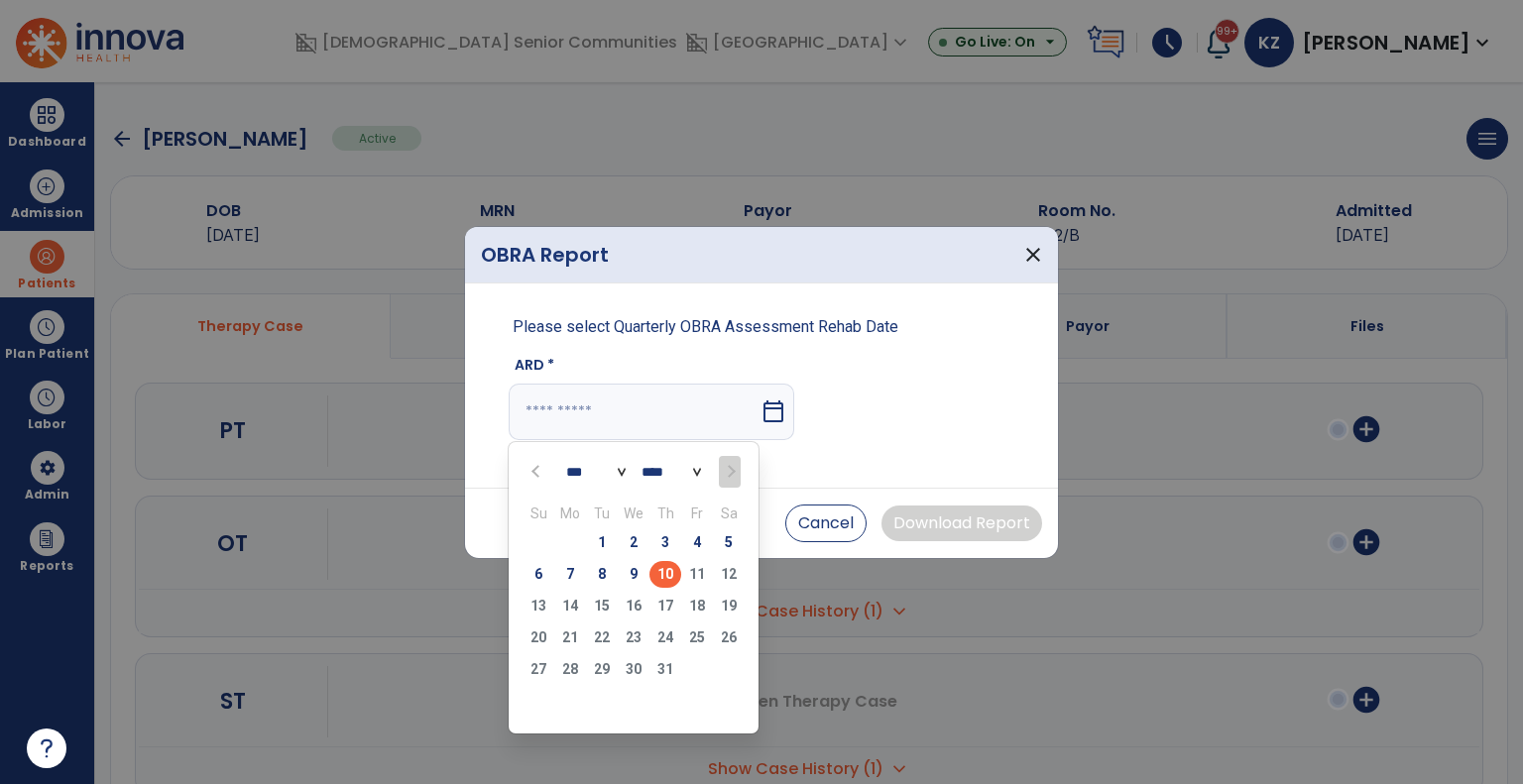 select on "*" 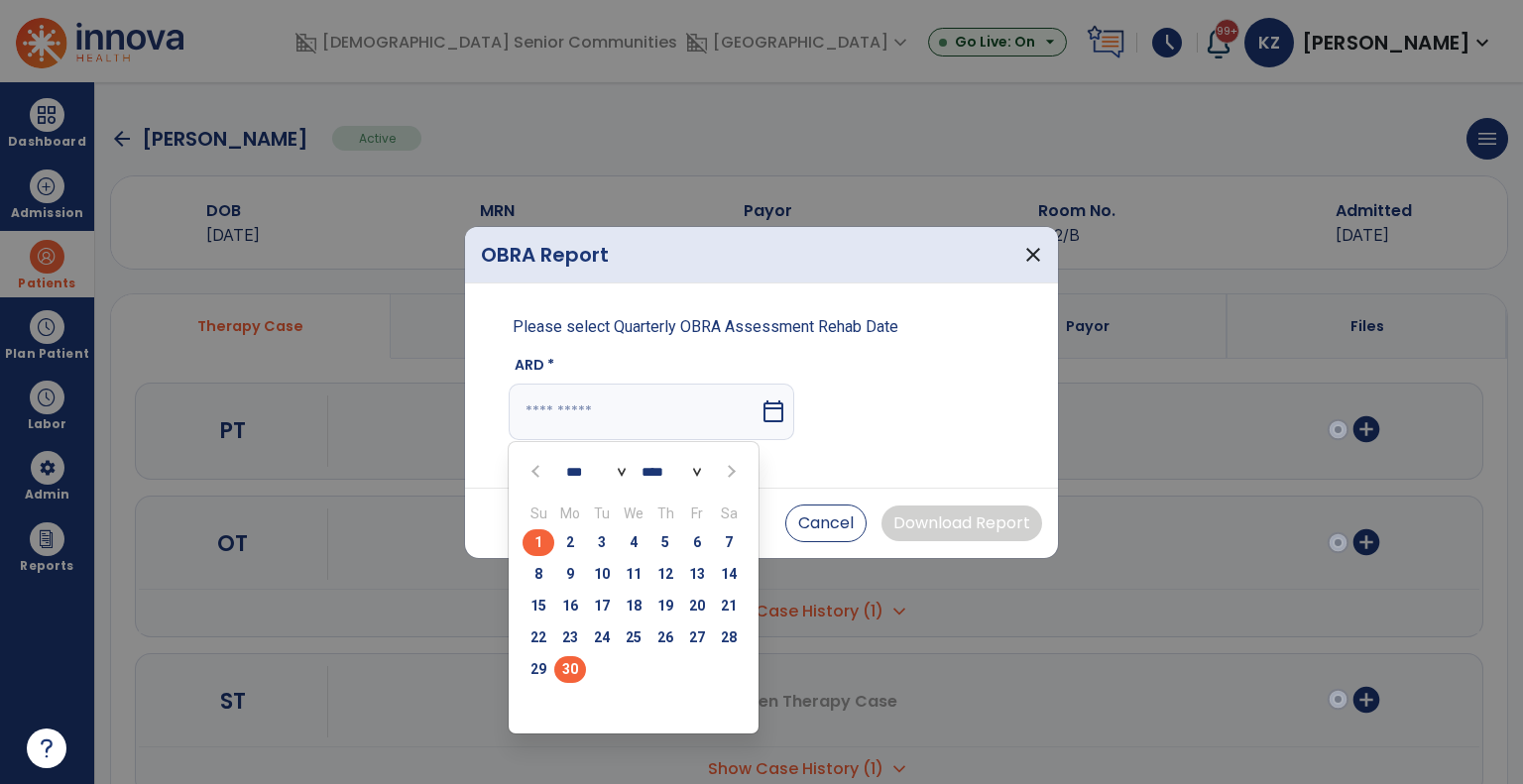 click on "30" at bounding box center [570, 669] 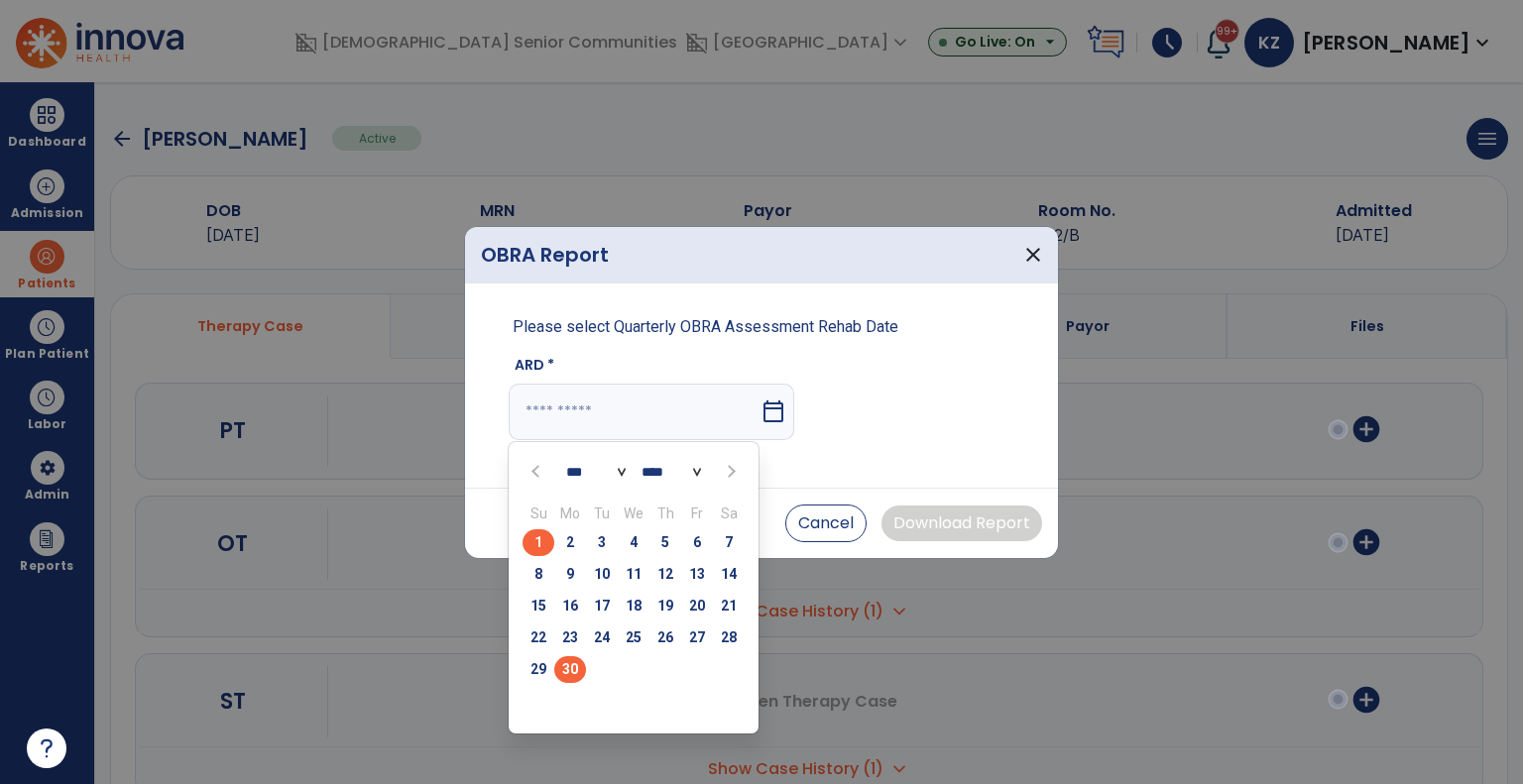 type on "*********" 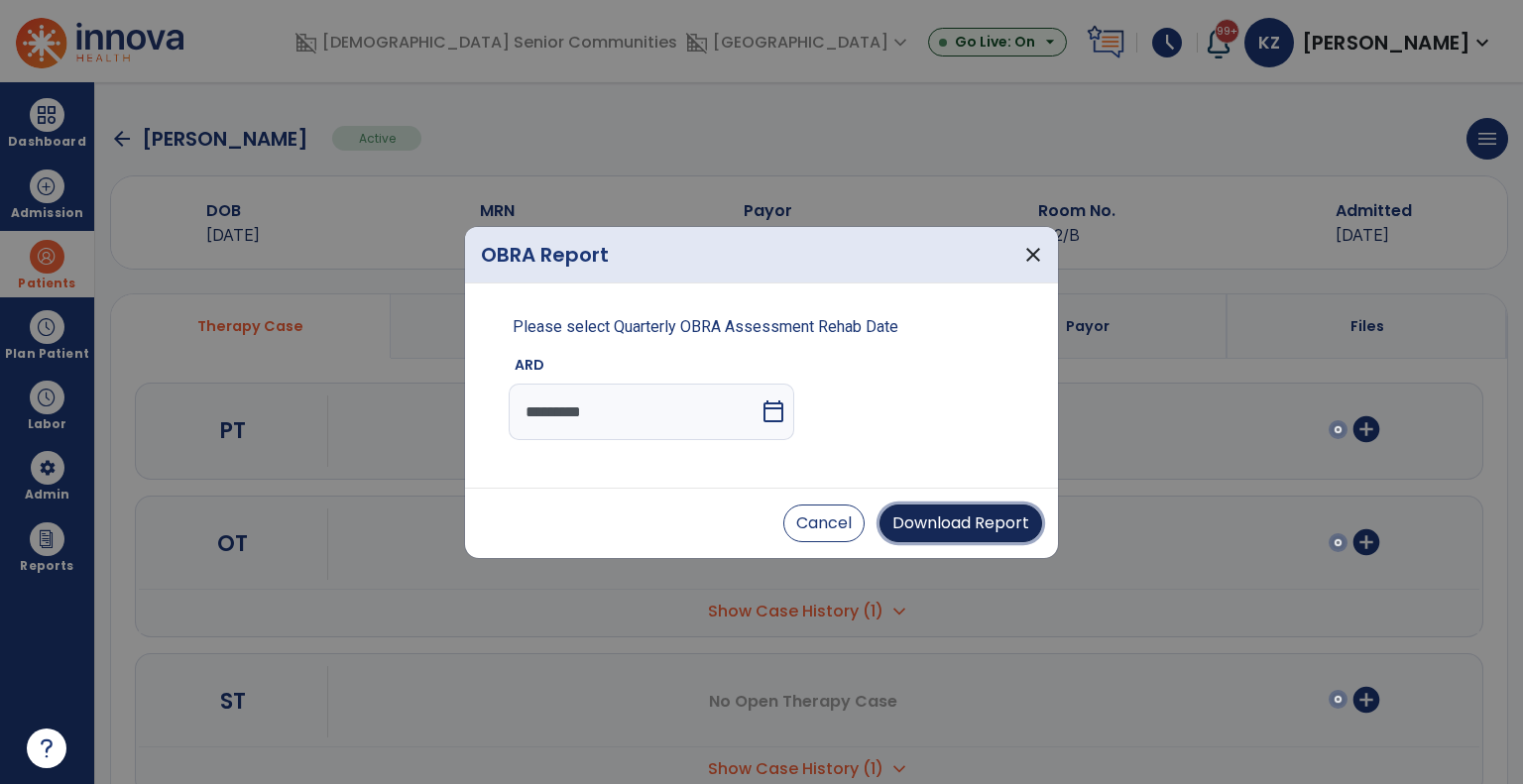 click on "Download Report" at bounding box center (961, 523) 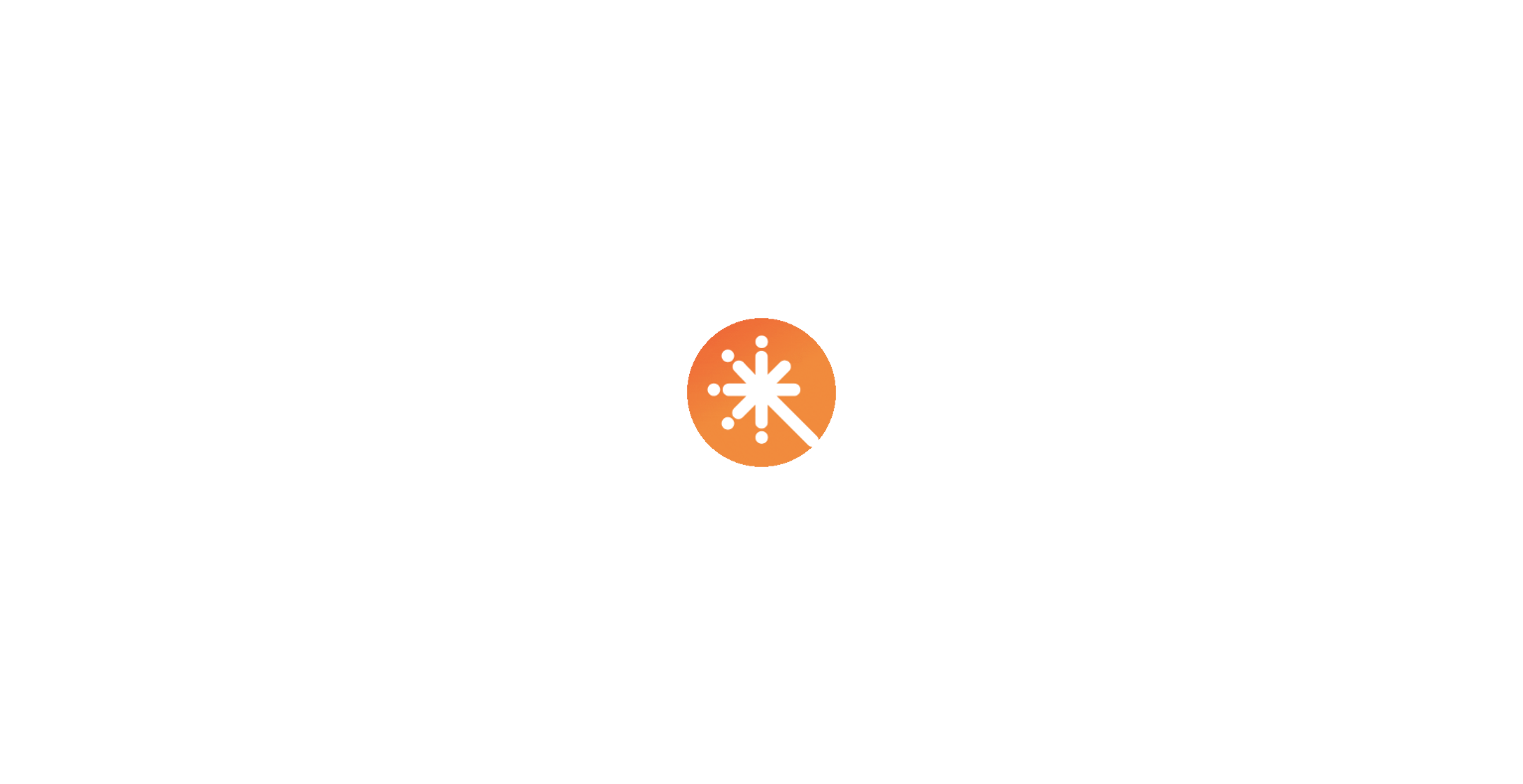 scroll, scrollTop: 0, scrollLeft: 0, axis: both 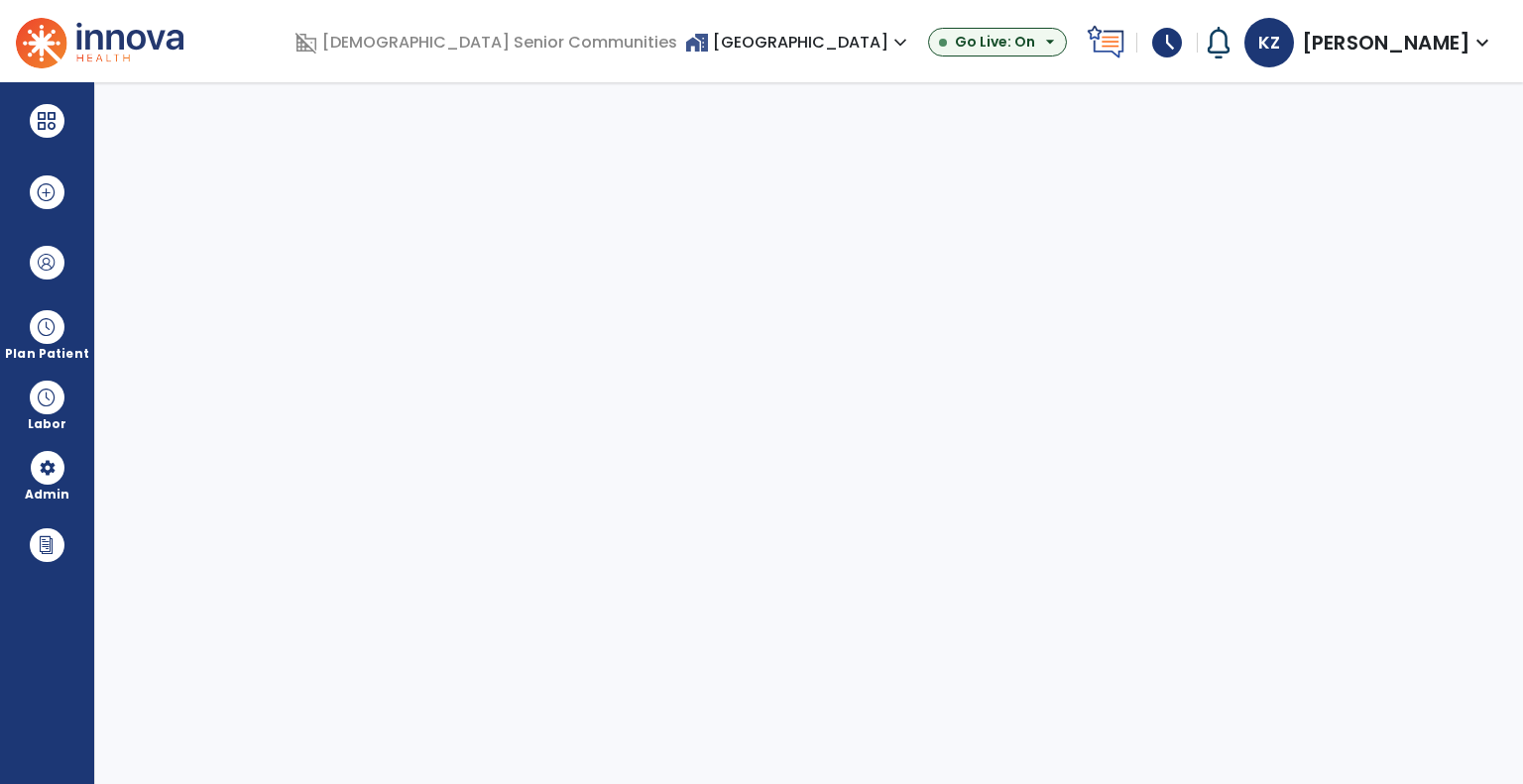 select on "***" 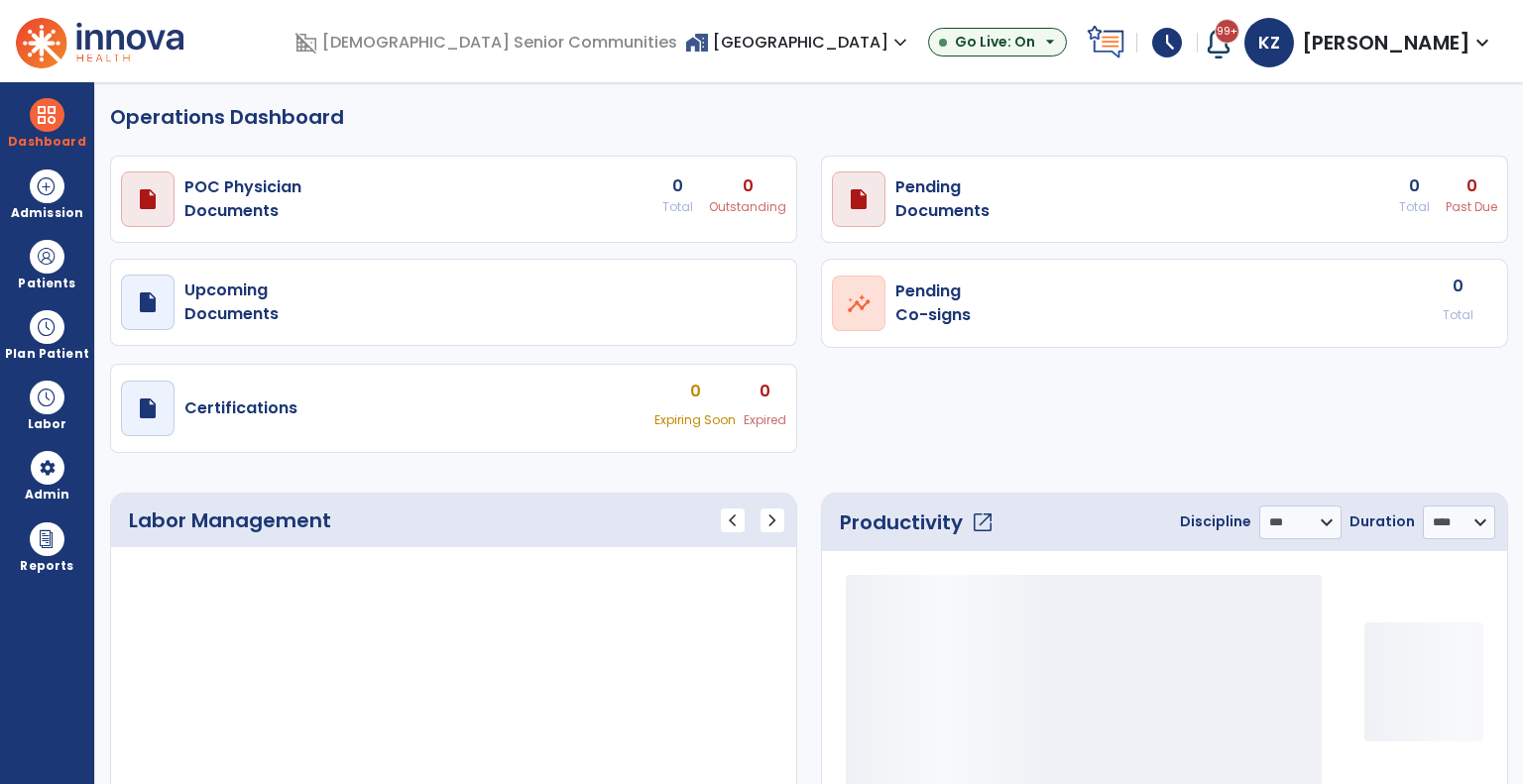 select on "***" 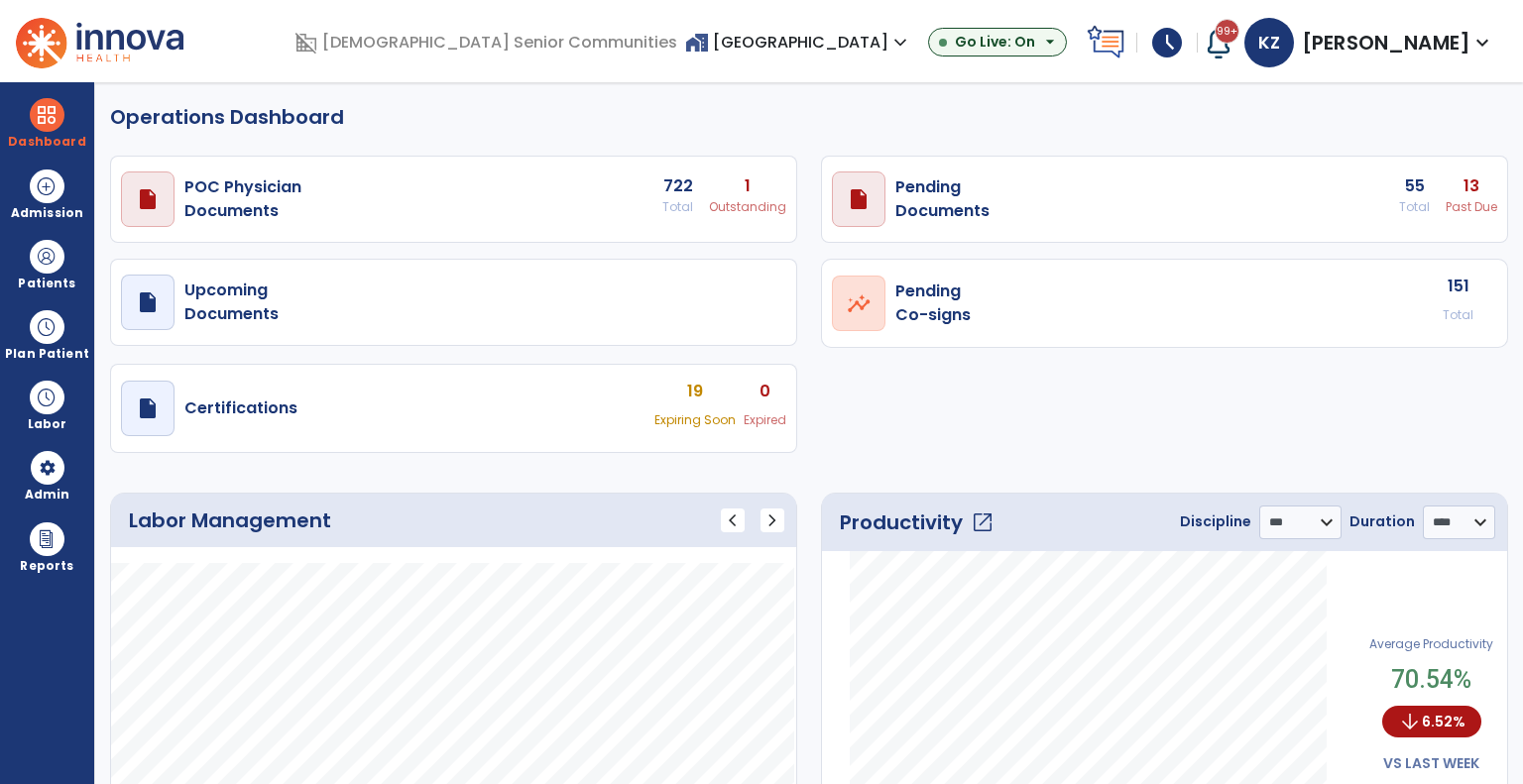 click on "home_work   [GEOGRAPHIC_DATA]   expand_more" at bounding box center [798, 42] 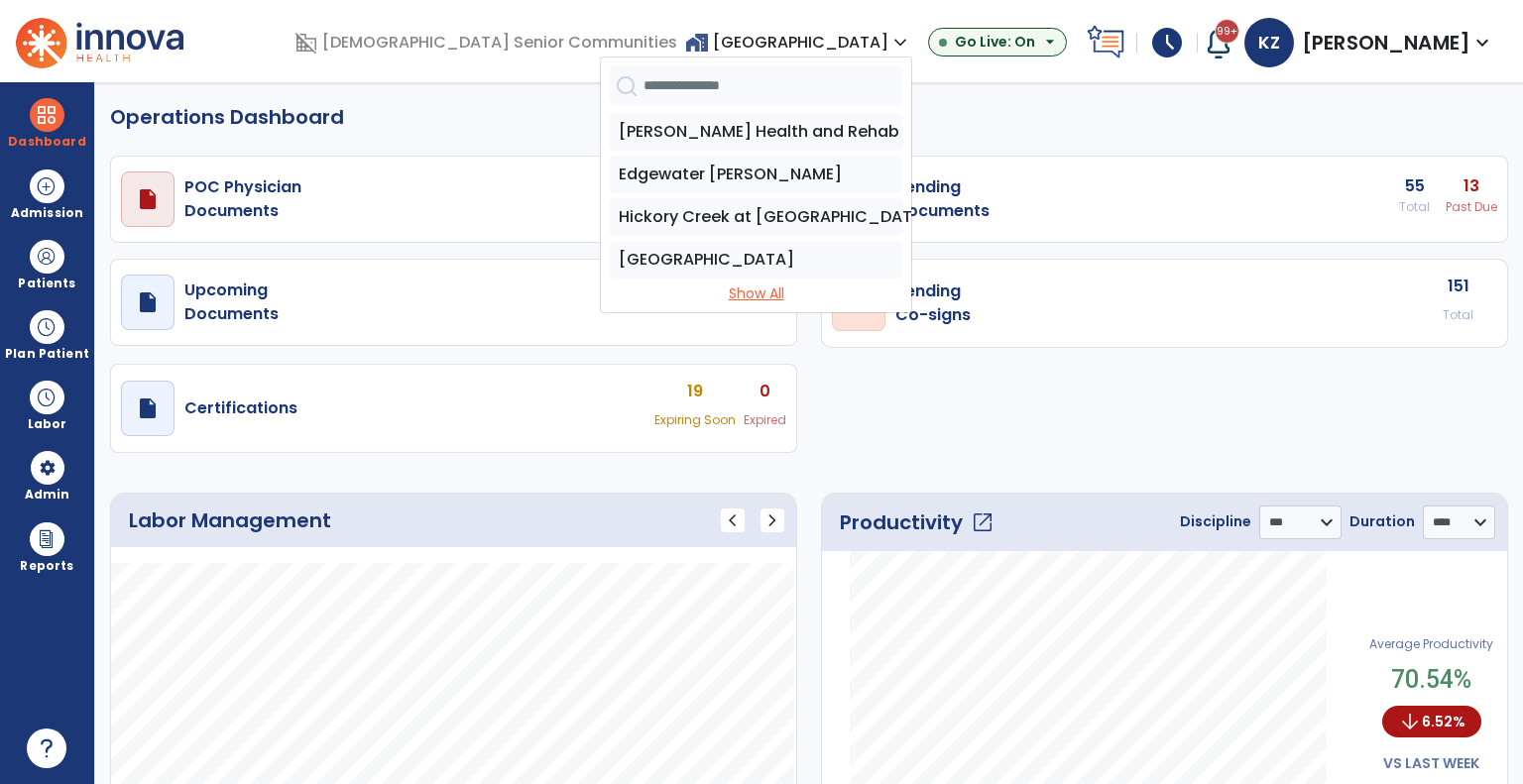 click on "Show All" at bounding box center (756, 293) 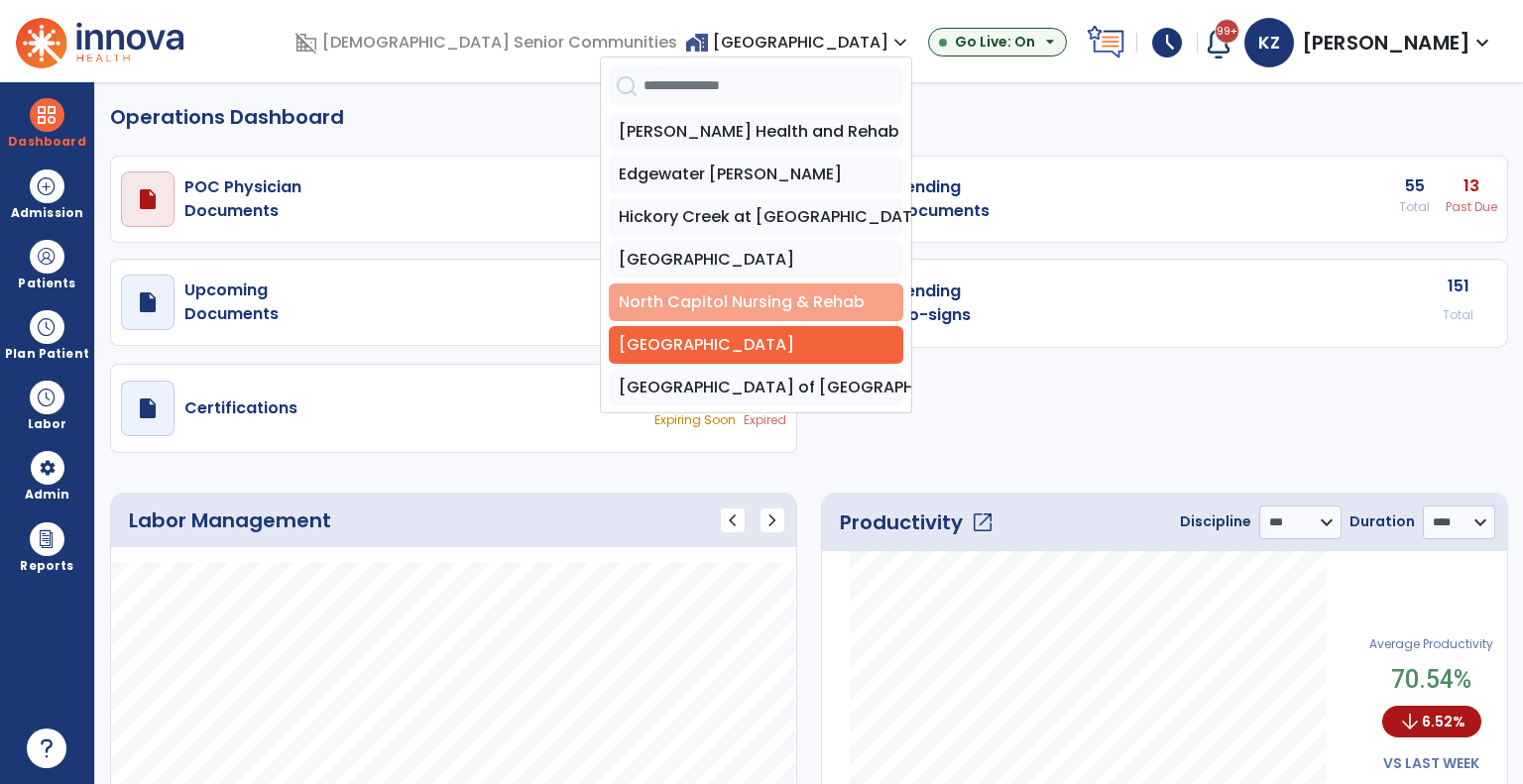 click on "North Capitol Nursing & Rehab" at bounding box center [756, 302] 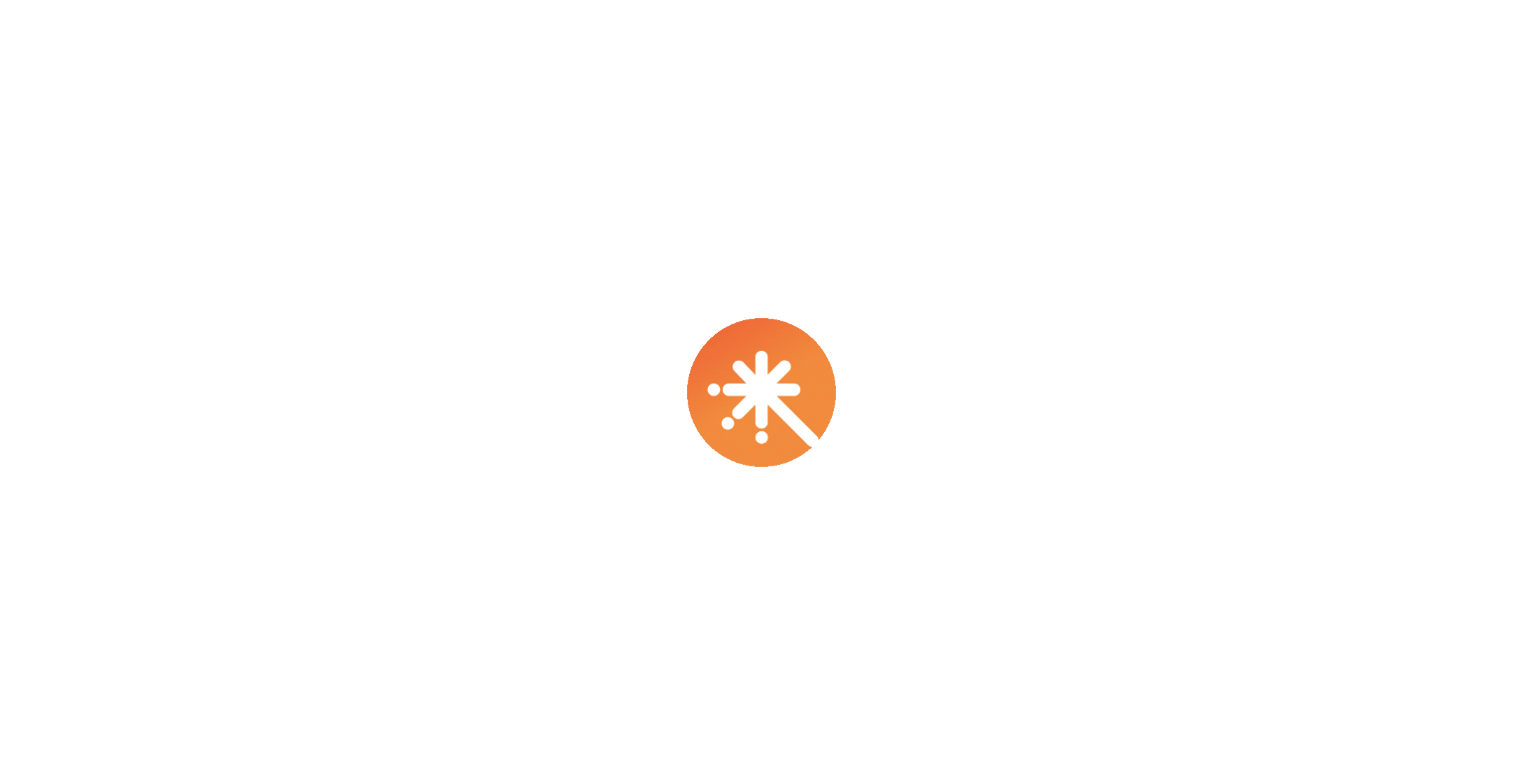 scroll, scrollTop: 0, scrollLeft: 0, axis: both 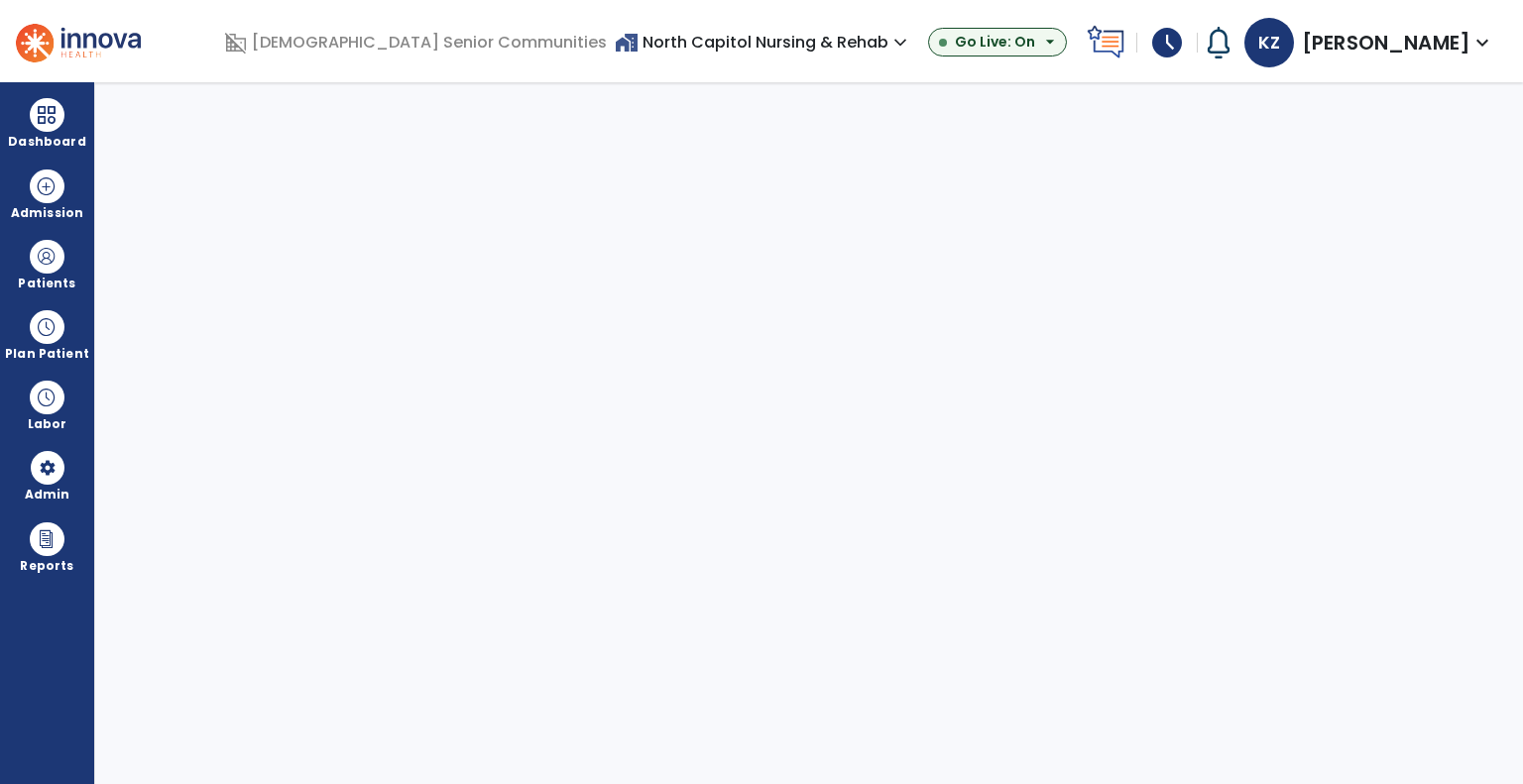 select on "***" 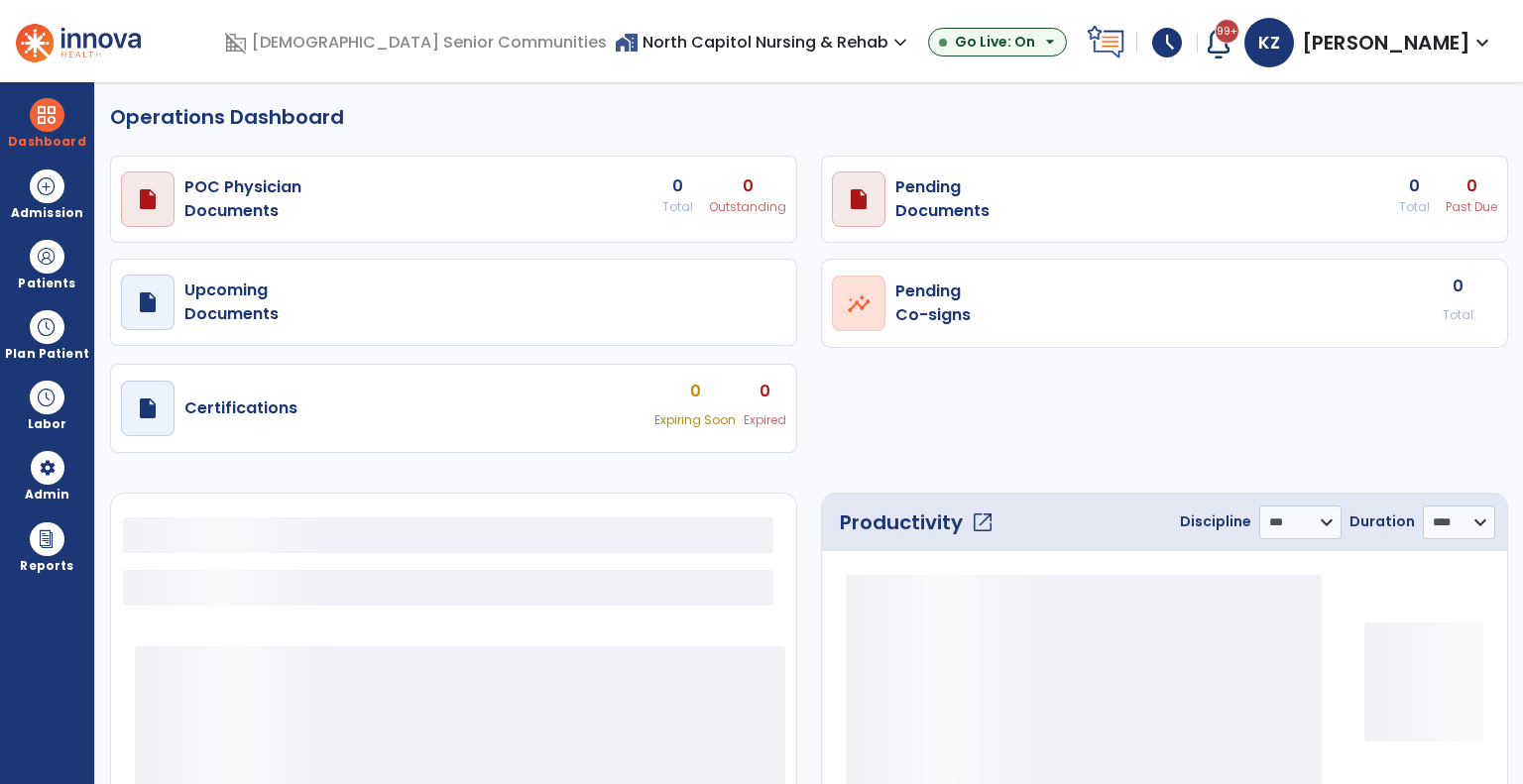 select on "***" 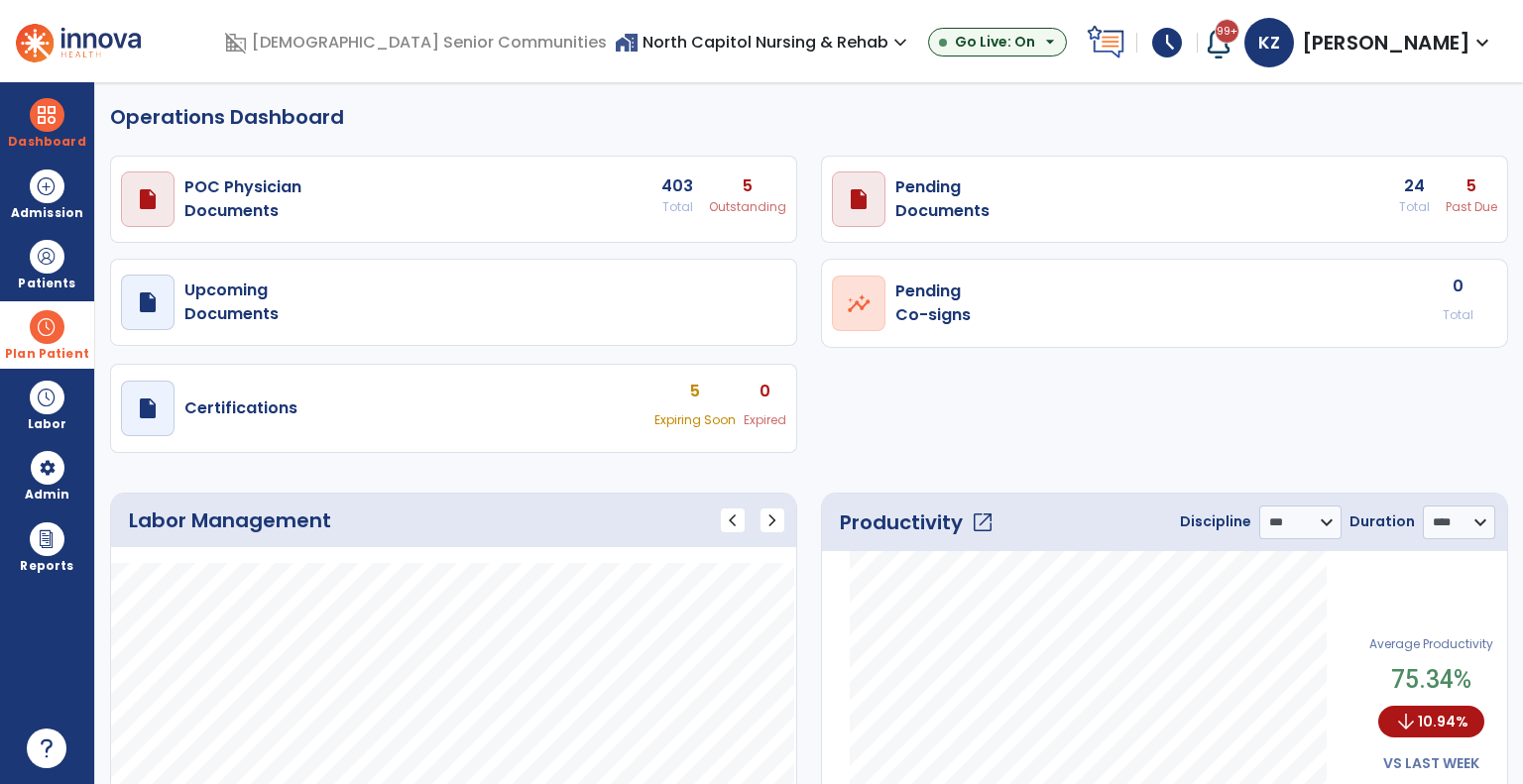 click on "Plan Patient" at bounding box center (47, 283) 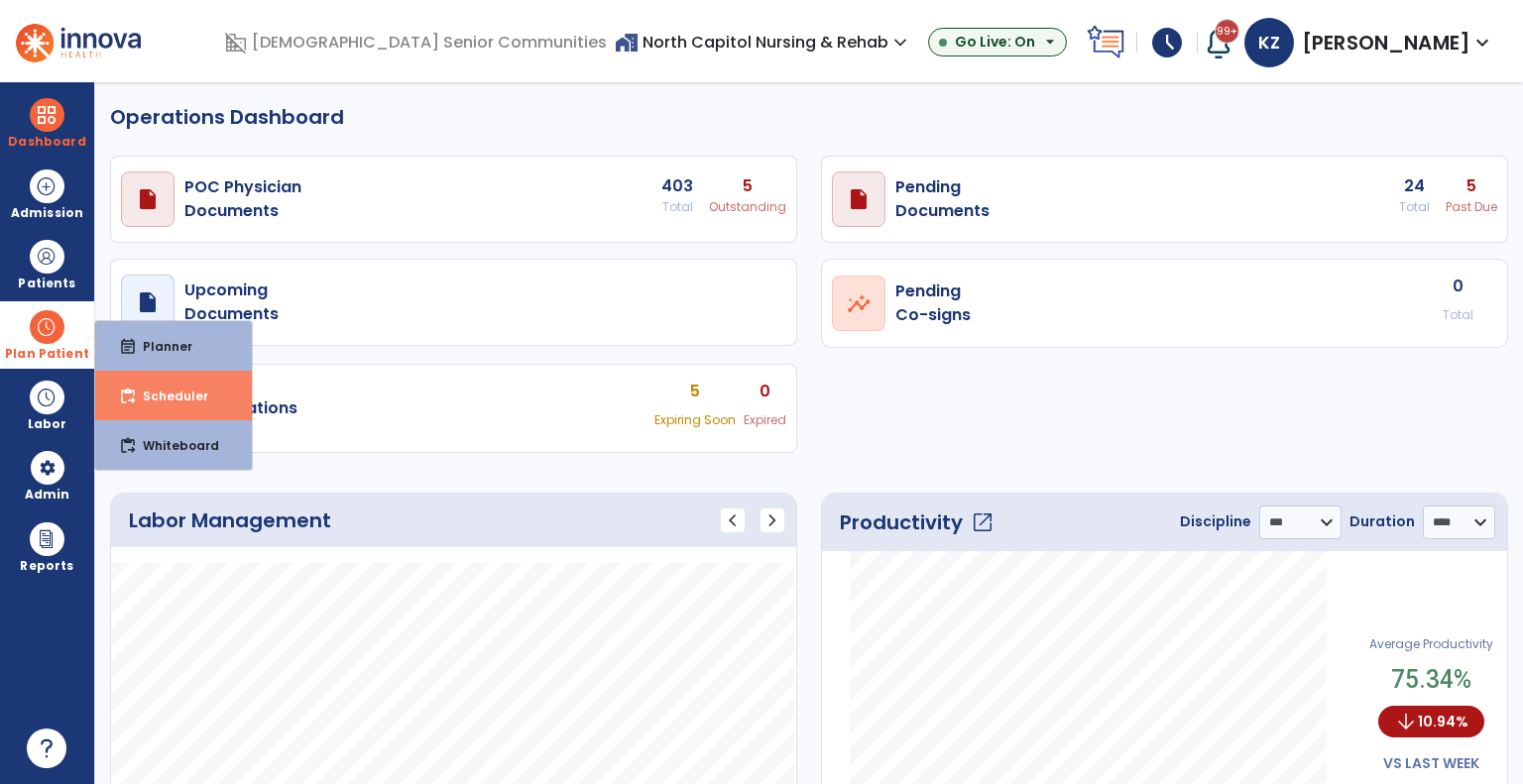 click on "Scheduler" at bounding box center [168, 395] 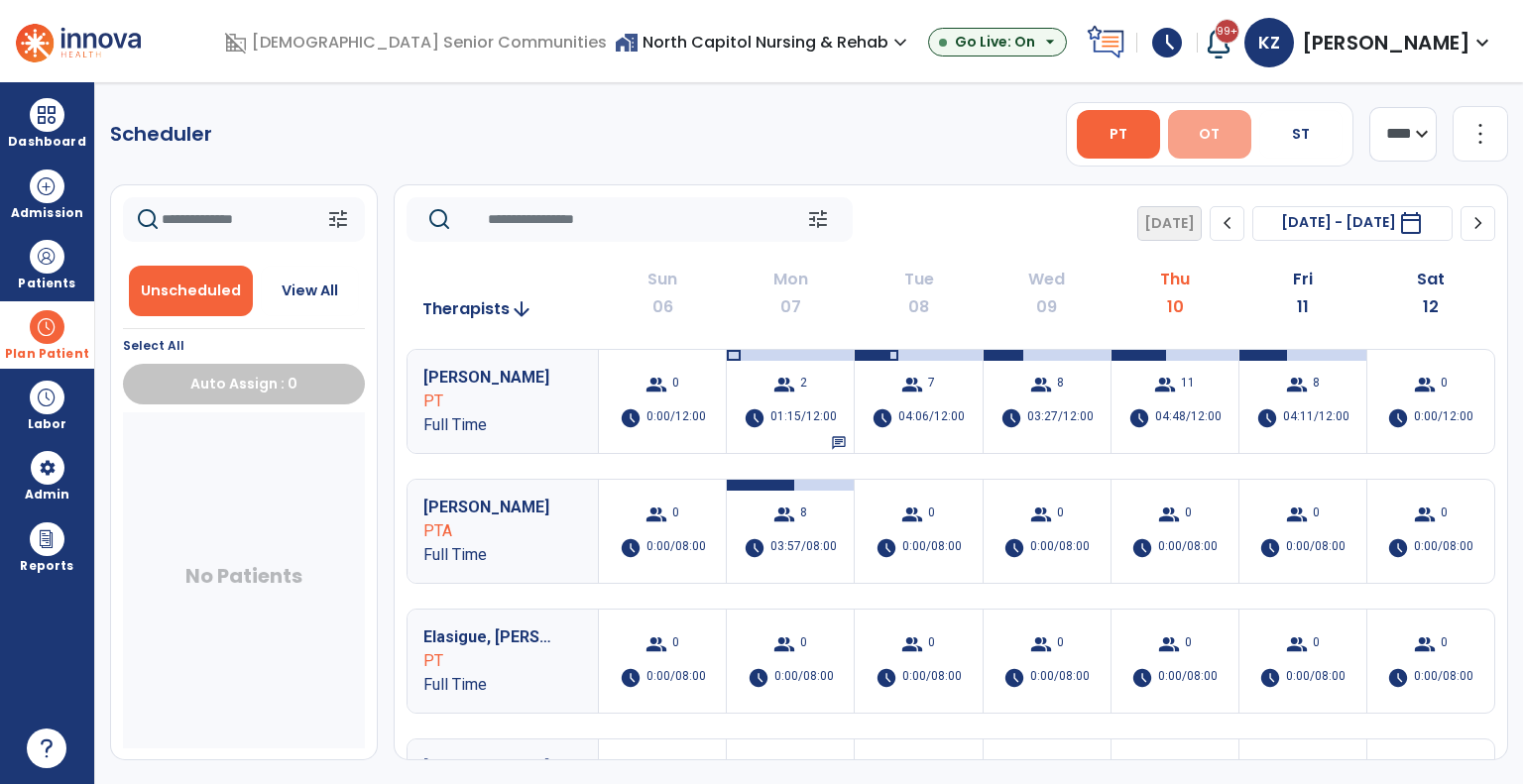 click on "OT" at bounding box center [1210, 134] 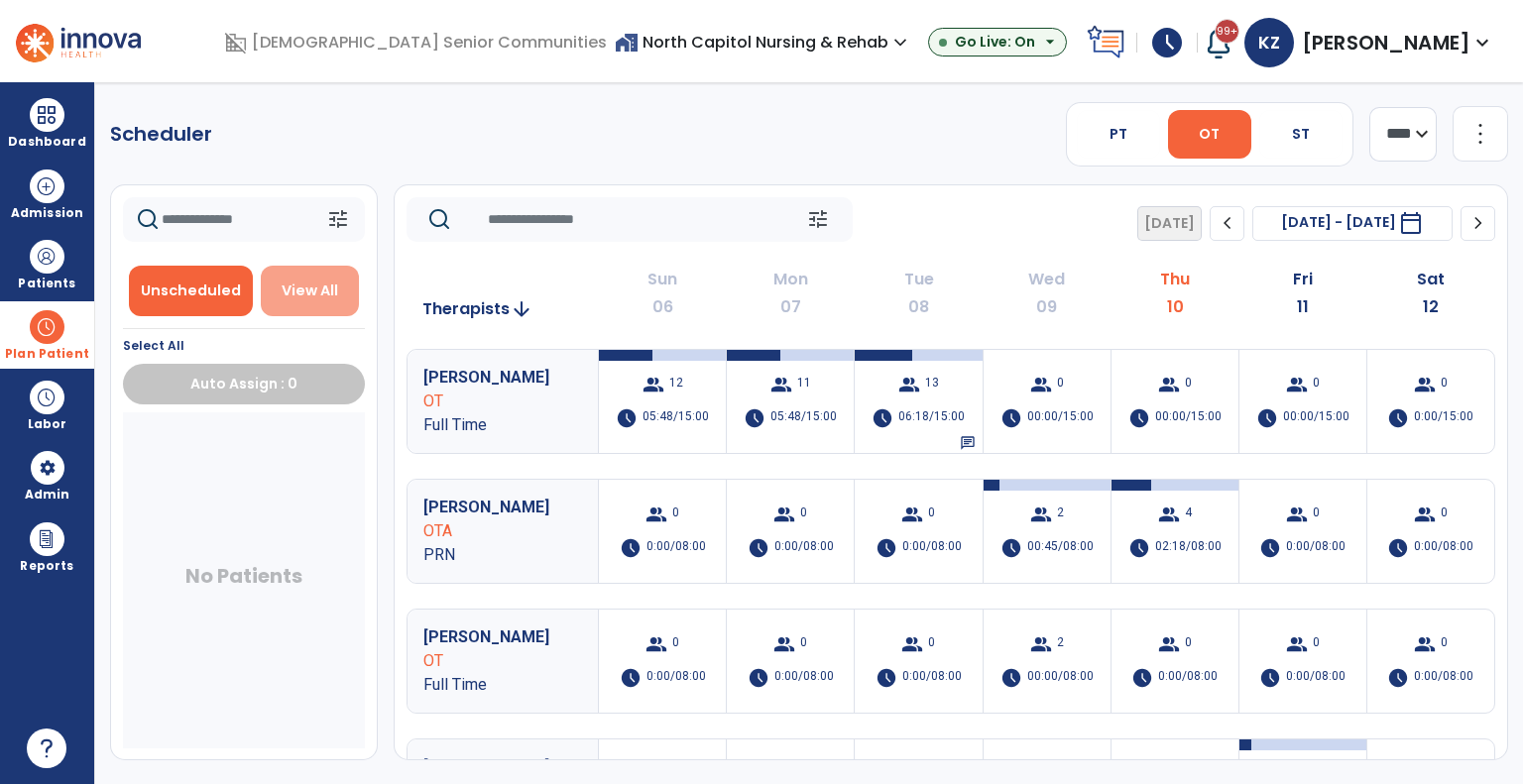 click on "View All" at bounding box center [310, 290] 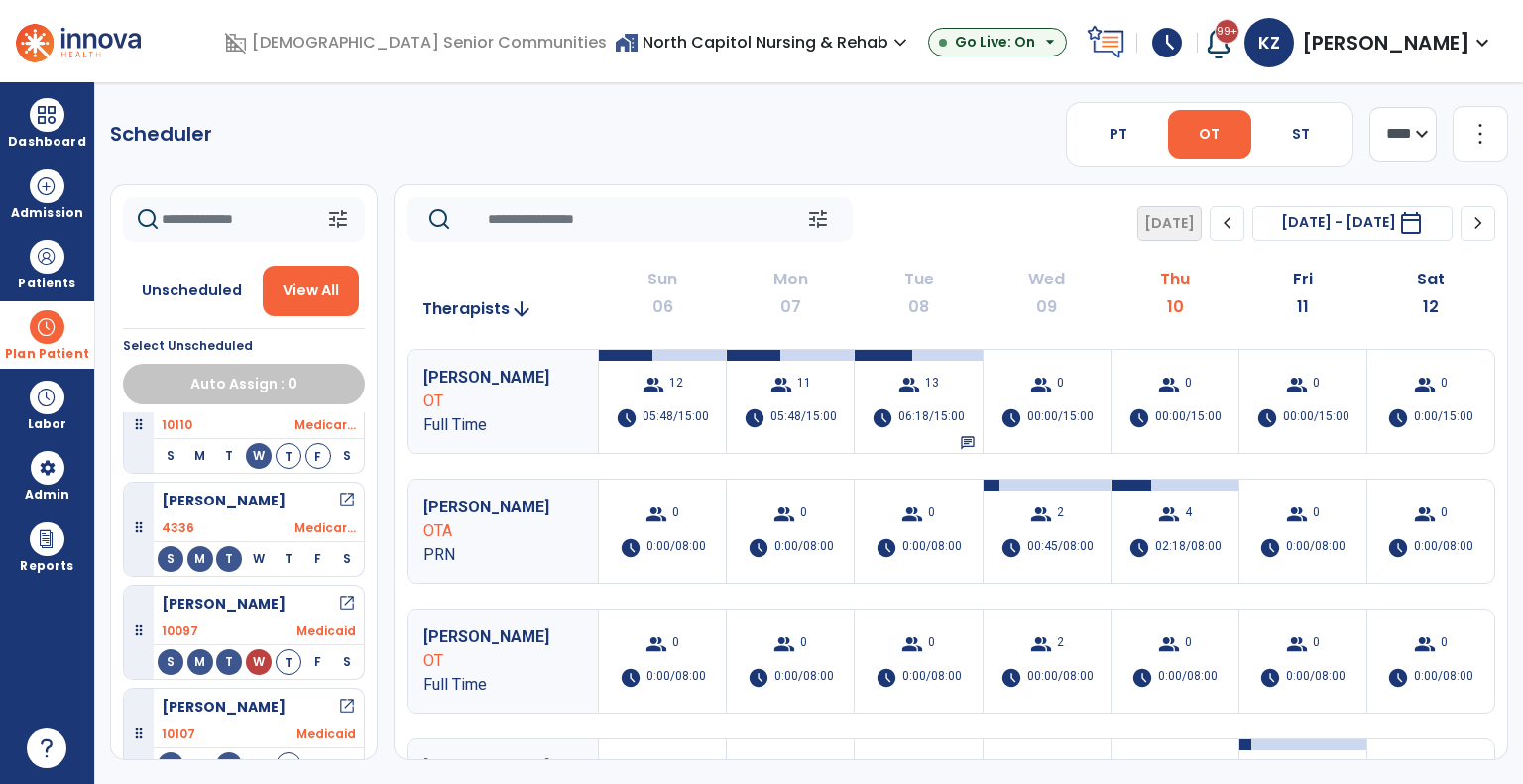 scroll, scrollTop: 770, scrollLeft: 0, axis: vertical 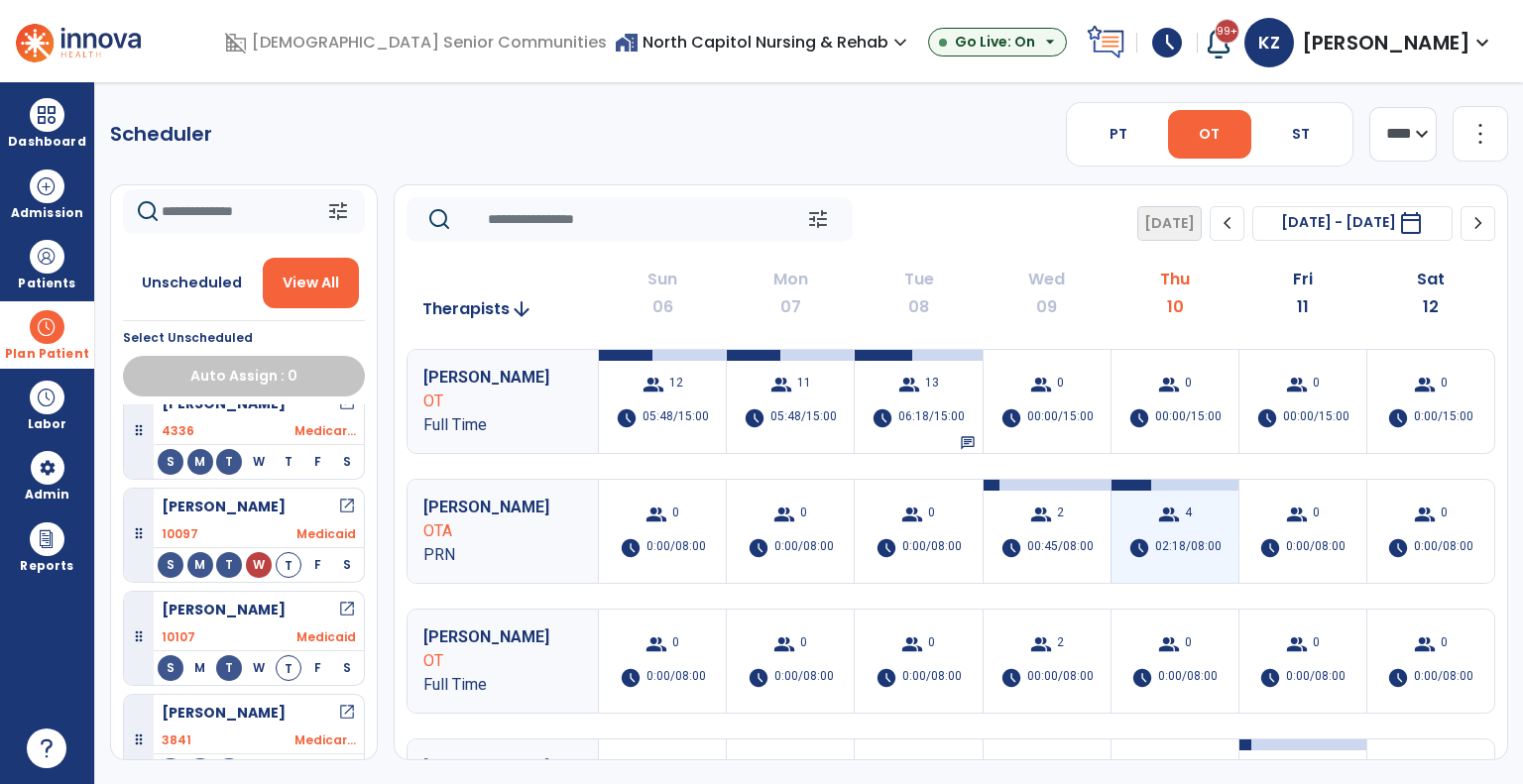 click on "group" at bounding box center (1169, 514) 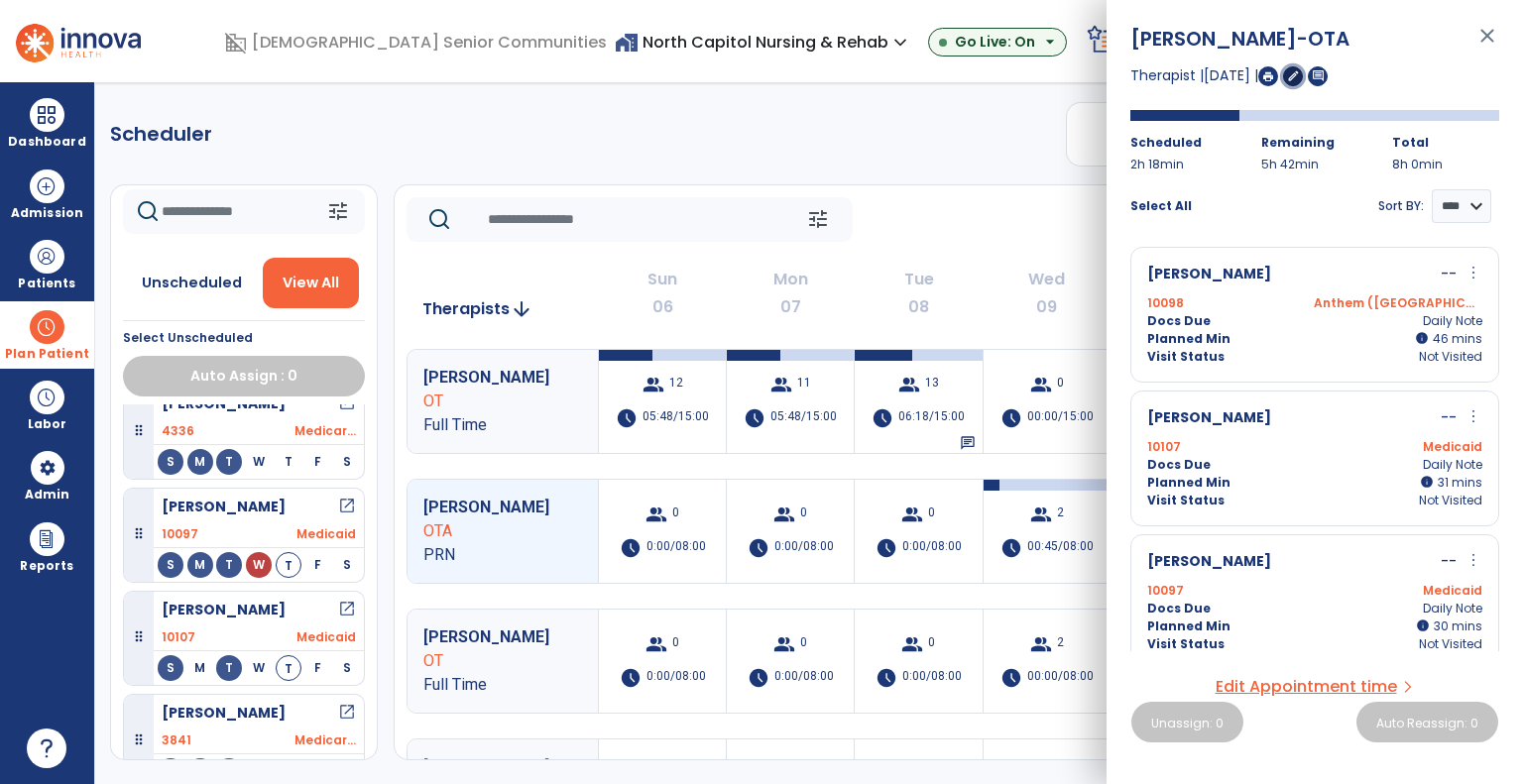 click on "edit" at bounding box center [1293, 75] 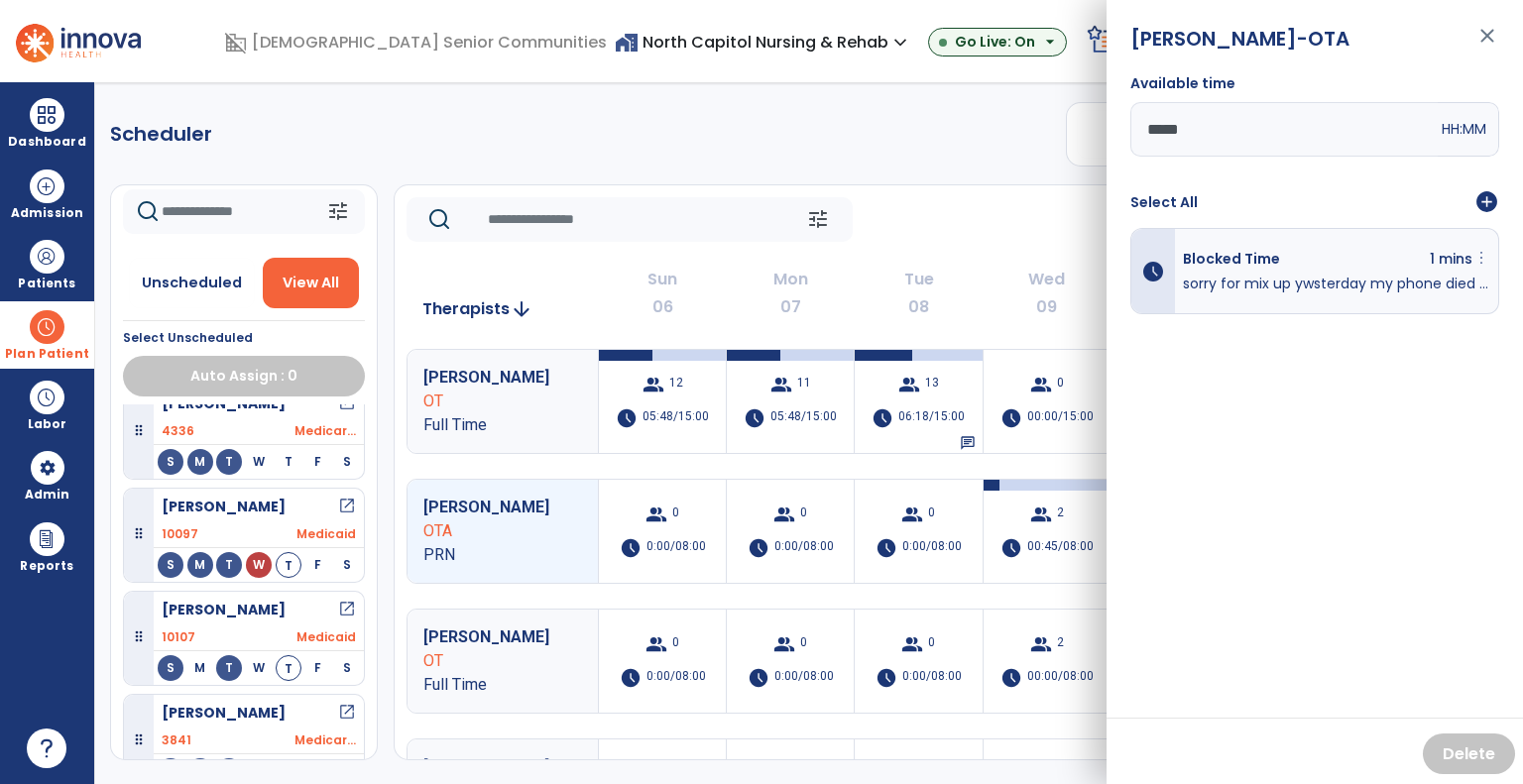 click on "more_vert" at bounding box center [1481, 258] 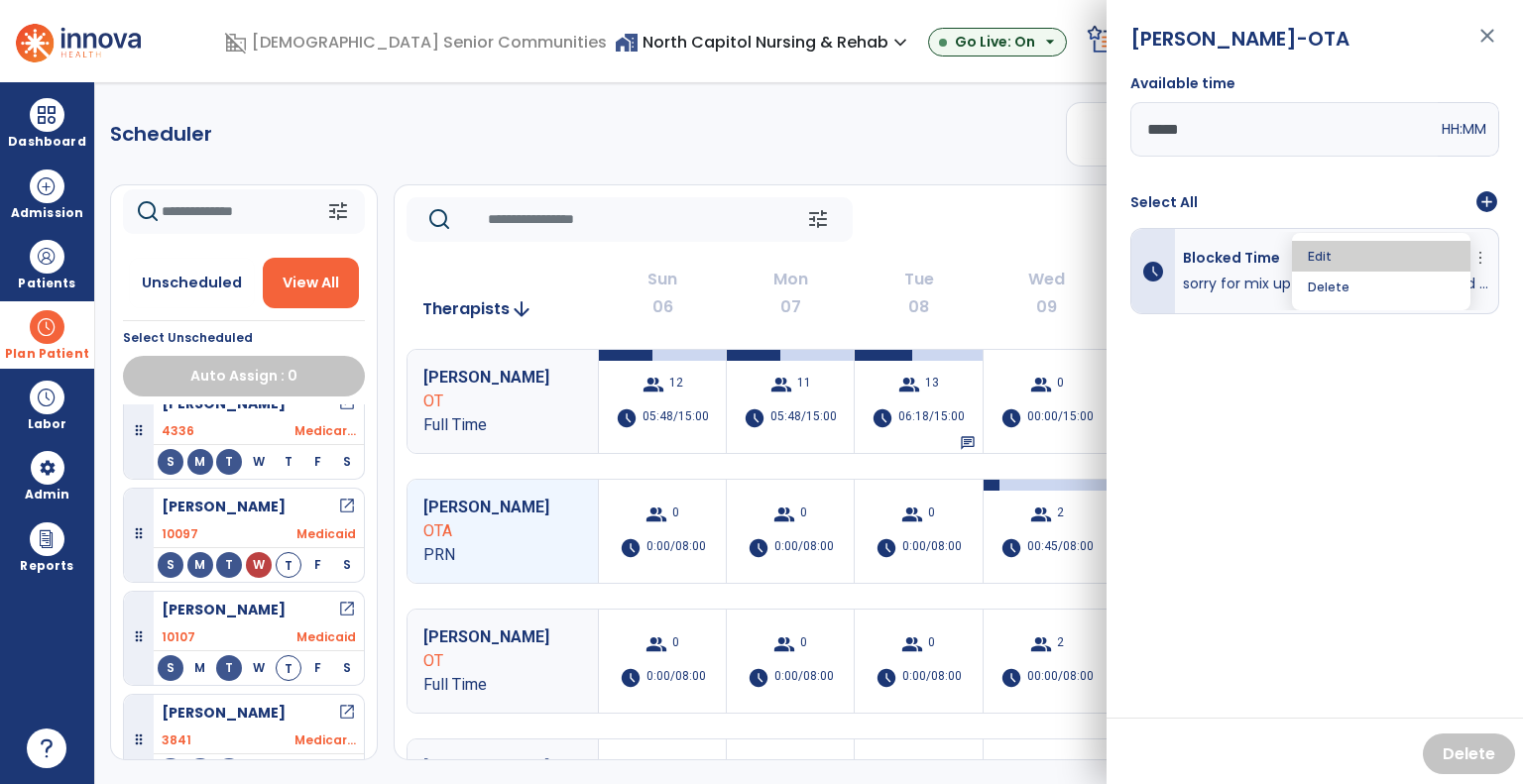 click on "Edit" at bounding box center [1381, 256] 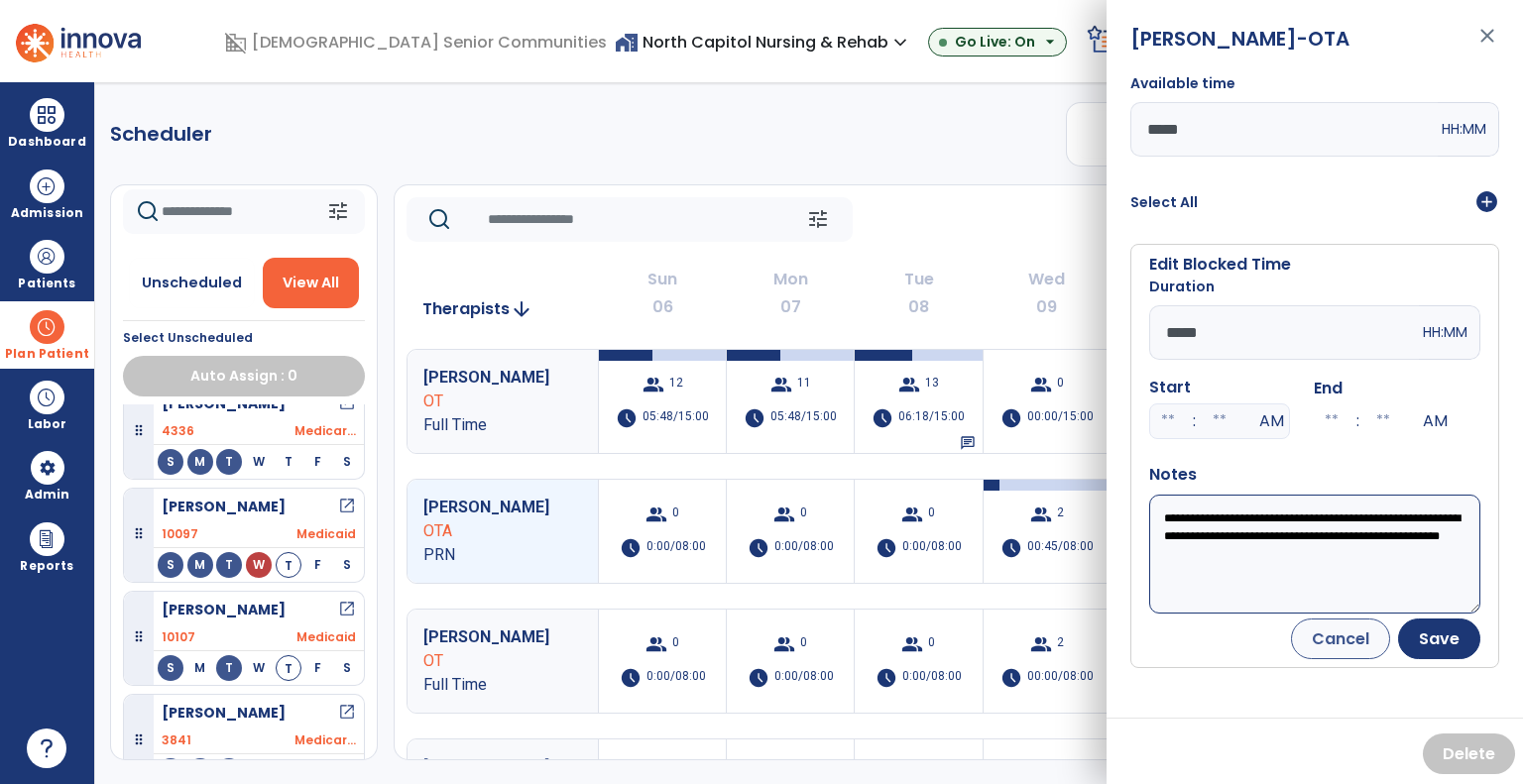 click on "tune   [DATE]  chevron_left [DATE] - [DATE]  *********  calendar_today  chevron_right" 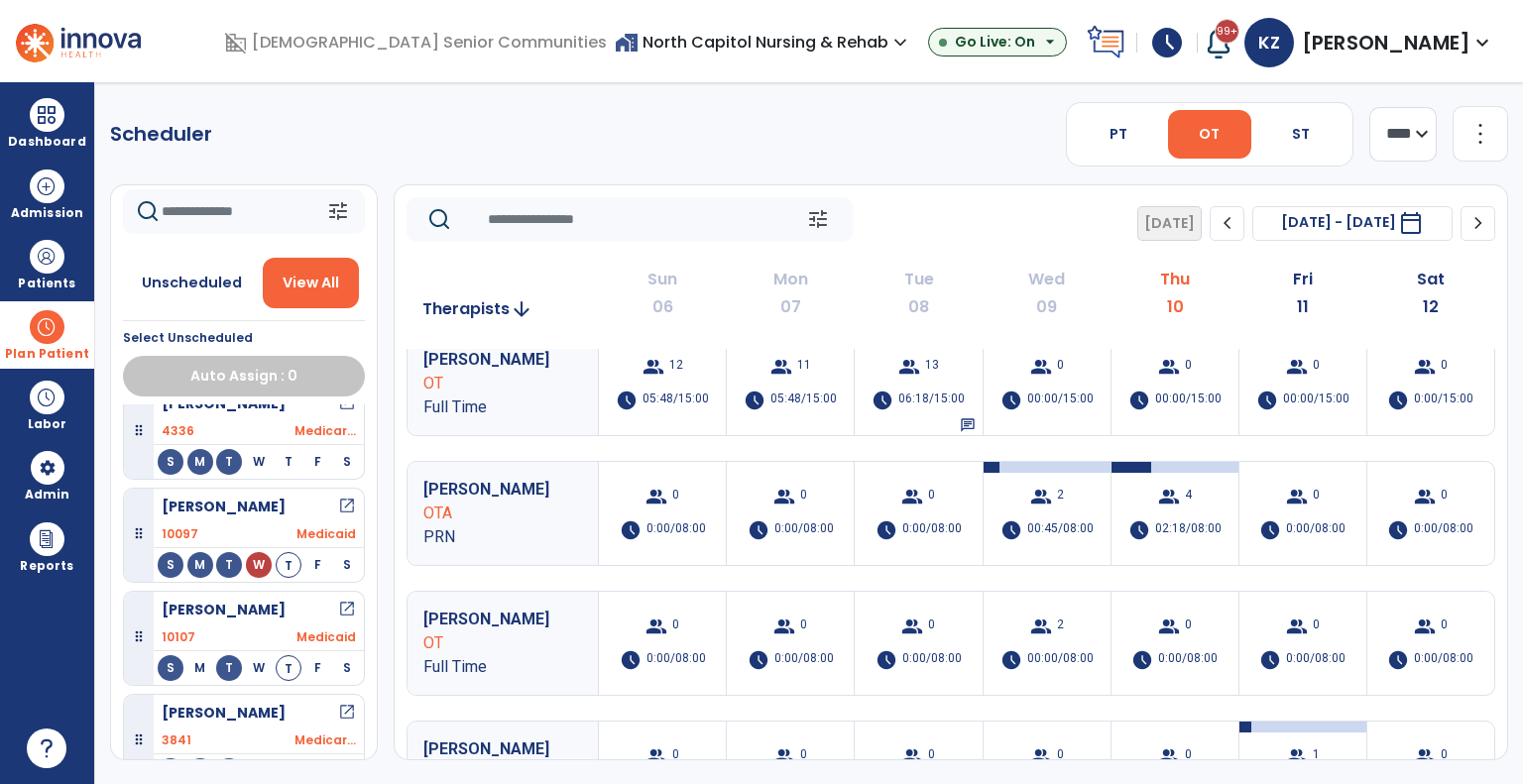 scroll, scrollTop: 0, scrollLeft: 0, axis: both 